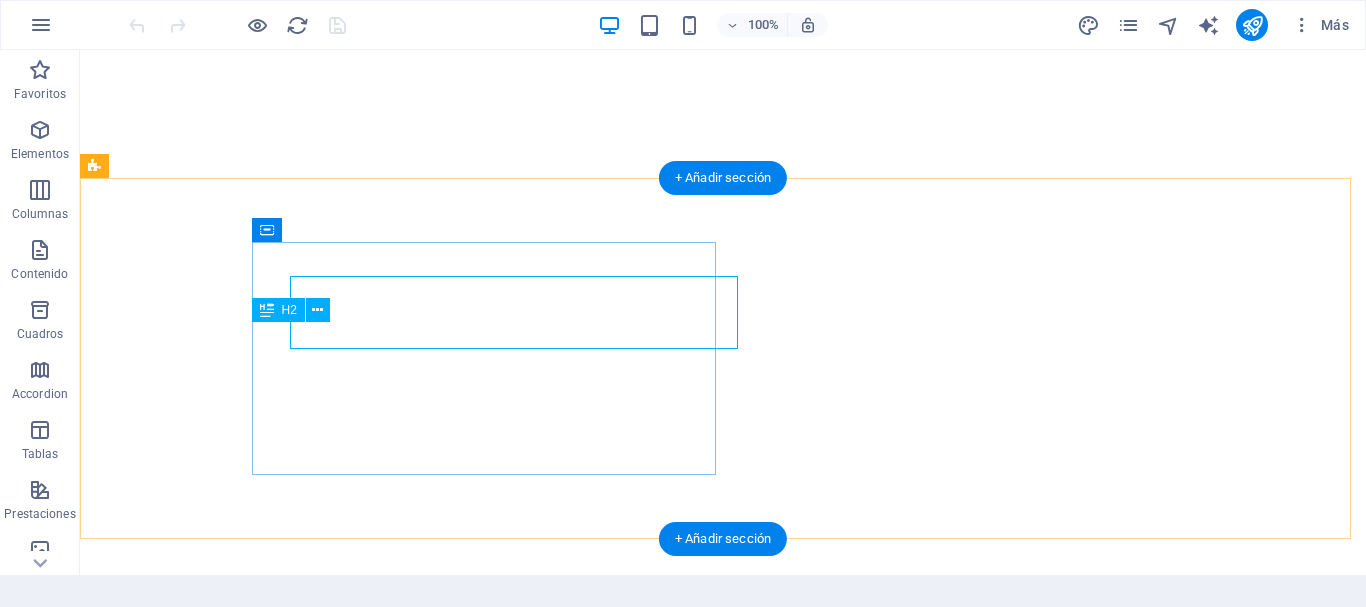 scroll, scrollTop: 0, scrollLeft: 0, axis: both 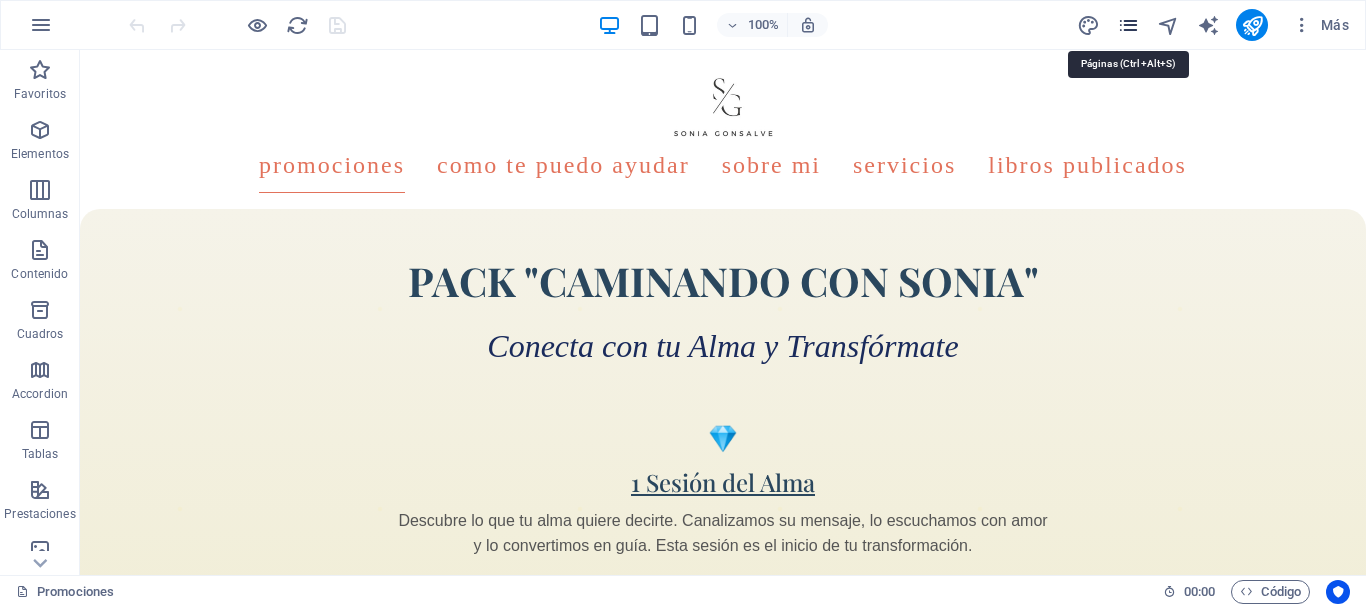click at bounding box center (1128, 25) 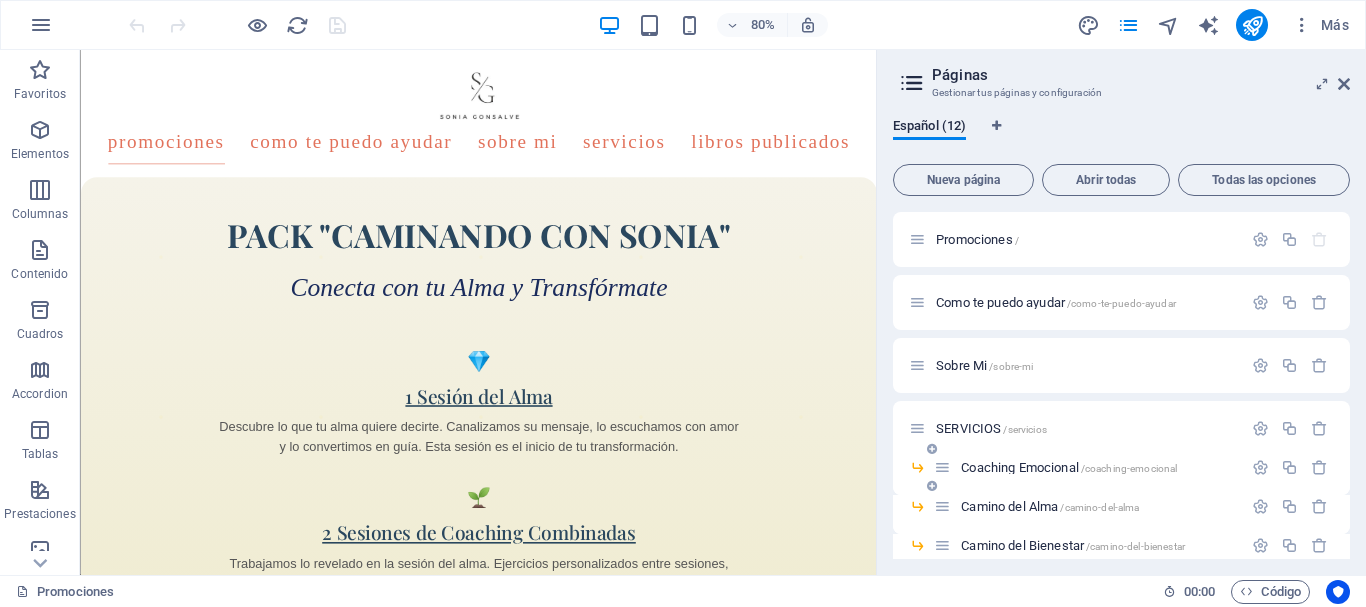 scroll, scrollTop: 100, scrollLeft: 0, axis: vertical 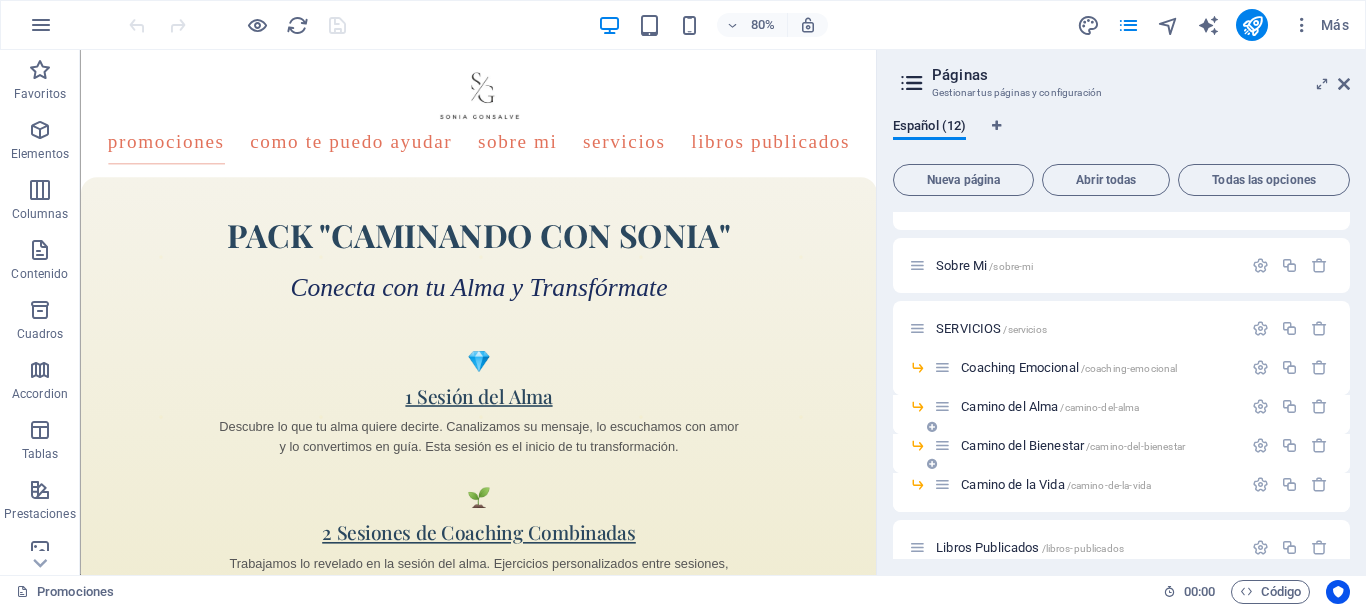 click on "Camino del Bienestar /camino-del-bienestar" at bounding box center (1073, 445) 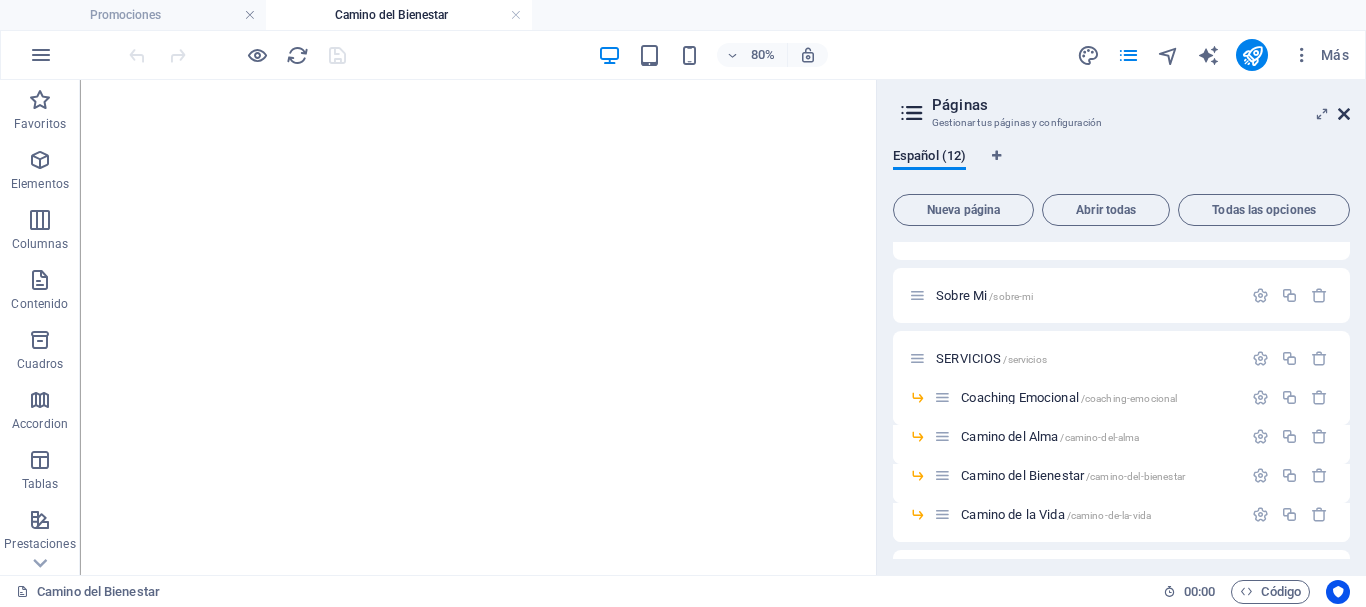 click at bounding box center [1344, 114] 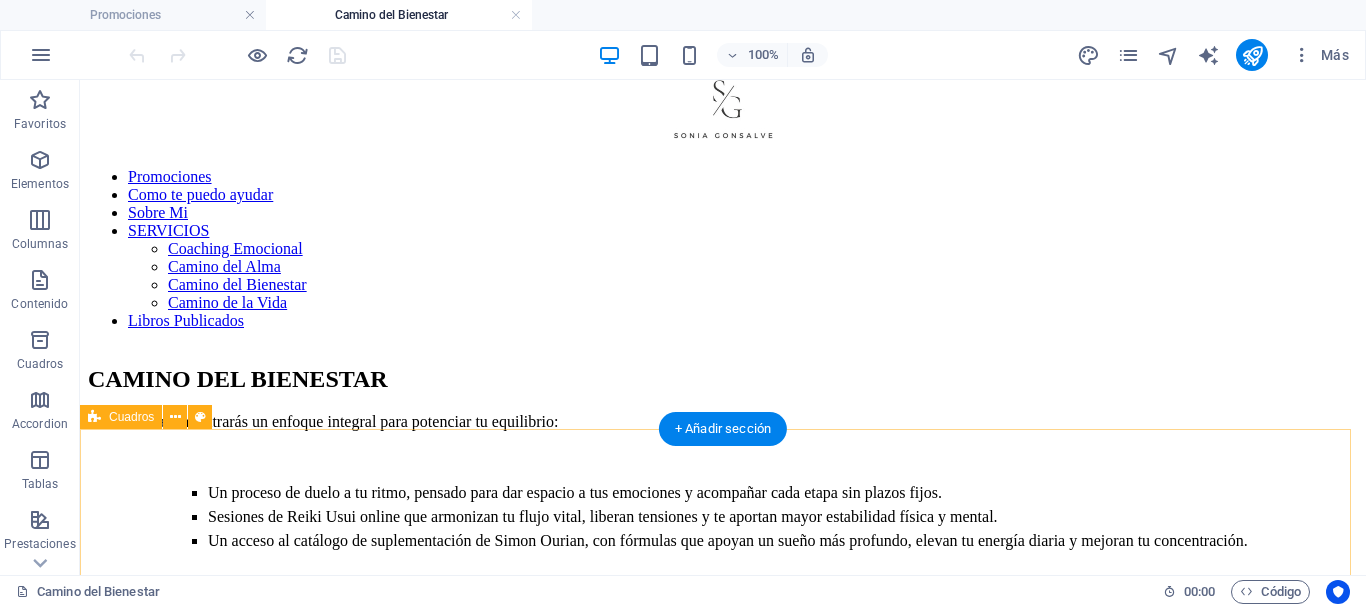 scroll, scrollTop: 0, scrollLeft: 0, axis: both 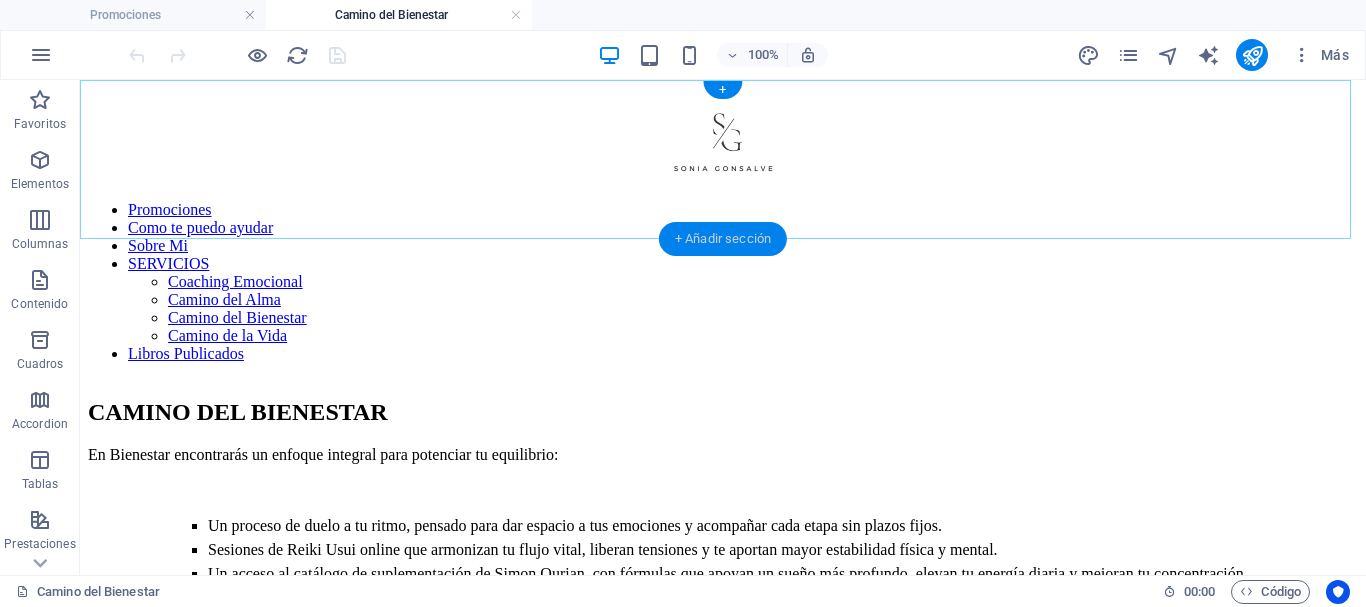 click on "+ Añadir sección" at bounding box center (723, 239) 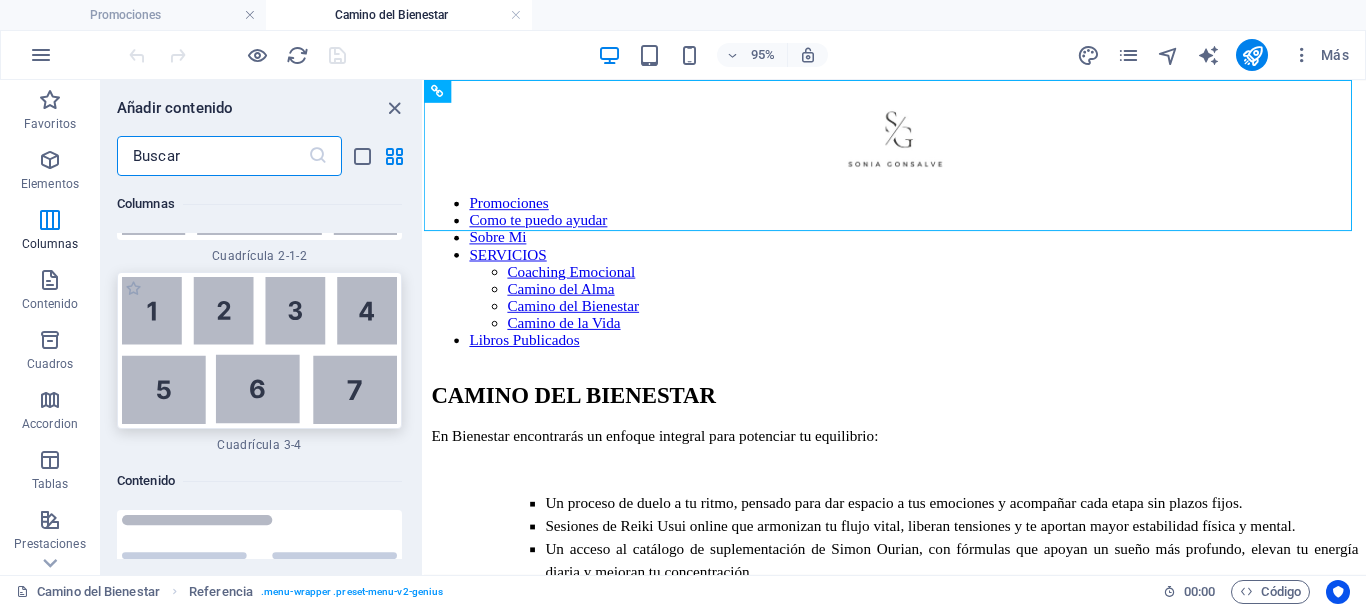 scroll, scrollTop: 6308, scrollLeft: 0, axis: vertical 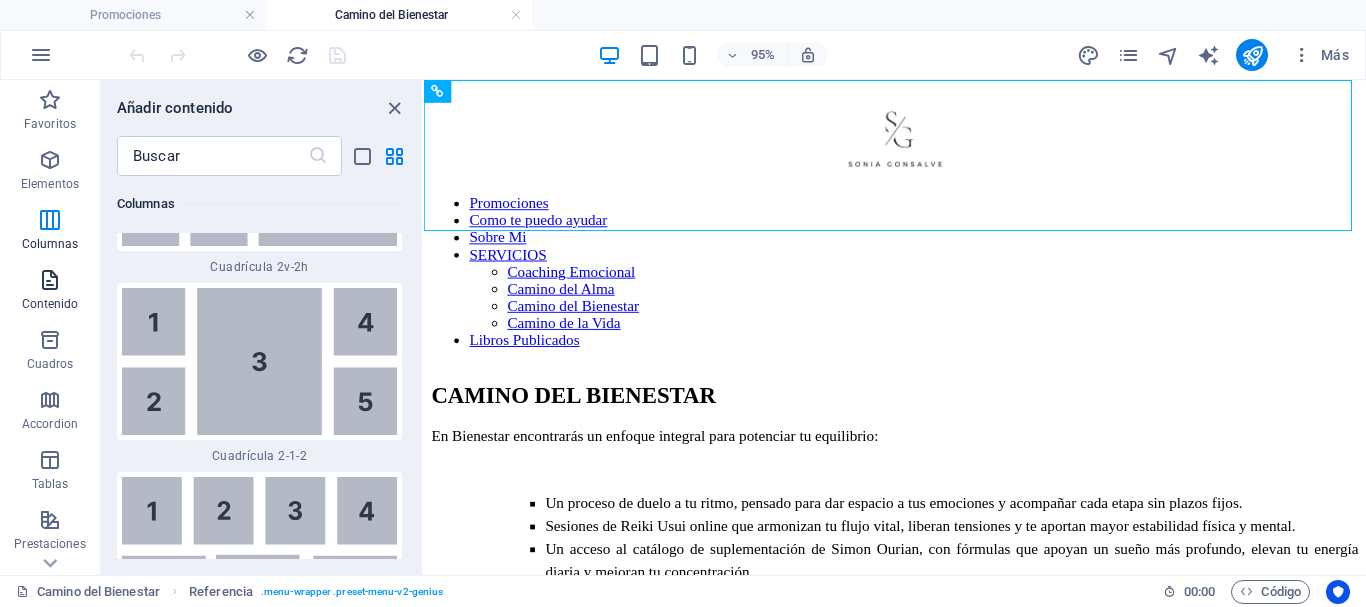 click at bounding box center (50, 280) 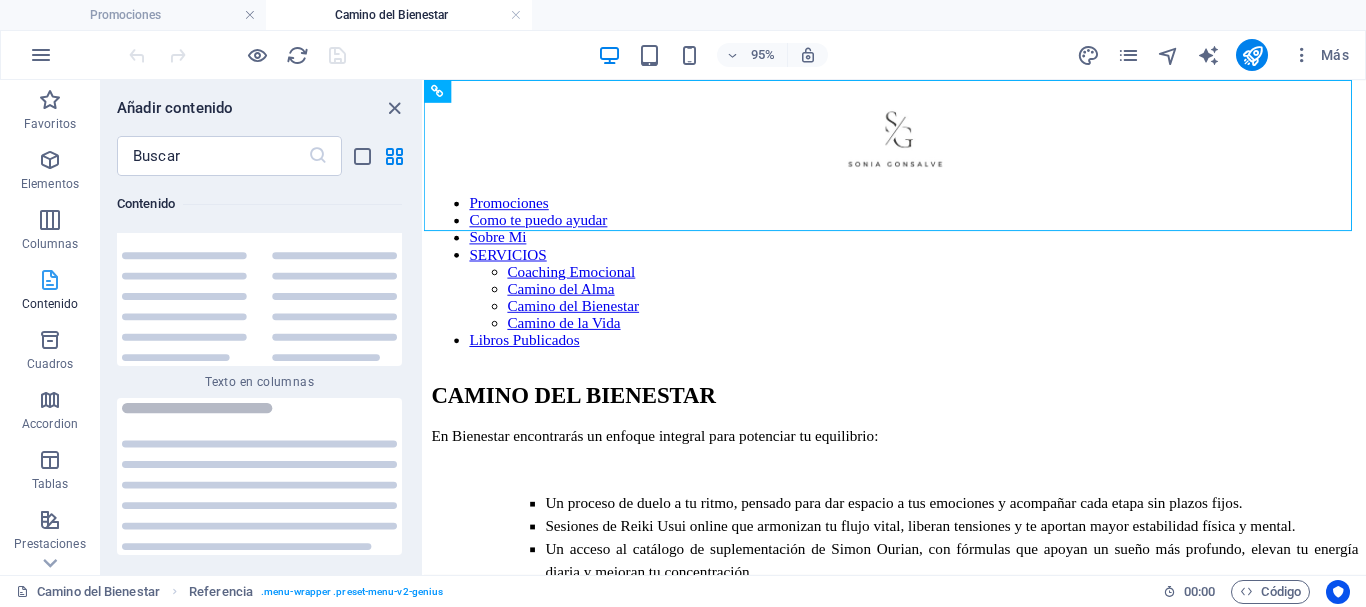 scroll, scrollTop: 6808, scrollLeft: 0, axis: vertical 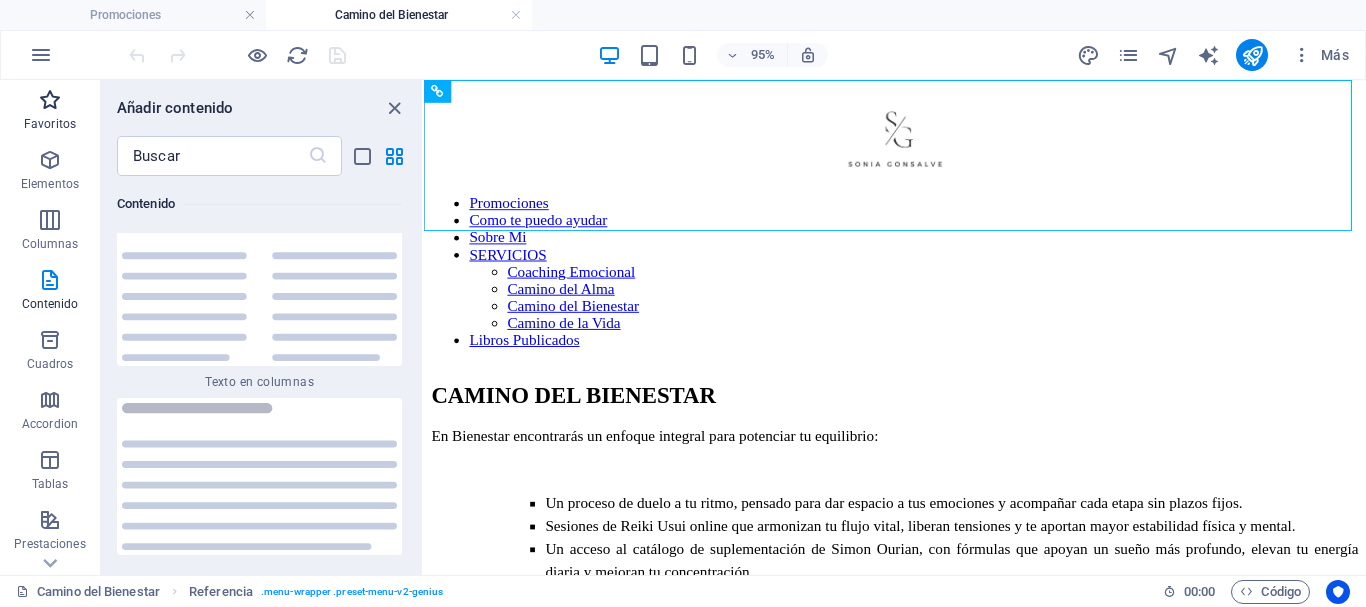 click at bounding box center [50, 100] 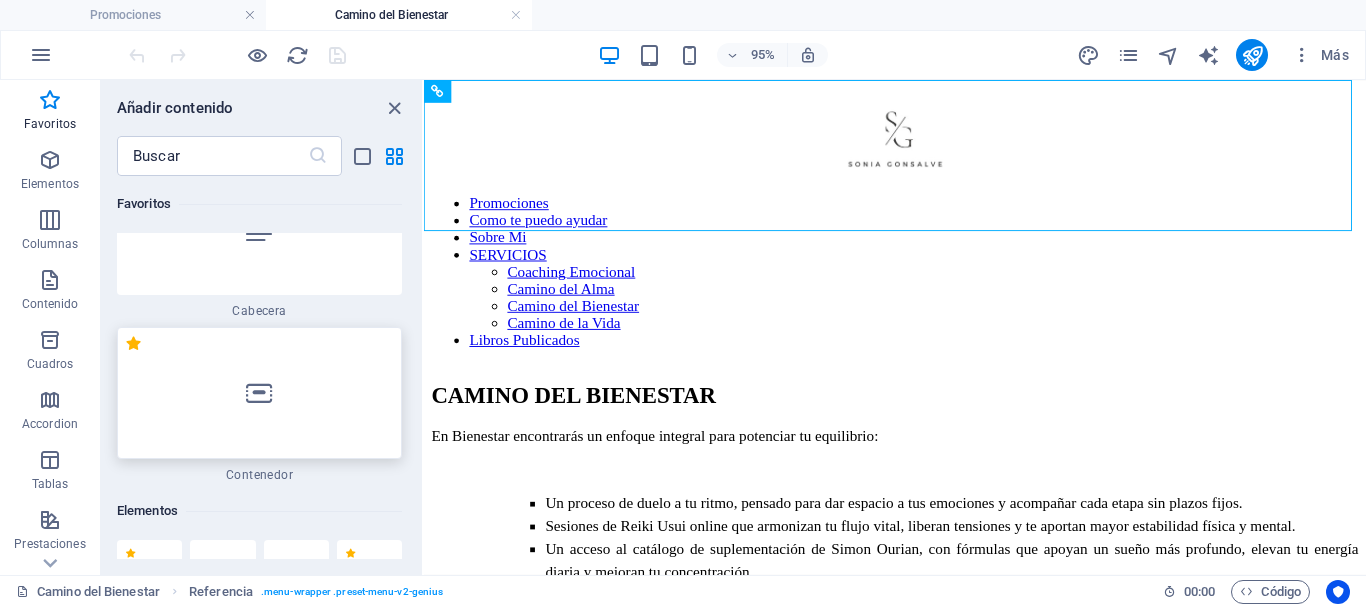 scroll, scrollTop: 100, scrollLeft: 0, axis: vertical 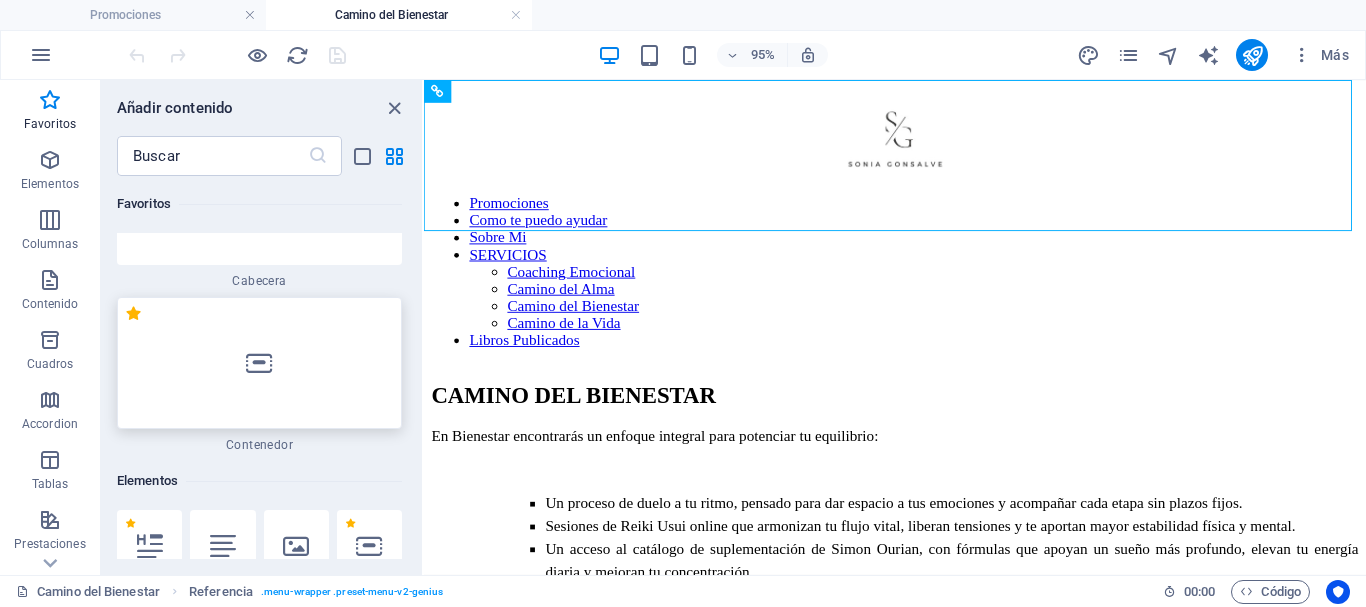 click at bounding box center [259, 363] 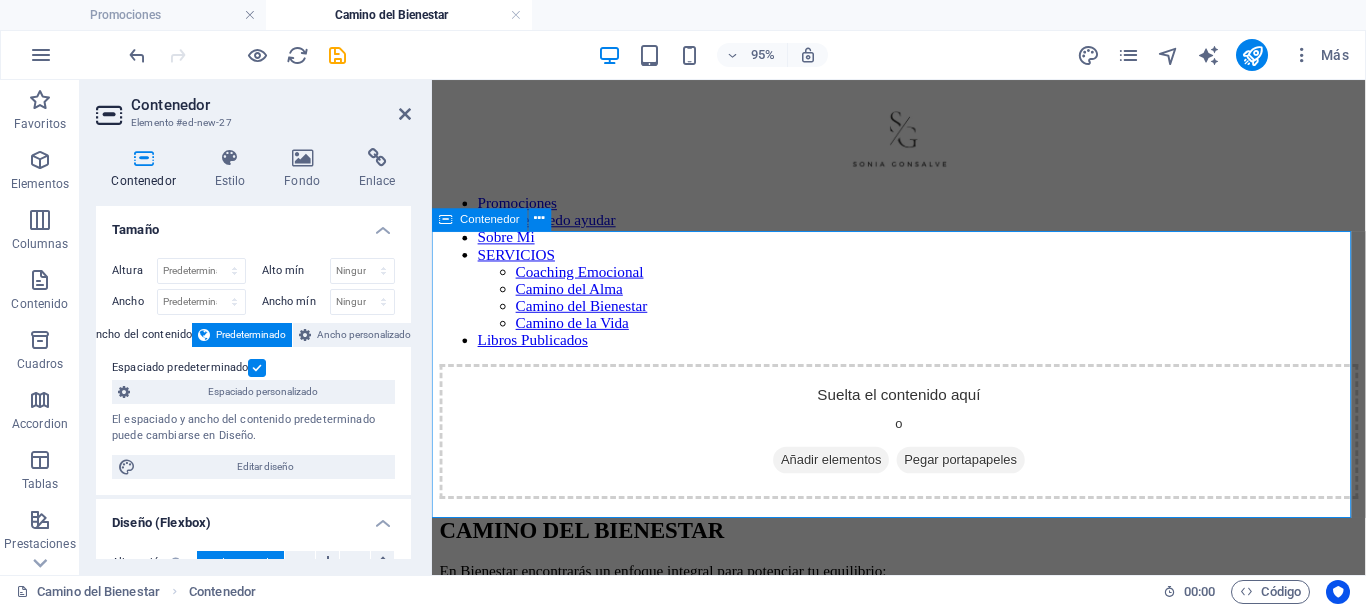 click on "Añadir elementos" at bounding box center [852, 480] 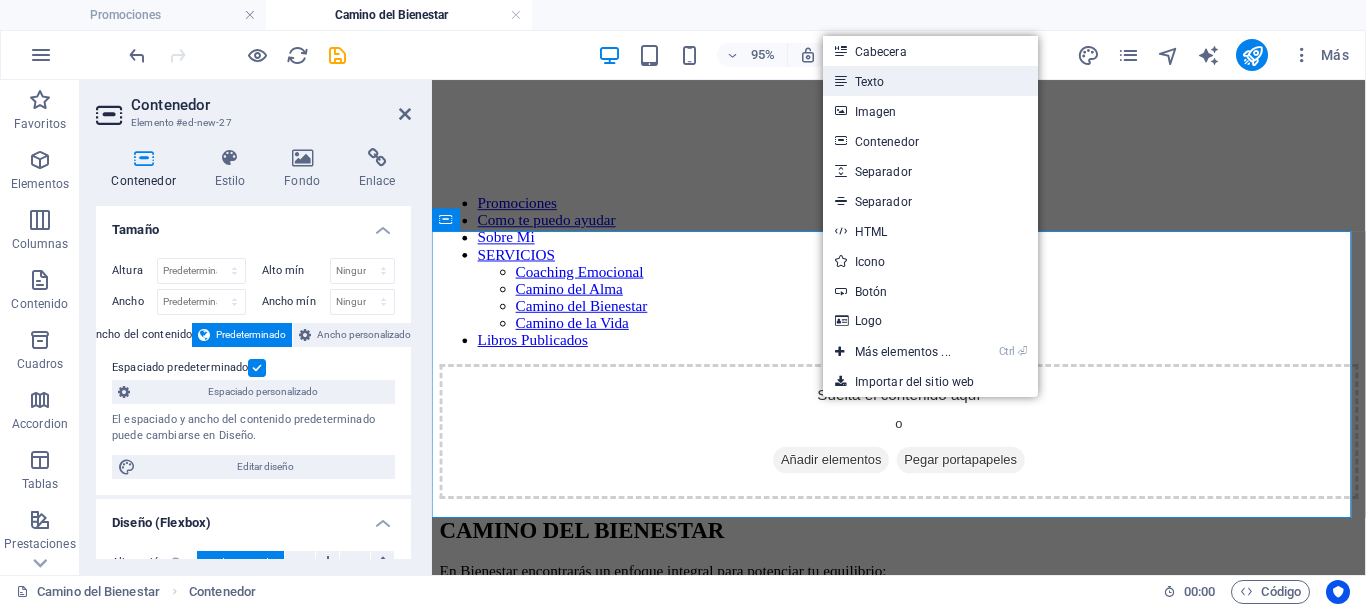 click on "Texto" at bounding box center [930, 81] 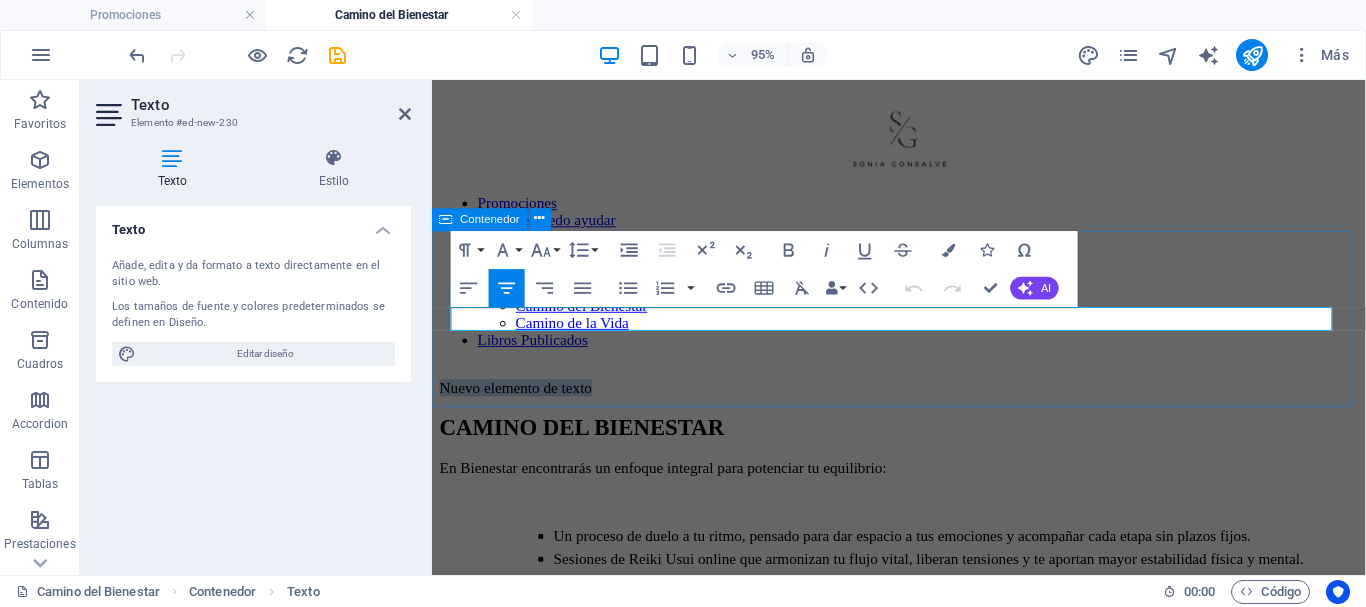 click on "Nuevo elemento de texto" at bounding box center (923, 404) 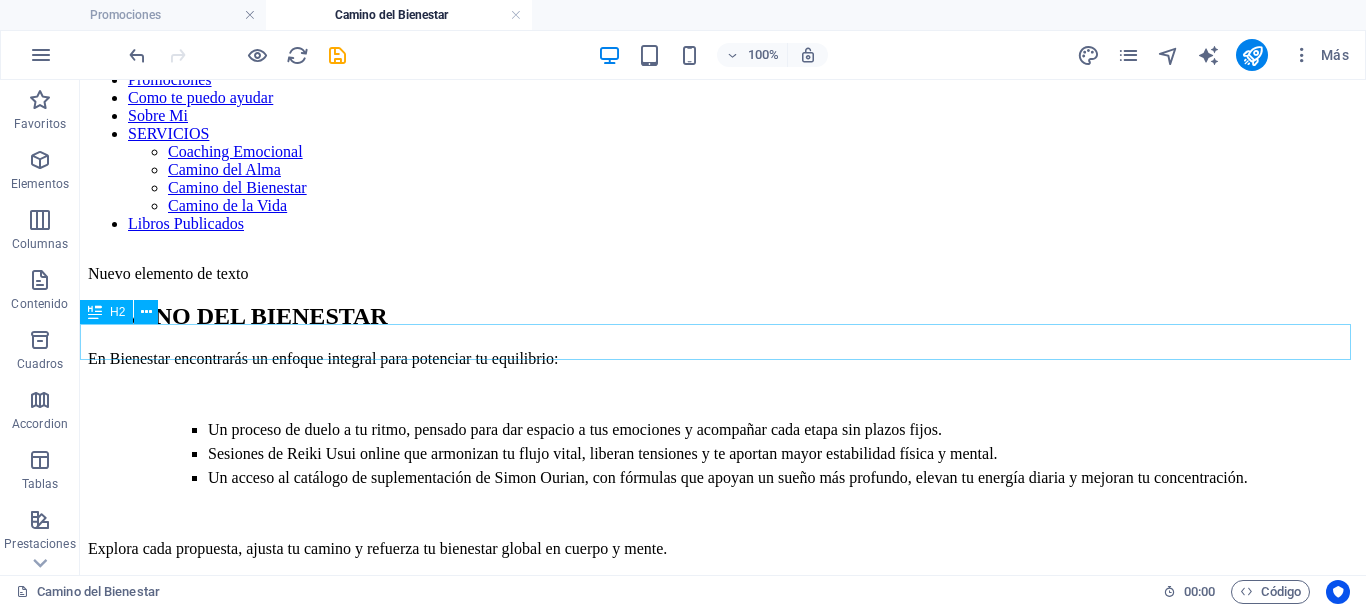 scroll, scrollTop: 100, scrollLeft: 0, axis: vertical 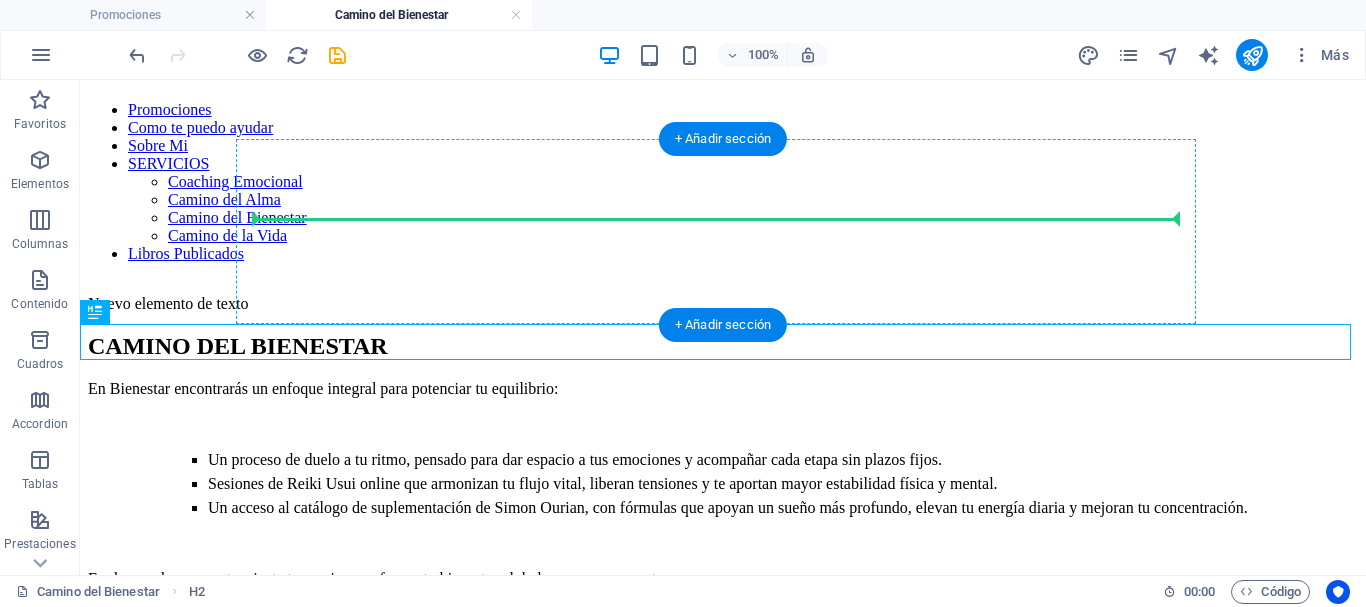 drag, startPoint x: 607, startPoint y: 339, endPoint x: 697, endPoint y: 221, distance: 148.40485 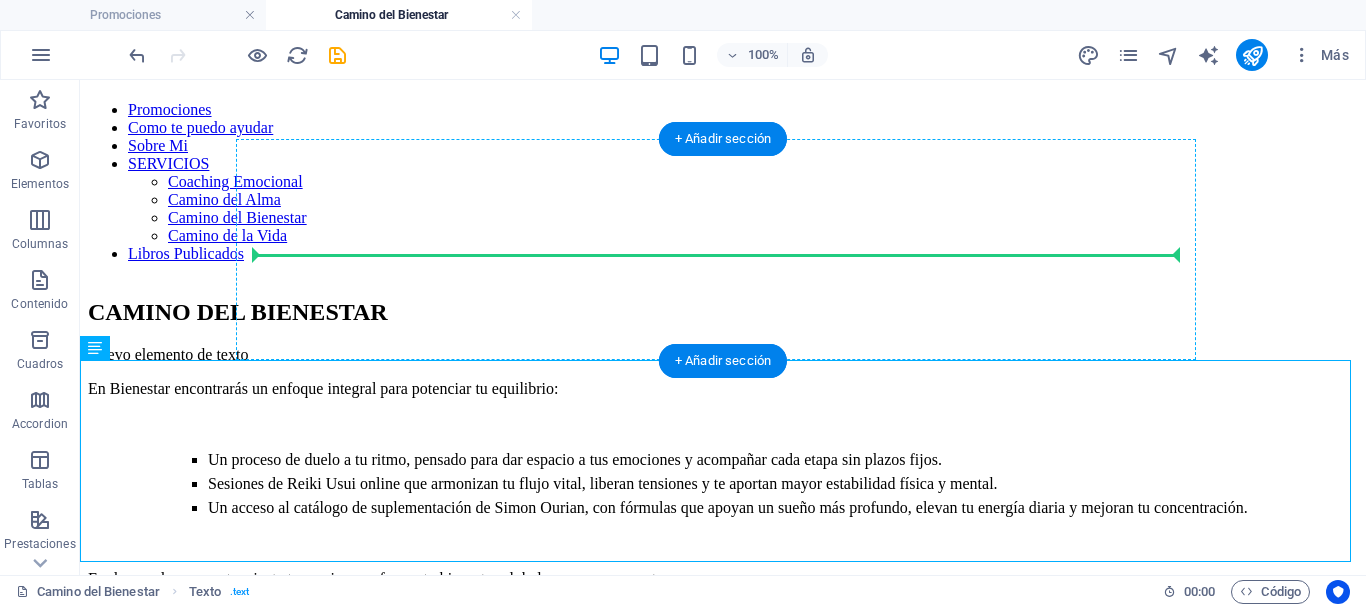 drag, startPoint x: 195, startPoint y: 429, endPoint x: 690, endPoint y: 262, distance: 522.41174 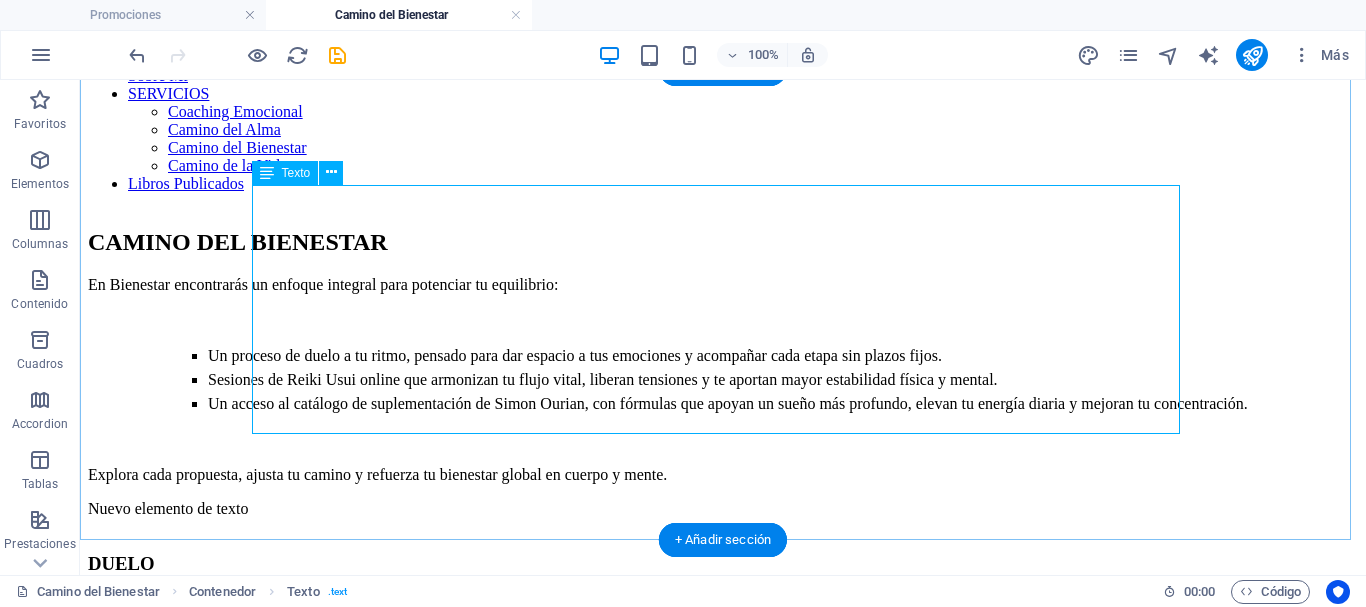 scroll, scrollTop: 200, scrollLeft: 0, axis: vertical 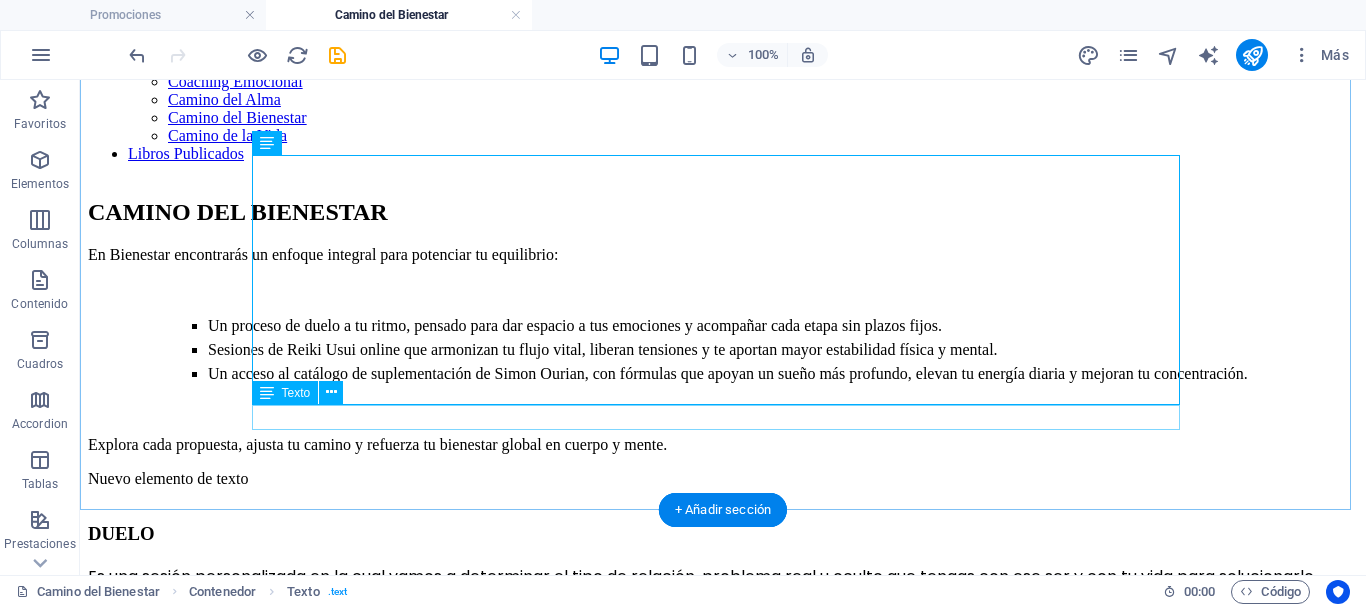 click on "Nuevo elemento de texto" at bounding box center [723, 479] 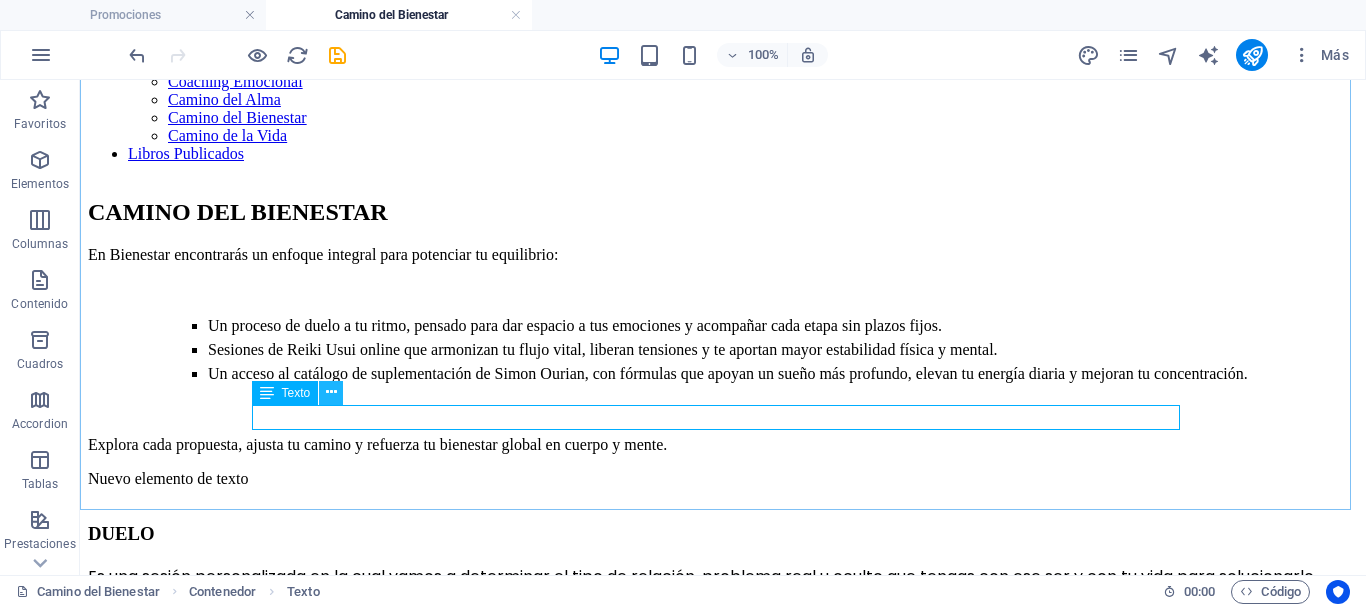 click at bounding box center (331, 392) 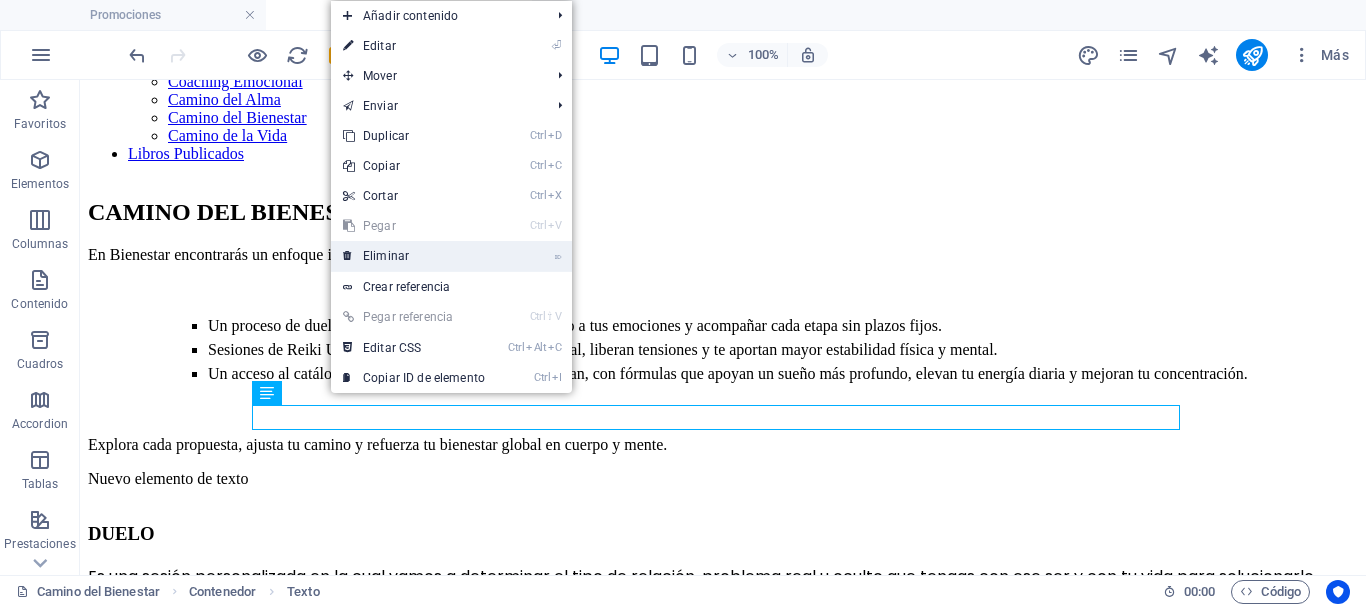 click on "⌦  Eliminar" at bounding box center (414, 256) 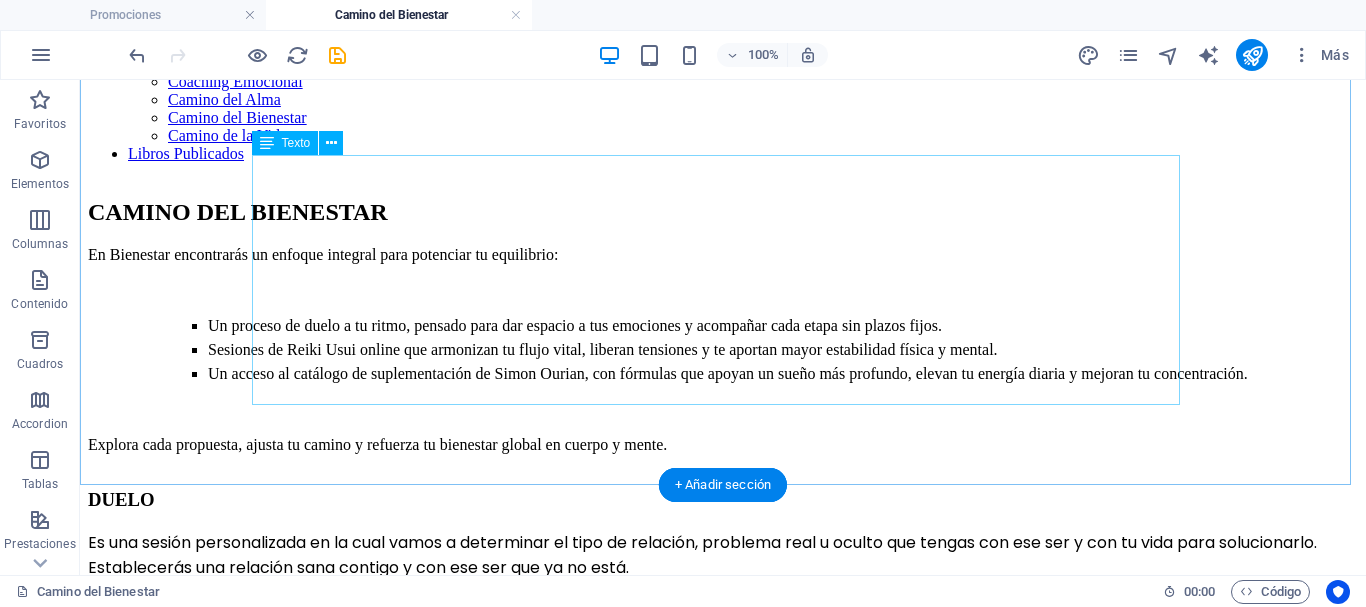 scroll, scrollTop: 0, scrollLeft: 0, axis: both 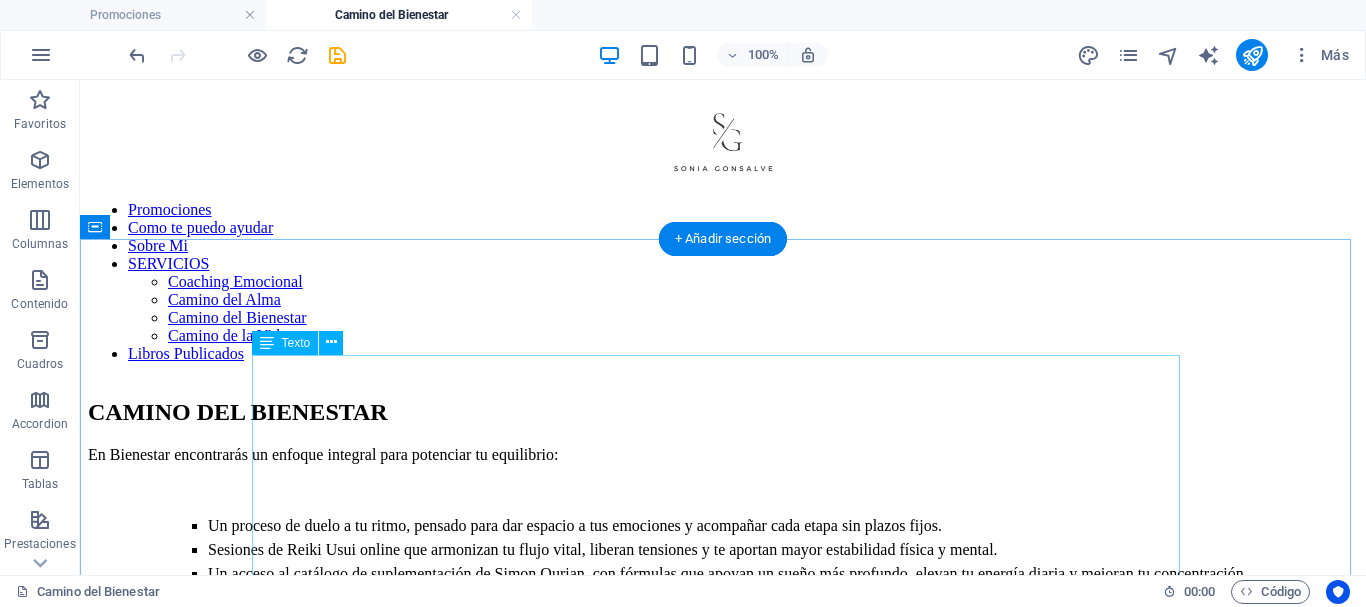 click on "En Bienestar encontrarás un enfoque integral para potenciar tu equilibrio: Un proceso de duelo a tu ritmo, pensado para dar espacio a tus emociones y acompañar cada etapa sin plazos fijos. Sesiones de Reiki Usui online que armonizan tu flujo vital, liberan tensiones y te aportan mayor estabilidad física y mental. Un acceso al catálogo de suplementación de Simon Ourian, con fórmulas que apoyan un sueño más profundo, elevan tu energía diaria y mejoran tu concentración. Explora cada propuesta, ajusta tu camino y refuerza tu bienestar global en cuerpo y mente." at bounding box center (723, 550) 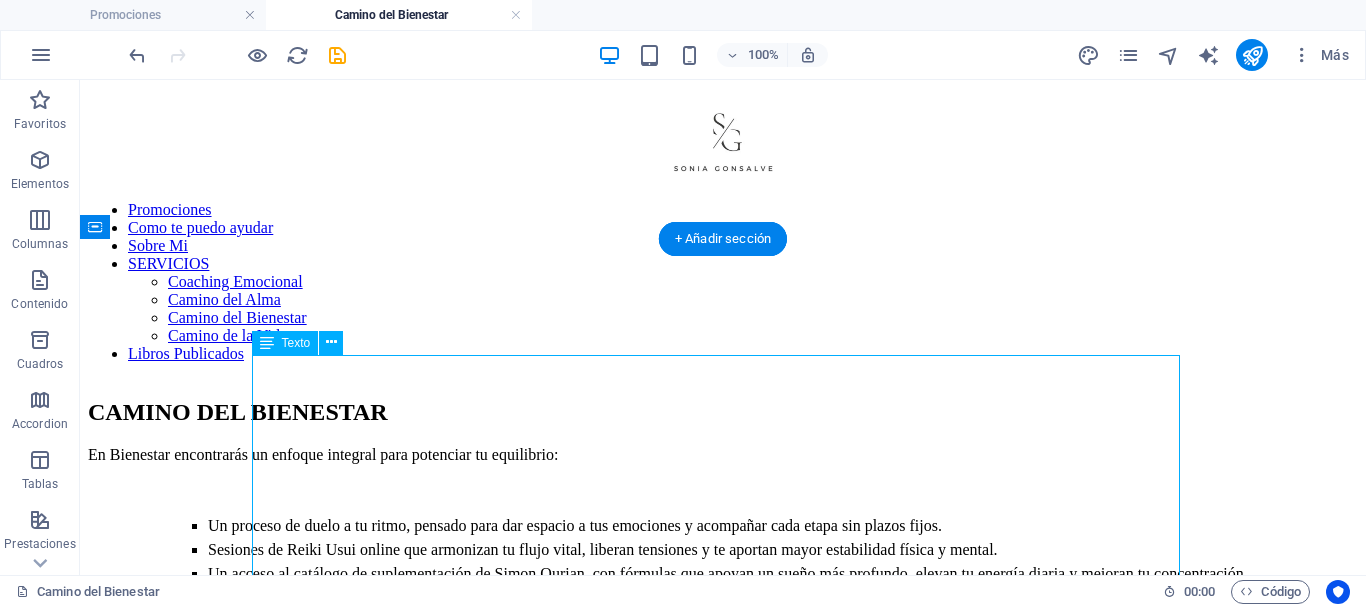 click on "En Bienestar encontrarás un enfoque integral para potenciar tu equilibrio: Un proceso de duelo a tu ritmo, pensado para dar espacio a tus emociones y acompañar cada etapa sin plazos fijos. Sesiones de Reiki Usui online que armonizan tu flujo vital, liberan tensiones y te aportan mayor estabilidad física y mental. Un acceso al catálogo de suplementación de Simon Ourian, con fórmulas que apoyan un sueño más profundo, elevan tu energía diaria y mejoran tu concentración. Explora cada propuesta, ajusta tu camino y refuerza tu bienestar global en cuerpo y mente." at bounding box center (723, 550) 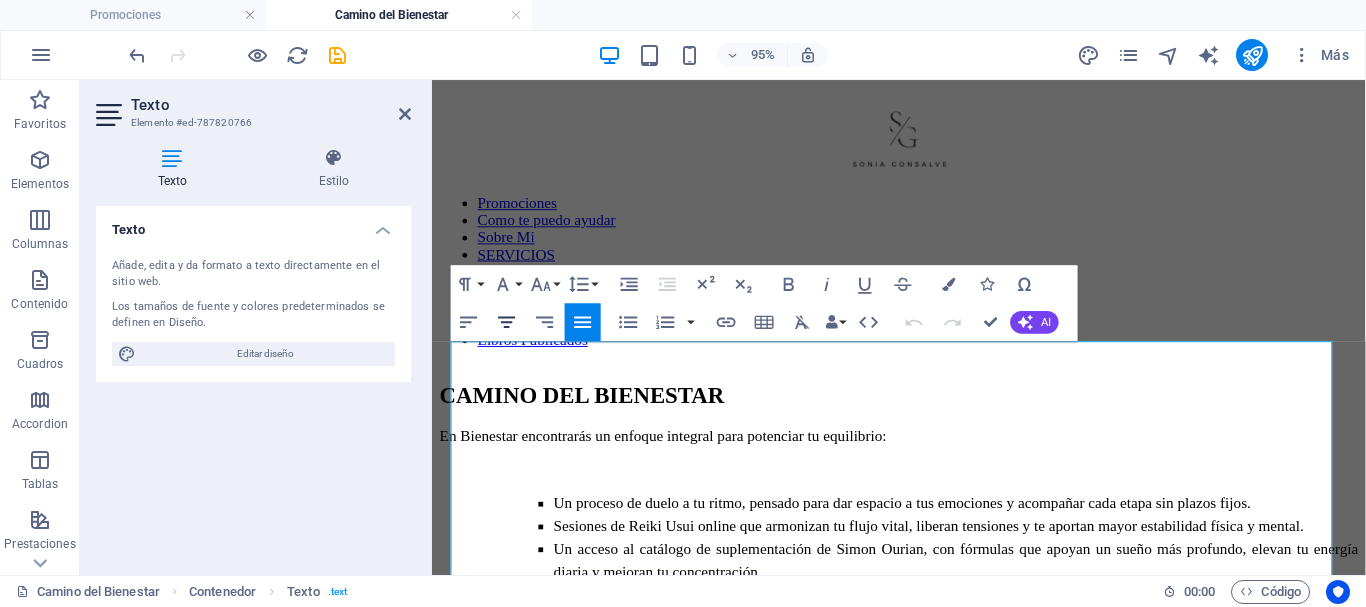 click 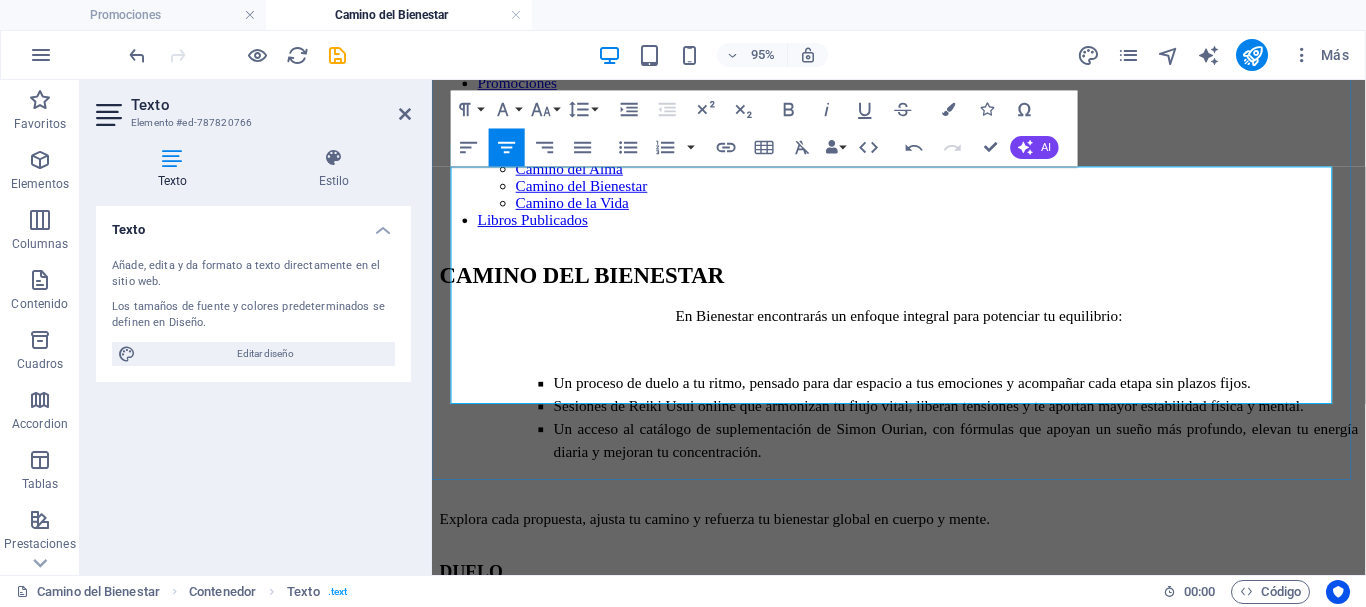 scroll, scrollTop: 100, scrollLeft: 0, axis: vertical 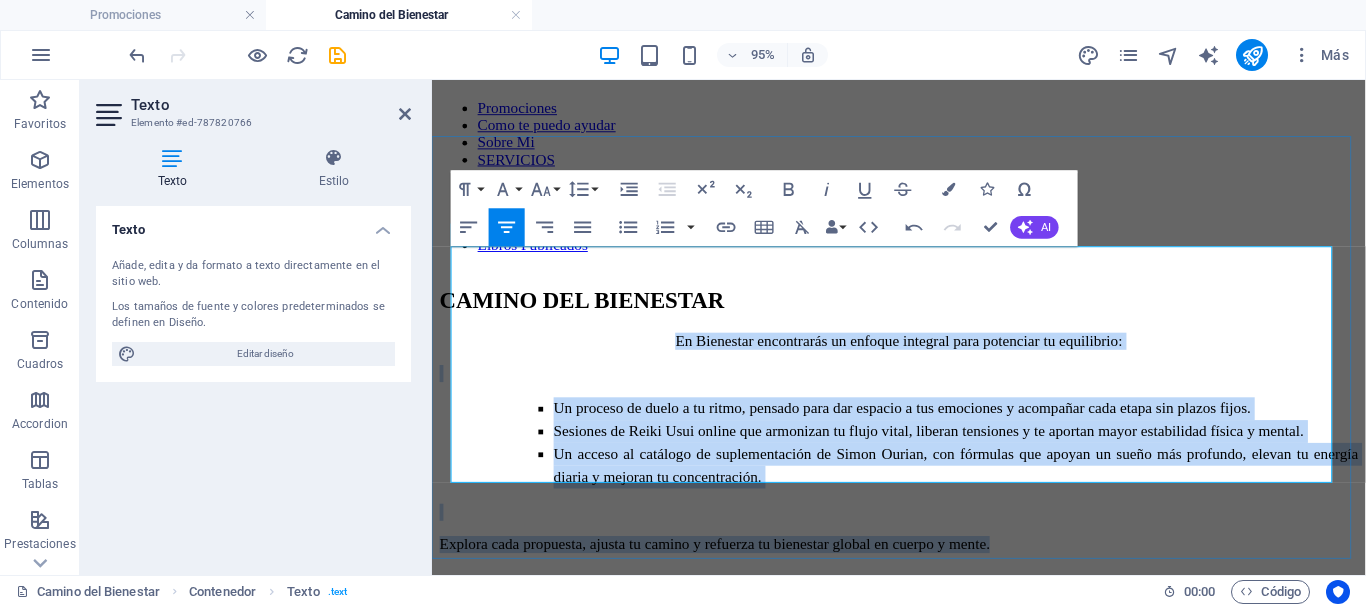 drag, startPoint x: 1147, startPoint y: 477, endPoint x: 491, endPoint y: 275, distance: 686.39636 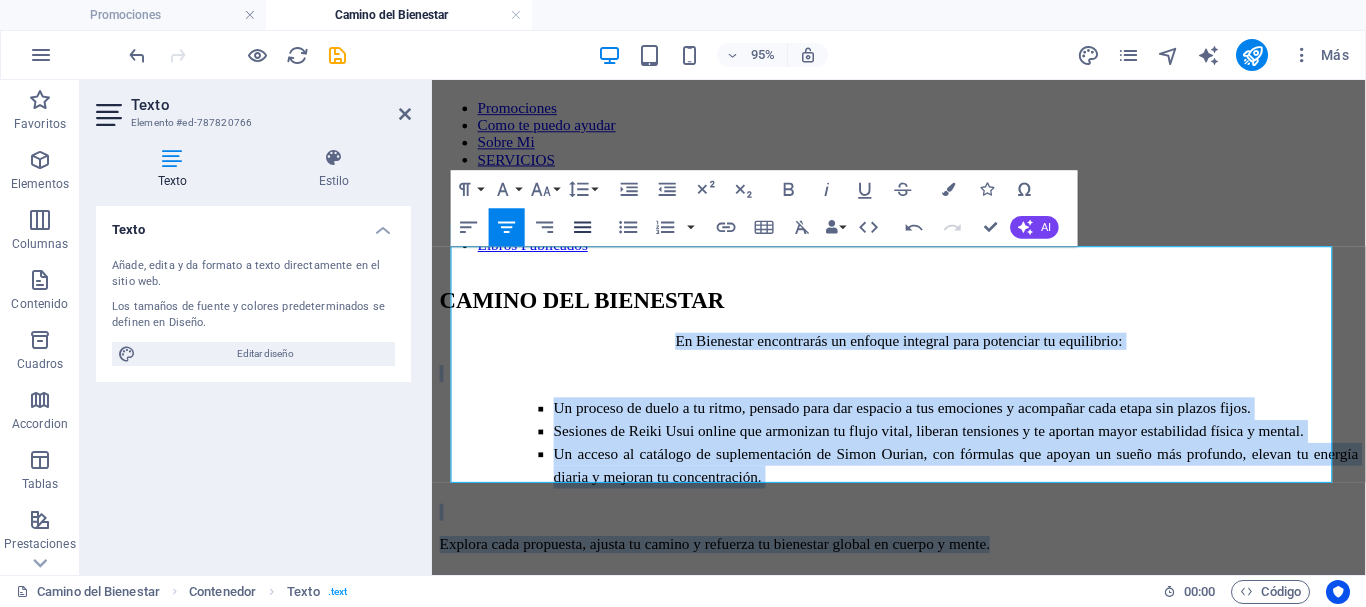 click 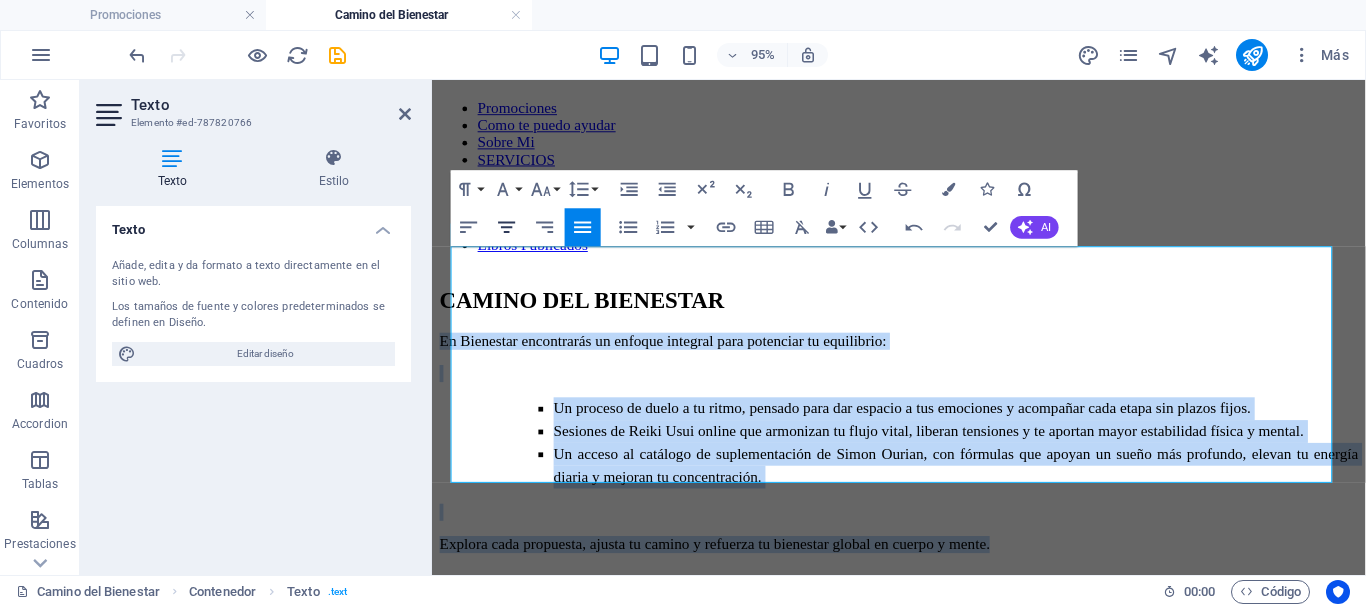 click 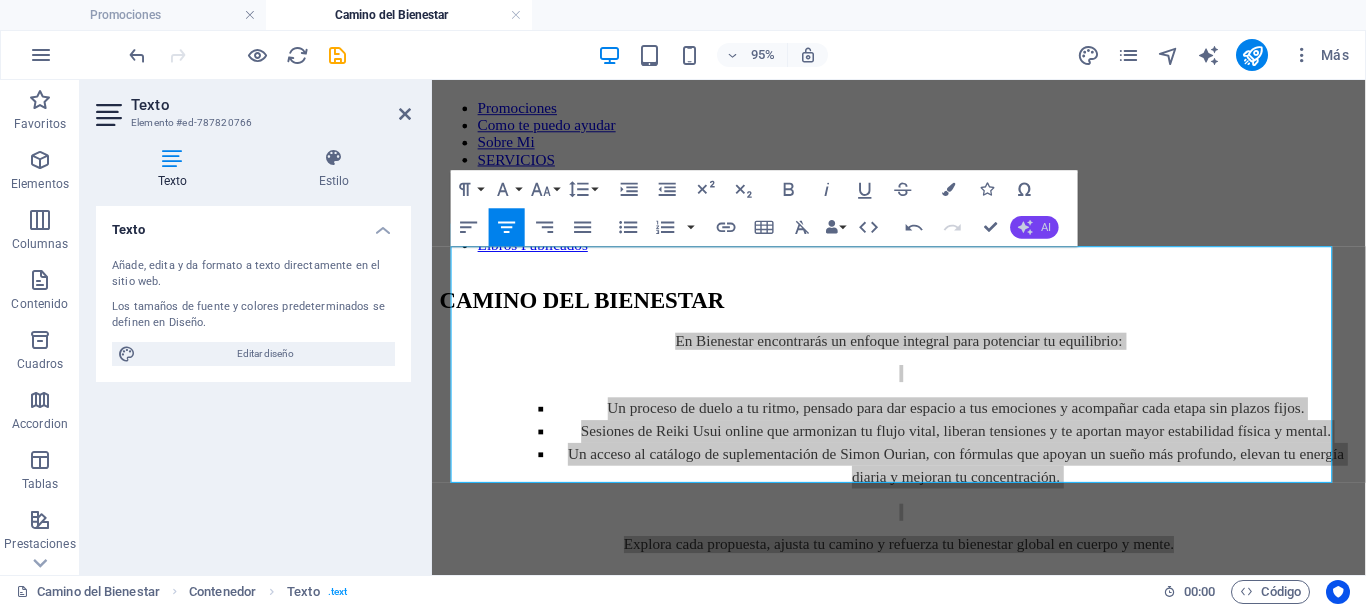 click 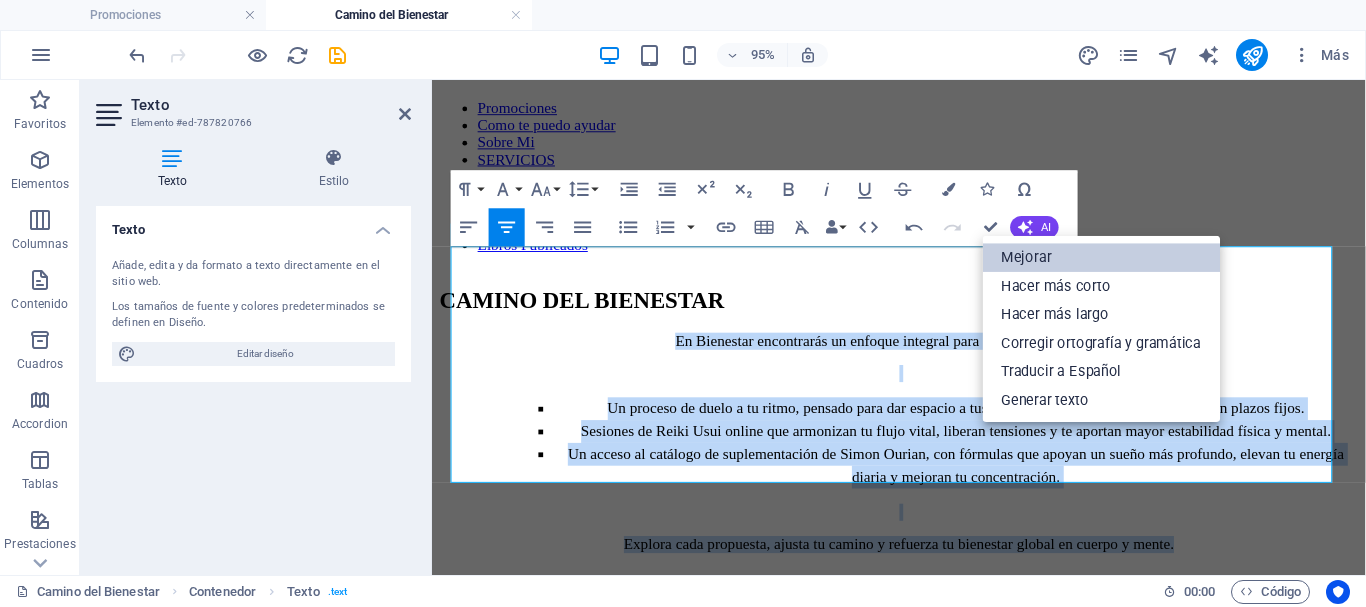 click on "Mejorar" at bounding box center (1102, 258) 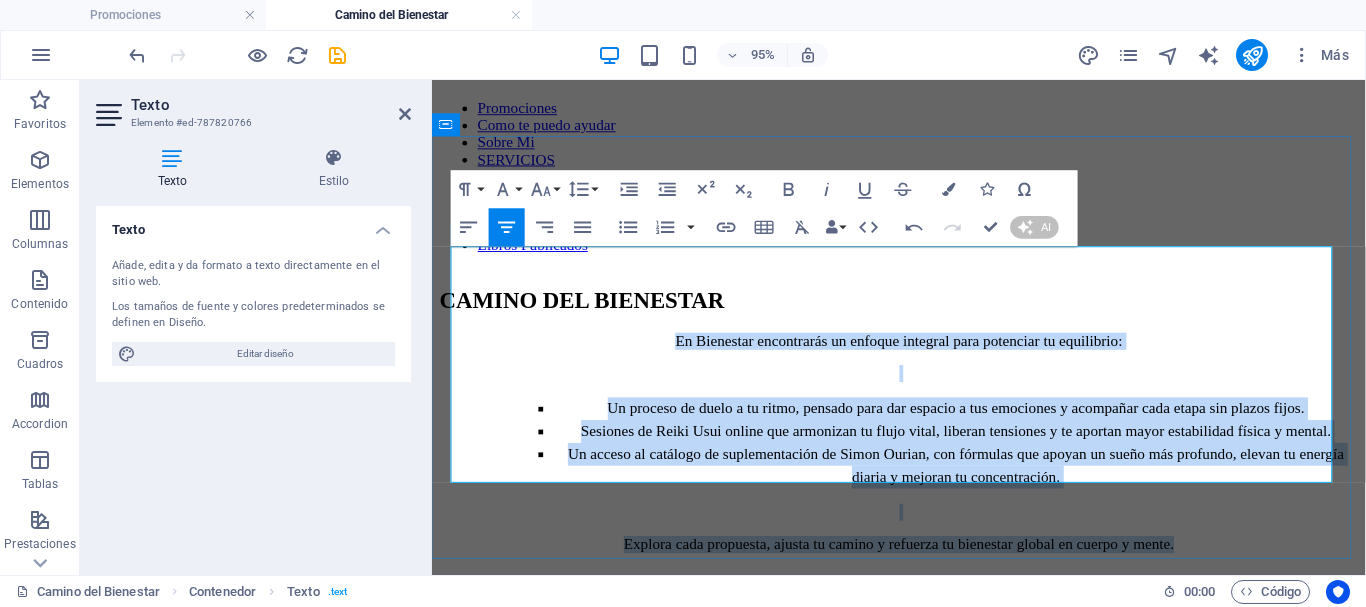 type 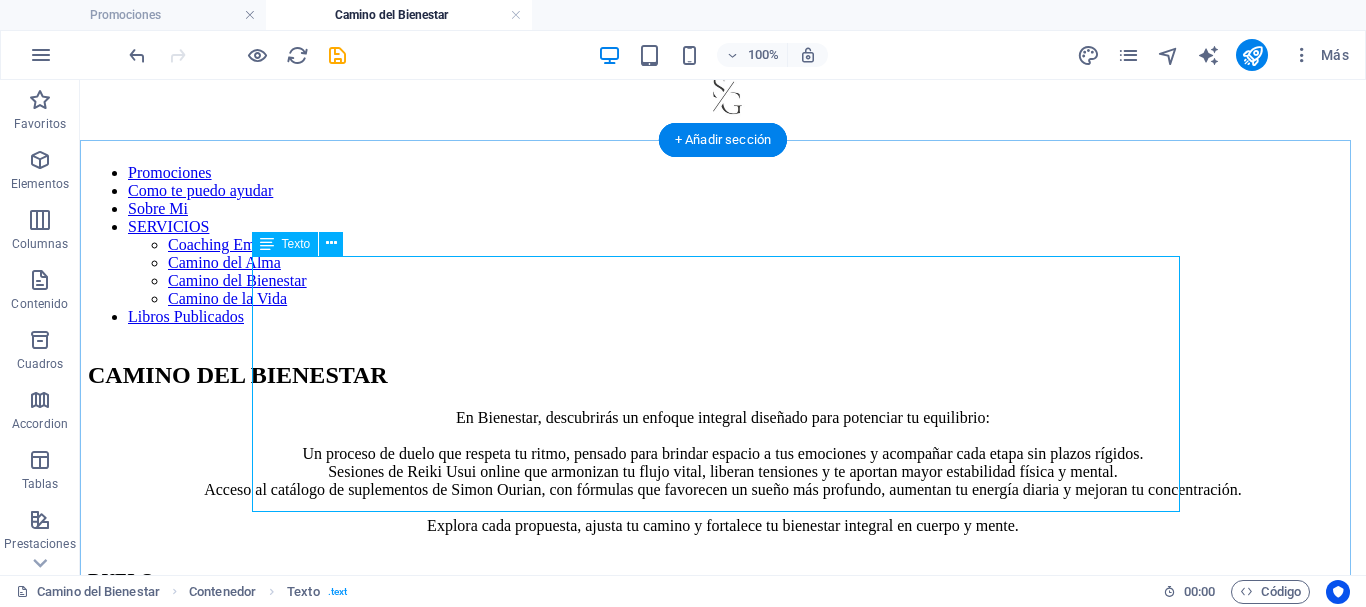 scroll, scrollTop: 100, scrollLeft: 0, axis: vertical 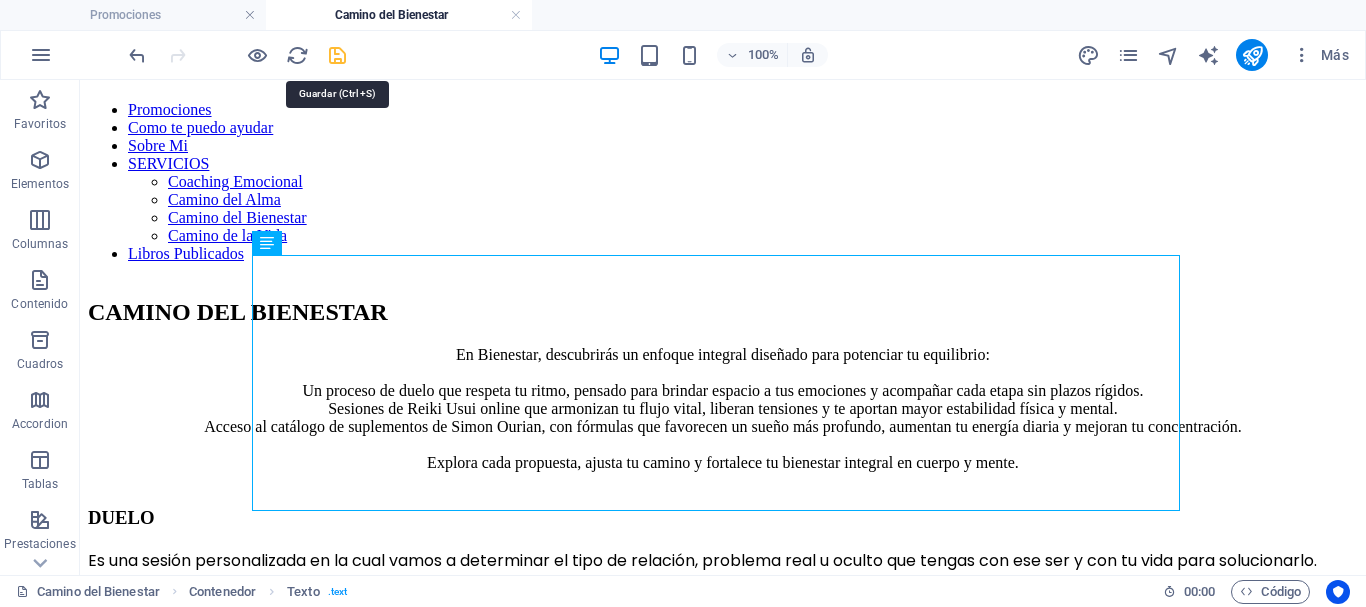 click at bounding box center (337, 55) 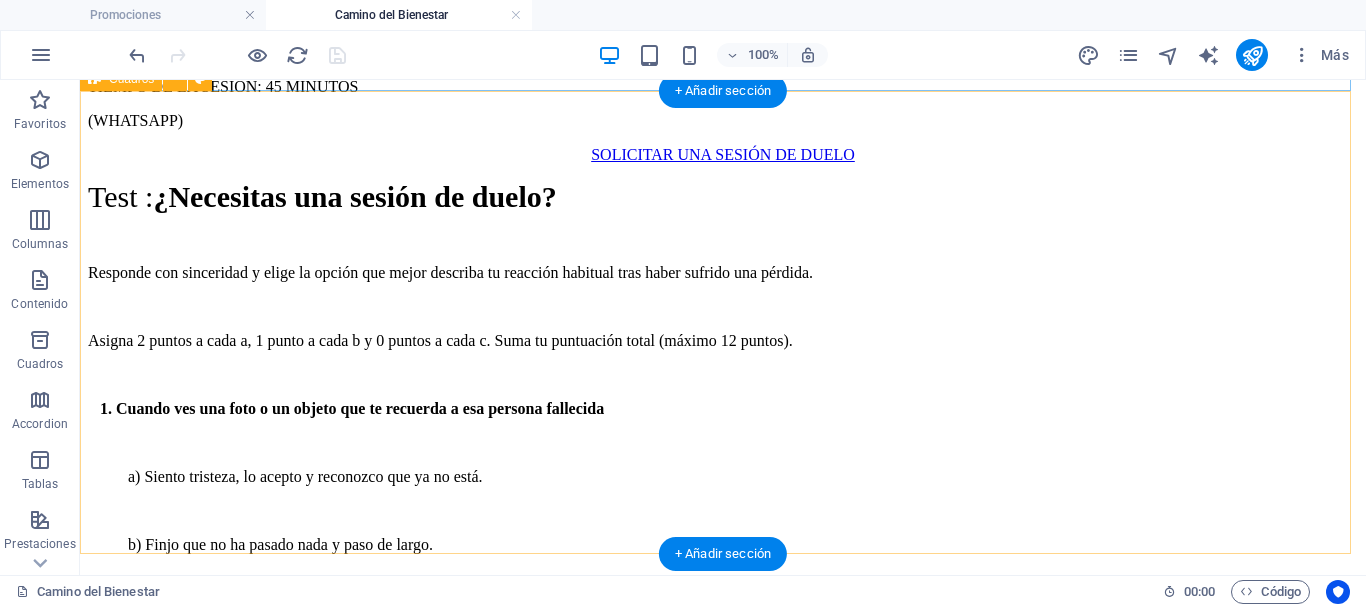 scroll, scrollTop: 700, scrollLeft: 0, axis: vertical 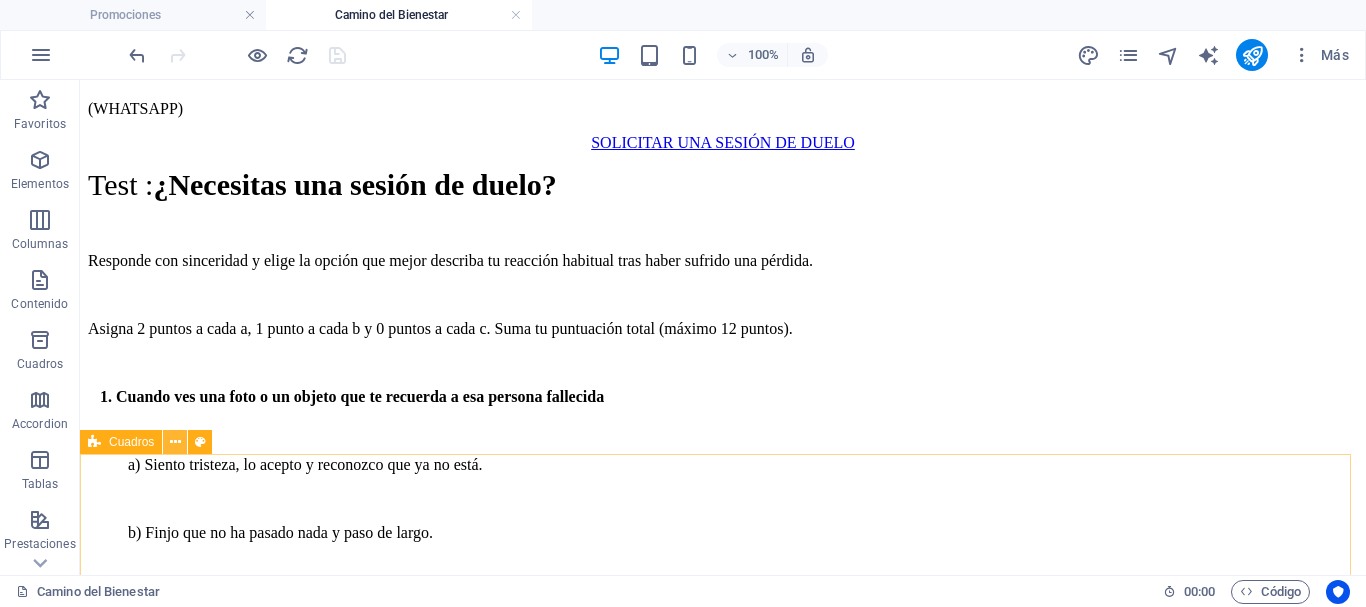 click at bounding box center [175, 442] 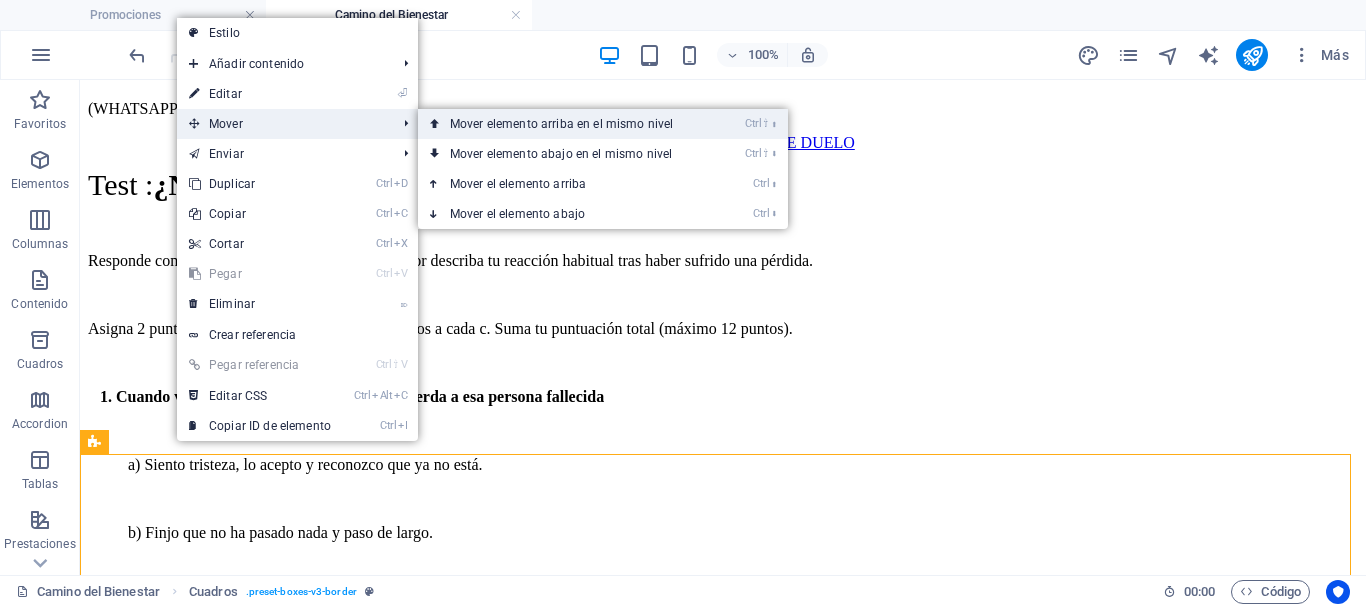 click on "Ctrl ⇧ ⬆  Mover elemento arriba en el mismo nivel" at bounding box center [565, 124] 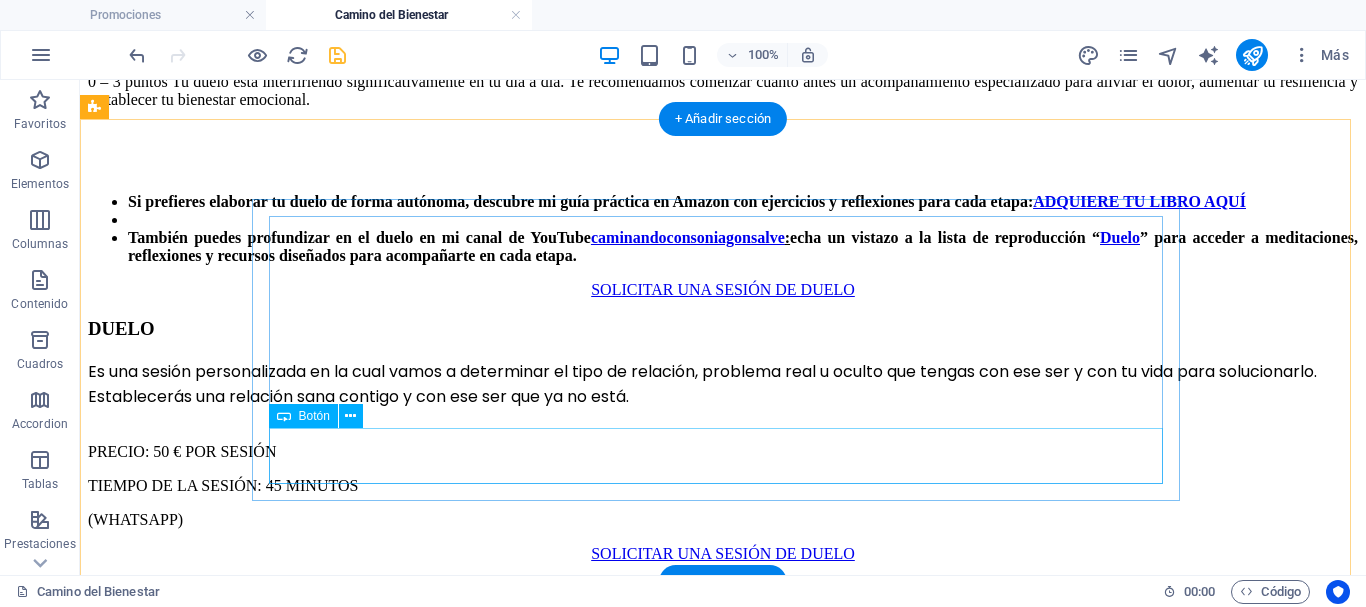 scroll, scrollTop: 2354, scrollLeft: 0, axis: vertical 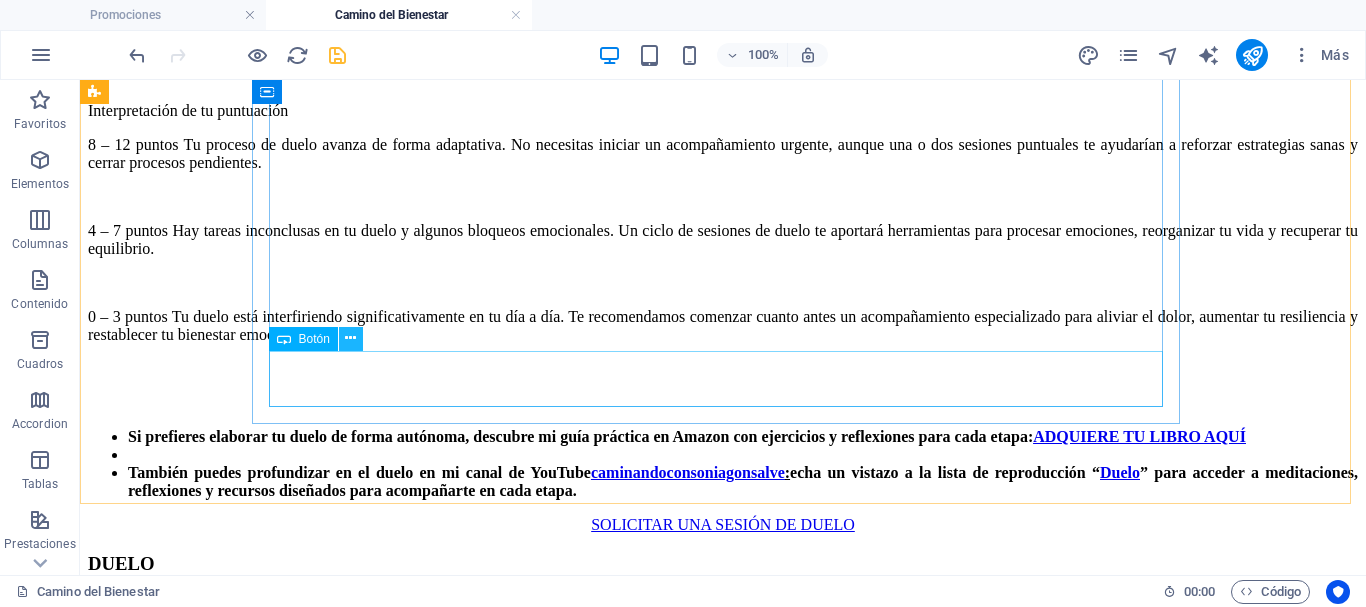 click at bounding box center [350, 338] 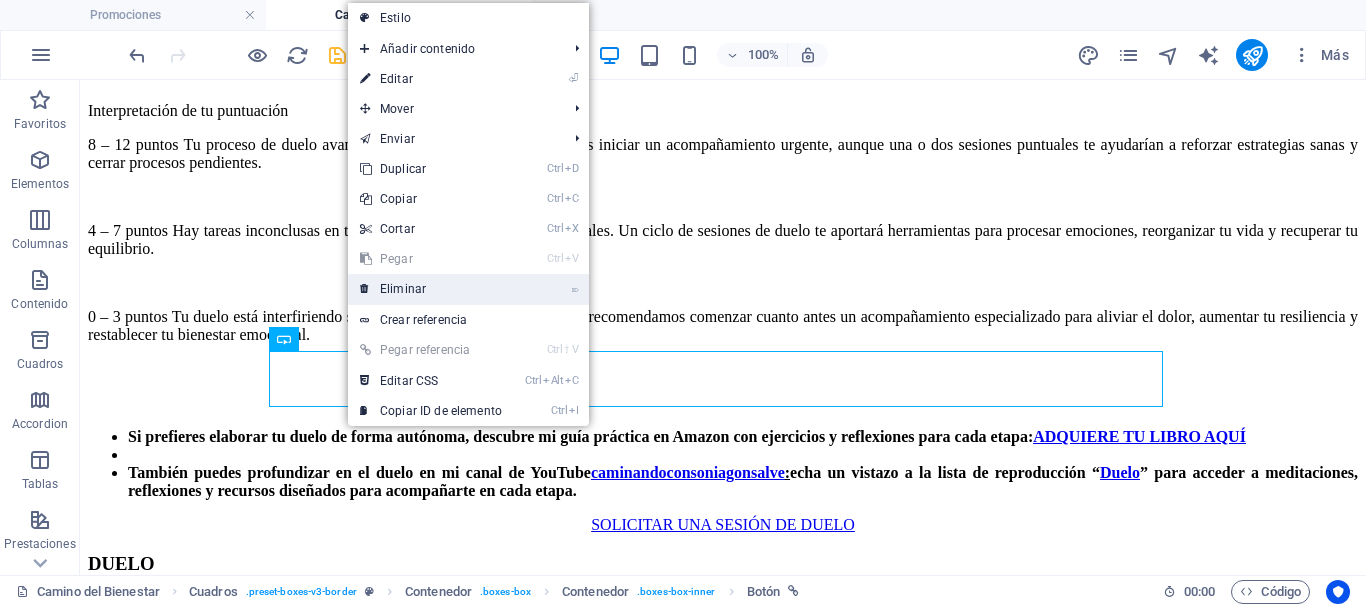click on "⌦  Eliminar" at bounding box center (431, 289) 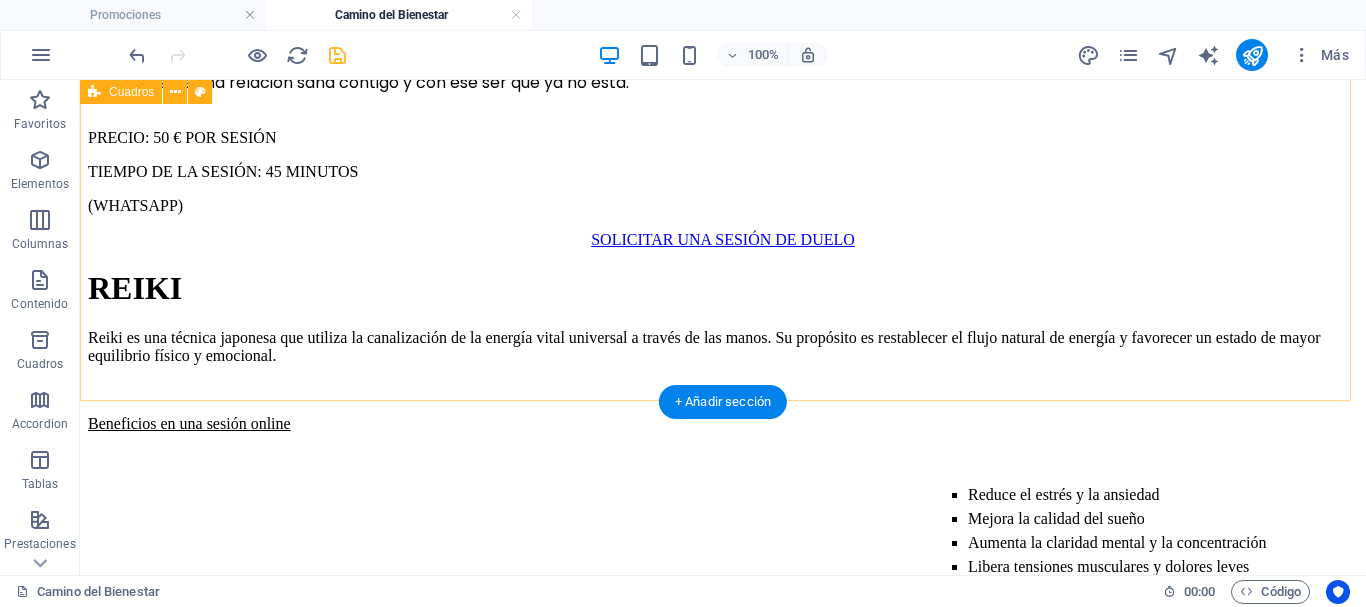 scroll, scrollTop: 2854, scrollLeft: 0, axis: vertical 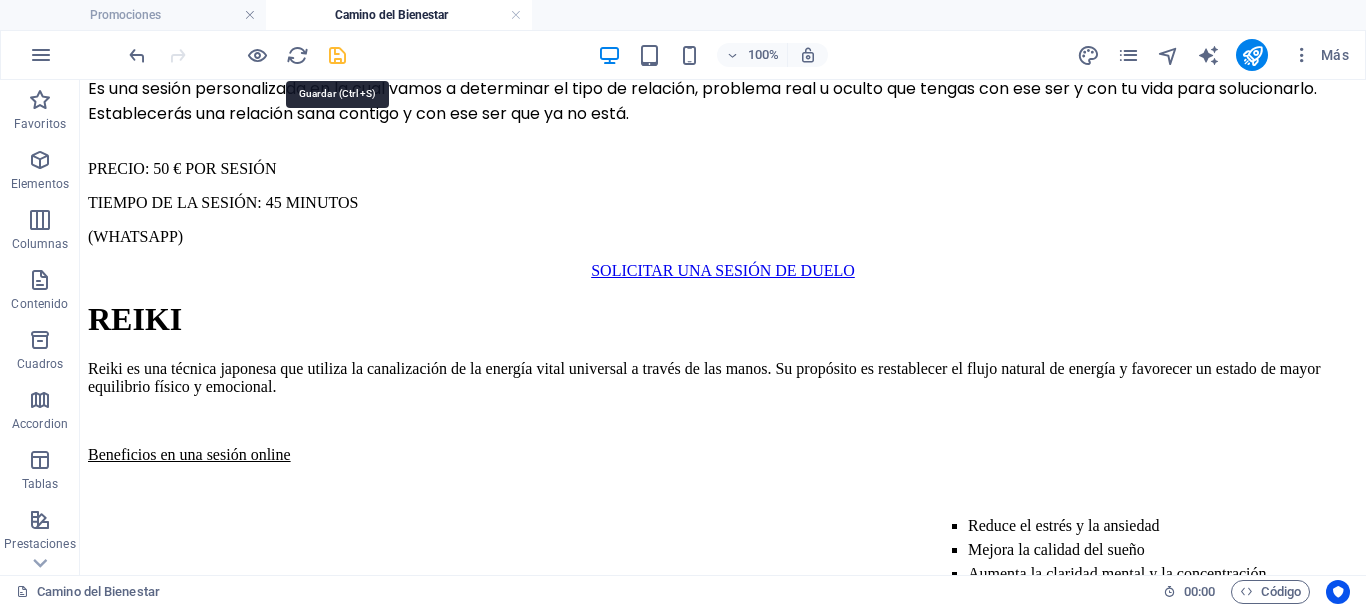 click at bounding box center (337, 55) 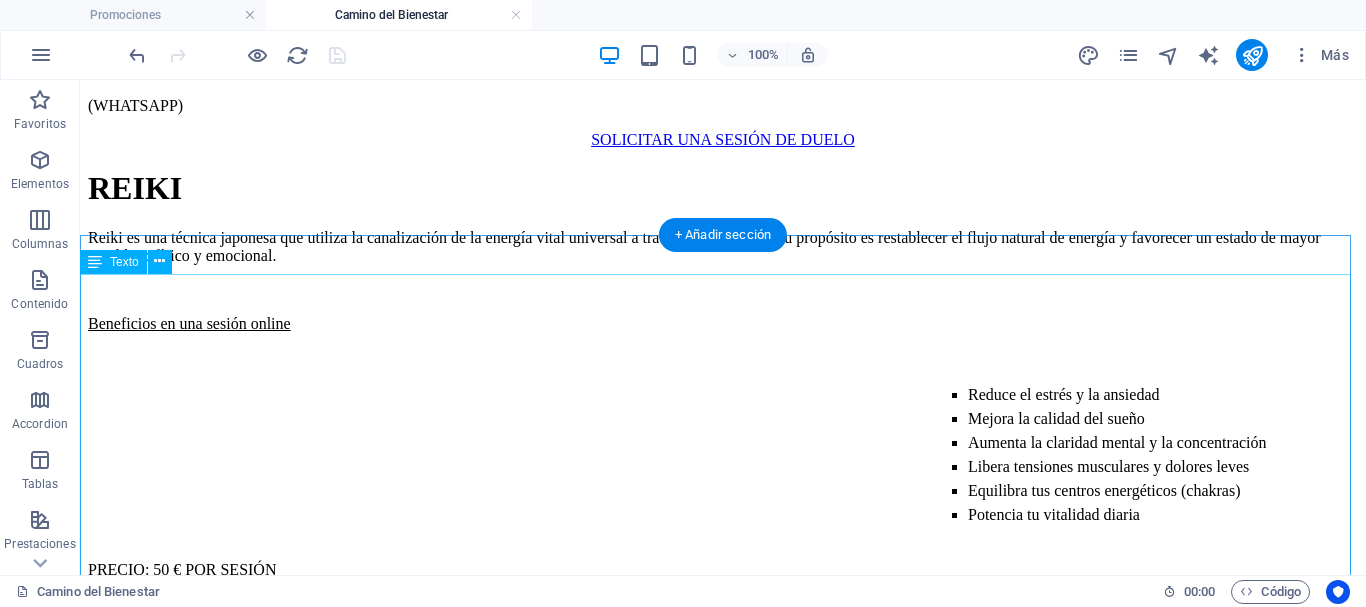 scroll, scrollTop: 2954, scrollLeft: 0, axis: vertical 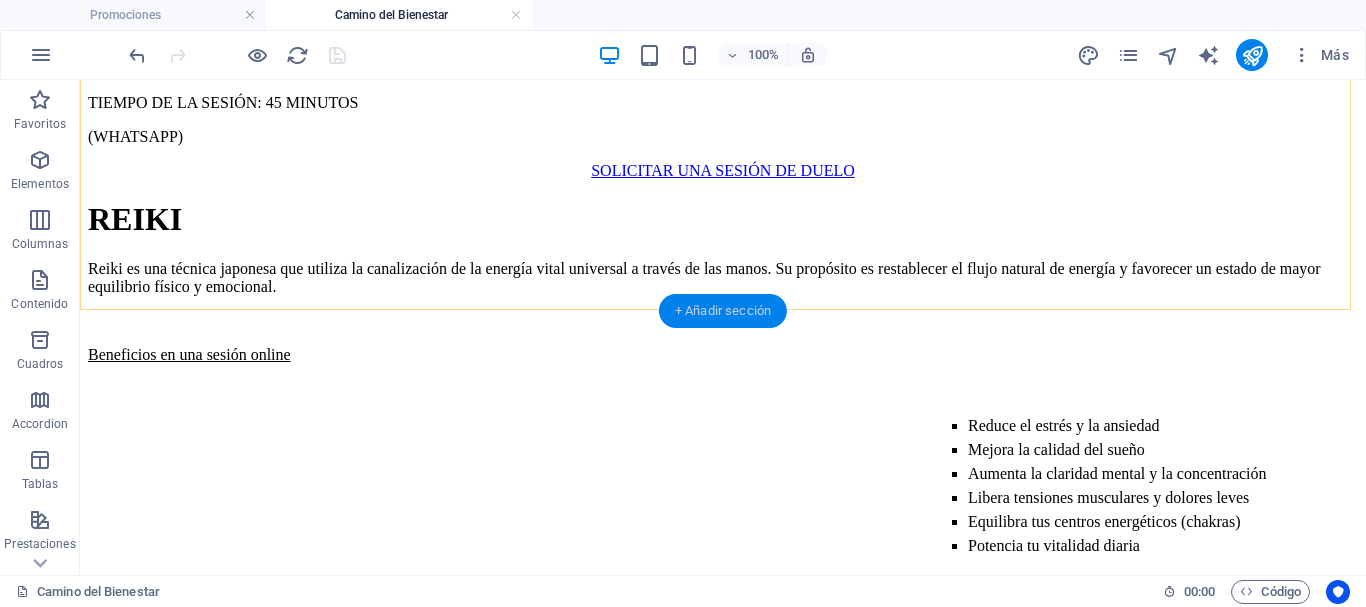 click on "+ Añadir sección" at bounding box center (723, 311) 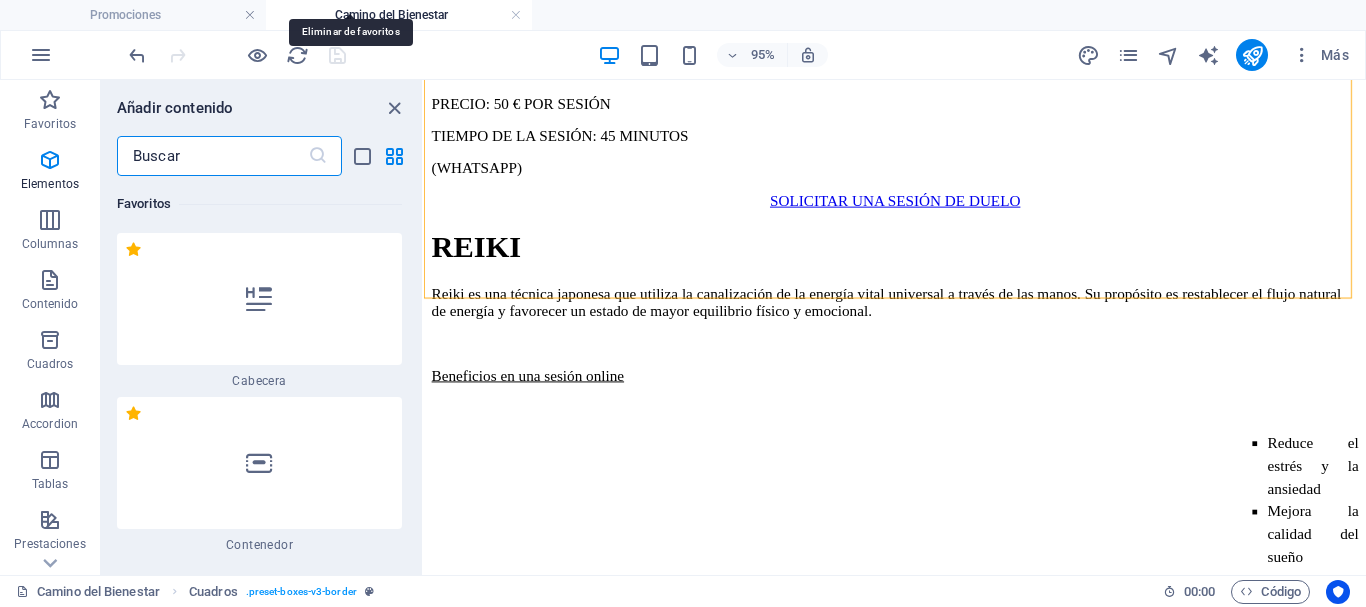 scroll, scrollTop: 6808, scrollLeft: 0, axis: vertical 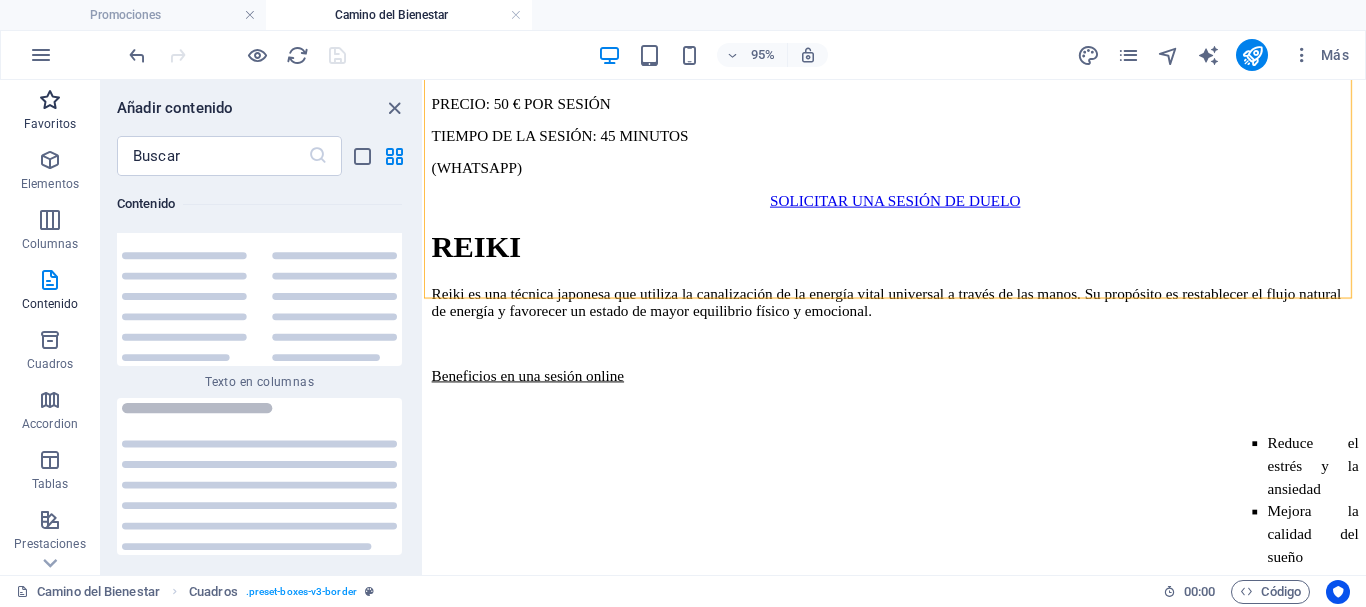 click at bounding box center [50, 100] 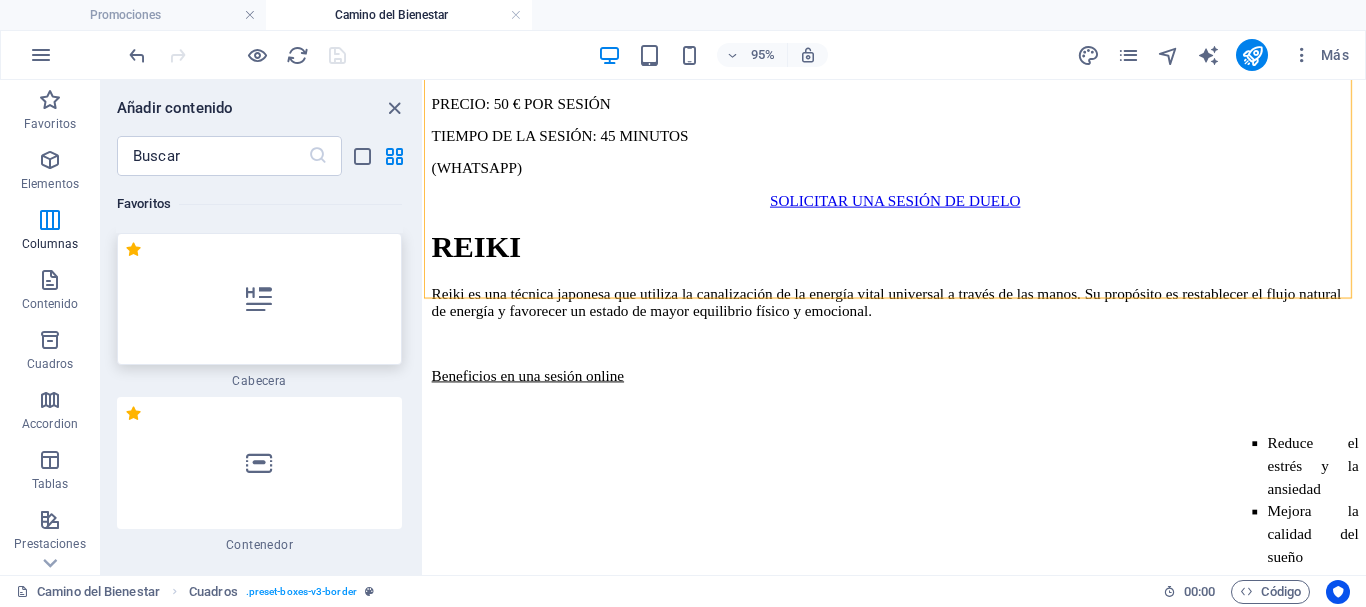 scroll, scrollTop: 0, scrollLeft: 0, axis: both 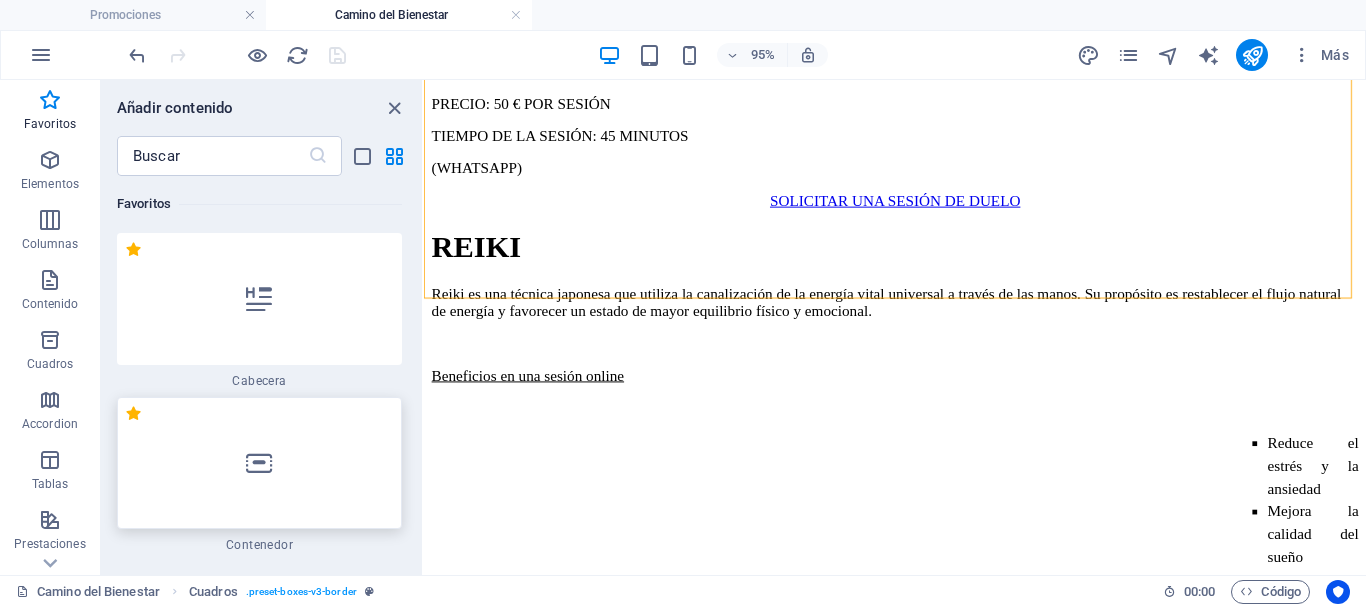 click at bounding box center [259, 463] 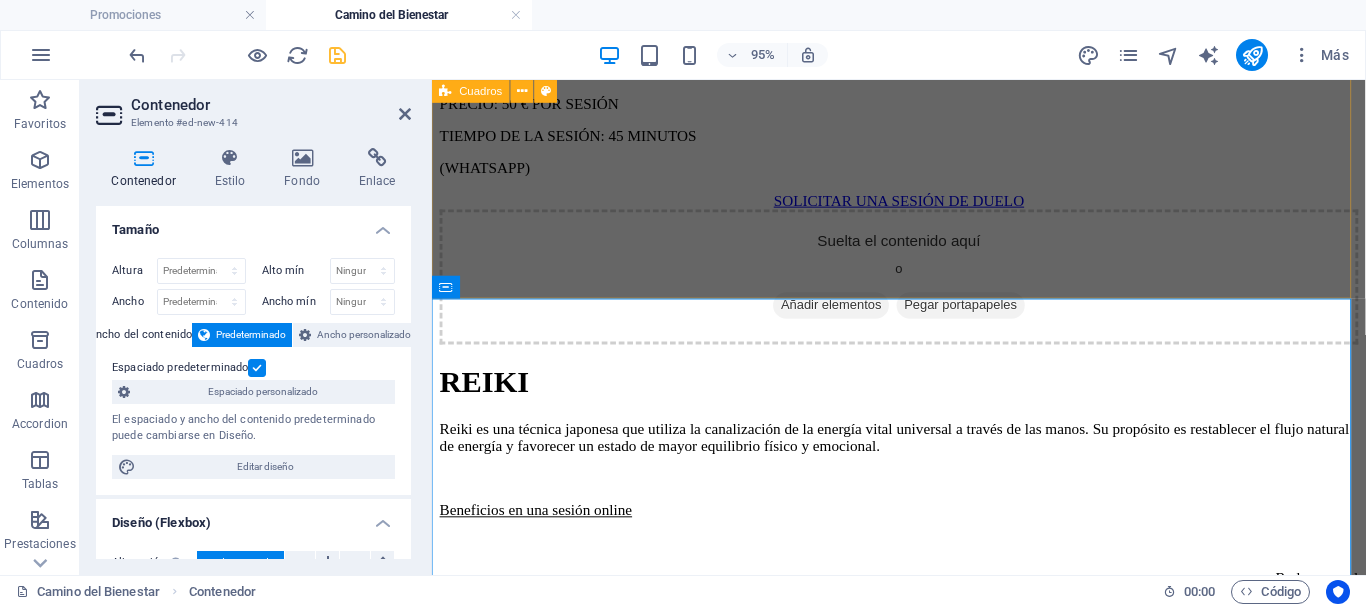 click on "DUELO Es una sesión personalizada en la cual vamos a determinar el tipo de relación, problema real u oculto que tengas con ese ser y con tu vida para solucionarlo. Establecerás una relación sana contigo y con ese ser que ya no está. PRECIO: [PRICE] POR SESIÓN TIEMPO DE LA SESIÓN: [TIME] (WHATSAPP) SOLICITAR UNA SESIÓN DE DUELO" at bounding box center (923, 83) 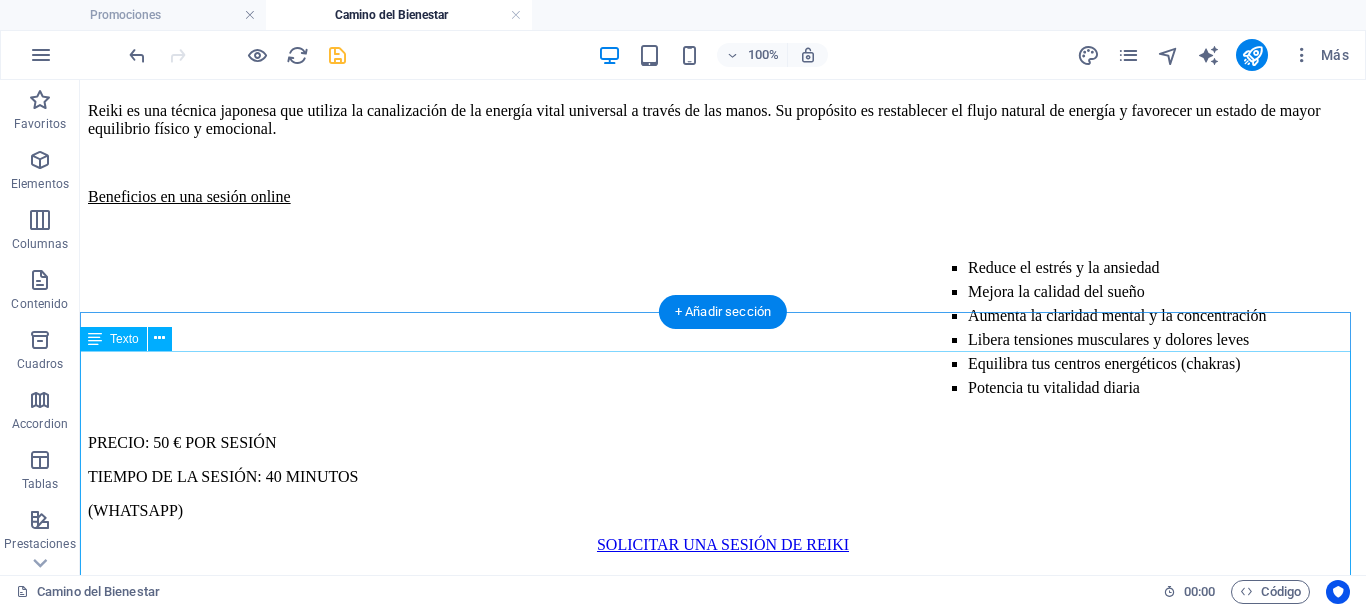 scroll, scrollTop: 3154, scrollLeft: 0, axis: vertical 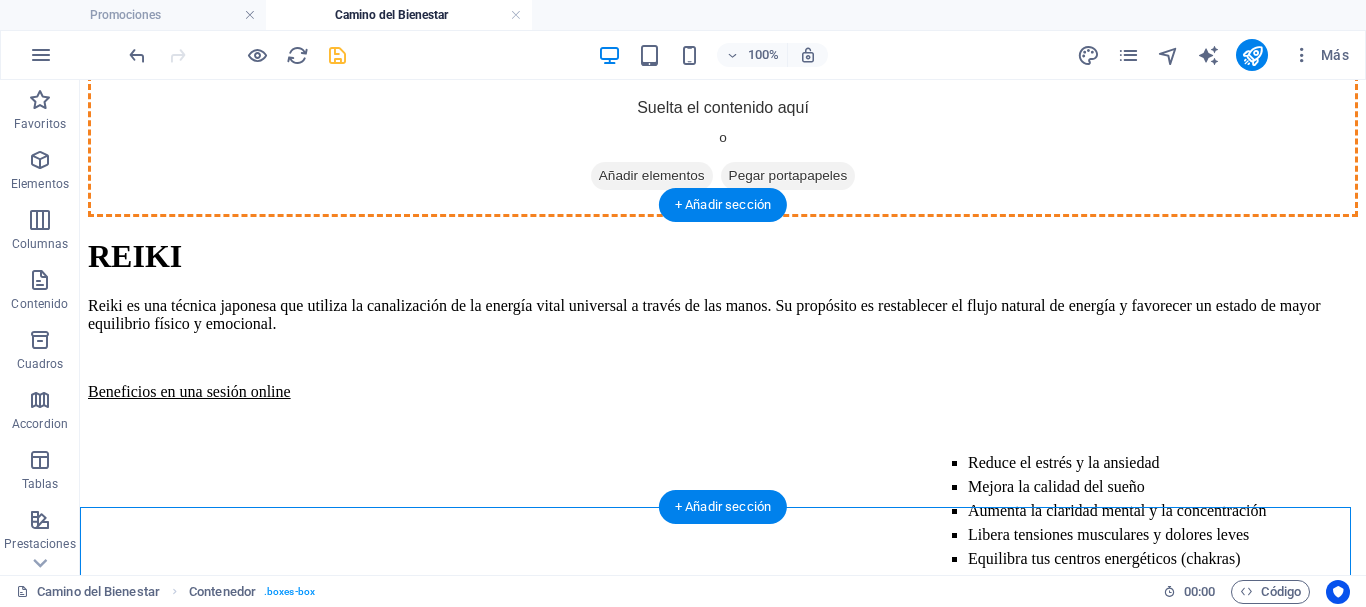 drag, startPoint x: 718, startPoint y: 535, endPoint x: 720, endPoint y: 308, distance: 227.0088 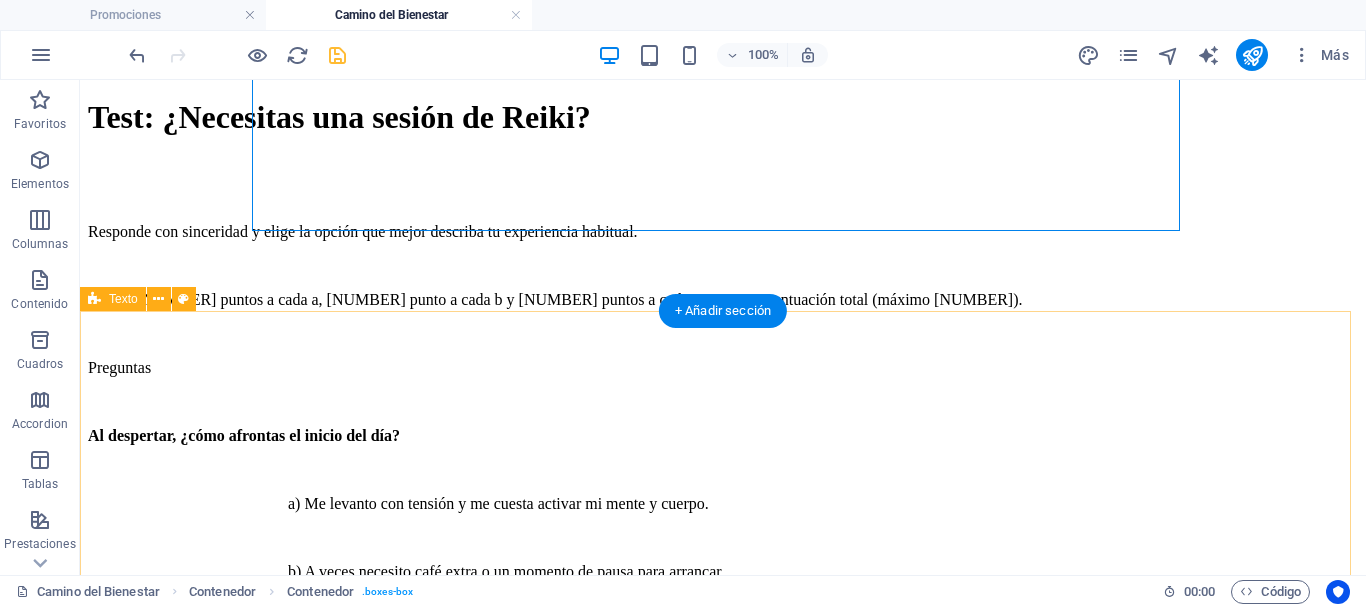 scroll, scrollTop: 3559, scrollLeft: 0, axis: vertical 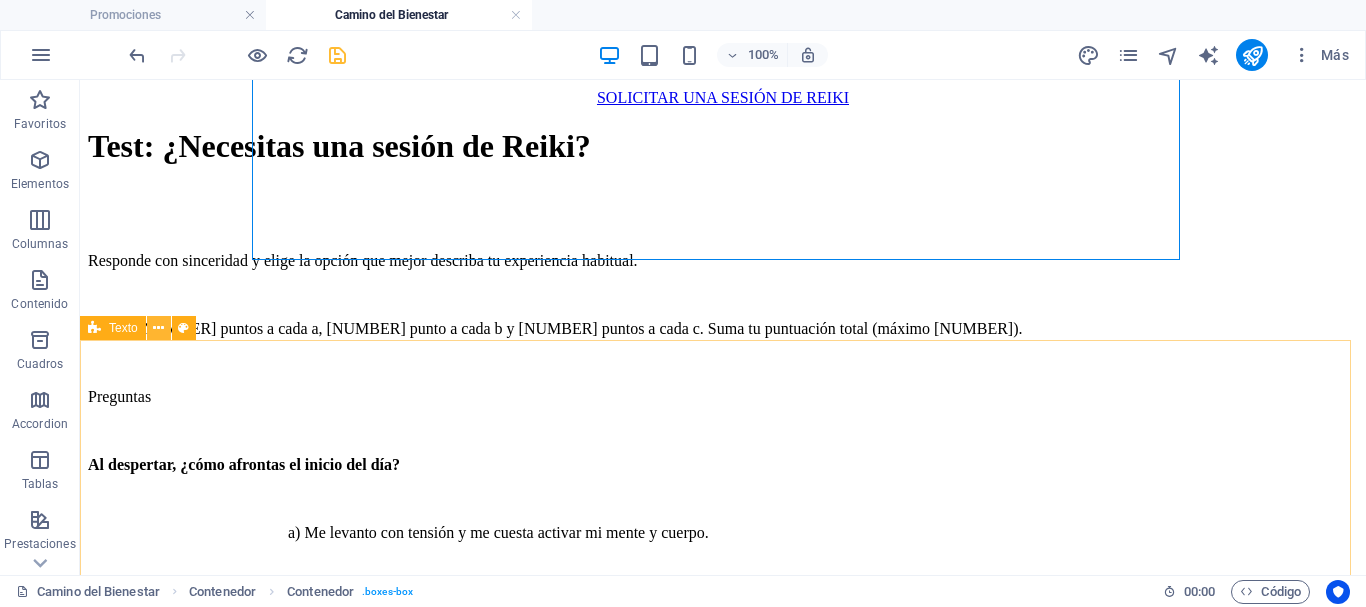 click at bounding box center [158, 328] 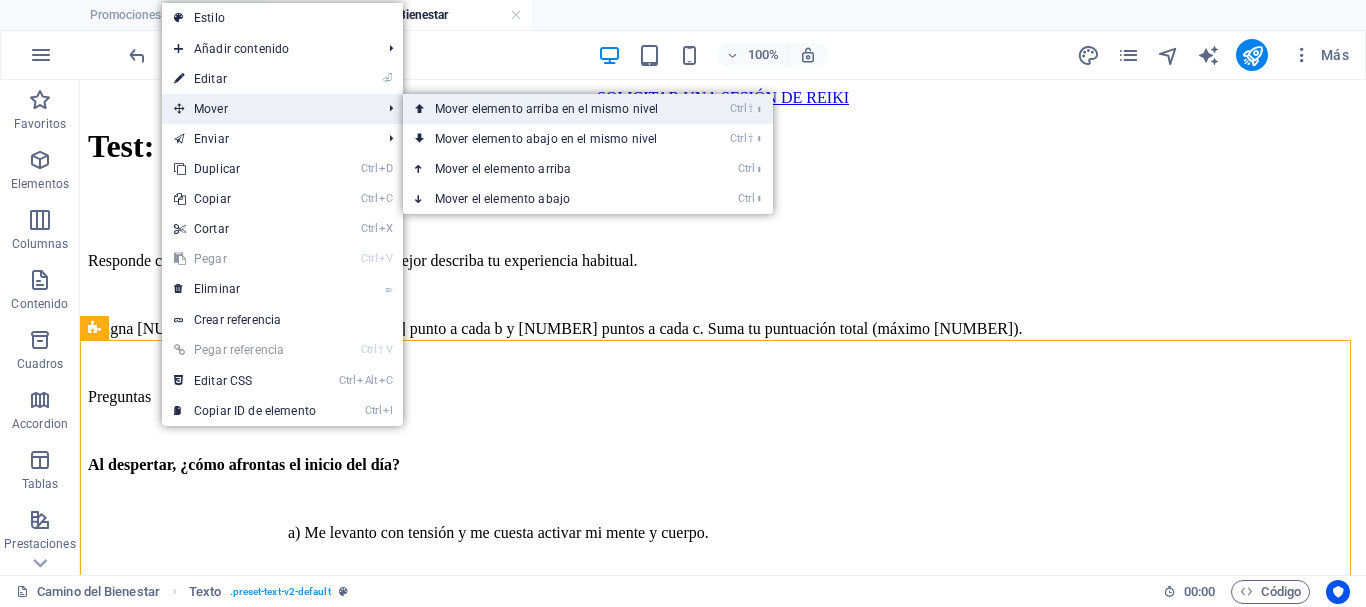 click on "Ctrl ⇧ ⬆  Mover elemento arriba en el mismo nivel" at bounding box center (550, 109) 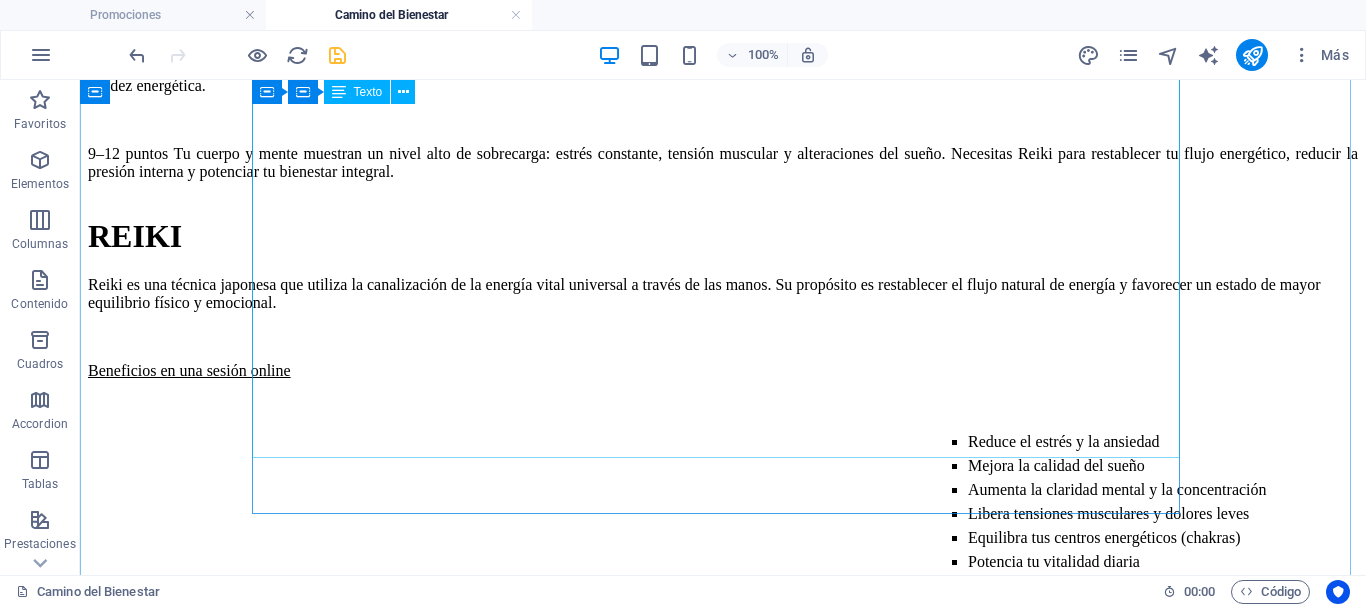 scroll, scrollTop: 4983, scrollLeft: 0, axis: vertical 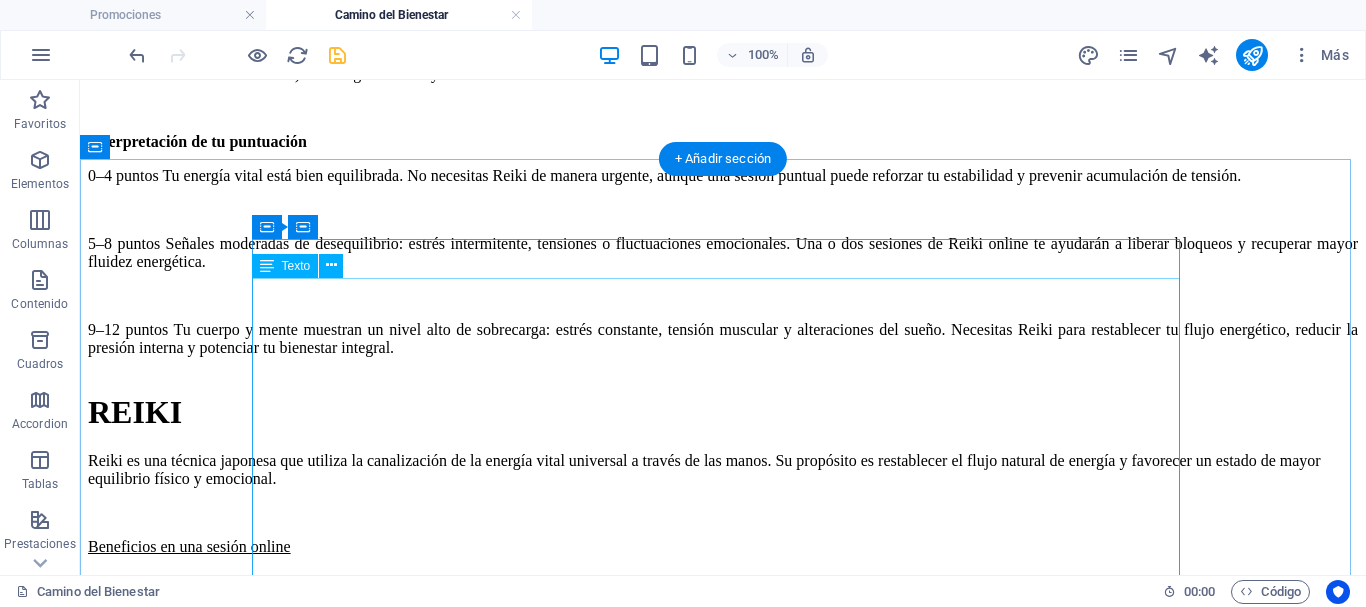 click on "Reiki es una técnica japonesa que utiliza la canalización de la energía vital universal a través de las manos. Su propósito es restablecer el flujo natural de energía y favorecer un estado de mayor equilibrio físico y emocional. Beneficios en una sesión online Reduce el estrés y la ansiedad Mejora la calidad del sueño Aumenta la claridad mental y la concentración Libera tensiones musculares y dolores leves Equilibra tus centros energéticos (chakras) Potencia tu vitalidad diaria PRECIO: 50 € POR SESIÓN TIEMPO DE LA SESIÓN: 40 MINUTOS (WHATSAPP)" at bounding box center (723, 661) 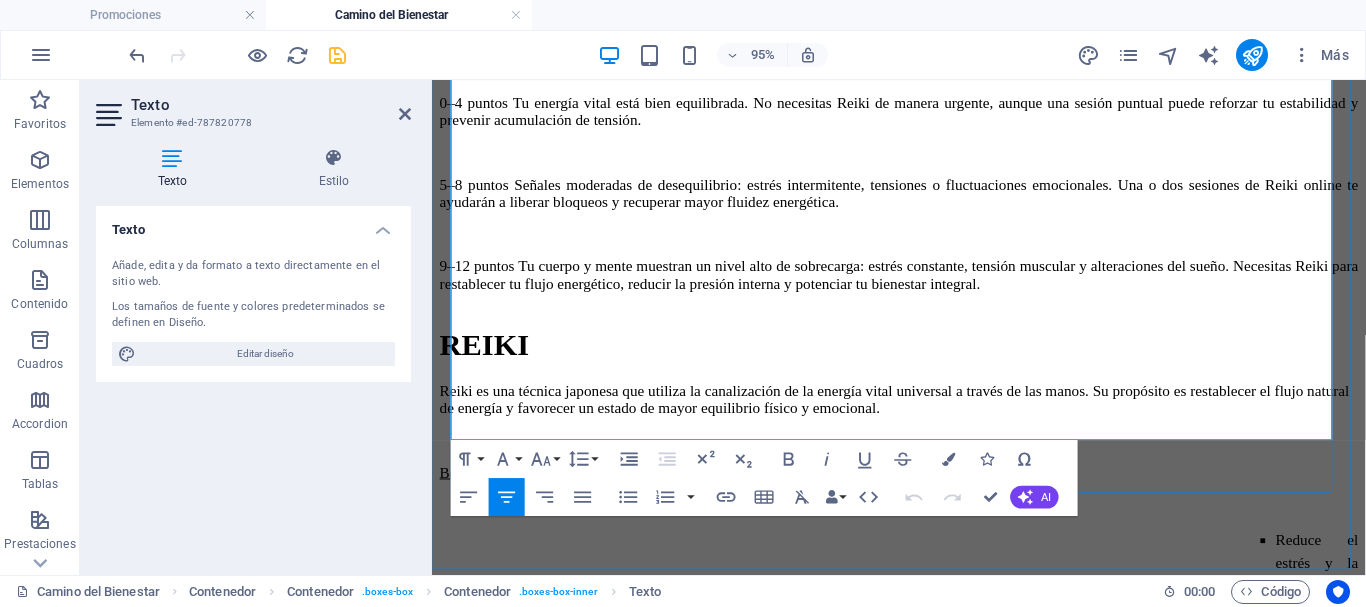 scroll, scrollTop: 5183, scrollLeft: 0, axis: vertical 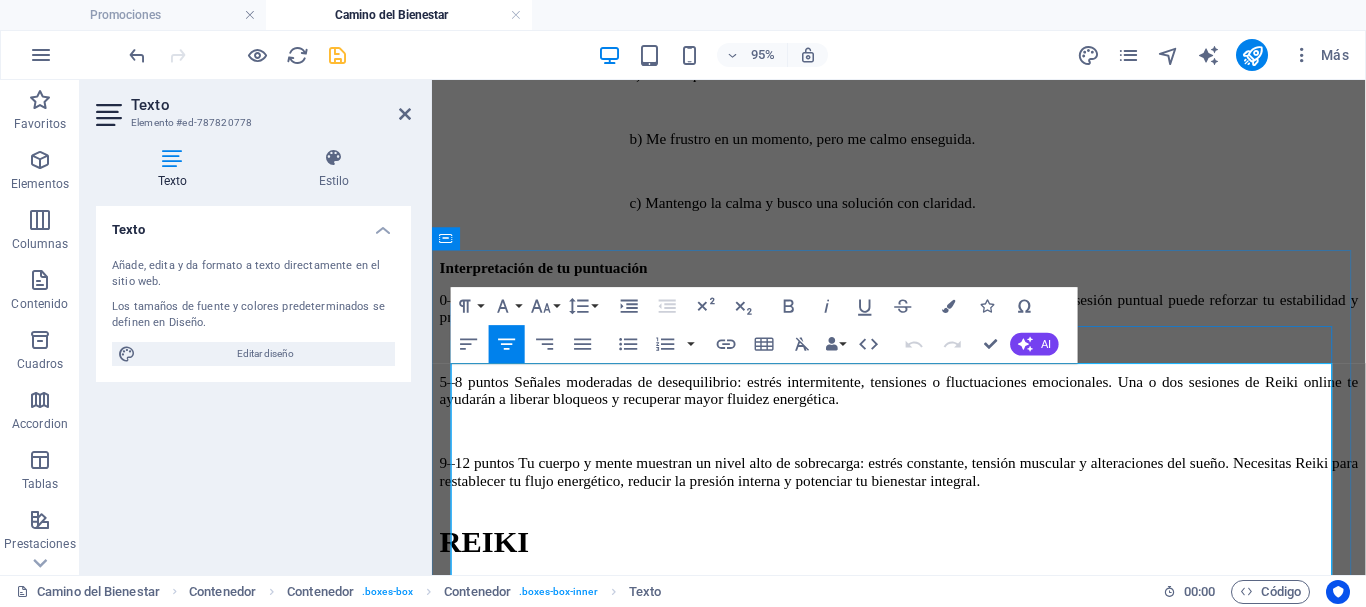 drag, startPoint x: 976, startPoint y: 437, endPoint x: 453, endPoint y: 388, distance: 525.2904 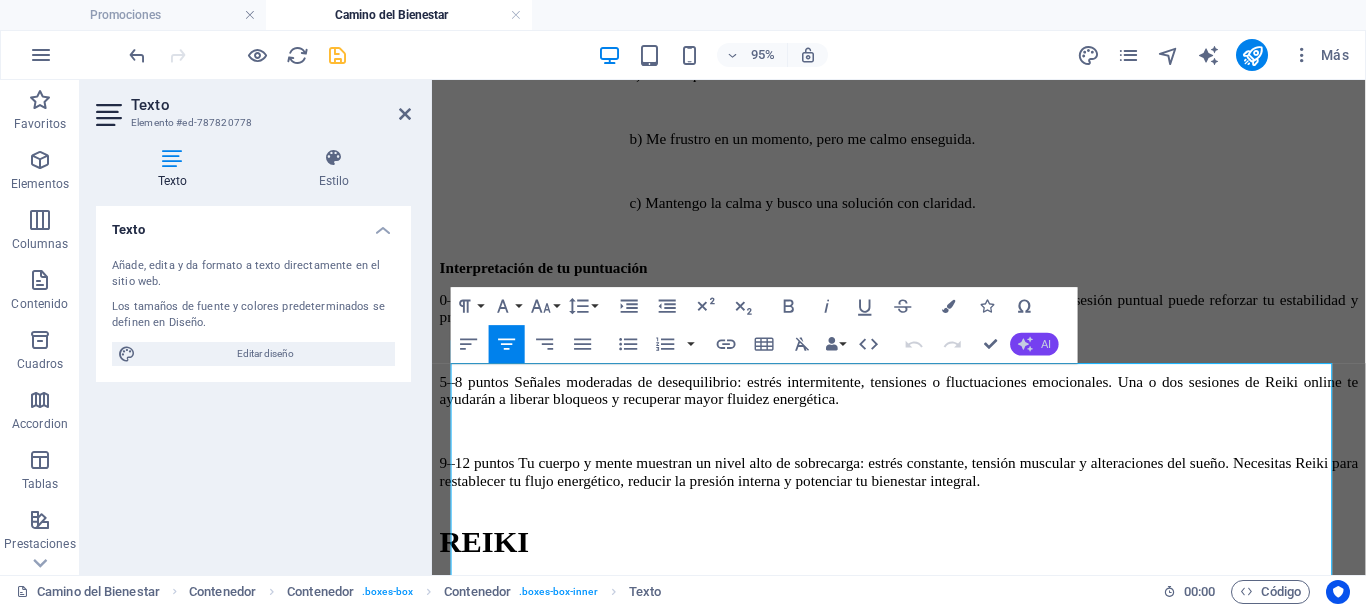 click on "AI" at bounding box center [1035, 344] 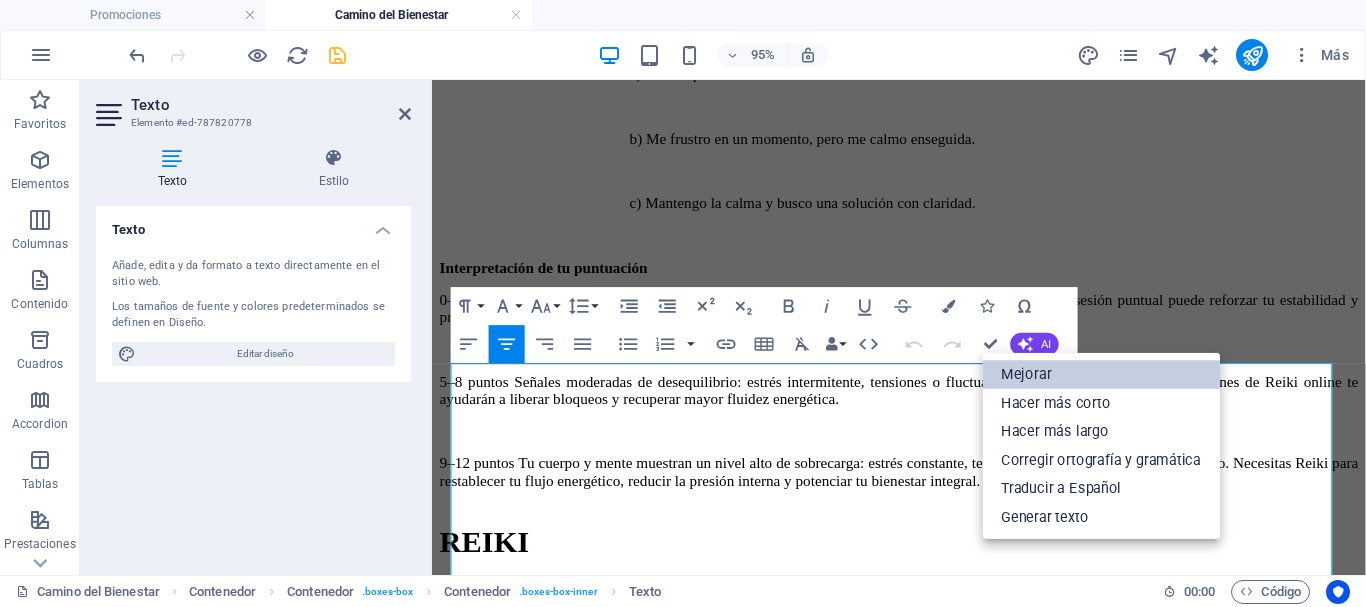 drag, startPoint x: 1036, startPoint y: 376, endPoint x: 1045, endPoint y: 387, distance: 14.21267 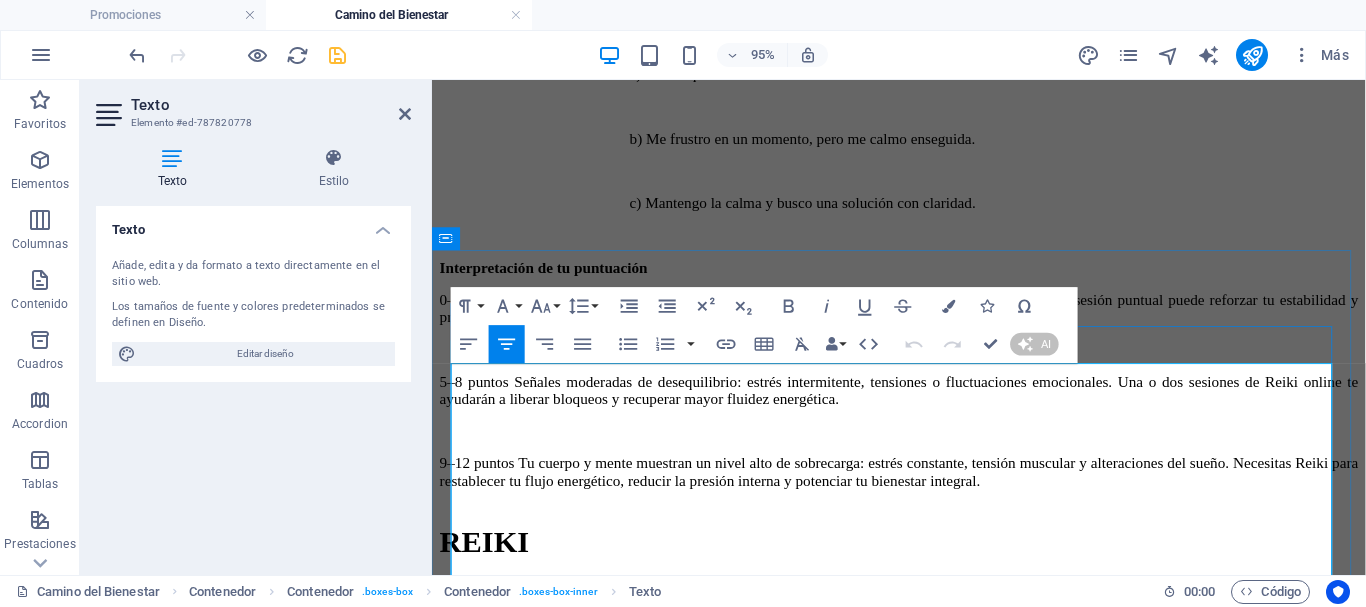 type 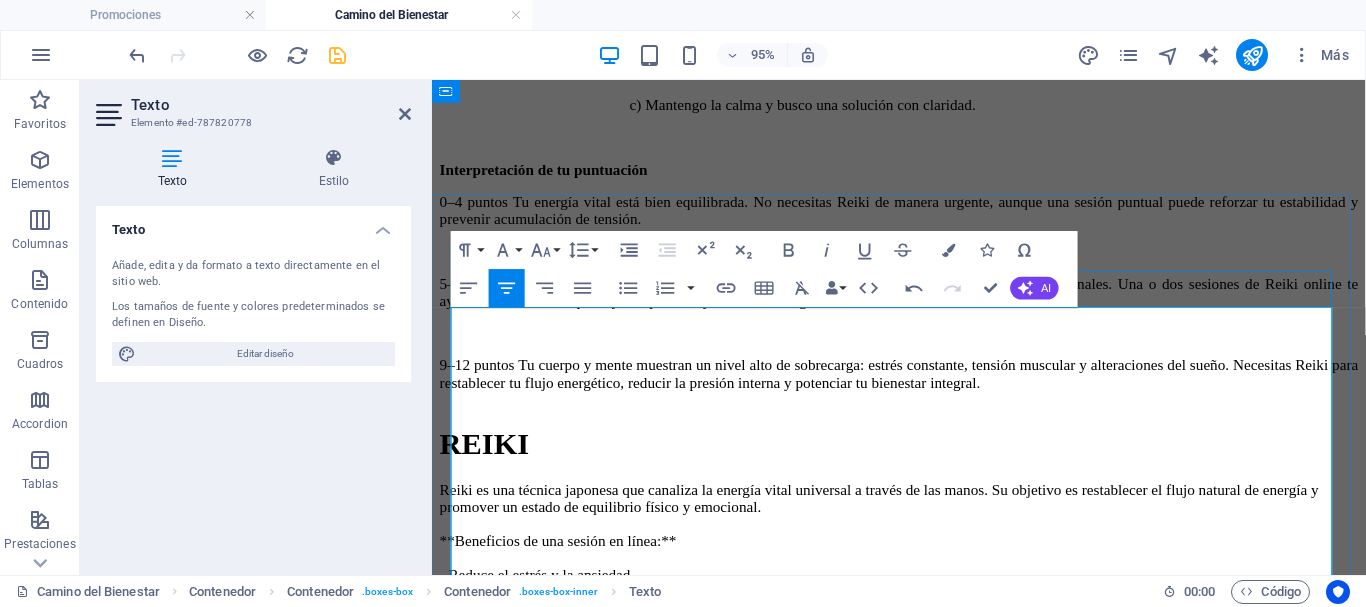 scroll, scrollTop: 4883, scrollLeft: 0, axis: vertical 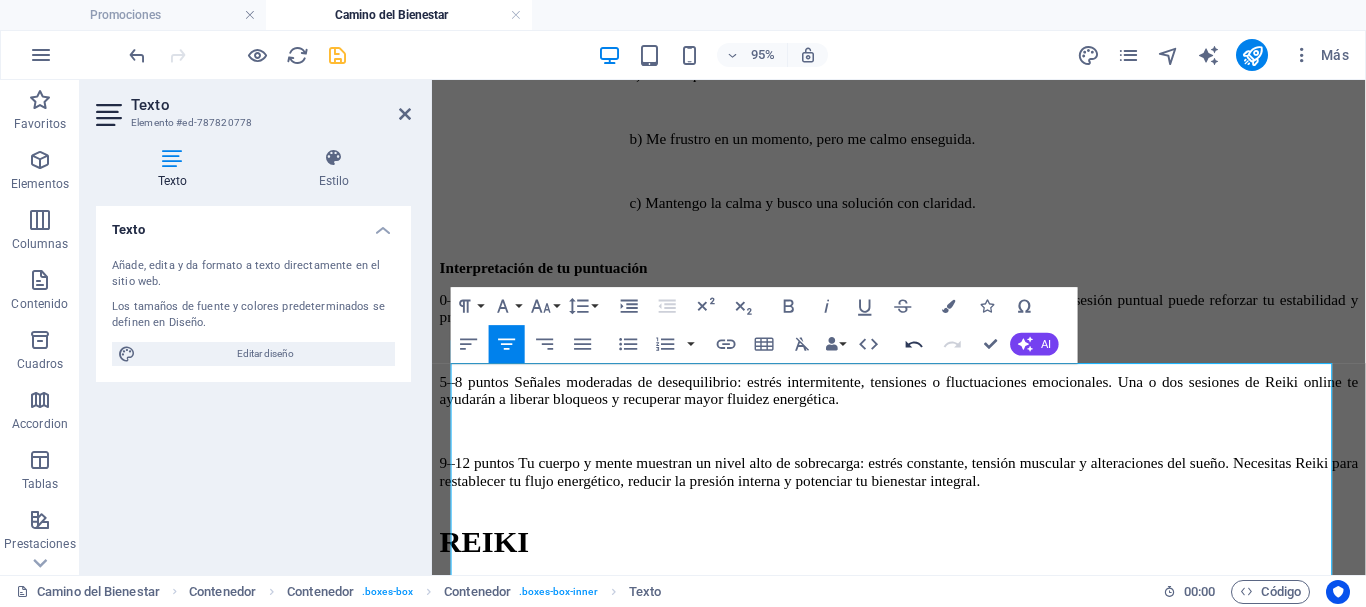 click 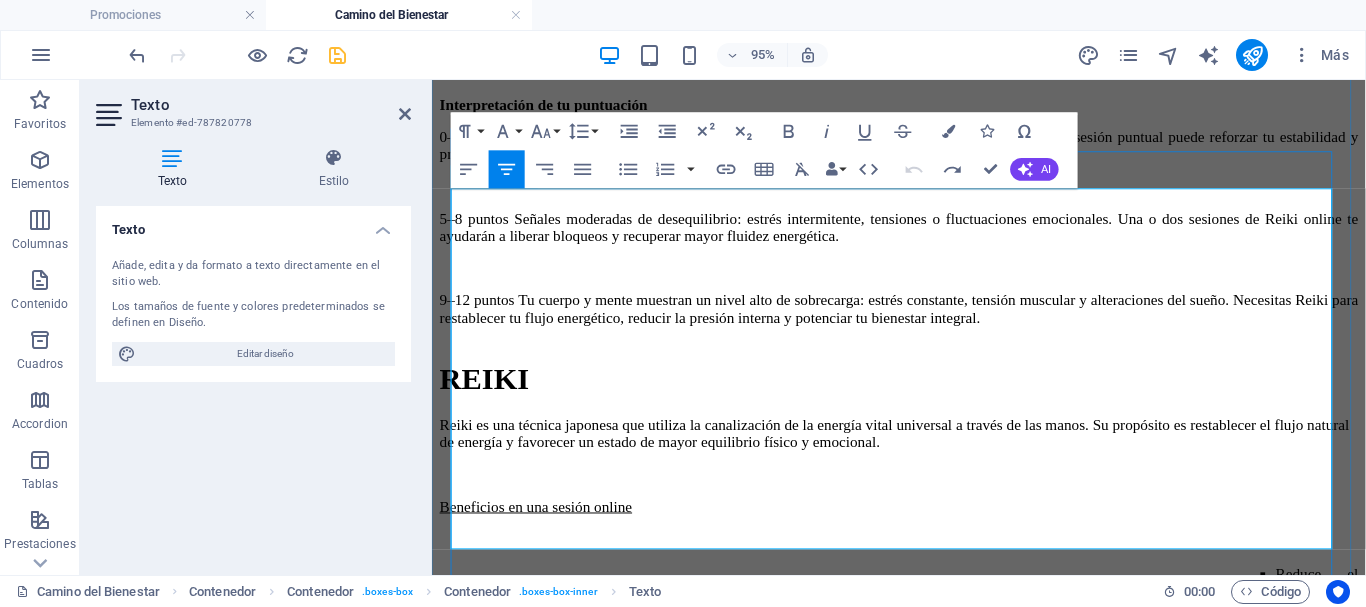 scroll, scrollTop: 5083, scrollLeft: 0, axis: vertical 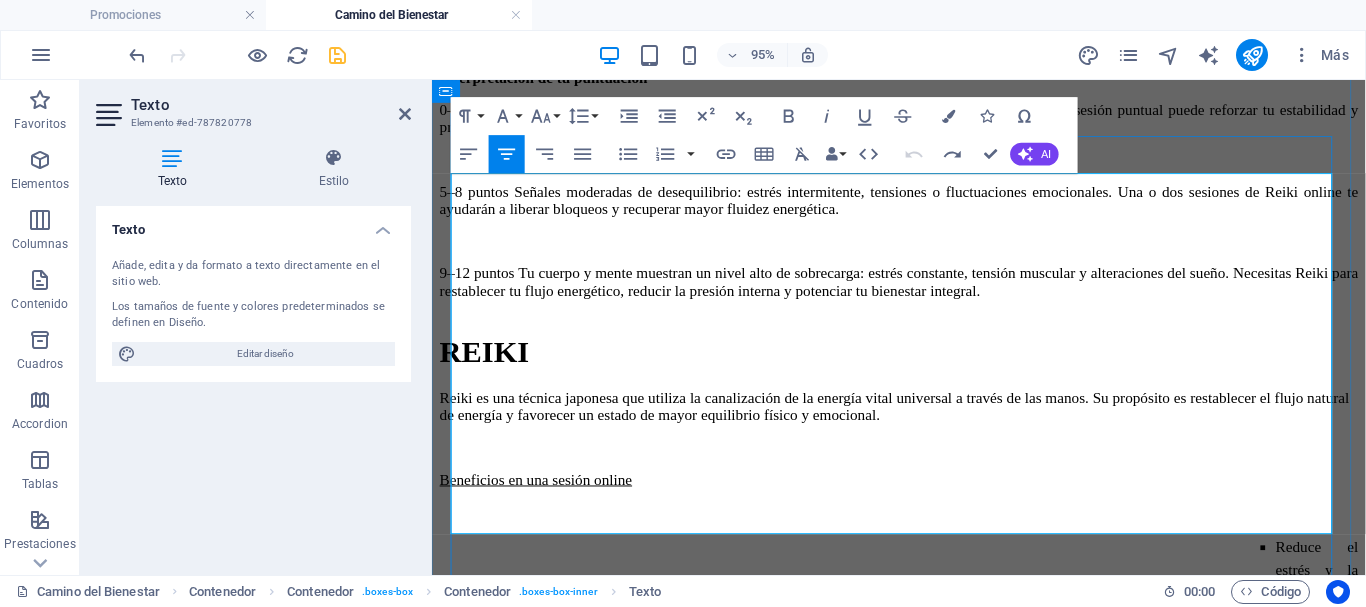 click on "PRECIO: 50 € POR SESIÓN" at bounding box center [923, 1122] 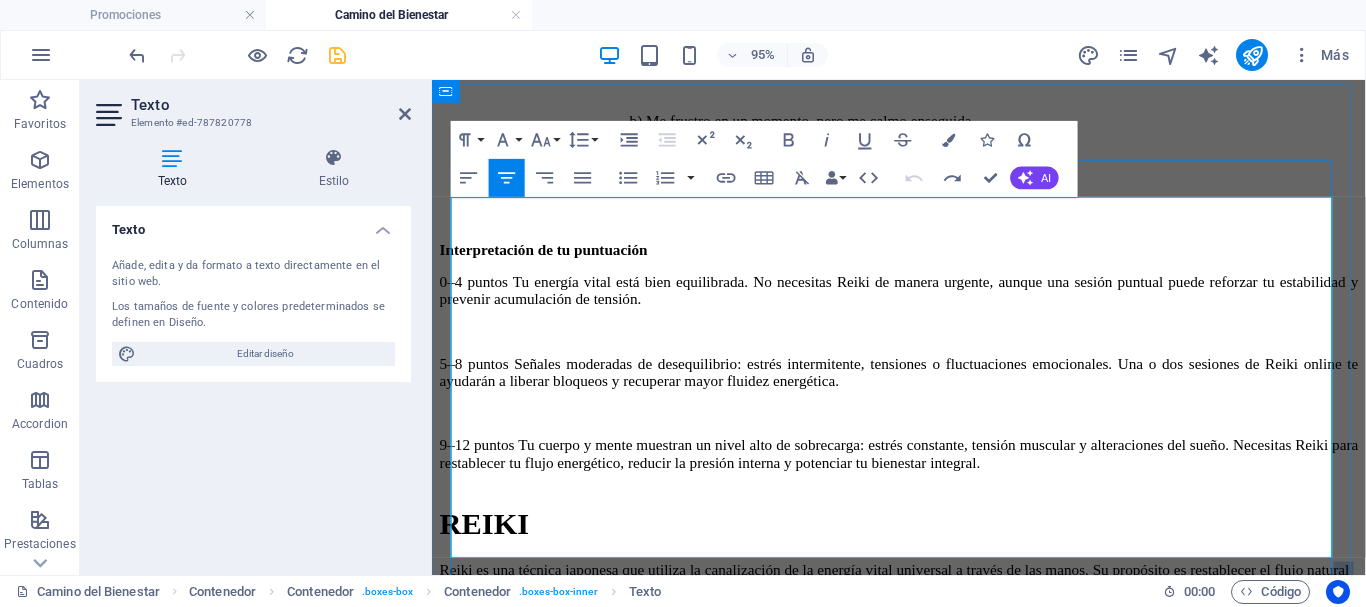 scroll, scrollTop: 4883, scrollLeft: 0, axis: vertical 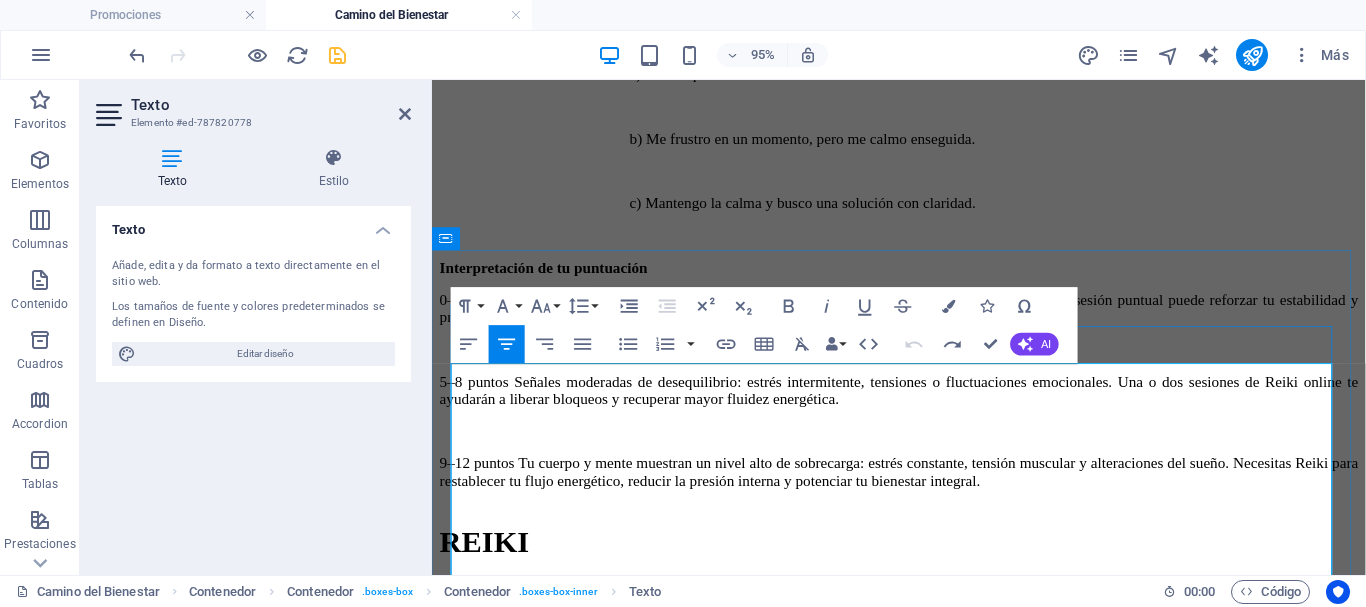 drag, startPoint x: 1059, startPoint y: 435, endPoint x: 479, endPoint y: 397, distance: 581.24347 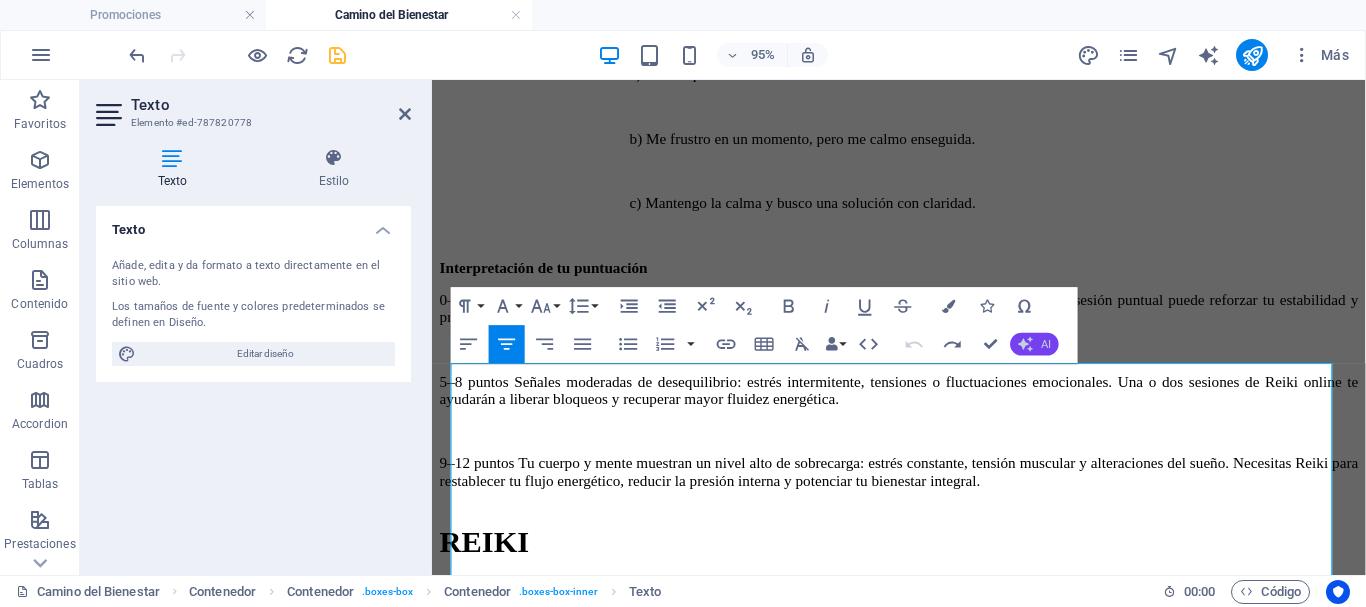 click on "AI" at bounding box center [1035, 344] 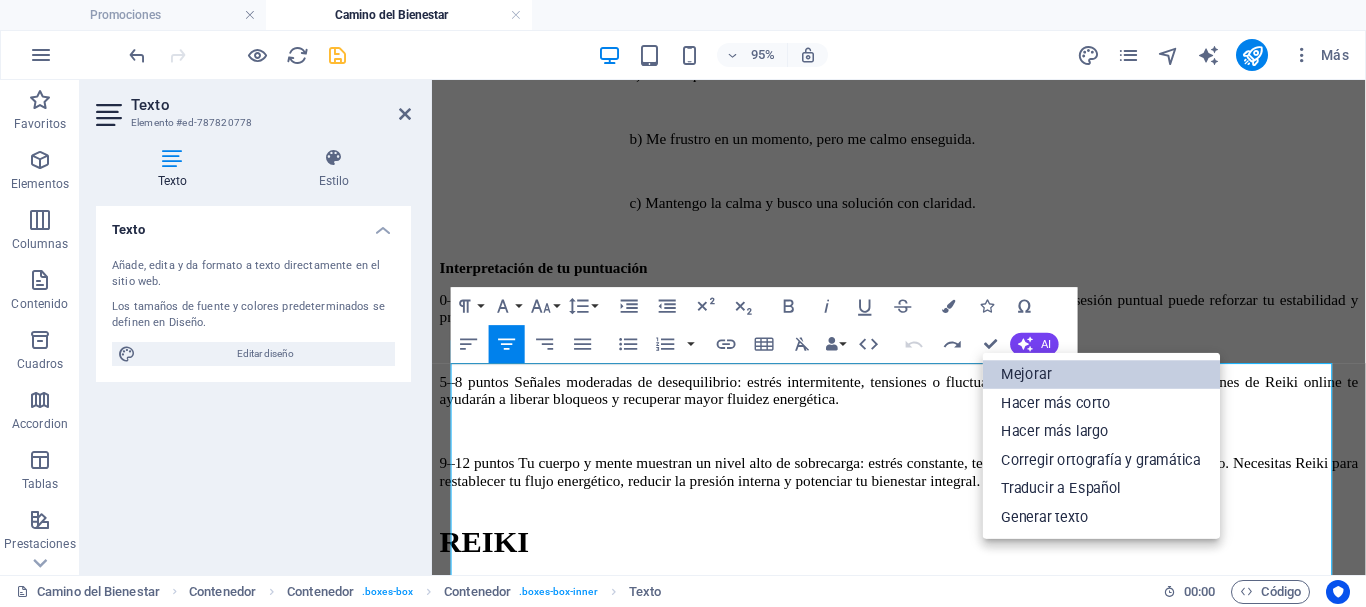 click on "Mejorar" at bounding box center [1102, 375] 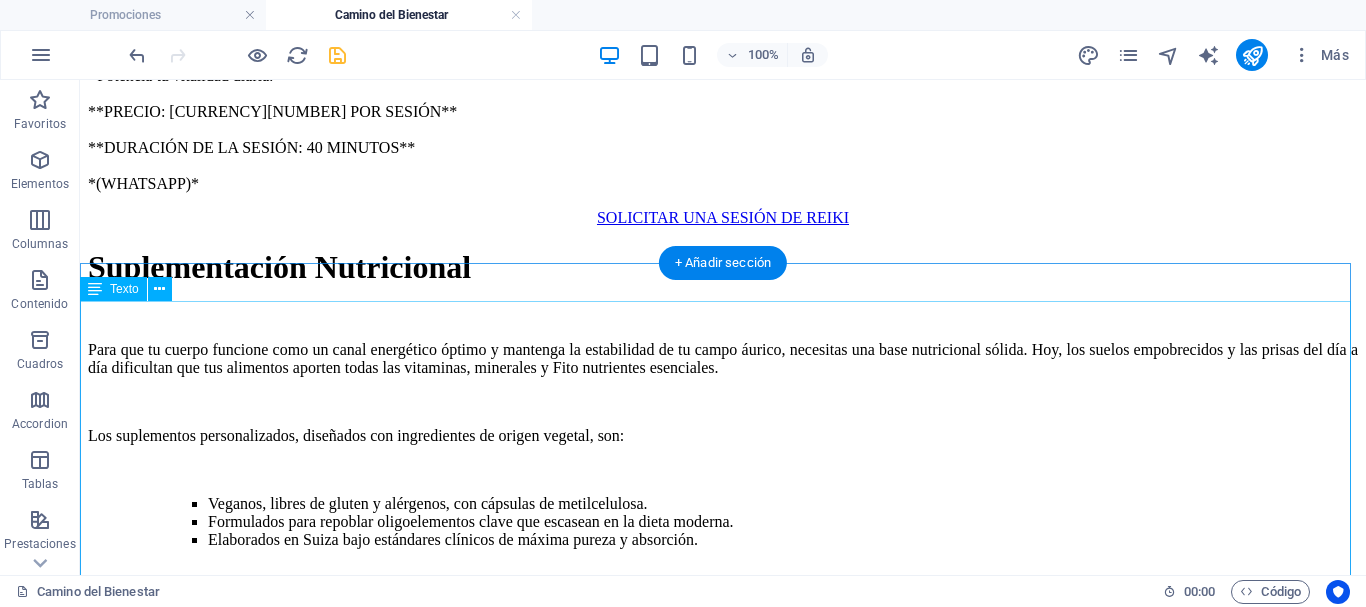 scroll, scrollTop: 5483, scrollLeft: 0, axis: vertical 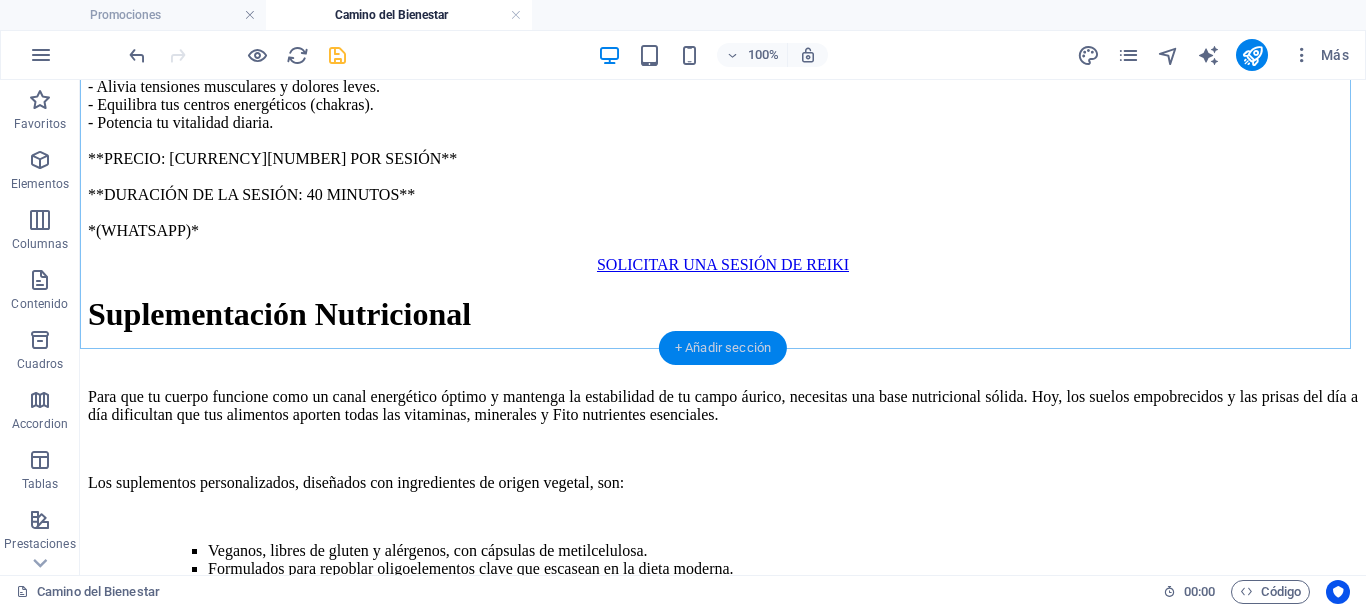 click on "+ Añadir sección" at bounding box center [723, 348] 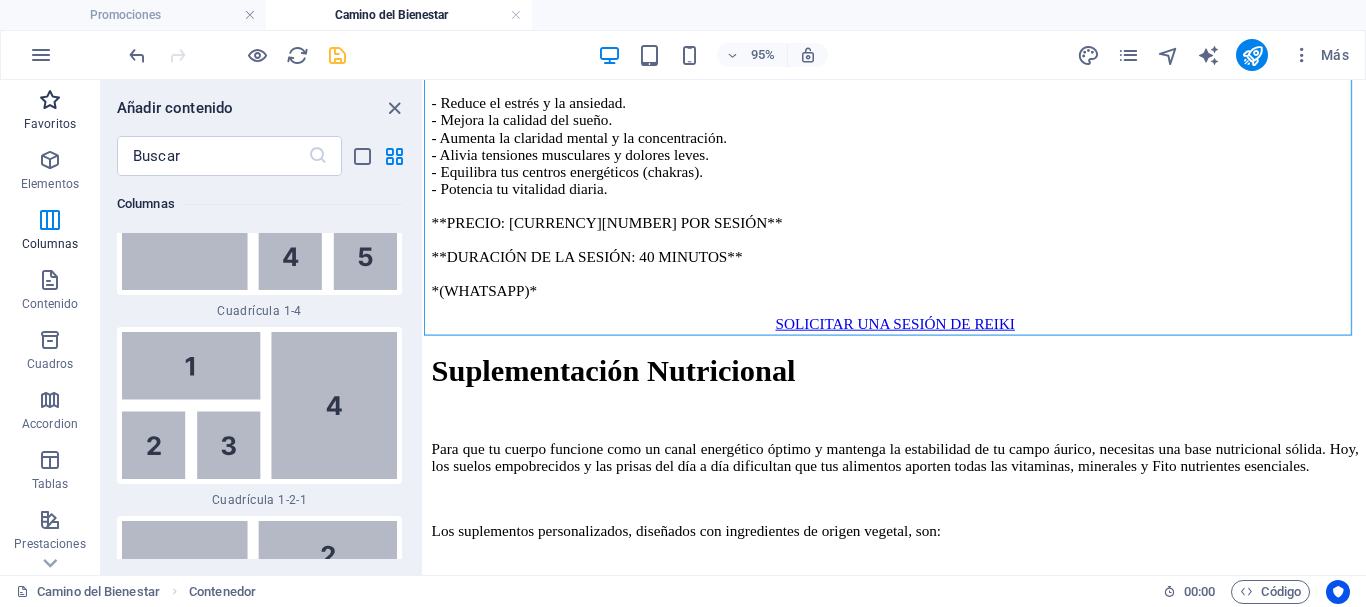 click on "Favoritos" at bounding box center [50, 112] 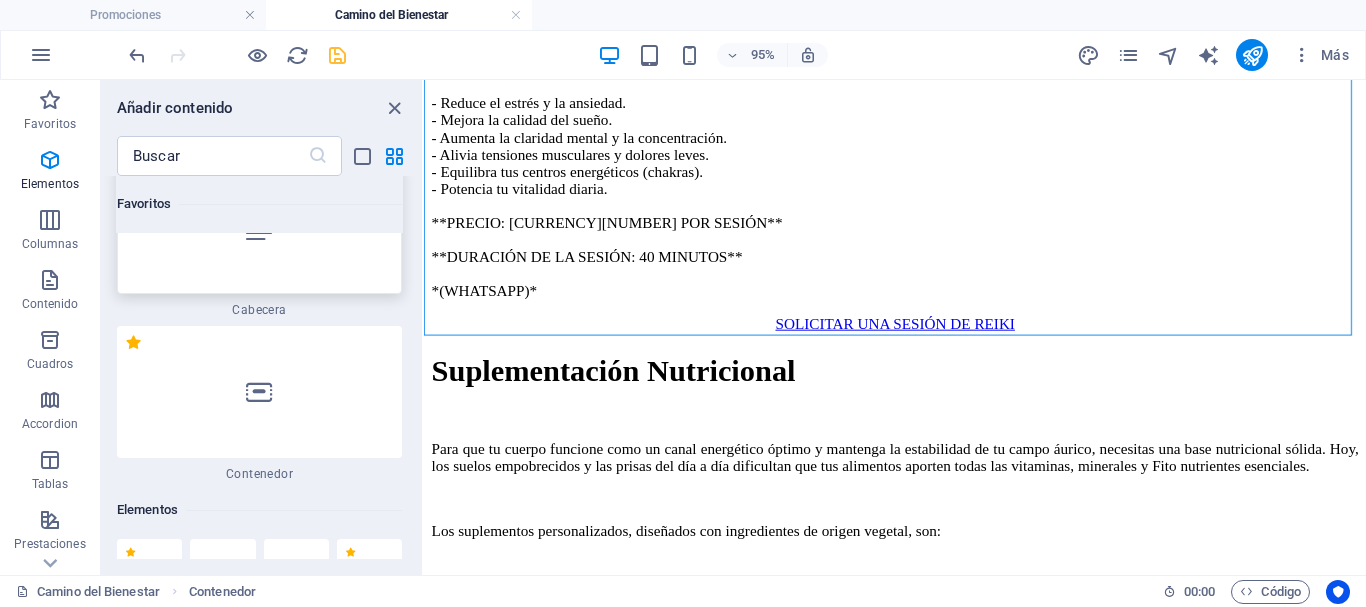 scroll, scrollTop: 0, scrollLeft: 0, axis: both 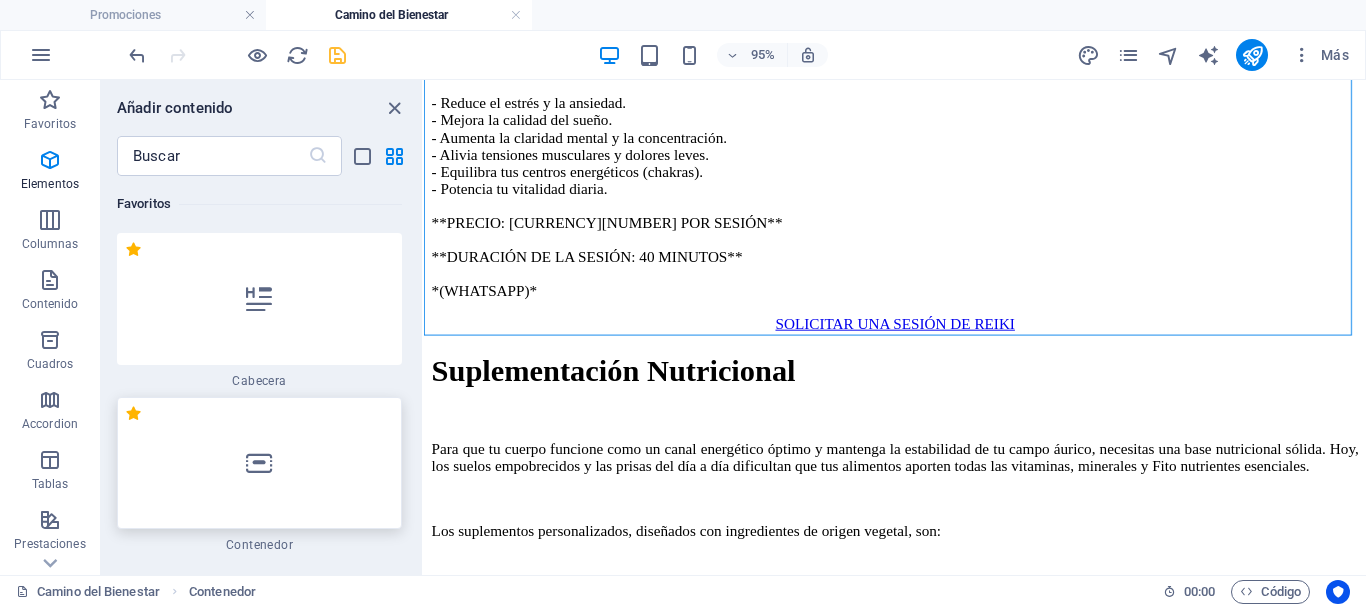 click at bounding box center (259, 463) 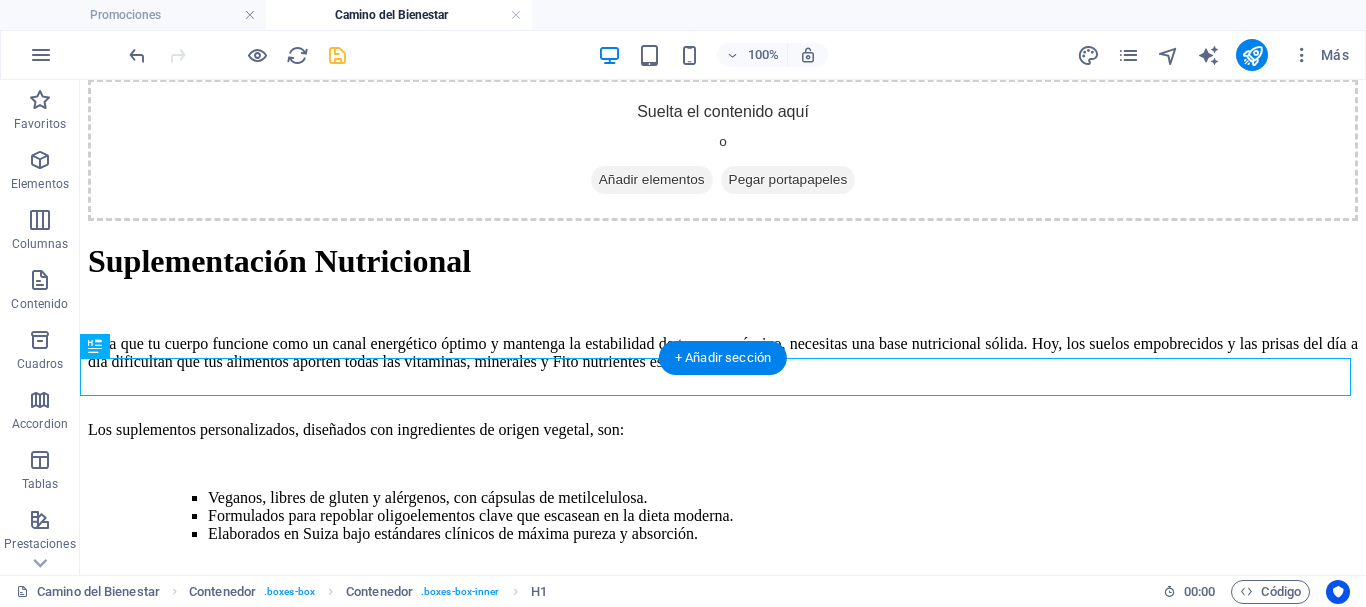 scroll, scrollTop: 5583, scrollLeft: 0, axis: vertical 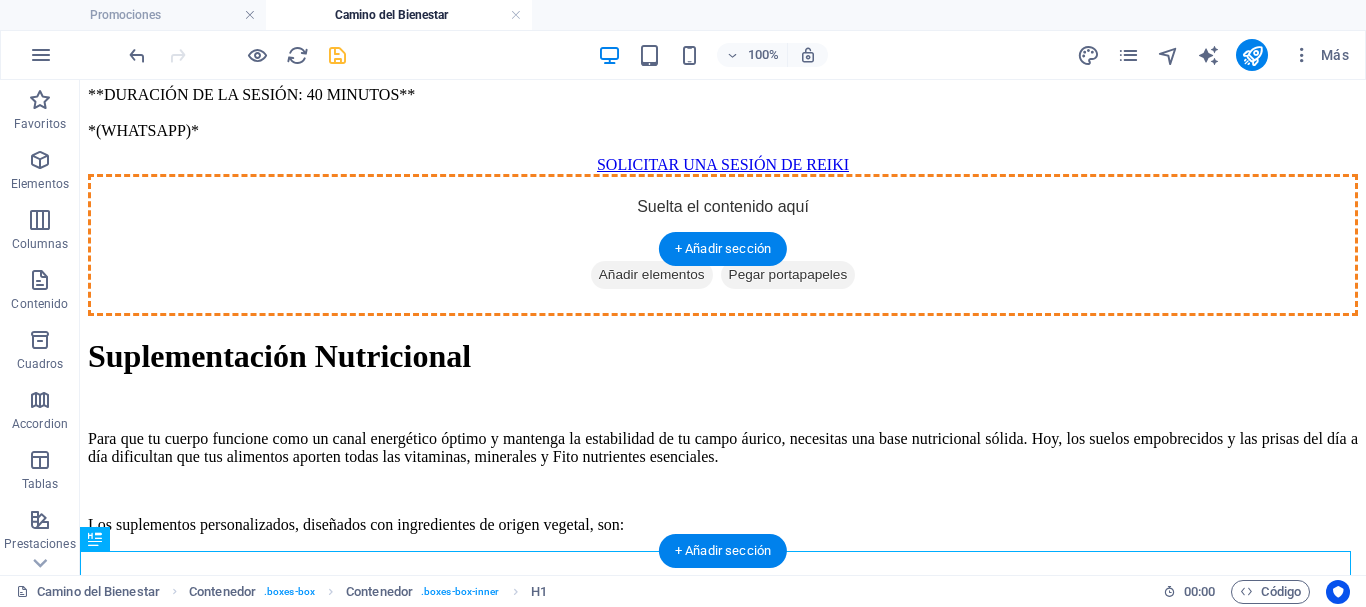 drag, startPoint x: 544, startPoint y: 373, endPoint x: 737, endPoint y: 330, distance: 197.73215 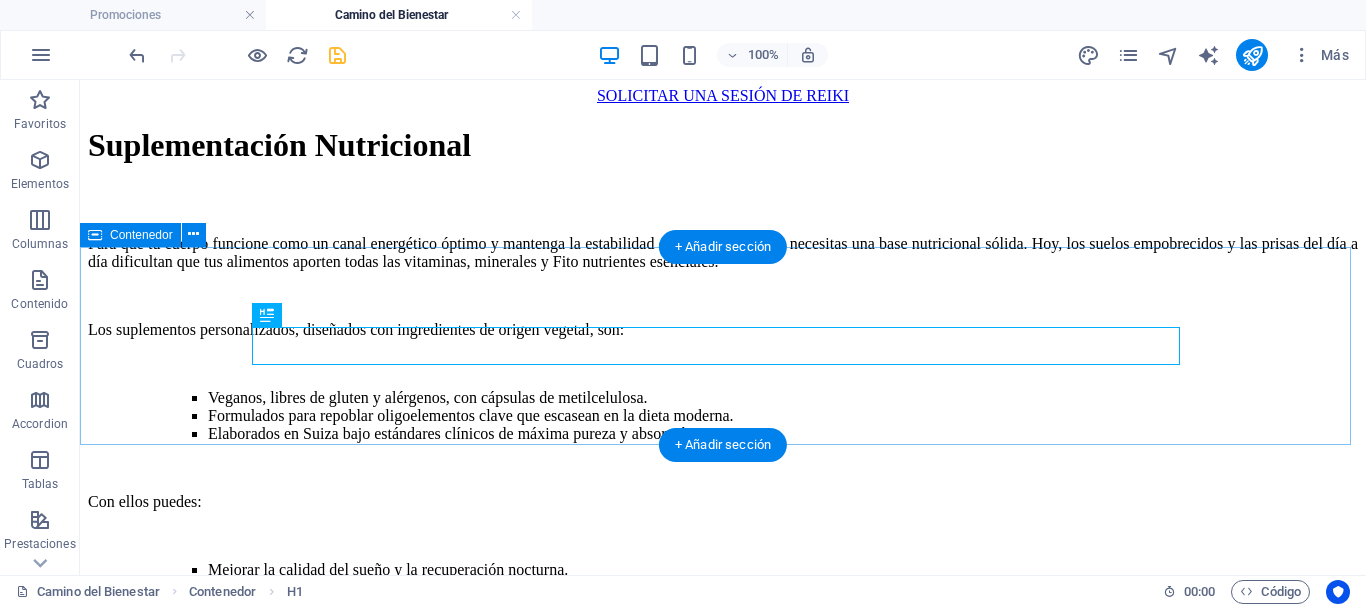 scroll, scrollTop: 5683, scrollLeft: 0, axis: vertical 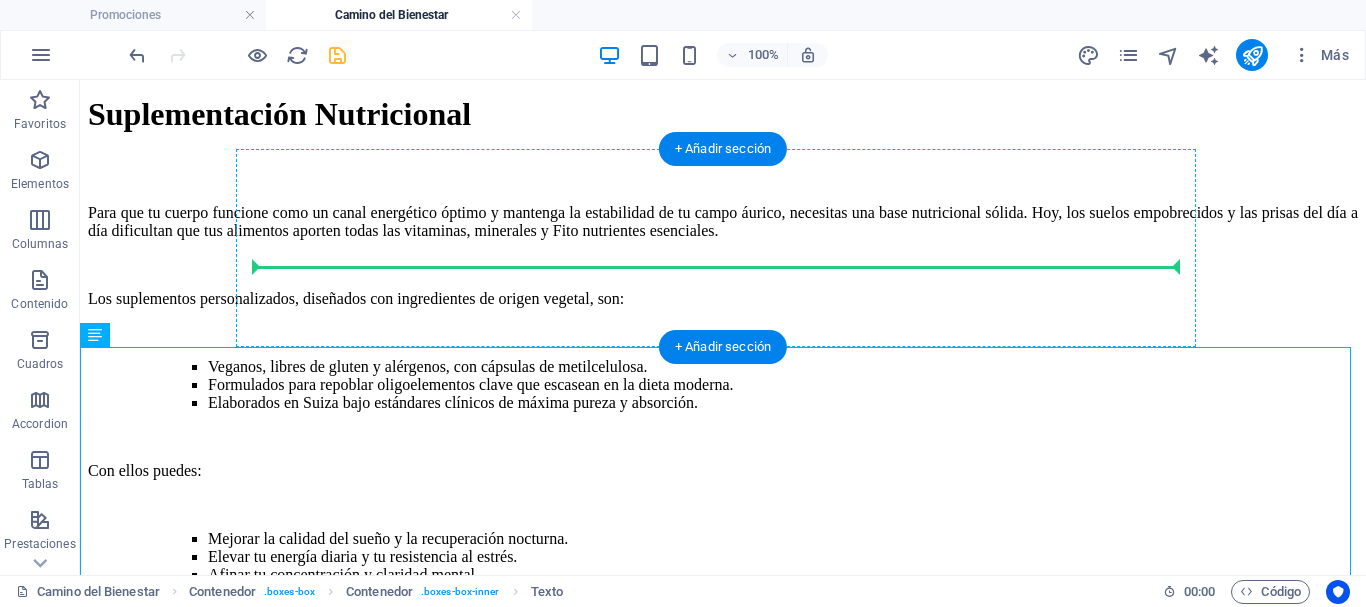 drag, startPoint x: 644, startPoint y: 388, endPoint x: 689, endPoint y: 255, distance: 140.40656 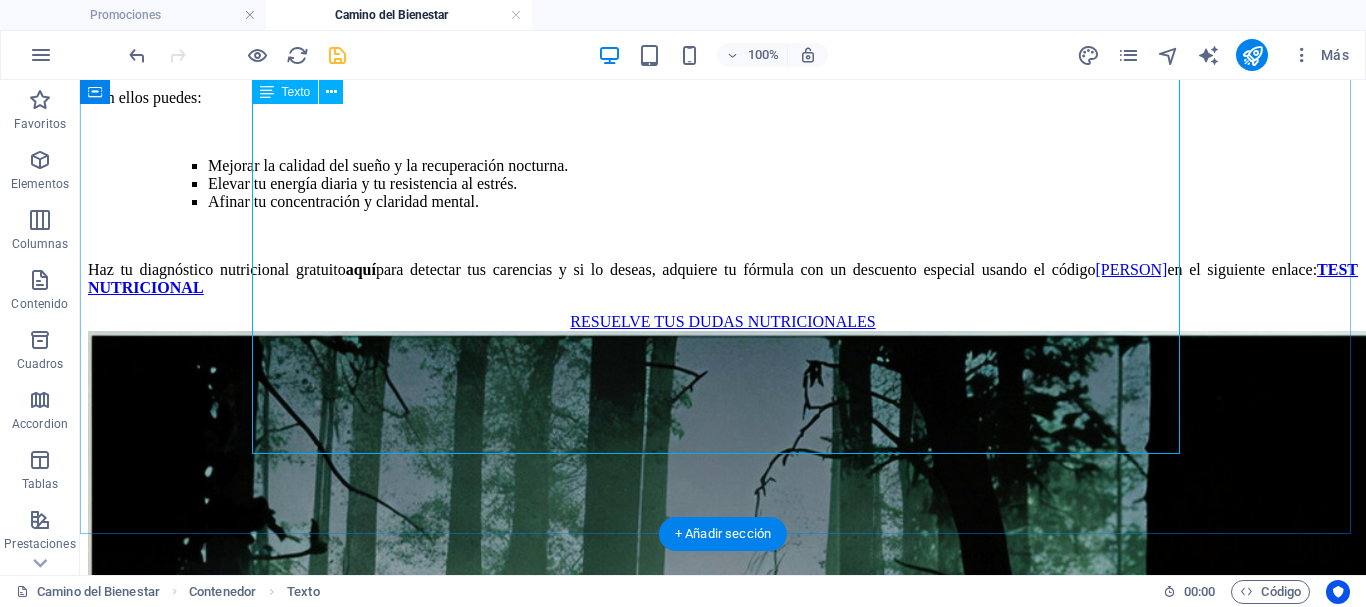 scroll, scrollTop: 6083, scrollLeft: 0, axis: vertical 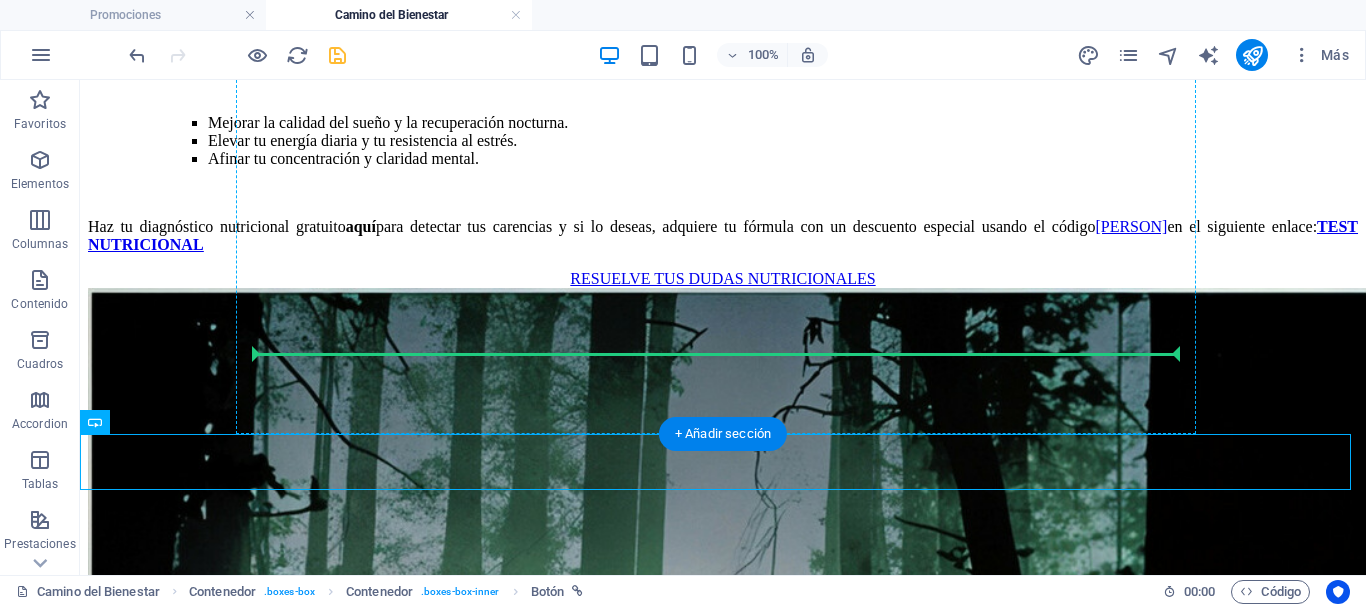 drag, startPoint x: 629, startPoint y: 470, endPoint x: 638, endPoint y: 338, distance: 132.30646 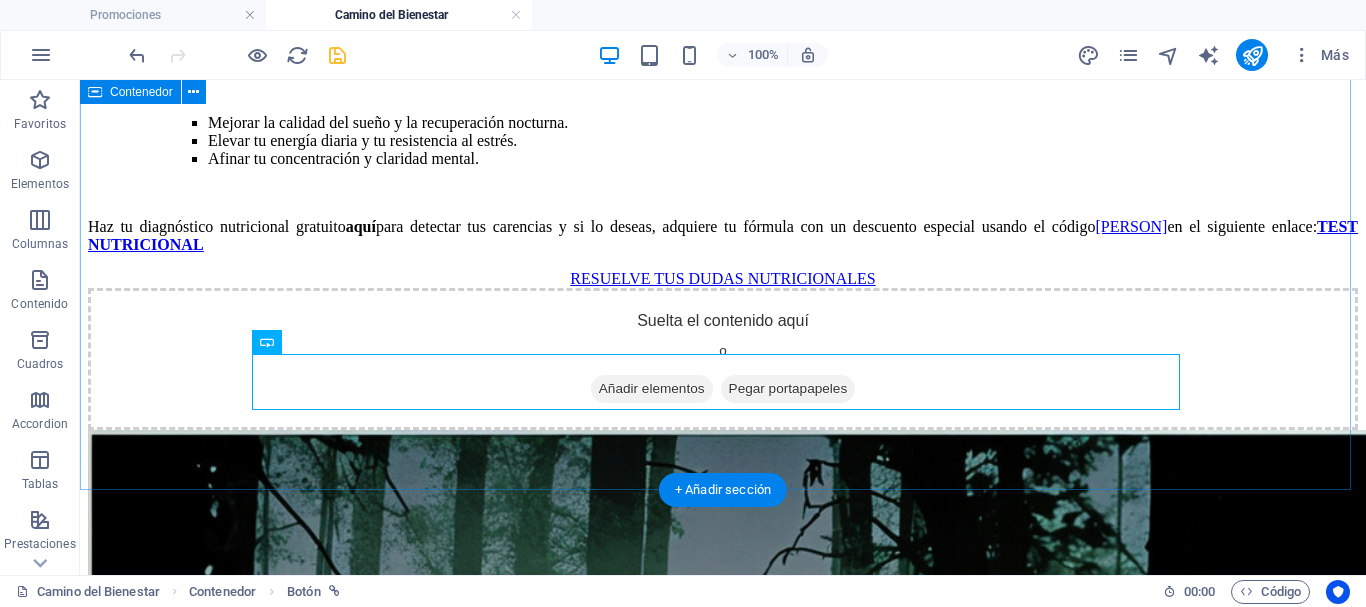 click on "Suplementación Nutricional Para que tu cuerpo funcione como un canal energético óptimo y mantenga la estabilidad de tu campo áurico, necesitas una base nutricional sólida. Hoy, los suelos empobrecidos y las prisas del día a día dificultan que tus alimentos aporten todas las vitaminas, minerales y Fito nutrientes esenciales. Los suplementos personalizados, diseñados con ingredientes de origen vegetal, son: Veganos, libres de gluten y alérgenos, con cápsulas de metilcelulosa. Formulados para repoblar oligoelementos clave que escasean en la dieta moderna. Elaborados en Suiza bajo estándares clínicos de máxima pureza y absorción. Con ellos puedes: Mejorar la calidad del sueño y la recuperación nocturna. Elevar tu energía diaria y tu resistencia al estrés. Afinar tu concentración y claridad mental. Haz tu diagnóstico nutricional gratuito aquí para detectar tus carencias y si lo deseas, adquiere tu fórmula con un descuento especial usando el código [PERSON] en el siguiente enlace:" at bounding box center (723, -8) 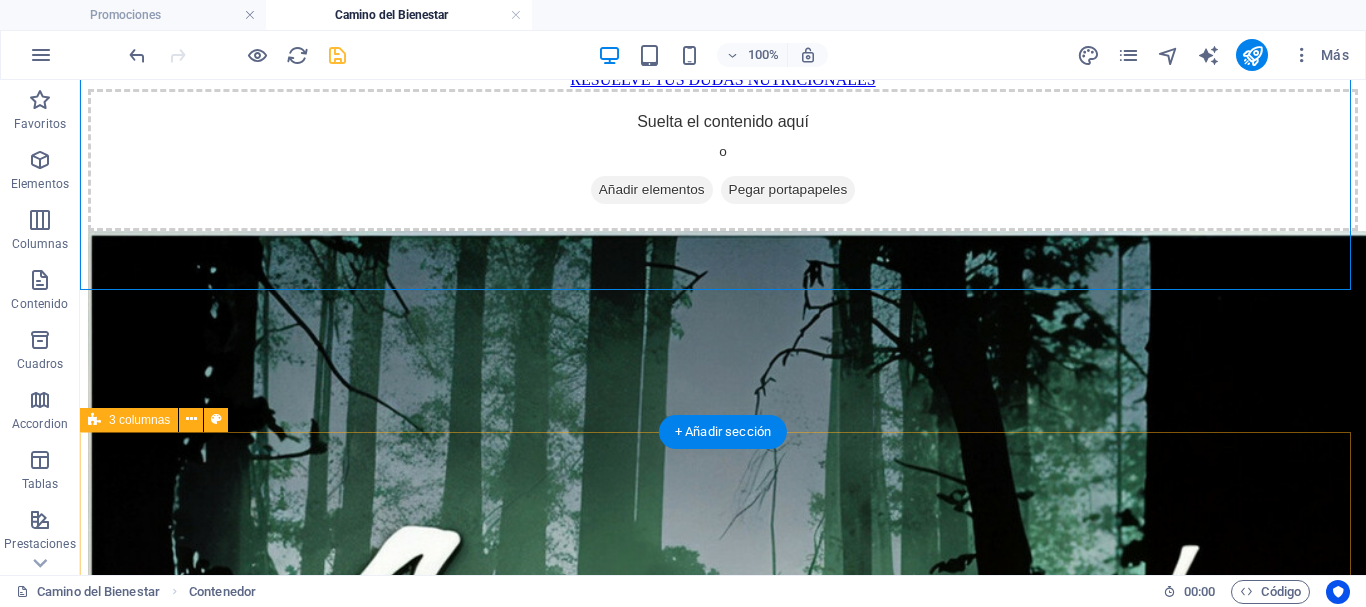 scroll, scrollTop: 6283, scrollLeft: 0, axis: vertical 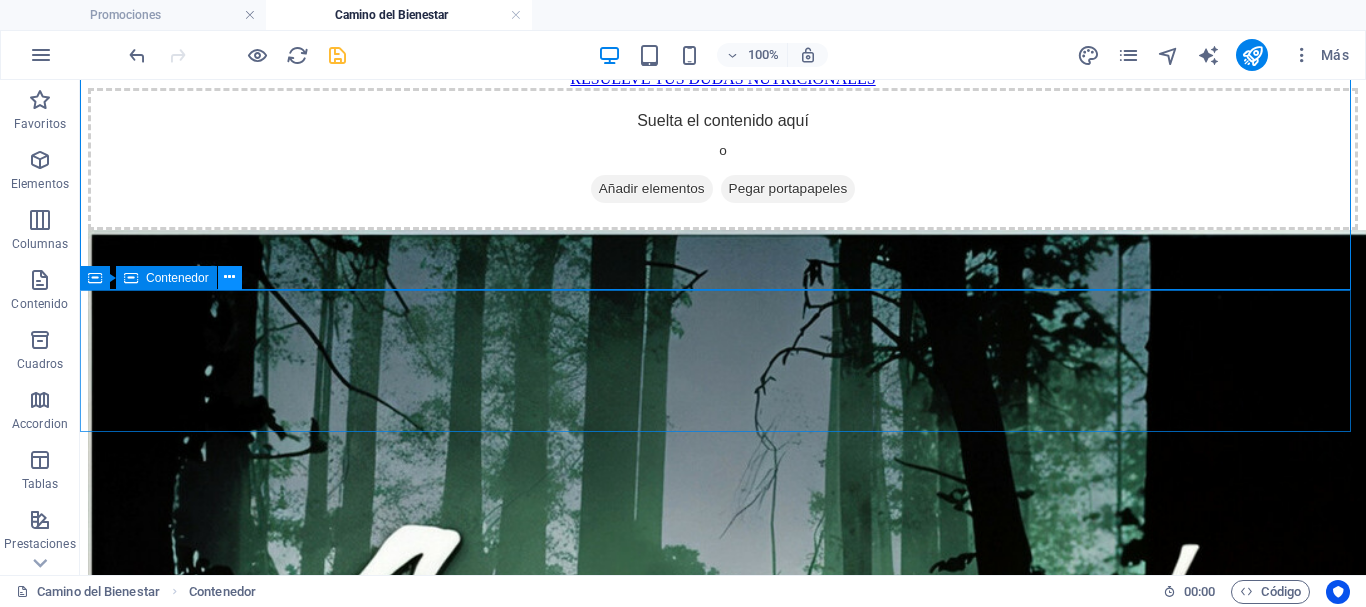 click at bounding box center [229, 277] 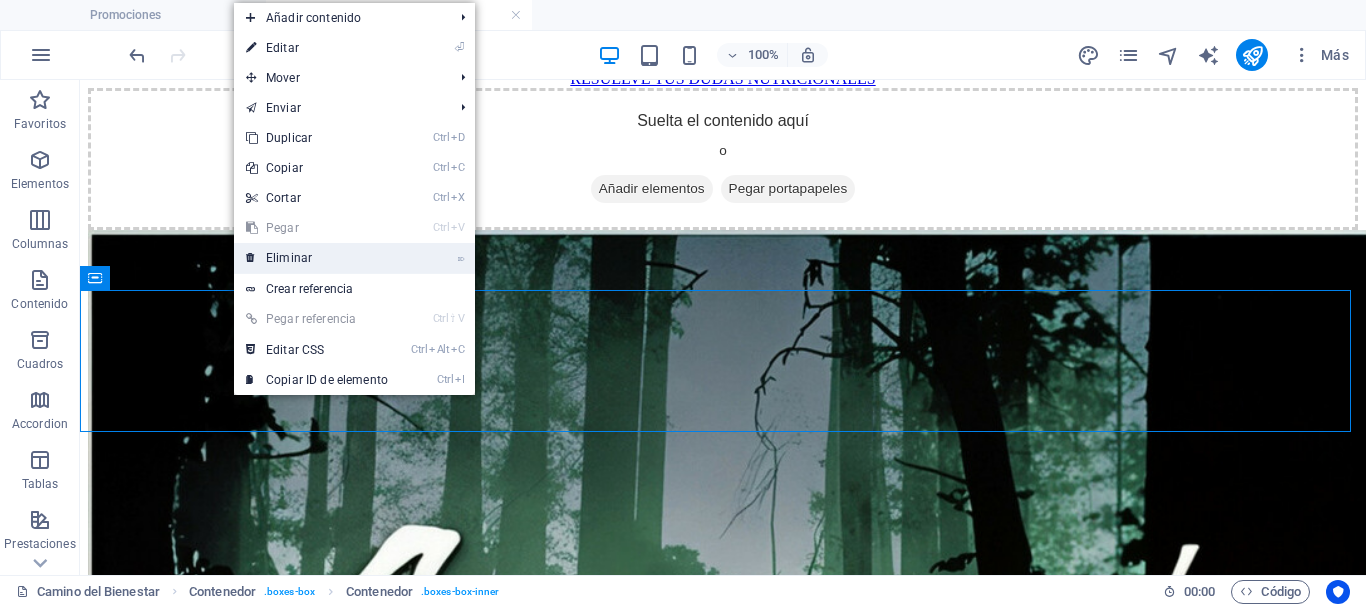 click on "⌦  Eliminar" at bounding box center [317, 258] 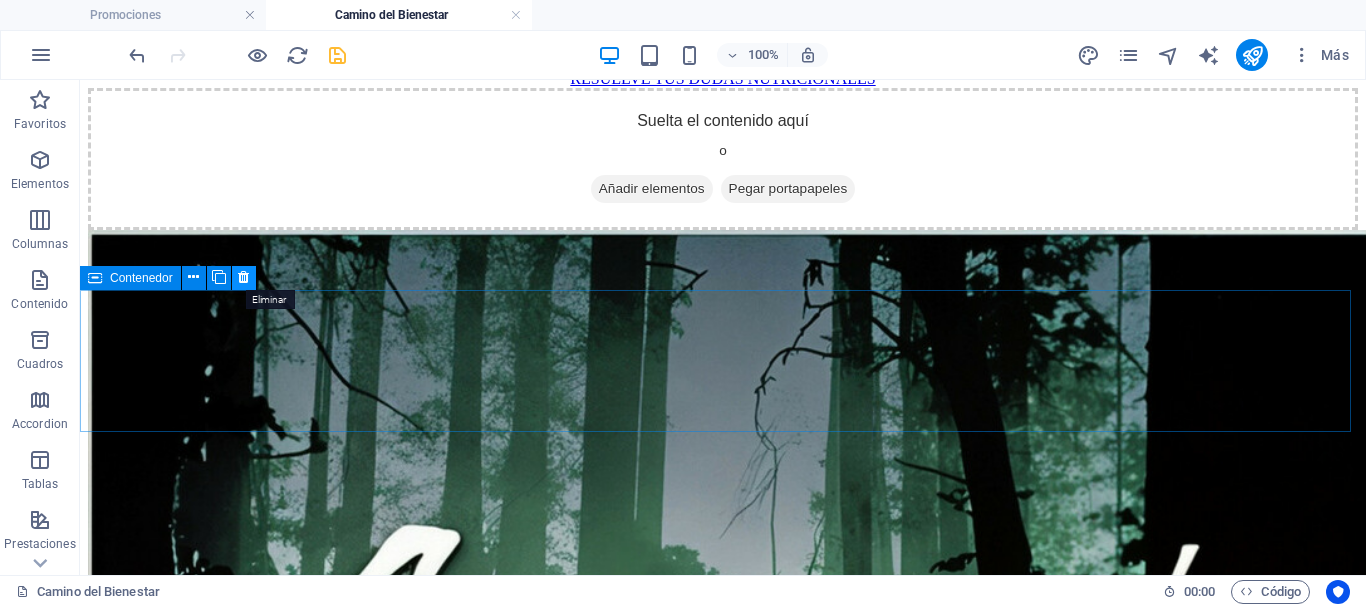 click at bounding box center [243, 277] 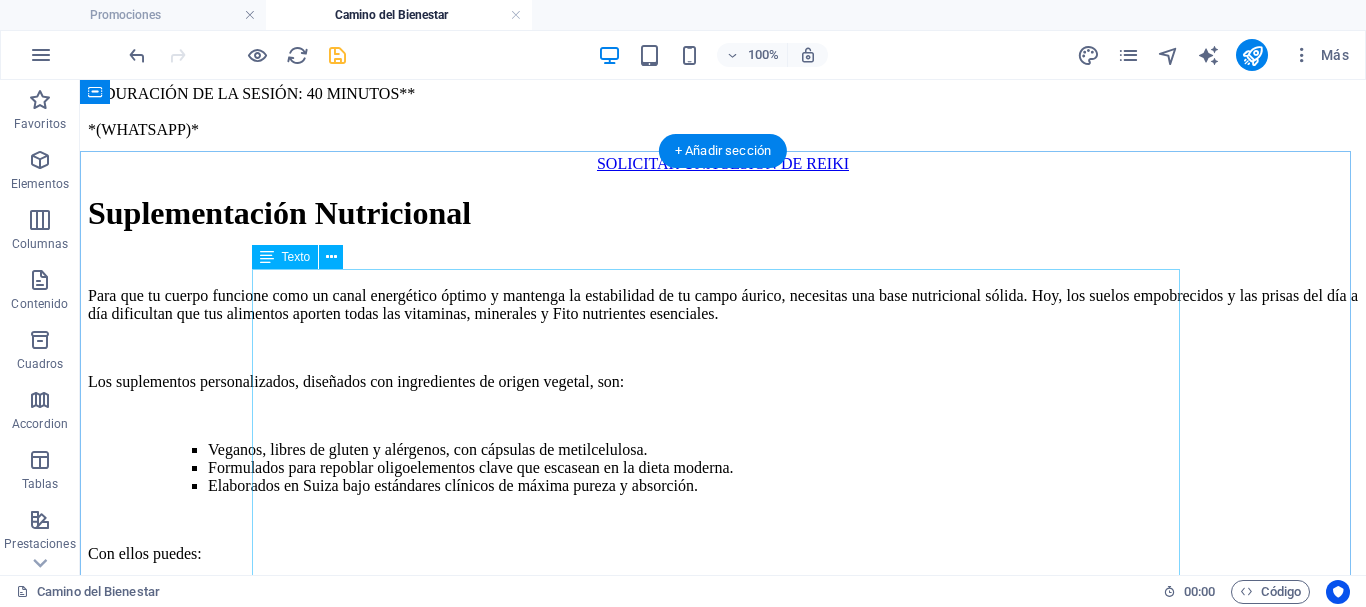 scroll, scrollTop: 5583, scrollLeft: 0, axis: vertical 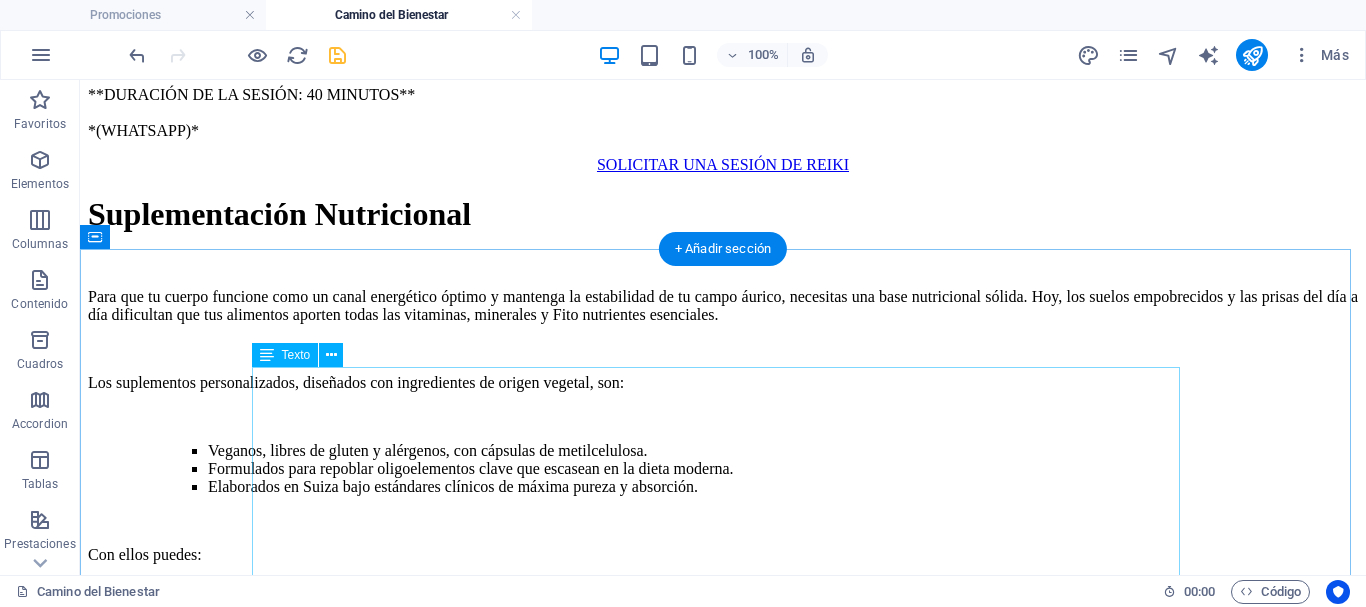 click on "Para que tu cuerpo funcione como un canal energético óptimo y mantenga la estabilidad de tu campo áurico, necesitas una base nutricional sólida. Hoy, los suelos empobrecidos y las prisas del día a día dificultan que tus alimentos aporten todas las vitaminas, minerales y Fito nutrientes esenciales. Los suplementos personalizados, diseñados con ingredientes de origen vegetal, son: Veganos, libres de gluten y alérgenos, con cápsulas de metilcelulosa. Formulados para repoblar oligoelementos clave que escasean en la dieta moderna. Elaborados en Suiza bajo estándares clínicos de máxima pureza y absorción. Con ellos puedes: Mejorar la calidad del sueño y la recuperación nocturna. Elevar tu energía diaria y tu resistencia al estrés. Afinar tu concentración y claridad mental. Haz tu diagnóstico nutricional gratuito aquí para detectar tus carencias y si lo deseas, adquiere tu fórmula con un descuento especial usando el código SoniaGonsalve en el siguiente enlace: TEST NUTRICIONAL" at bounding box center [723, 504] 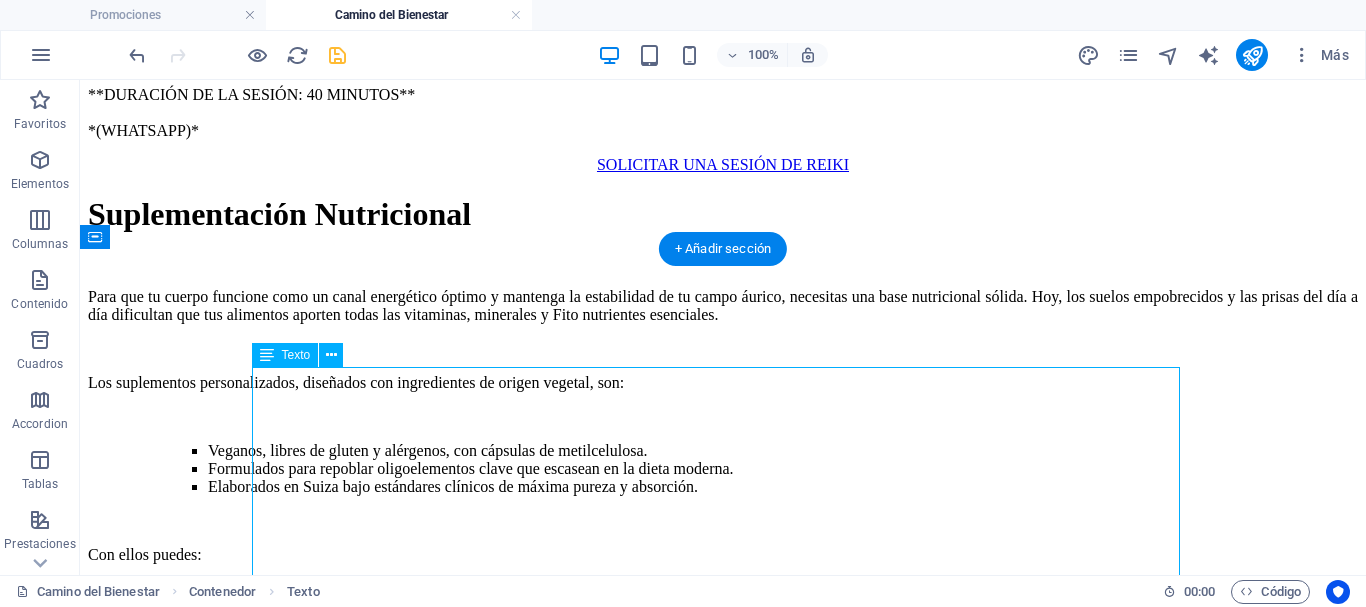 click on "Para que tu cuerpo funcione como un canal energético óptimo y mantenga la estabilidad de tu campo áurico, necesitas una base nutricional sólida. Hoy, los suelos empobrecidos y las prisas del día a día dificultan que tus alimentos aporten todas las vitaminas, minerales y Fito nutrientes esenciales. Los suplementos personalizados, diseñados con ingredientes de origen vegetal, son: Veganos, libres de gluten y alérgenos, con cápsulas de metilcelulosa. Formulados para repoblar oligoelementos clave que escasean en la dieta moderna. Elaborados en Suiza bajo estándares clínicos de máxima pureza y absorción. Con ellos puedes: Mejorar la calidad del sueño y la recuperación nocturna. Elevar tu energía diaria y tu resistencia al estrés. Afinar tu concentración y claridad mental. Haz tu diagnóstico nutricional gratuito aquí para detectar tus carencias y si lo deseas, adquiere tu fórmula con un descuento especial usando el código SoniaGonsalve en el siguiente enlace: TEST NUTRICIONAL" at bounding box center [723, 504] 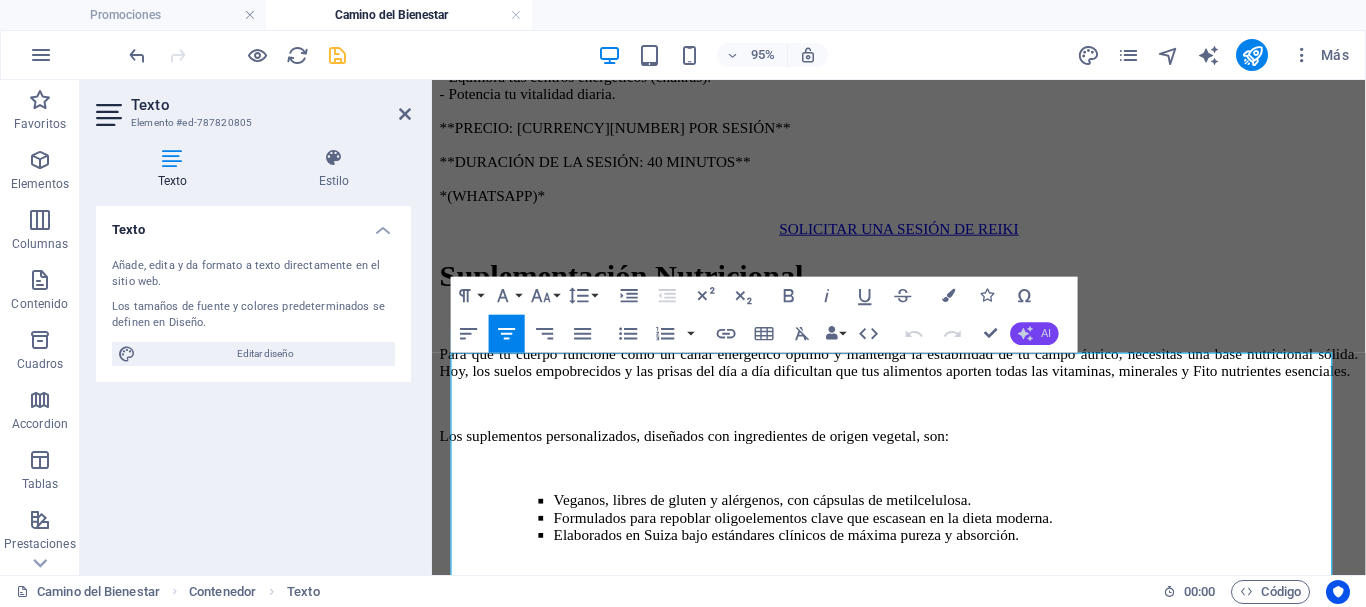 click on "AI" at bounding box center (1035, 334) 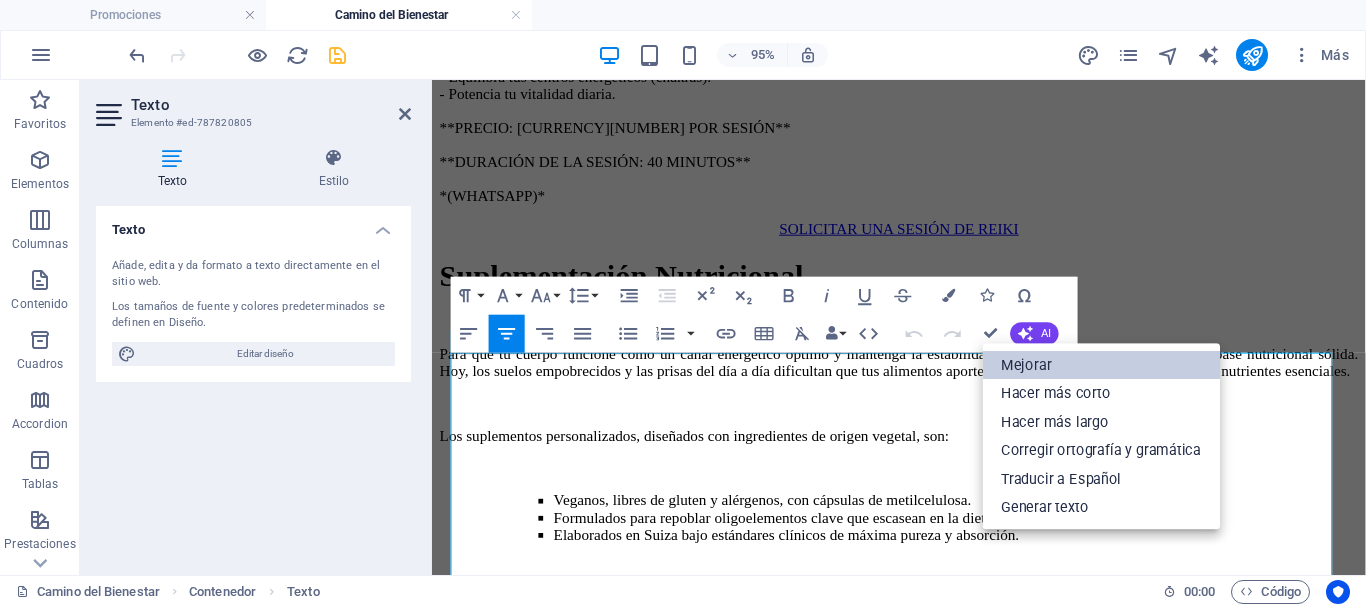 click on "Mejorar" at bounding box center (1102, 365) 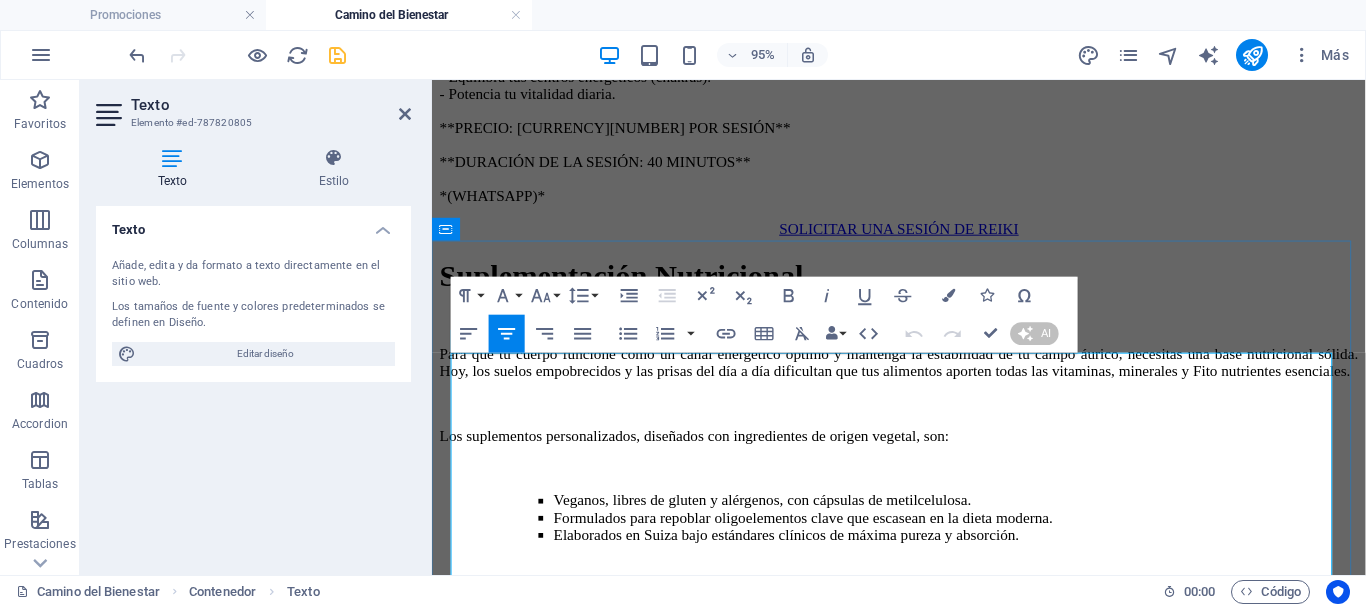 type 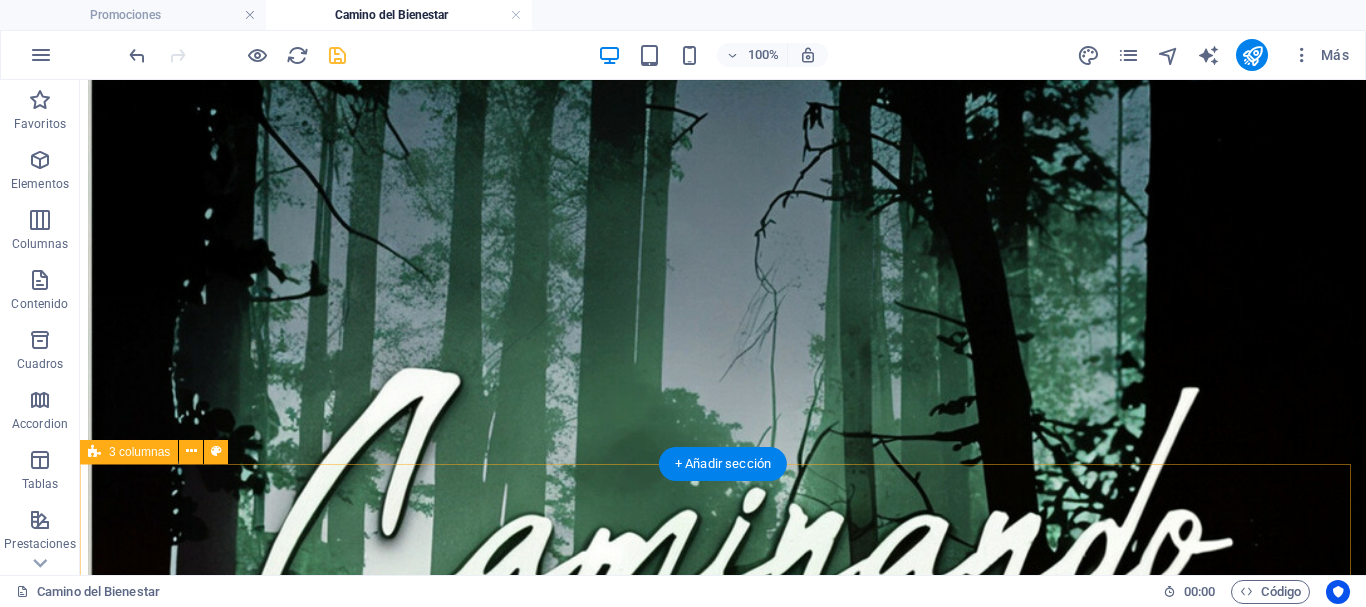 scroll, scrollTop: 6283, scrollLeft: 0, axis: vertical 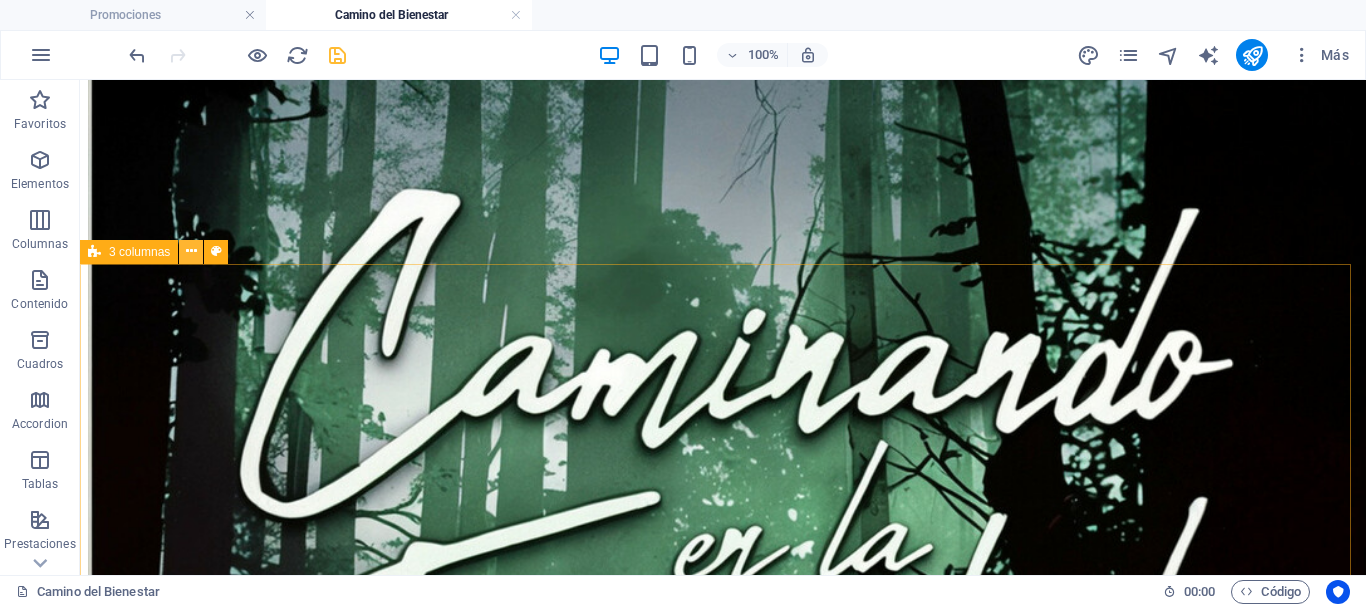 click at bounding box center [191, 251] 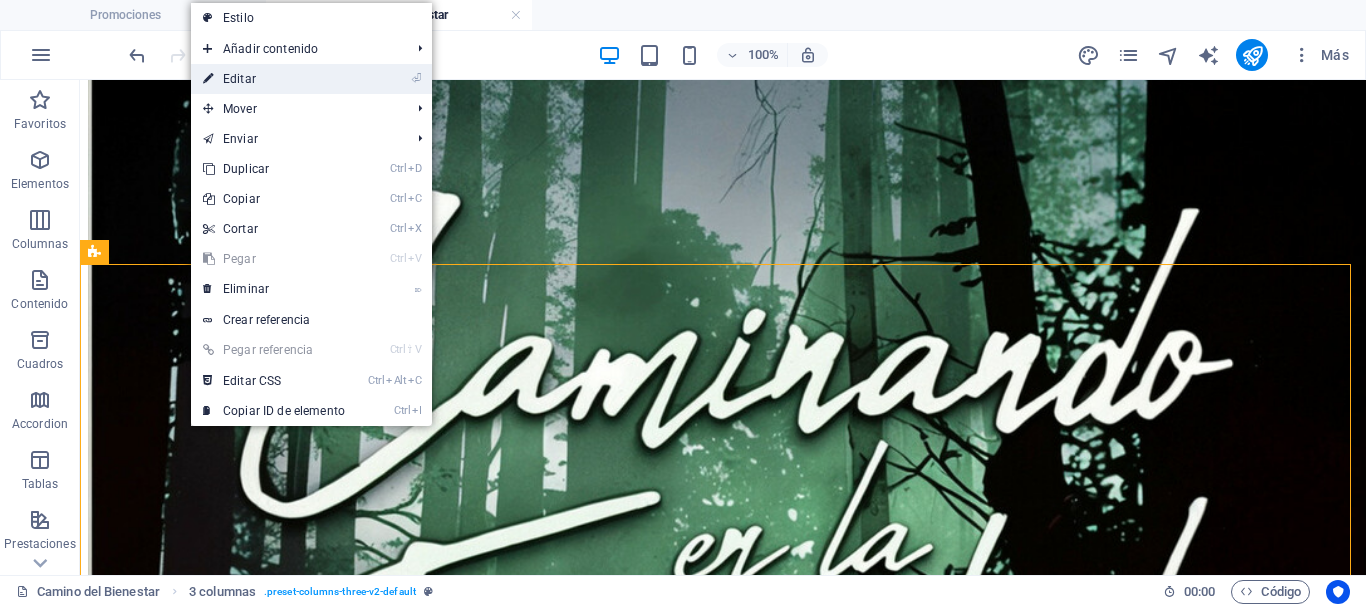 drag, startPoint x: 266, startPoint y: 84, endPoint x: 1, endPoint y: 109, distance: 266.17664 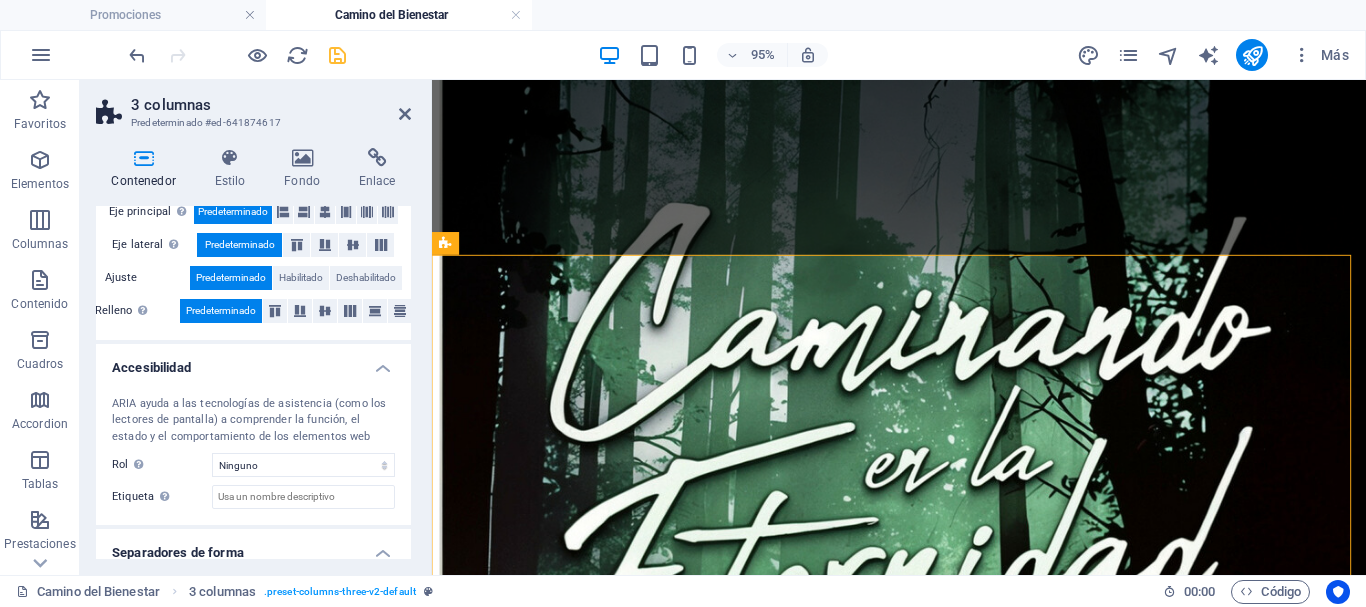 scroll, scrollTop: 446, scrollLeft: 0, axis: vertical 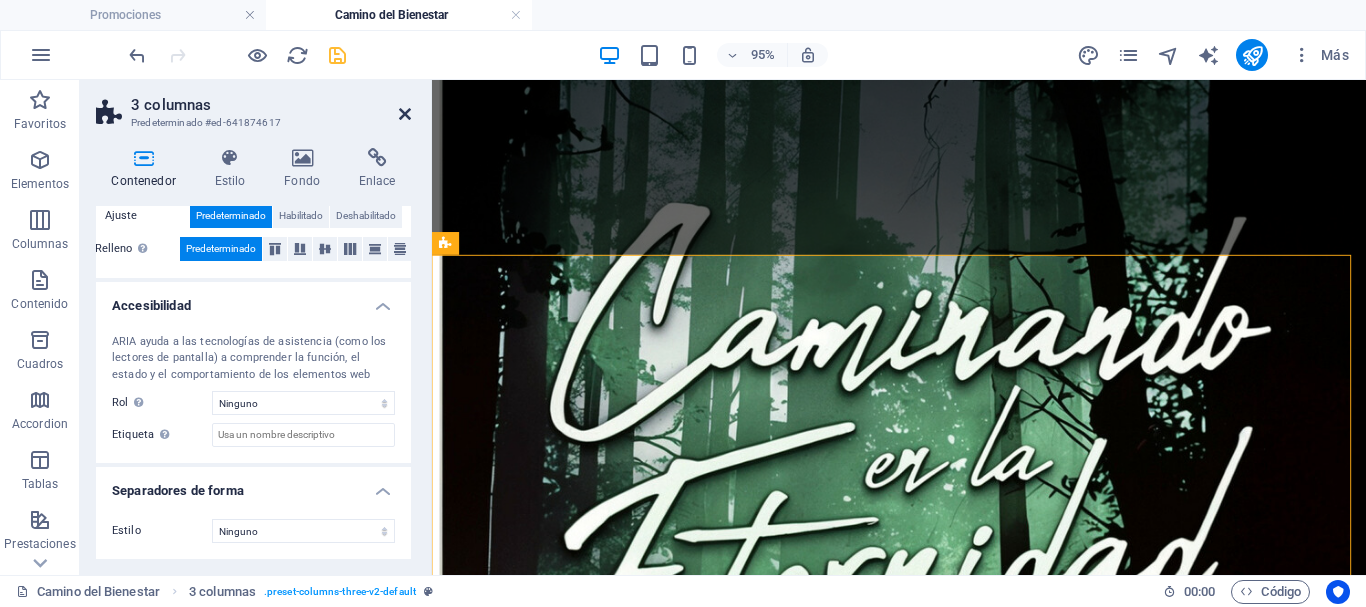 click at bounding box center [405, 114] 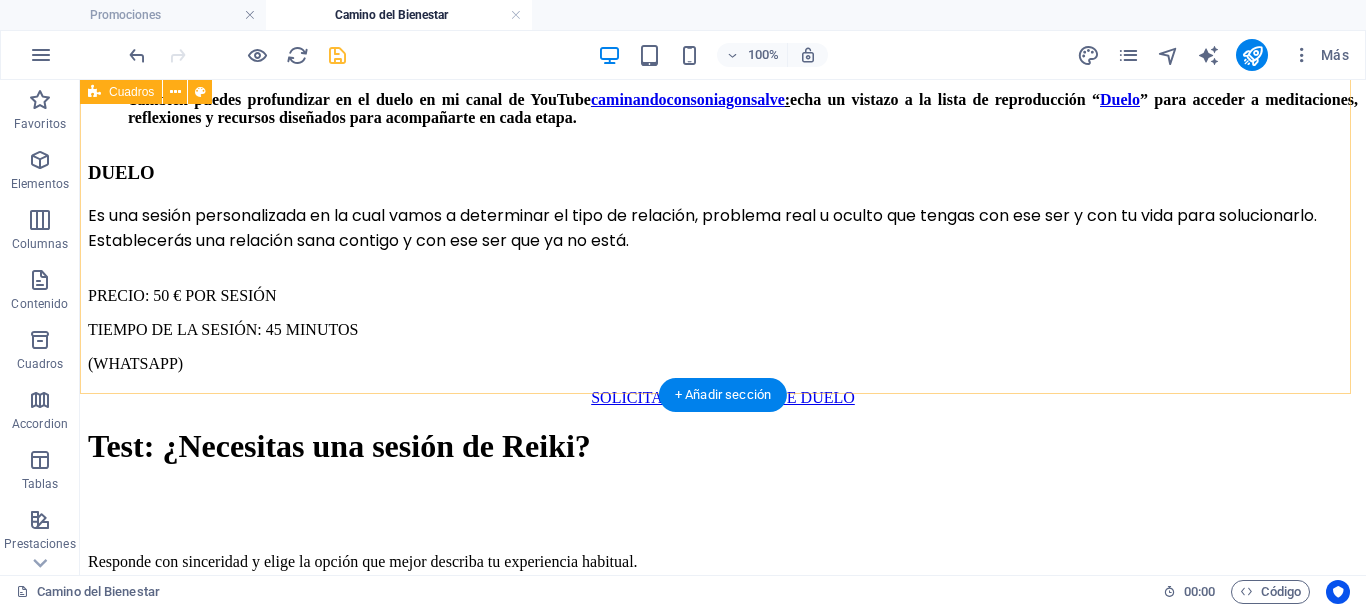 scroll, scrollTop: 2683, scrollLeft: 0, axis: vertical 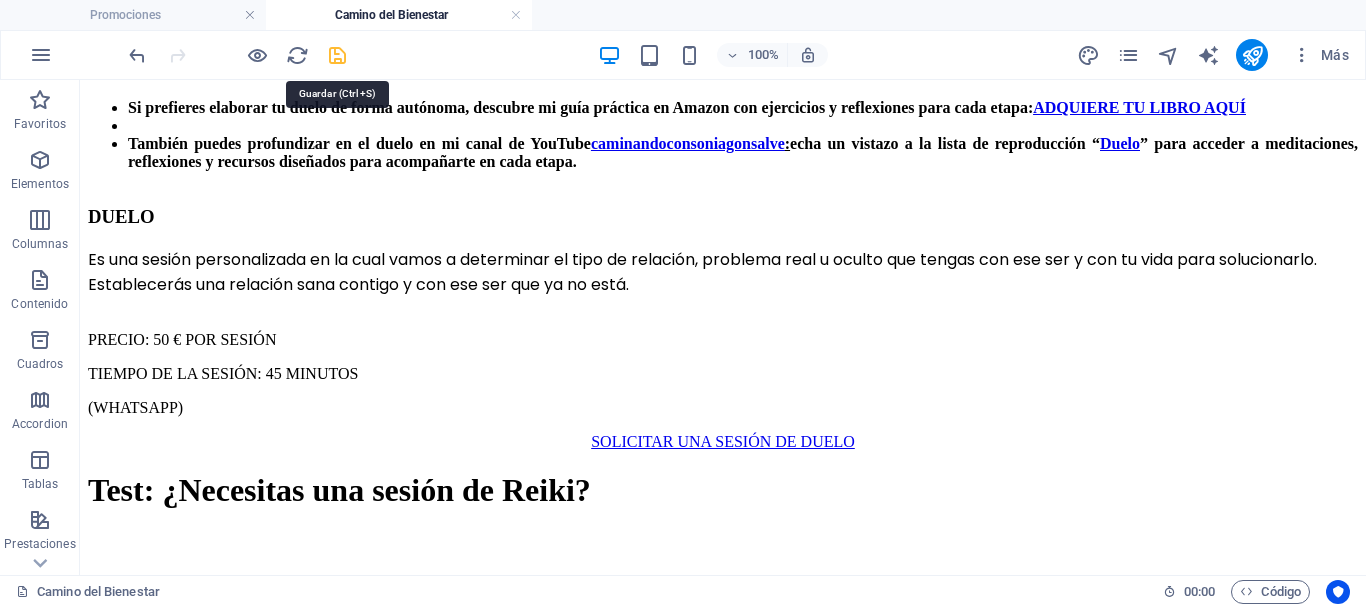 click at bounding box center [337, 55] 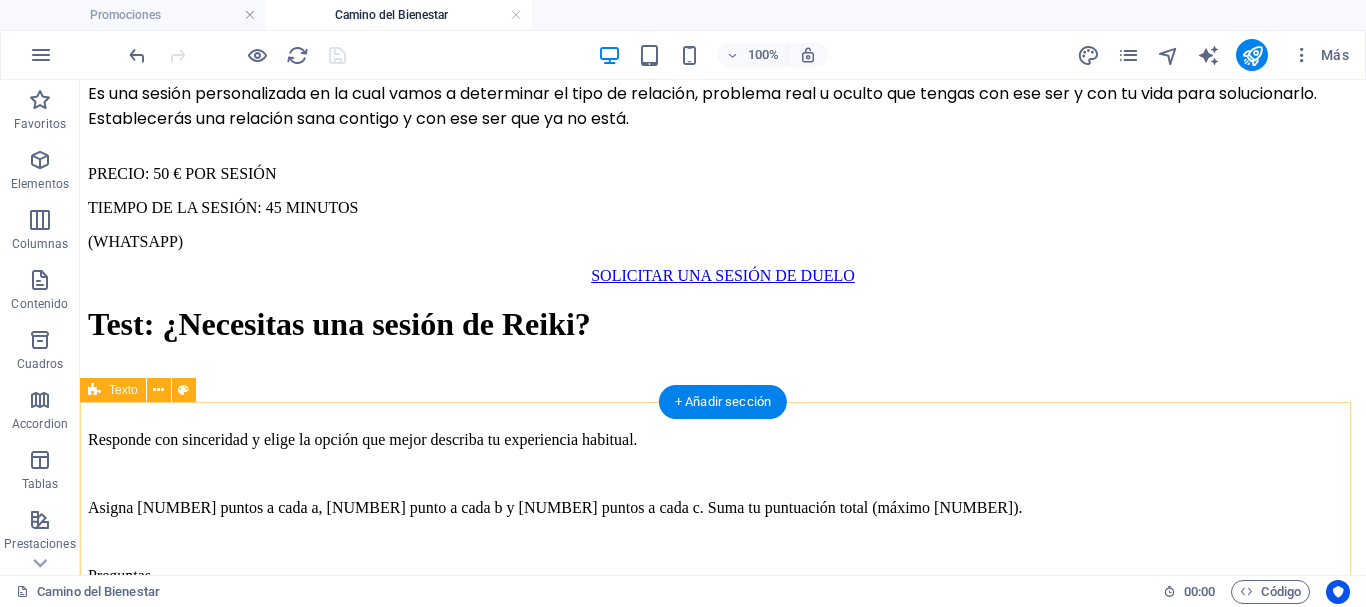 scroll, scrollTop: 2883, scrollLeft: 0, axis: vertical 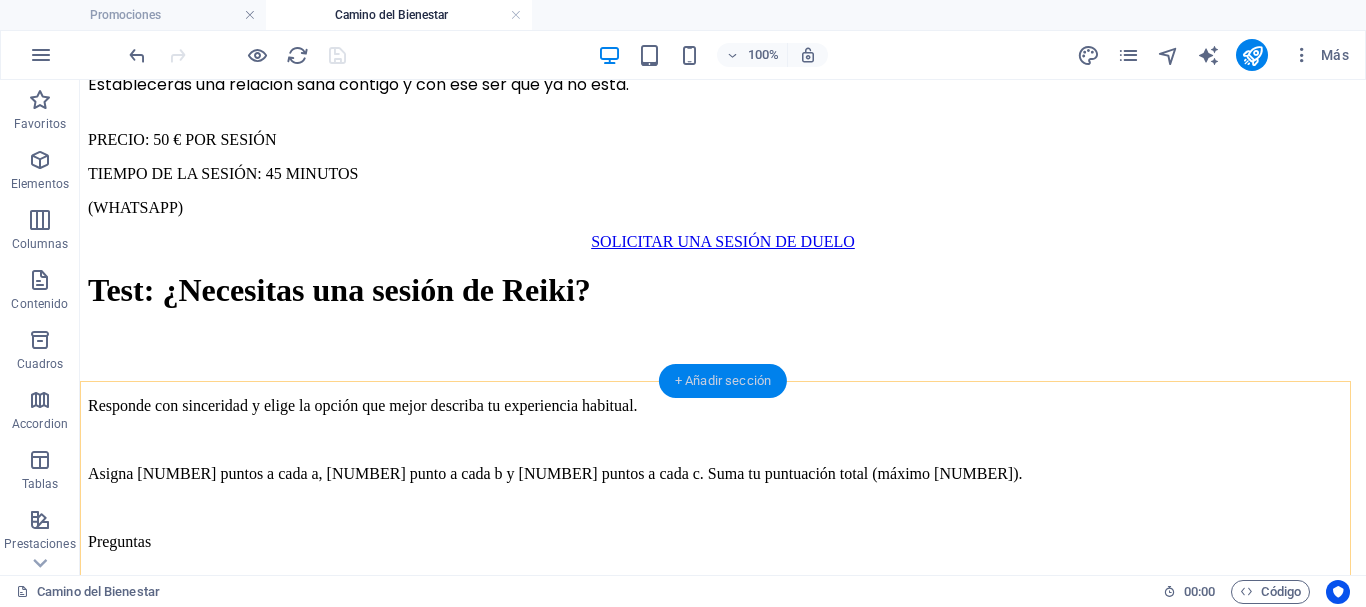 click on "+ Añadir sección" at bounding box center (723, 381) 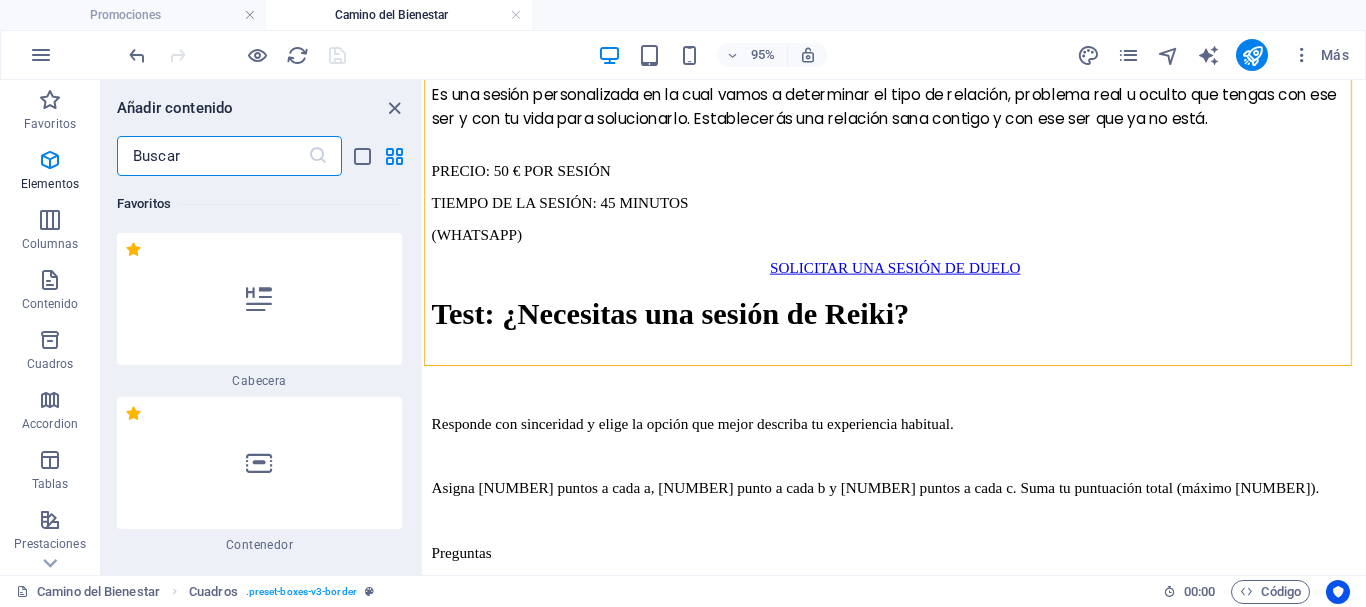 scroll, scrollTop: 6808, scrollLeft: 0, axis: vertical 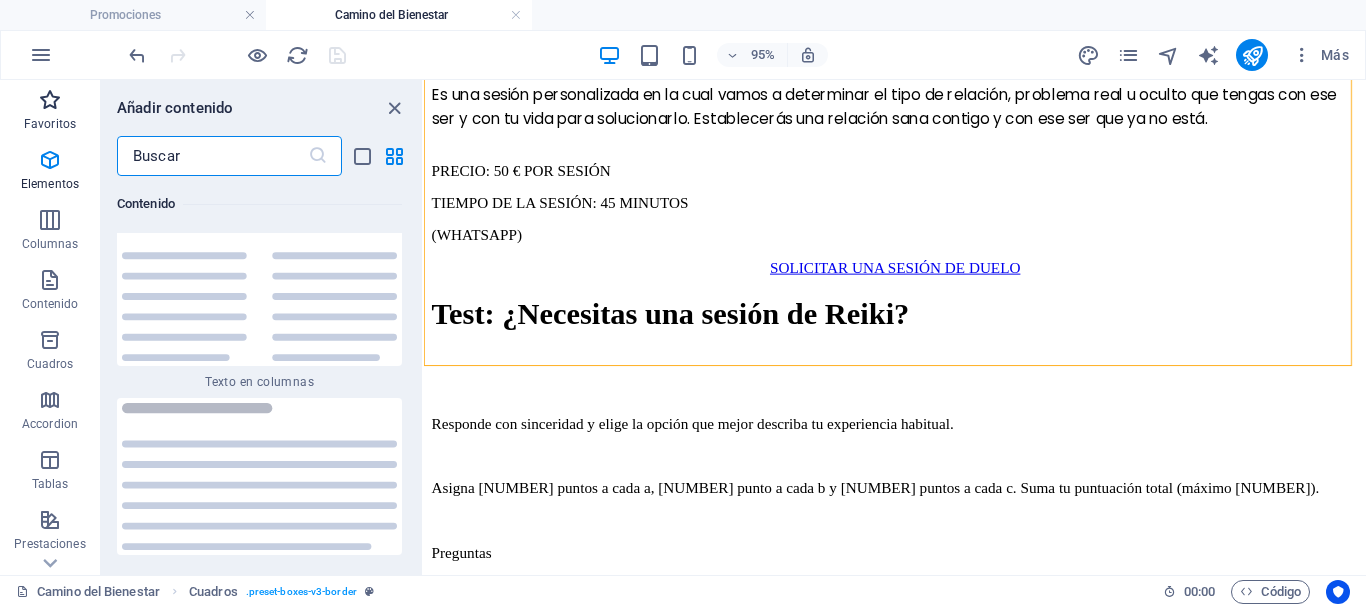 click at bounding box center (50, 100) 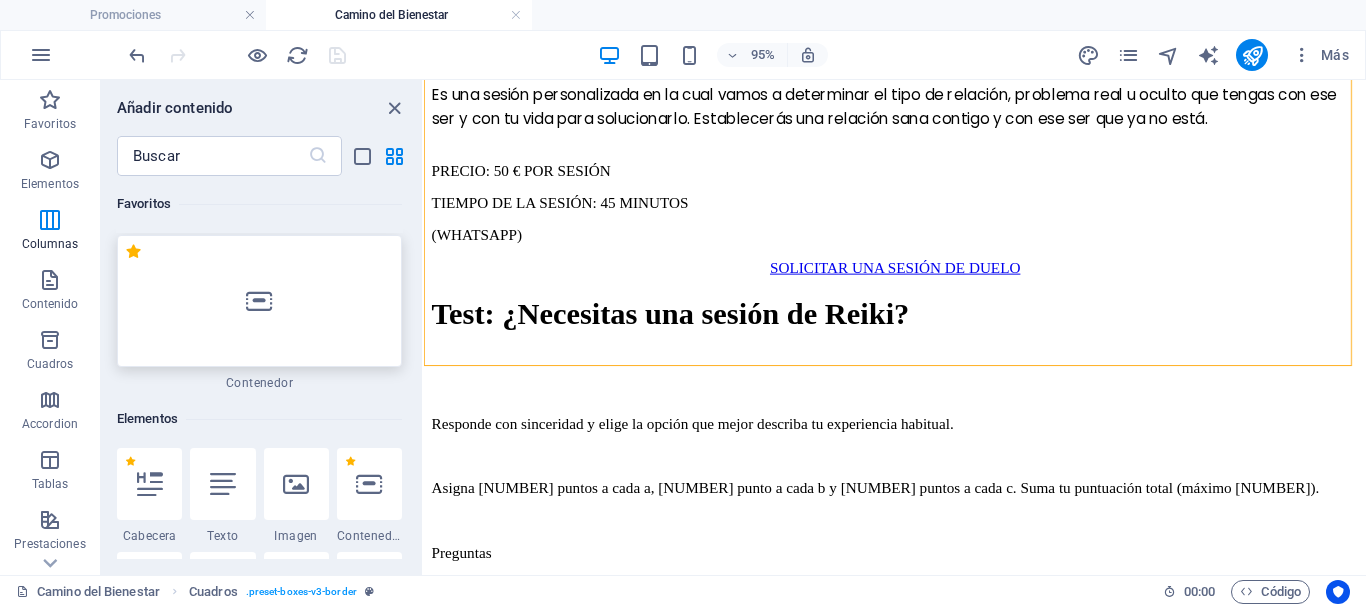 scroll, scrollTop: 0, scrollLeft: 0, axis: both 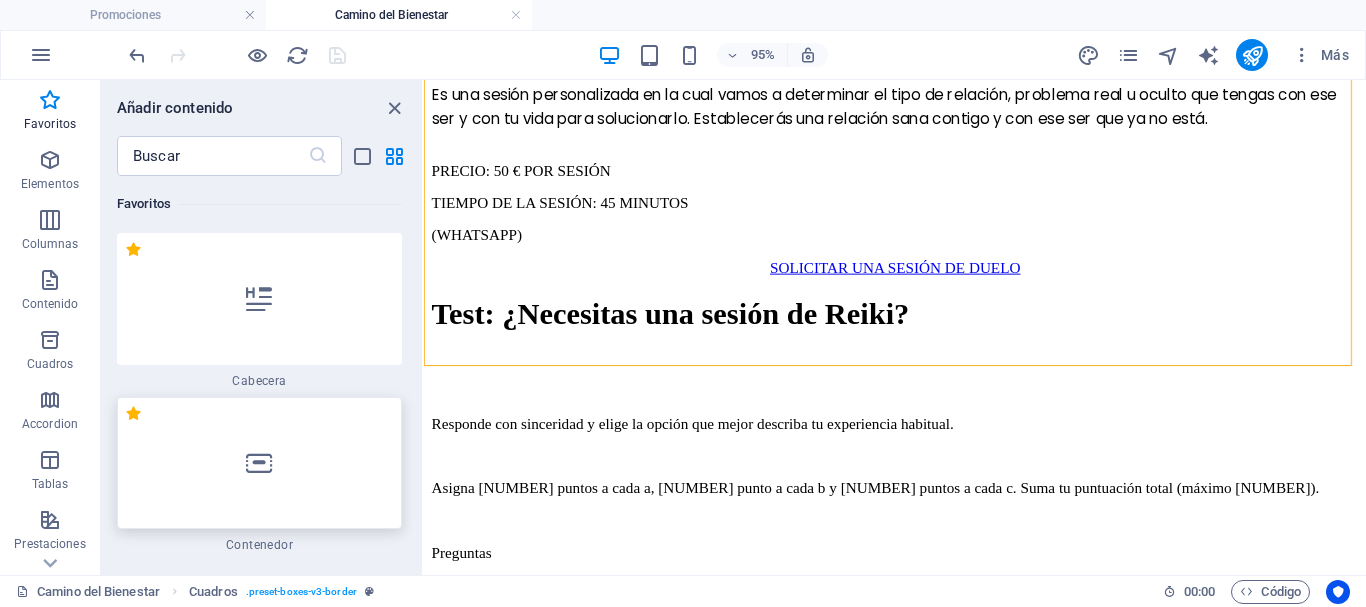 click at bounding box center [259, 463] 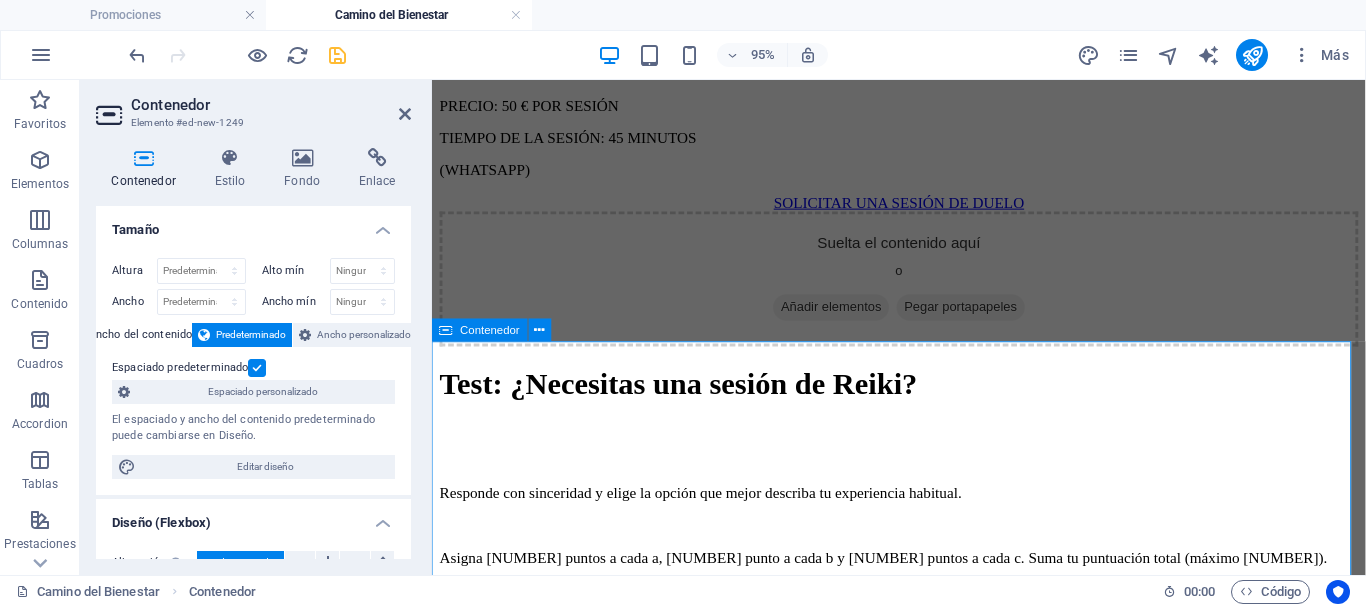 scroll, scrollTop: 2983, scrollLeft: 0, axis: vertical 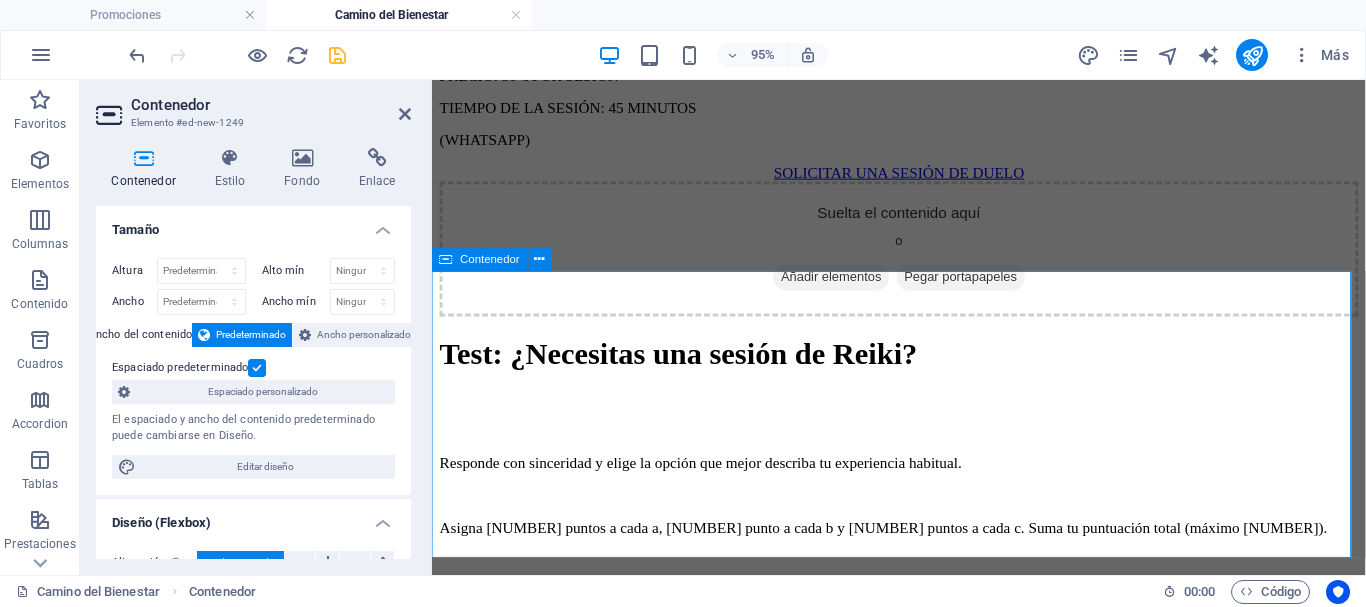 click on "Añadir elementos" at bounding box center [852, 288] 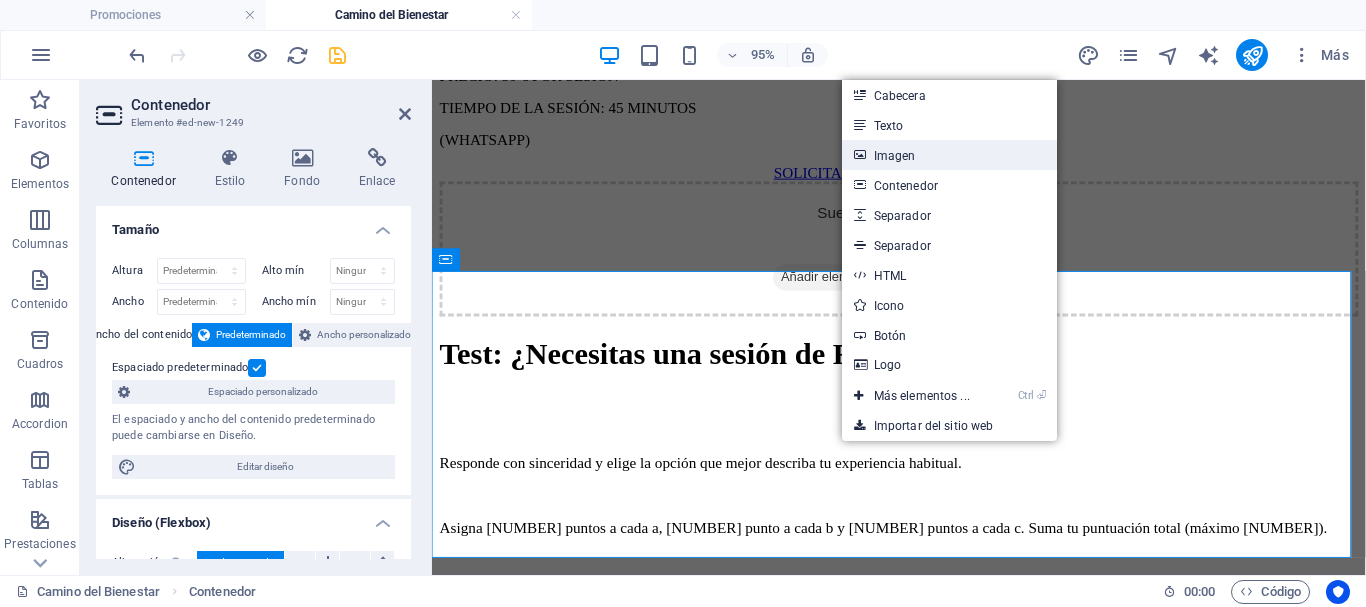 click on "Imagen" at bounding box center [949, 155] 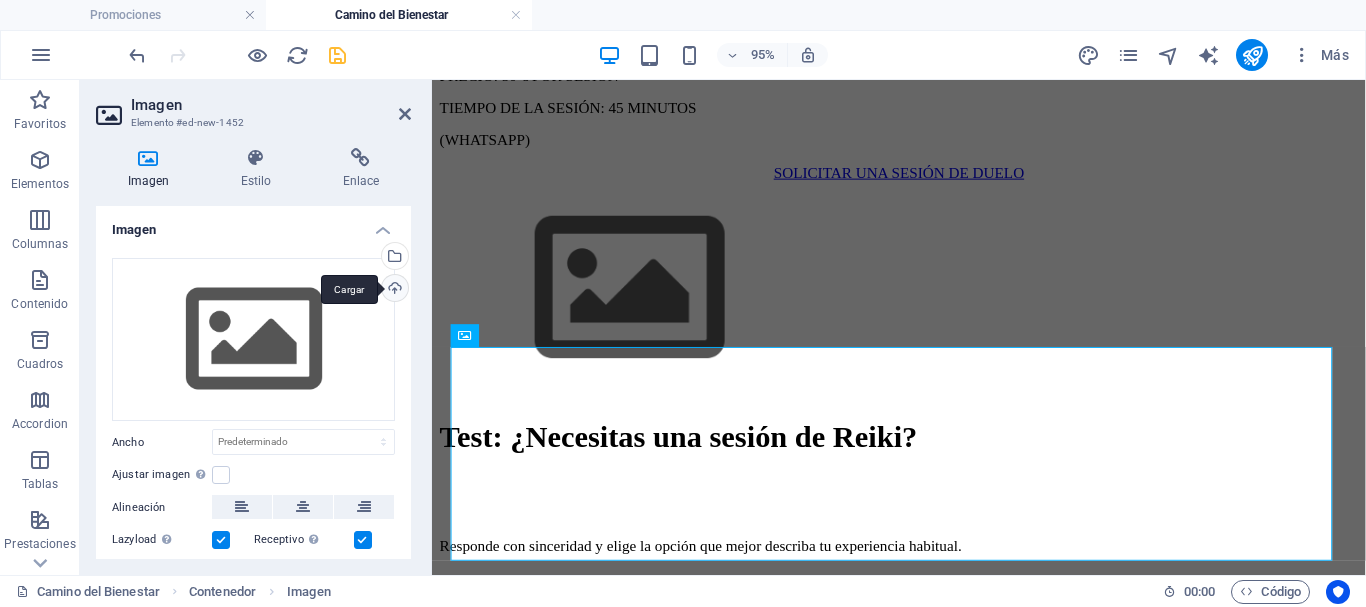 click on "Cargar" at bounding box center (393, 290) 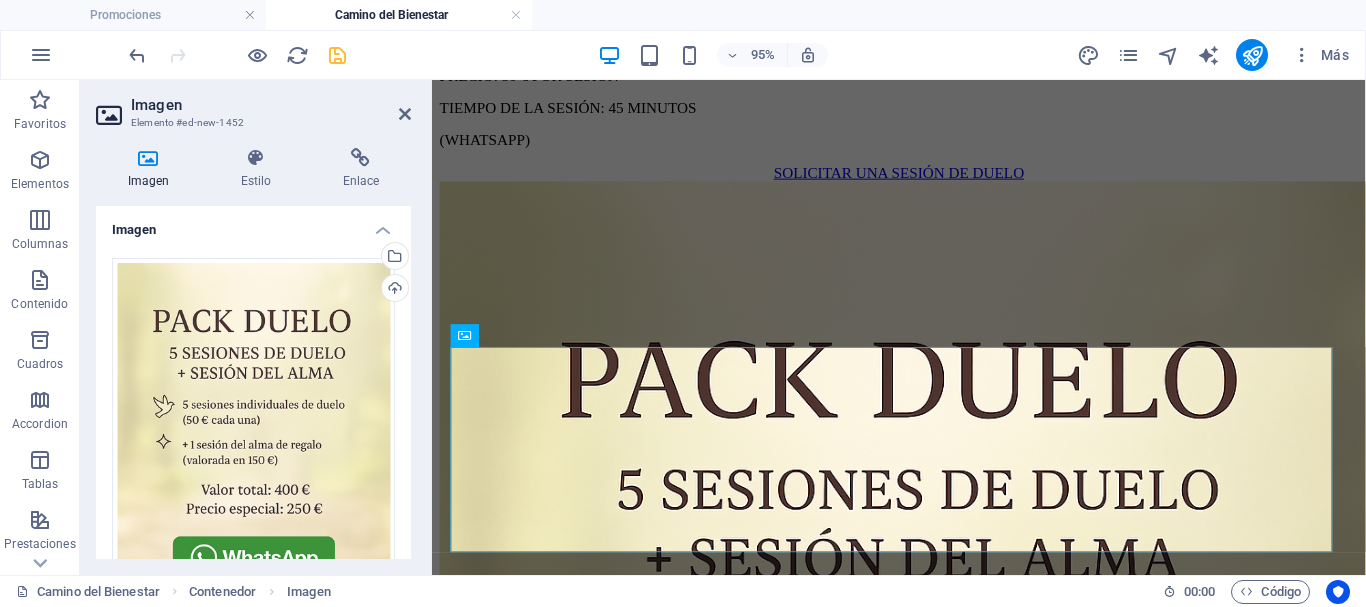 click at bounding box center [221, 731] 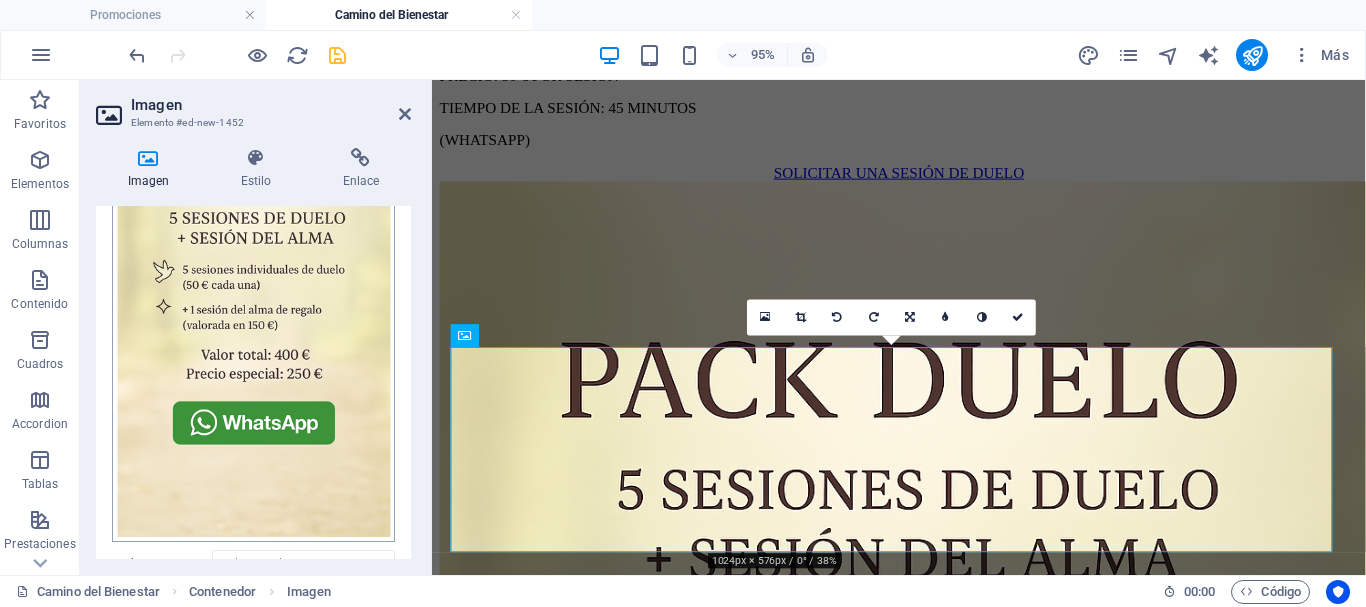 scroll, scrollTop: 300, scrollLeft: 0, axis: vertical 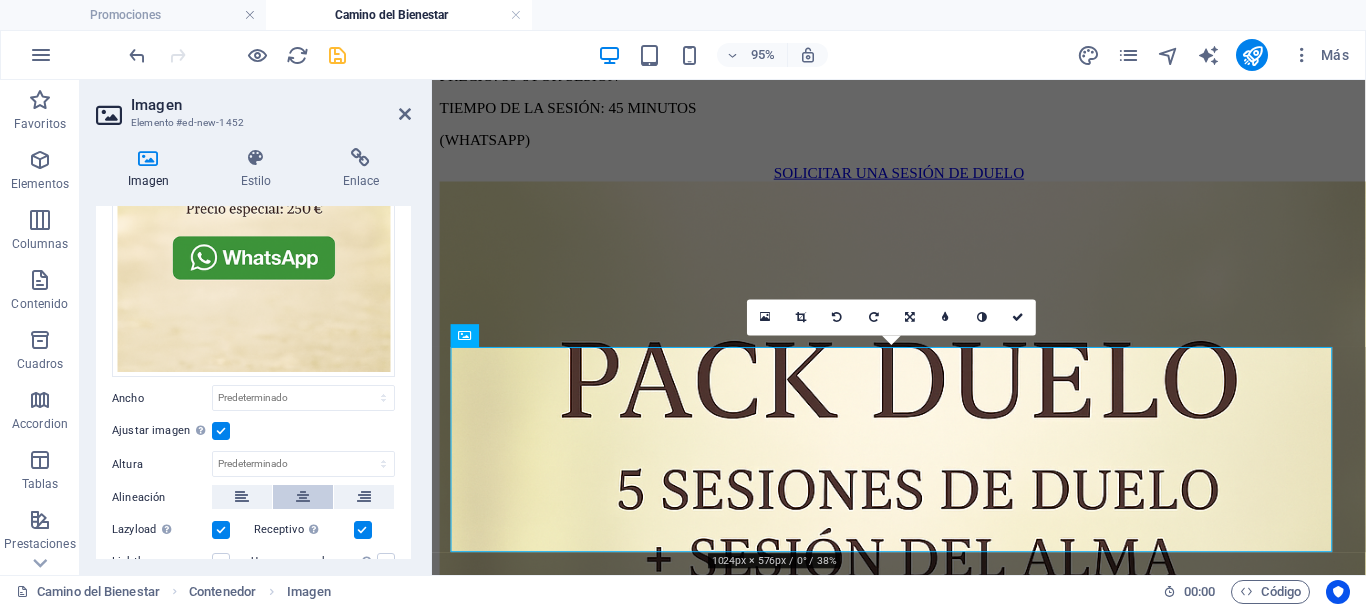click at bounding box center (303, 497) 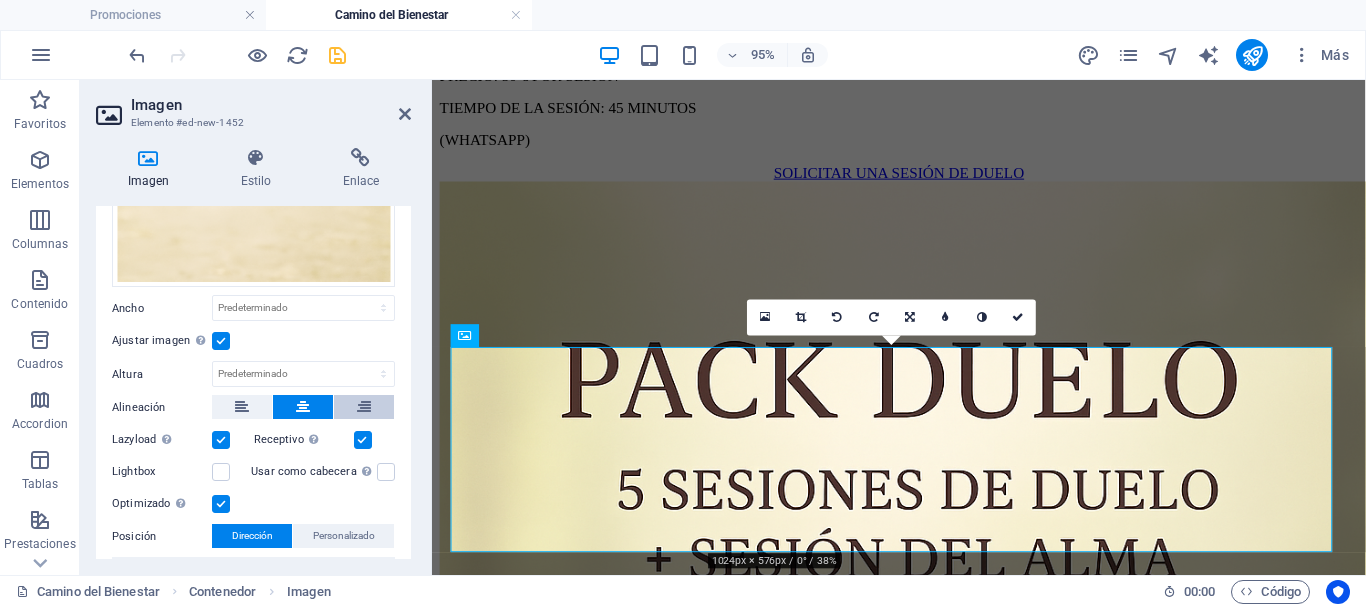 scroll, scrollTop: 500, scrollLeft: 0, axis: vertical 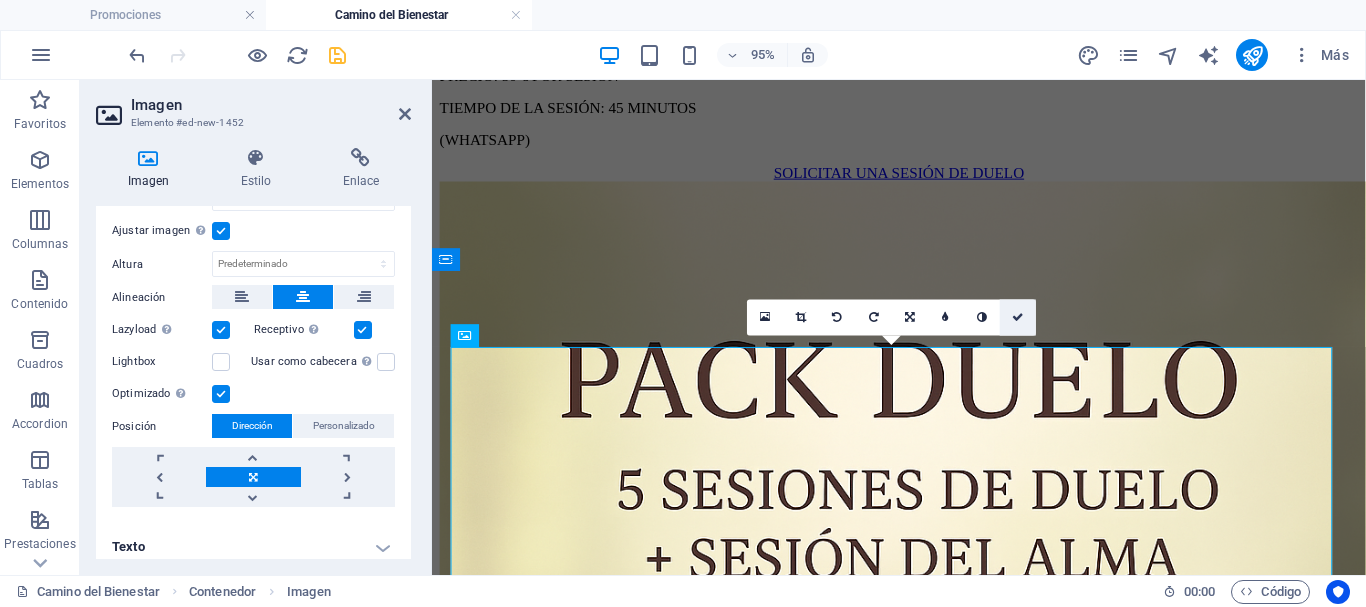 click at bounding box center [1018, 318] 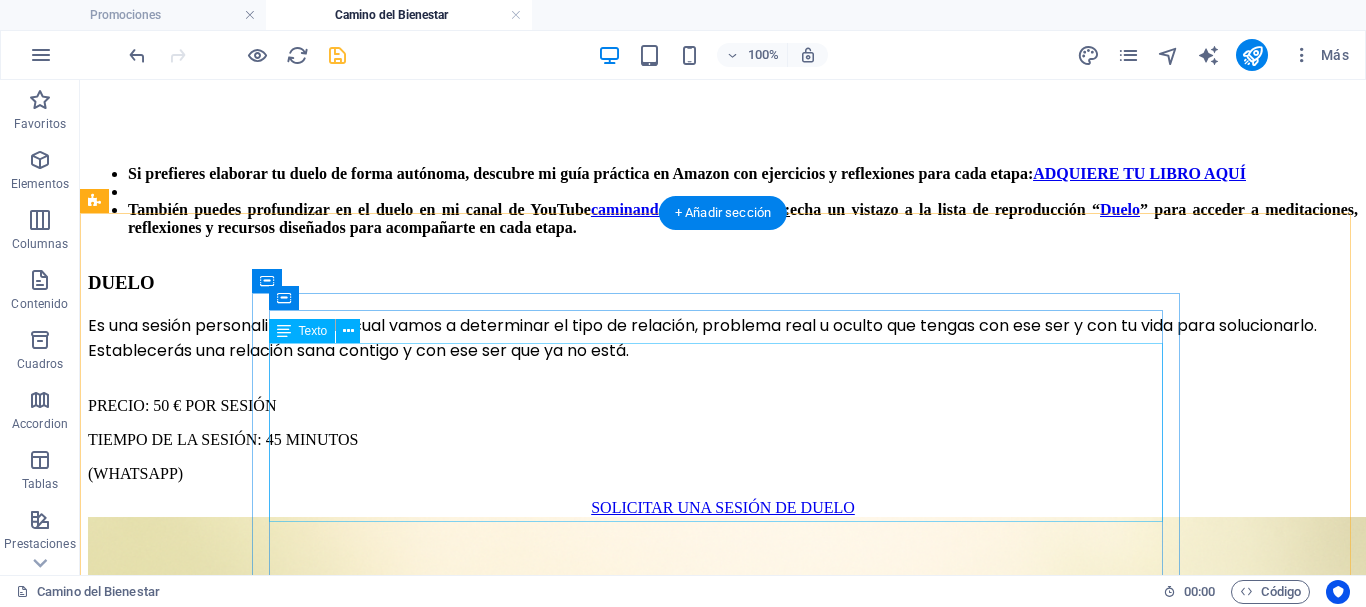 scroll, scrollTop: 2683, scrollLeft: 0, axis: vertical 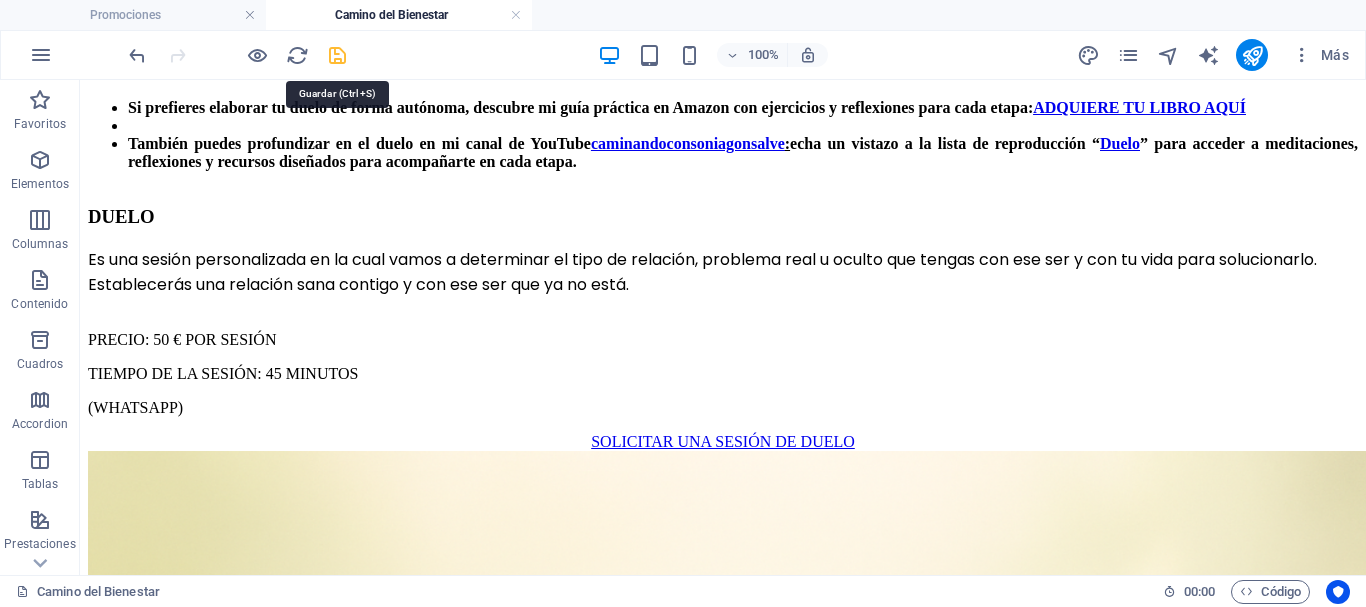 click at bounding box center (337, 55) 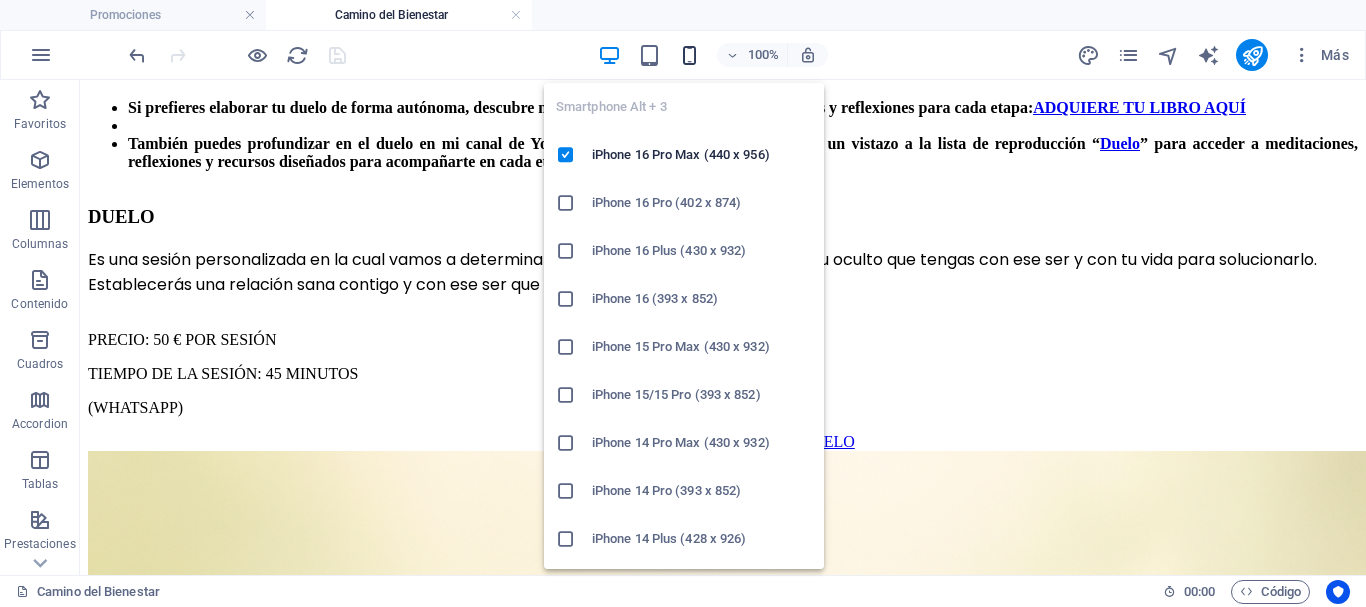click at bounding box center (689, 55) 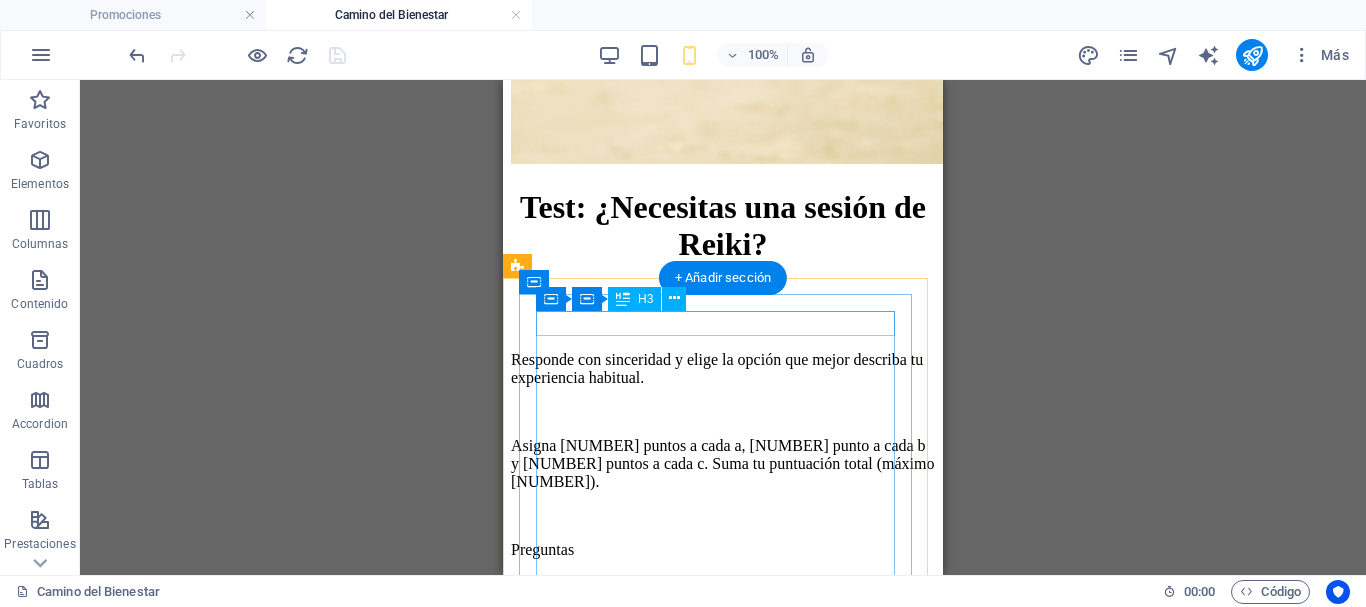 scroll, scrollTop: 4309, scrollLeft: 0, axis: vertical 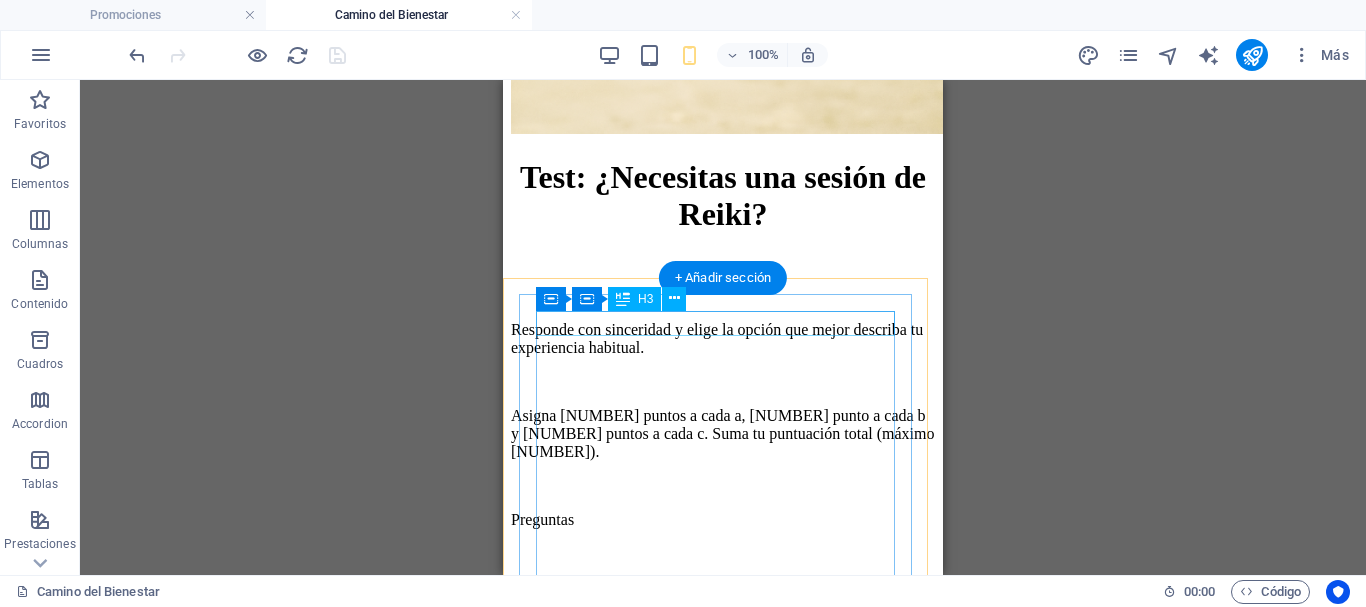 click on "DUELO" at bounding box center (723, -835) 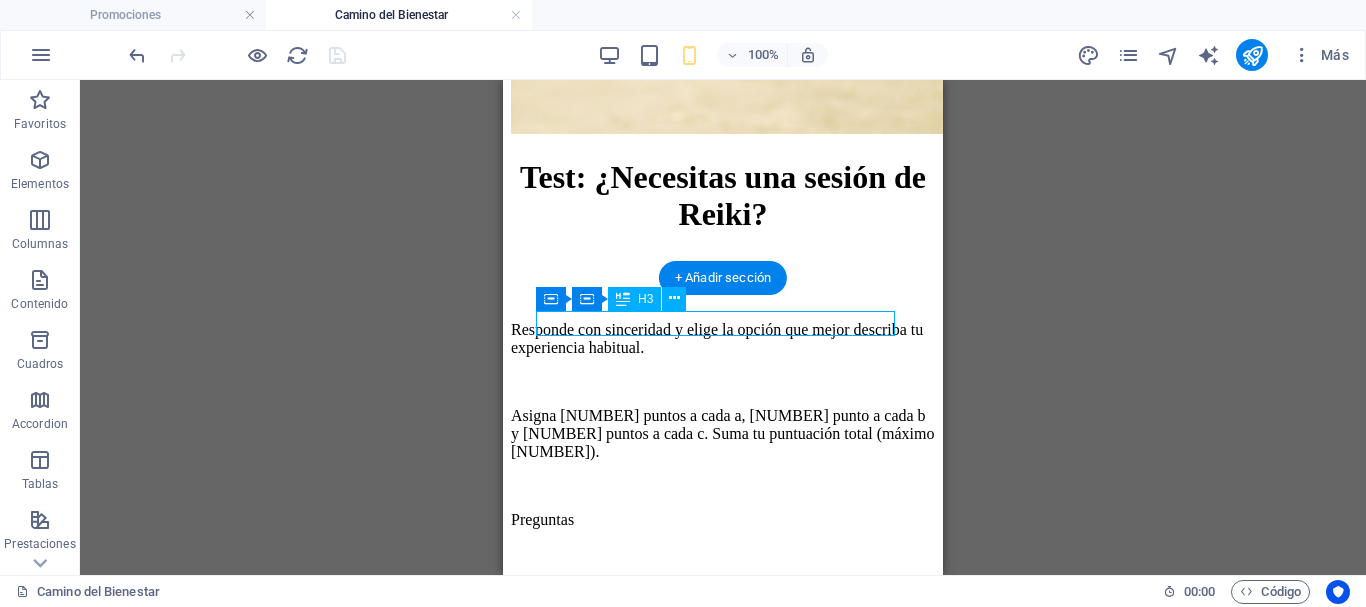 drag, startPoint x: 724, startPoint y: 316, endPoint x: 1087, endPoint y: 384, distance: 369.31424 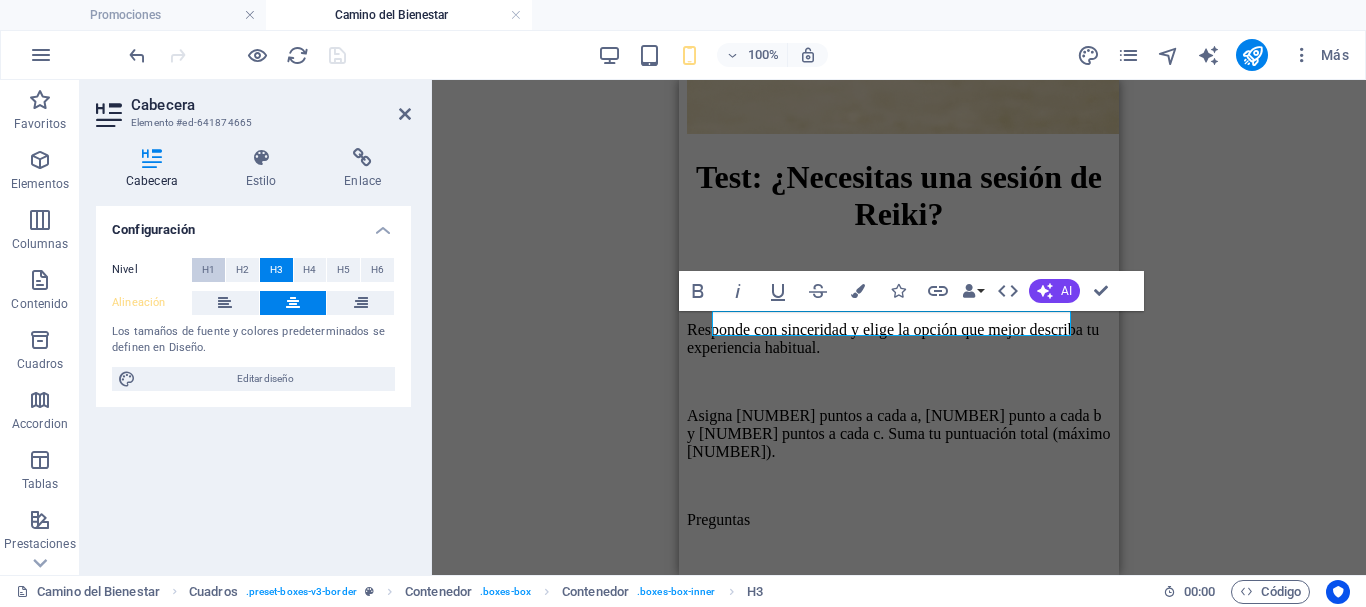 click on "H1" at bounding box center [208, 270] 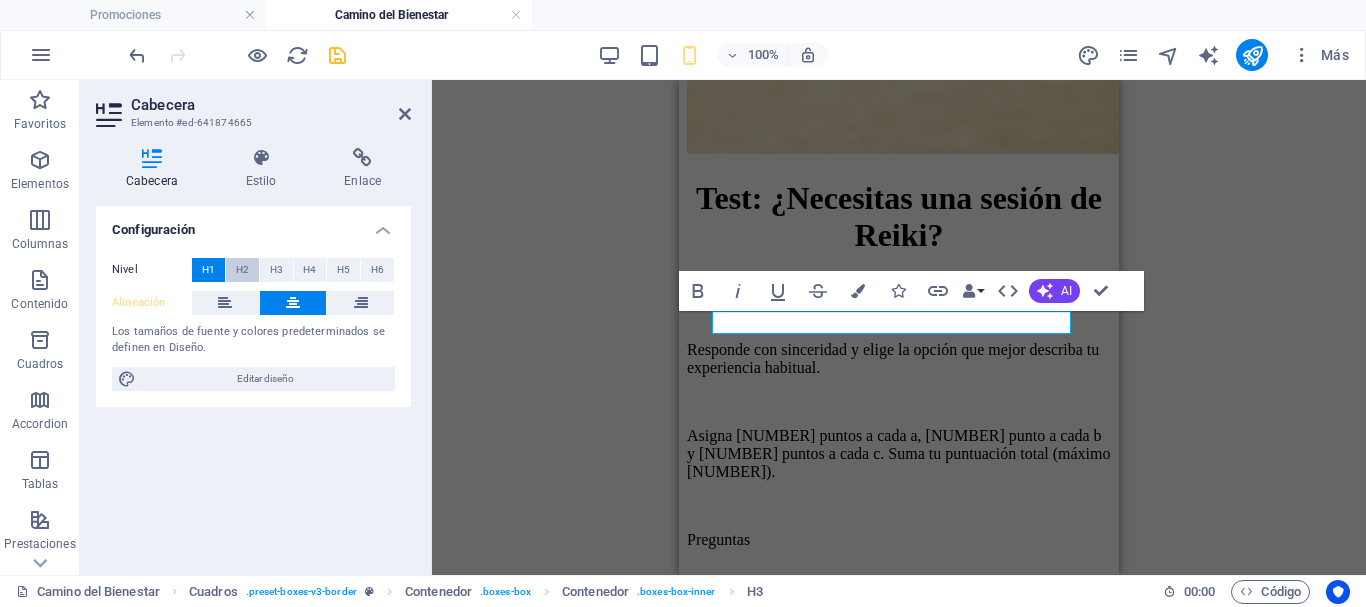 click on "H2" at bounding box center [242, 270] 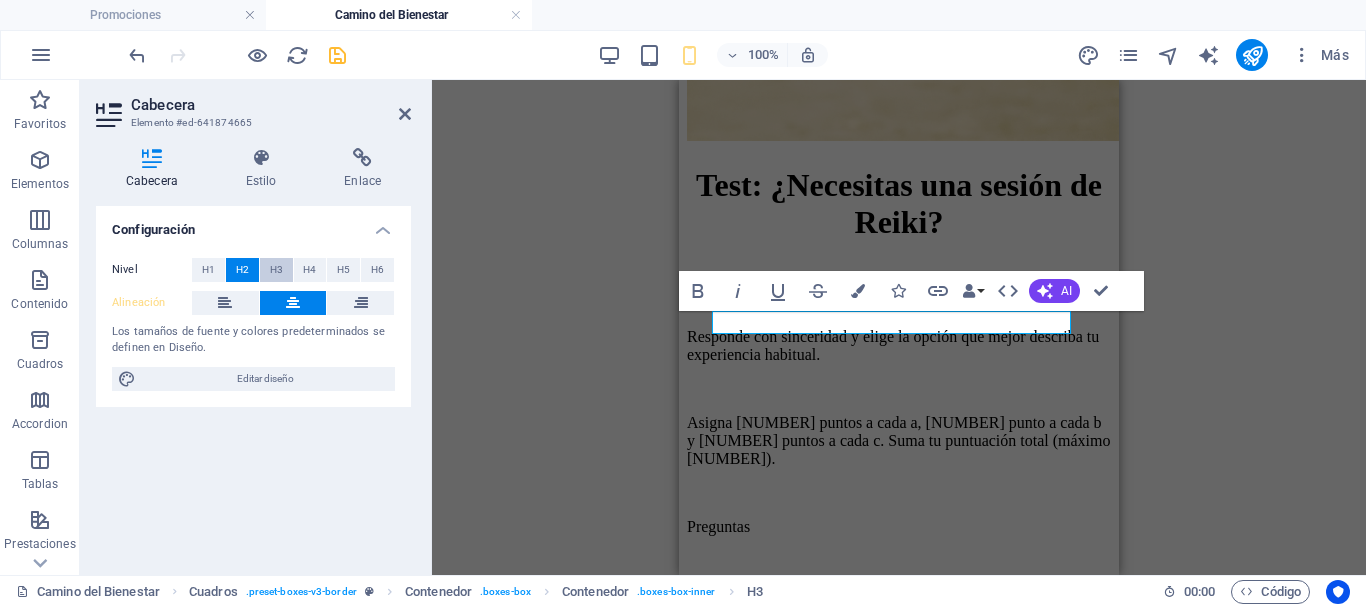 click on "H3" at bounding box center (276, 270) 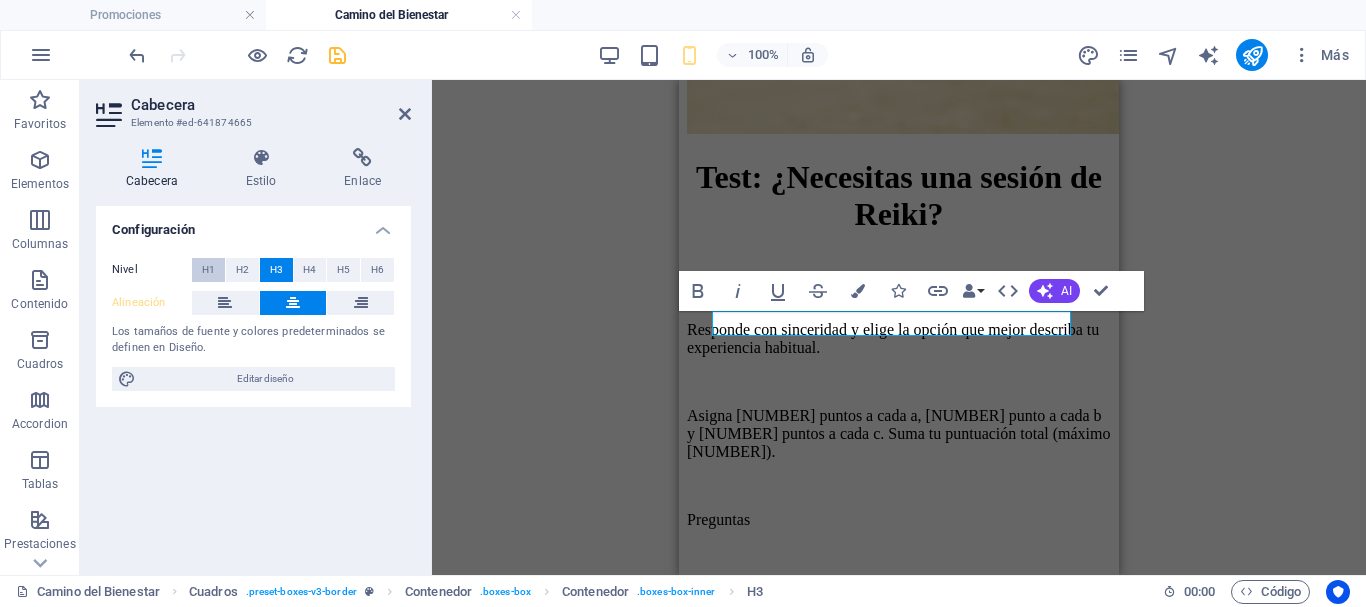 click on "H1" at bounding box center (208, 270) 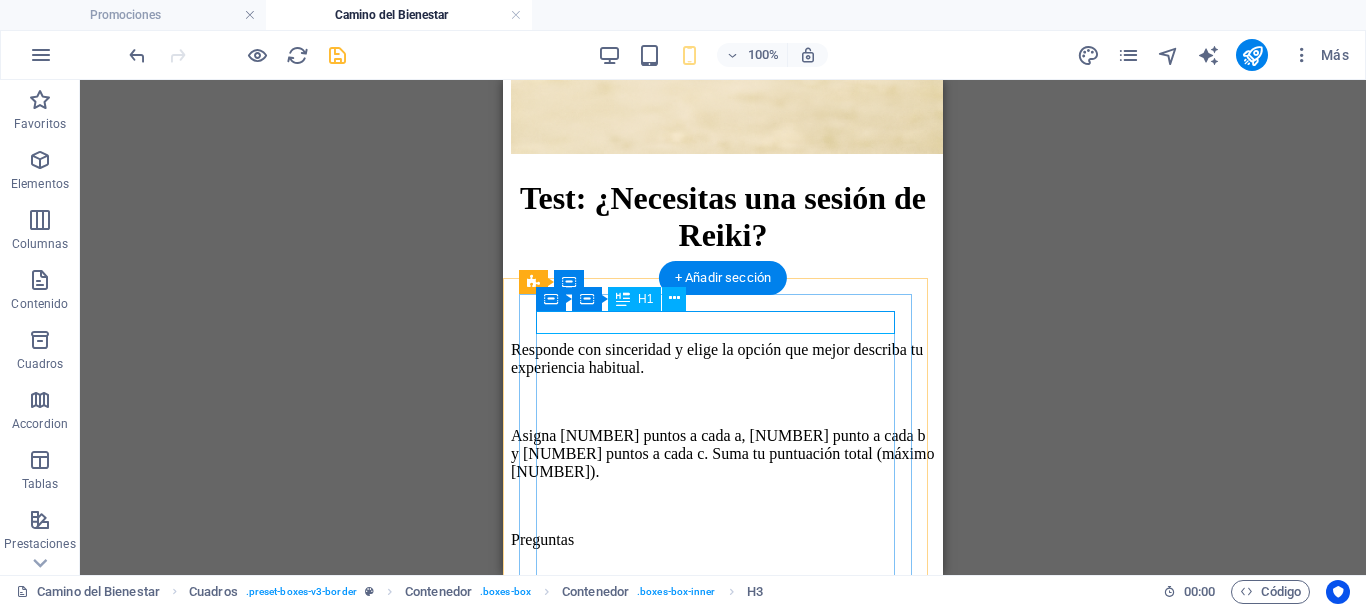 click on "DUELO" at bounding box center (723, -825) 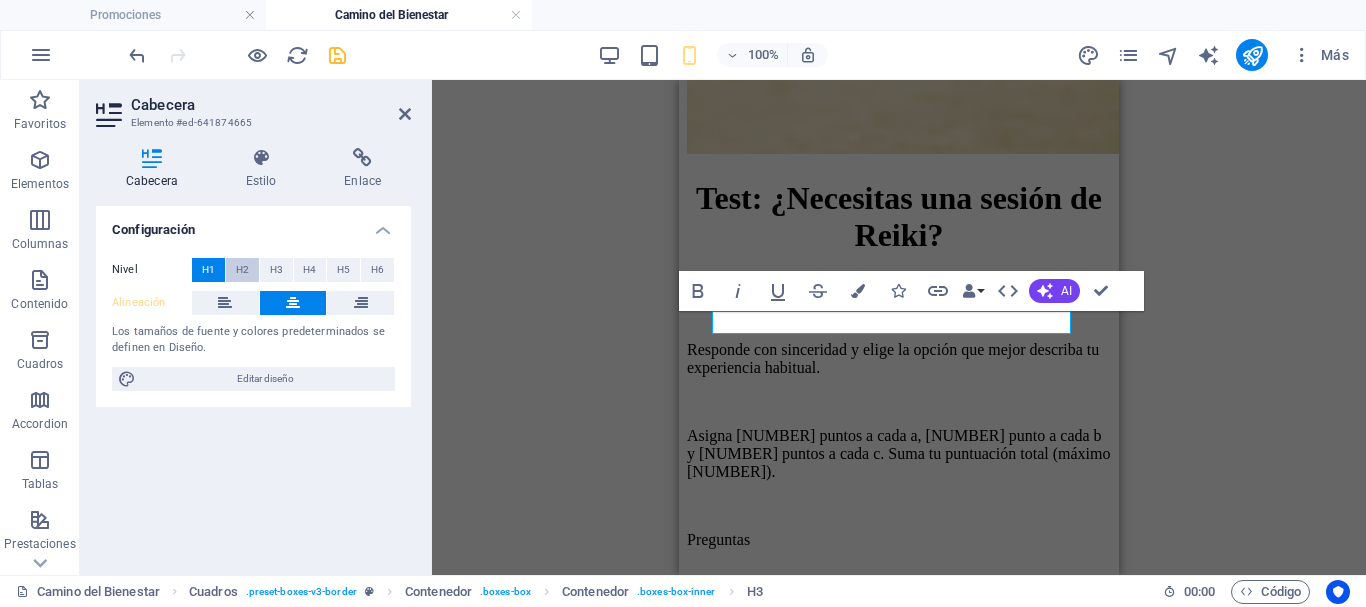 click on "H2" at bounding box center (242, 270) 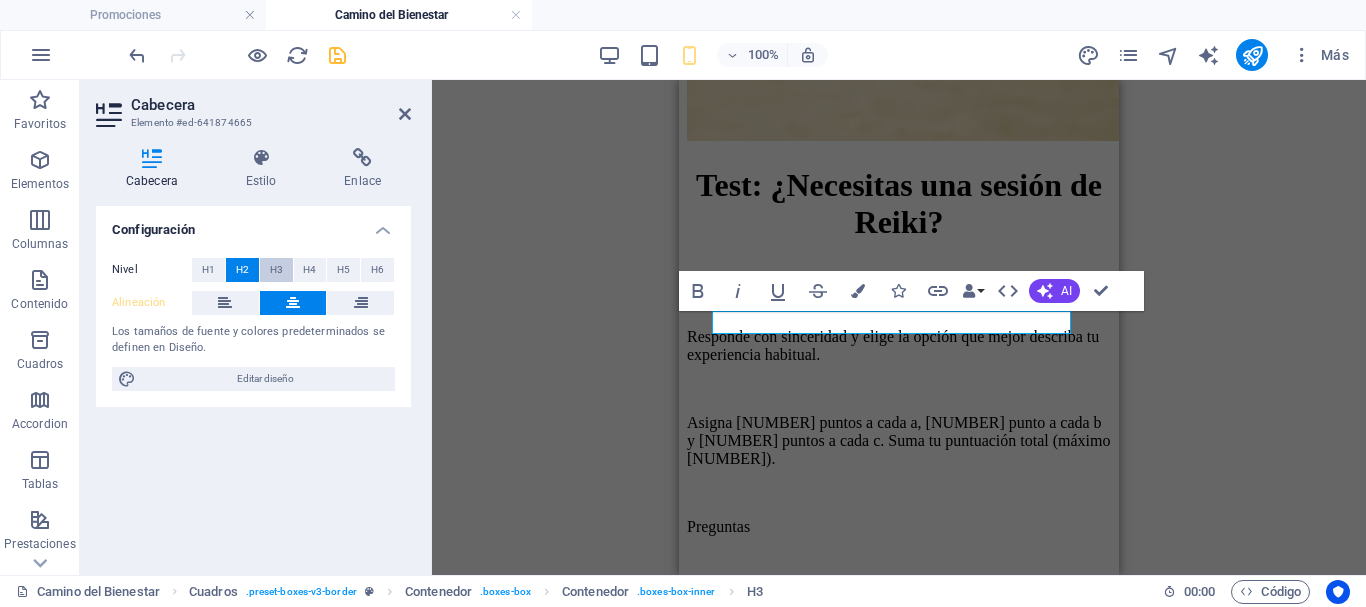 click on "H3" at bounding box center [276, 270] 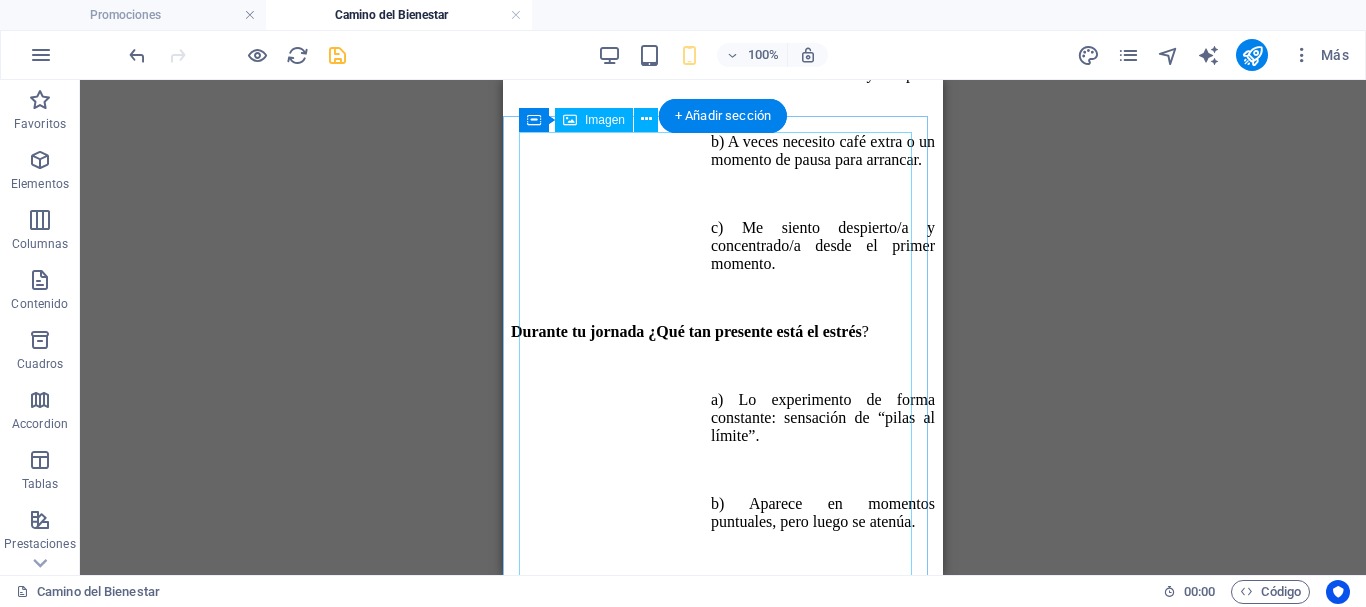 scroll, scrollTop: 4709, scrollLeft: 0, axis: vertical 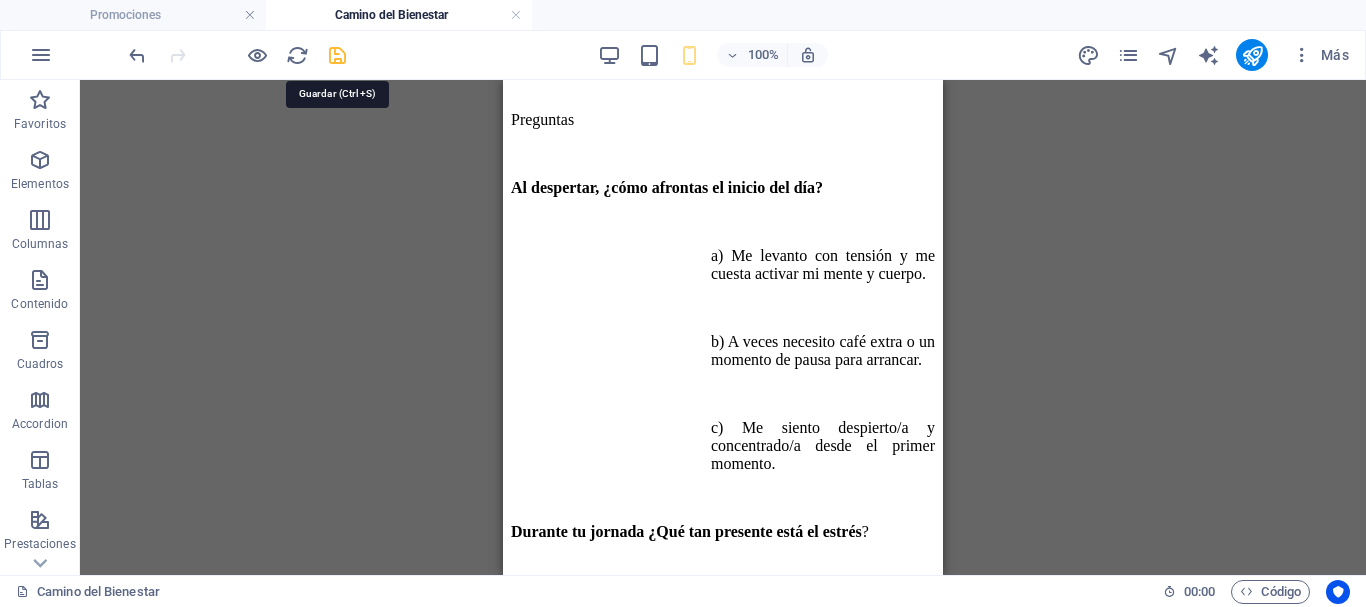 click at bounding box center [337, 55] 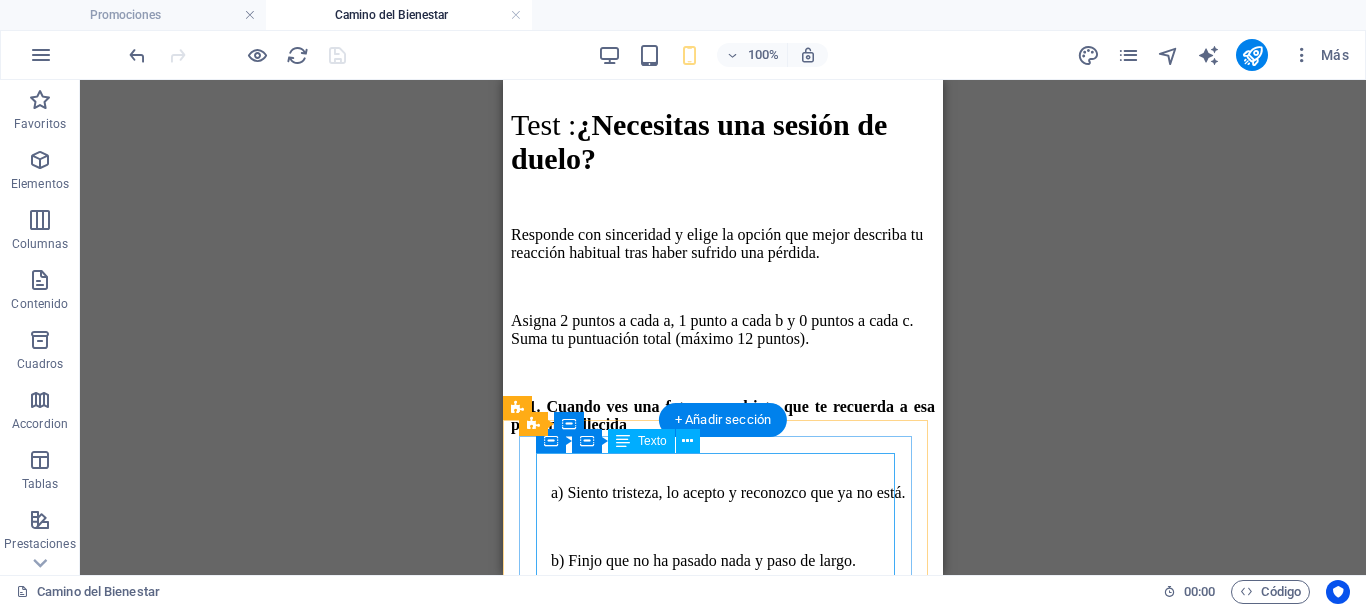 scroll, scrollTop: 609, scrollLeft: 0, axis: vertical 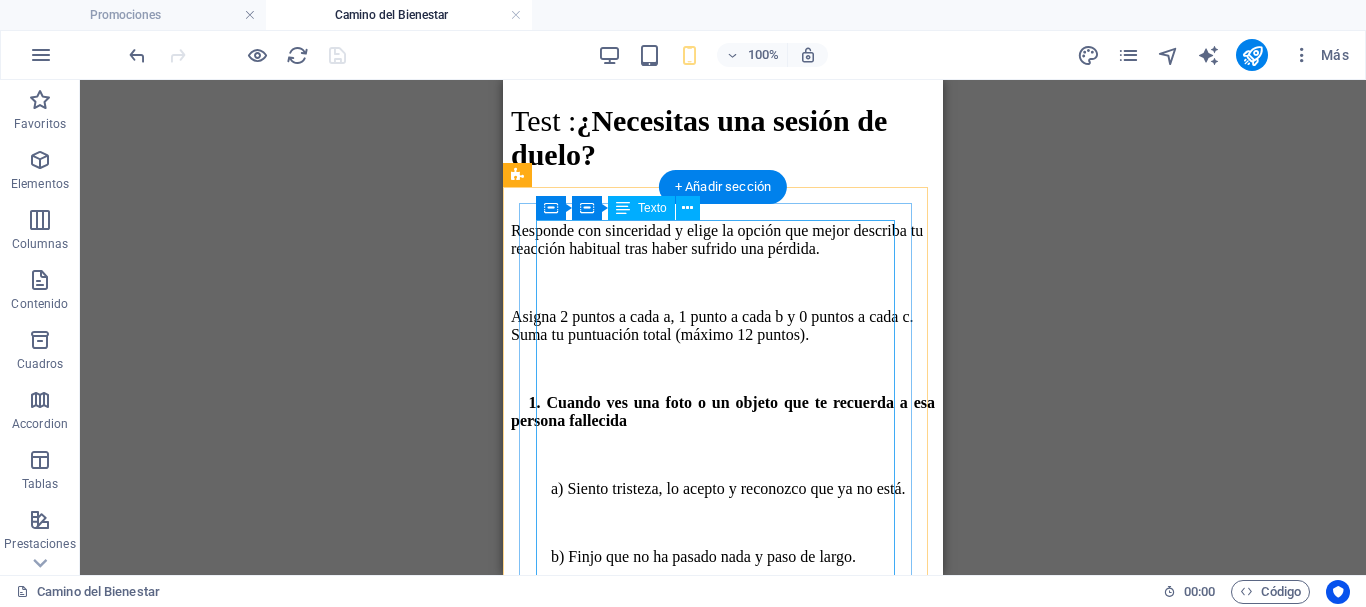 click on "Test : ¿Necesitas una sesión de duelo? Responde con sinceridad y elige la opción que mejor describa tu reacción habitual tras haber sufrido una pérdida. Asigna 2 puntos a cada a, 1 punto a cada b y 0 puntos a cada c. Suma tu puntuación total (máximo 12 puntos). 1. Cuando ves una foto o un objeto que te recuerda a esa persona fallecid a) Siento tristeza, lo acepto y reconozco que ya no está. b) Finjo que no ha pasado nada y paso de largo. c) Me bloqueo y evito mirar o pensar en ello. 2. Al pensar en la pérdida ¿Cómo gestionas tus emociones (tristeza, rabia, culpa)? a) Permito que afloren y las expreso de forma saludable (hablo, escribo, lloro). b) Me distraigo para no sentirlas, pero acaban estallando de golpe. c) Las reprimo constantemente y finjo que no existen. 3. ¿Cómo reorganizas tu rutina diaria sin la persona que perdiste? a) He creado nuevas actividades y asumo responsabilidades diferentes. b) Intento que todo siga igual, aunque sé que debería cambiar. ADQUIERE TU LIBRO AQUÍ" at bounding box center (723, 1462) 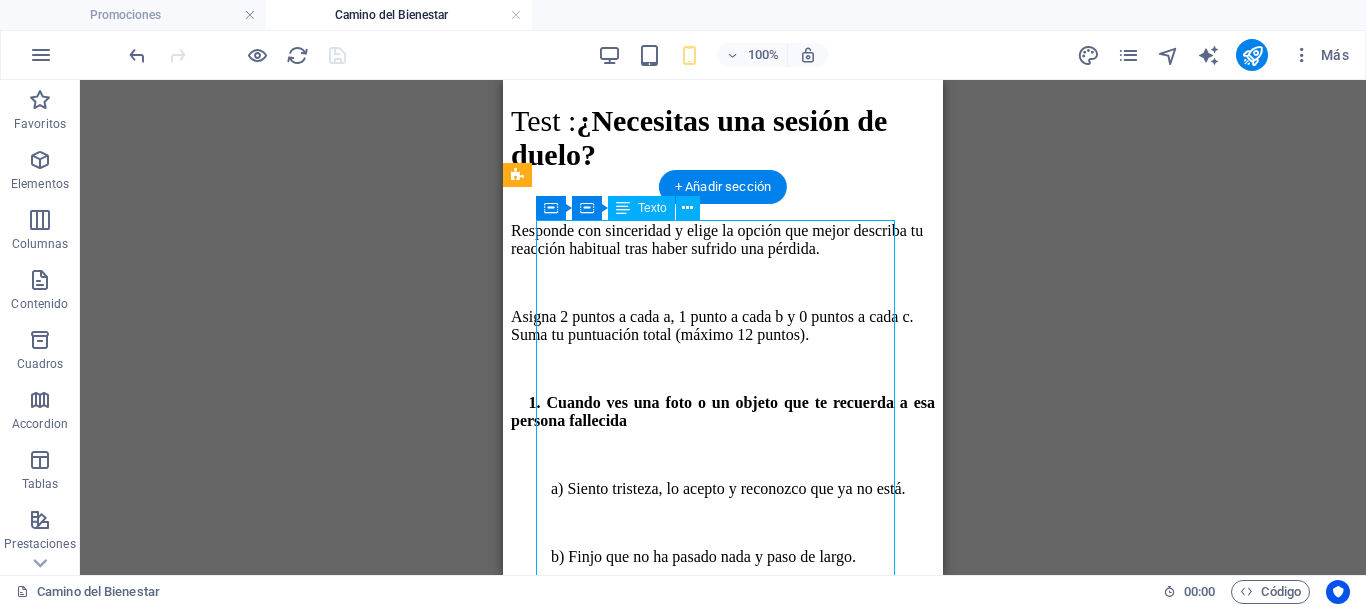 click on "Test : ¿Necesitas una sesión de duelo? Responde con sinceridad y elige la opción que mejor describa tu reacción habitual tras haber sufrido una pérdida. Asigna 2 puntos a cada a, 1 punto a cada b y 0 puntos a cada c. Suma tu puntuación total (máximo 12 puntos). 1. Cuando ves una foto o un objeto que te recuerda a esa persona fallecid a) Siento tristeza, lo acepto y reconozco que ya no está. b) Finjo que no ha pasado nada y paso de largo. c) Me bloqueo y evito mirar o pensar en ello. 2. Al pensar en la pérdida ¿Cómo gestionas tus emociones (tristeza, rabia, culpa)? a) Permito que afloren y las expreso de forma saludable (hablo, escribo, lloro). b) Me distraigo para no sentirlas, pero acaban estallando de golpe. c) Las reprimo constantemente y finjo que no existen. 3. ¿Cómo reorganizas tu rutina diaria sin la persona que perdiste? a) He creado nuevas actividades y asumo responsabilidades diferentes. b) Intento que todo siga igual, aunque sé que debería cambiar. ADQUIERE TU LIBRO AQUÍ" at bounding box center (723, 1462) 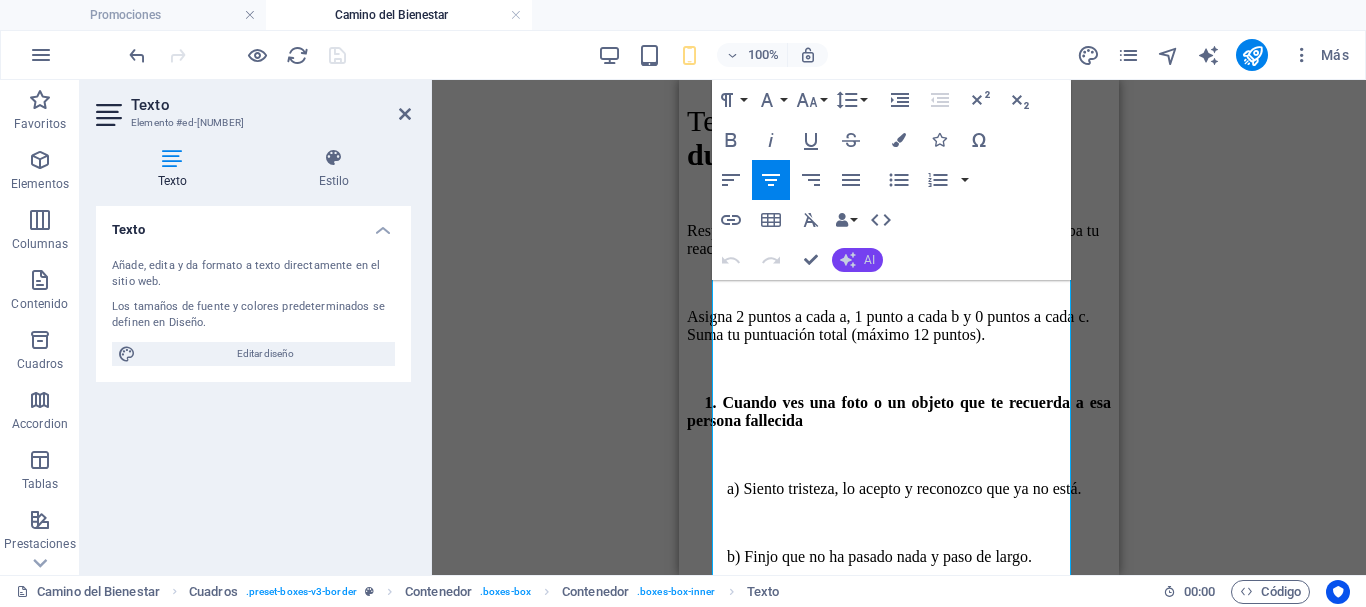 click on "AI" at bounding box center (857, 260) 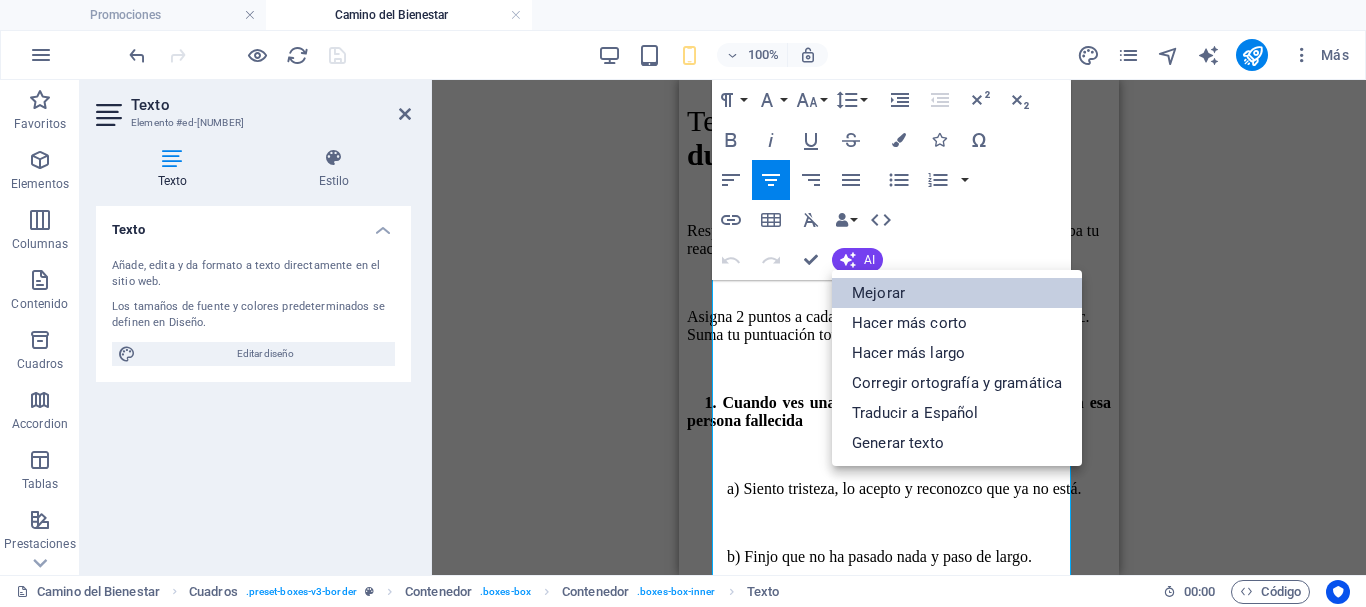 click on "Mejorar" at bounding box center [957, 293] 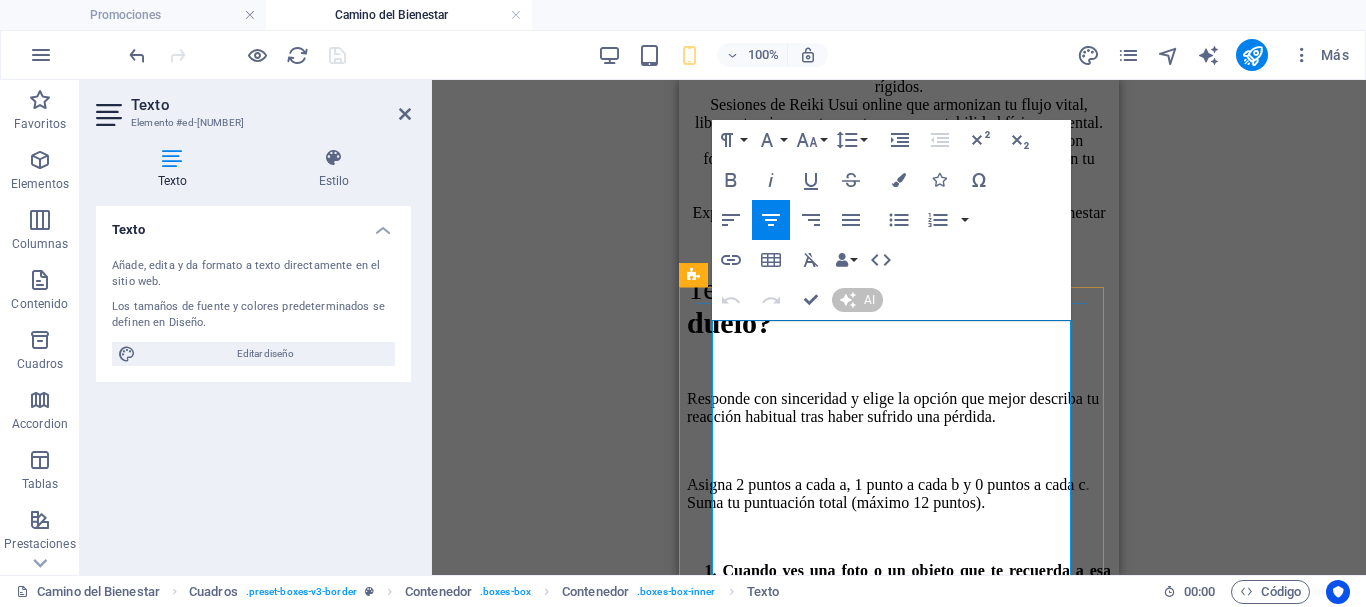 scroll, scrollTop: 409, scrollLeft: 0, axis: vertical 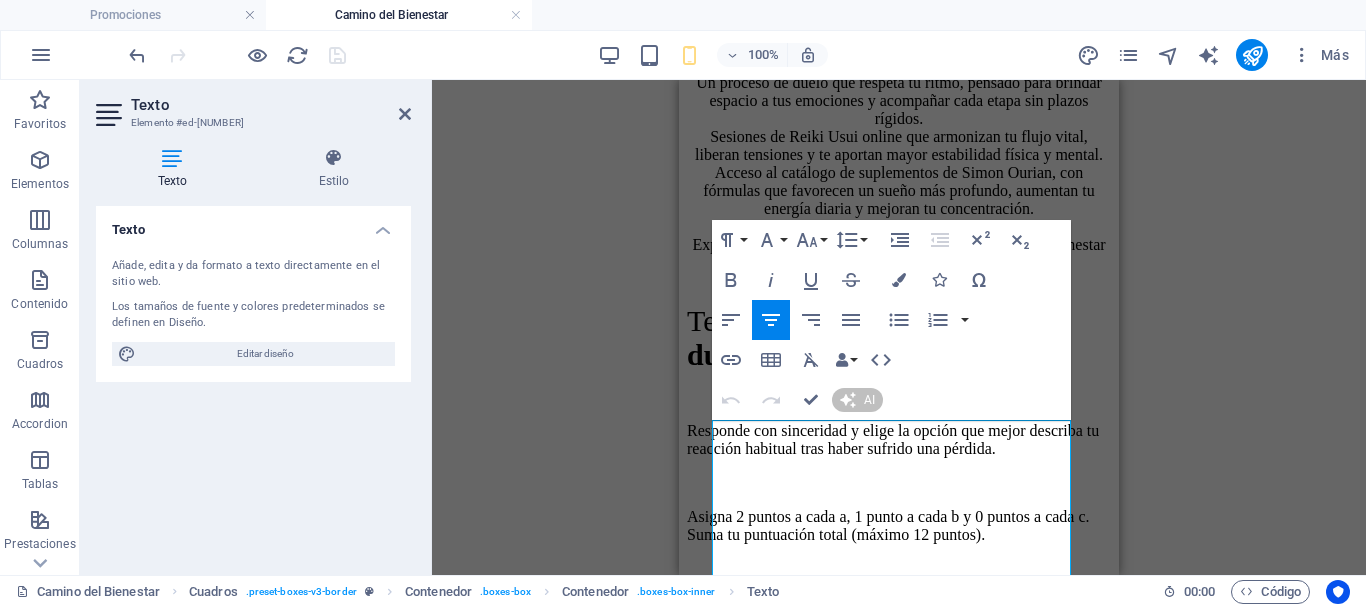 type 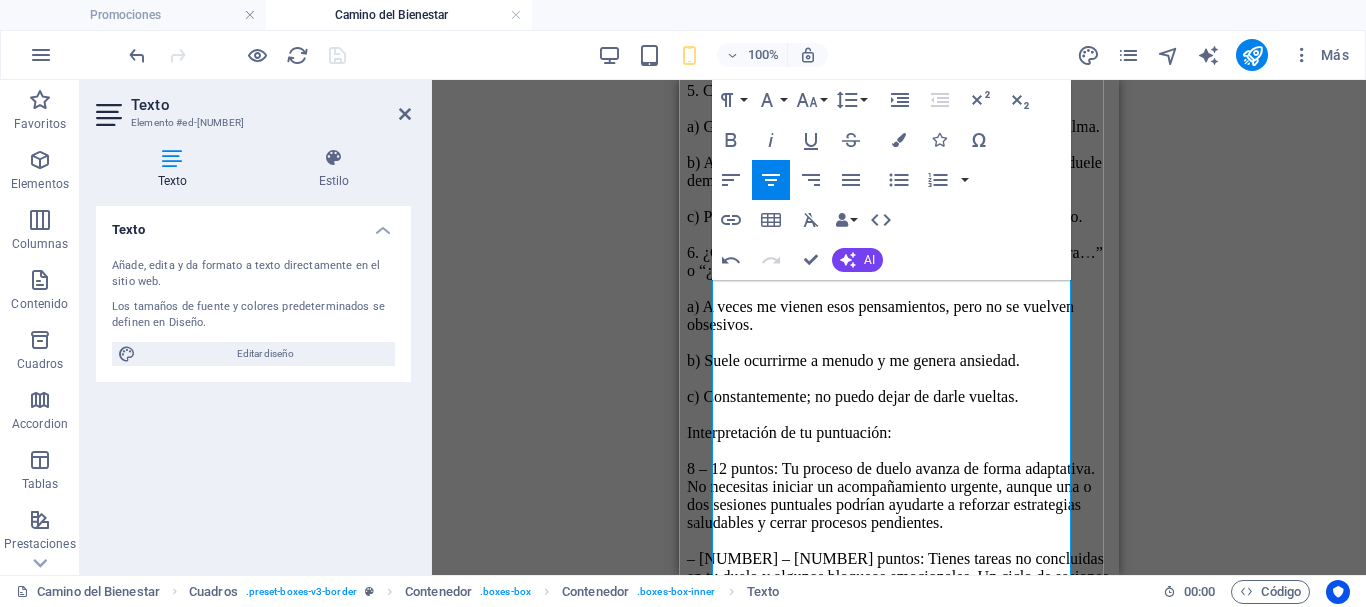 scroll, scrollTop: 1509, scrollLeft: 0, axis: vertical 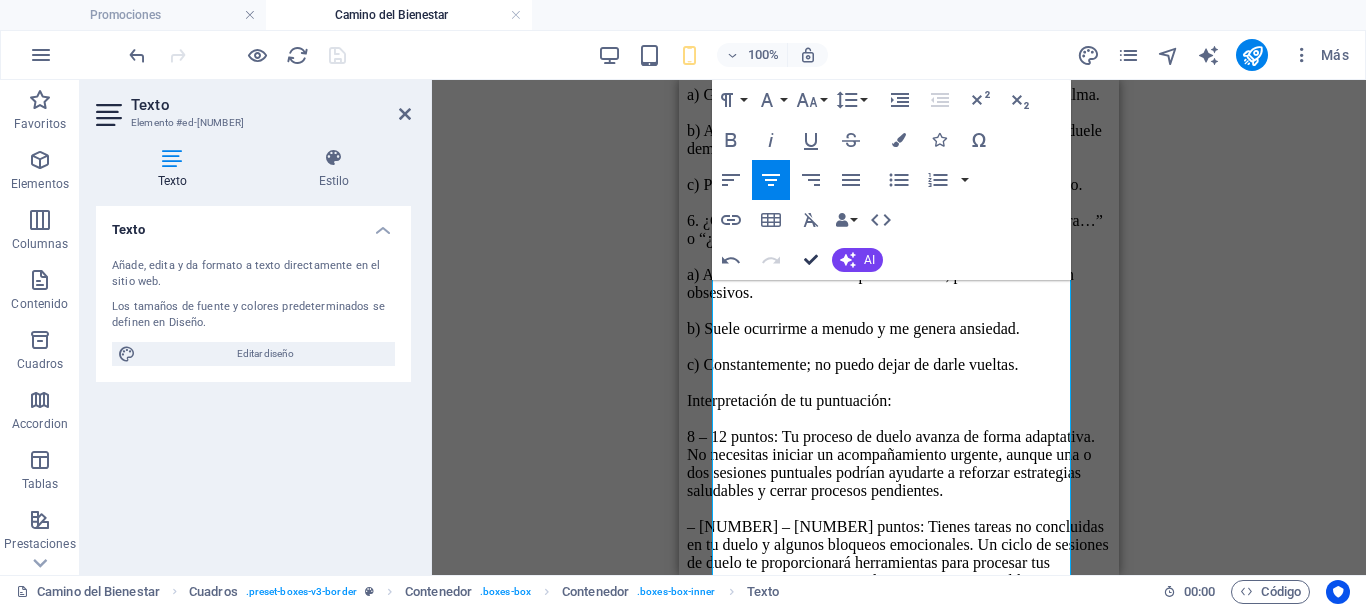drag, startPoint x: 817, startPoint y: 264, endPoint x: 336, endPoint y: 296, distance: 482.06326 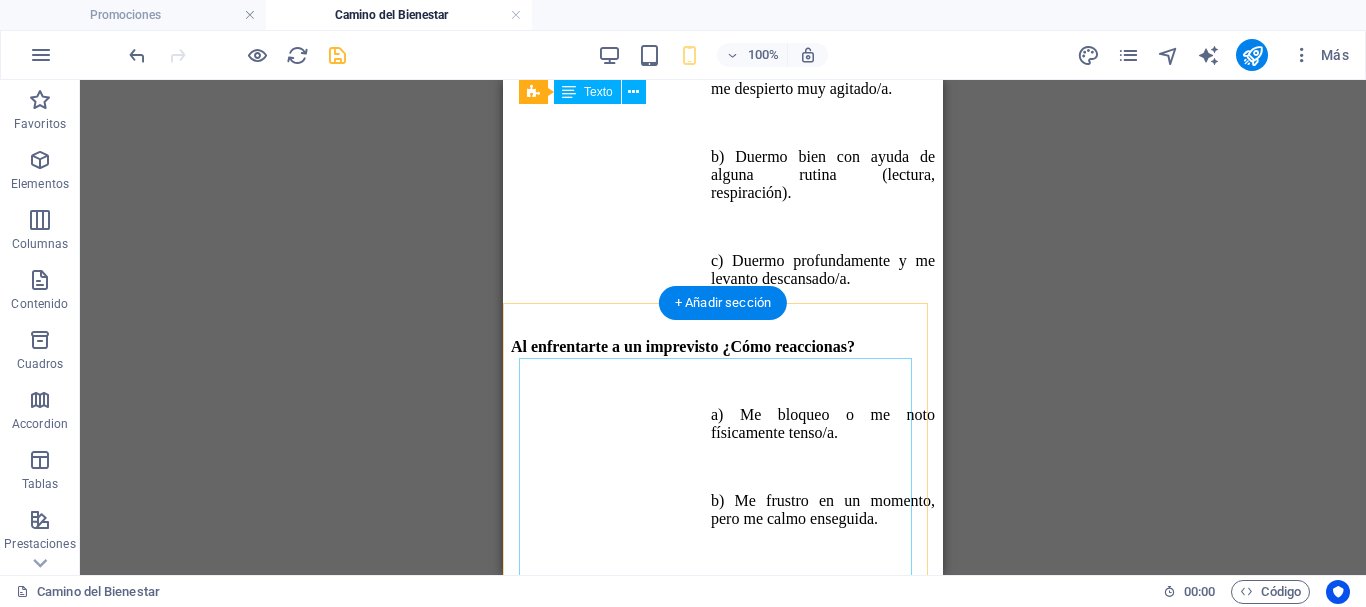 scroll, scrollTop: 5209, scrollLeft: 0, axis: vertical 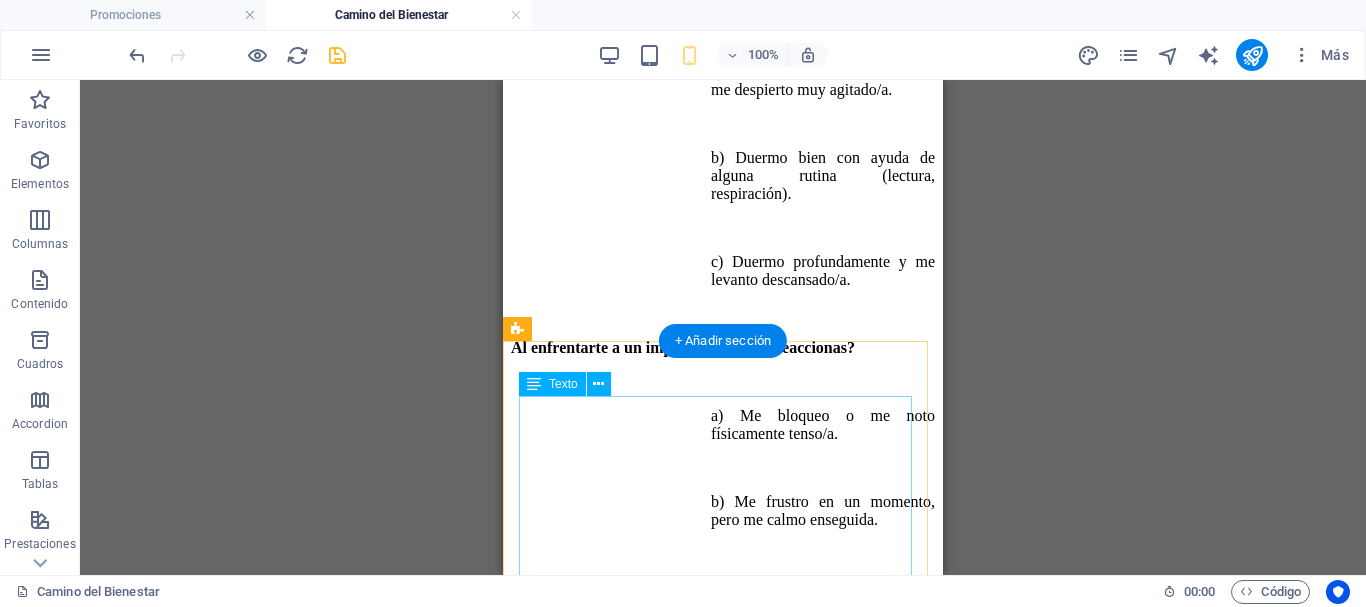 click on "Responde con sinceridad y elige la opción que mejor describa tu experiencia habitual. Asigna [NUMBER] puntos a cada a, [NUMBER] punto a cada b y [NUMBER] puntos a cada c. Suma tu puntuación total (máximo [NUMBER]). Preguntas Al despertar, ¿cómo afrontas el inicio del día? a) Me levanto con tensión y me cuesta activar mi mente y cuerpo. b) A veces necesito café extra o un momento de pausa para arrancar. c) Me siento despierto/a y concentrado/a desde el primer momento. Durante tu jornada ¿Qué tan presente está el estrés ? a) Lo experimento de forma constante: sensación de “pilas al límite”. b) Aparece en momentos puntuales, pero luego se atenúa. c) Rara vez me siento sobrepasado/a o nervioso/a. Al final del día ¿Cómo notas tu cuerpo? a) Cargado de tensión muscular y con dolores leves (cuello, espalda). b) Un poco cansado/a, pero puedo relajarme con facilidad. c) Relajado/a y sin molestias destacables. En tu estado de ánimo, ¿con qué frecuencia fluctúas sin motivo aparente? Interpretación de tu puntuación" at bounding box center (723, -347) 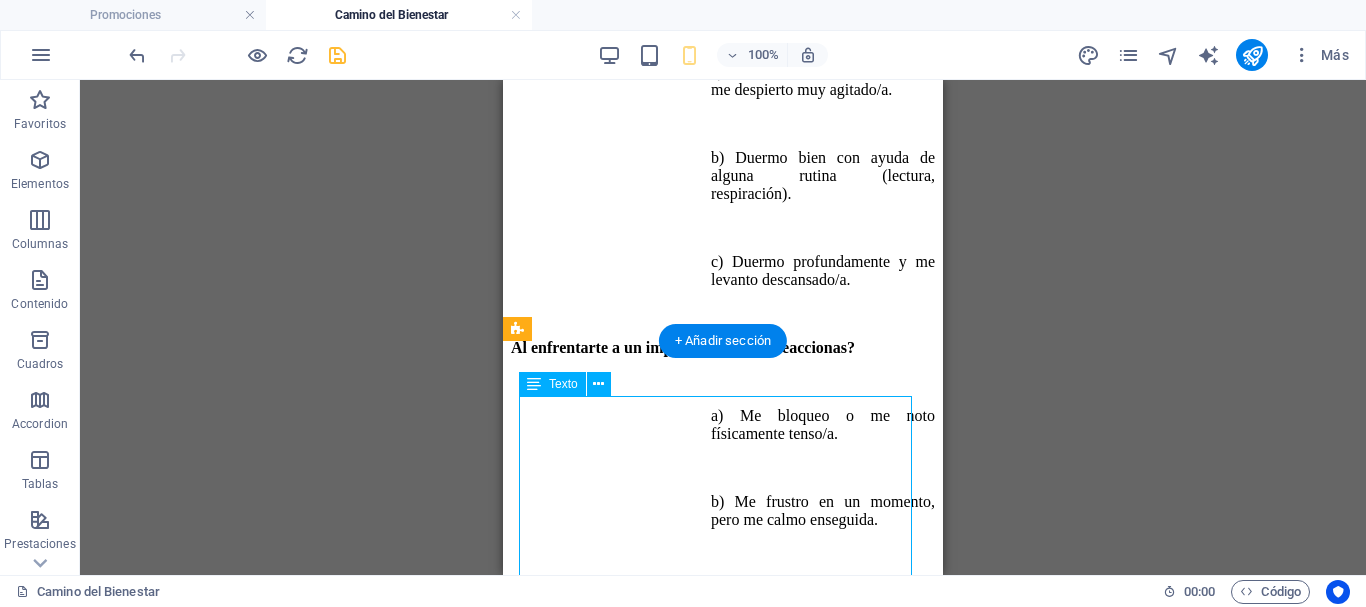 click on "Responde con sinceridad y elige la opción que mejor describa tu experiencia habitual. Asigna [NUMBER] puntos a cada a, [NUMBER] punto a cada b y [NUMBER] puntos a cada c. Suma tu puntuación total (máximo [NUMBER]). Preguntas Al despertar, ¿cómo afrontas el inicio del día? a) Me levanto con tensión y me cuesta activar mi mente y cuerpo. b) A veces necesito café extra o un momento de pausa para arrancar. c) Me siento despierto/a y concentrado/a desde el primer momento. Durante tu jornada ¿Qué tan presente está el estrés ? a) Lo experimento de forma constante: sensación de “pilas al límite”. b) Aparece en momentos puntuales, pero luego se atenúa. c) Rara vez me siento sobrepasado/a o nervioso/a. Al final del día ¿Cómo notas tu cuerpo? a) Cargado de tensión muscular y con dolores leves (cuello, espalda). b) Un poco cansado/a, pero puedo relajarme con facilidad. c) Relajado/a y sin molestias destacables. En tu estado de ánimo, ¿con qué frecuencia fluctúas sin motivo aparente? Interpretación de tu puntuación" at bounding box center (723, -347) 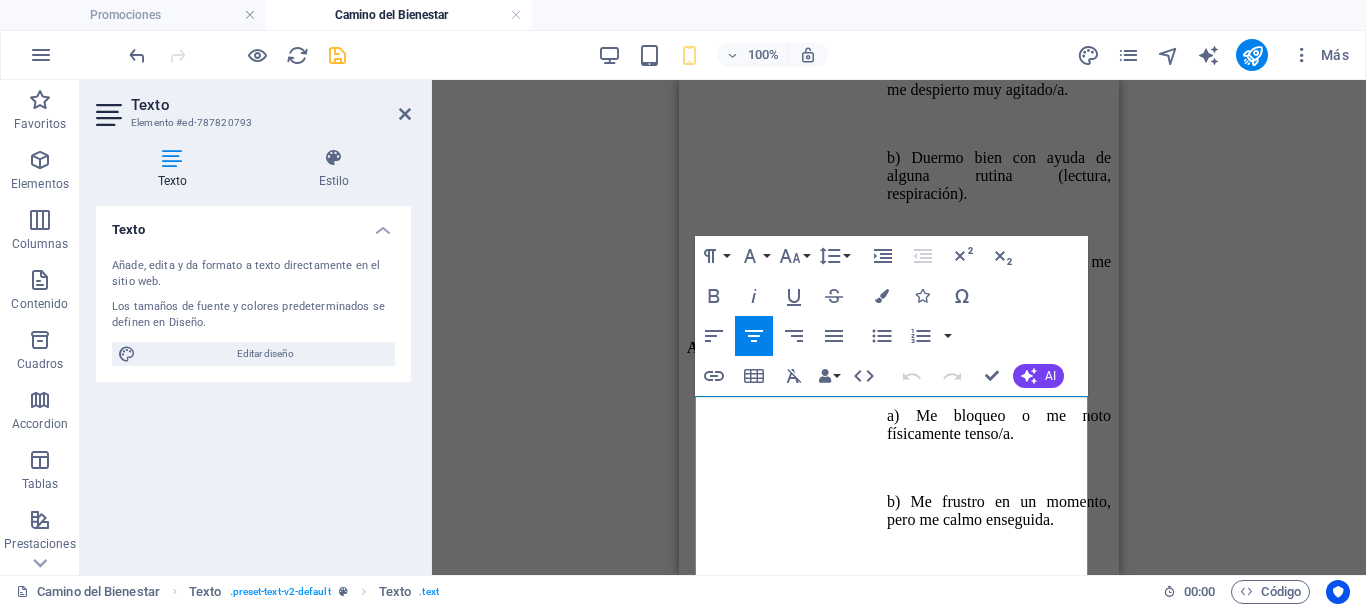 click on "Arrastra aquí para reemplazar el contenido existente. Si quieres crear un elemento nuevo, pulsa “Ctrl”.
H2   Cuadros   Contenedor   Texto   Cuadros   Contenedor   Referencia   Contenedor   H3   Contenedor   Contenedor   Contenedor   Texto   Botón   Contenedor   Contenedor   Marcador   Texto   Texto   Cuadros   Cuadros   Contenedor   Cuadros   Contenedor   Contenedor   Contenedor   Botón   Contenedor   Contenedor   H1   Contenedor   Contenedor   Contenedor   Contenedor   Contenedor   Texto   Contenedor   Marcador   Botón   Texto   Texto   H1   Separador   Texto   H1   Contenedor   Contenedor   Contenedor   Texto   Contenedor   Marcador   Botón   Marcador   3 columnas   Marcador   Contenedor   Imagen   Contenedor   Contenedor   Texto   Contenedor   Contenedor   Botón   Contenedor   Contenedor   Contenedor   Marcador   Contenedor   Imagen   Contenedor   Imagen Paragraph Format Normal Heading 1 Heading 2 Heading 3 Heading 4 Heading 5 Heading 6 Code Font Family Arial Georgia Impact 8" at bounding box center (899, 327) 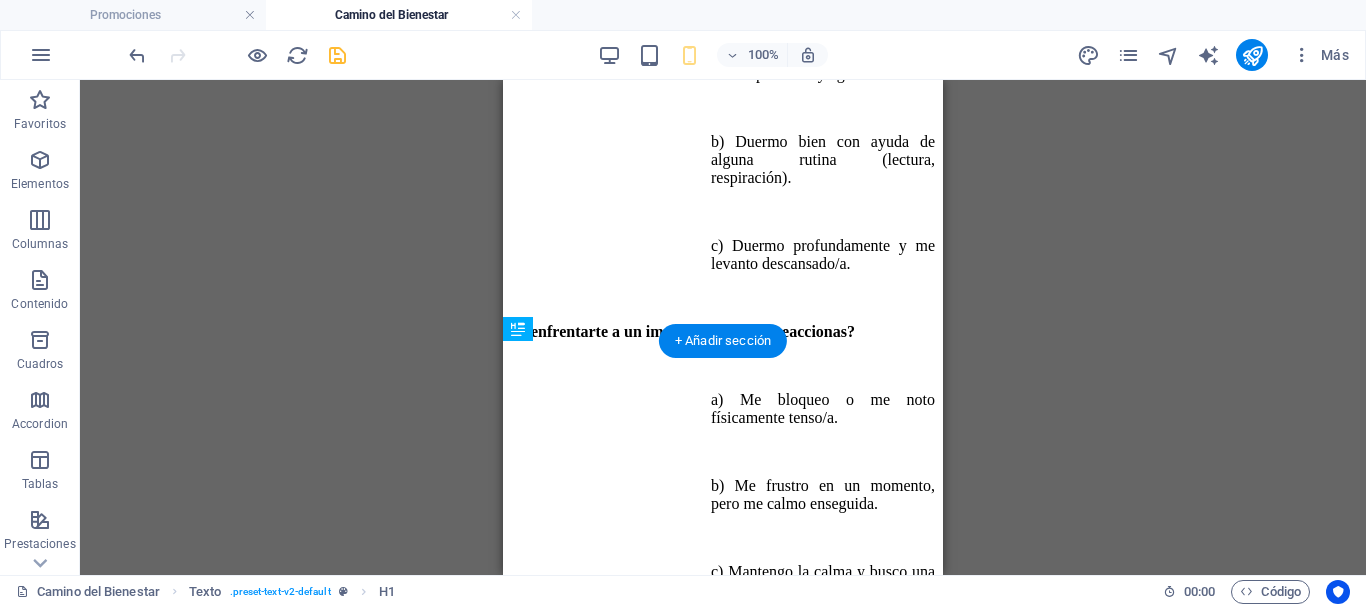 drag, startPoint x: 693, startPoint y: 368, endPoint x: 680, endPoint y: 391, distance: 26.41969 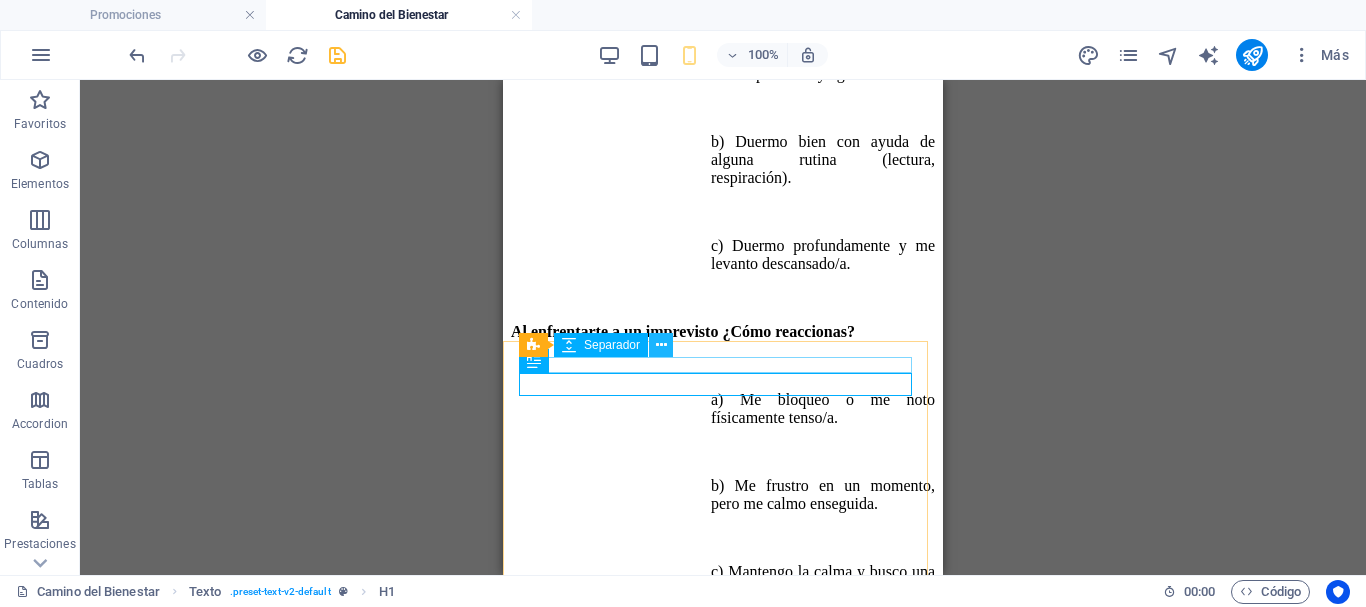 click at bounding box center (661, 345) 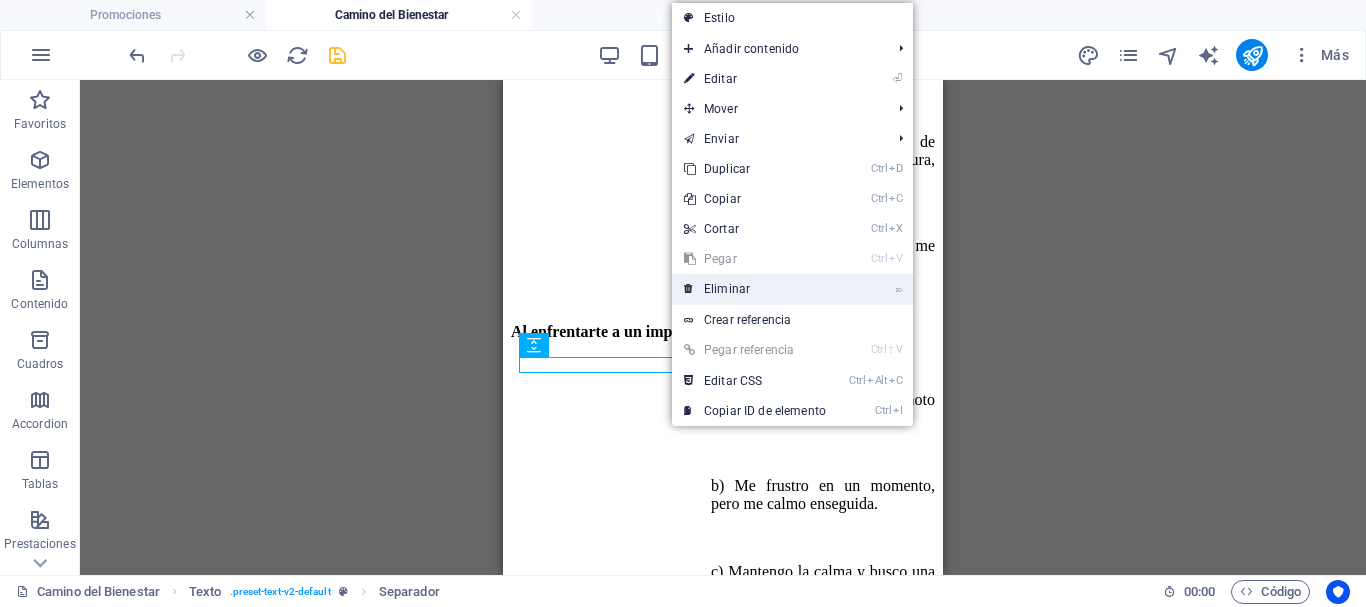 click on "⌦  Eliminar" at bounding box center (755, 289) 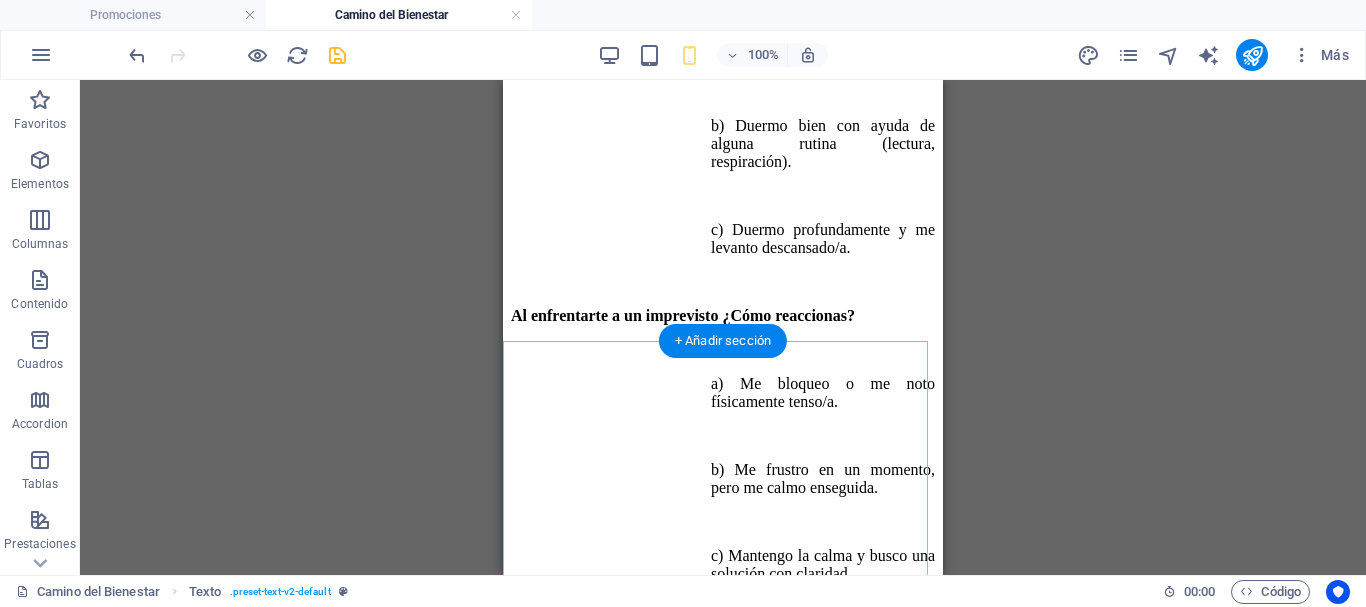 drag, startPoint x: 685, startPoint y: 364, endPoint x: 684, endPoint y: 386, distance: 22.022715 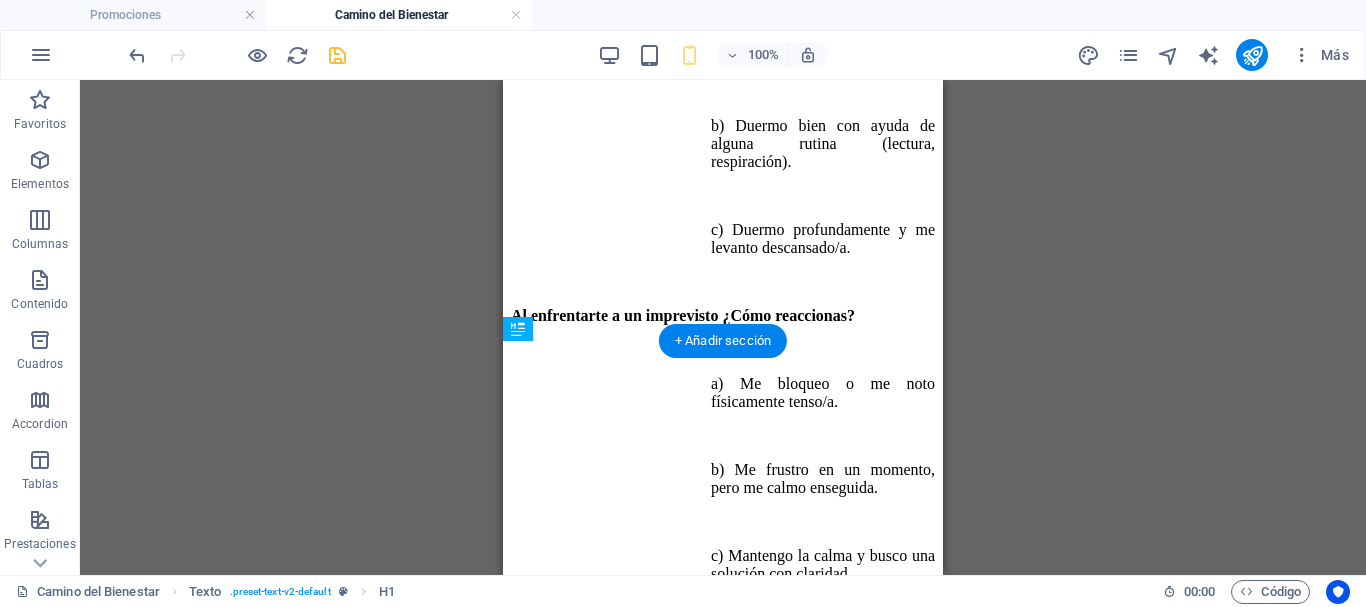 drag, startPoint x: 677, startPoint y: 367, endPoint x: 678, endPoint y: 399, distance: 32.01562 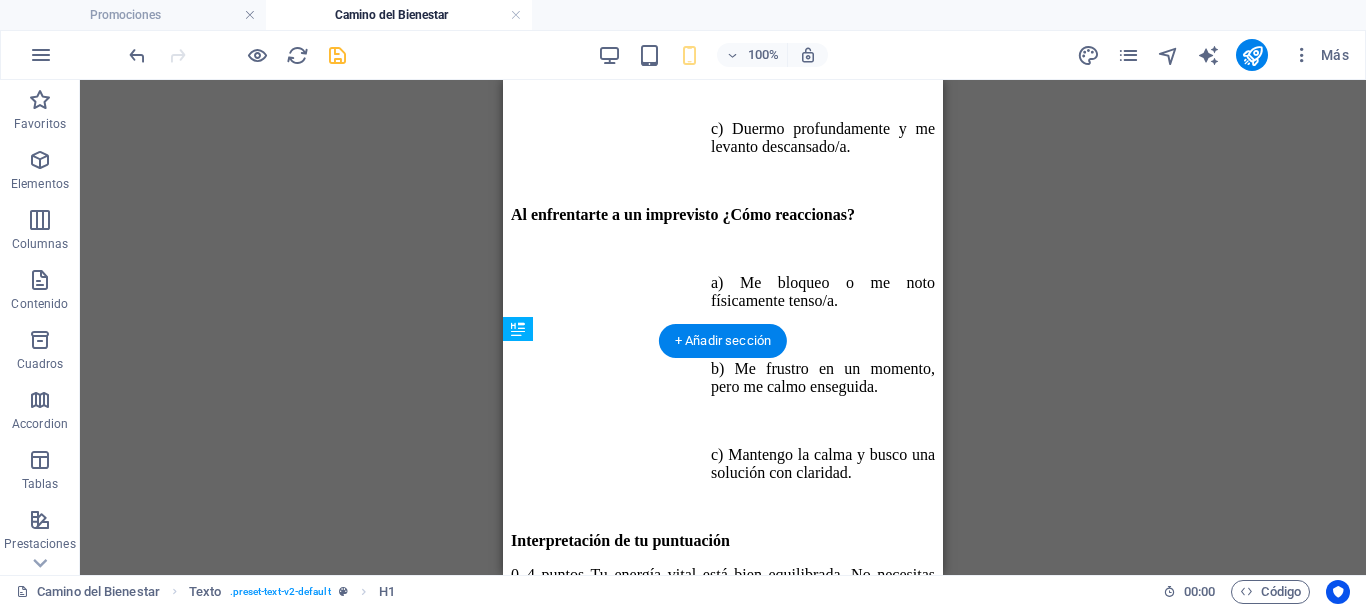 drag, startPoint x: 689, startPoint y: 364, endPoint x: 689, endPoint y: 413, distance: 49 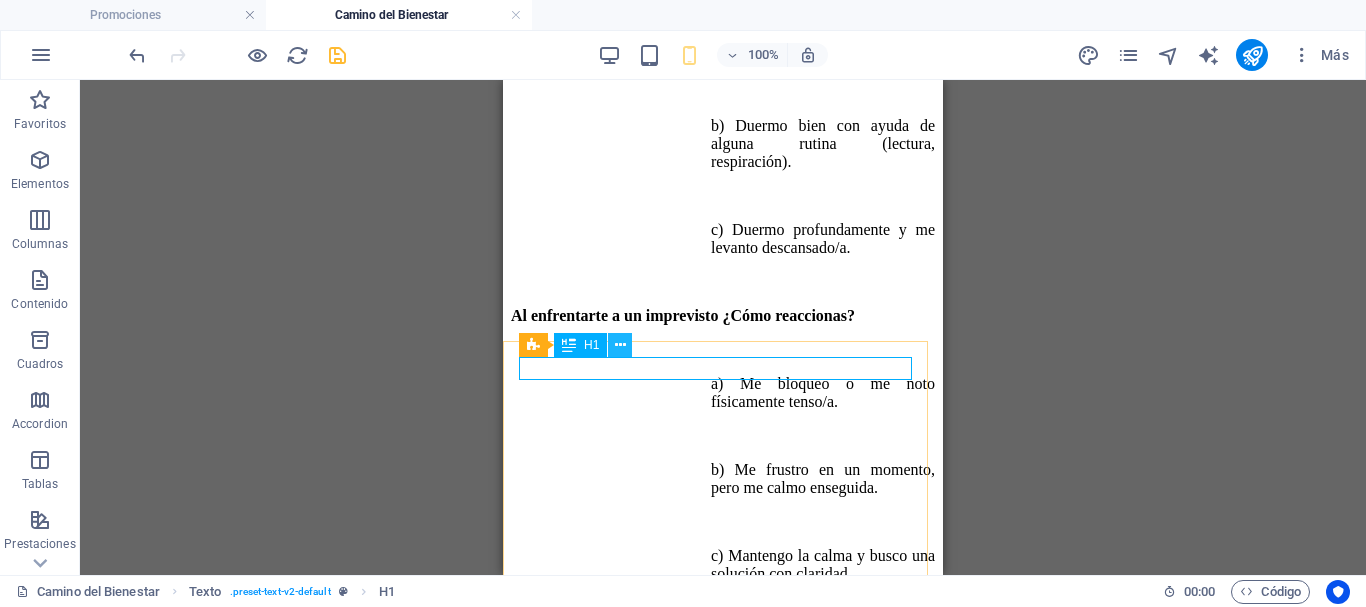 click at bounding box center (620, 345) 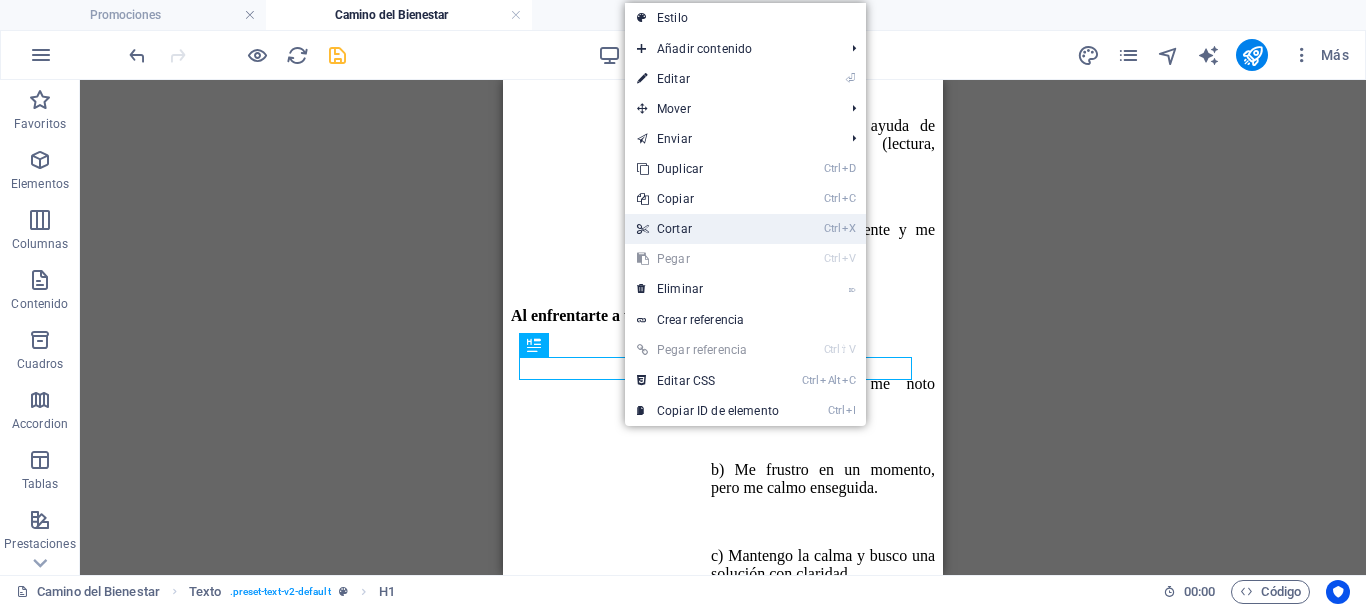 click on "Ctrl X  Cortar" at bounding box center (708, 229) 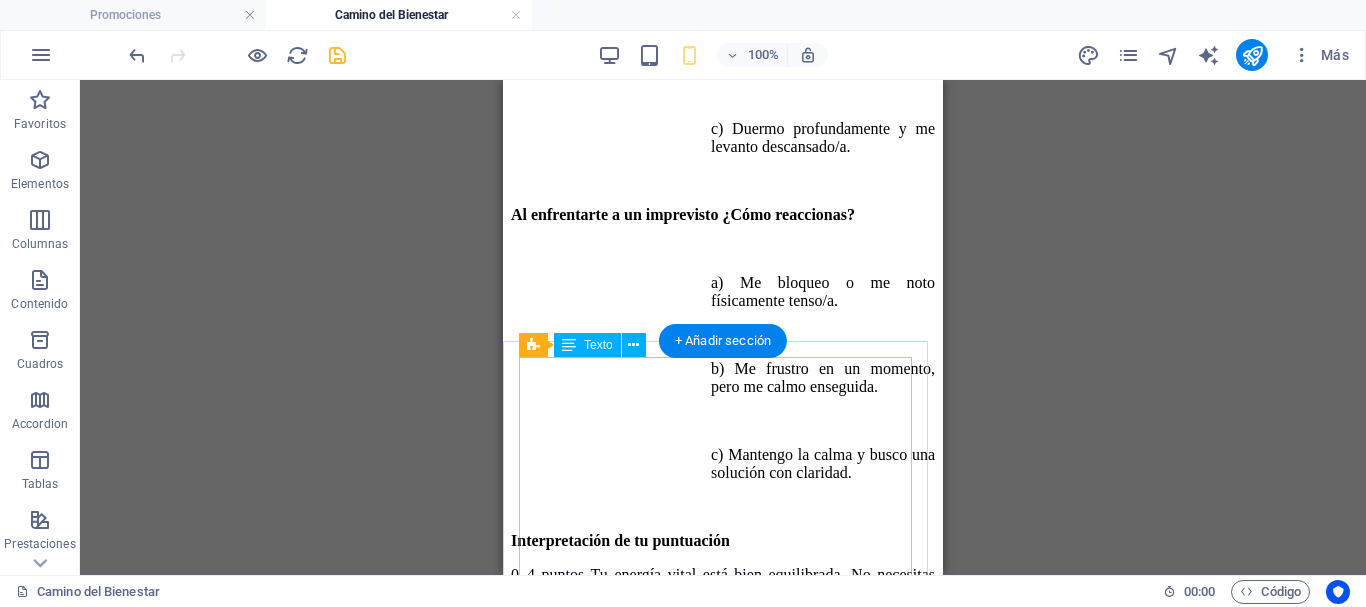 click on "Responde con sinceridad y elige la opción que mejor describa tu experiencia habitual. Asigna [NUMBER] puntos a cada a, [NUMBER] punto a cada b y [NUMBER] puntos a cada c. Suma tu puntuación total (máximo [NUMBER]). Preguntas Al despertar, ¿cómo afrontas el inicio del día? a) Me levanto con tensión y me cuesta activar mi mente y cuerpo. b) A veces necesito café extra o un momento de pausa para arrancar. c) Me siento despierto/a y concentrado/a desde el primer momento. Durante tu jornada ¿Qué tan presente está el estrés ? a) Lo experimento de forma constante: sensación de “pilas al límite”. b) Aparece en momentos puntuales, pero luego se atenúa. c) Rara vez me siento sobrepasado/a o nervioso/a. Al final del día ¿Cómo notas tu cuerpo? a) Cargado de tensión muscular y con dolores leves (cuello, espalda). b) Un poco cansado/a, pero puedo relajarme con facilidad. c) Relajado/a y sin molestias destacables. En tu estado de ánimo, ¿con qué frecuencia fluctúas sin motivo aparente? Interpretación de tu puntuación" at bounding box center (723, -480) 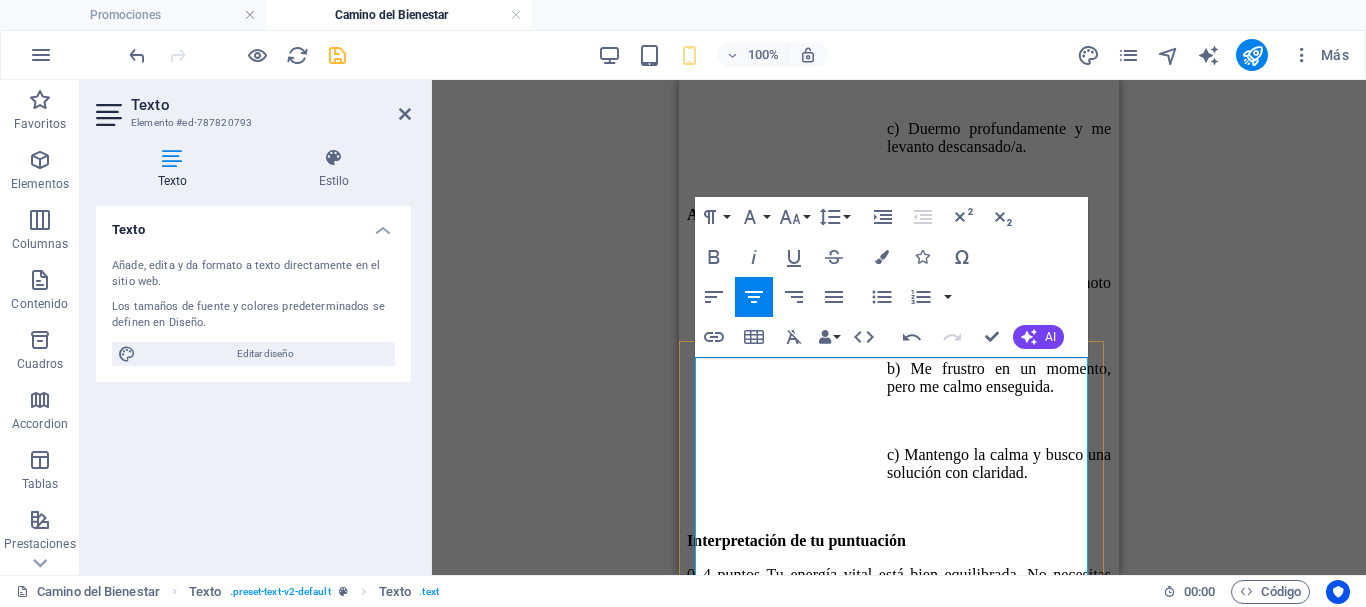 drag, startPoint x: 978, startPoint y: 372, endPoint x: 817, endPoint y: 372, distance: 161 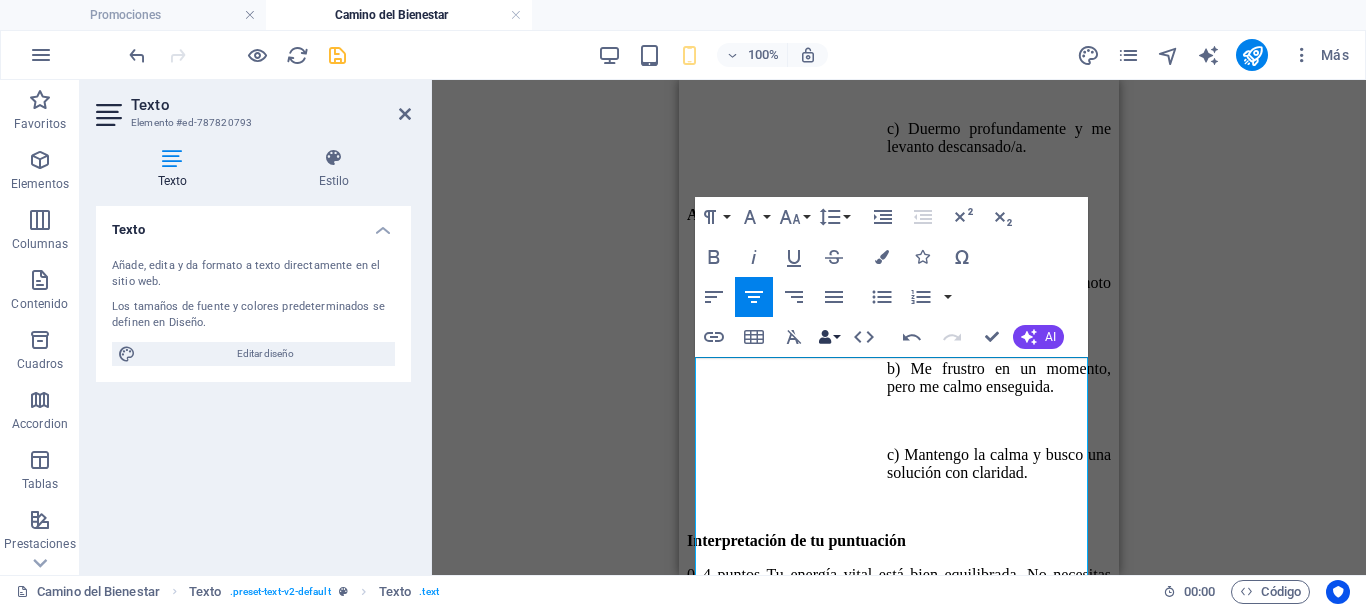 click on "Data Bindings" at bounding box center [829, 337] 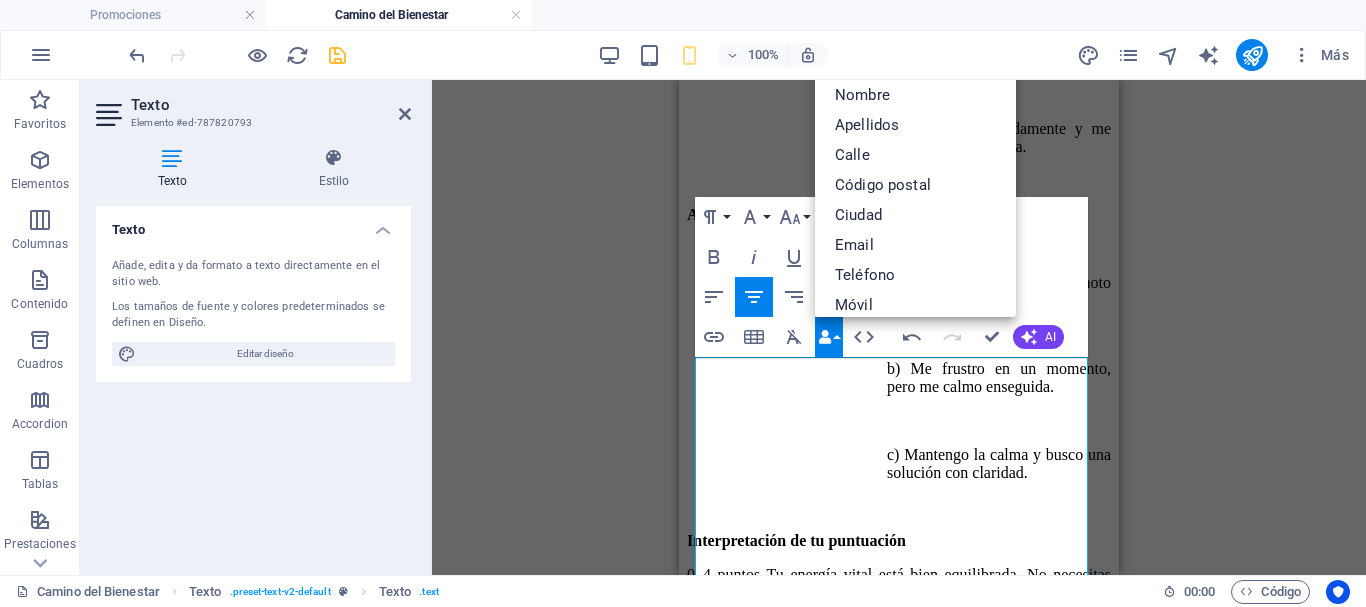 click on "Data Bindings" at bounding box center [829, 337] 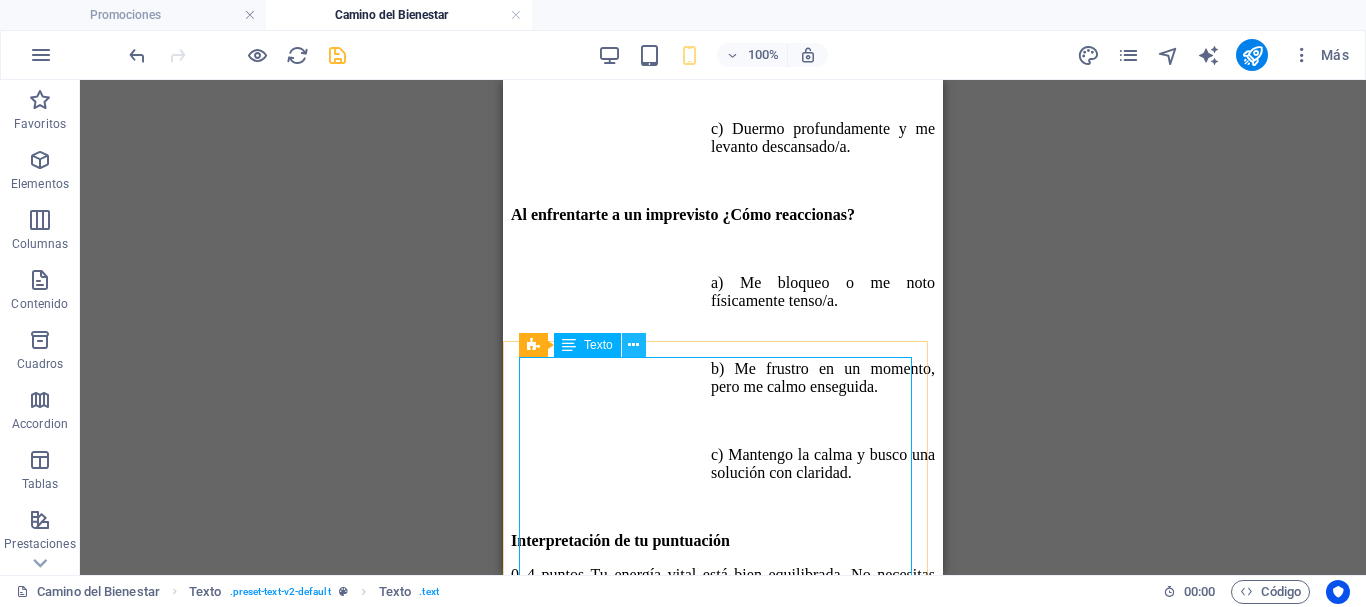 click at bounding box center (633, 345) 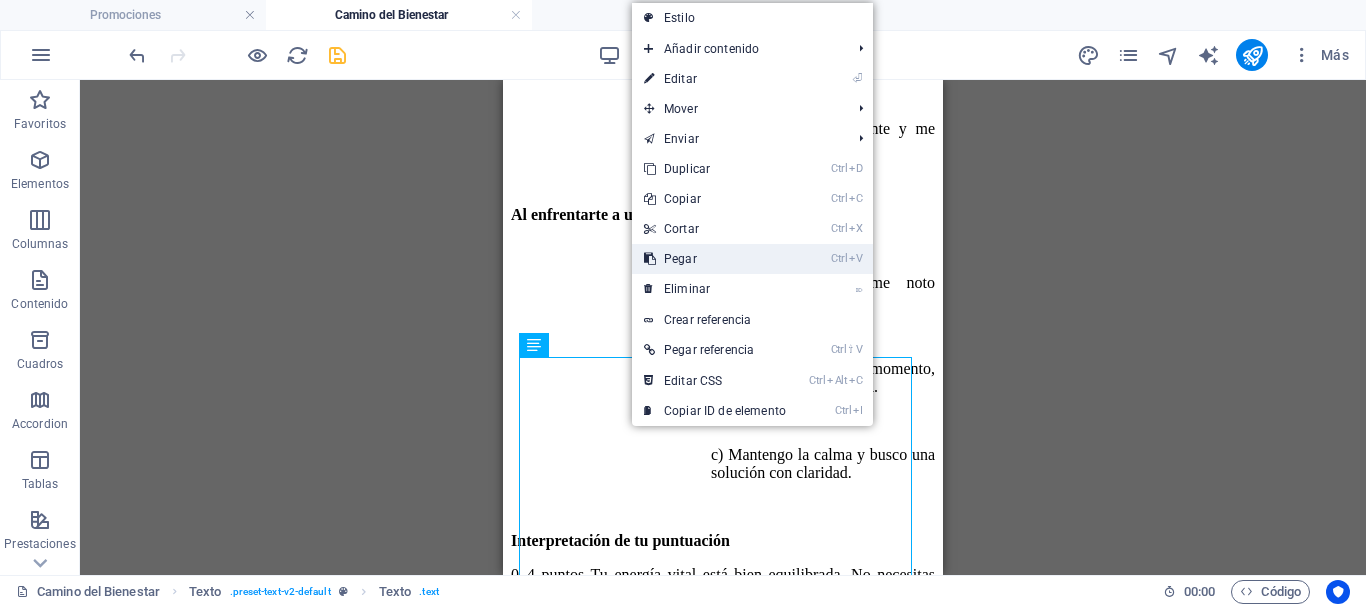 click on "Ctrl V  Pegar" at bounding box center (715, 259) 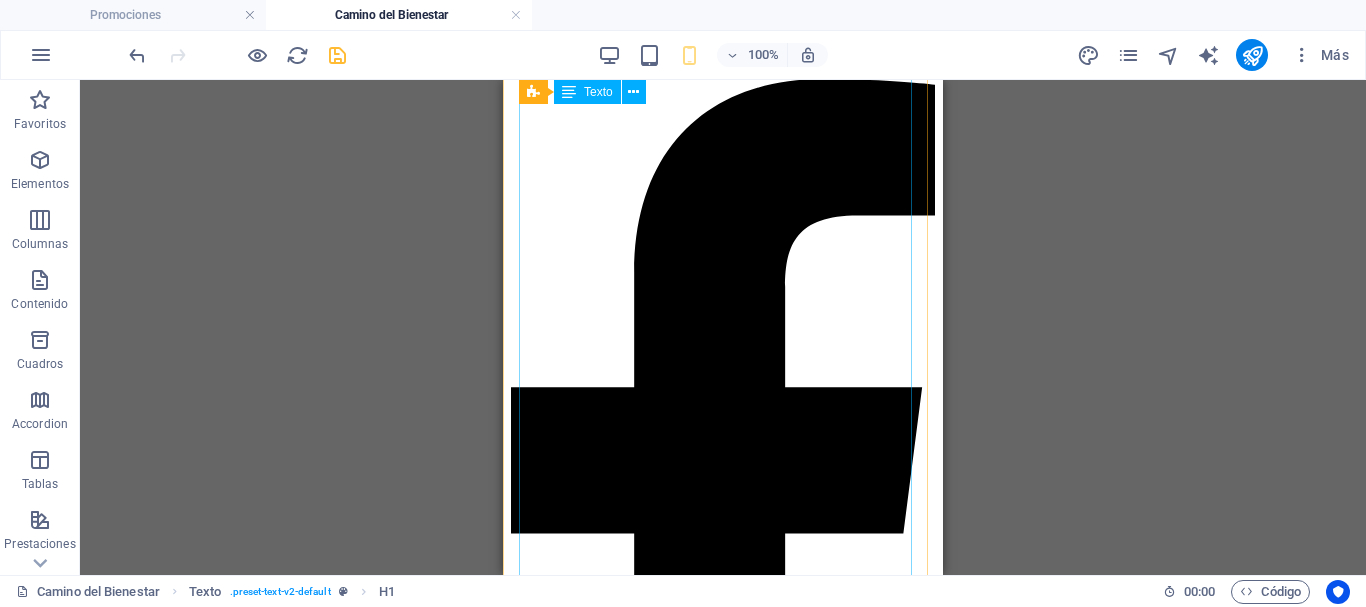 scroll, scrollTop: 9017, scrollLeft: 0, axis: vertical 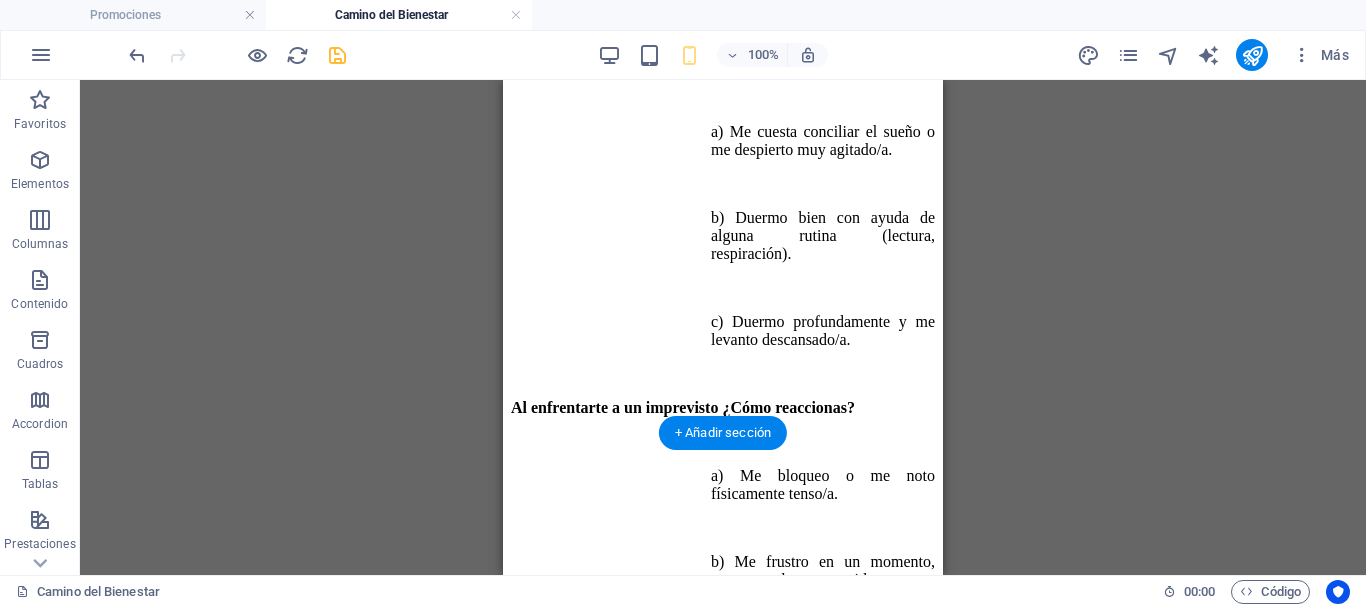 drag, startPoint x: 802, startPoint y: 421, endPoint x: 757, endPoint y: 498, distance: 89.1852 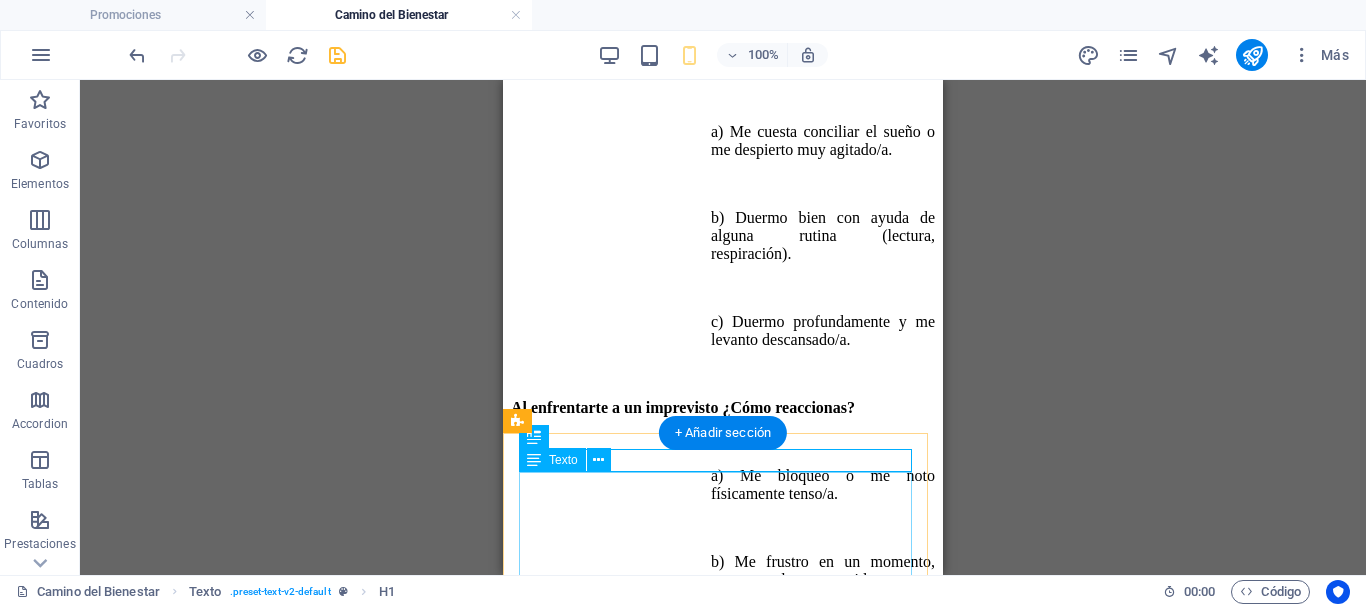 scroll, scrollTop: 5317, scrollLeft: 0, axis: vertical 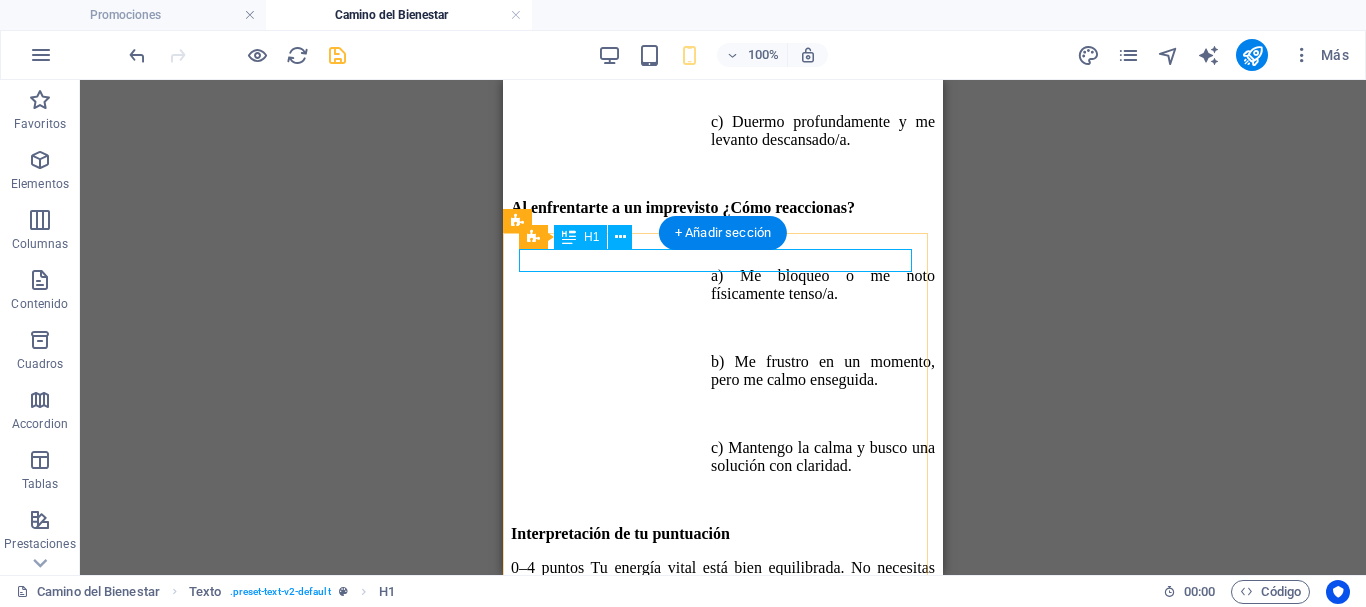 click on "Test: ¿Necesitas una sesión de Reiki?" at bounding box center [723, -1890] 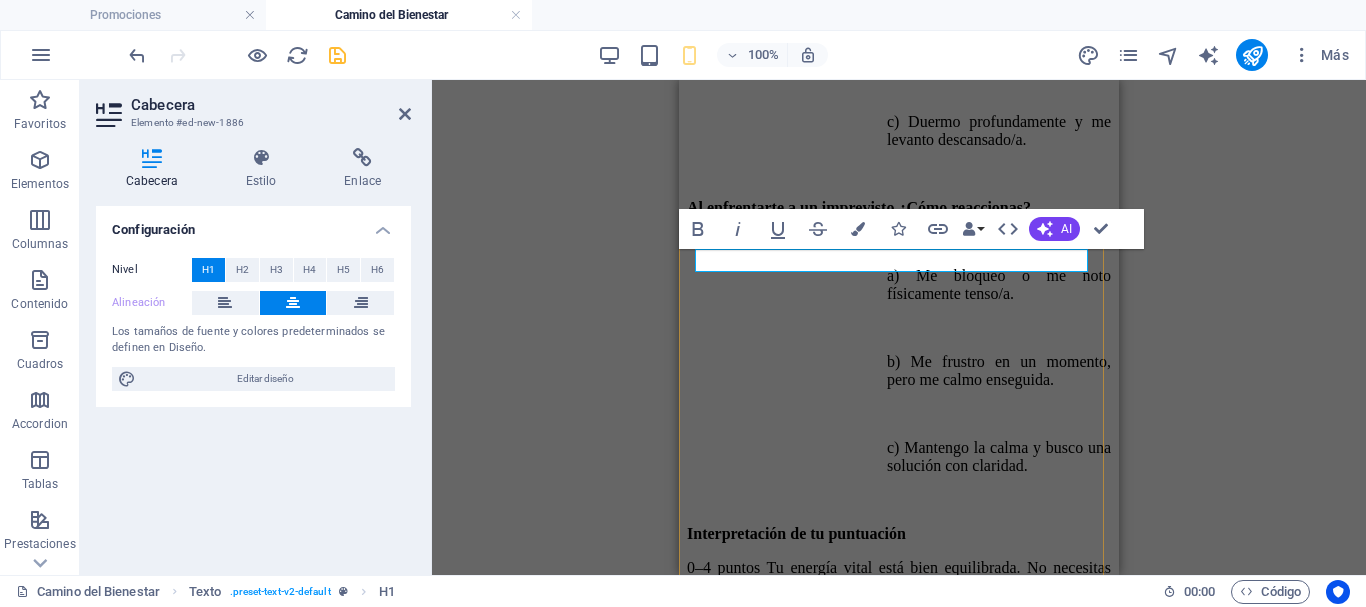 click on "Test: ¿Necesitas una sesión de Reiki?" at bounding box center (899, -1890) 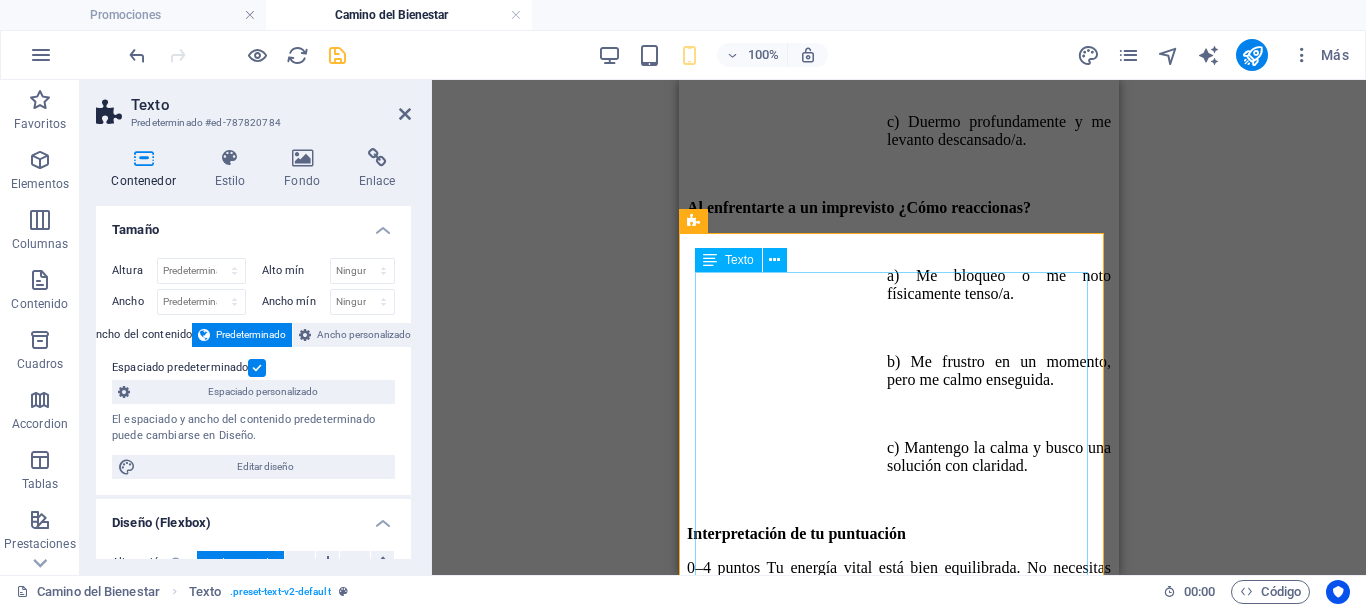 click on "Responde con sinceridad y elige la opción que mejor describa tu experiencia habitual. Asigna [NUMBER] puntos a cada a, [NUMBER] punto a cada b y [NUMBER] puntos a cada c. Suma tu puntuación total (máximo [NUMBER]). Preguntas Al despertar, ¿cómo afrontas el inicio del día? a) Me levanto con tensión y me cuesta activar mi mente y cuerpo. b) A veces necesito café extra o un momento de pausa para arrancar. c) Me siento despierto/a y concentrado/a desde el primer momento. Durante tu jornada ¿Qué tan presente está el estrés ? a) Lo experimento de forma constante: sensación de “pilas al límite”. b) Aparece en momentos puntuales, pero luego se atenúa. c) Rara vez me siento sobrepasado/a o nervioso/a. Al final del día ¿Cómo notas tu cuerpo? a) Cargado de tensión muscular y con dolores leves (cuello, espalda). b) Un poco cansado/a, pero puedo relajarme con facilidad. c) Relajado/a y sin molestias destacables. En tu estado de ánimo, ¿con qué frecuencia fluctúas sin motivo aparente? Interpretación de tu puntuación" at bounding box center (899, -487) 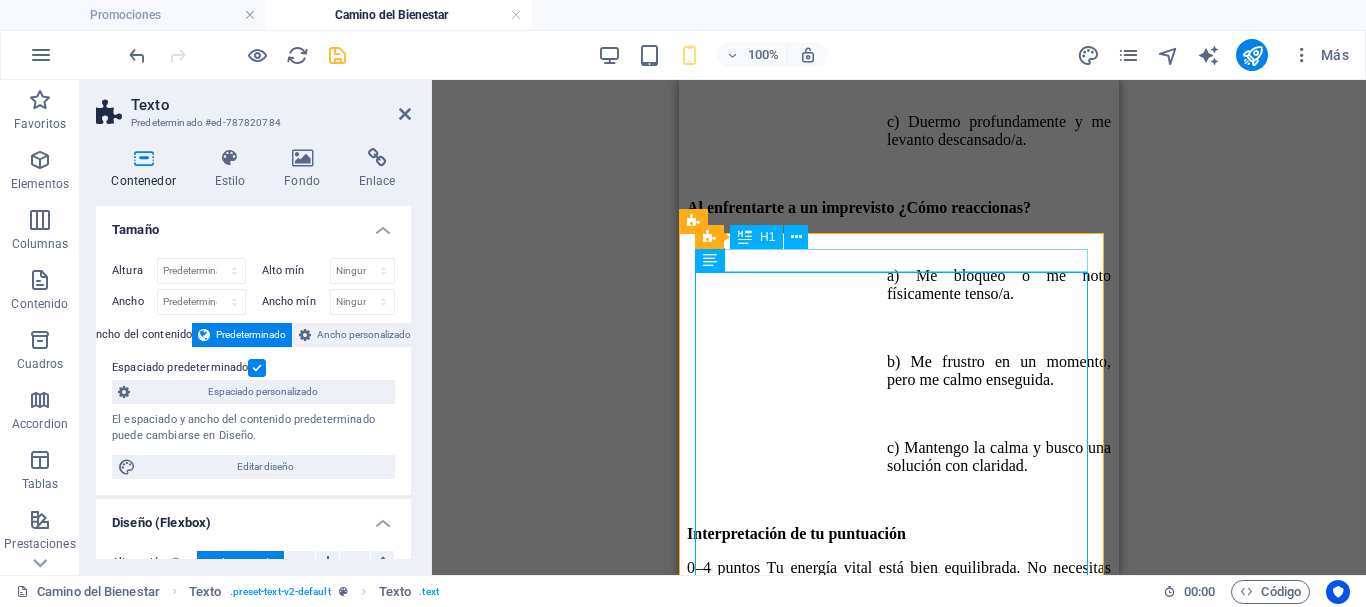 click on "Test: ¿Necesitas una sesión de Reiki?" at bounding box center [899, -1890] 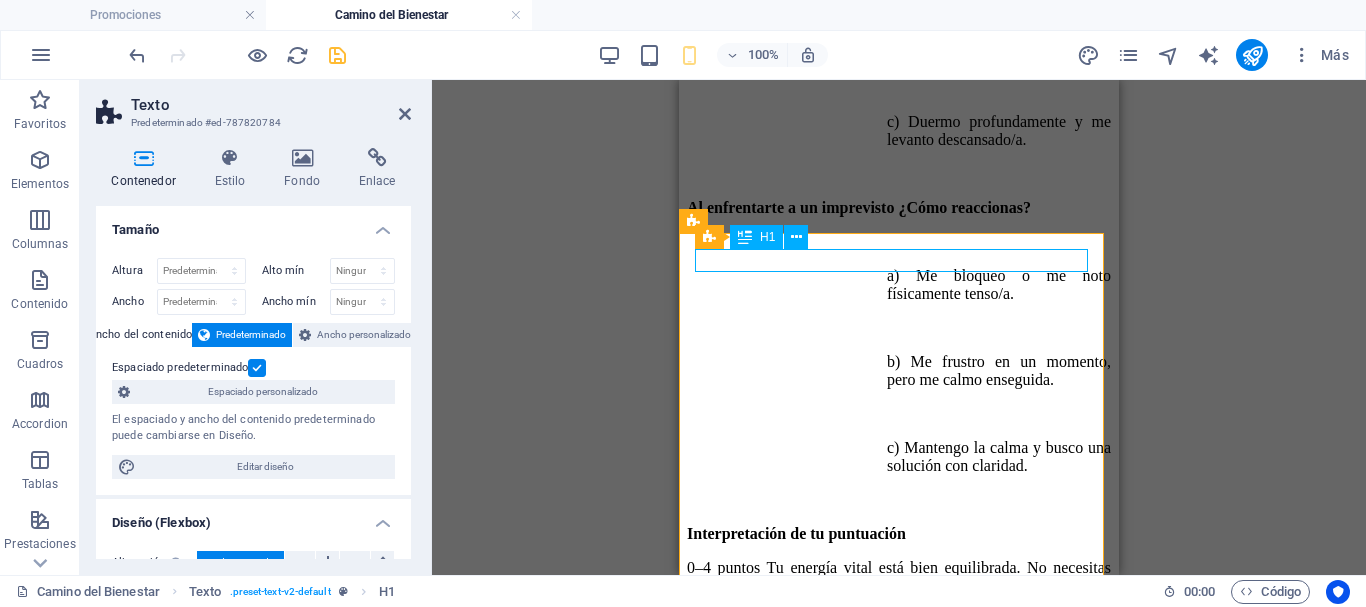 click on "Test: ¿Necesitas una sesión de Reiki?" at bounding box center [899, -1890] 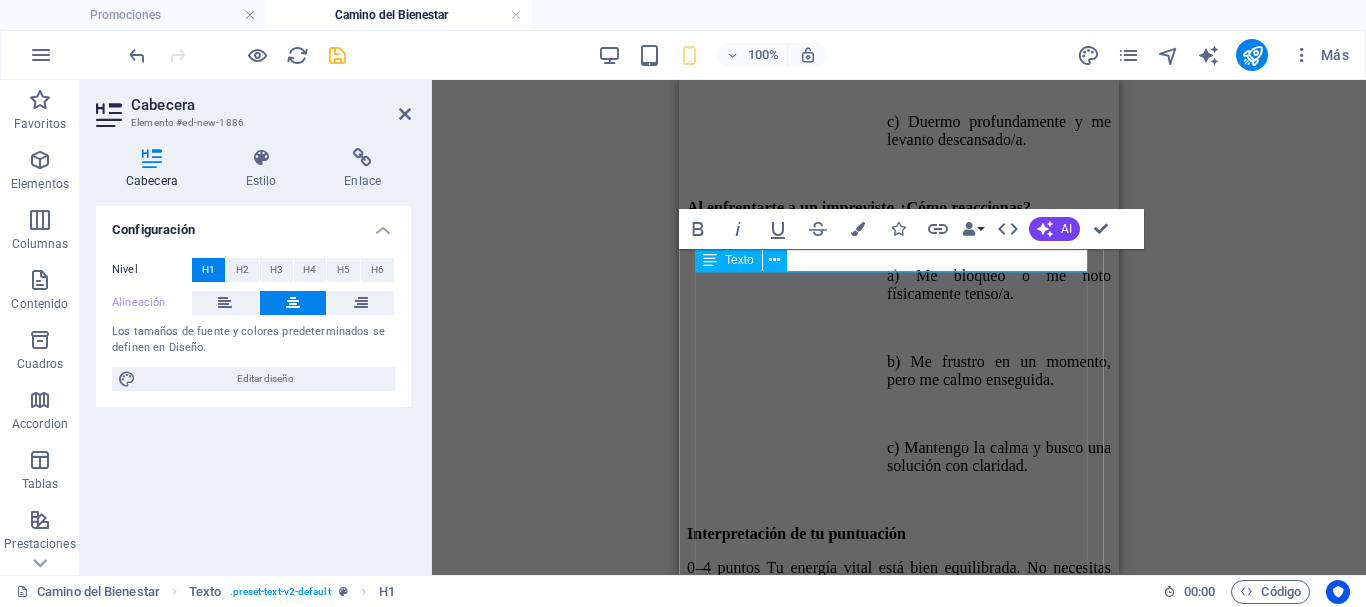 click on "Responde con sinceridad y elige la opción que mejor describa tu experiencia habitual. Asigna [NUMBER] puntos a cada a, [NUMBER] punto a cada b y [NUMBER] puntos a cada c. Suma tu puntuación total (máximo [NUMBER]). Preguntas Al despertar, ¿cómo afrontas el inicio del día? a) Me levanto con tensión y me cuesta activar mi mente y cuerpo. b) A veces necesito café extra o un momento de pausa para arrancar. c) Me siento despierto/a y concentrado/a desde el primer momento. Durante tu jornada ¿Qué tan presente está el estrés ? a) Lo experimento de forma constante: sensación de “pilas al límite”. b) Aparece en momentos puntuales, pero luego se atenúa. c) Rara vez me siento sobrepasado/a o nervioso/a. Al final del día ¿Cómo notas tu cuerpo? a) Cargado de tensión muscular y con dolores leves (cuello, espalda). b) Un poco cansado/a, pero puedo relajarme con facilidad. c) Relajado/a y sin molestias destacables. En tu estado de ánimo, ¿con qué frecuencia fluctúas sin motivo aparente? Interpretación de tu puntuación" at bounding box center [899, -487] 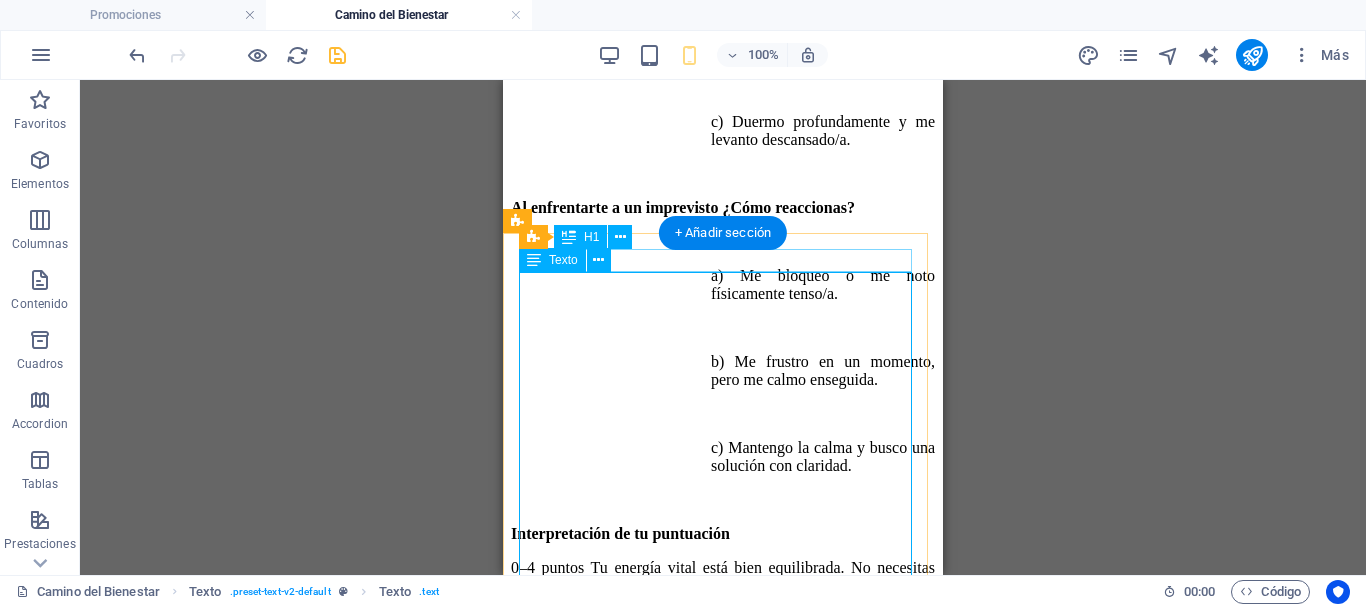 click on "Responde con sinceridad y elige la opción que mejor describa tu experiencia habitual. Asigna [NUMBER] puntos a cada a, [NUMBER] punto a cada b y [NUMBER] puntos a cada c. Suma tu puntuación total (máximo [NUMBER]). Preguntas Al despertar, ¿cómo afrontas el inicio del día? a) Me levanto con tensión y me cuesta activar mi mente y cuerpo. b) A veces necesito café extra o un momento de pausa para arrancar. c) Me siento despierto/a y concentrado/a desde el primer momento. Durante tu jornada ¿Qué tan presente está el estrés ? a) Lo experimento de forma constante: sensación de “pilas al límite”. b) Aparece en momentos puntuales, pero luego se atenúa. c) Rara vez me siento sobrepasado/a o nervioso/a. Al final del día ¿Cómo notas tu cuerpo? a) Cargado de tensión muscular y con dolores leves (cuello, espalda). b) Un poco cansado/a, pero puedo relajarme con facilidad. c) Relajado/a y sin molestias destacables. En tu estado de ánimo, ¿con qué frecuencia fluctúas sin motivo aparente? Interpretación de tu puntuación" at bounding box center [723, -487] 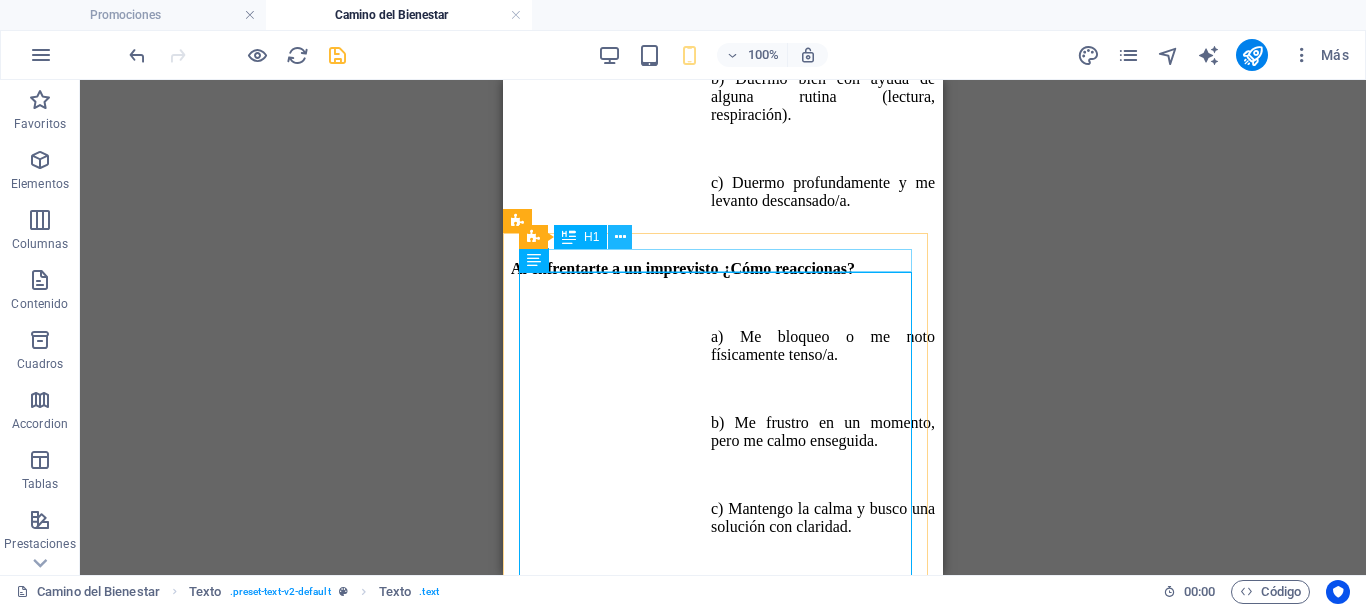 click at bounding box center (620, 237) 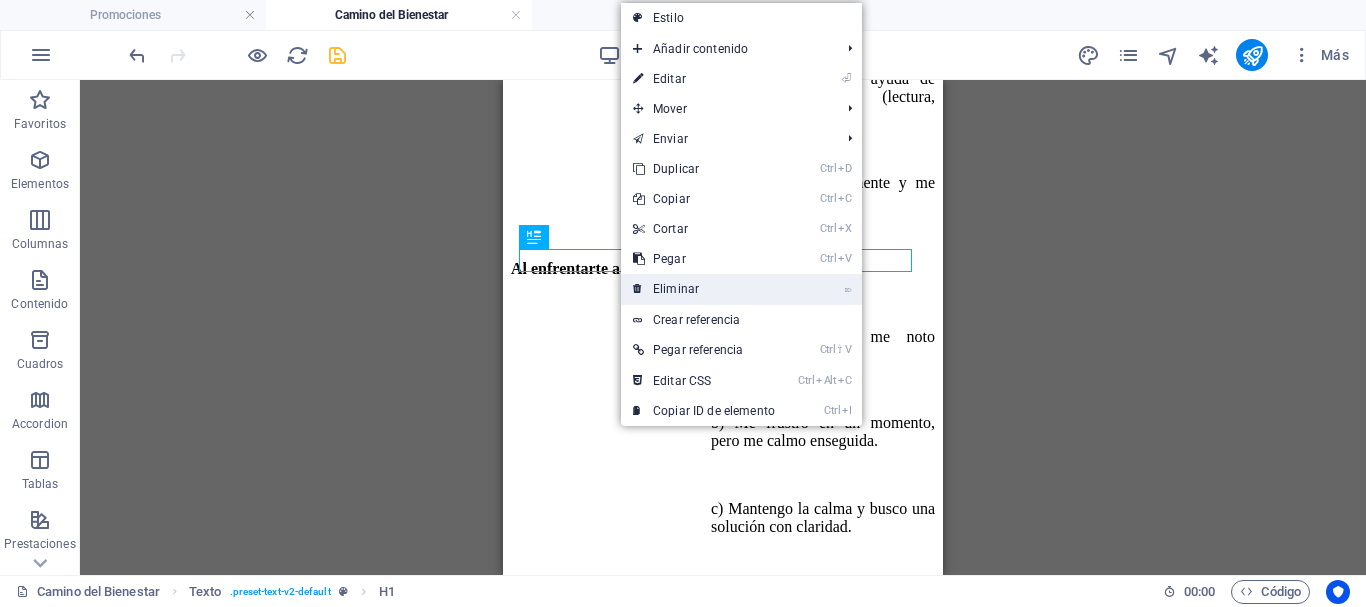 click on "⌦  Eliminar" at bounding box center (704, 289) 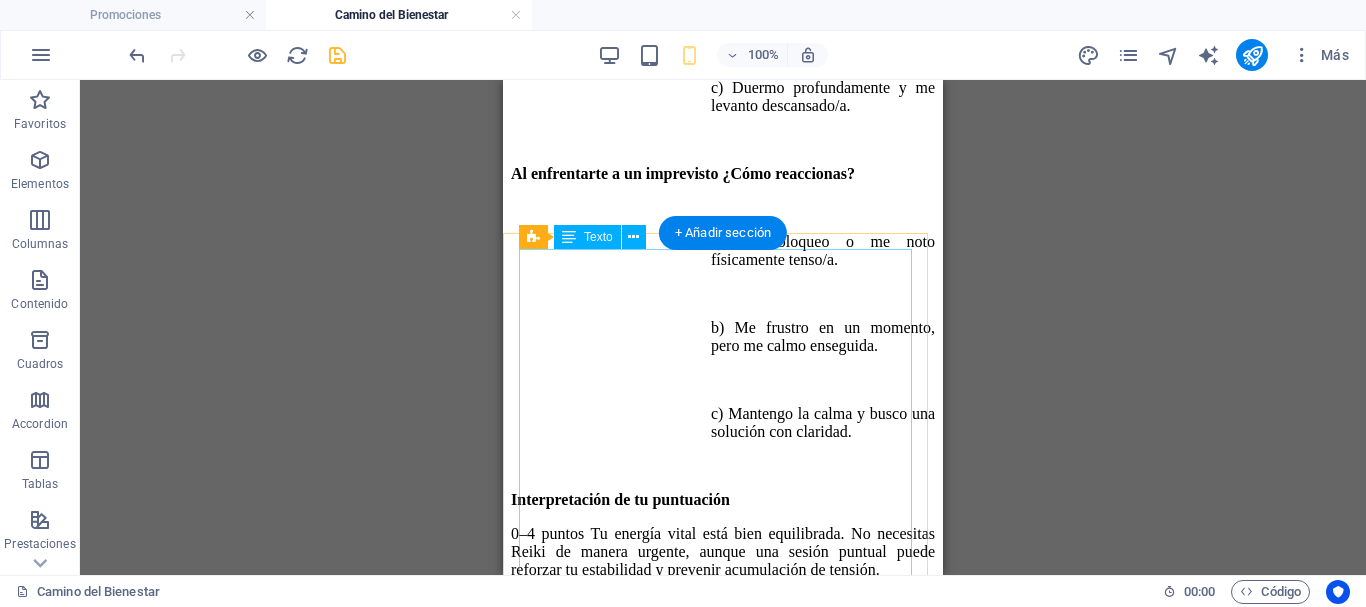 click on "Test: ¿Necesitas una sesión de Reiki? Responde con sinceridad y elige la opción que mejor describa tu experiencia habitual. Asigna 2 puntos a cada a, 1 punto a cada b y 0 puntos a cada c. Suma tu puntuación total (máximo 12). Preguntas Al despertar, ¿cómo afrontas el inicio del día? a) Me levanto con tensión y me cuesta activar mi mente y cuerpo. b) A veces necesito café extra o un momento de pausa para arrancar. c) Me siento despierto/a y concentrado/a desde el primer momento. Durante tu jornada ¿Qué tan presente está el estrés ? a) Lo experimento de forma constante: sensación de “pilas al límite”. b) Aparece en momentos puntuales, pero luego se atenúa. c) Rara vez me siento sobrepasado/a o nervioso/a. Al final del día ¿Cómo notas tu cuerpo? a) Cargado de tensión muscular y con dolores leves (cuello, espalda). b) Un poco cansado/a, pero puedo relajarme con facilidad. c) Relajado/a y sin molestias destacables. a) A menudo: paso de euforia a irritabilidad o tristeza sin aviso." at bounding box center (723, -553) 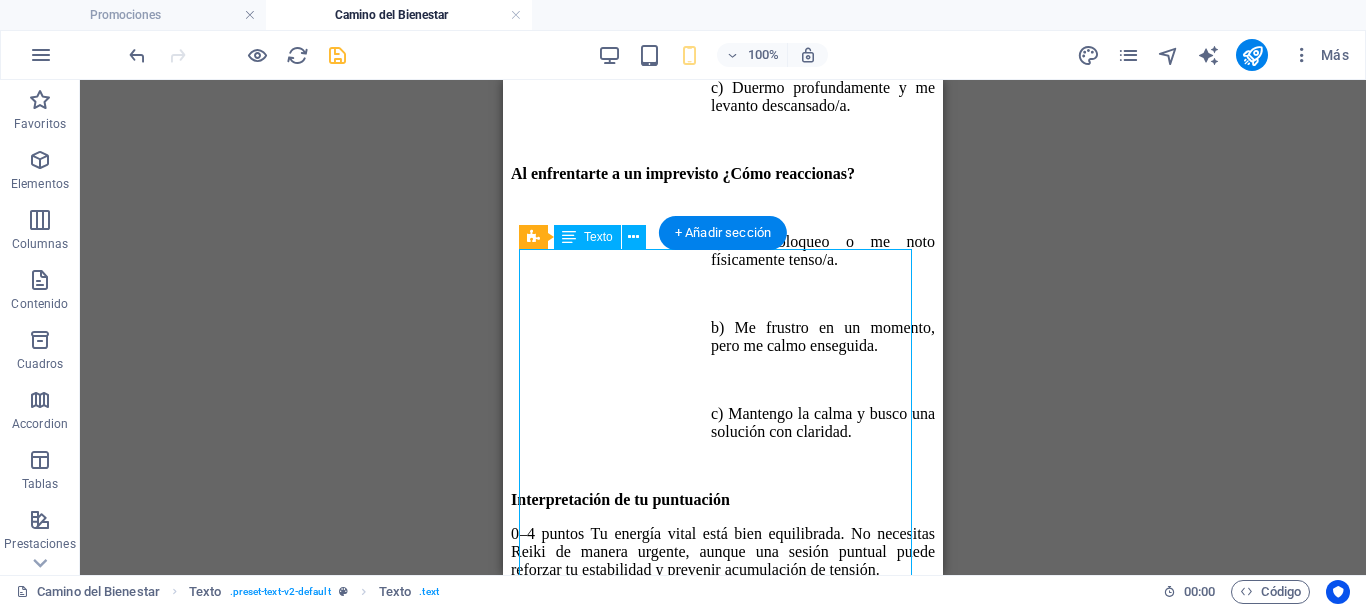 click on "Test: ¿Necesitas una sesión de Reiki? Responde con sinceridad y elige la opción que mejor describa tu experiencia habitual. Asigna 2 puntos a cada a, 1 punto a cada b y 0 puntos a cada c. Suma tu puntuación total (máximo 12). Preguntas Al despertar, ¿cómo afrontas el inicio del día? a) Me levanto con tensión y me cuesta activar mi mente y cuerpo. b) A veces necesito café extra o un momento de pausa para arrancar. c) Me siento despierto/a y concentrado/a desde el primer momento. Durante tu jornada ¿Qué tan presente está el estrés ? a) Lo experimento de forma constante: sensación de “pilas al límite”. b) Aparece en momentos puntuales, pero luego se atenúa. c) Rara vez me siento sobrepasado/a o nervioso/a. Al final del día ¿Cómo notas tu cuerpo? a) Cargado de tensión muscular y con dolores leves (cuello, espalda). b) Un poco cansado/a, pero puedo relajarme con facilidad. c) Relajado/a y sin molestias destacables. a) A menudo: paso de euforia a irritabilidad o tristeza sin aviso." at bounding box center (723, -553) 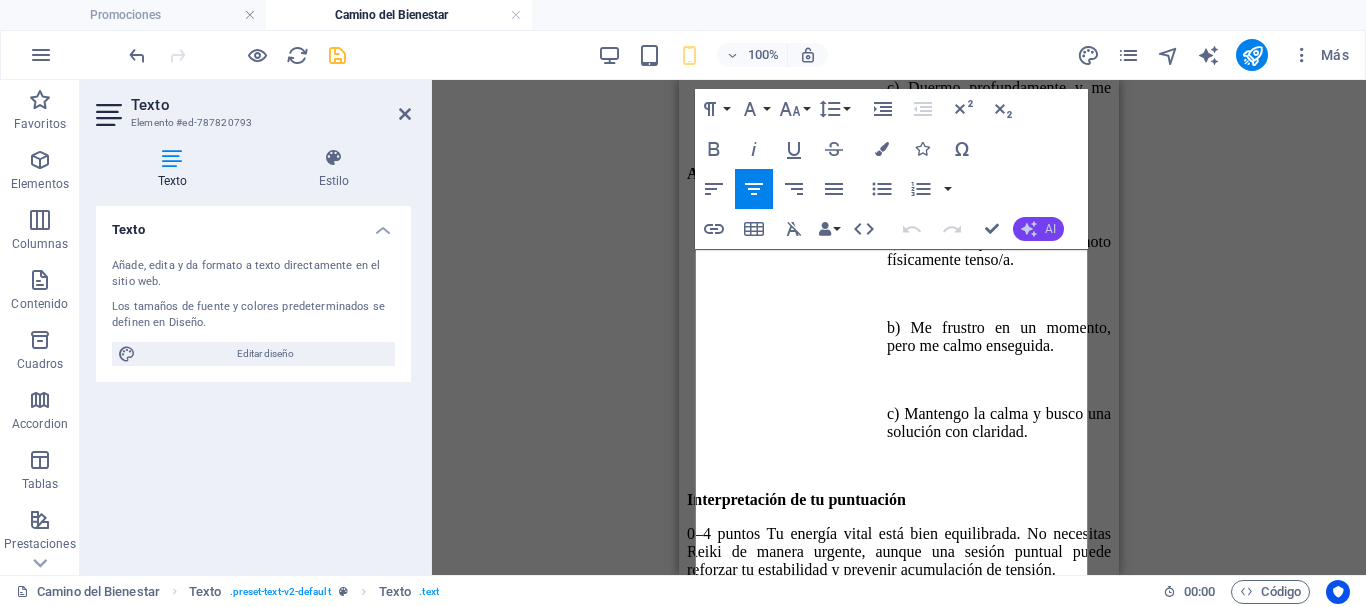 click 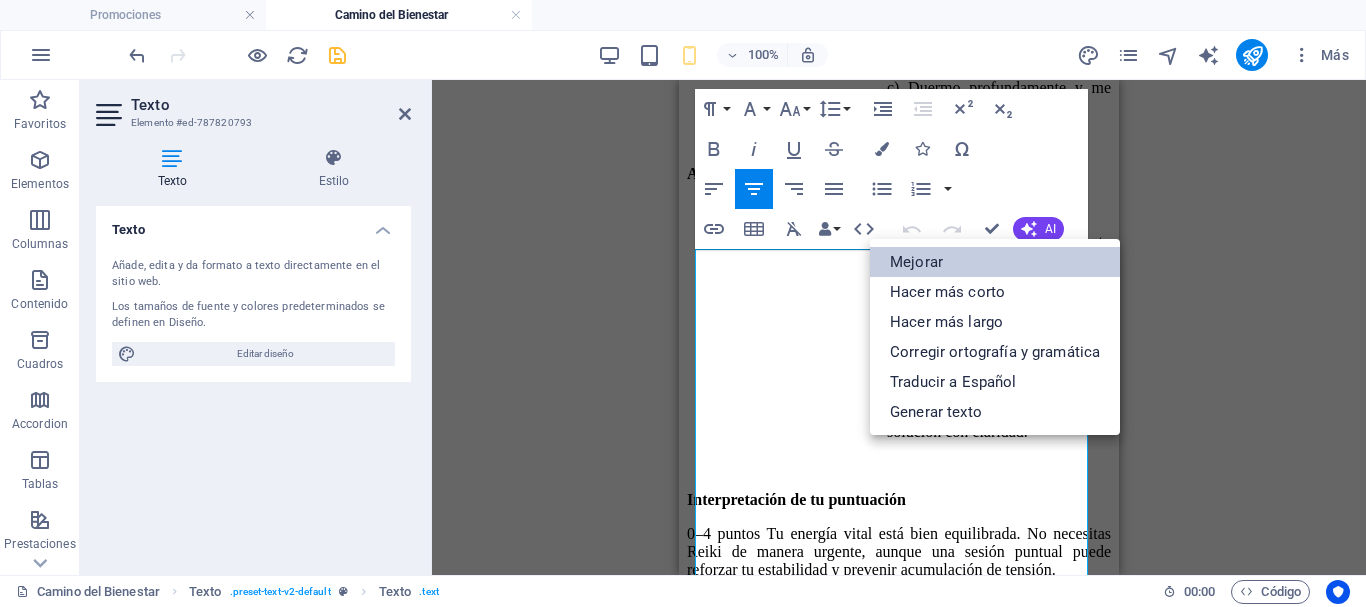 click on "Mejorar" at bounding box center [995, 262] 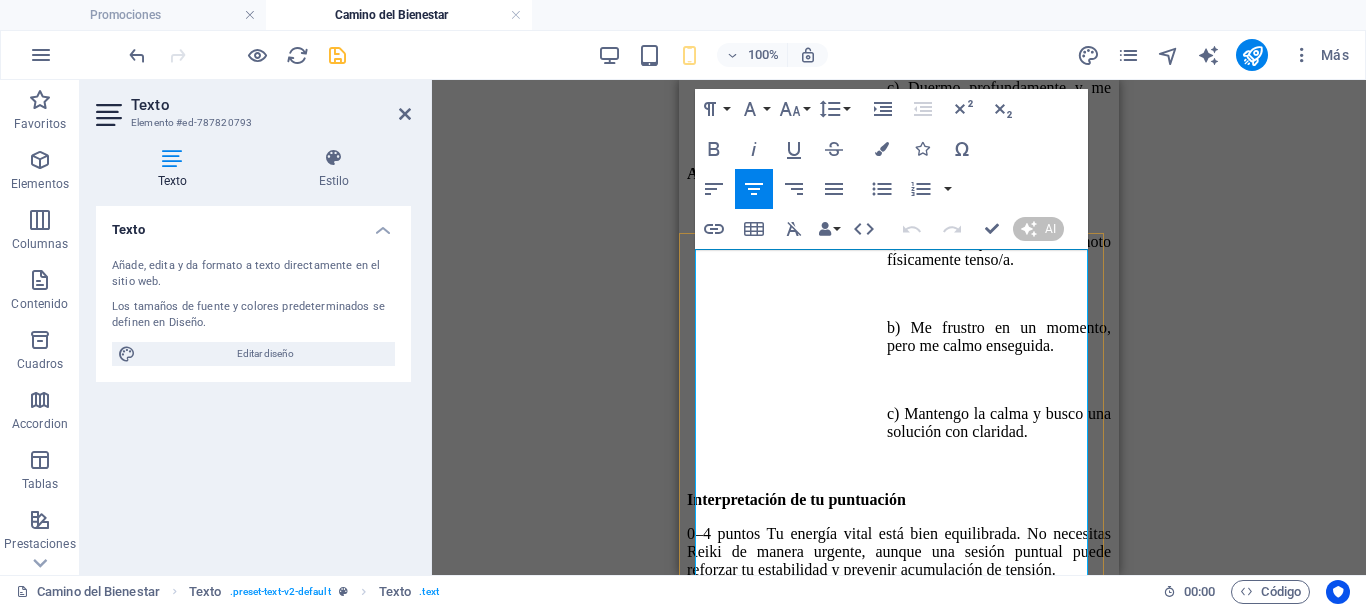type 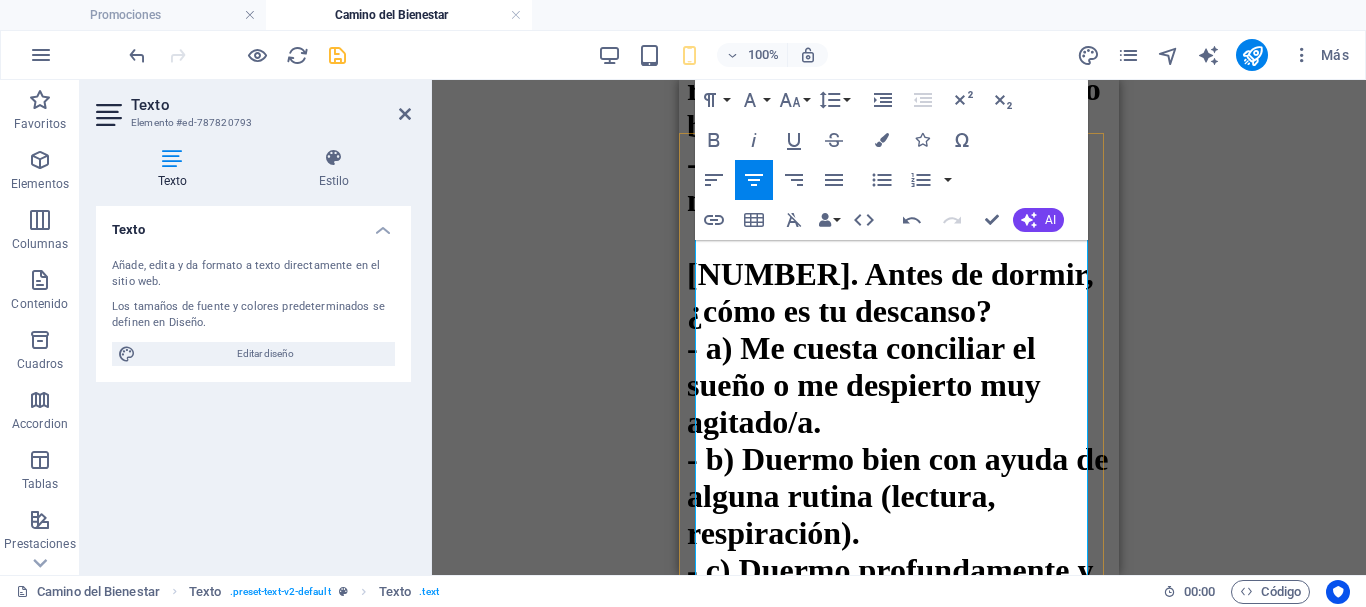 scroll, scrollTop: 5417, scrollLeft: 0, axis: vertical 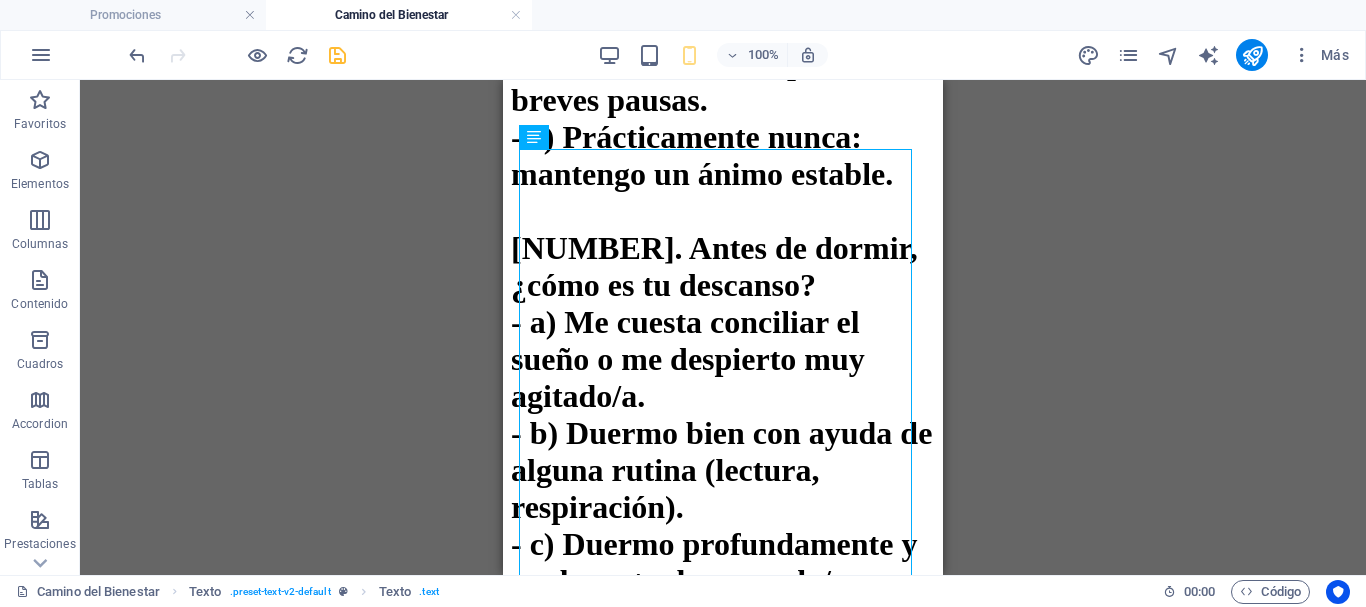 click at bounding box center (337, 55) 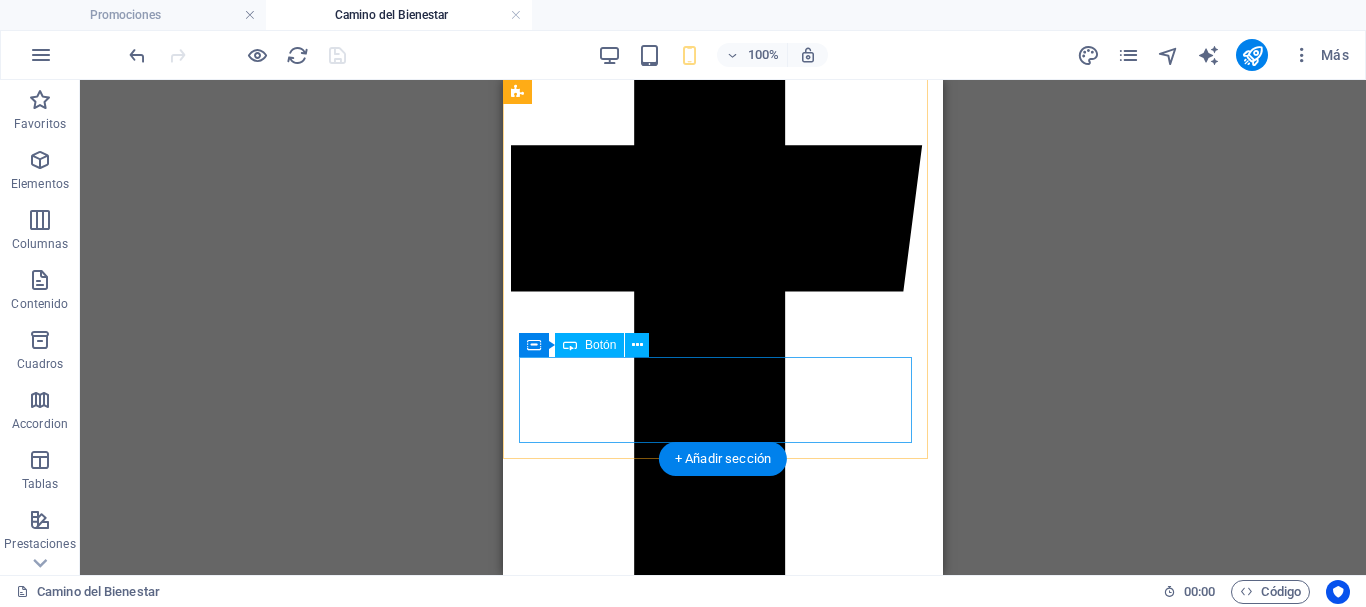 scroll, scrollTop: 10517, scrollLeft: 0, axis: vertical 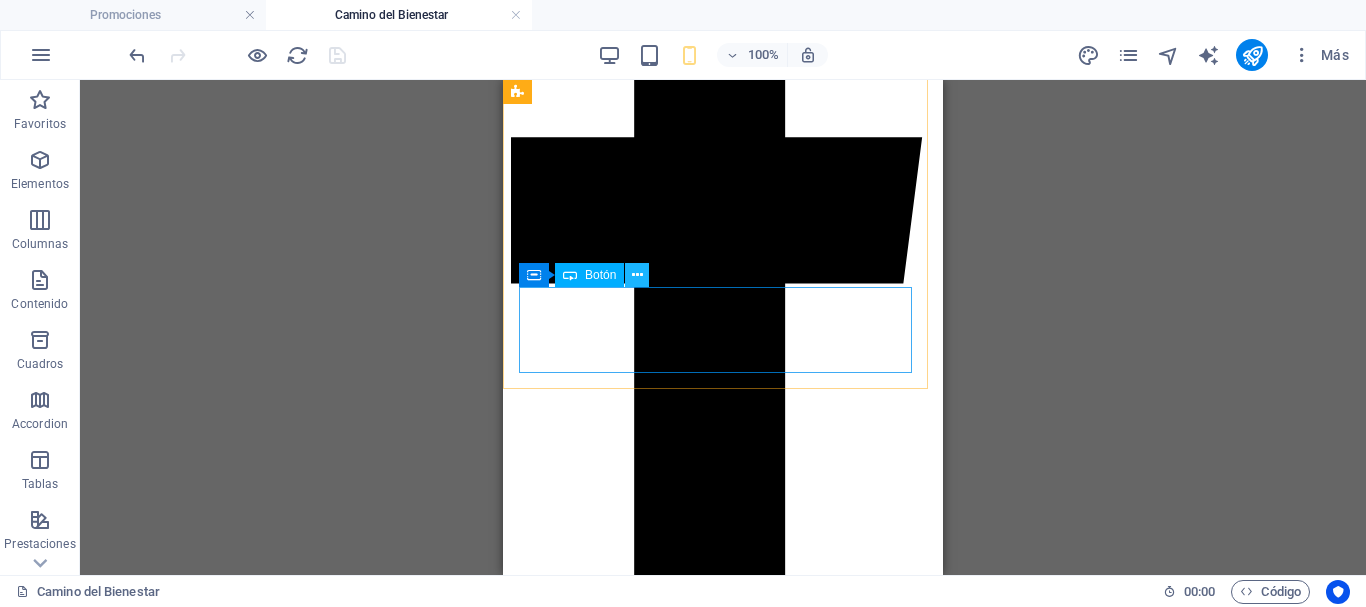 click at bounding box center (637, 275) 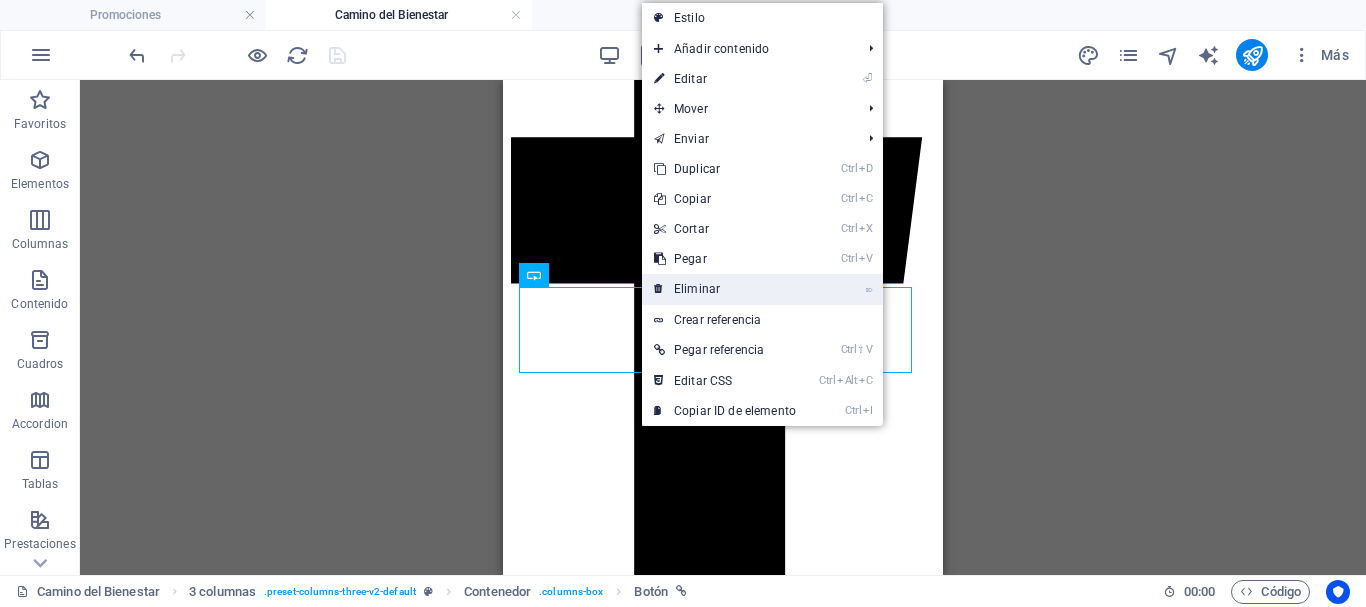 click on "⌦  Eliminar" at bounding box center (725, 289) 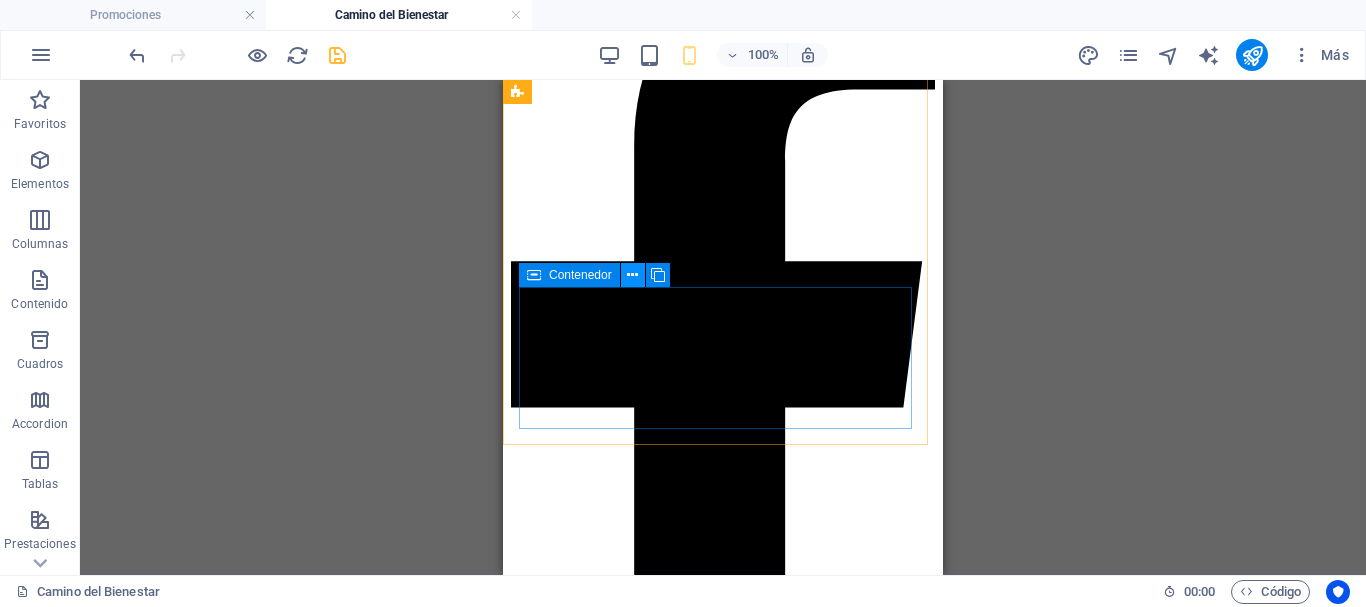 click at bounding box center [632, 275] 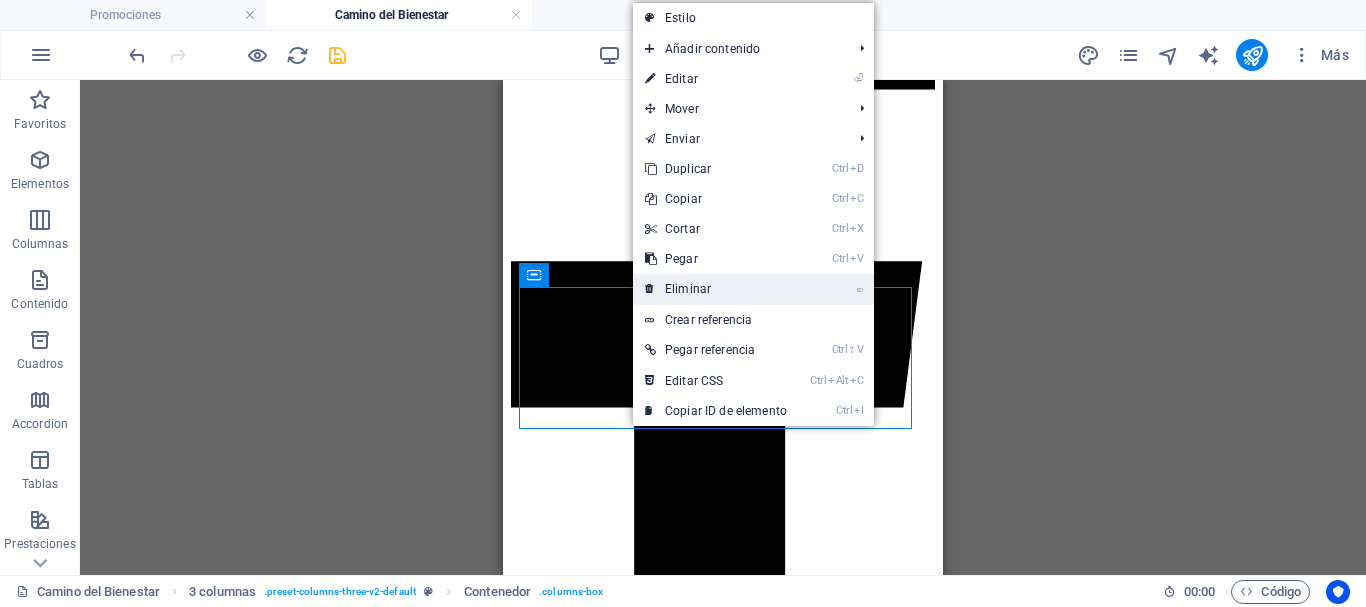 click on "⌦  Eliminar" at bounding box center (716, 289) 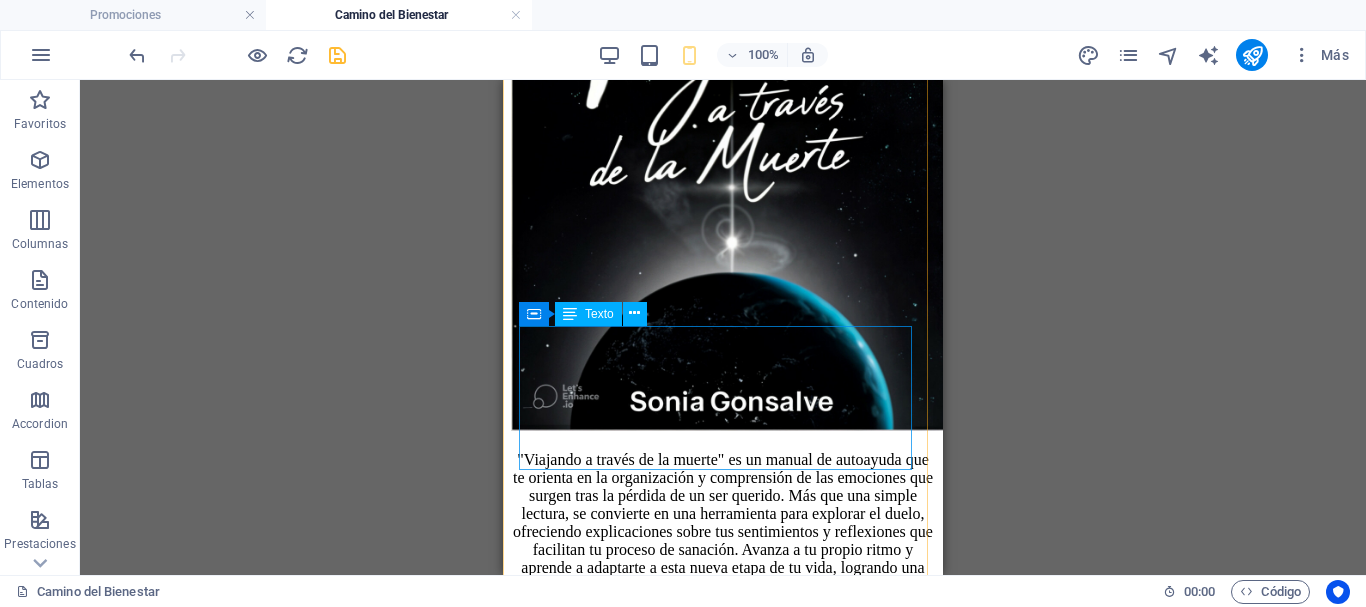 scroll, scrollTop: 10017, scrollLeft: 0, axis: vertical 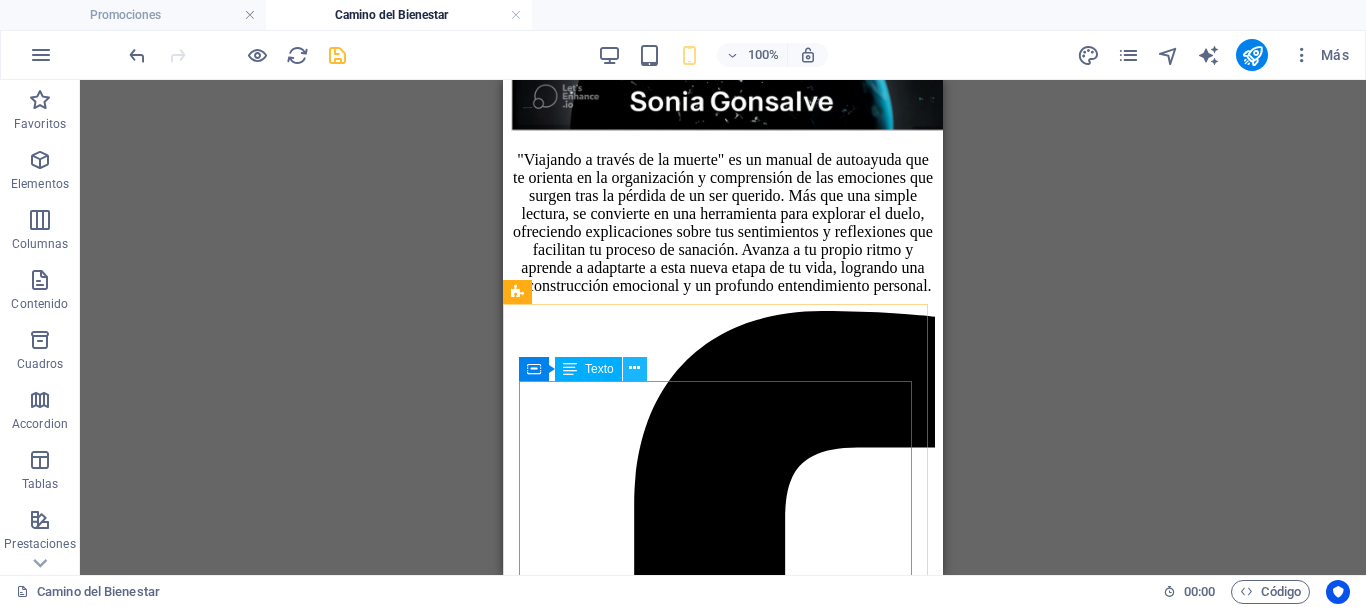 click at bounding box center [634, 368] 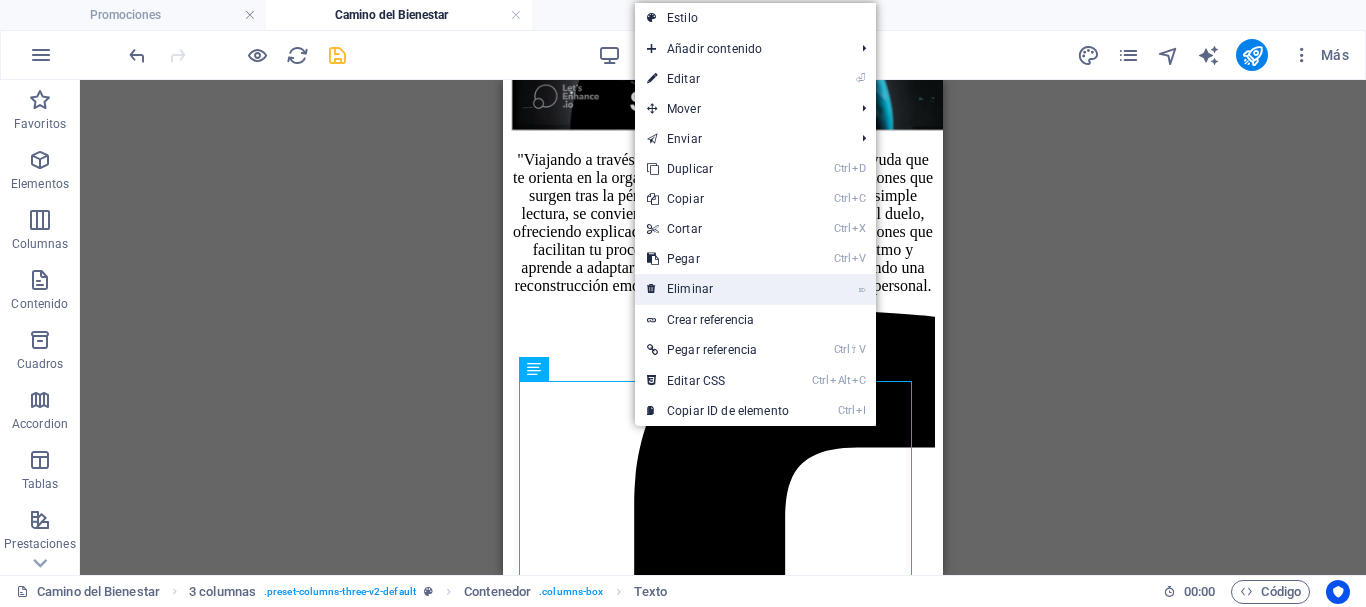 click on "⌦  Eliminar" at bounding box center [718, 289] 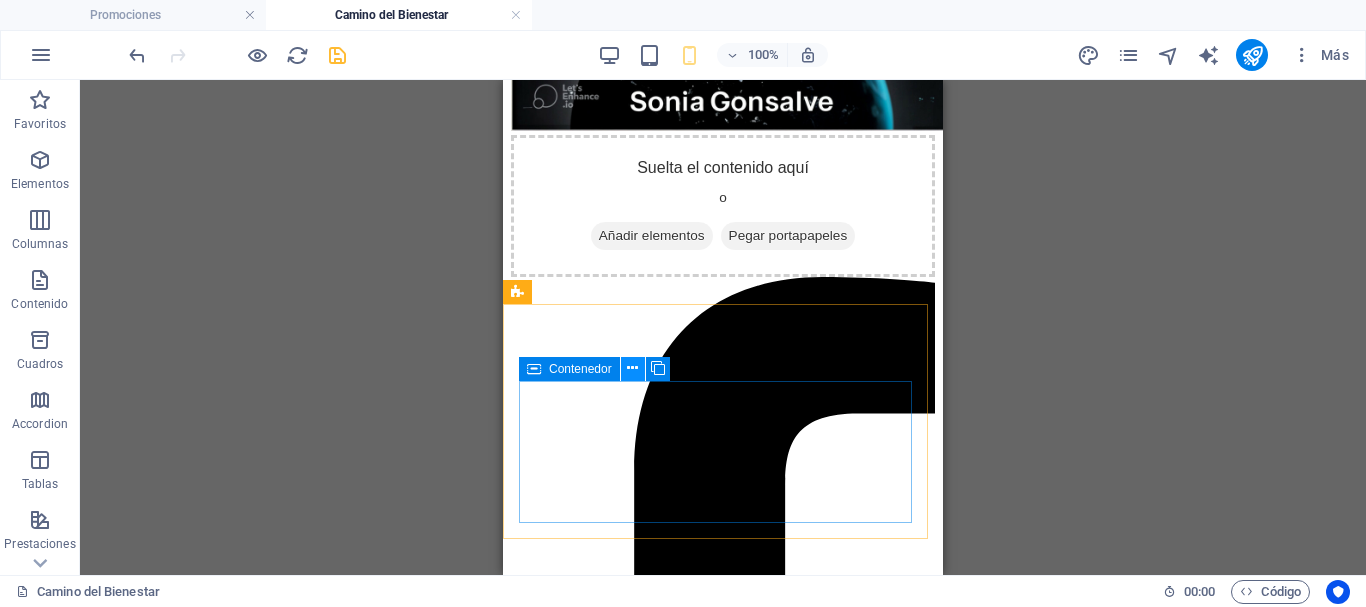click at bounding box center [632, 368] 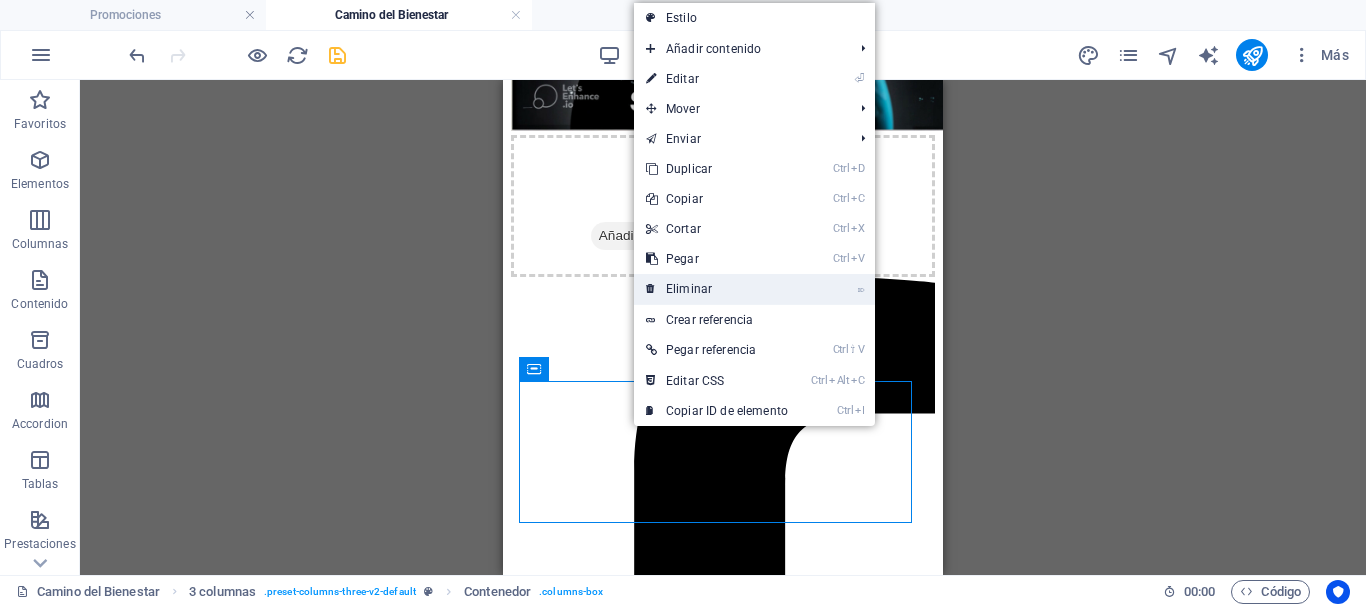 click on "⌦  Eliminar" at bounding box center (717, 289) 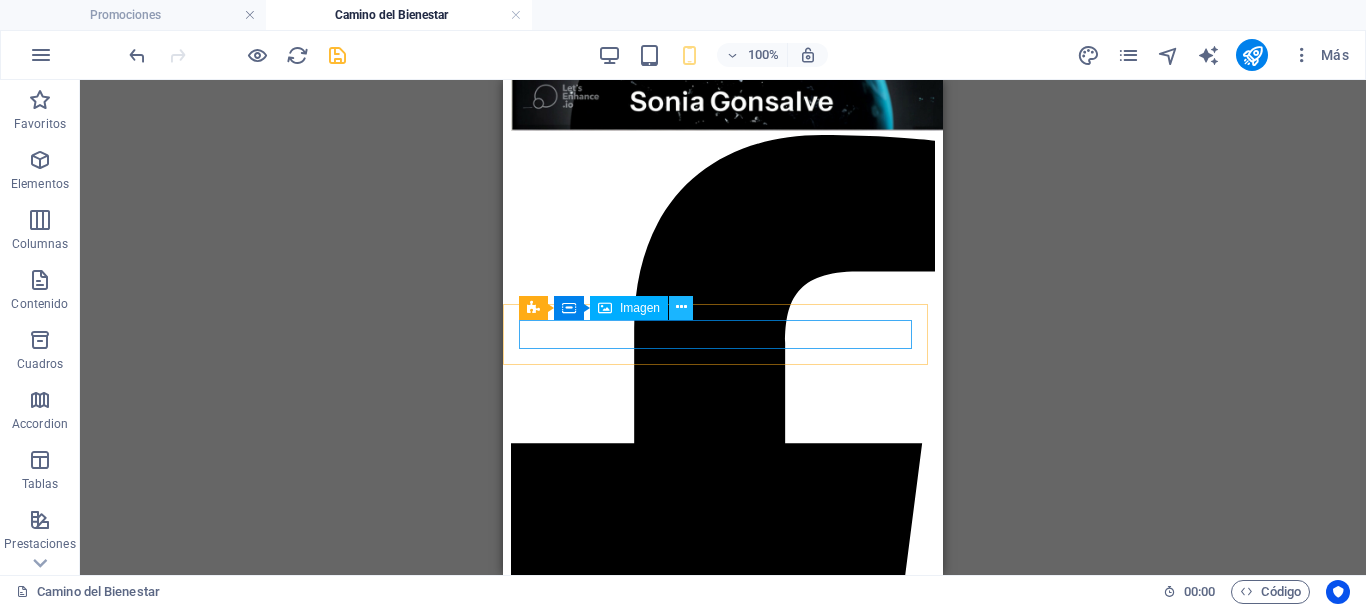 click at bounding box center (681, 307) 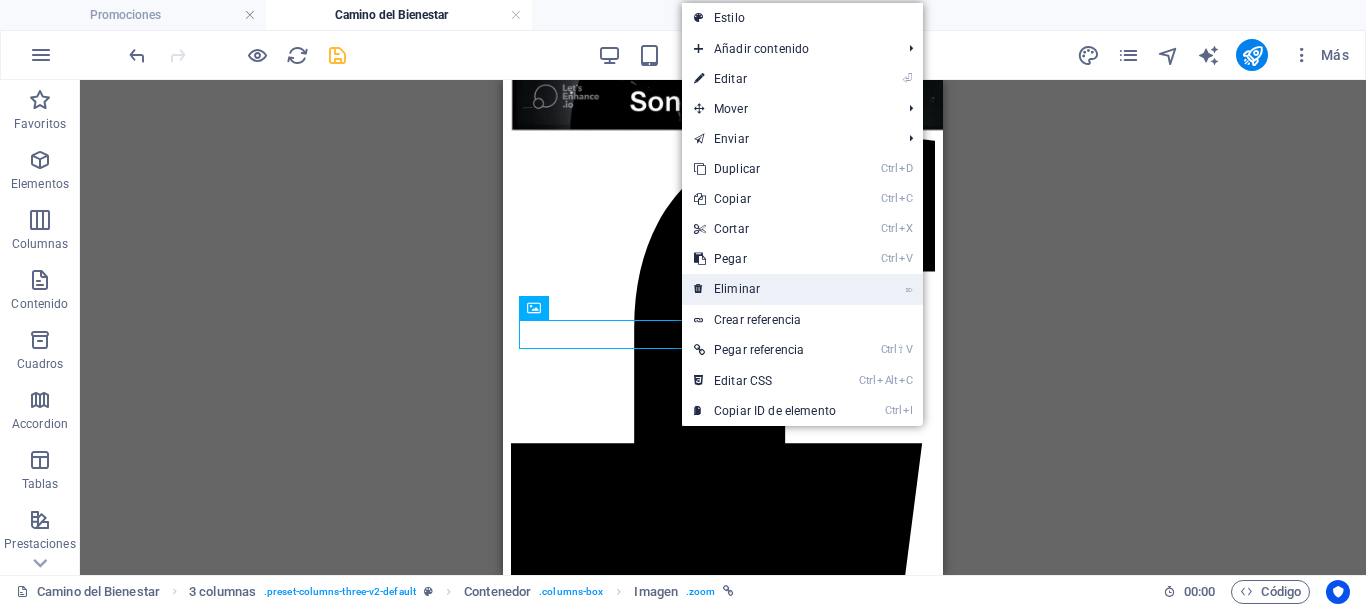 click on "⌦  Eliminar" at bounding box center (765, 289) 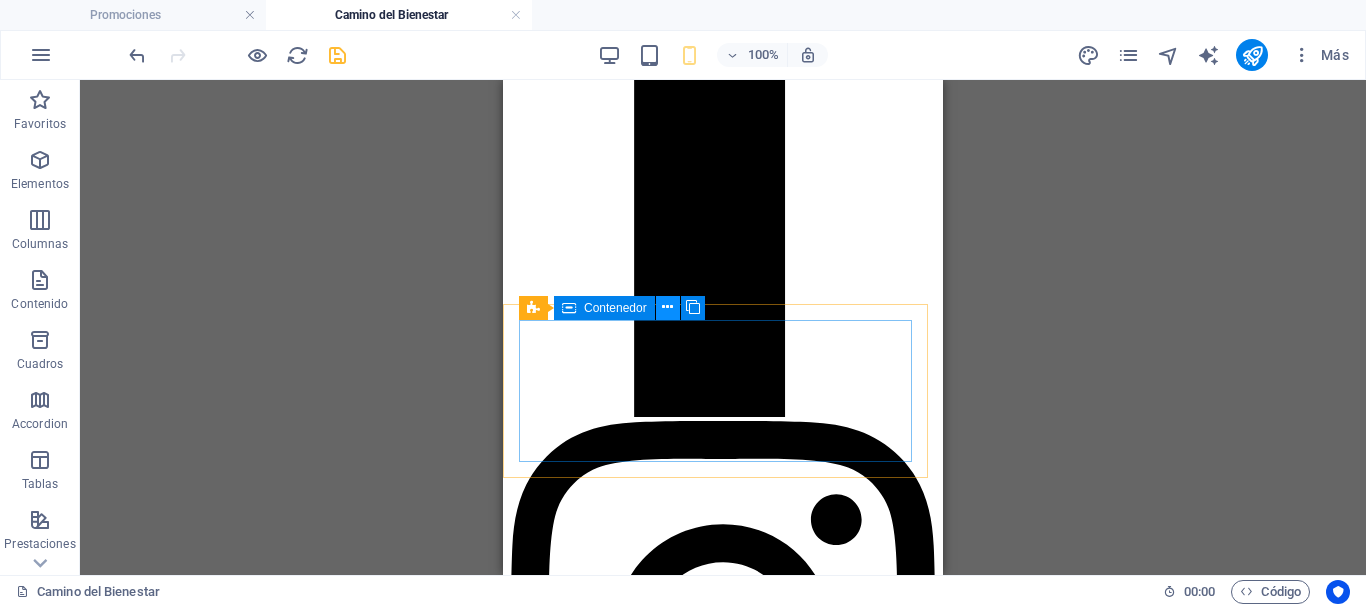 click at bounding box center [667, 307] 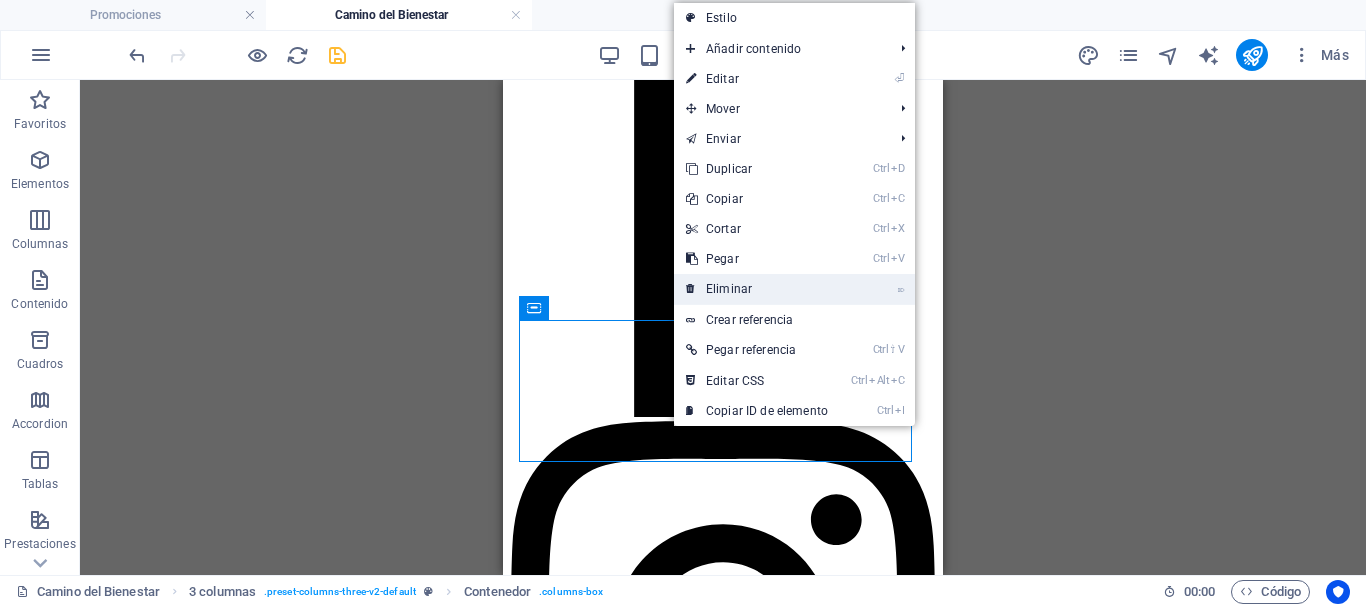 click on "⌦  Eliminar" at bounding box center (757, 289) 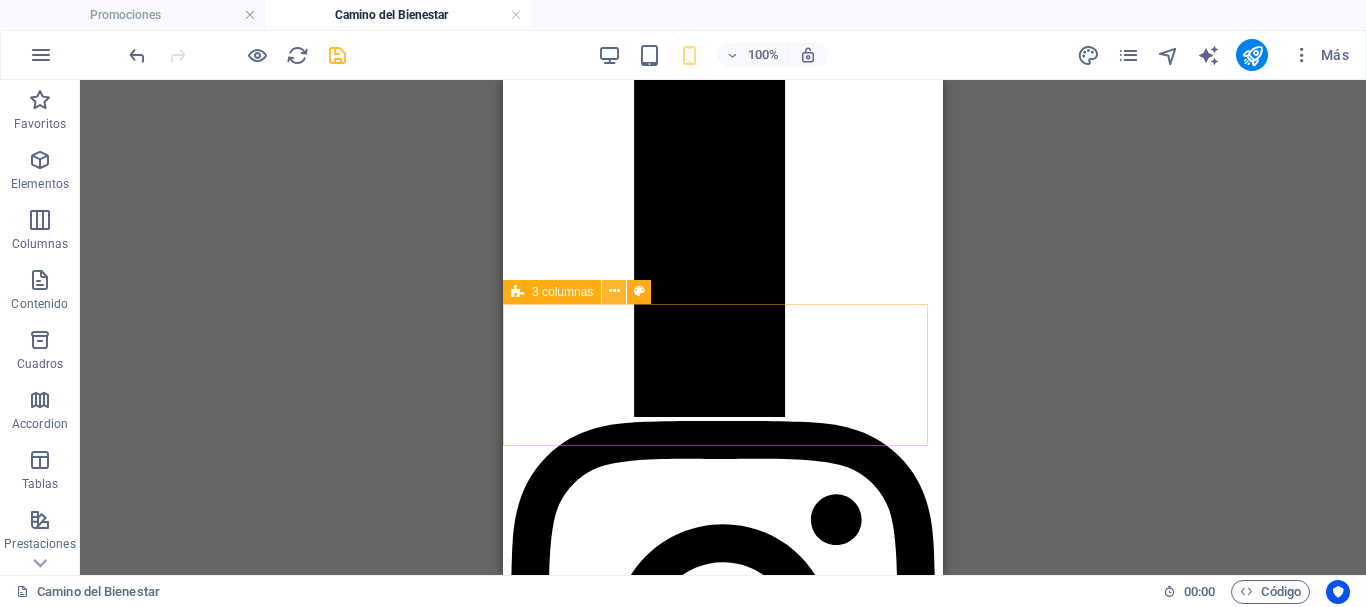 click at bounding box center (614, 291) 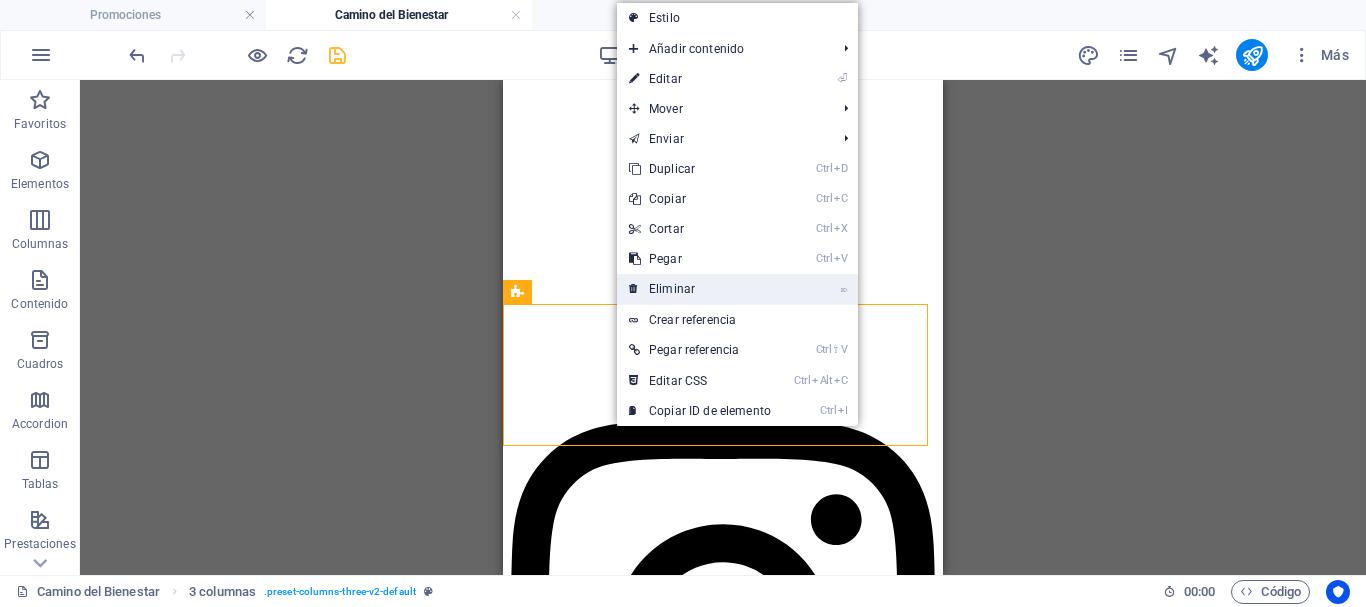 click on "⌦  Eliminar" at bounding box center [700, 289] 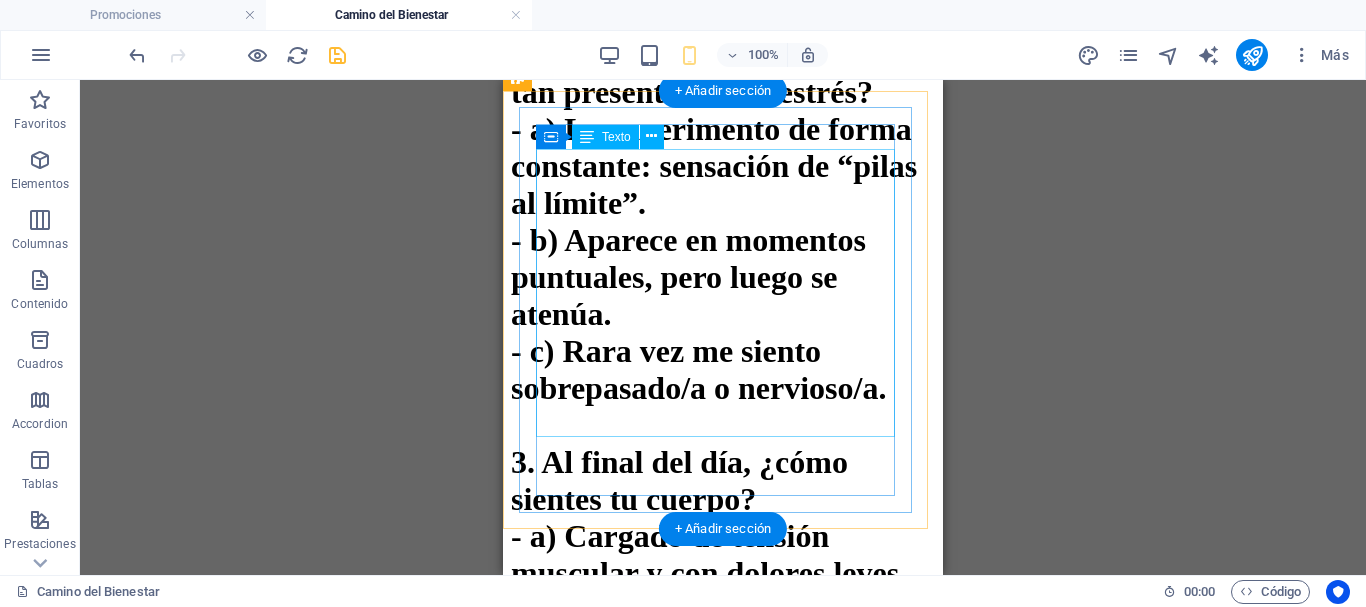 scroll, scrollTop: 4400, scrollLeft: 0, axis: vertical 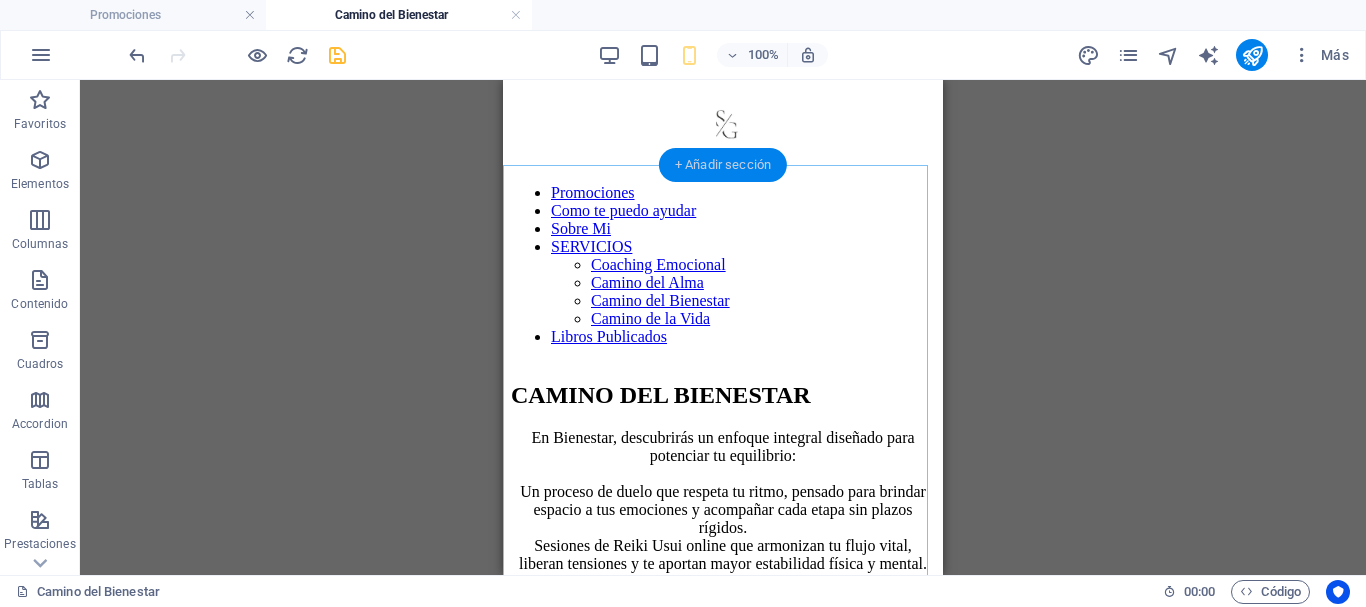 click on "+ Añadir sección" at bounding box center (723, 165) 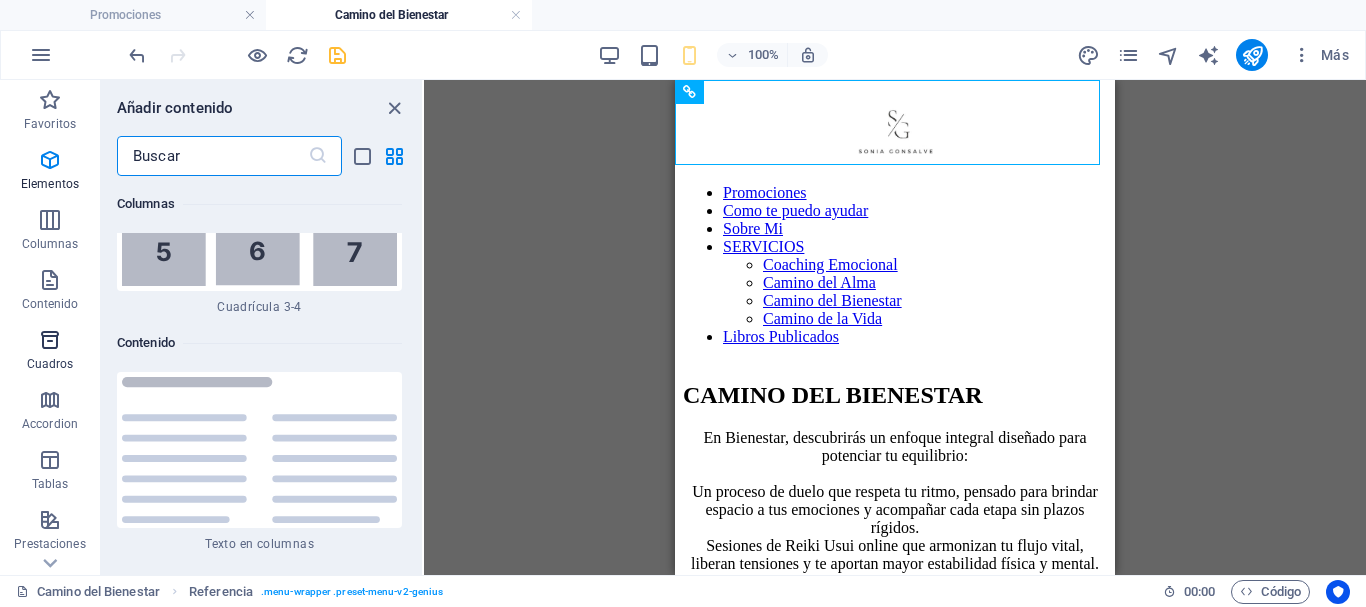 scroll, scrollTop: 6808, scrollLeft: 0, axis: vertical 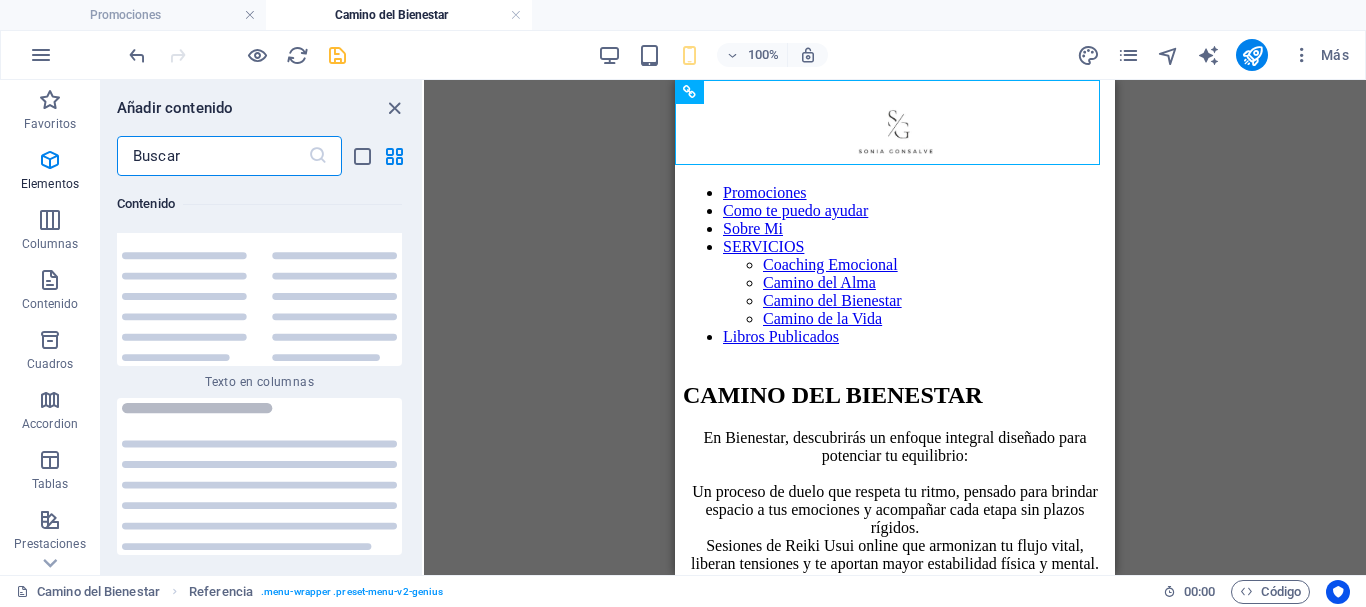click at bounding box center (212, 156) 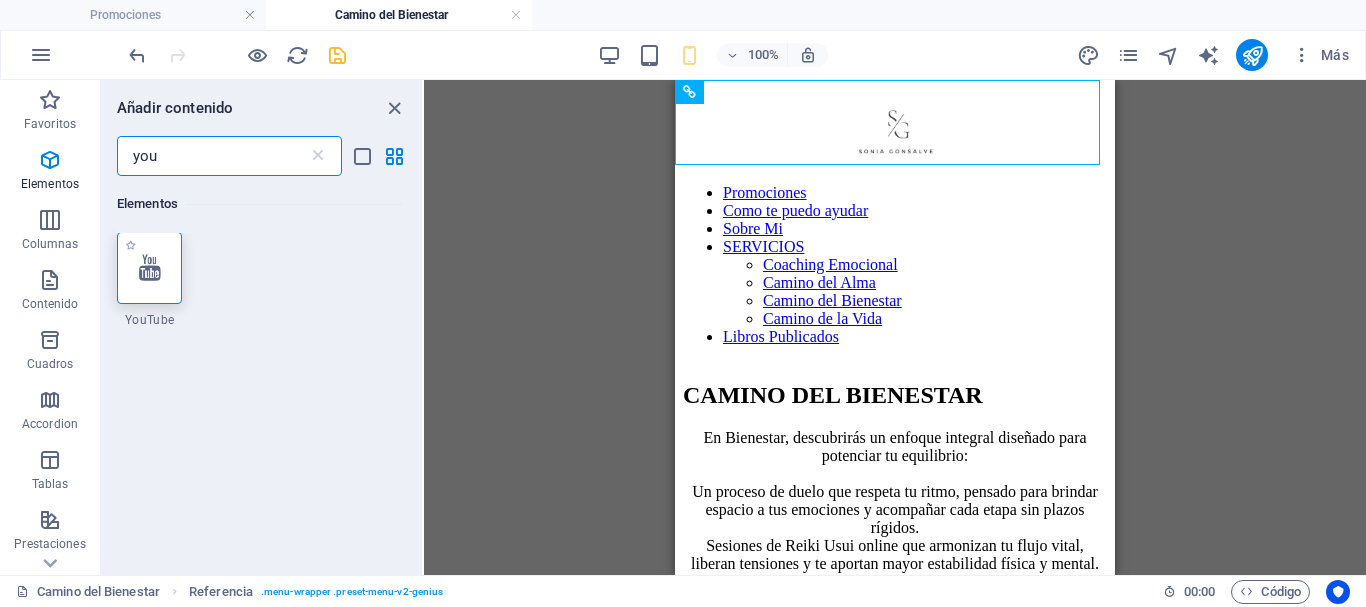 scroll, scrollTop: 0, scrollLeft: 0, axis: both 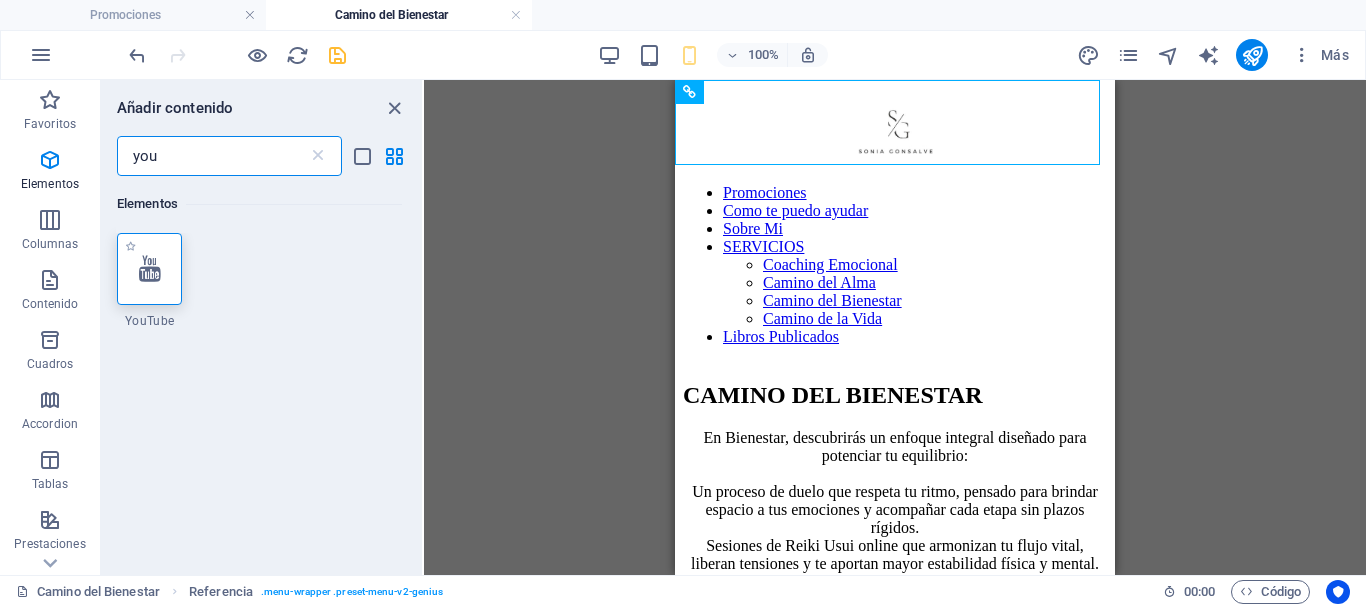 type on "you" 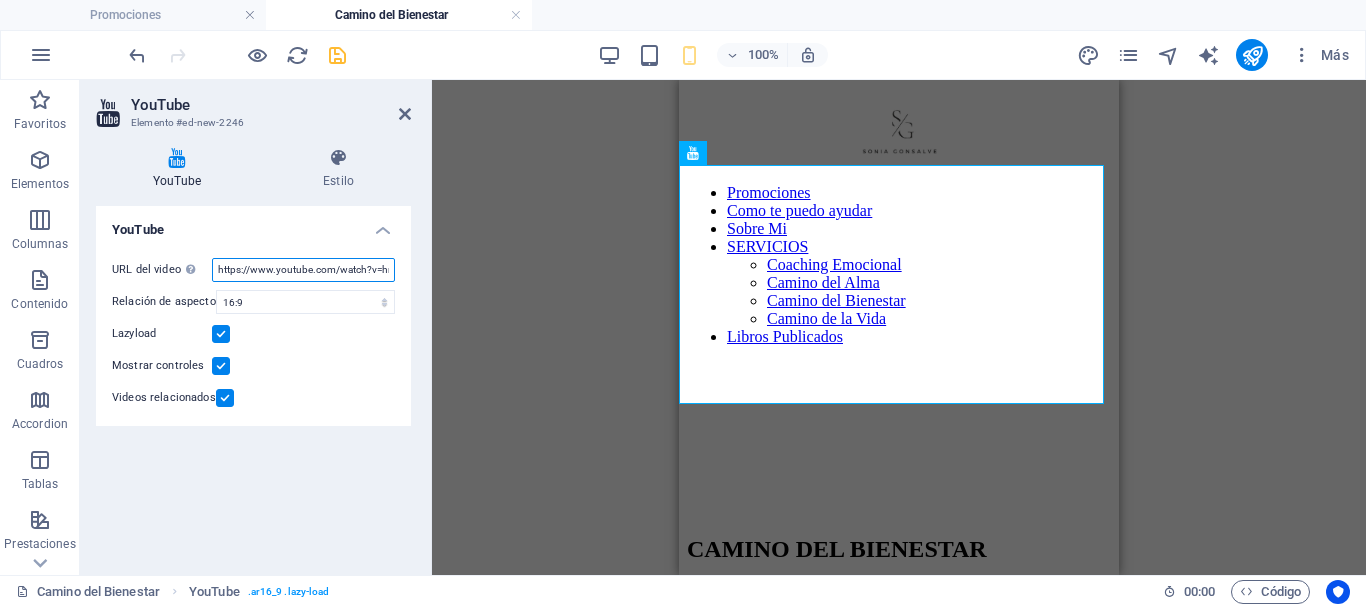 click on "https://www.youtube.com/watch?v=hnoviHgPHkY" at bounding box center (303, 270) 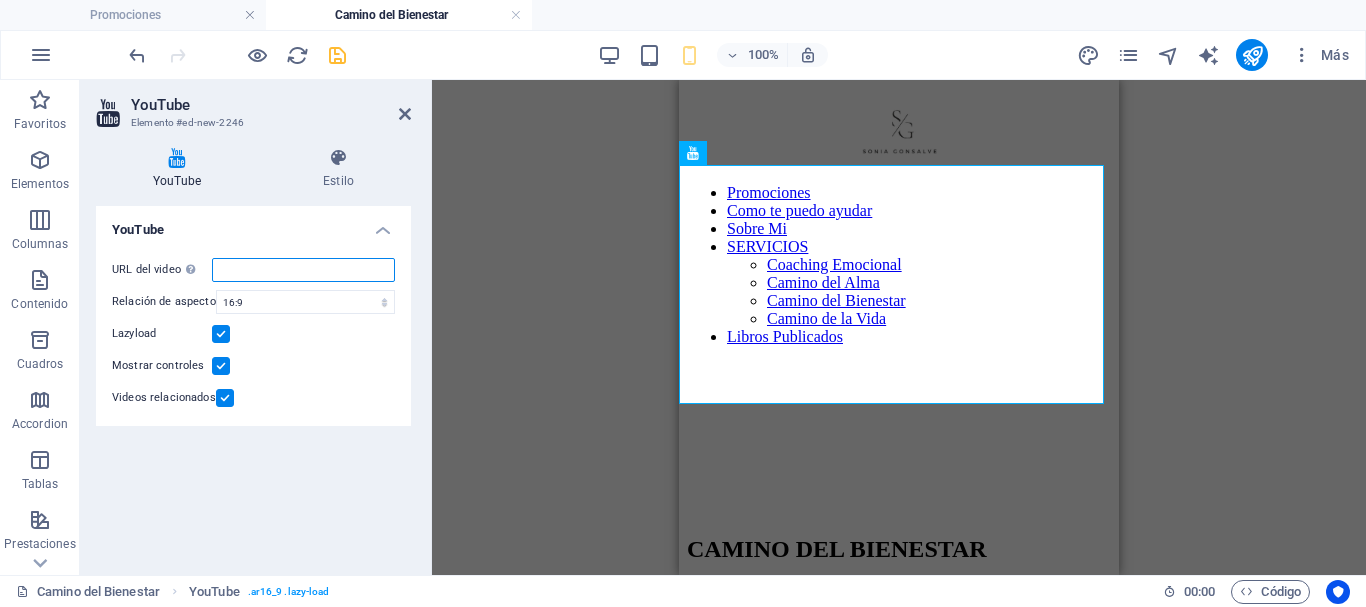 paste on "https://youtube.com/playlist?list=PLoq6eq6KlDzNL3EOXUemeLgOwd71xRqGW&si=IFEeQn3rij5RMGOn" 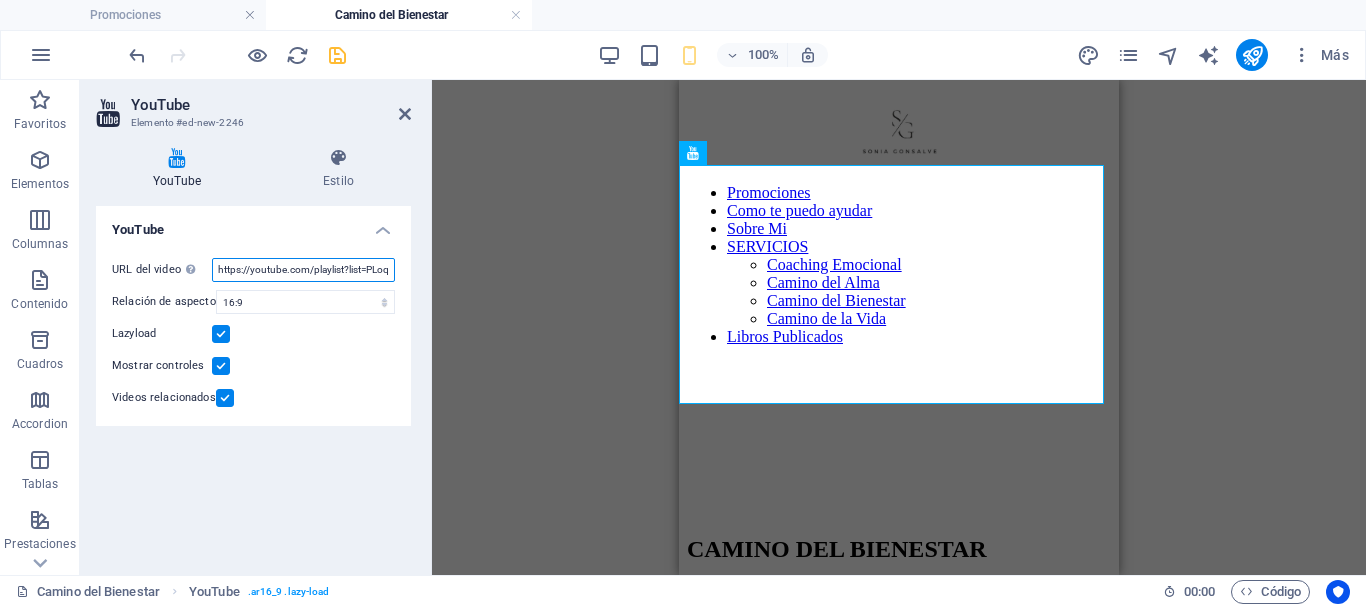 scroll, scrollTop: 0, scrollLeft: 285, axis: horizontal 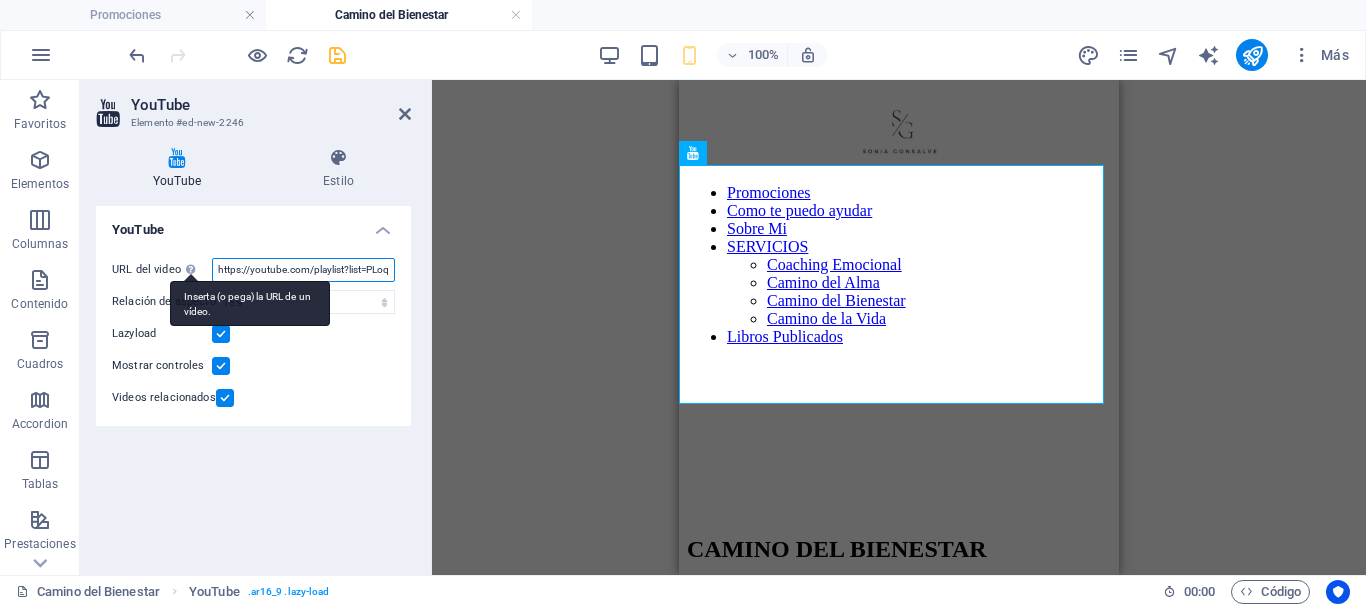 drag, startPoint x: 292, startPoint y: 271, endPoint x: 182, endPoint y: 266, distance: 110.11358 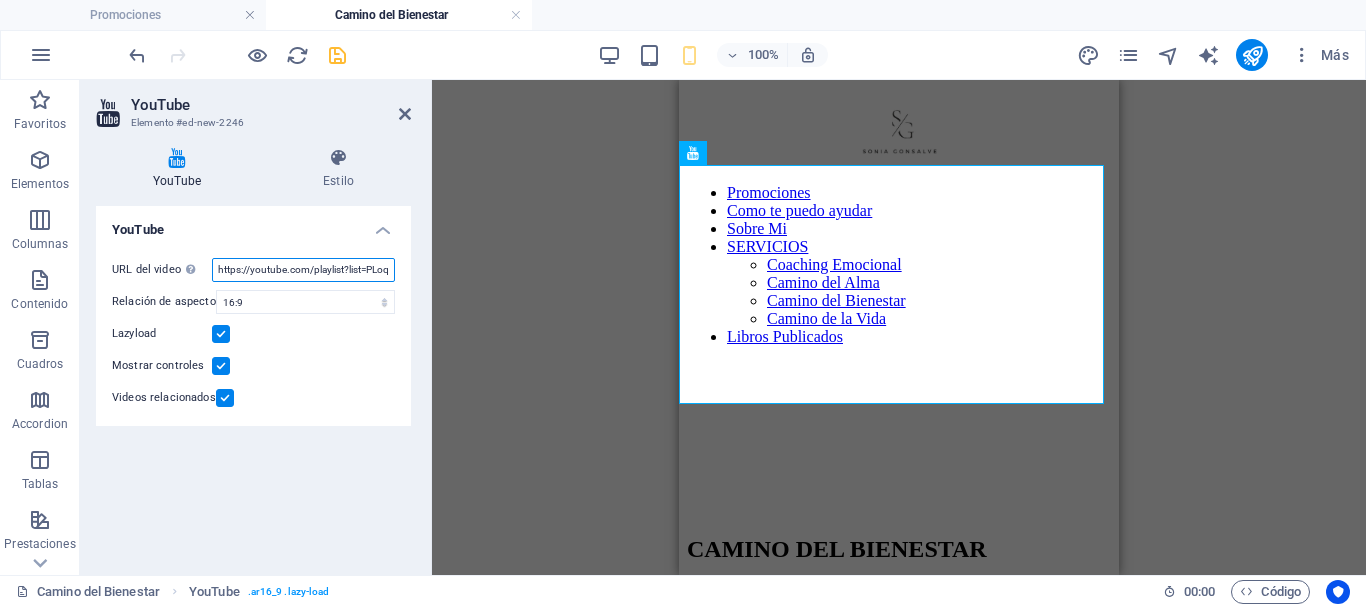 click on "https://youtube.com/playlist?list=PLoq6eq6KlDzNL3EOXUemeLgOwd71xRqGW&si=IFEeQn3rij5RMGOn" at bounding box center (303, 270) 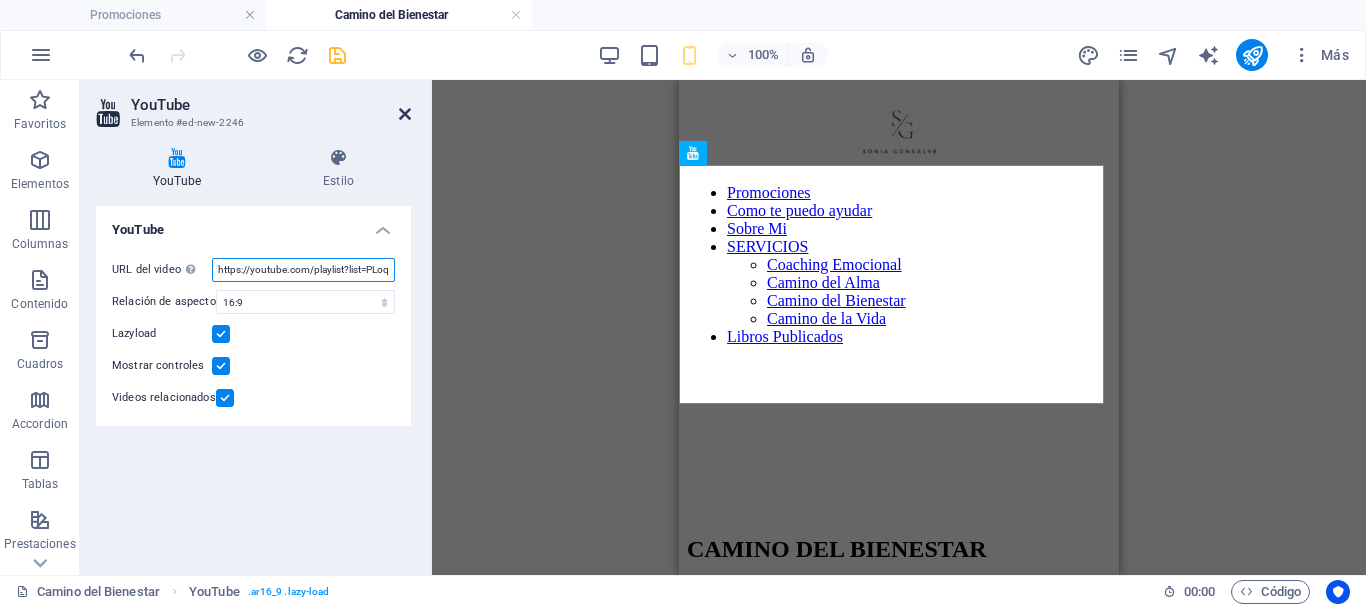 type on "https://youtube.com/playlist?list=PLoq6eq6KlDzNL3EOXUemeLgOwd71xRqGW&si=IFEeQn3rij5RMGOn" 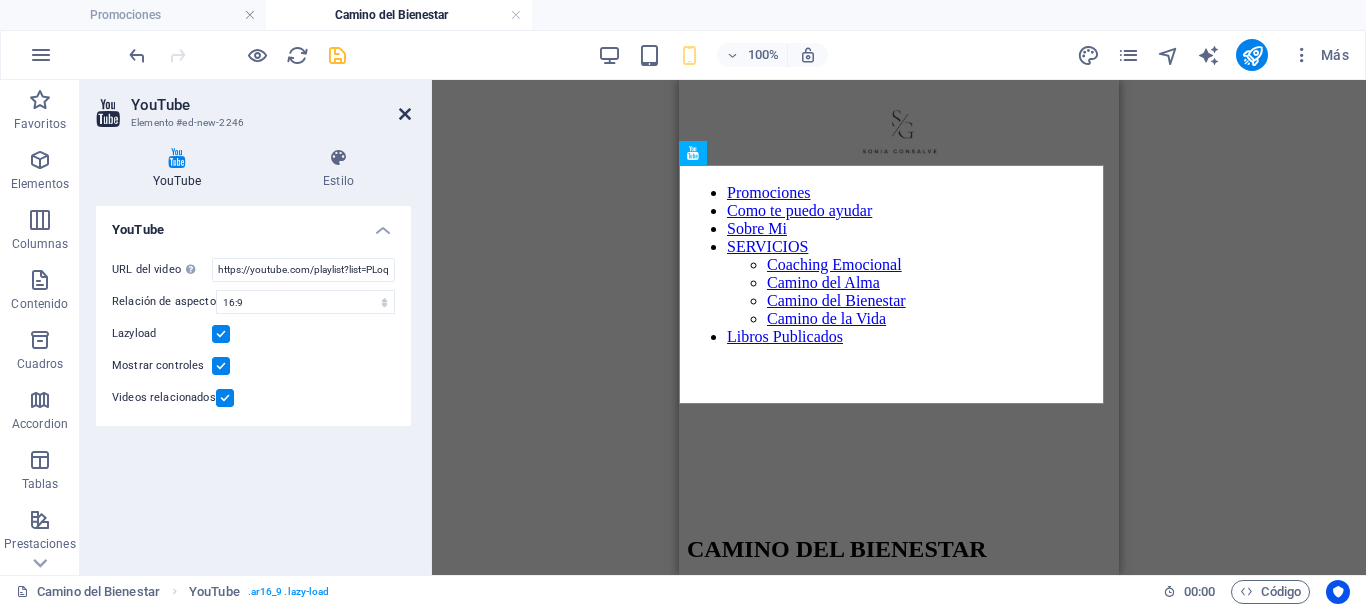 click at bounding box center [405, 114] 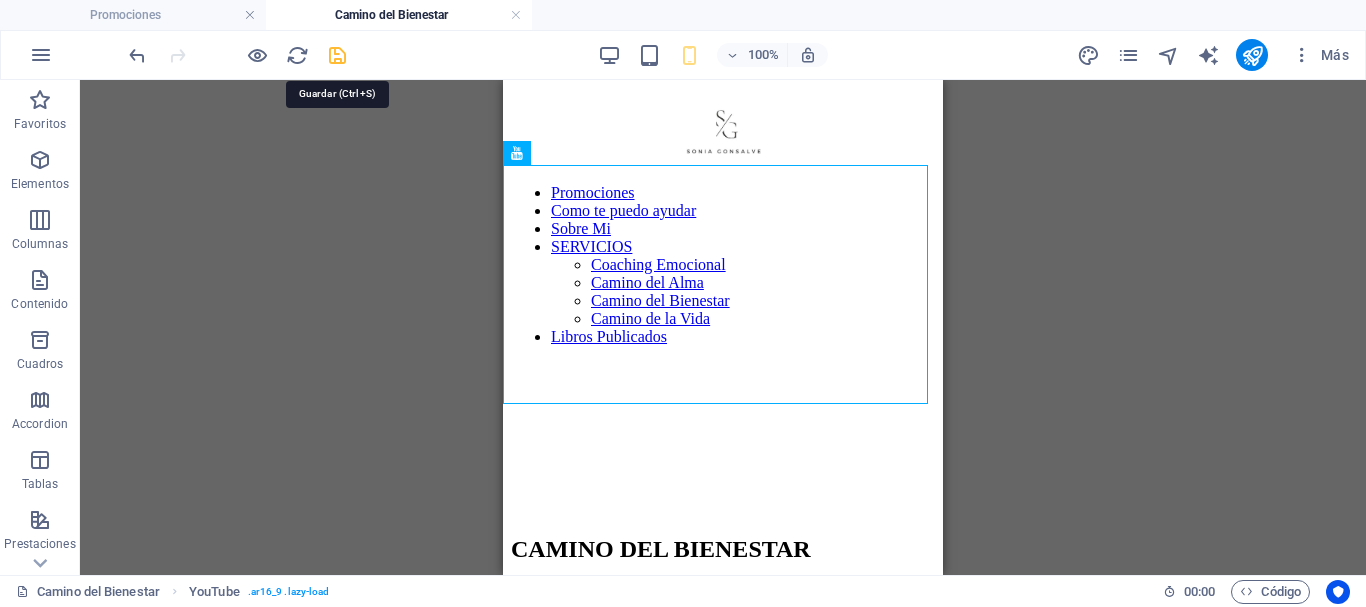 click at bounding box center (337, 55) 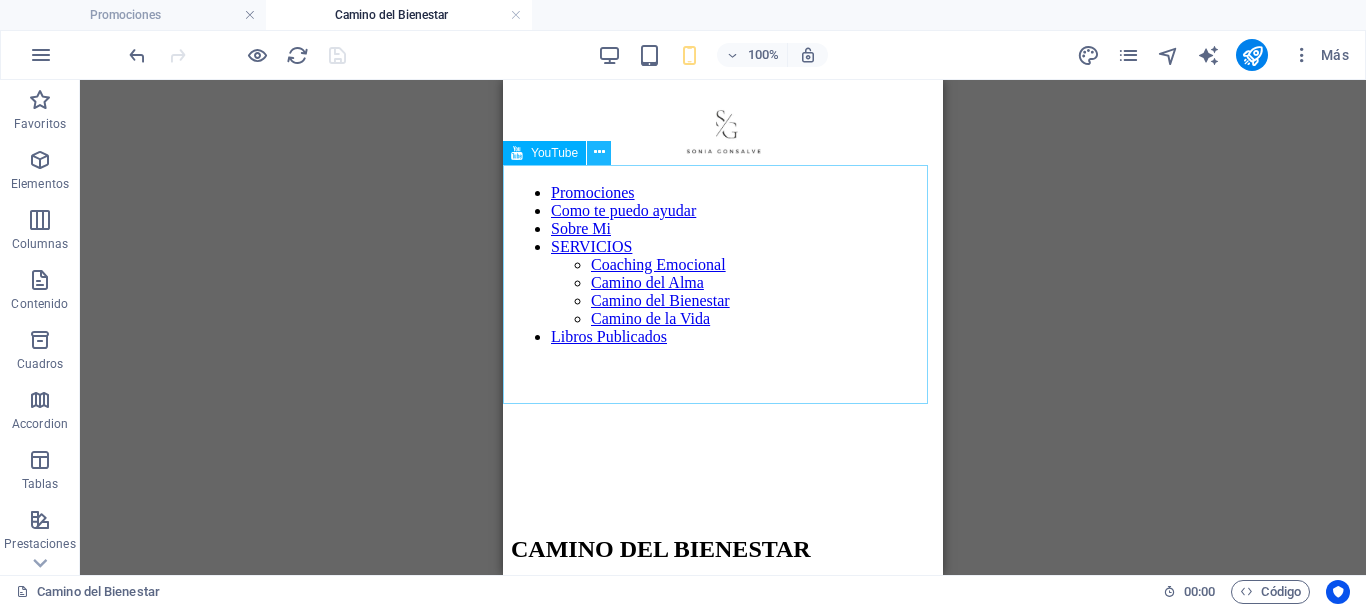 click at bounding box center [599, 152] 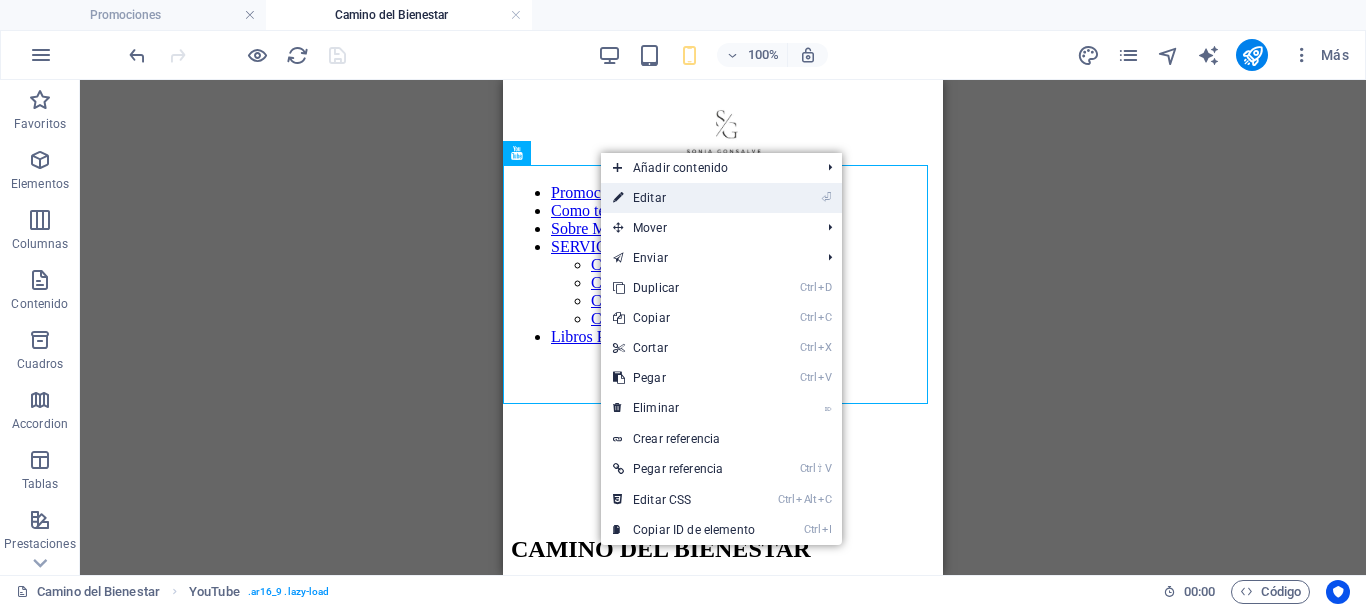 click on "⏎  Editar" at bounding box center [684, 198] 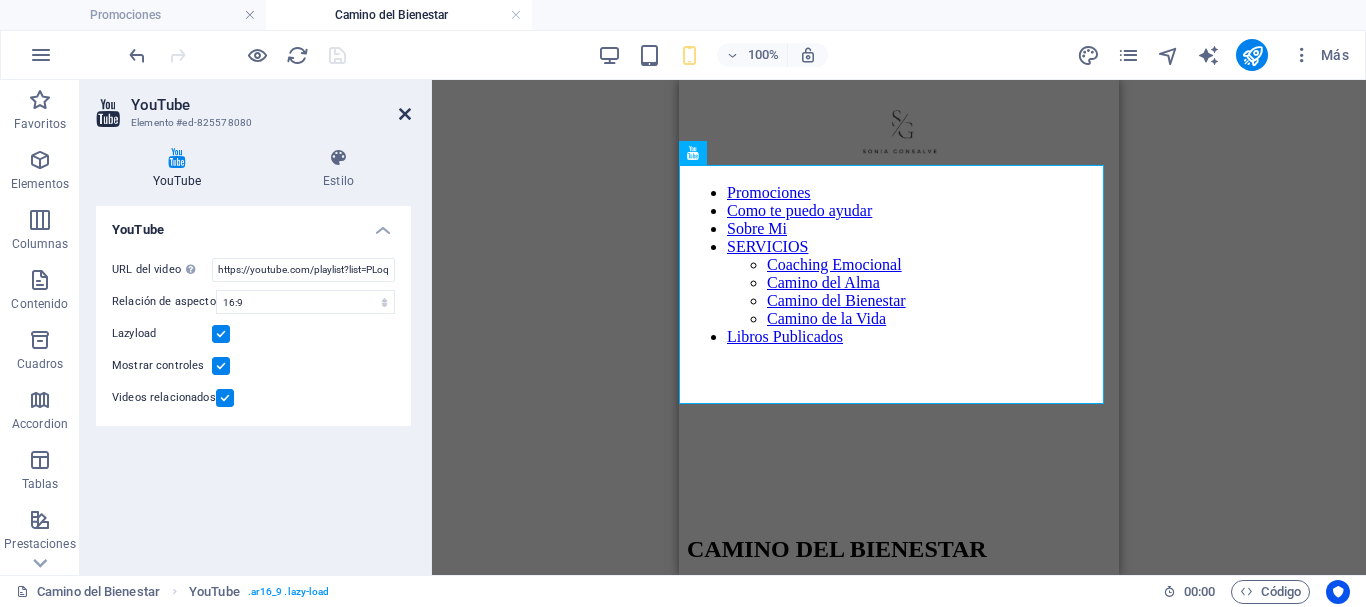 click at bounding box center [405, 114] 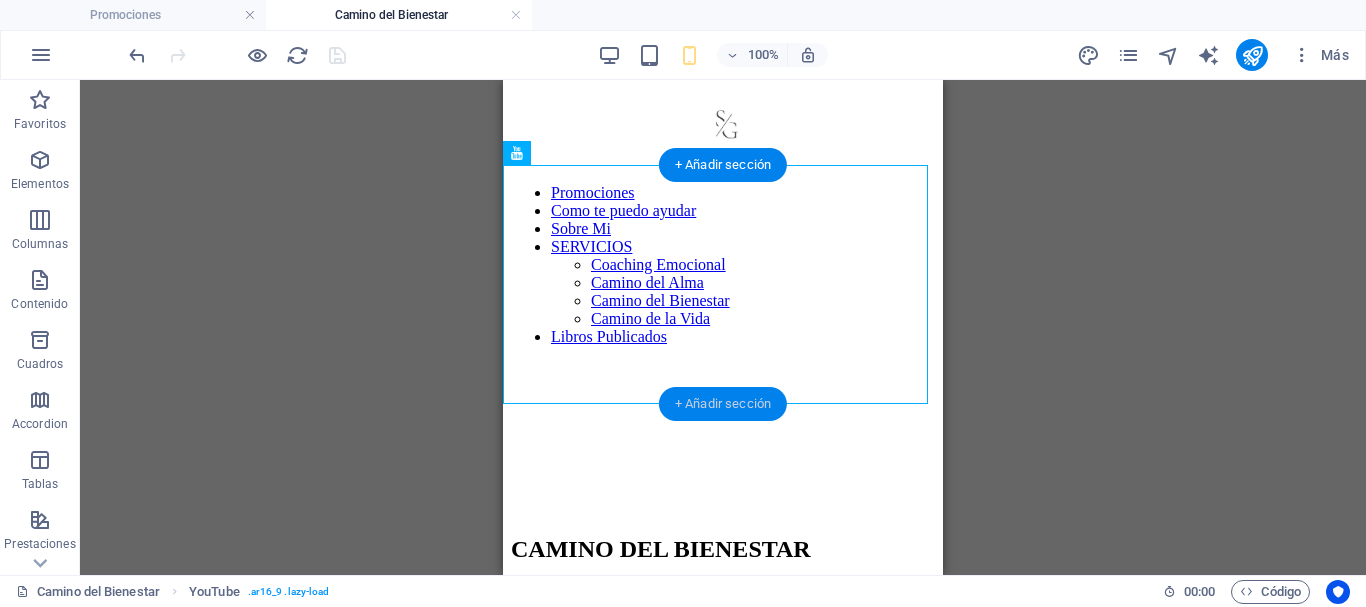 click on "+ Añadir sección" at bounding box center [723, 404] 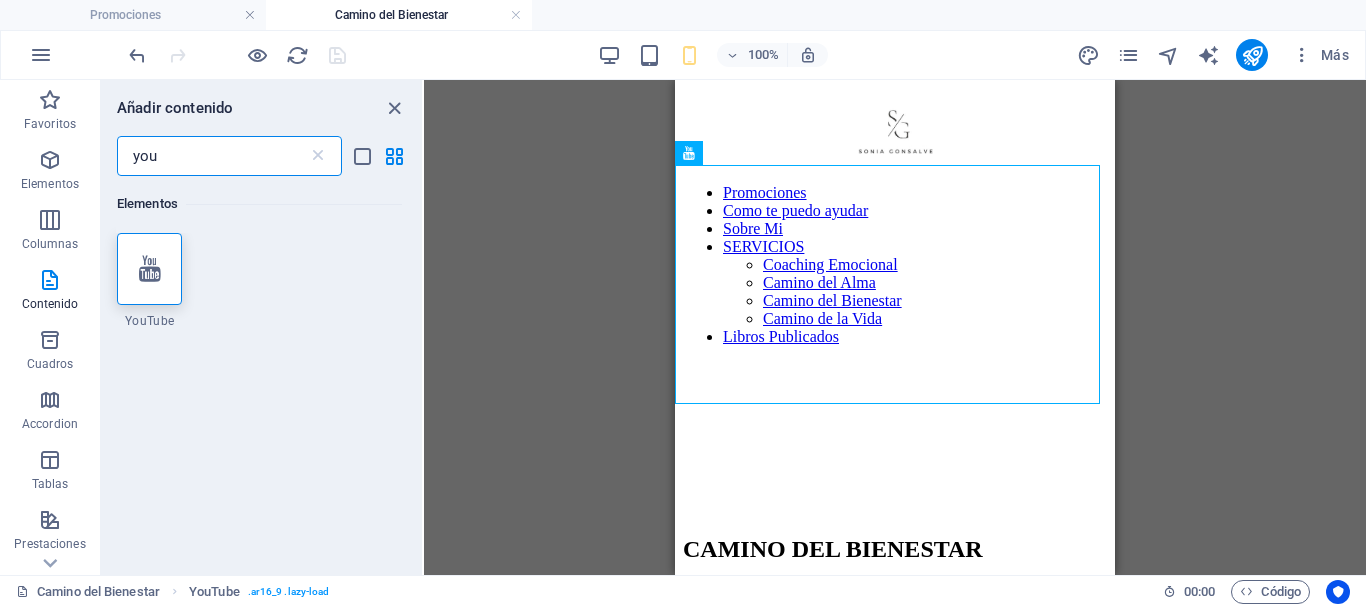 drag, startPoint x: 169, startPoint y: 156, endPoint x: 149, endPoint y: 157, distance: 20.024984 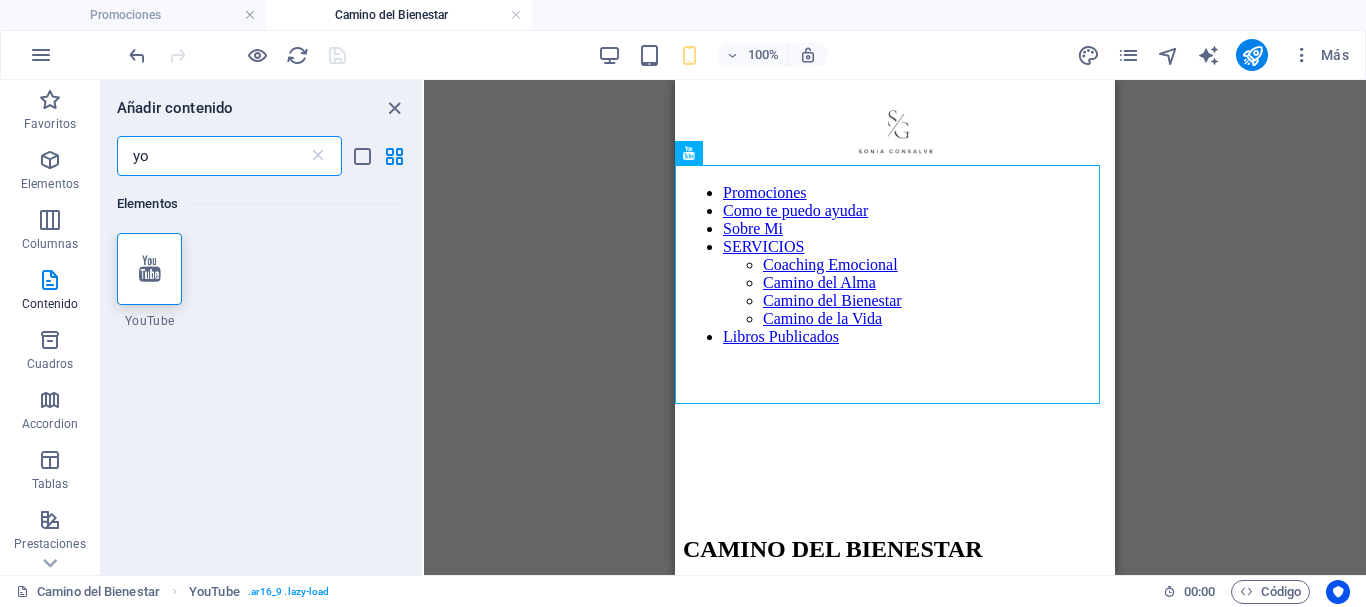 type on "y" 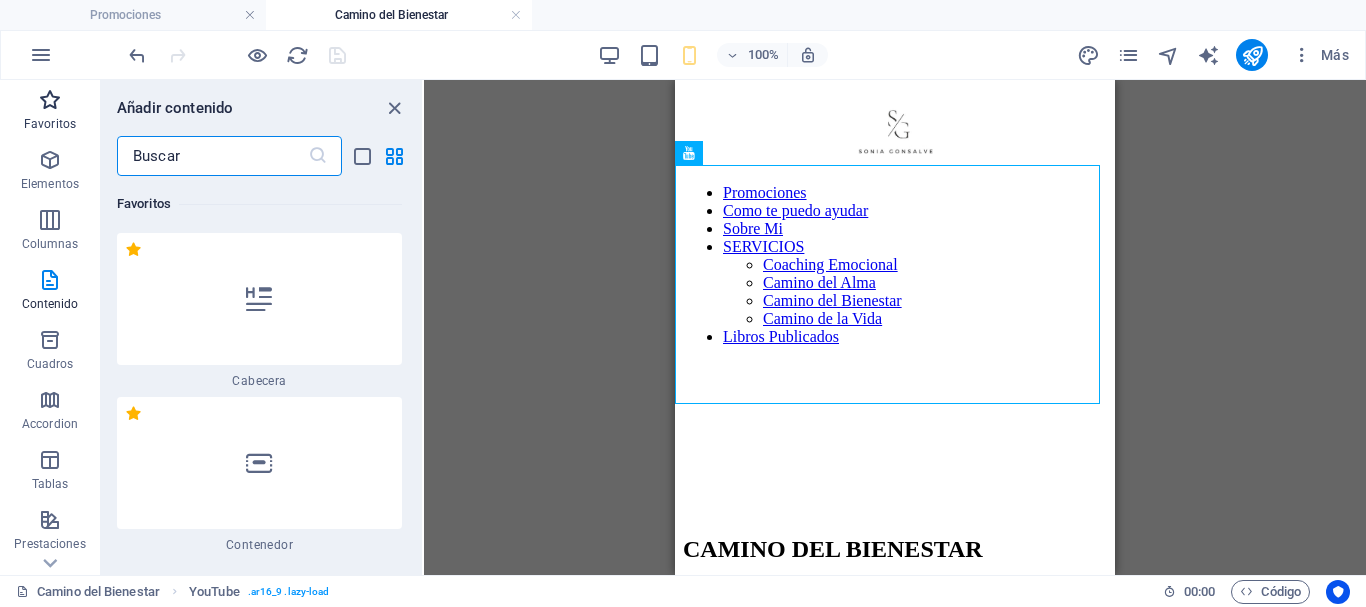 type 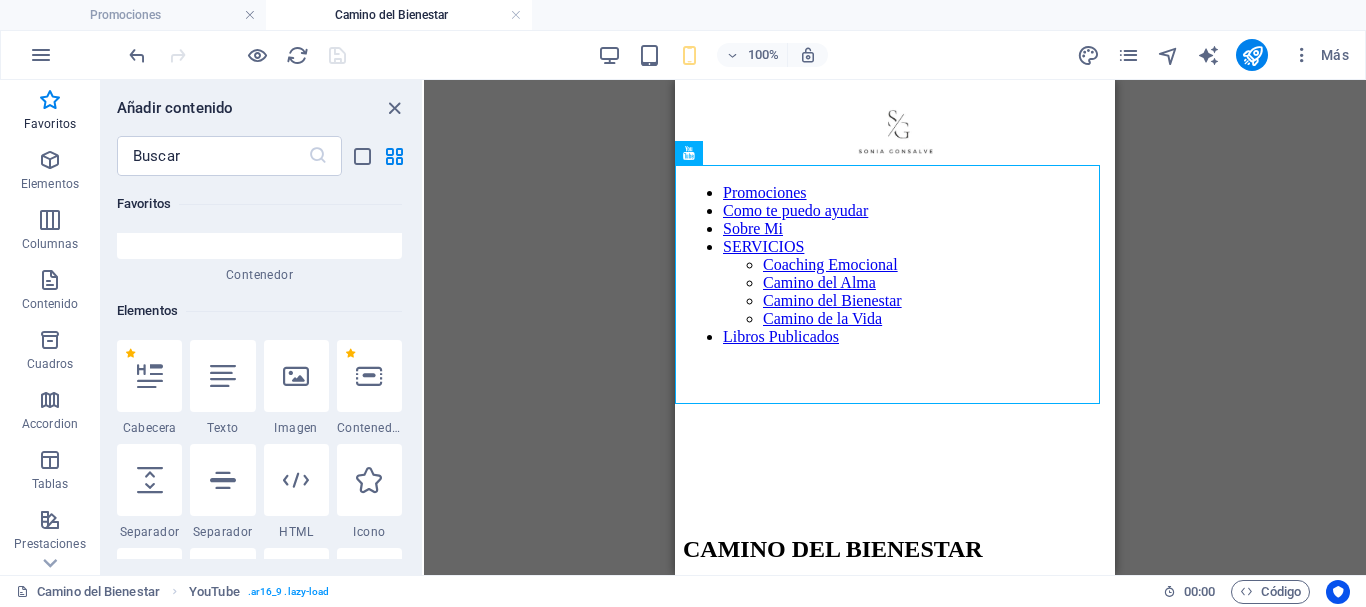 scroll, scrollTop: 300, scrollLeft: 0, axis: vertical 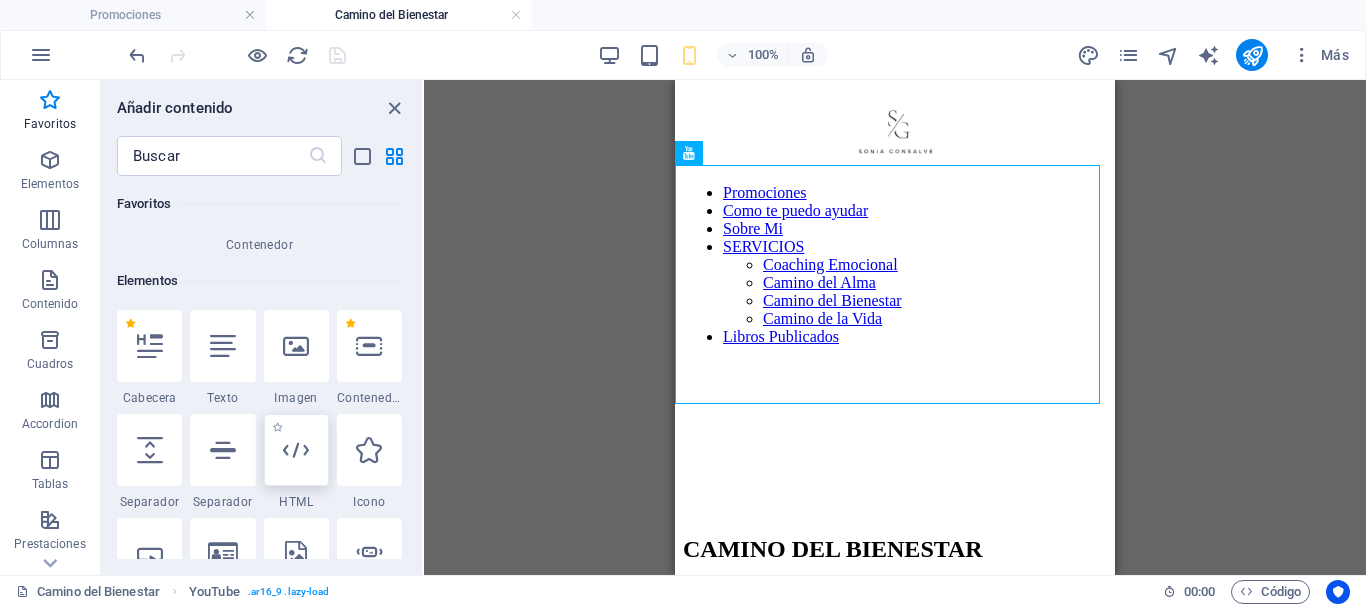 click at bounding box center [296, 450] 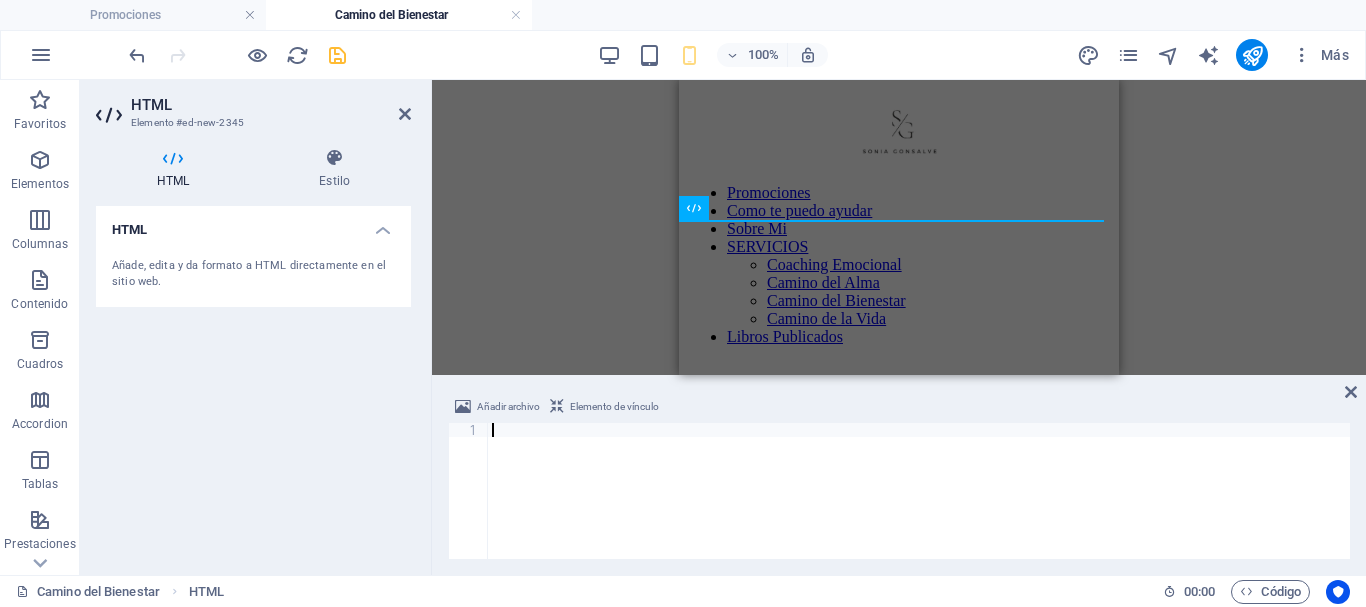 scroll, scrollTop: 184, scrollLeft: 0, axis: vertical 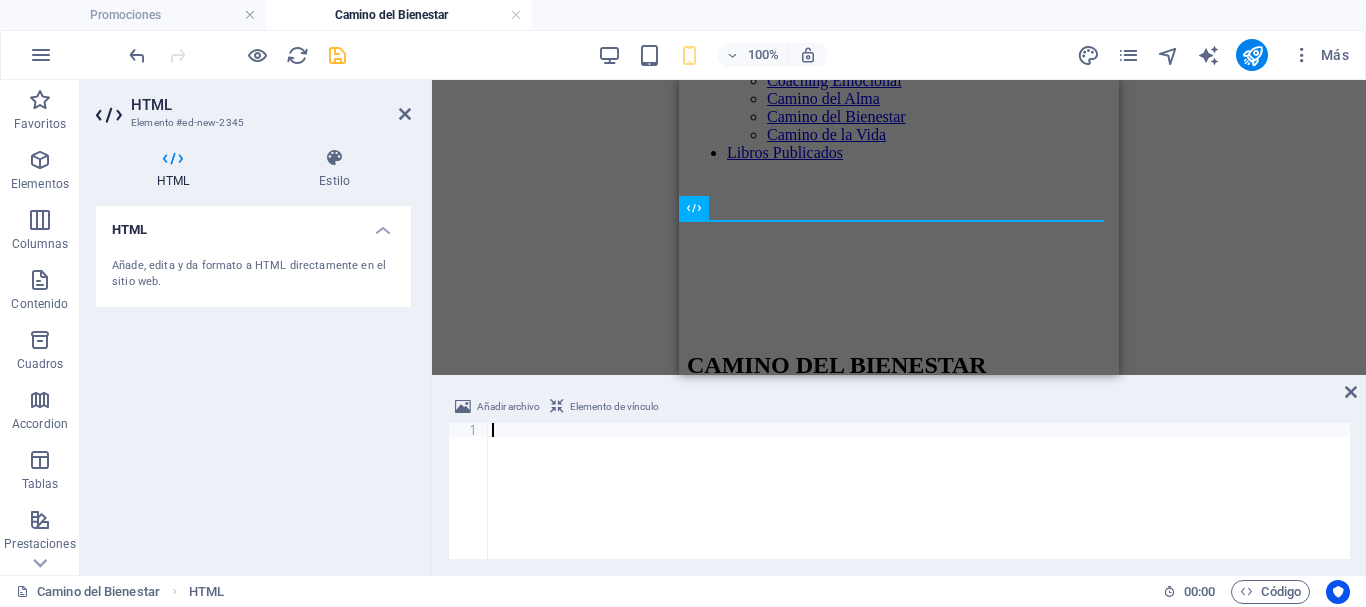 type on "<iframe width="560" height="315" src="https://www.youtube.com/embed/videoseries?si=L0si-Y149PDmGwXZ&amp;list=PLoq6eq6KlDzNL3EOXUemeLgOwd71xRqGW" title="YouTube video player" frameborder="0" allow="accelerometer; autoplay; clipboard-write; encrypted-media; gyroscope; picture-in-picture; web-share" referrerpolicy="strict-origin-when-cross-origin" allowfullscreen></iframe>" 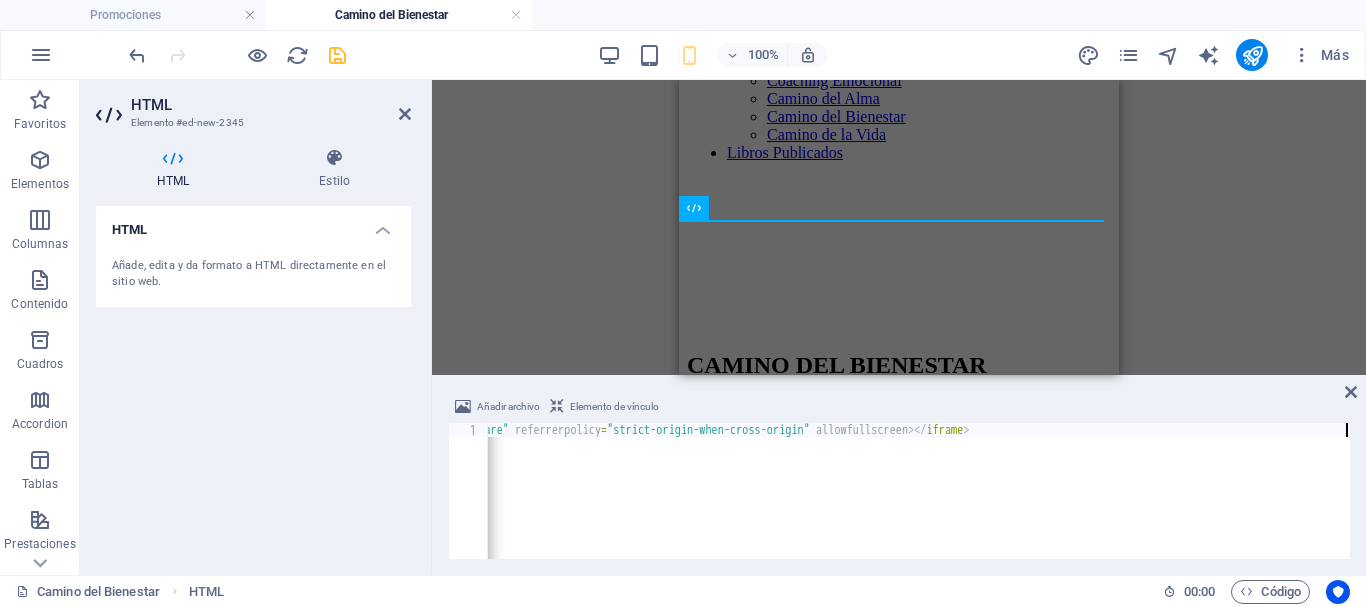scroll, scrollTop: 0, scrollLeft: 1653, axis: horizontal 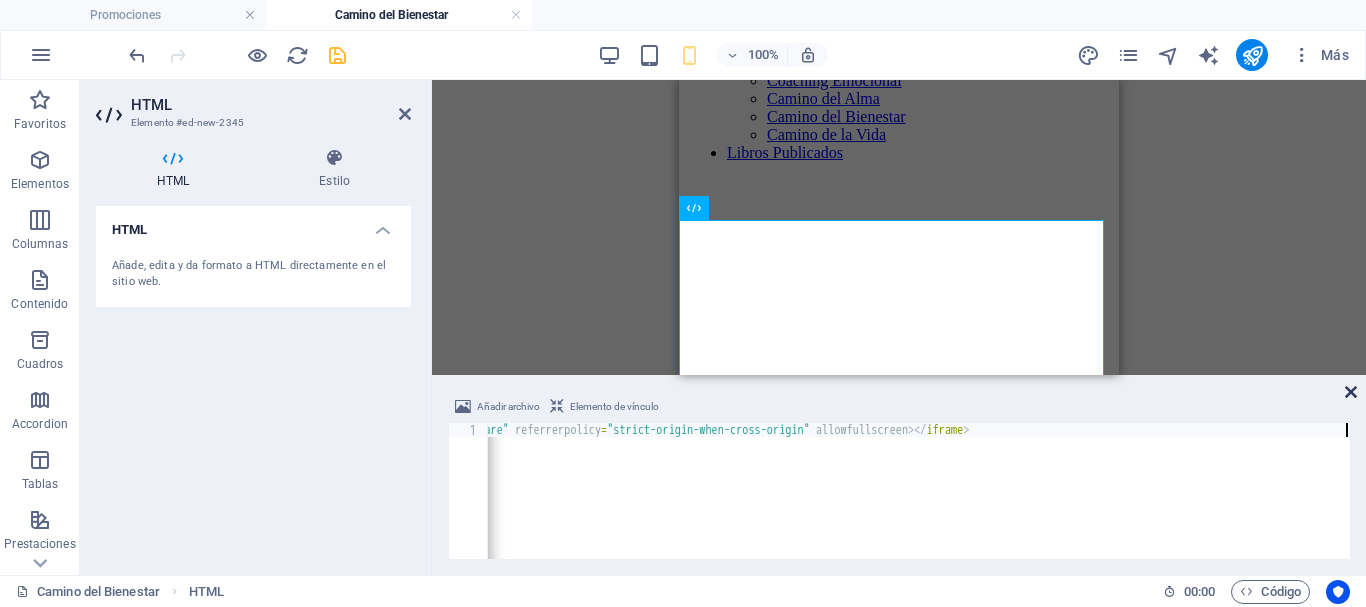 click at bounding box center [1351, 392] 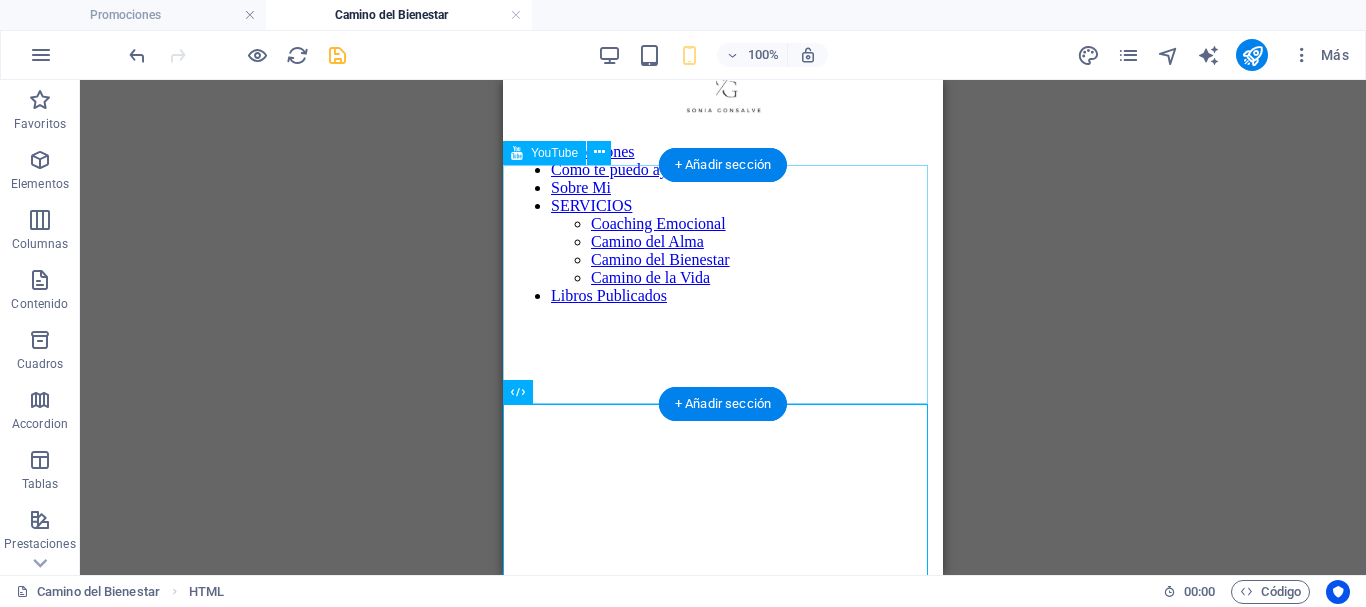 scroll, scrollTop: 0, scrollLeft: 0, axis: both 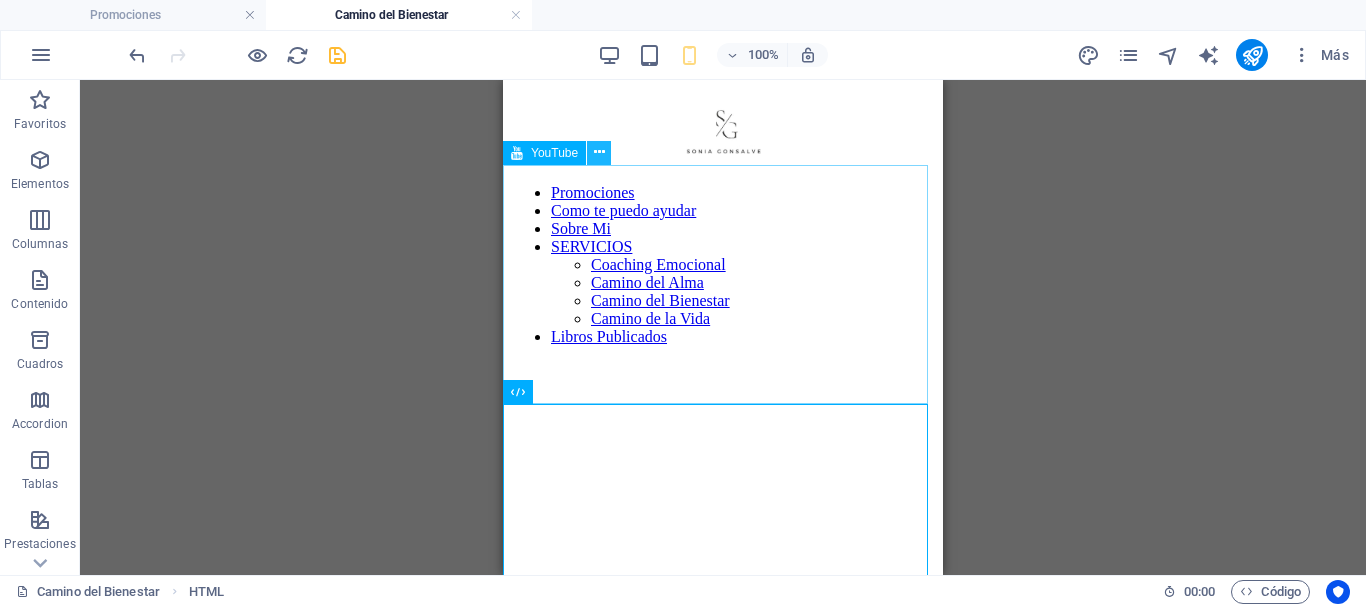 click at bounding box center [599, 152] 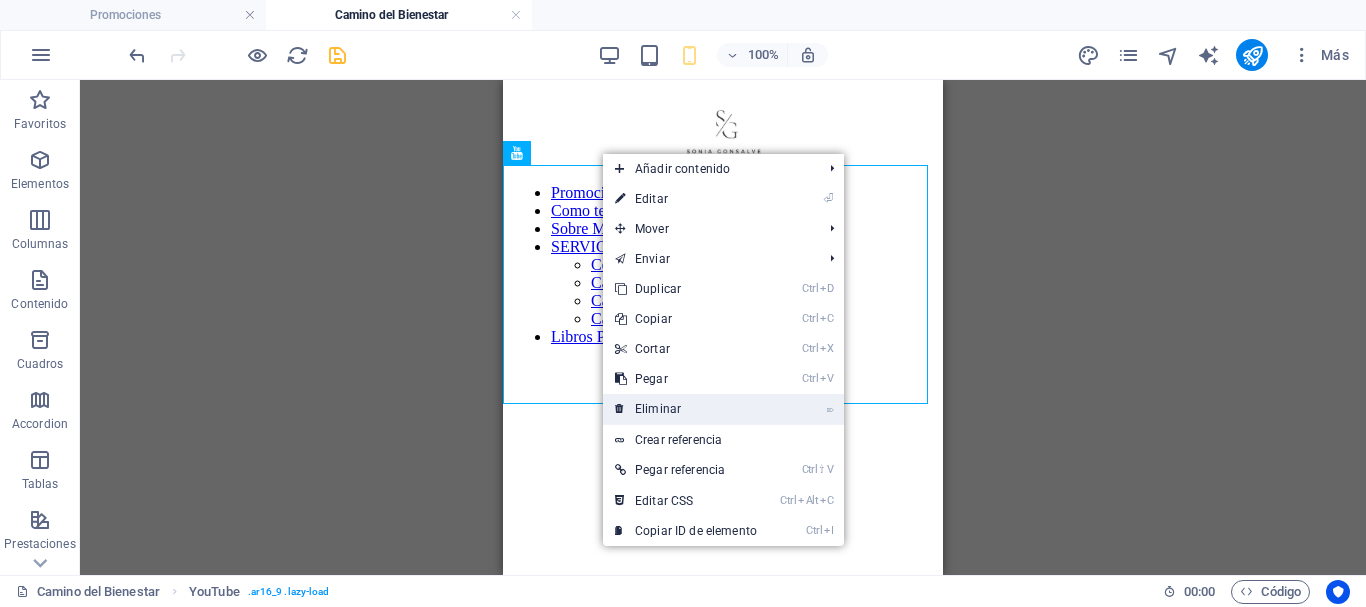 click on "⌦  Eliminar" at bounding box center (686, 409) 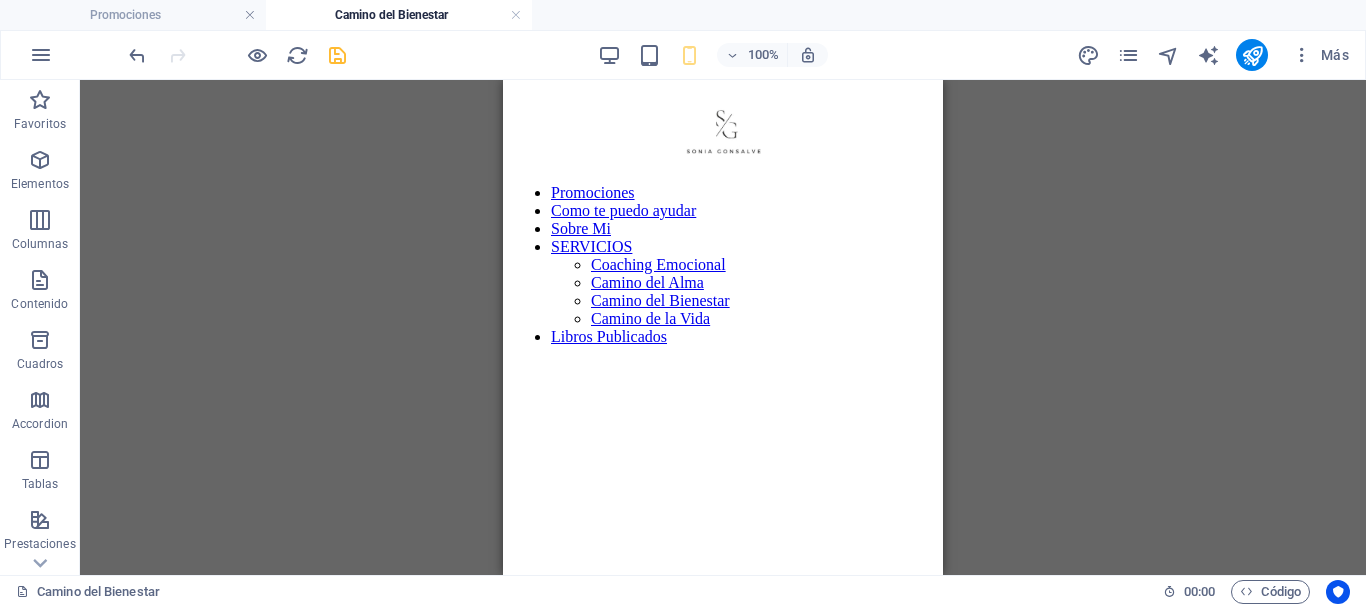 click on "100% Más" at bounding box center (741, 55) 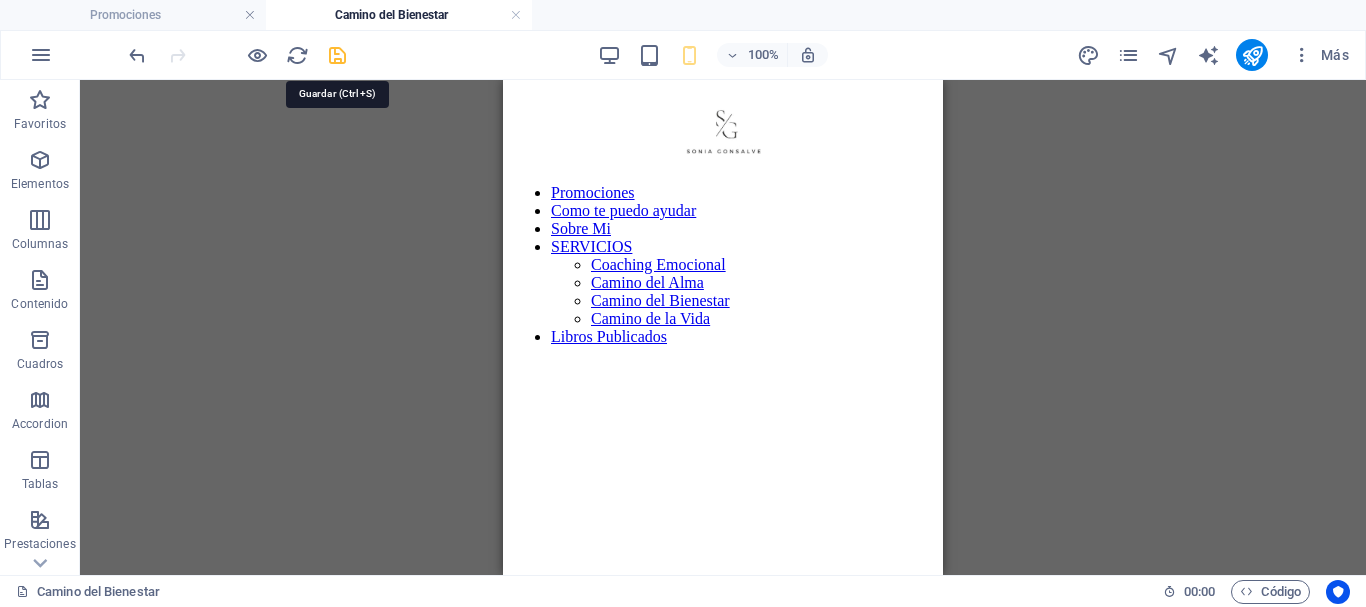 click at bounding box center (337, 55) 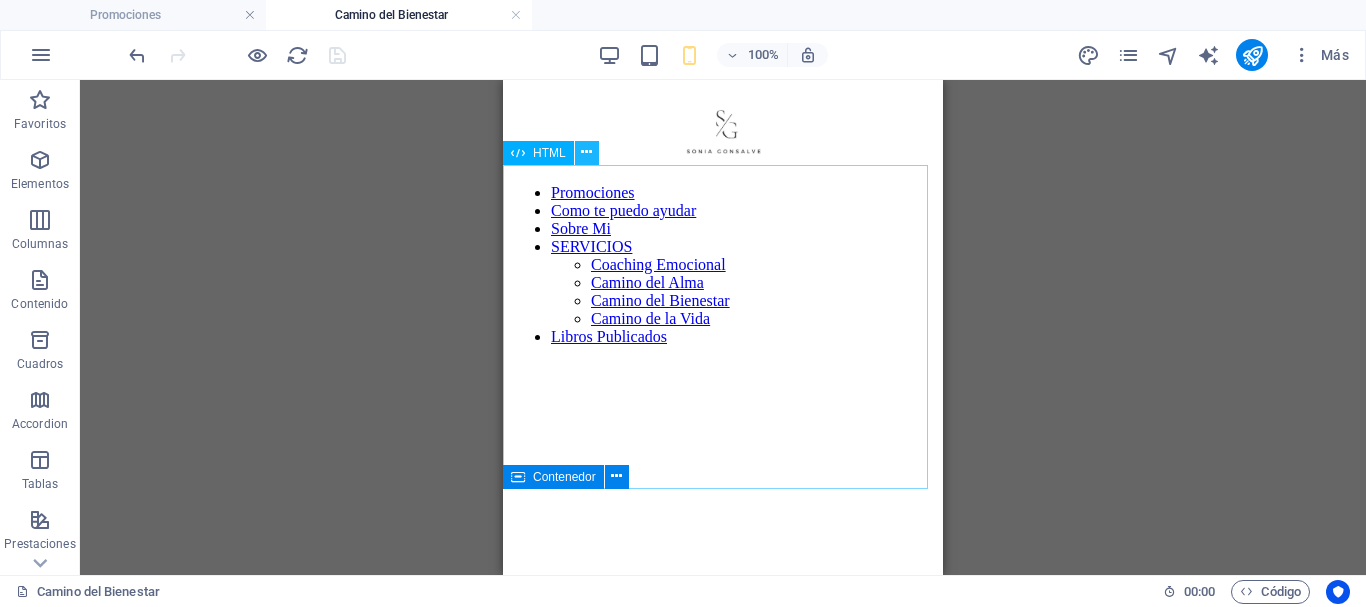 click at bounding box center (586, 152) 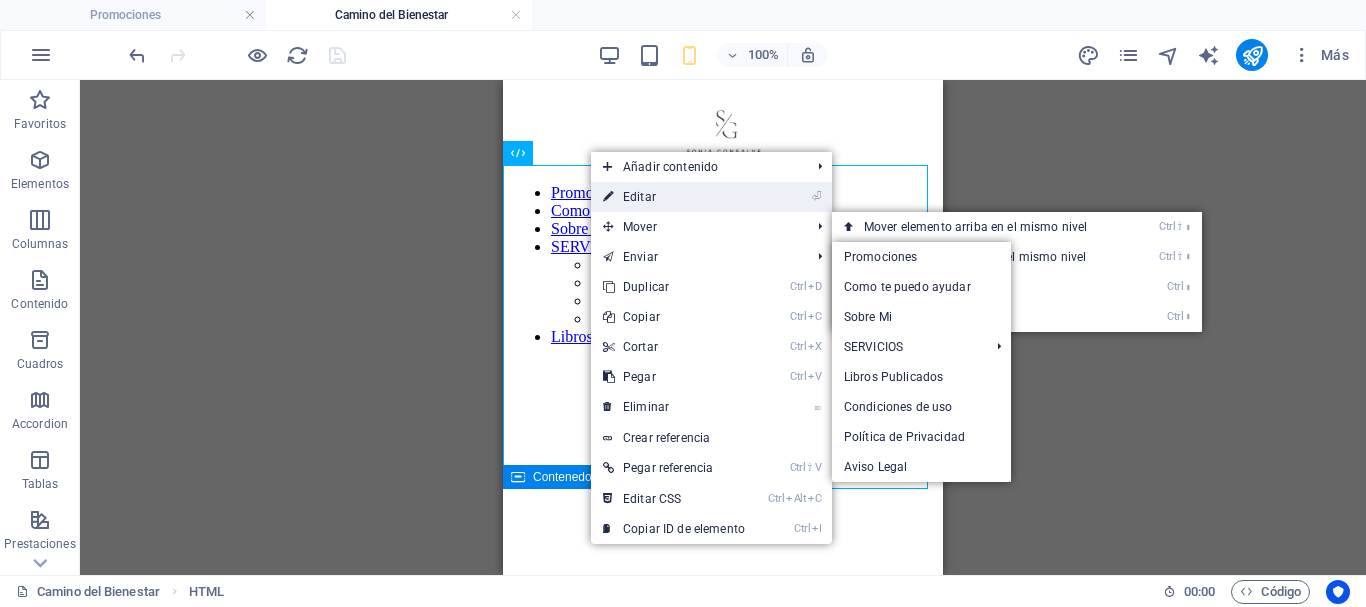 click on "⏎  Editar" at bounding box center [674, 197] 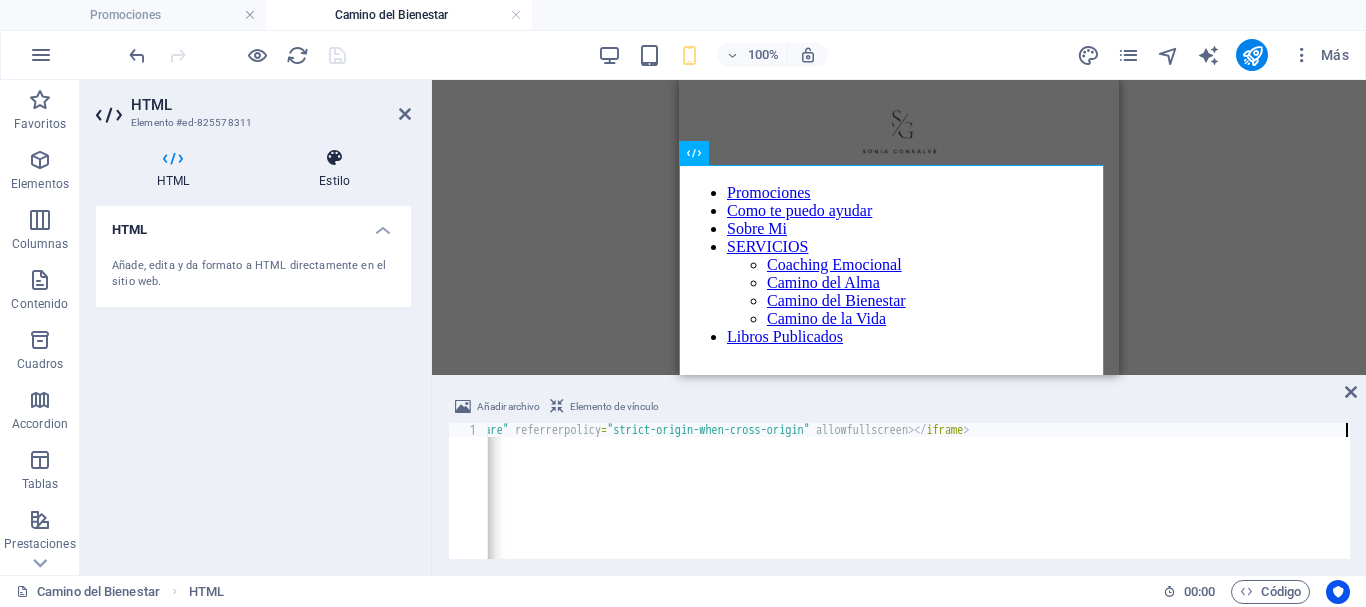 click at bounding box center [334, 158] 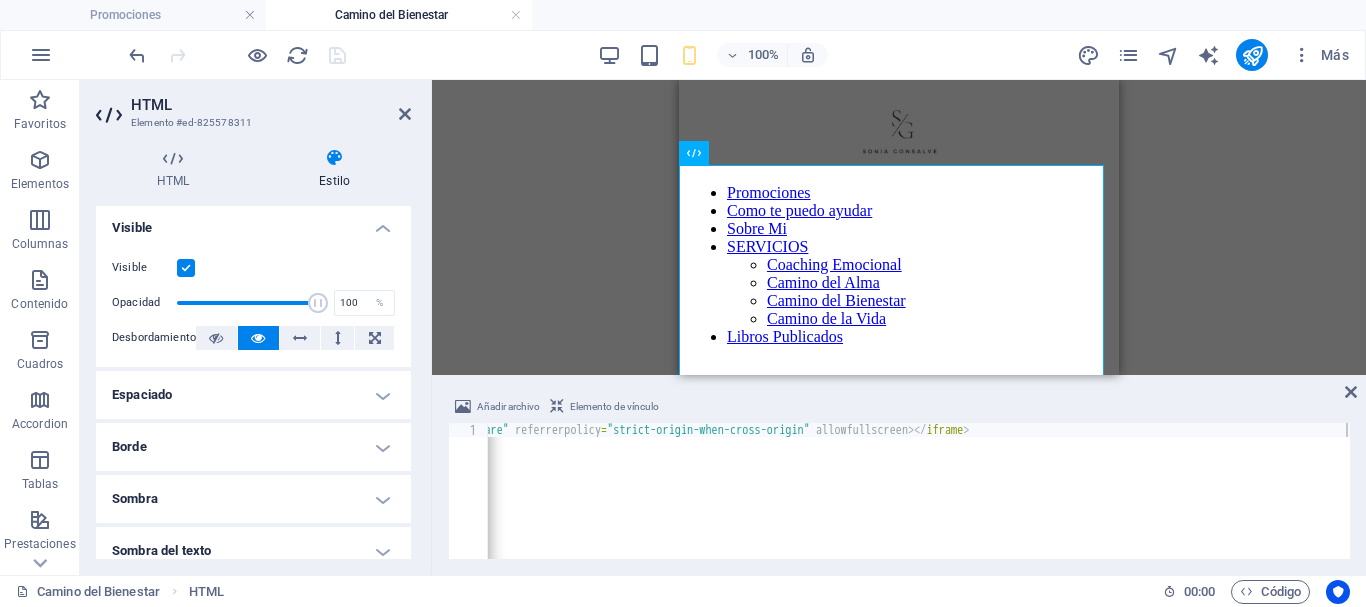 scroll, scrollTop: 0, scrollLeft: 0, axis: both 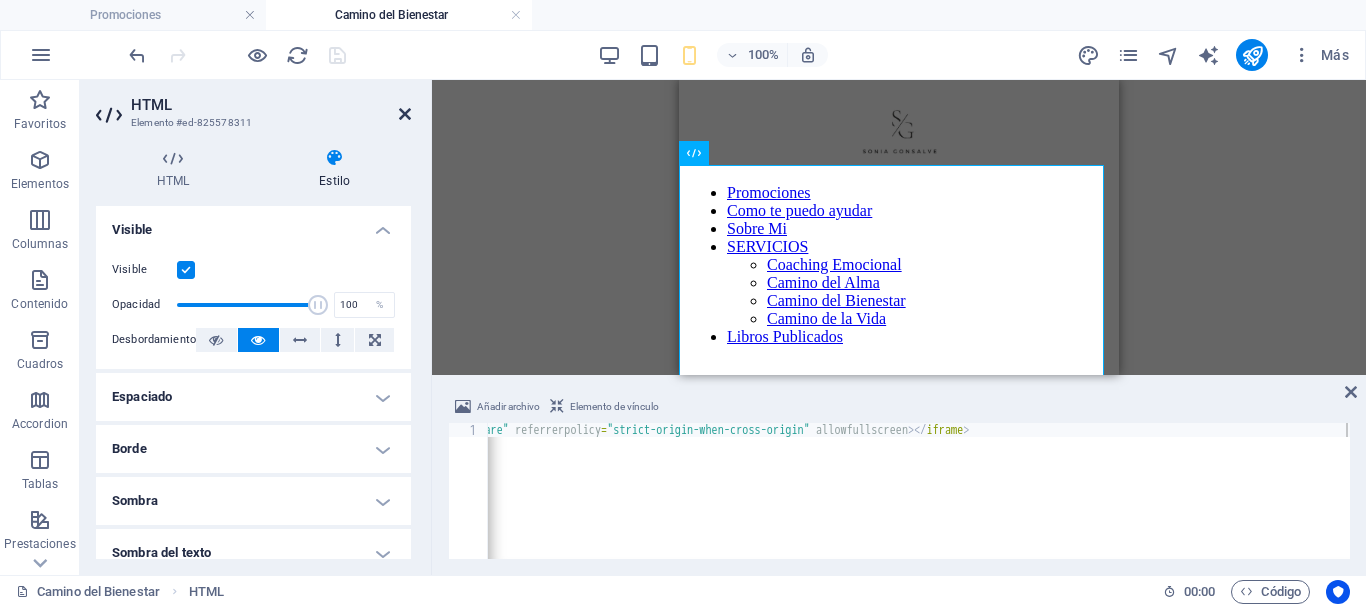 click at bounding box center (405, 114) 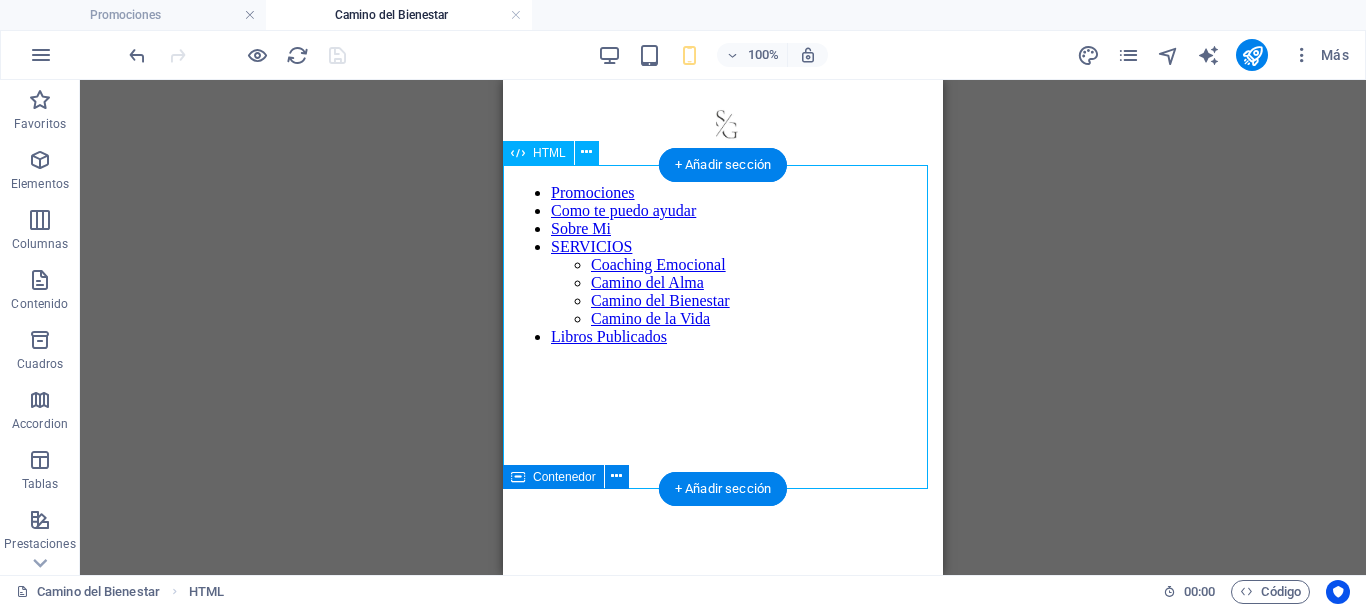 click at bounding box center (723, 521) 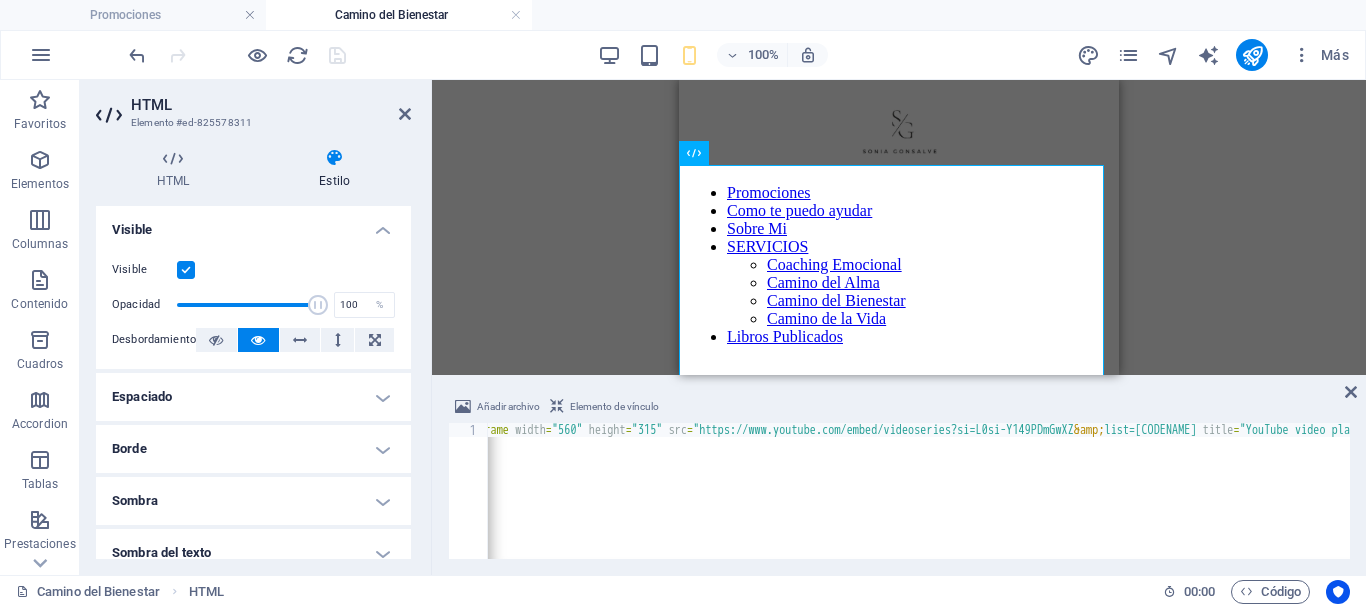 scroll, scrollTop: 0, scrollLeft: 0, axis: both 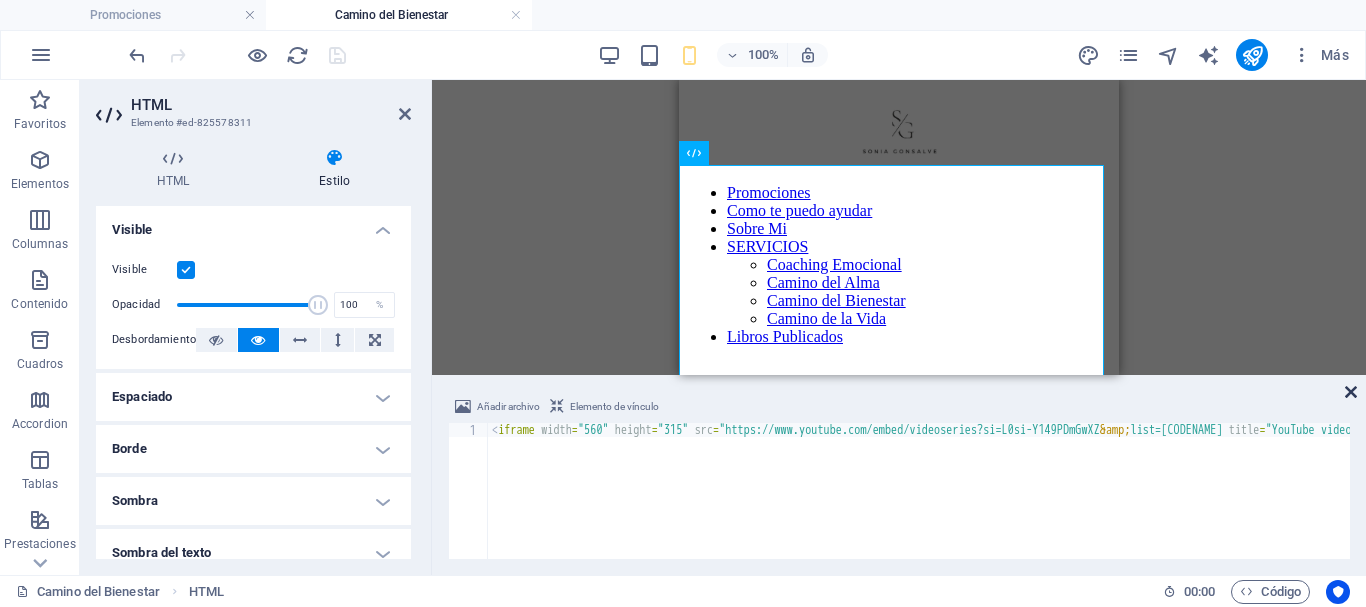 click at bounding box center [1351, 392] 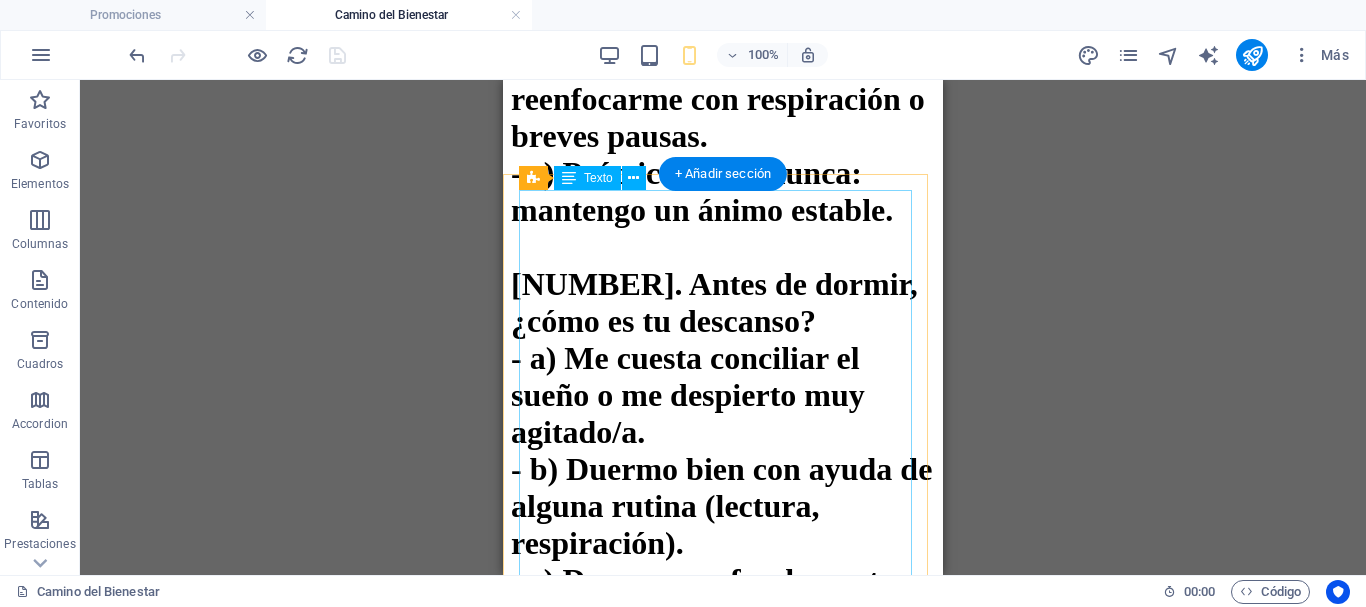 scroll, scrollTop: 5600, scrollLeft: 0, axis: vertical 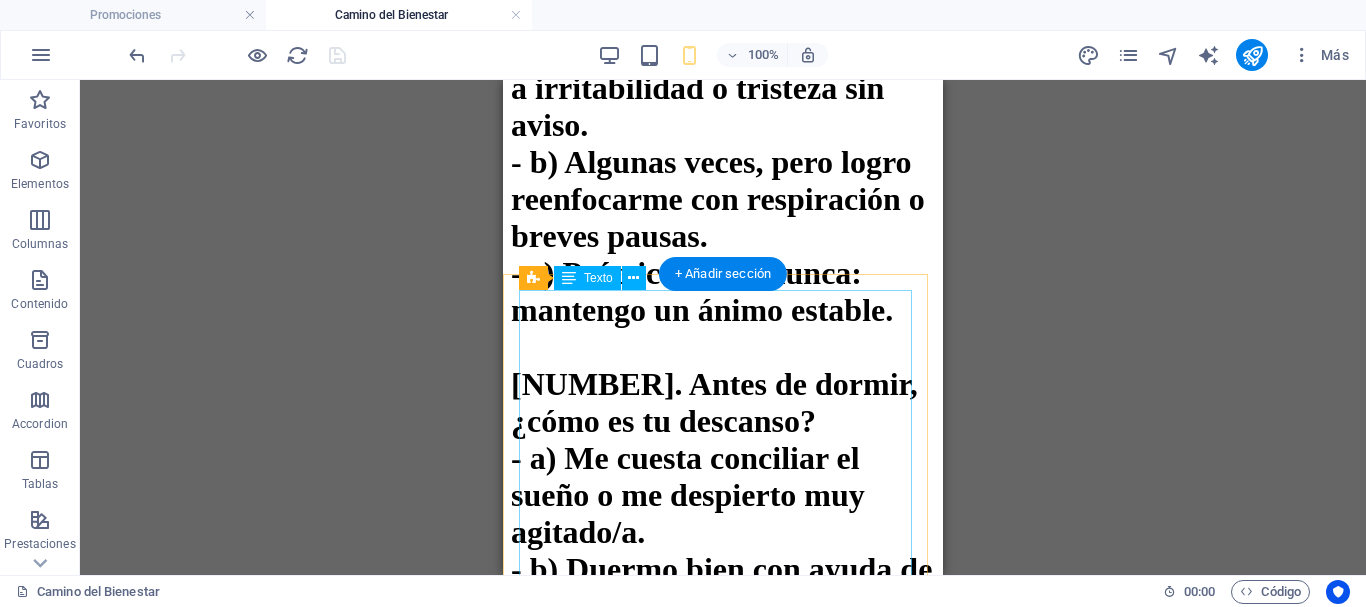 click on "**Test: ¿Necesitas una sesión de Reiki?** Responde con sinceridad y elige la opción que mejor describa tu experiencia habitual. Asigna [NUMBER] puntos a cada opción a, [NUMBER] punto a cada opción b y [NUMBER] puntos a cada opción c. Suma tu puntuación total (máximo [NUMBER]). **Preguntas** [NUMBER]. Al despertar, ¿cómo afrontas el inicio del día?    - a) Me levanto con tensión y me cuesta activar mi mente y cuerpo.    - b) A veces necesito café extra o un momento de pausa para arrancar.    - c) Me siento despierto/a y concentrado/a desde el primer momento. [NUMBER]. Durante tu jornada, ¿qué tan presente está el estrés?    - a) Lo experimento de forma constante: sensación de “pilas al límite”.    - b) Aparece en momentos puntuales, pero luego se atenúa.    - c) Rara vez me siento sobrepasado/a o nervioso/a. [NUMBER]. Al final del día, ¿cómo sientes tu cuerpo?    - a) Cargado de tensión muscular y con dolores leves (cuello, espalda).    - b) Un poco cansado/a, pero puedo relajarme con facilidad." at bounding box center [723, 181] 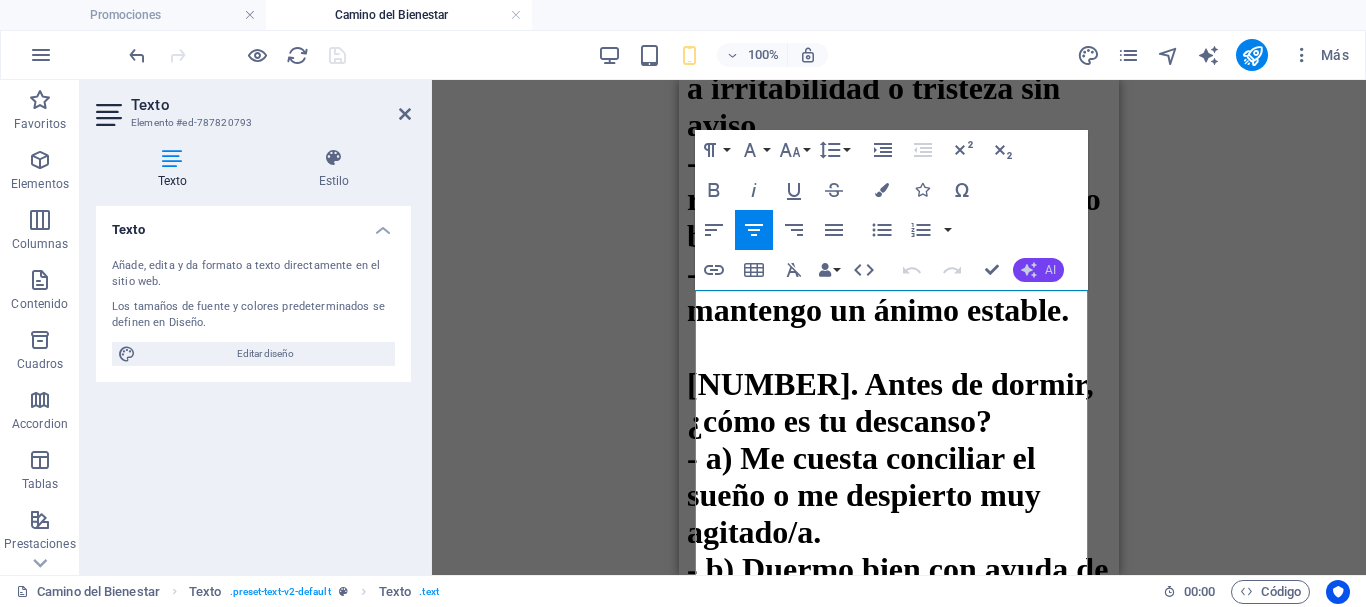 click on "AI" at bounding box center (1038, 270) 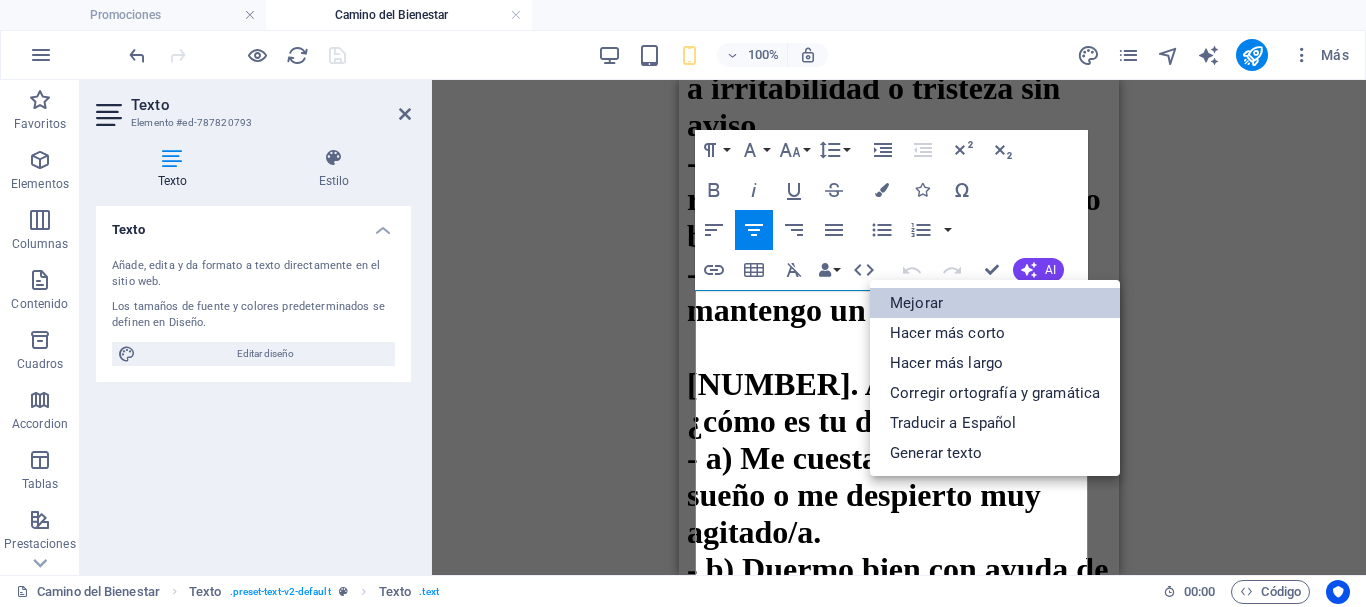click on "Mejorar" at bounding box center (995, 303) 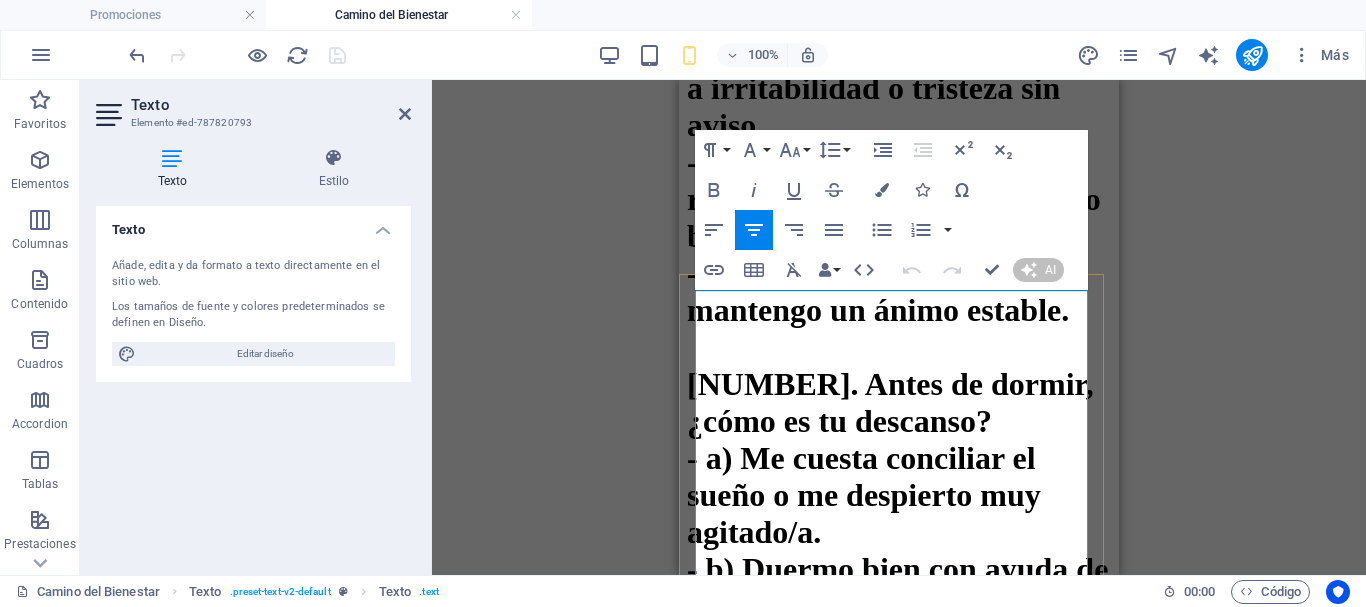 type 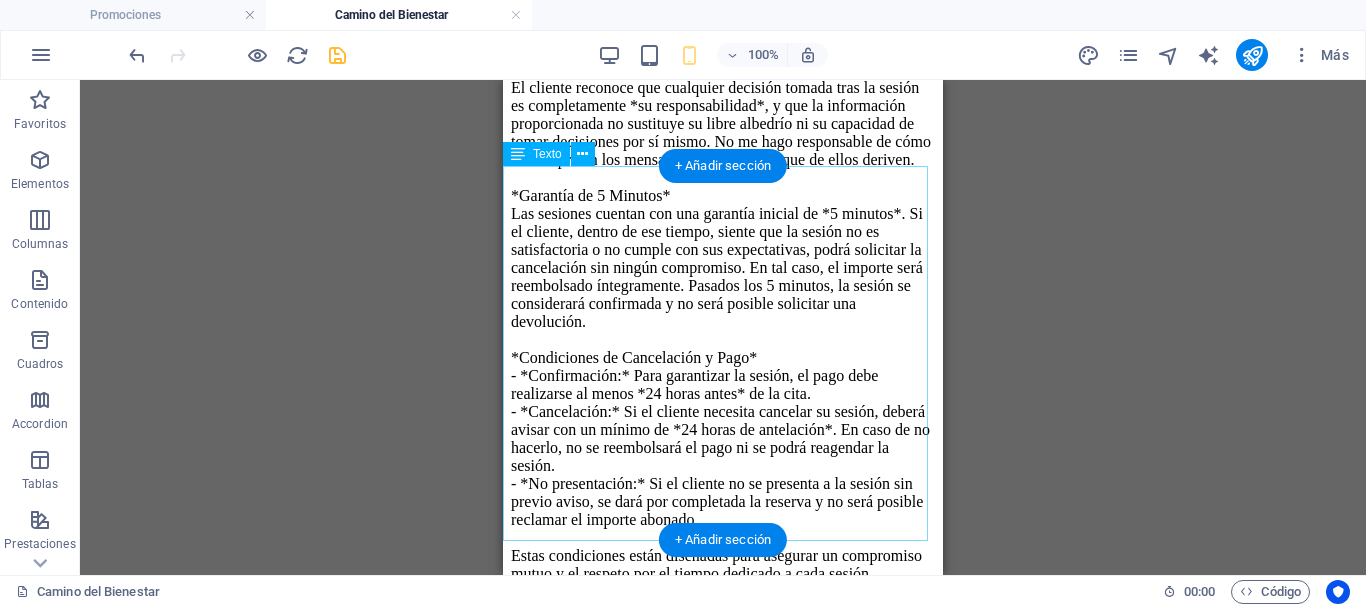 scroll, scrollTop: 12745, scrollLeft: 0, axis: vertical 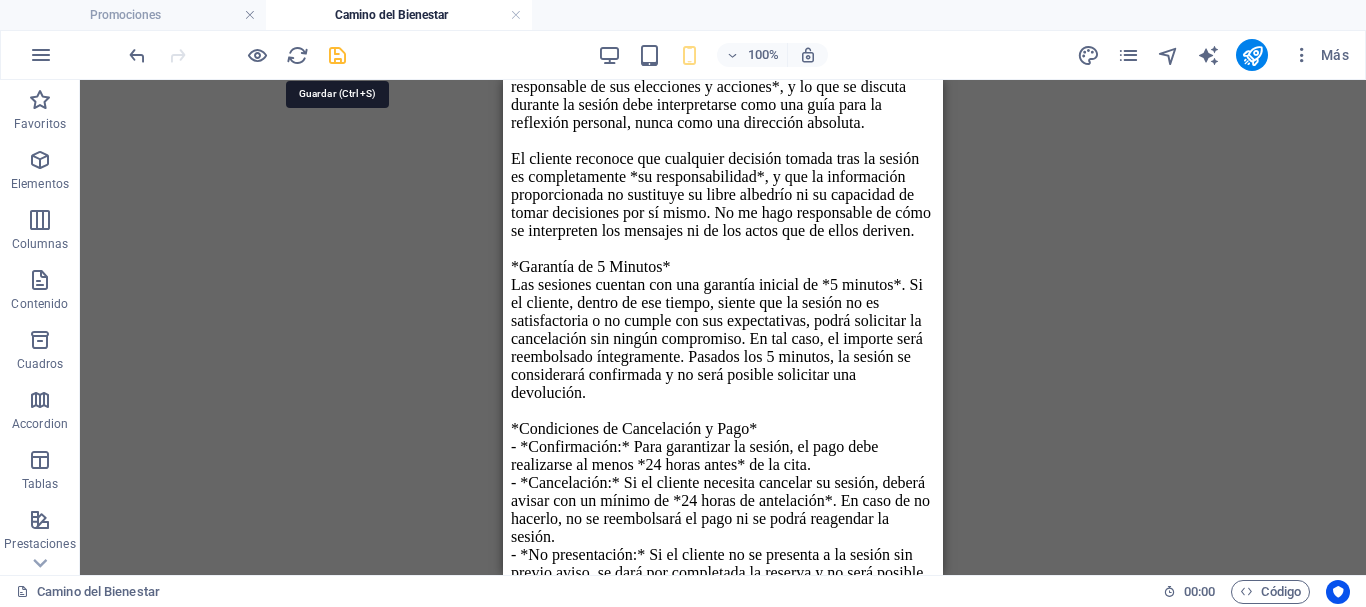 click at bounding box center [337, 55] 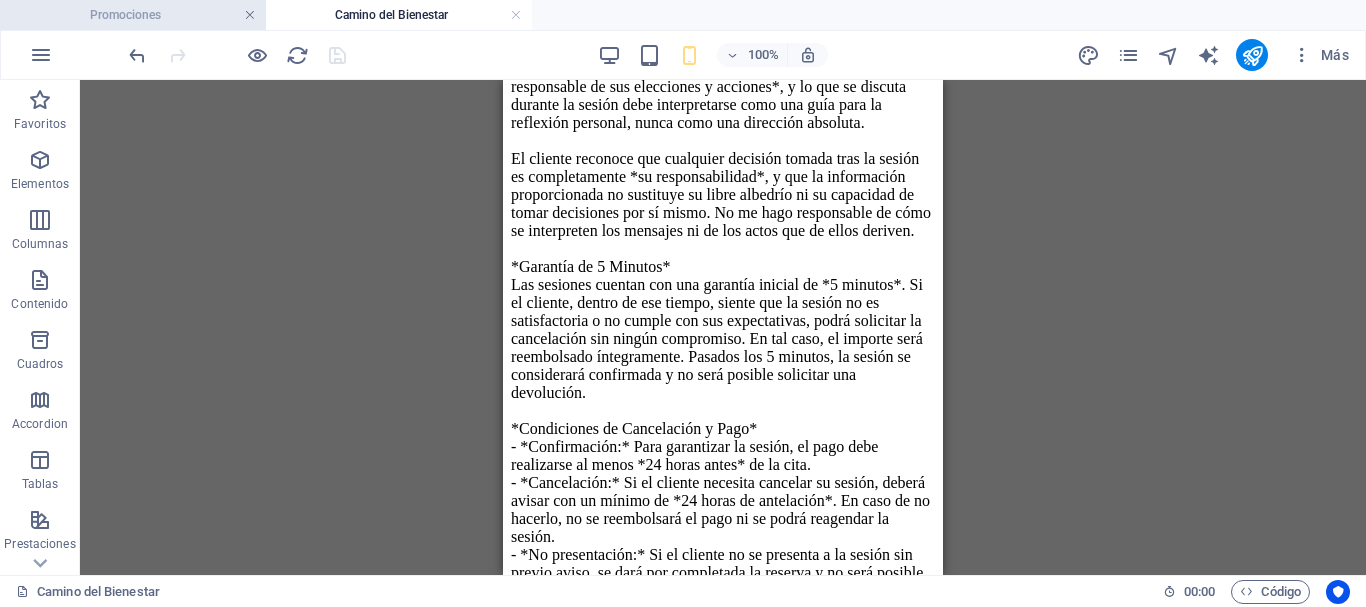 click at bounding box center (250, 15) 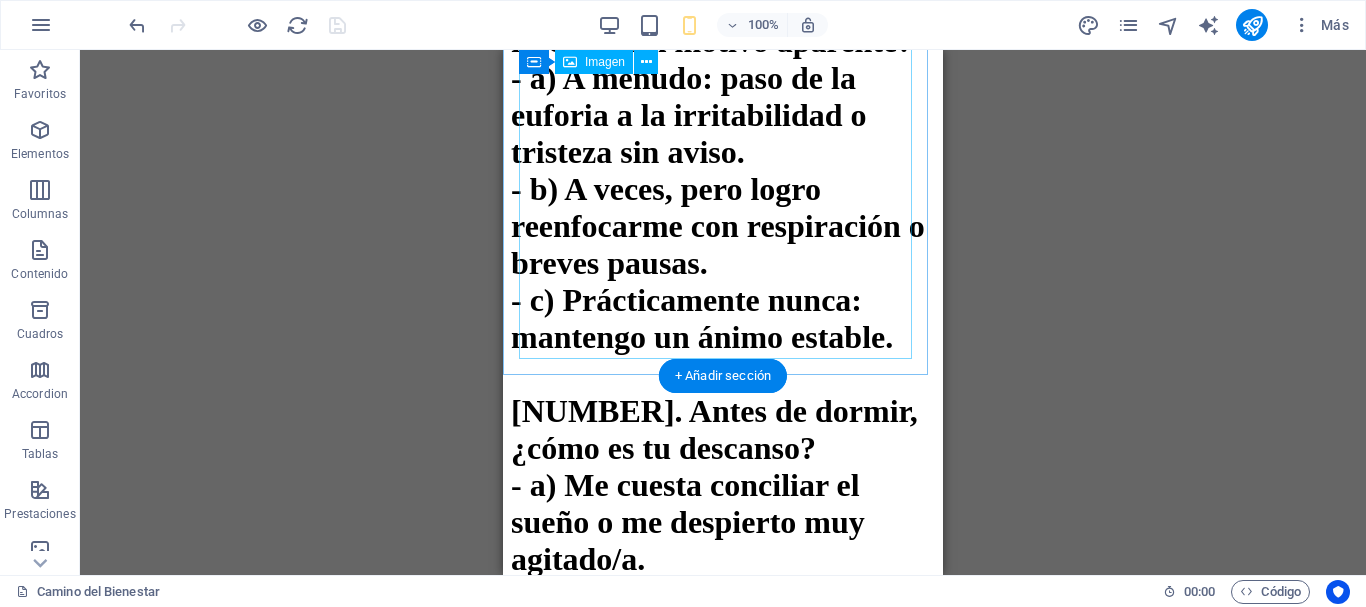 scroll, scrollTop: 5545, scrollLeft: 0, axis: vertical 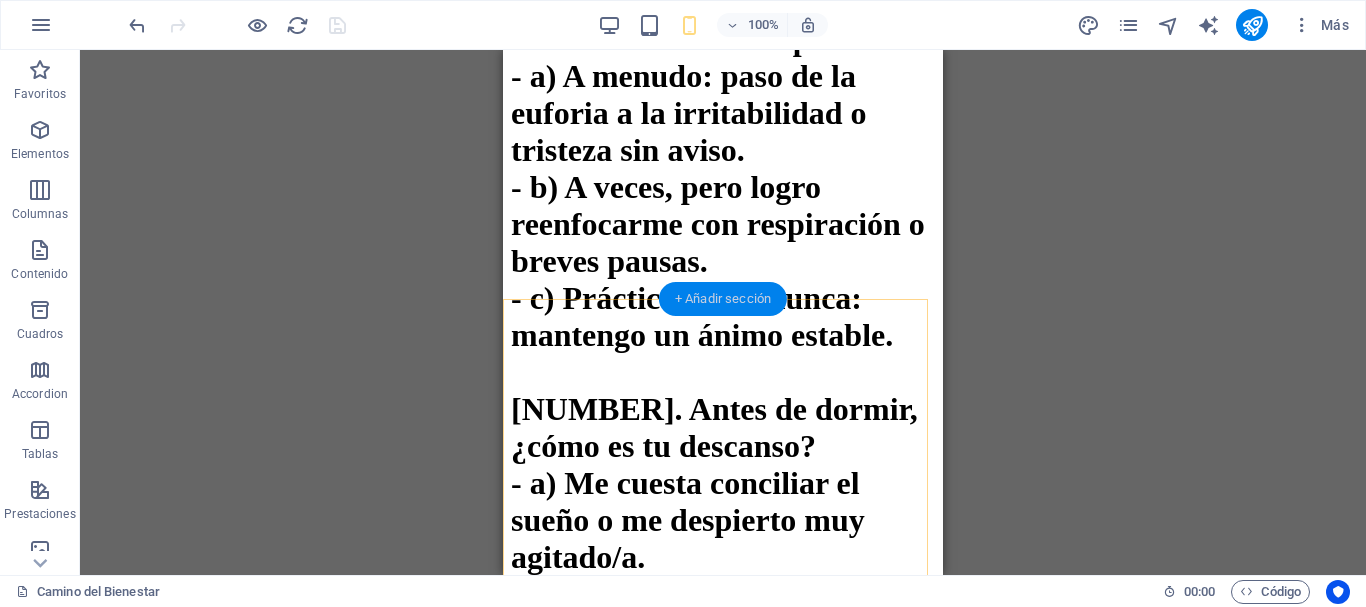 click on "+ Añadir sección" at bounding box center [723, 299] 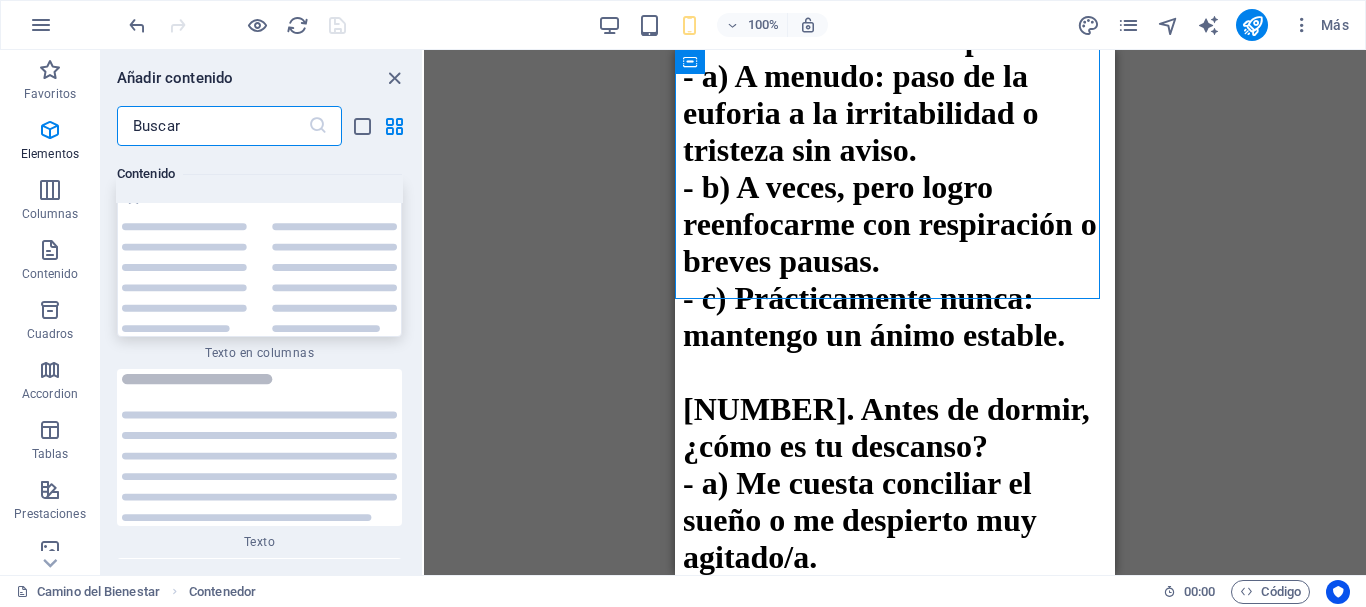 scroll, scrollTop: 6808, scrollLeft: 0, axis: vertical 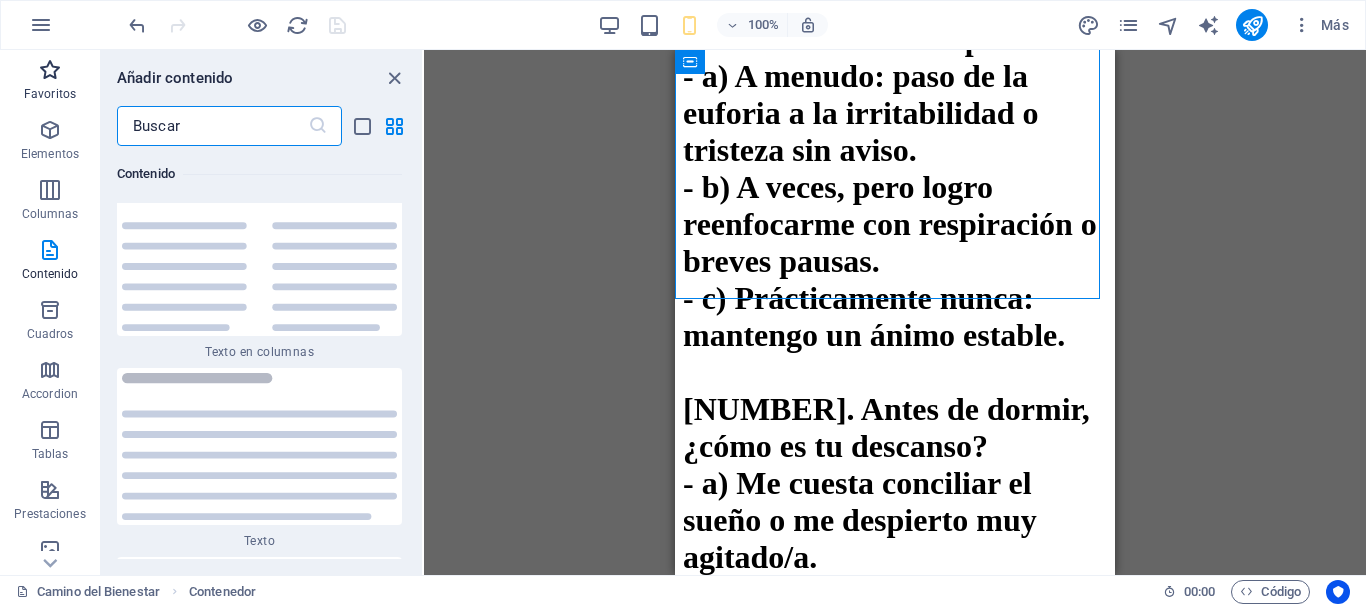 click at bounding box center [50, 70] 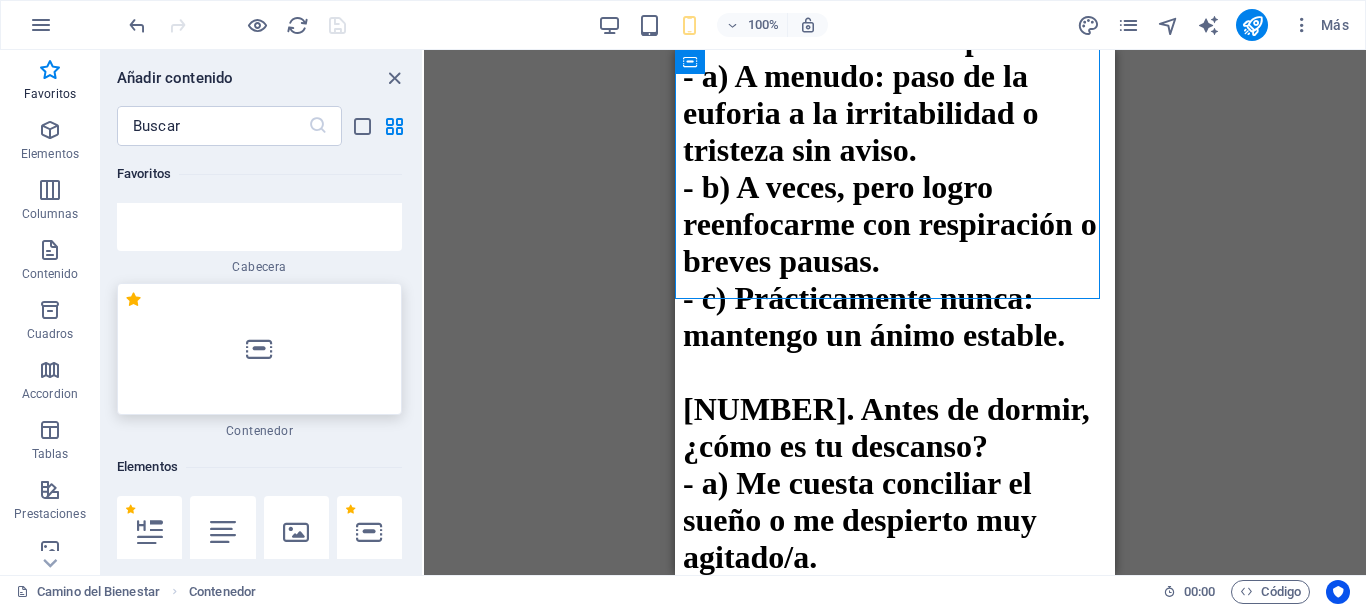 scroll, scrollTop: 100, scrollLeft: 0, axis: vertical 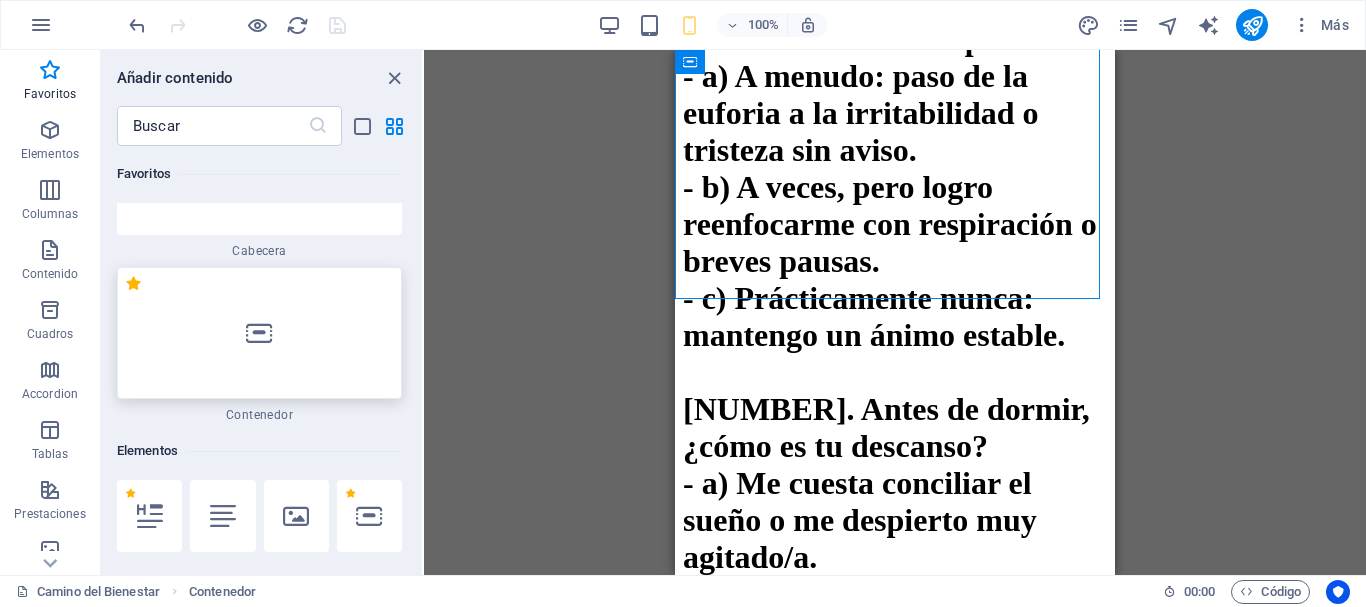 click at bounding box center [259, 333] 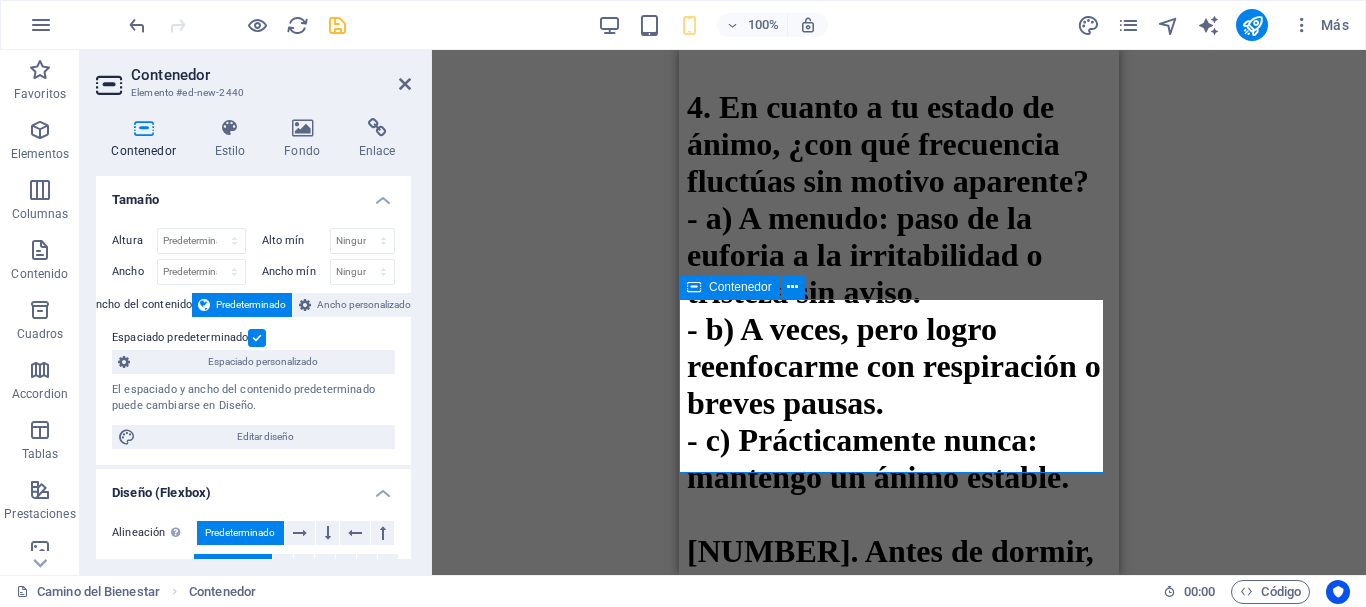 click on "Añadir elementos" at bounding box center [828, -1786] 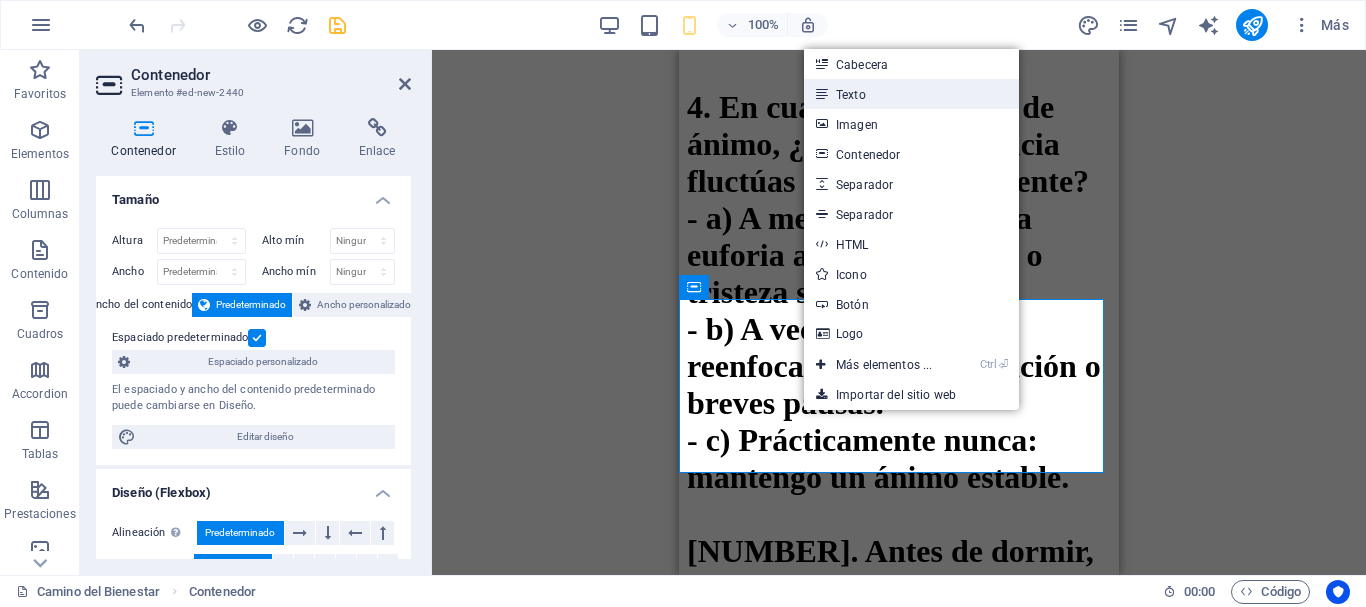 click on "Texto" at bounding box center [911, 94] 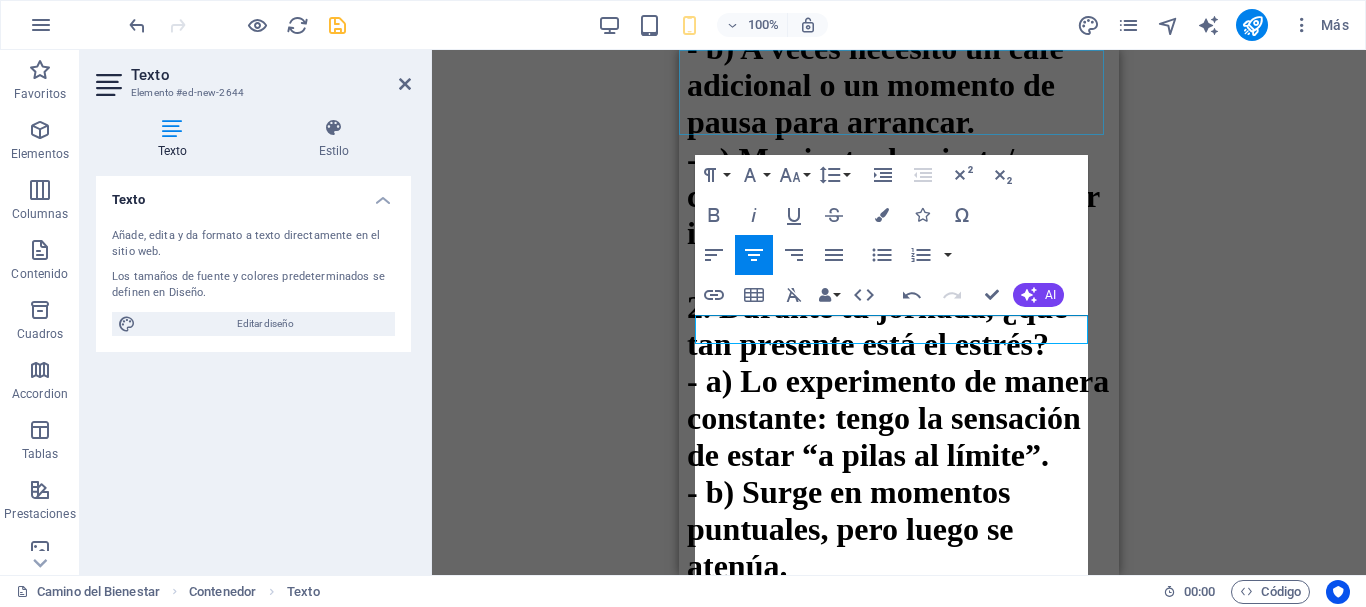 scroll, scrollTop: 23811, scrollLeft: 2, axis: both 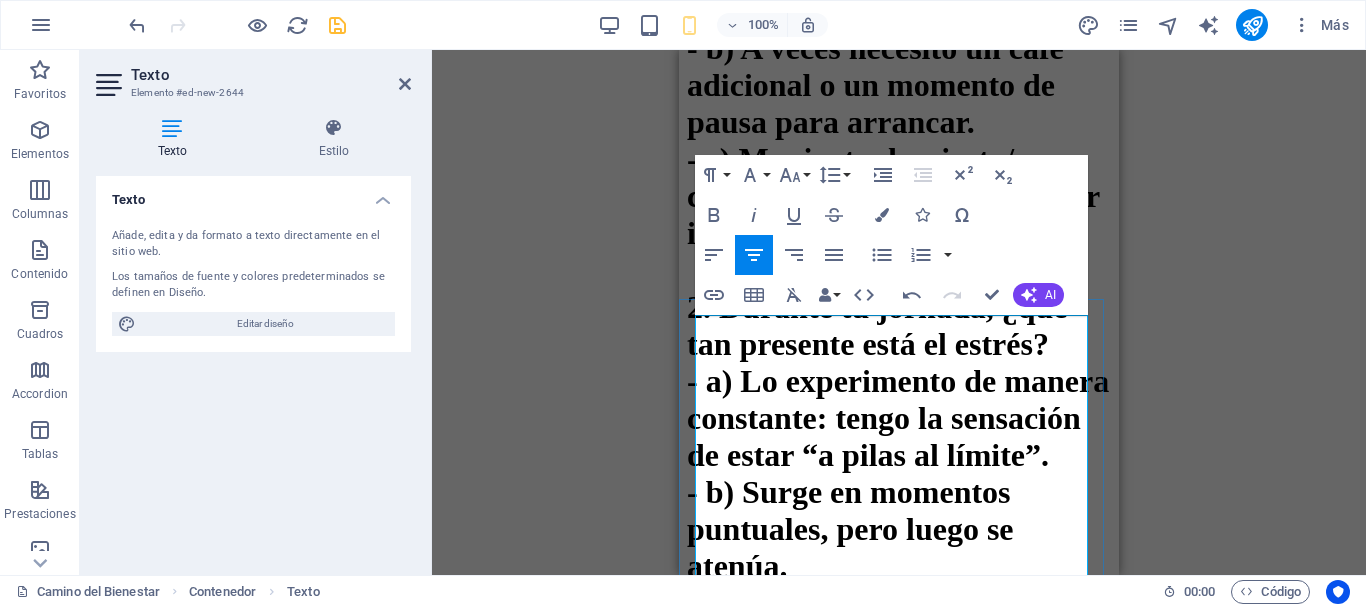 drag, startPoint x: 866, startPoint y: 324, endPoint x: 881, endPoint y: 380, distance: 57.974133 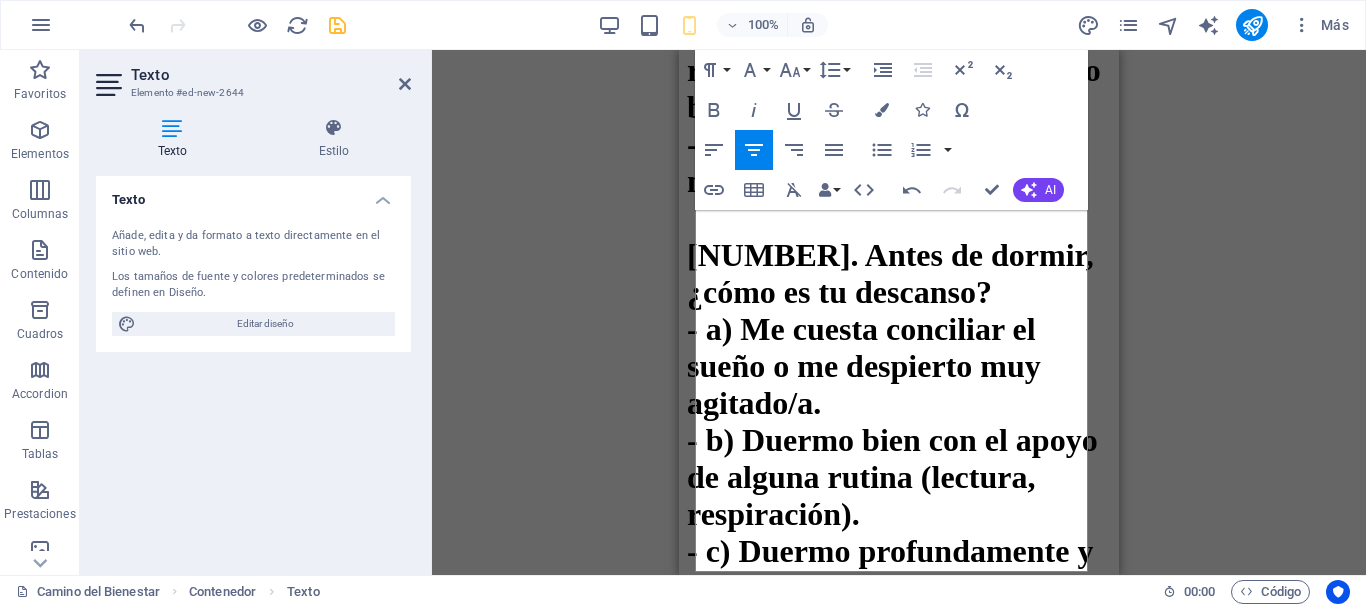 scroll, scrollTop: 6845, scrollLeft: 0, axis: vertical 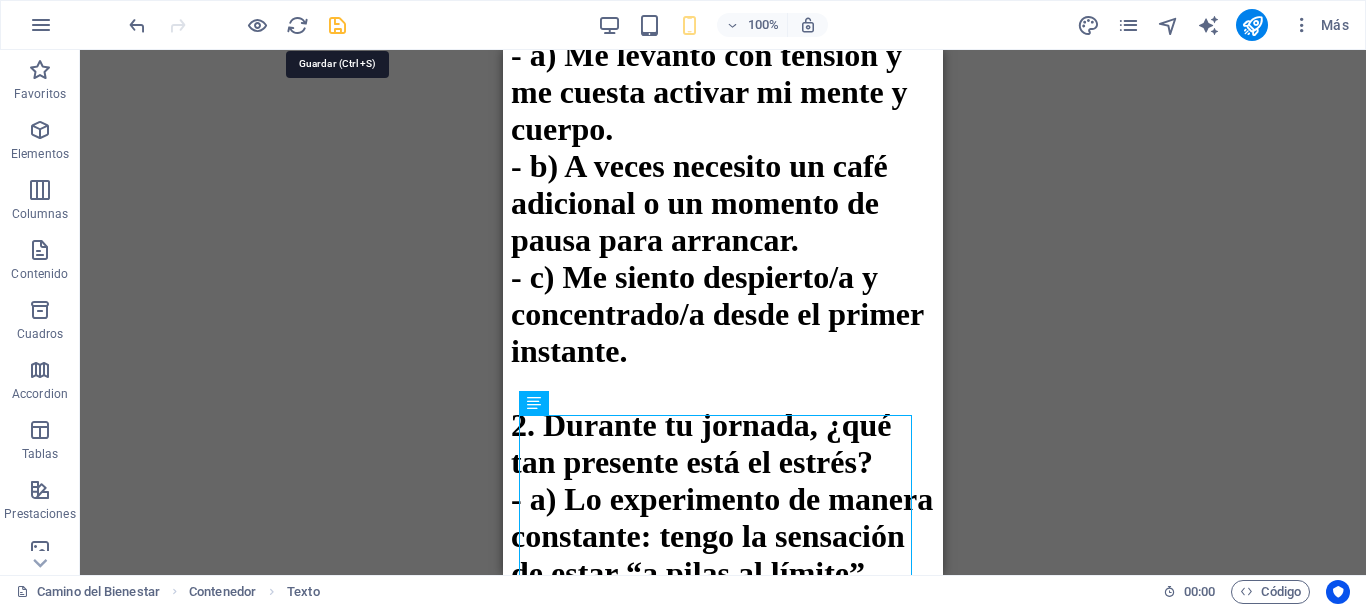 click at bounding box center [337, 25] 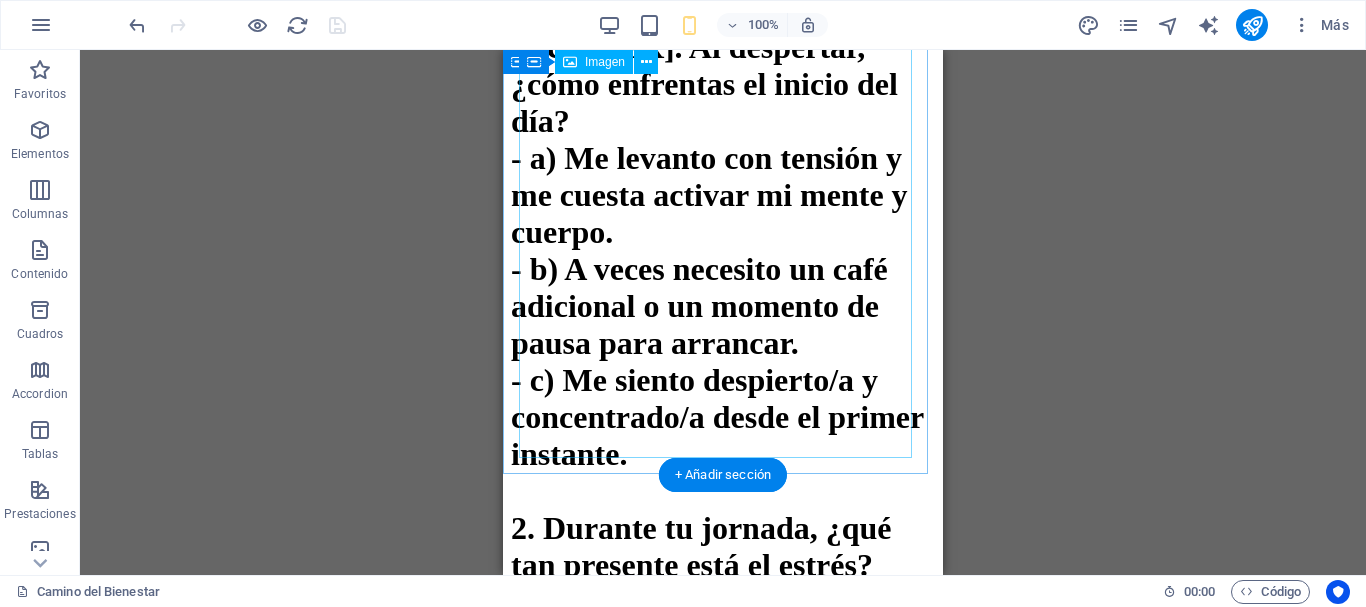 scroll, scrollTop: 5245, scrollLeft: 0, axis: vertical 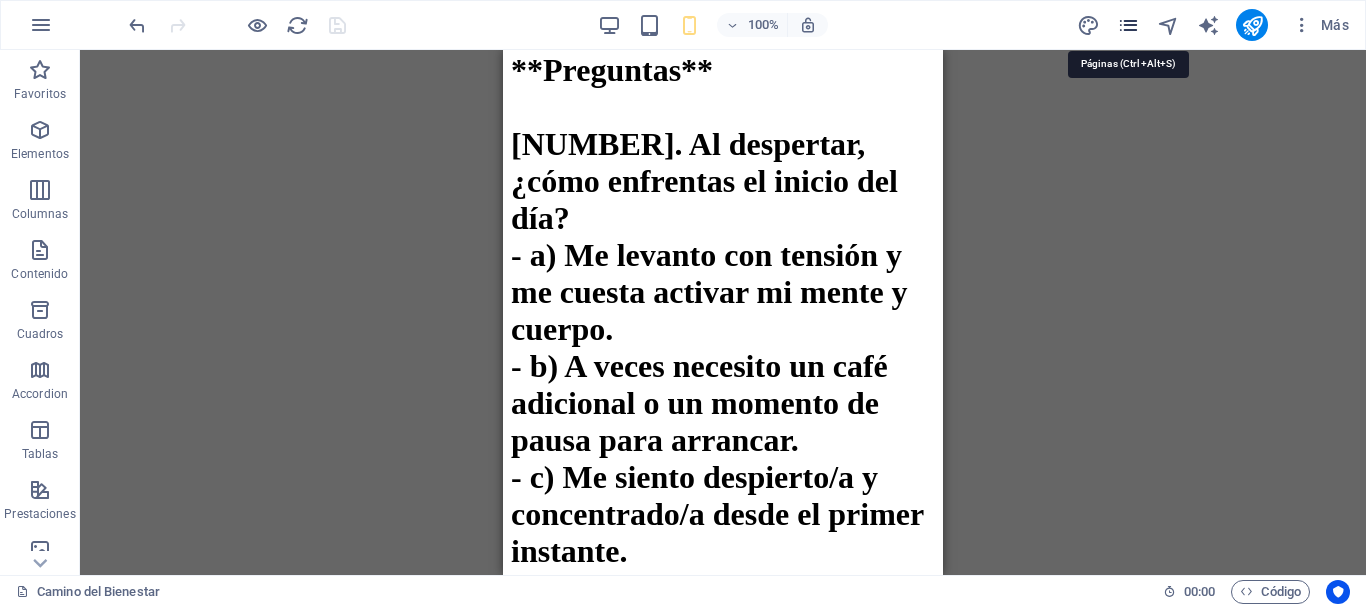 click at bounding box center [1128, 25] 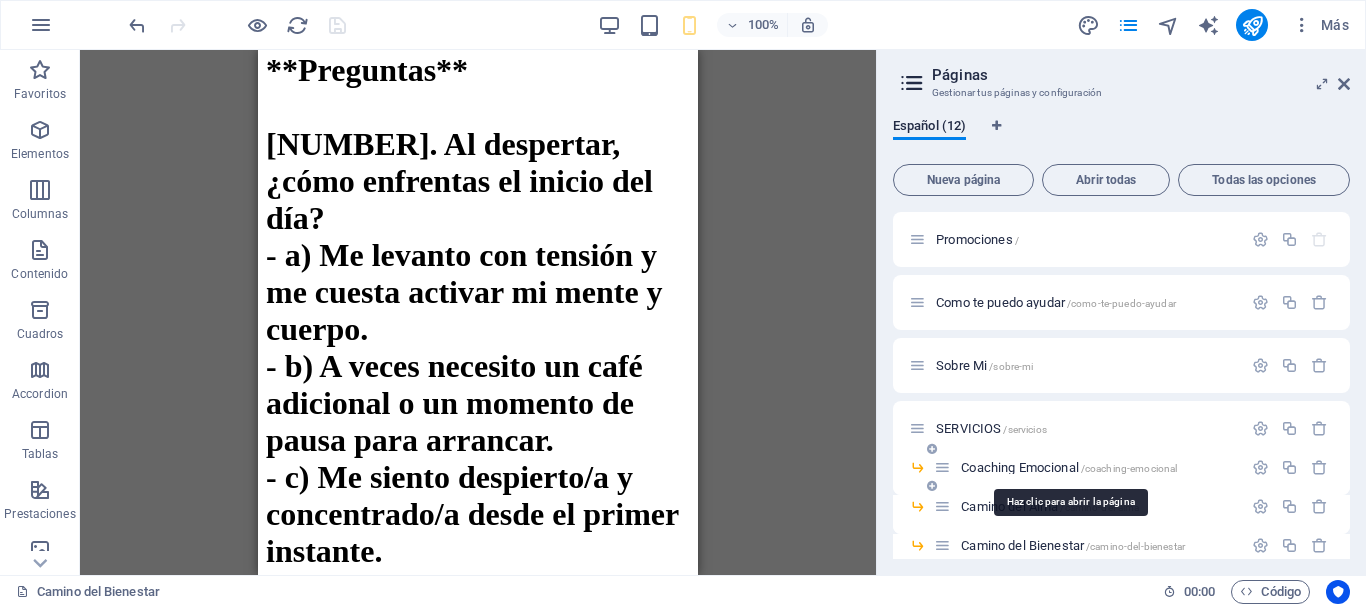 click on "Coaching Emocional /coaching-emocional" at bounding box center [1069, 467] 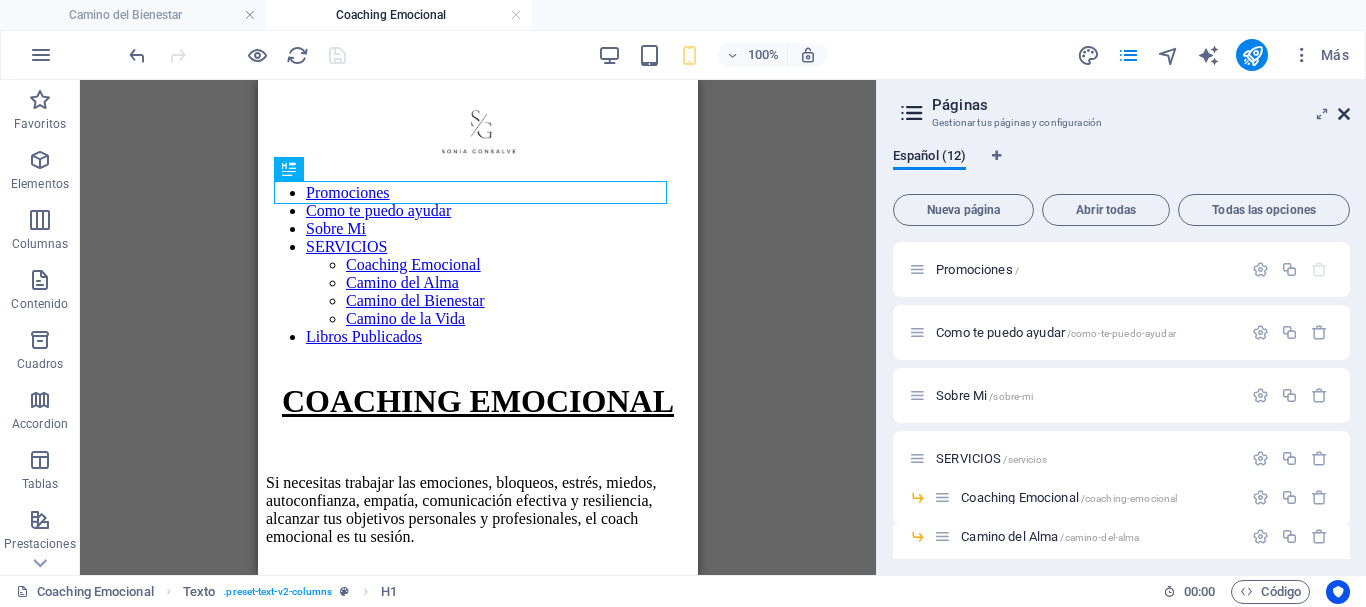 scroll, scrollTop: 0, scrollLeft: 0, axis: both 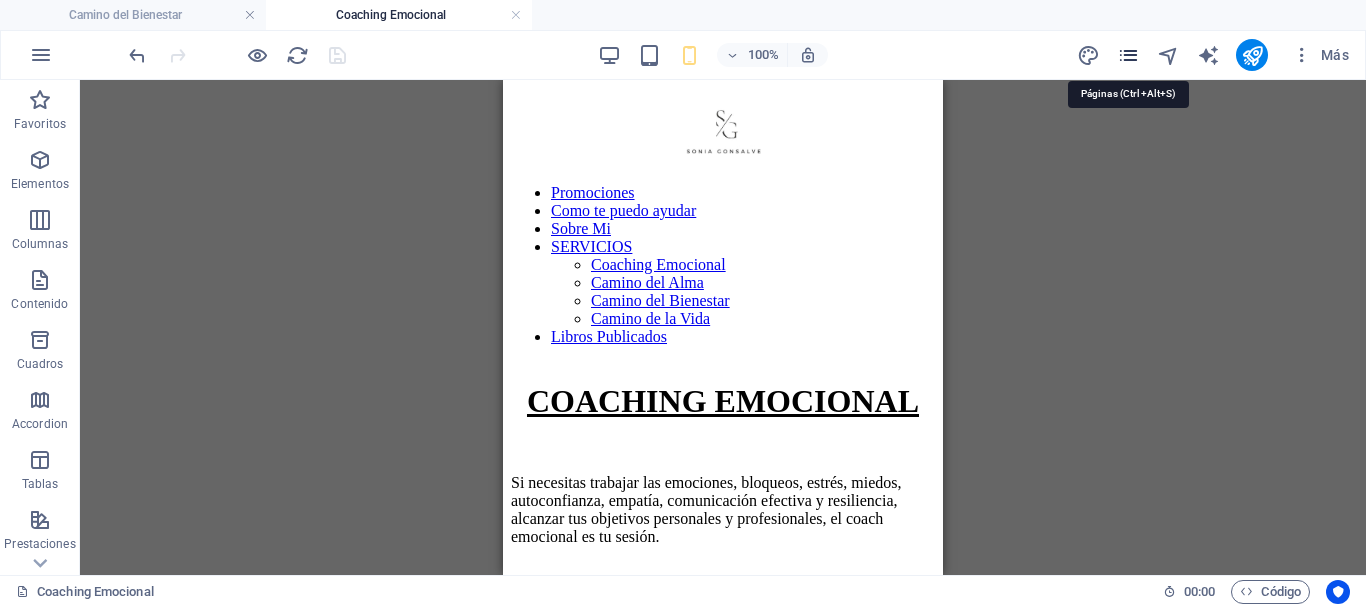 click at bounding box center [1128, 55] 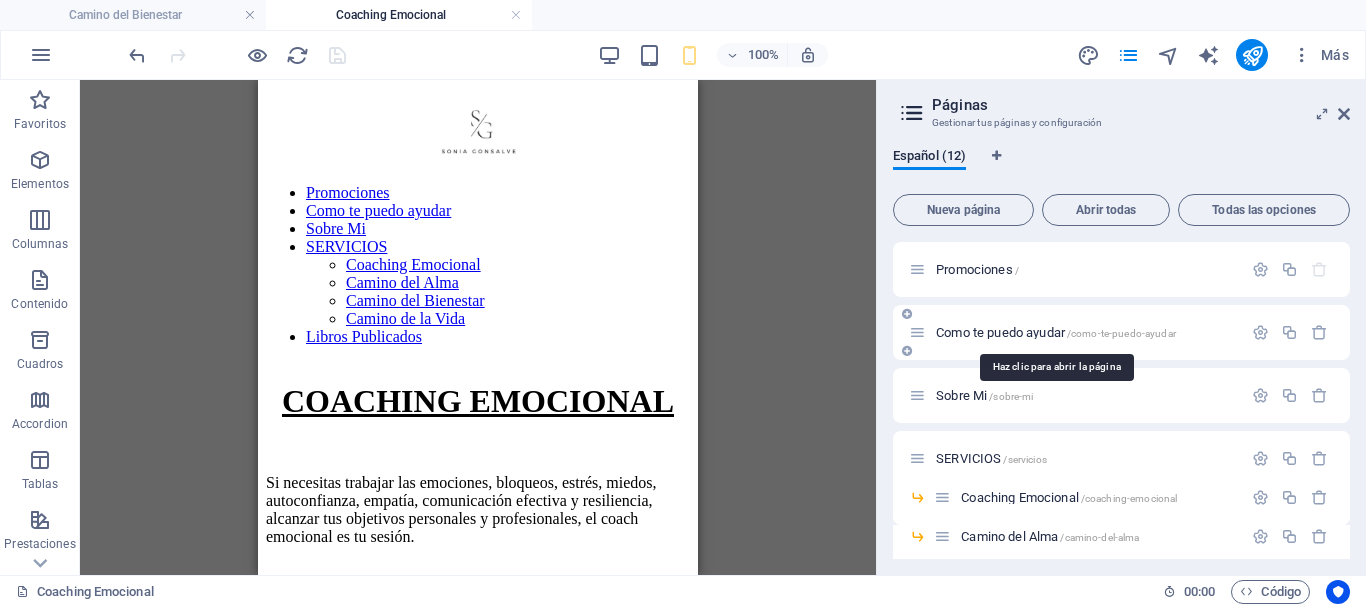 click on "Como te puedo ayudar /como-te-puedo-ayudar" at bounding box center (1056, 332) 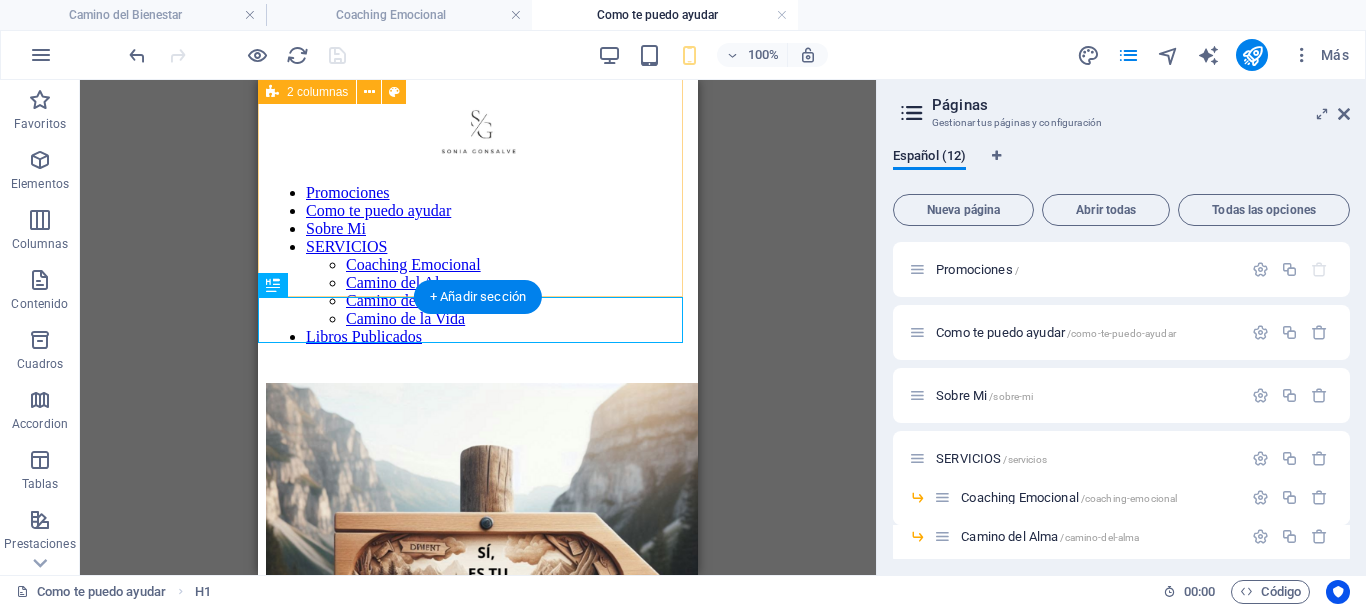 scroll, scrollTop: 353, scrollLeft: 0, axis: vertical 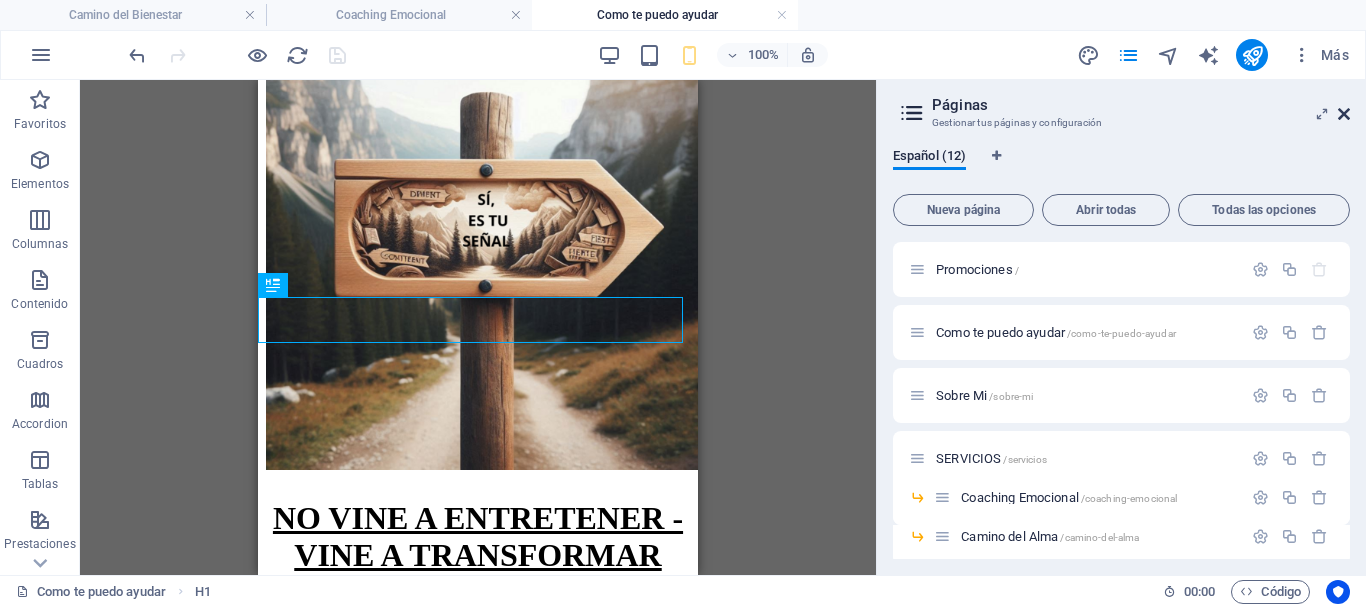 click at bounding box center [1344, 114] 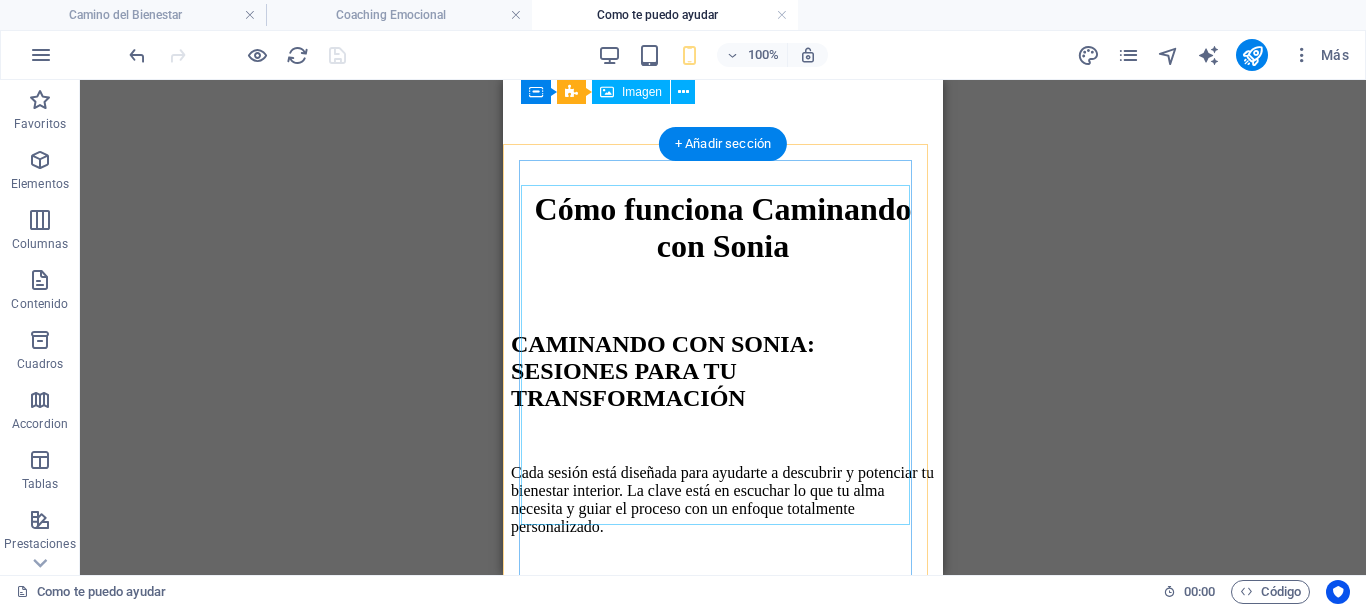 scroll, scrollTop: 3523, scrollLeft: 0, axis: vertical 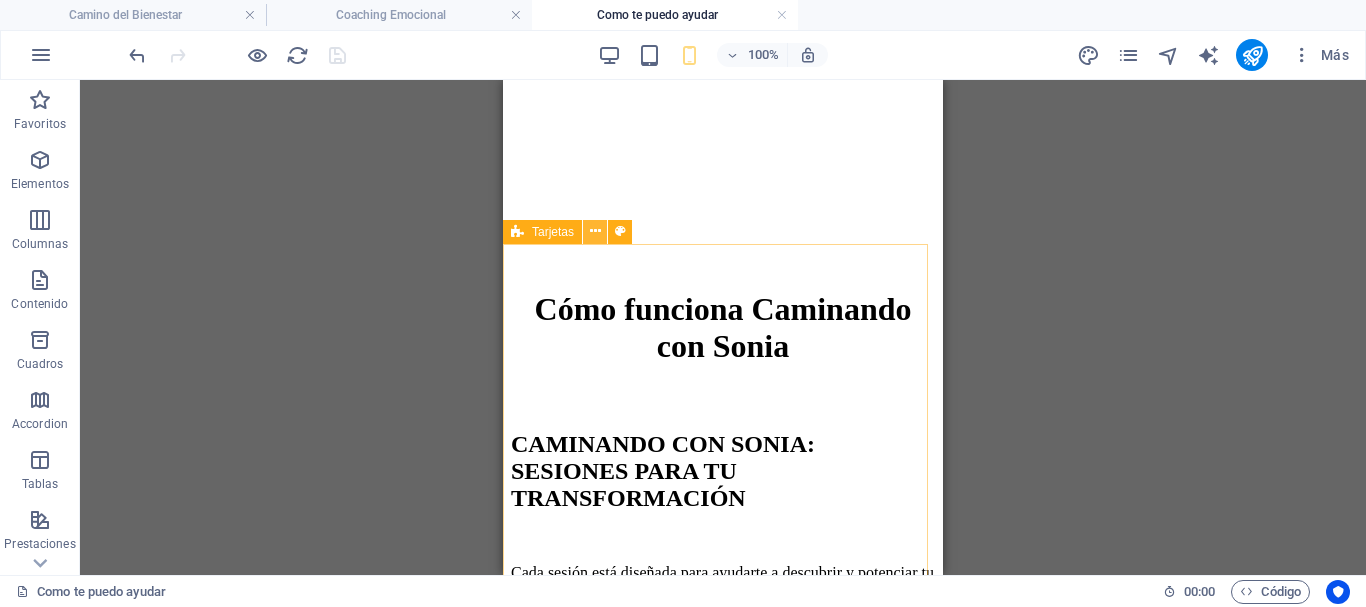 click at bounding box center (595, 231) 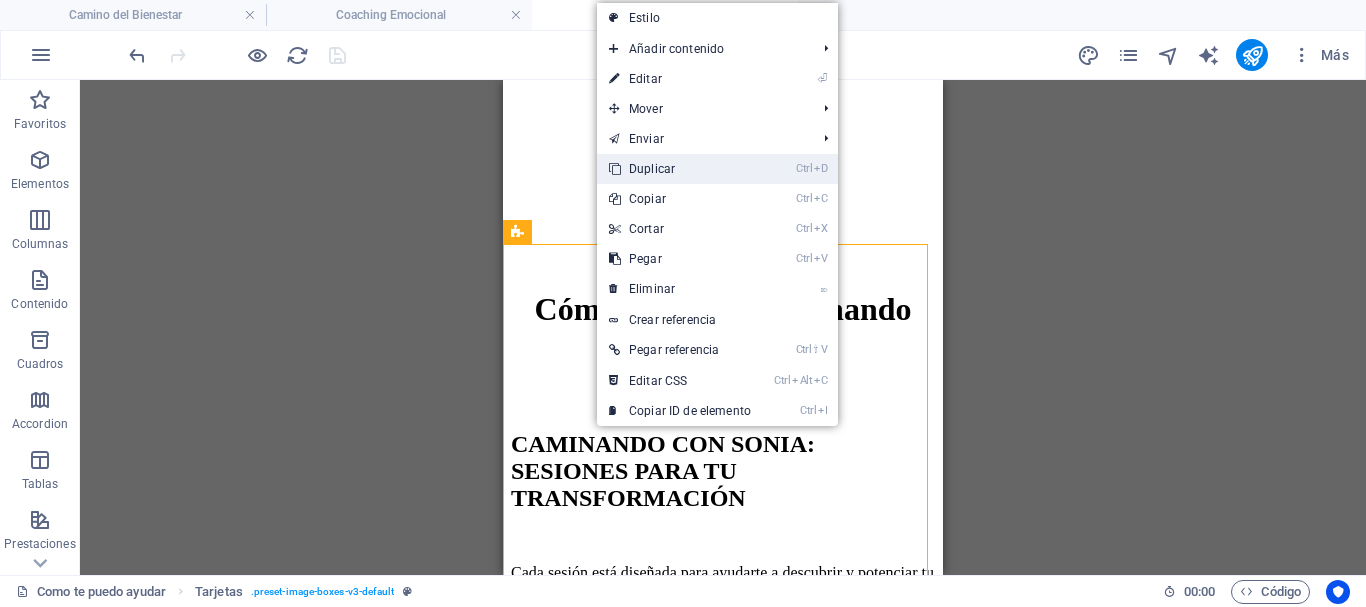 click on "Ctrl D  Duplicar" at bounding box center (680, 169) 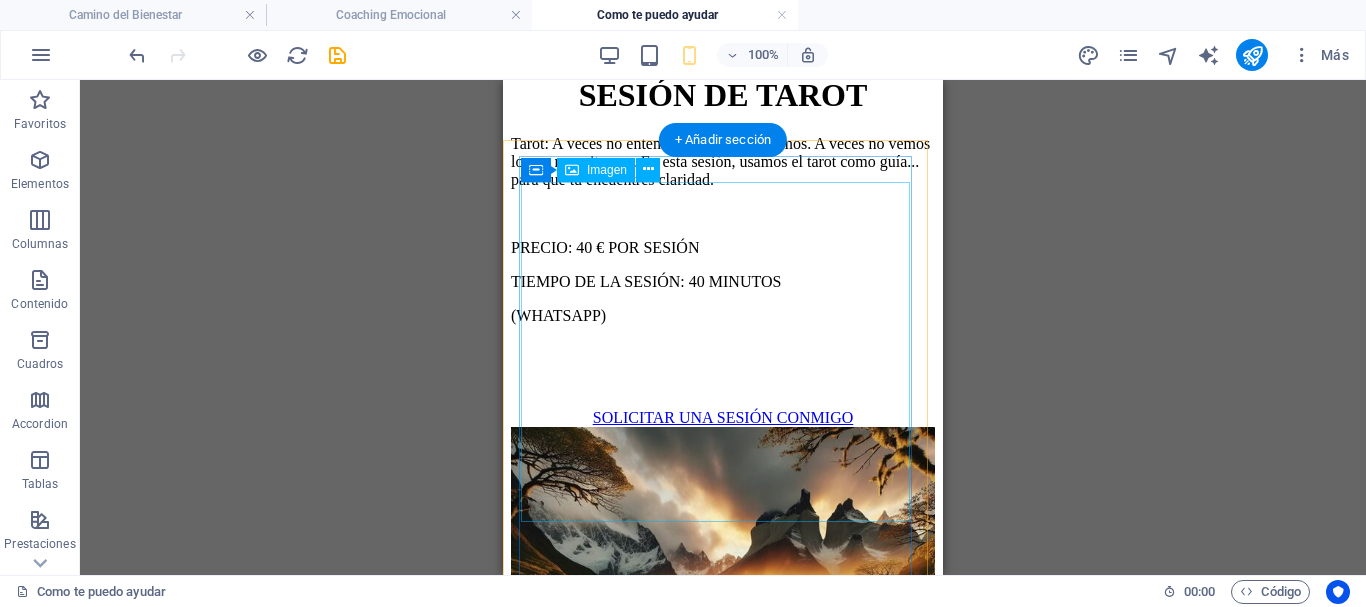 scroll, scrollTop: 7891, scrollLeft: 0, axis: vertical 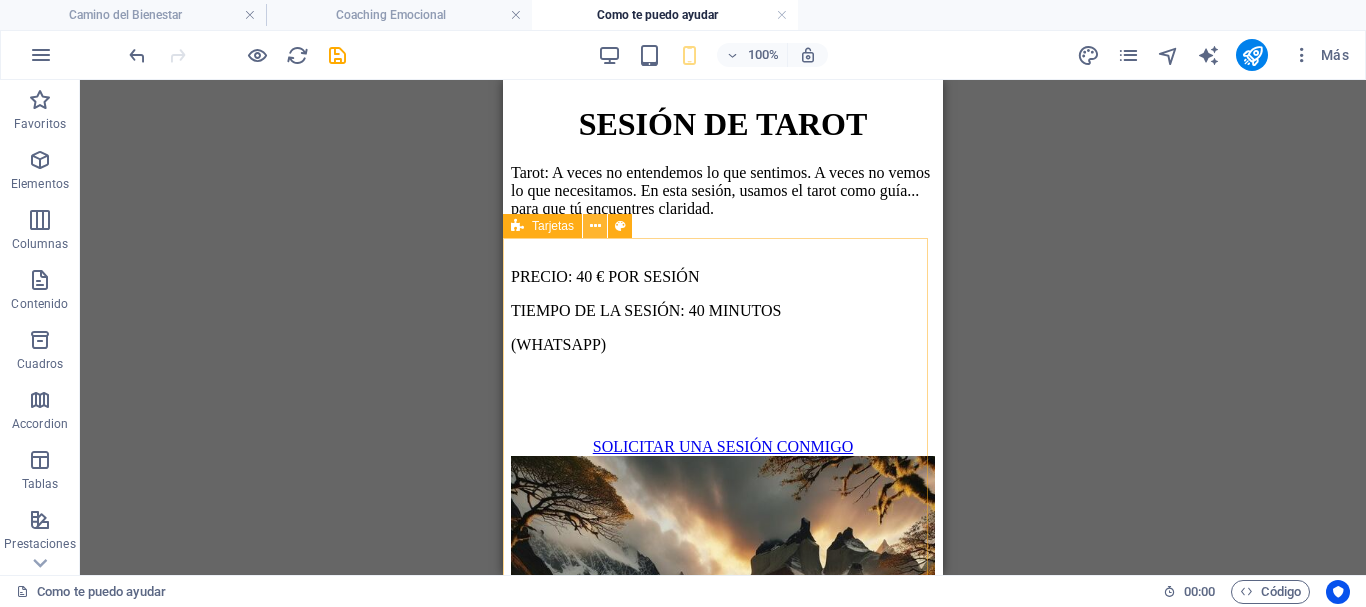 click at bounding box center [595, 226] 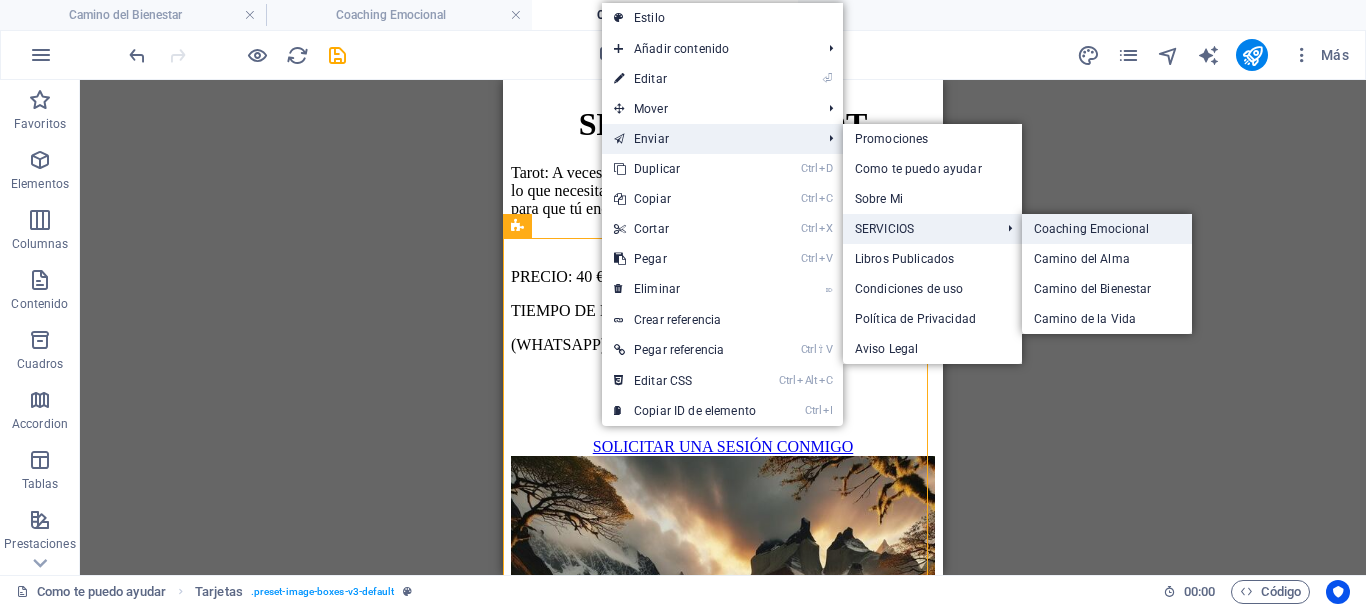 click on "Coaching Emocional" at bounding box center [1107, 229] 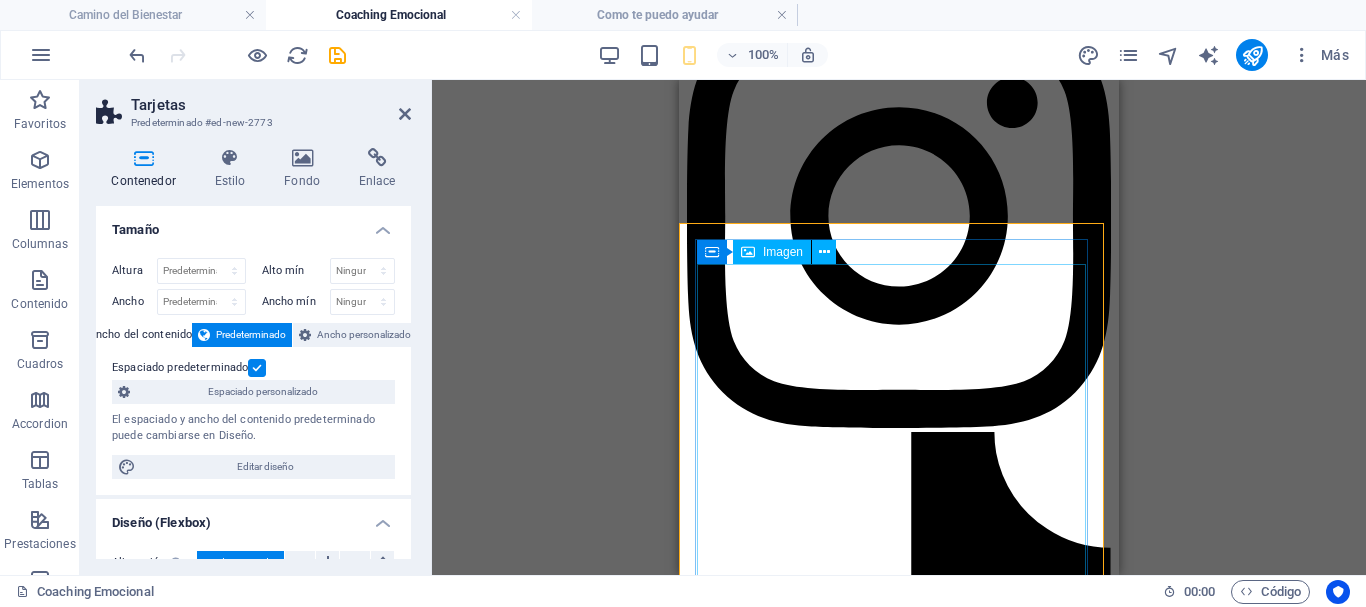scroll, scrollTop: 5342, scrollLeft: 0, axis: vertical 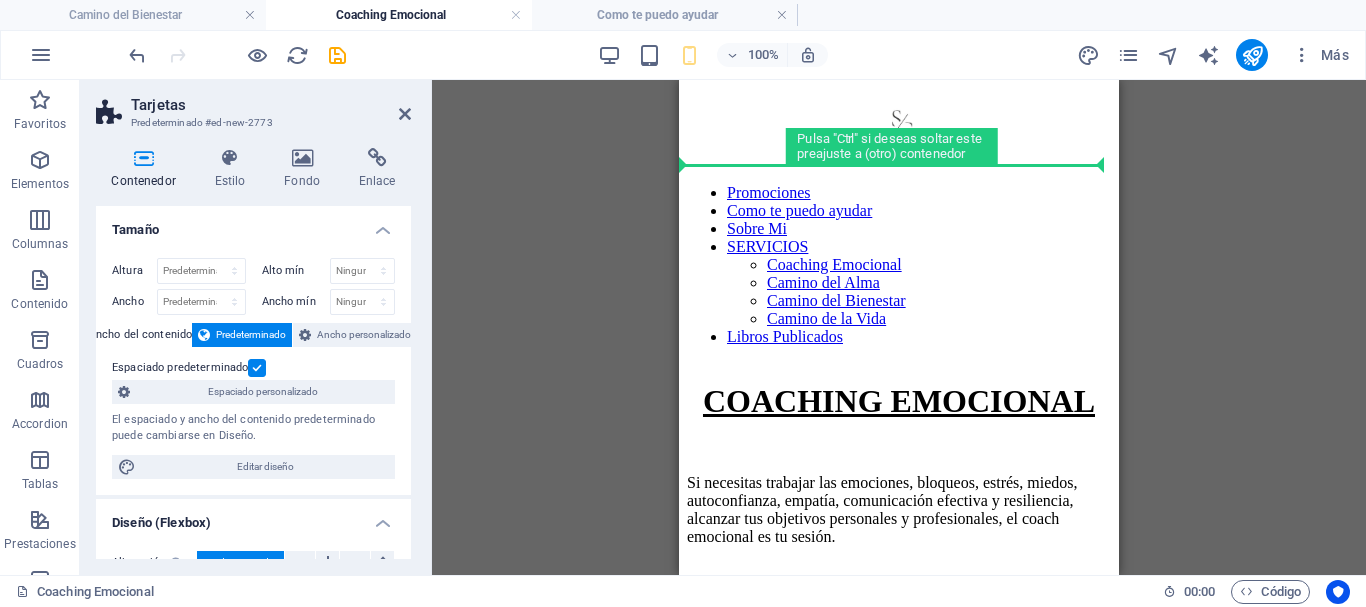 drag, startPoint x: 1393, startPoint y: 366, endPoint x: 877, endPoint y: 174, distance: 550.56335 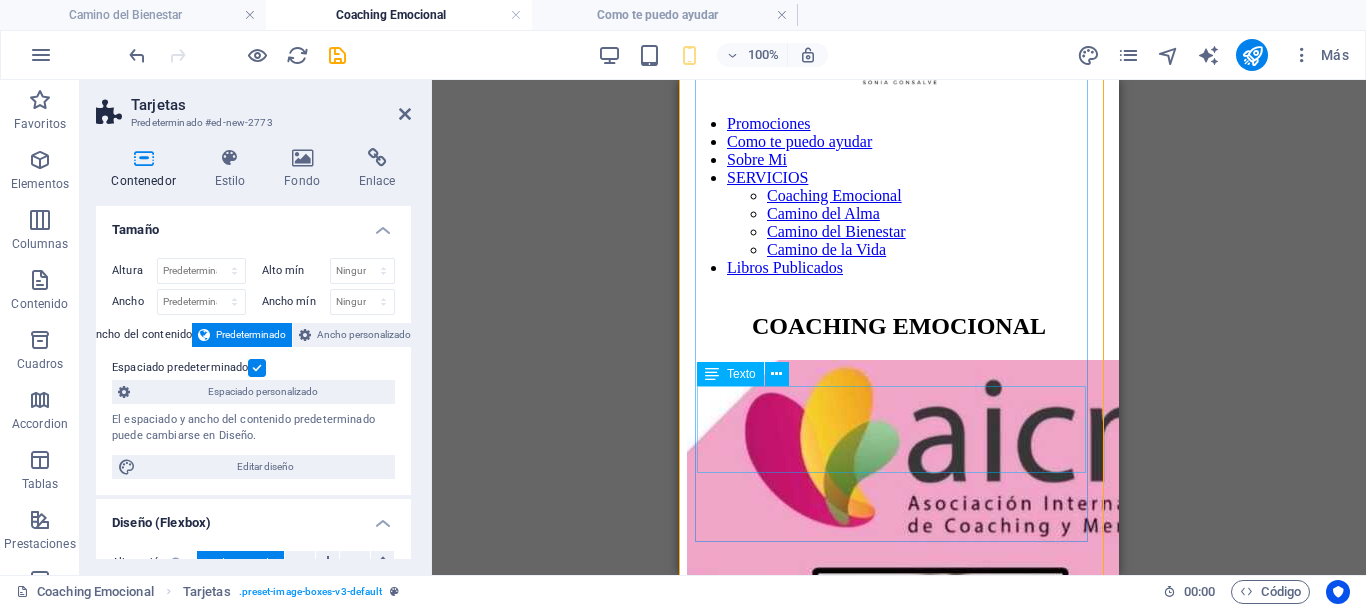 scroll, scrollTop: 0, scrollLeft: 0, axis: both 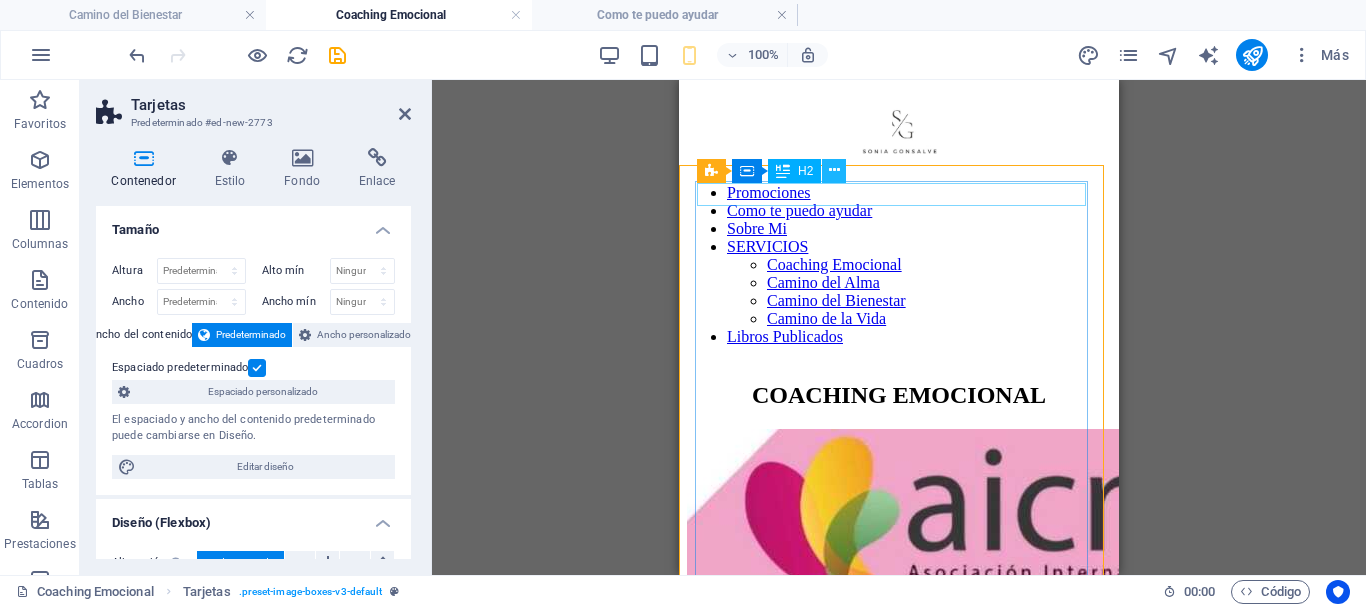 click at bounding box center (834, 170) 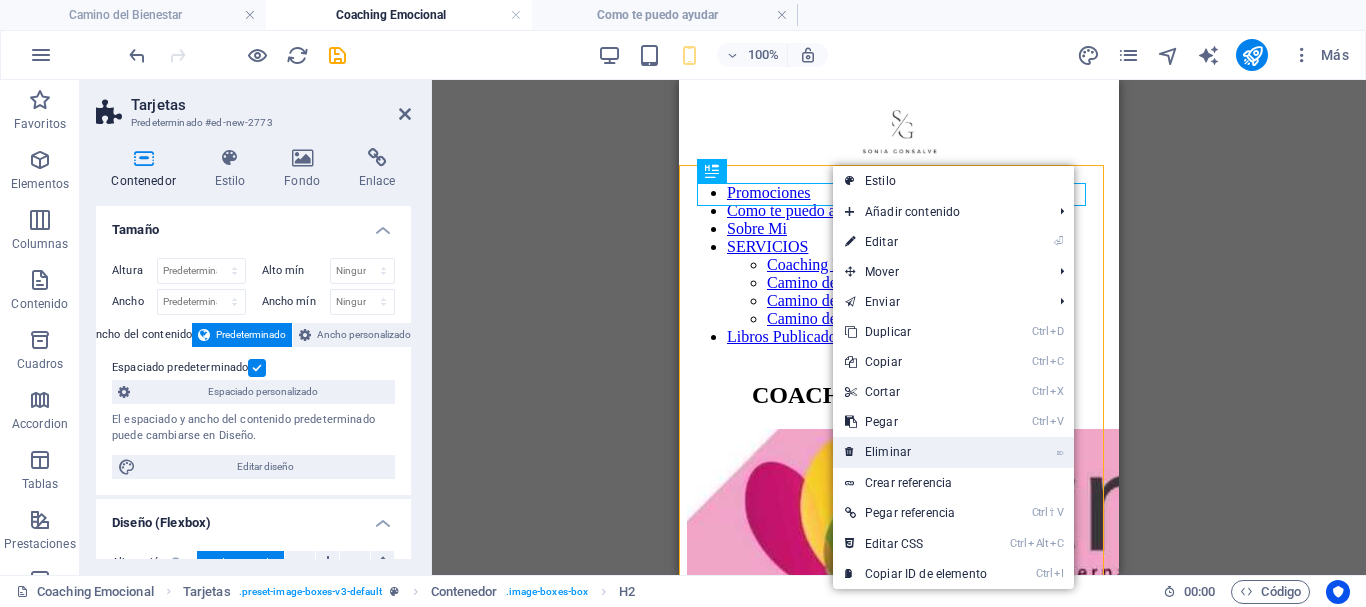 click on "⌦  Eliminar" at bounding box center [916, 452] 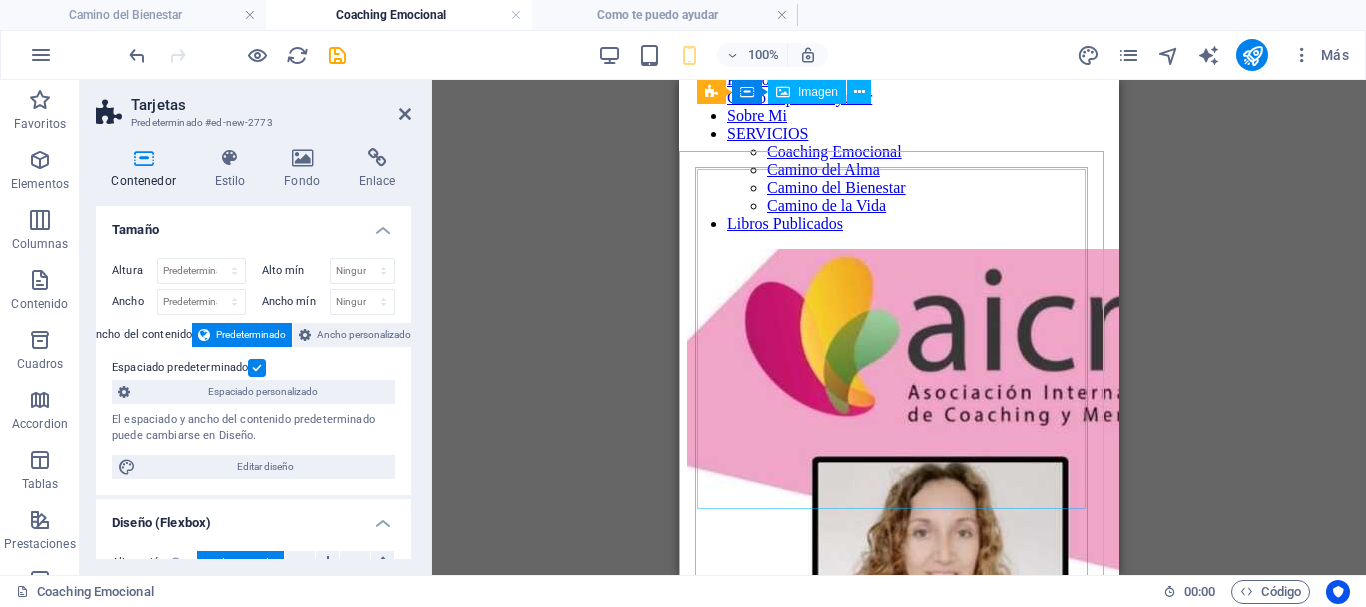 scroll, scrollTop: 0, scrollLeft: 0, axis: both 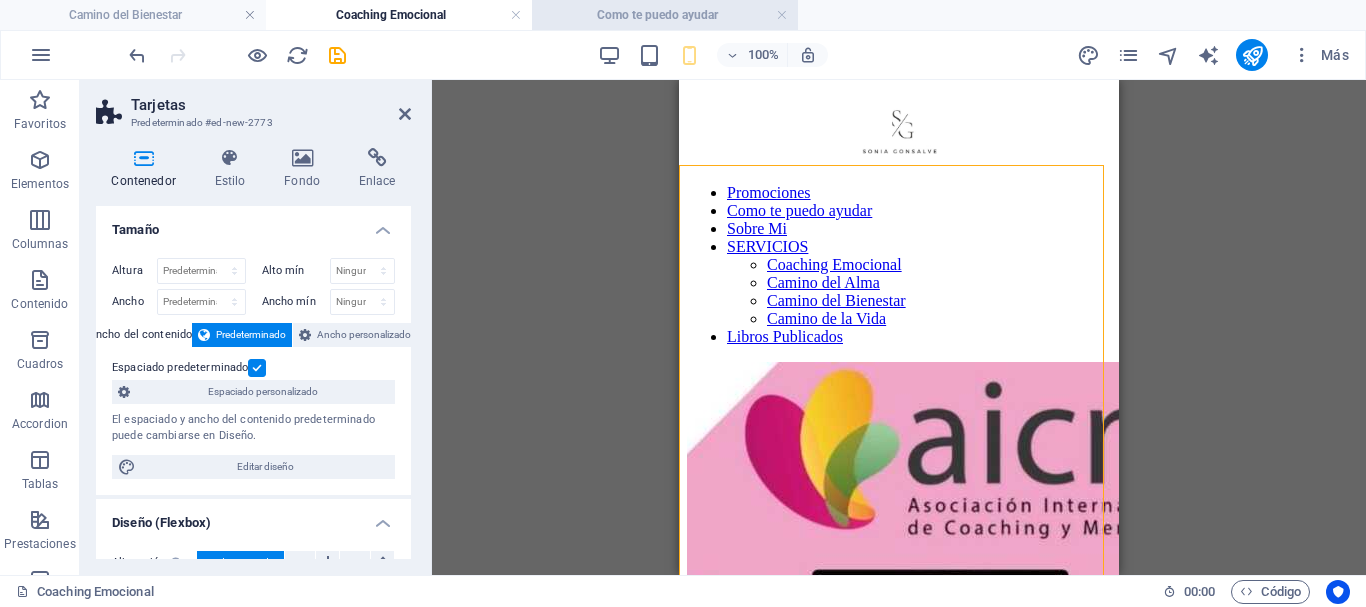 click on "Como te puedo ayudar" at bounding box center [665, 15] 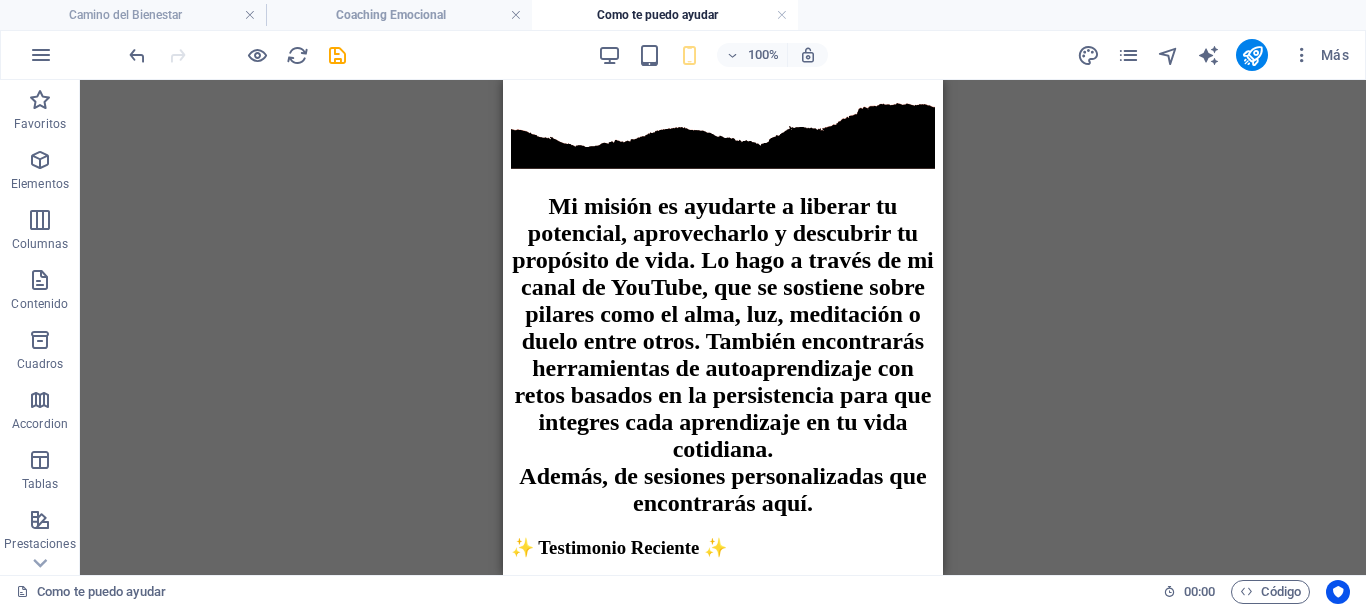 scroll, scrollTop: 688, scrollLeft: 0, axis: vertical 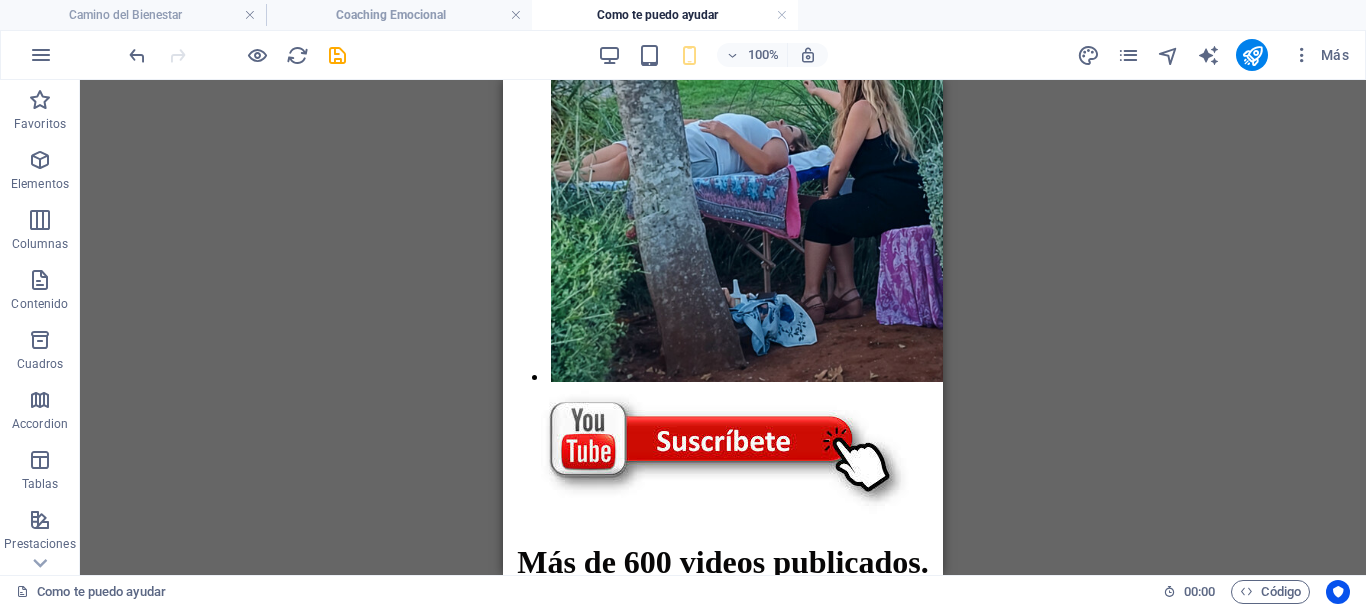 drag, startPoint x: 936, startPoint y: 322, endPoint x: 1450, endPoint y: 268, distance: 516.8288 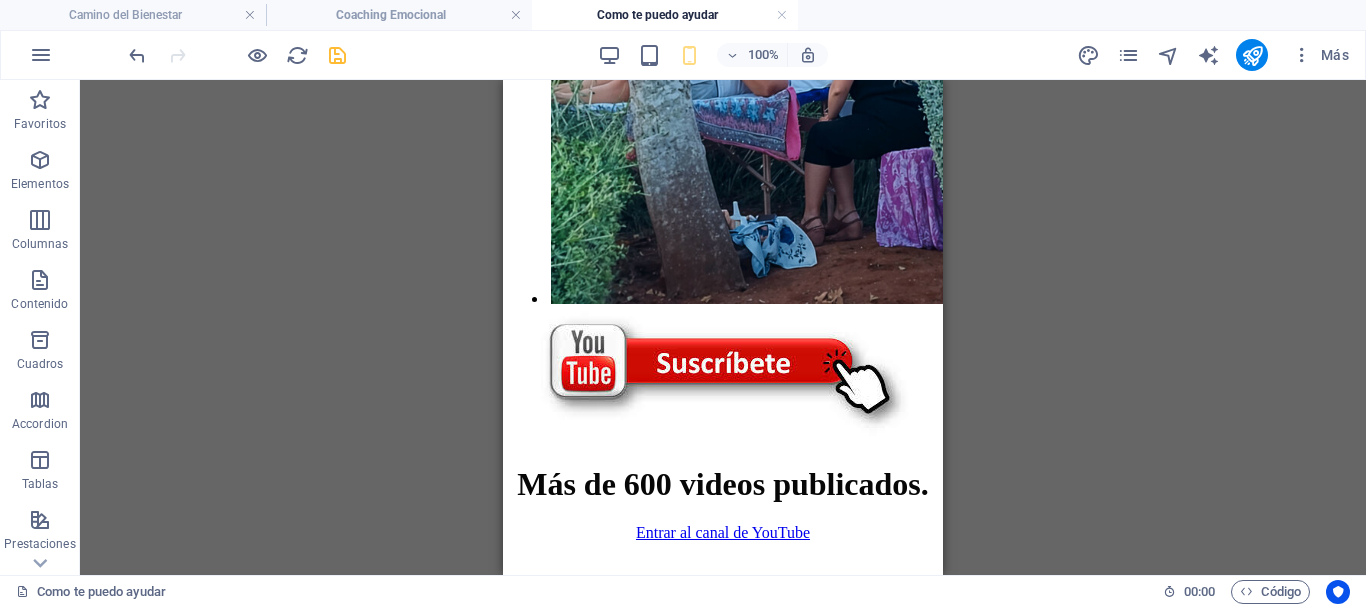 click at bounding box center [337, 55] 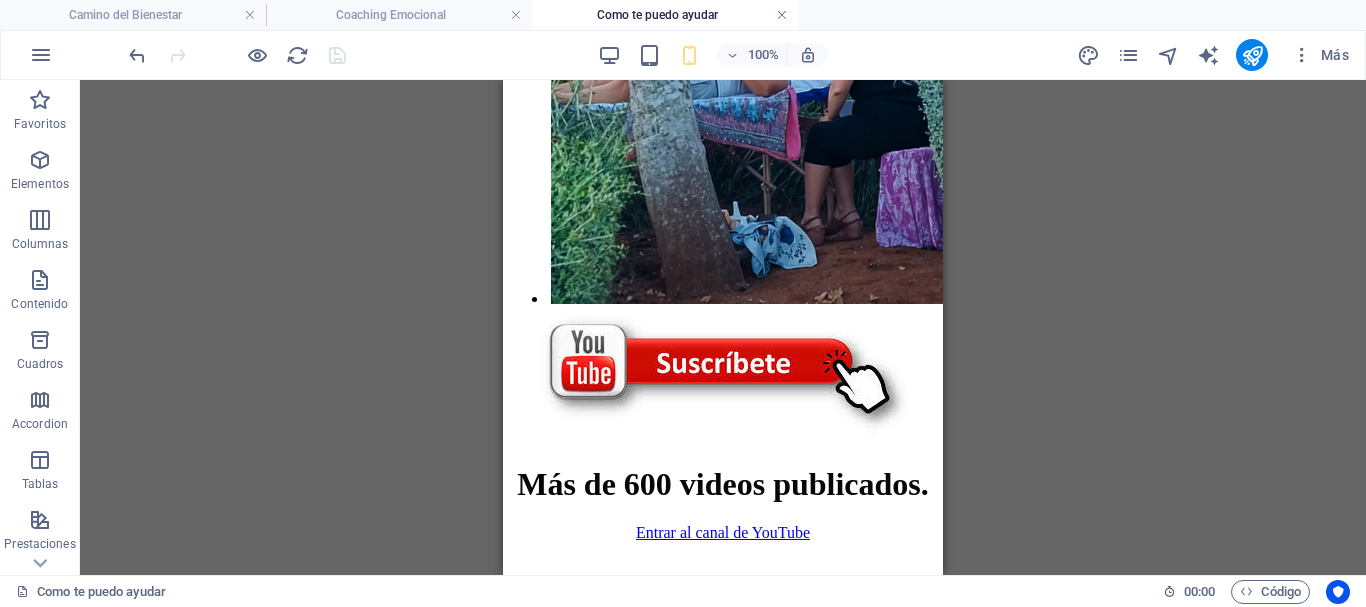 click at bounding box center [782, 15] 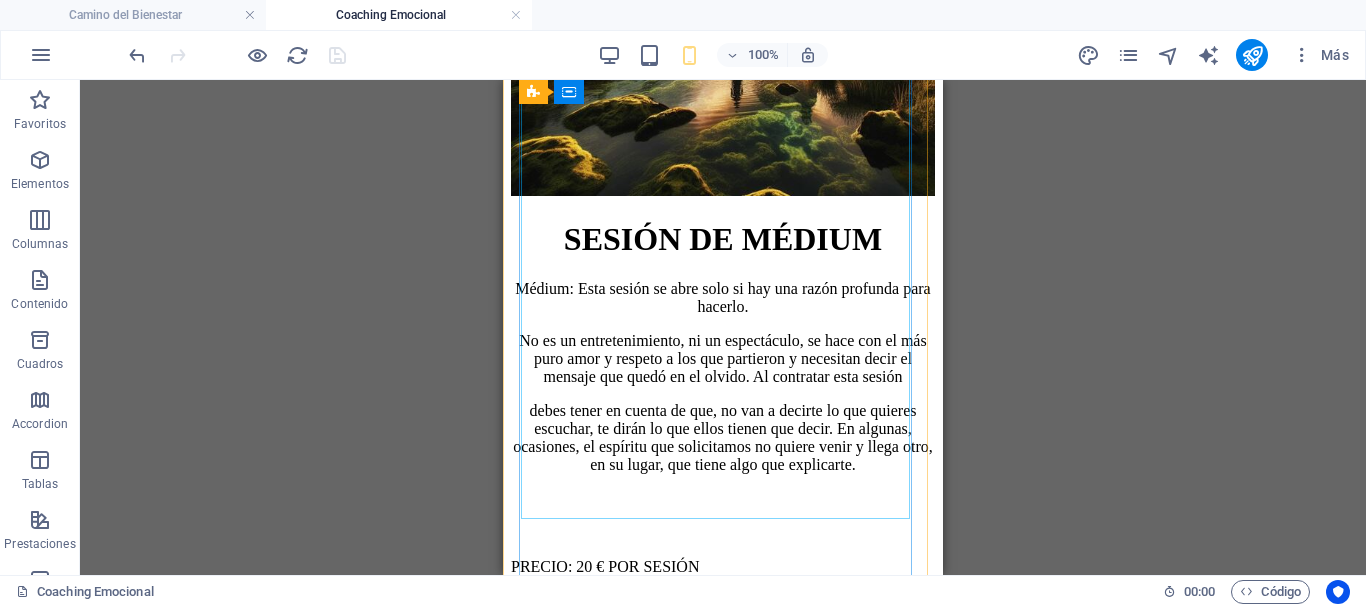 scroll, scrollTop: 3900, scrollLeft: 0, axis: vertical 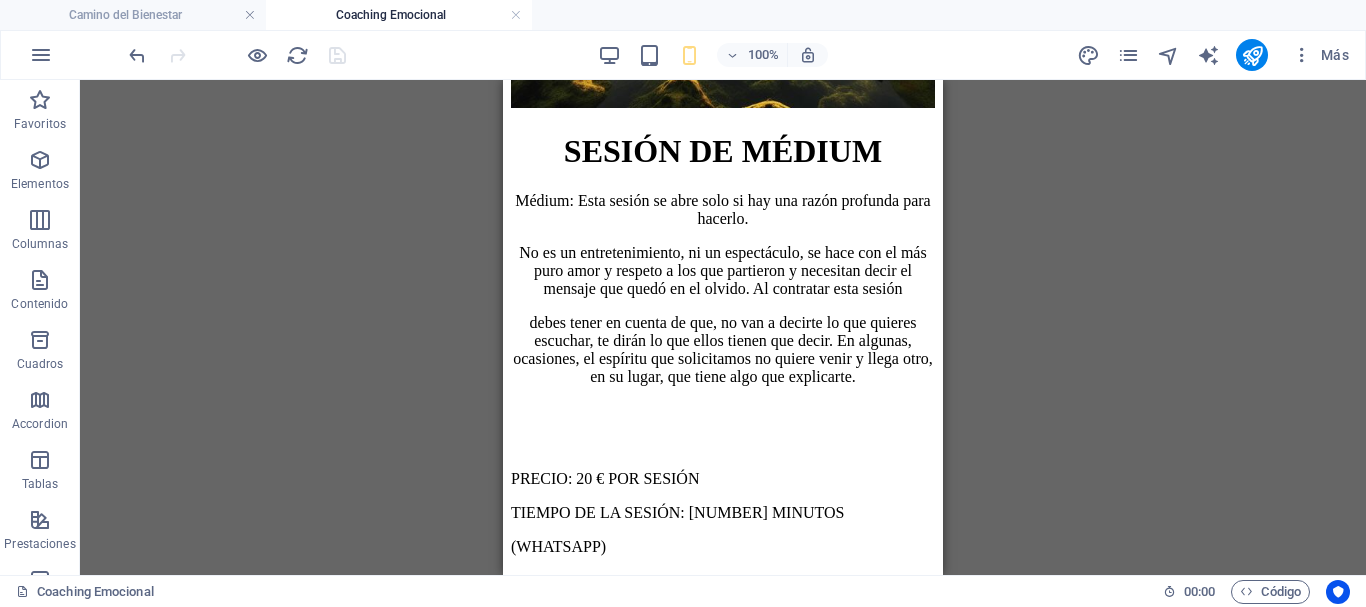 click on "Coaching Emocional" at bounding box center (399, 15) 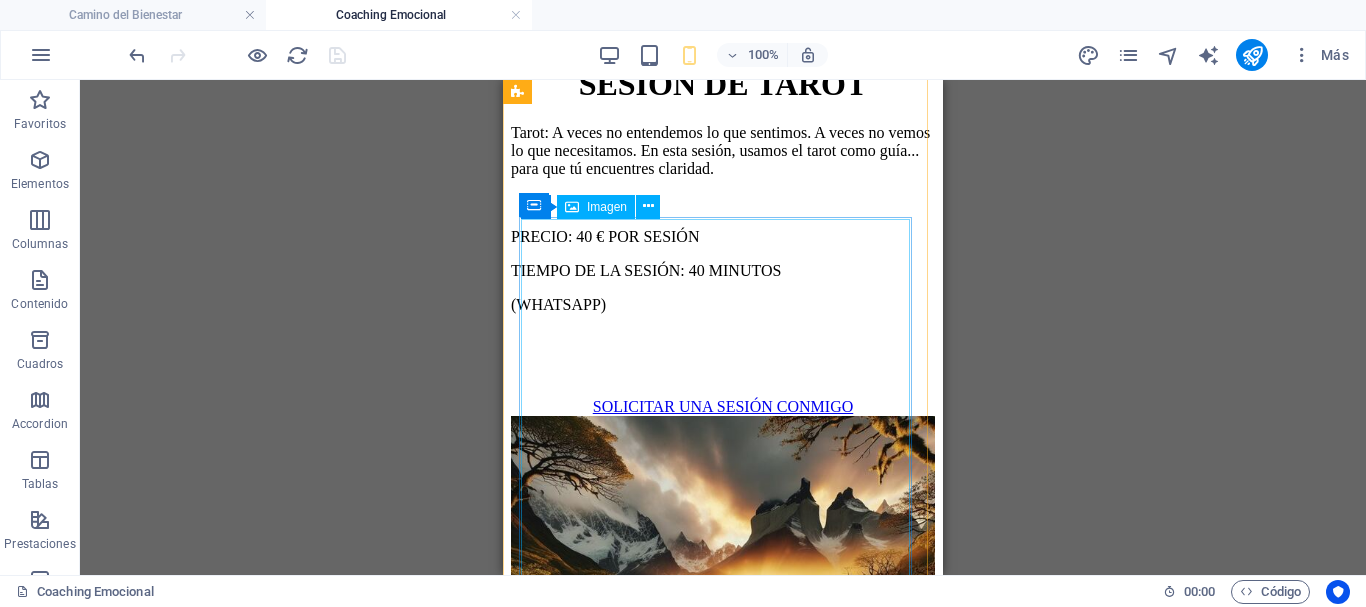 scroll, scrollTop: 3000, scrollLeft: 0, axis: vertical 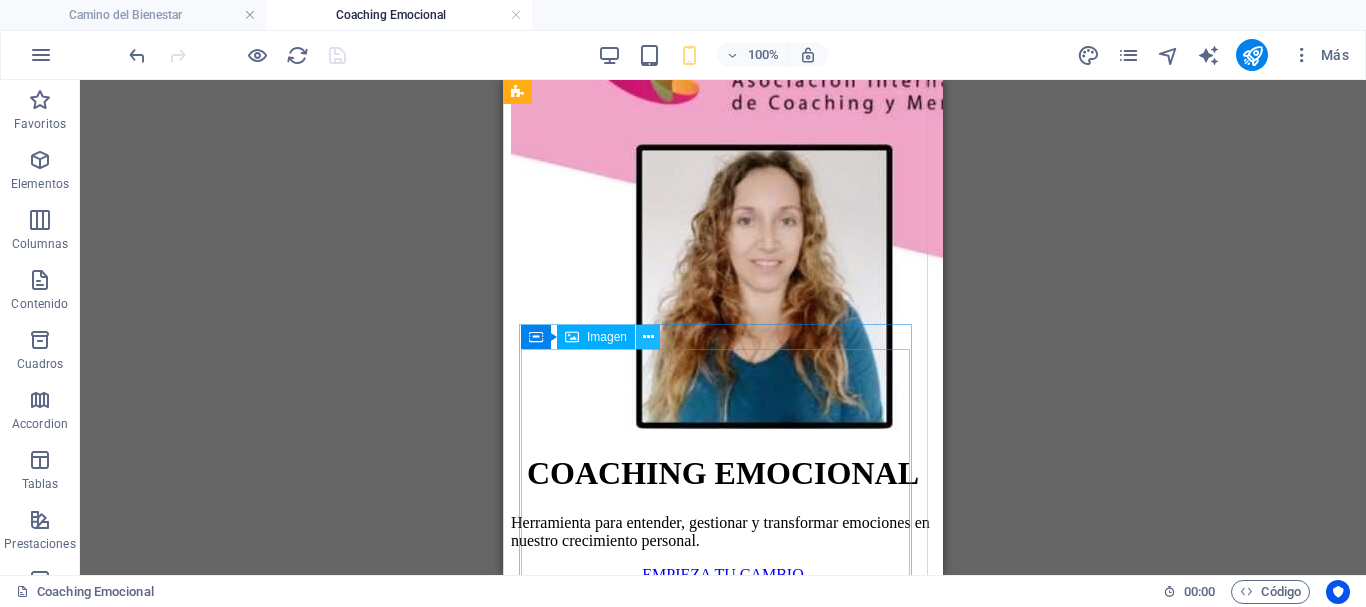 click at bounding box center [648, 337] 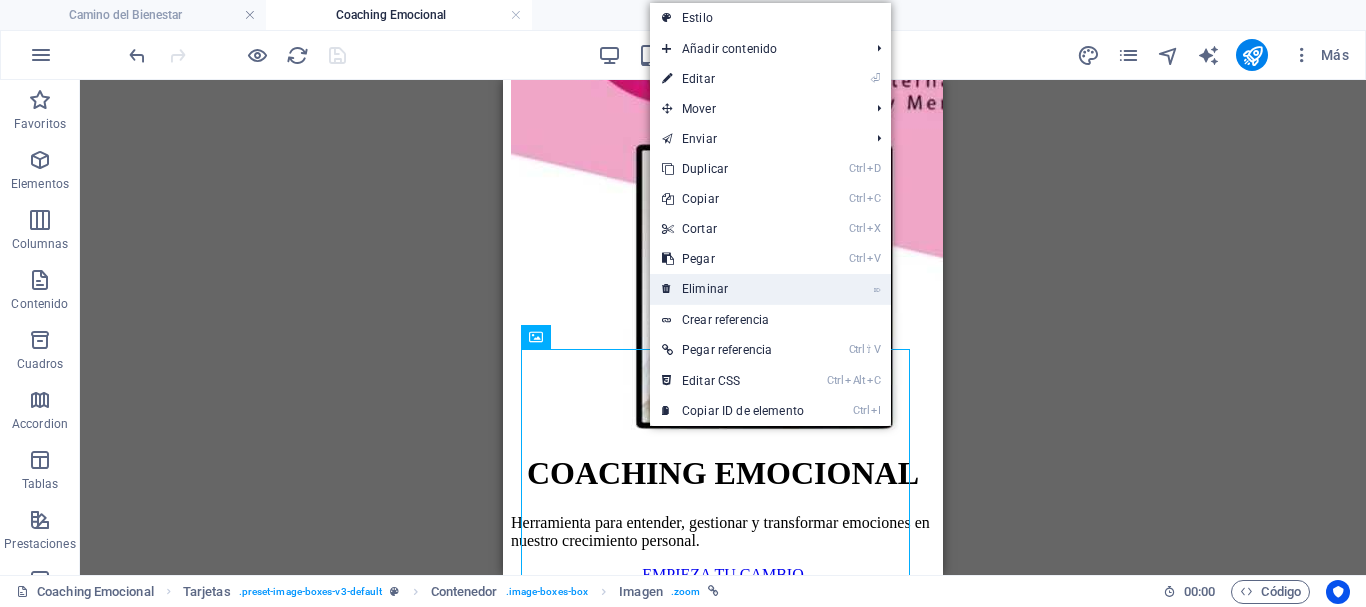 click on "⌦  Eliminar" at bounding box center [733, 289] 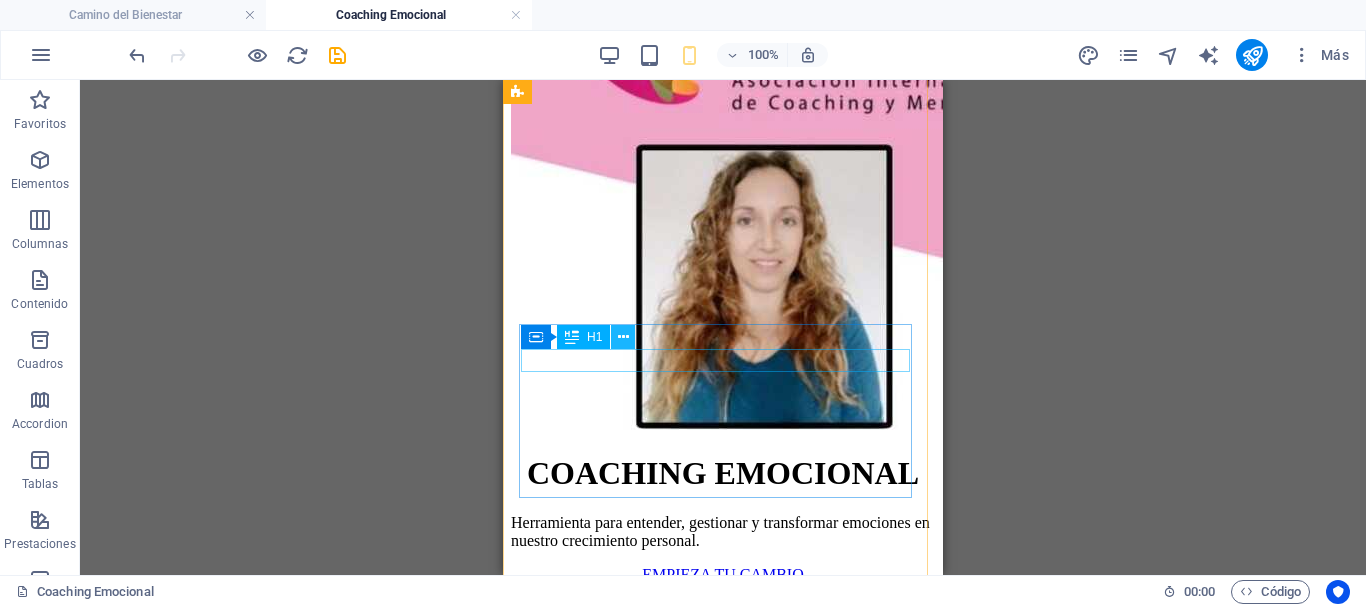 click at bounding box center [623, 337] 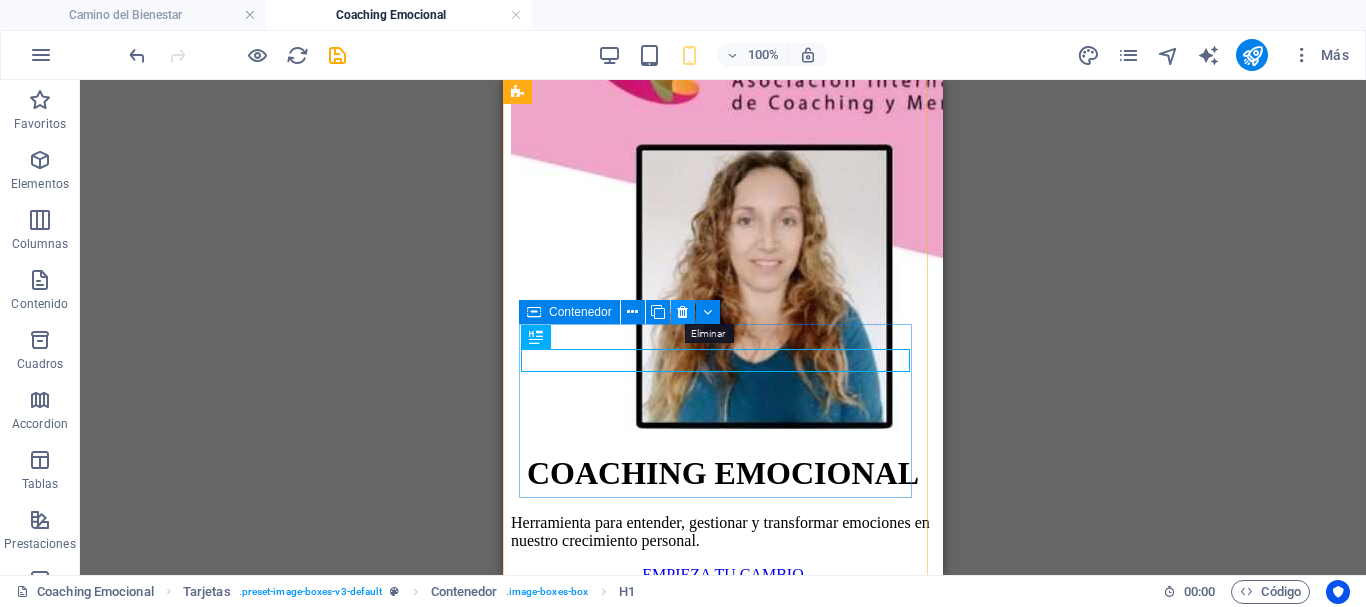 click at bounding box center (682, 312) 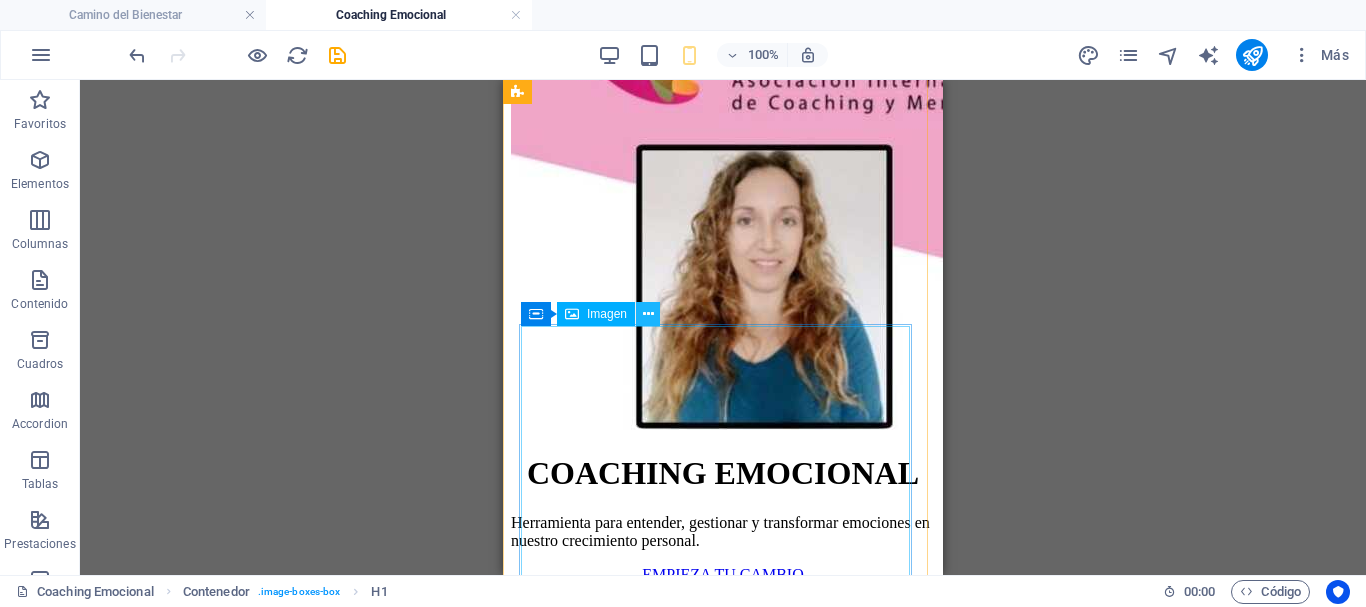click at bounding box center [648, 314] 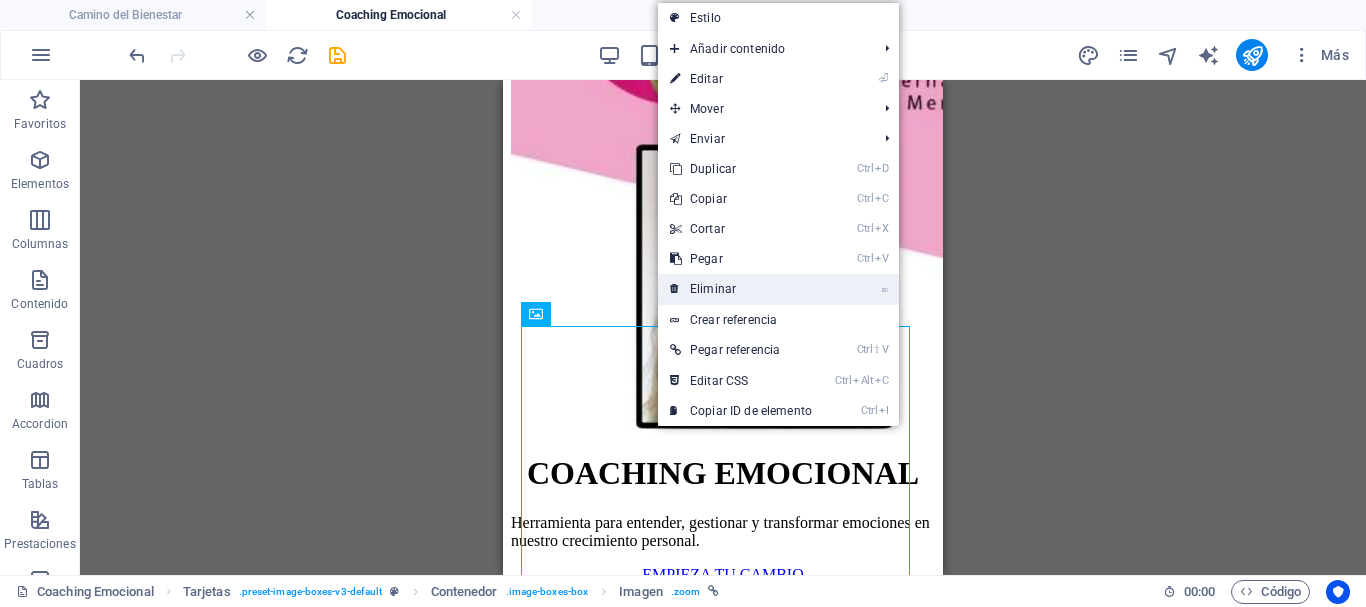 click on "⌦  Eliminar" at bounding box center (741, 289) 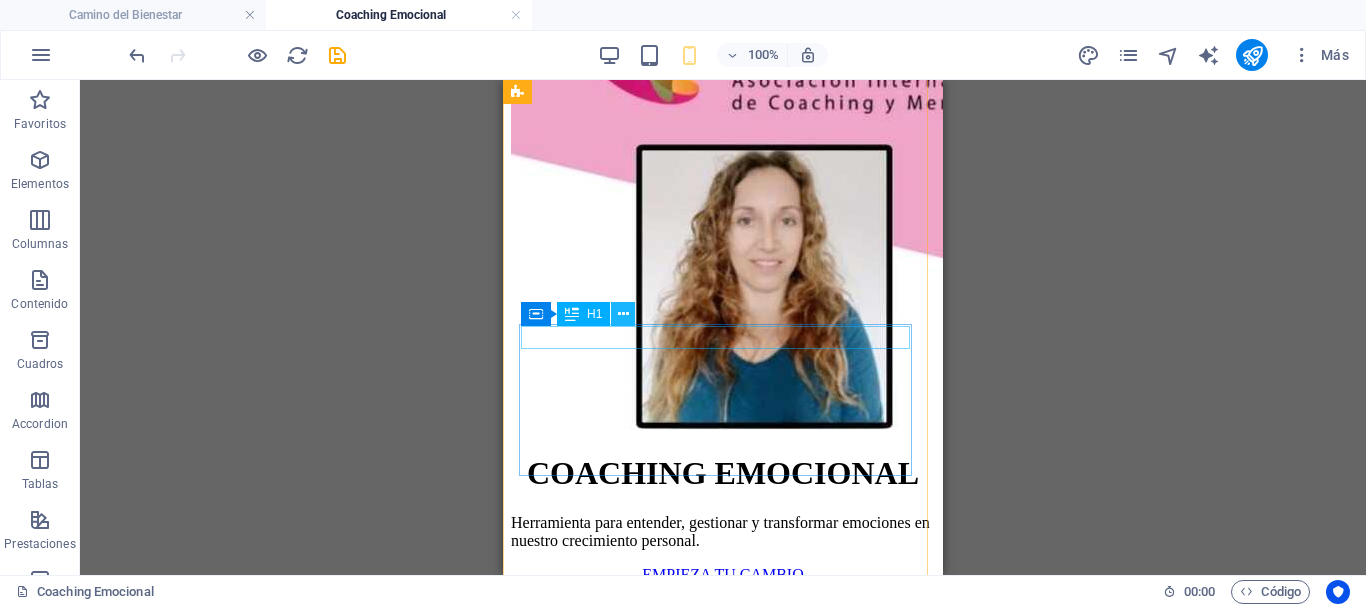 click at bounding box center [623, 314] 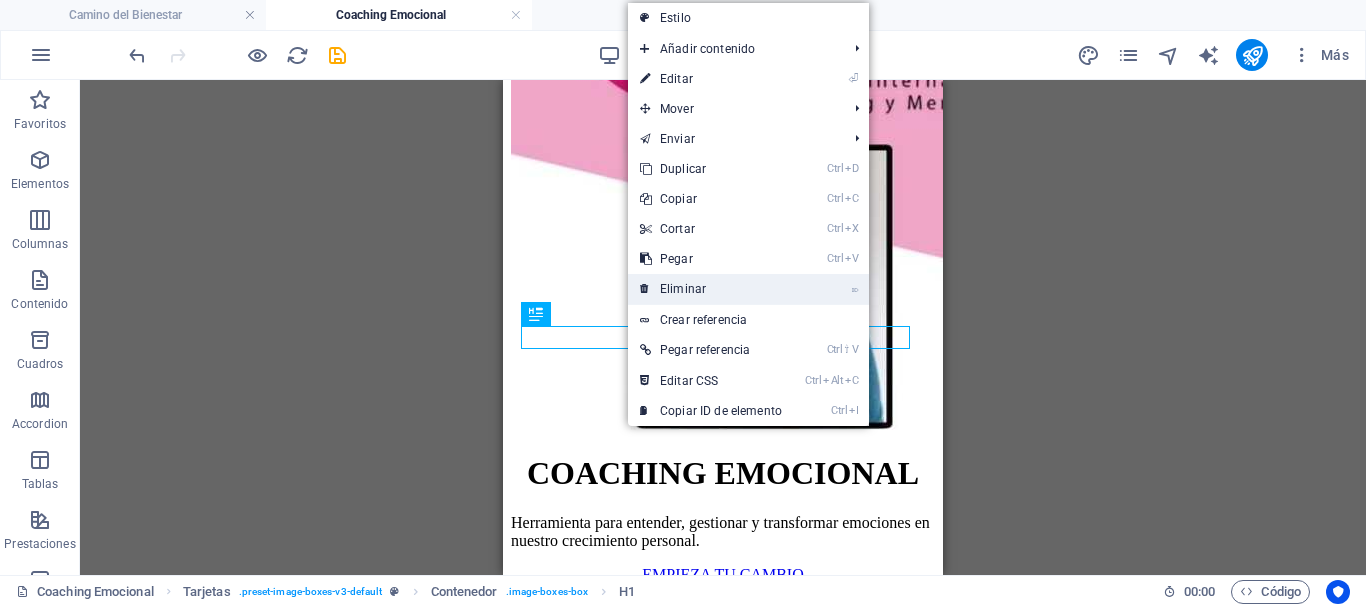 click on "⌦  Eliminar" at bounding box center [711, 289] 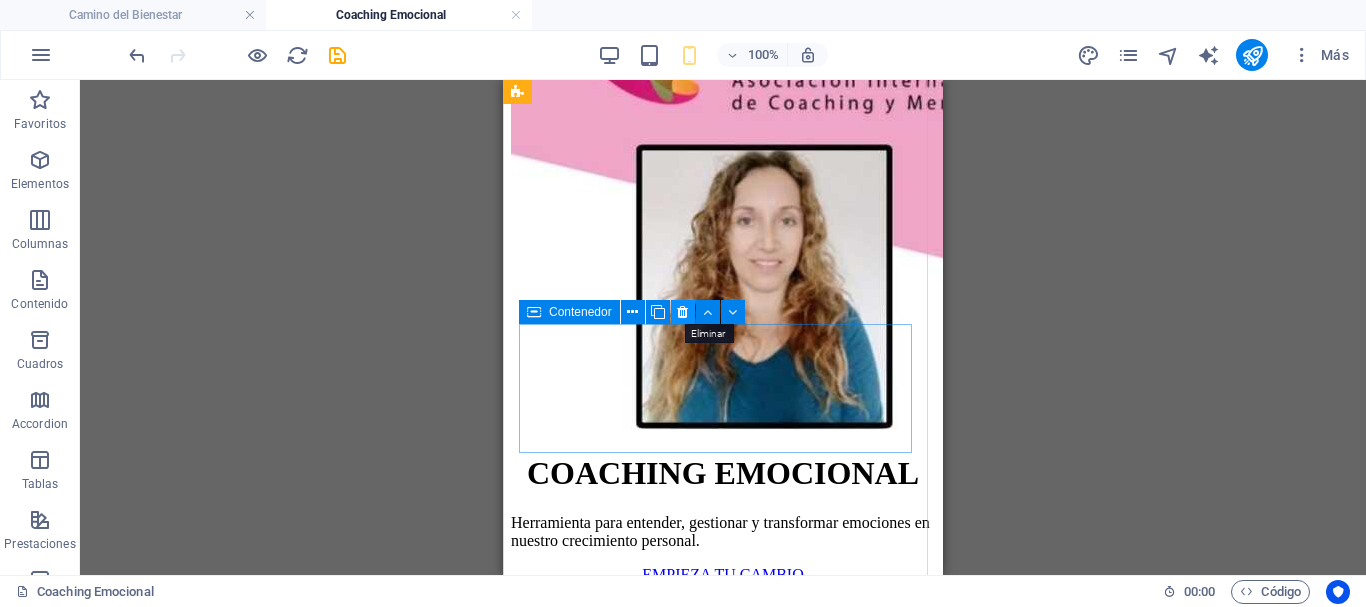 click at bounding box center (682, 312) 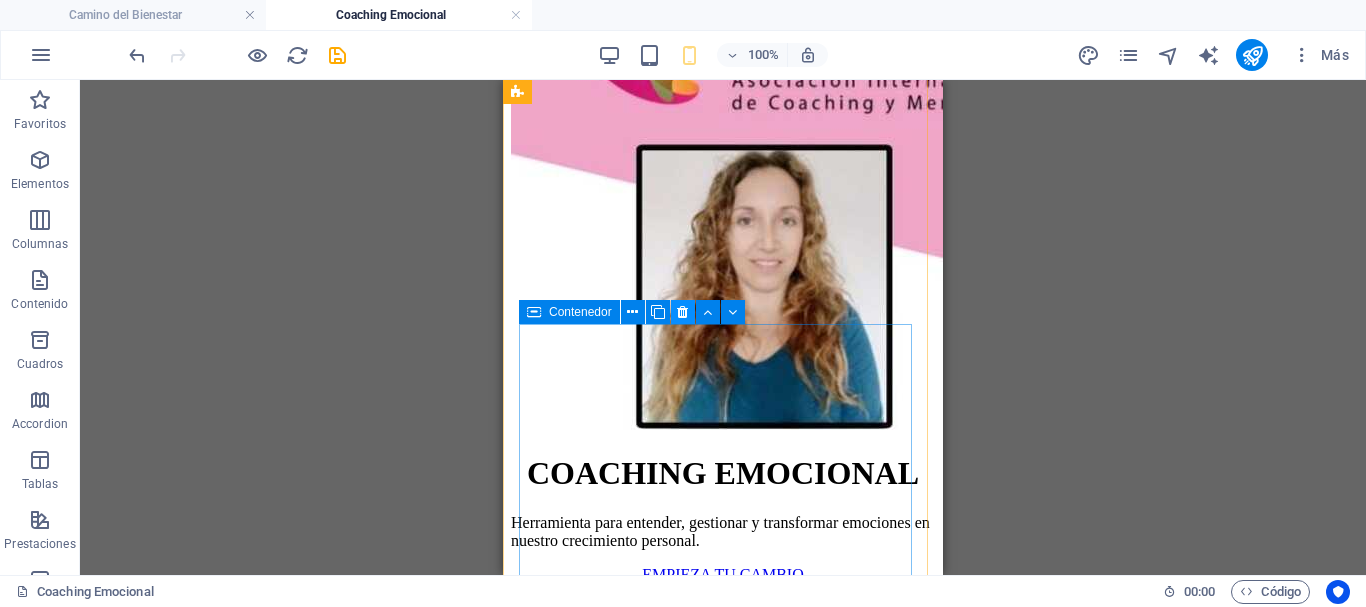click at bounding box center (682, 312) 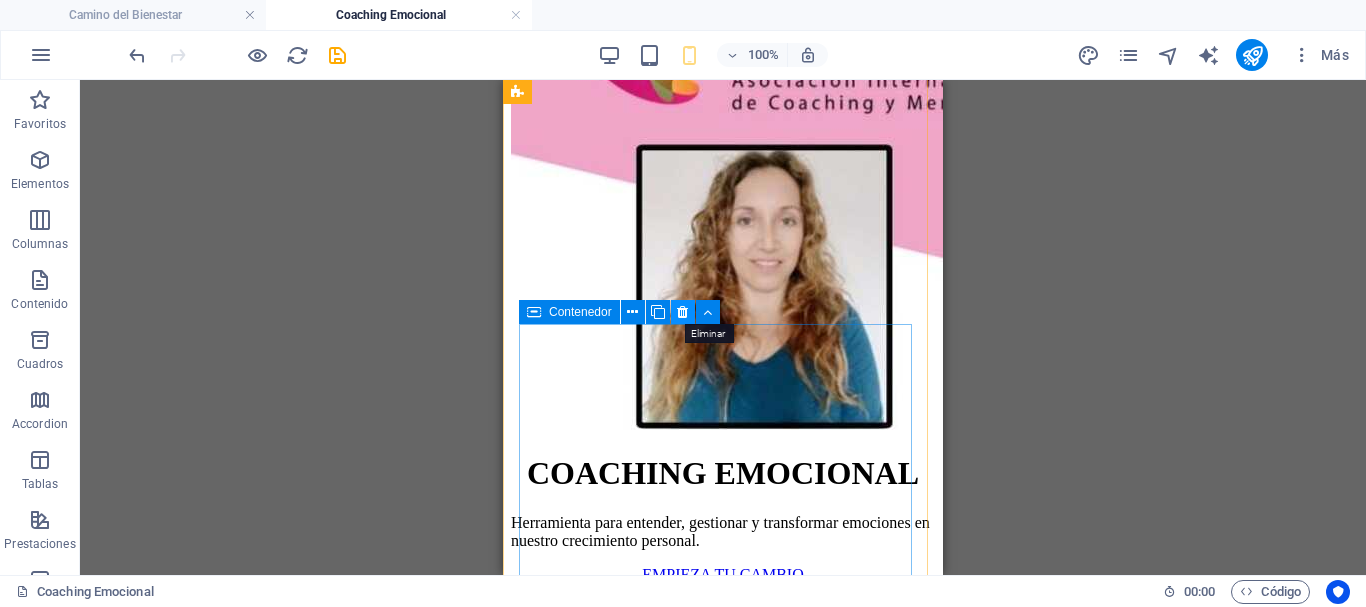 click at bounding box center (682, 312) 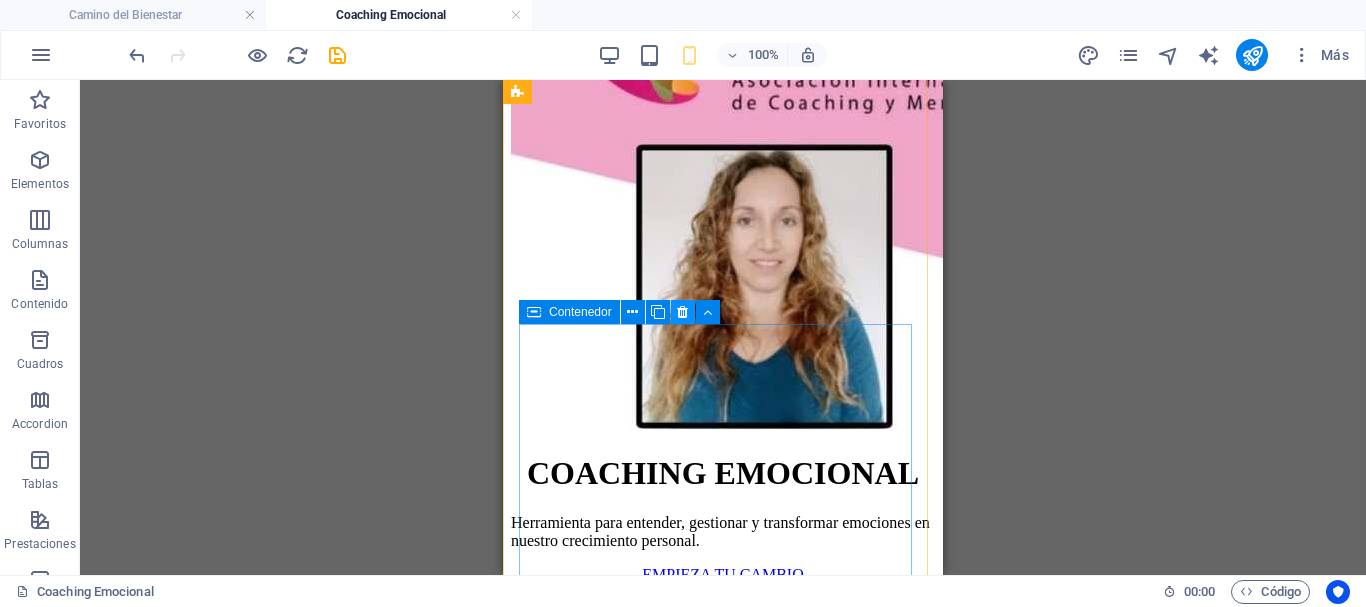 click at bounding box center [682, 312] 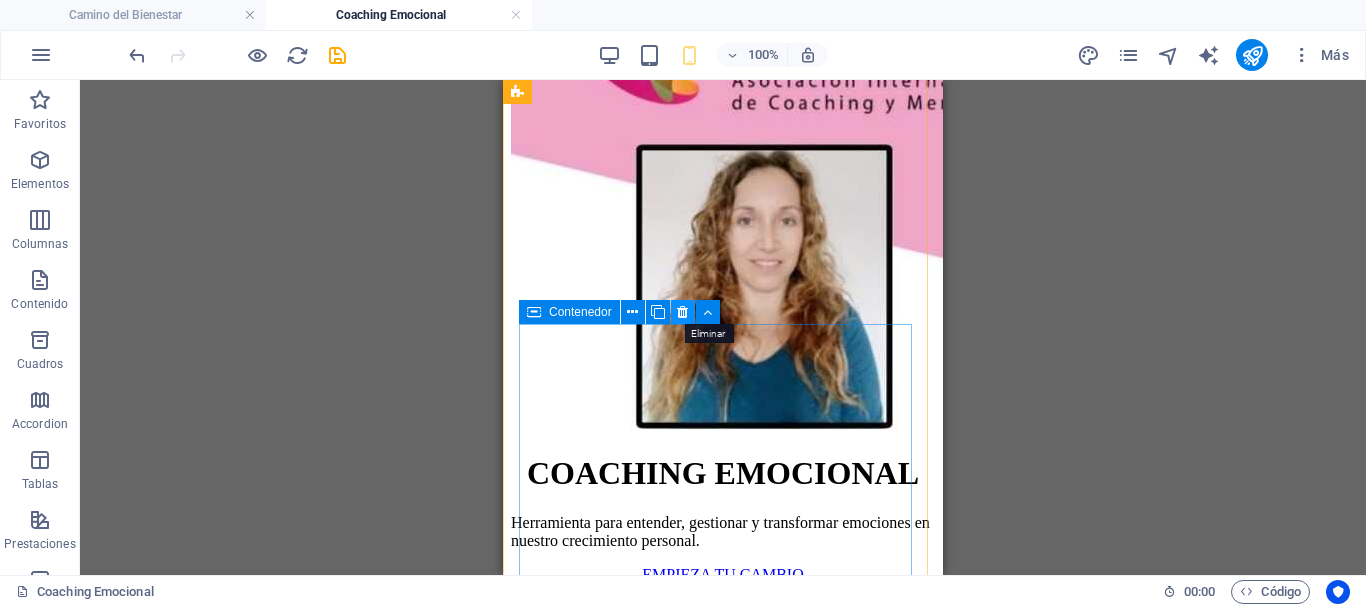 click at bounding box center [682, 312] 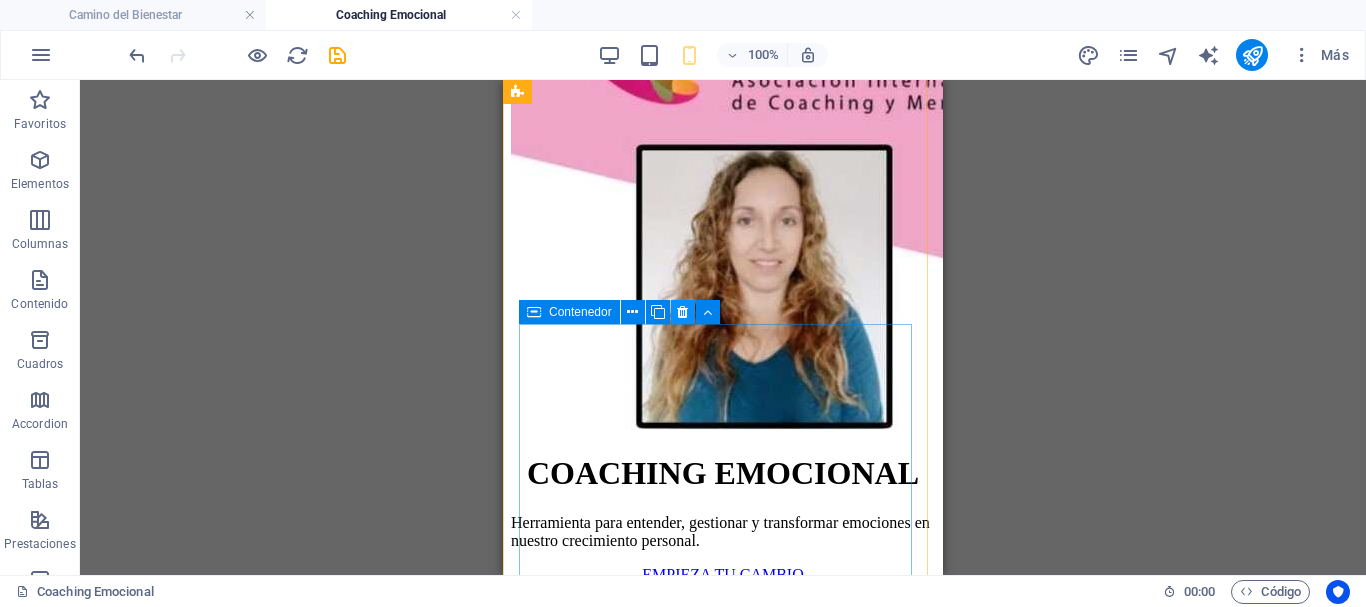click at bounding box center [682, 312] 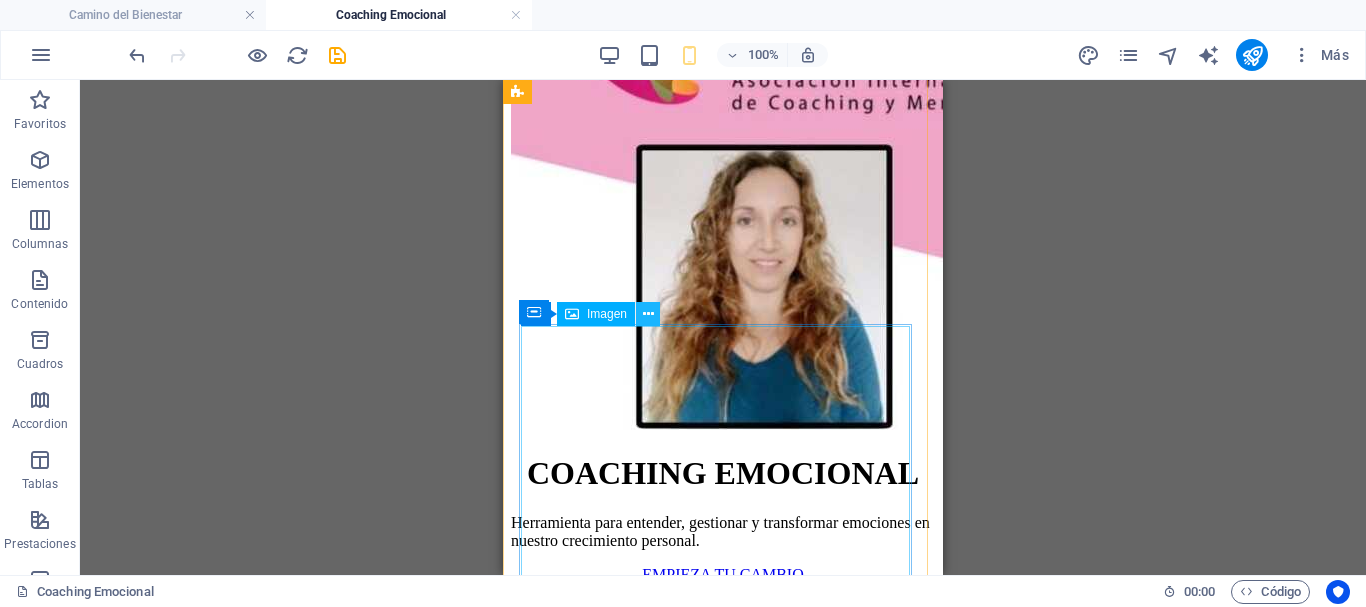 click at bounding box center (648, 314) 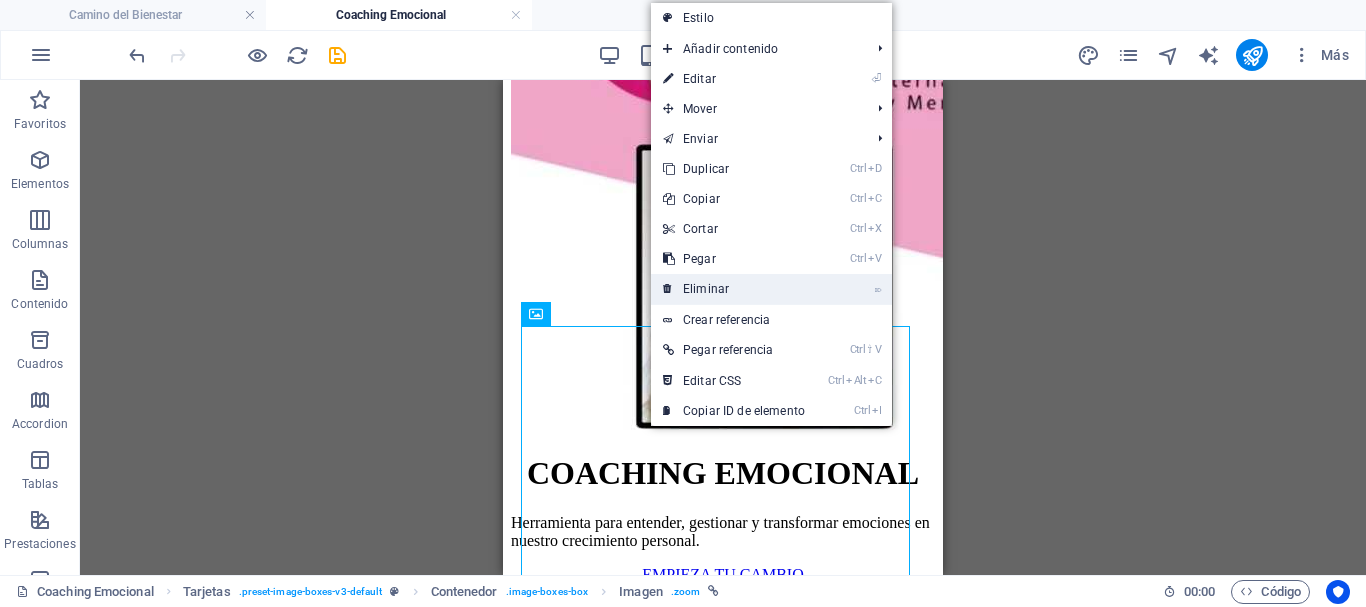 click on "⌦  Eliminar" at bounding box center [734, 289] 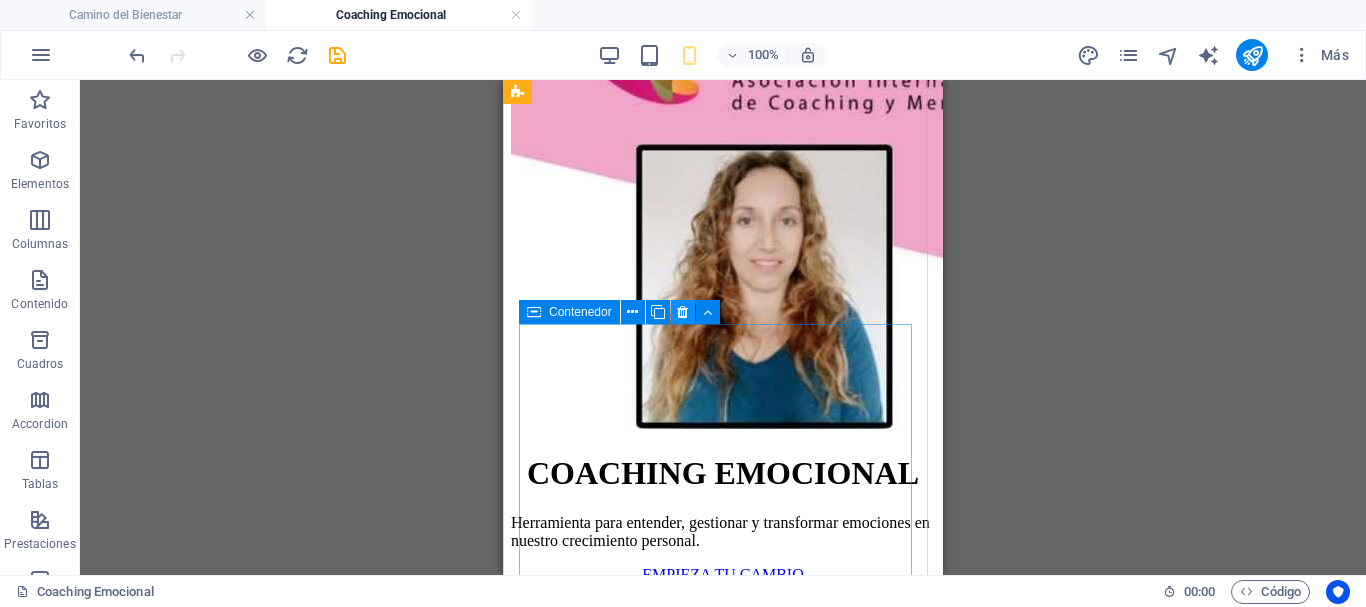 click at bounding box center [682, 312] 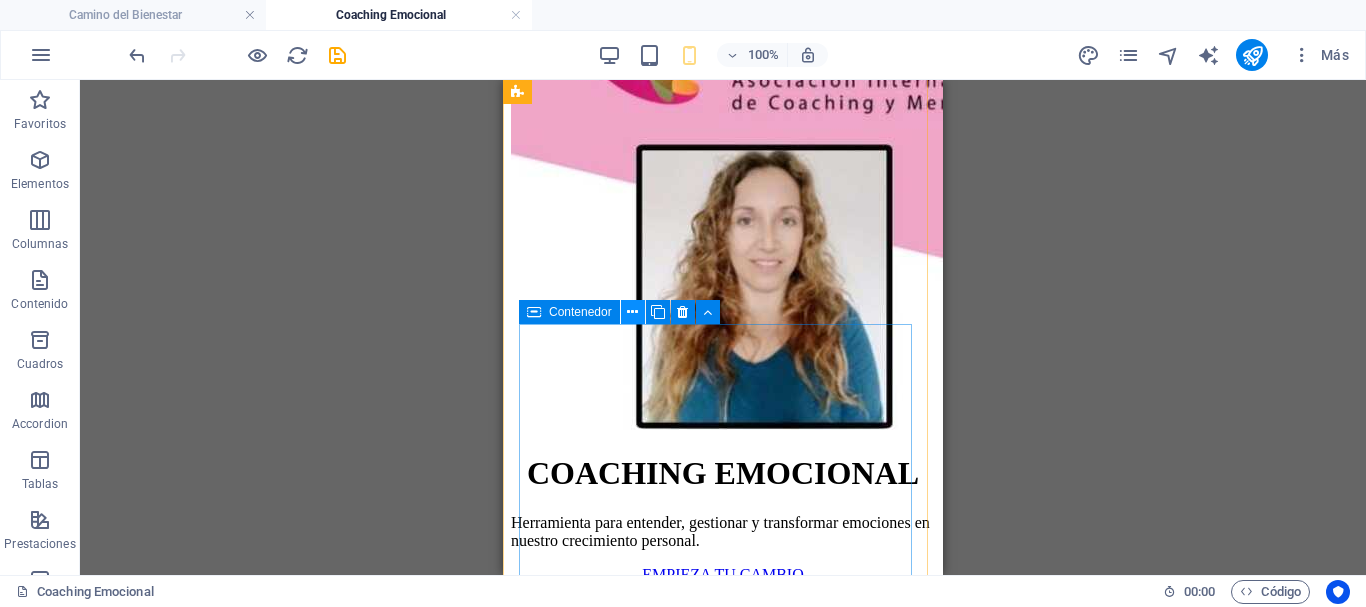 click at bounding box center (632, 312) 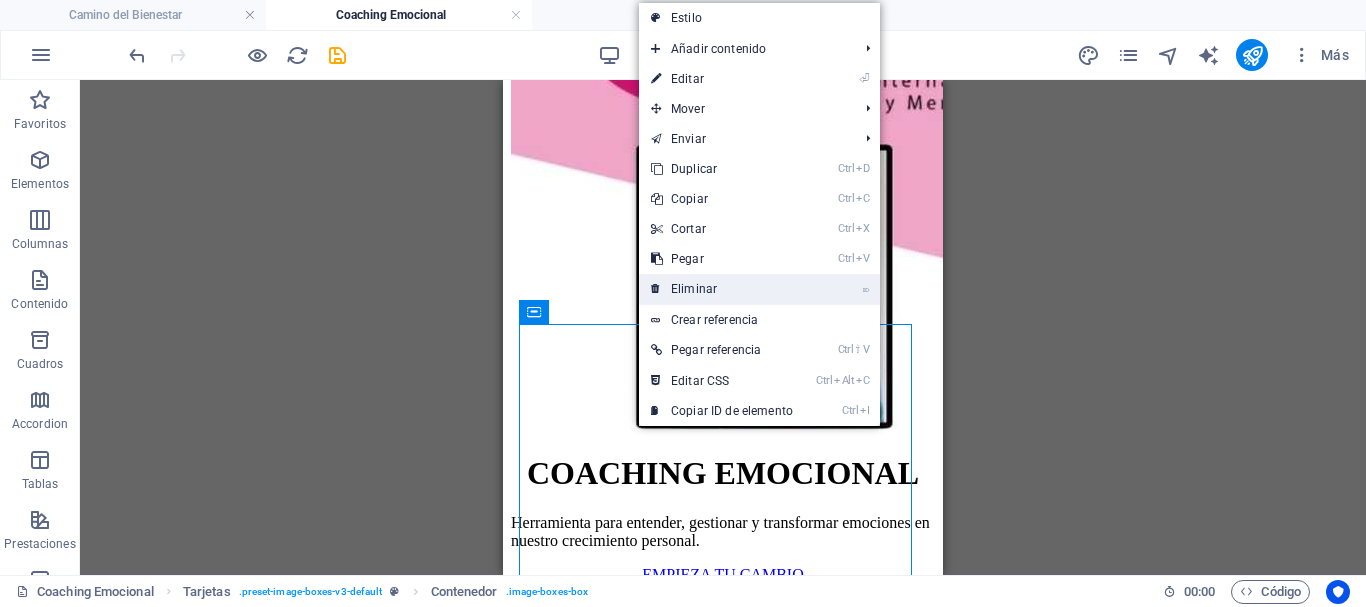 click on "⌦  Eliminar" at bounding box center (722, 289) 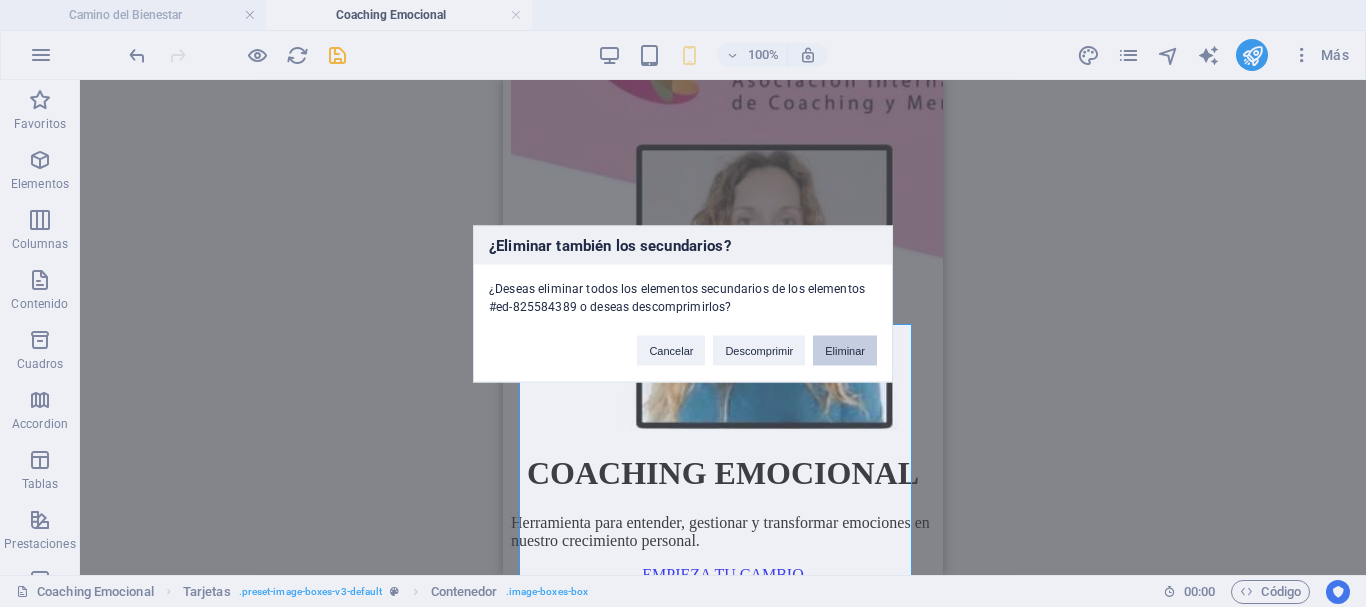 click on "Eliminar" at bounding box center [845, 350] 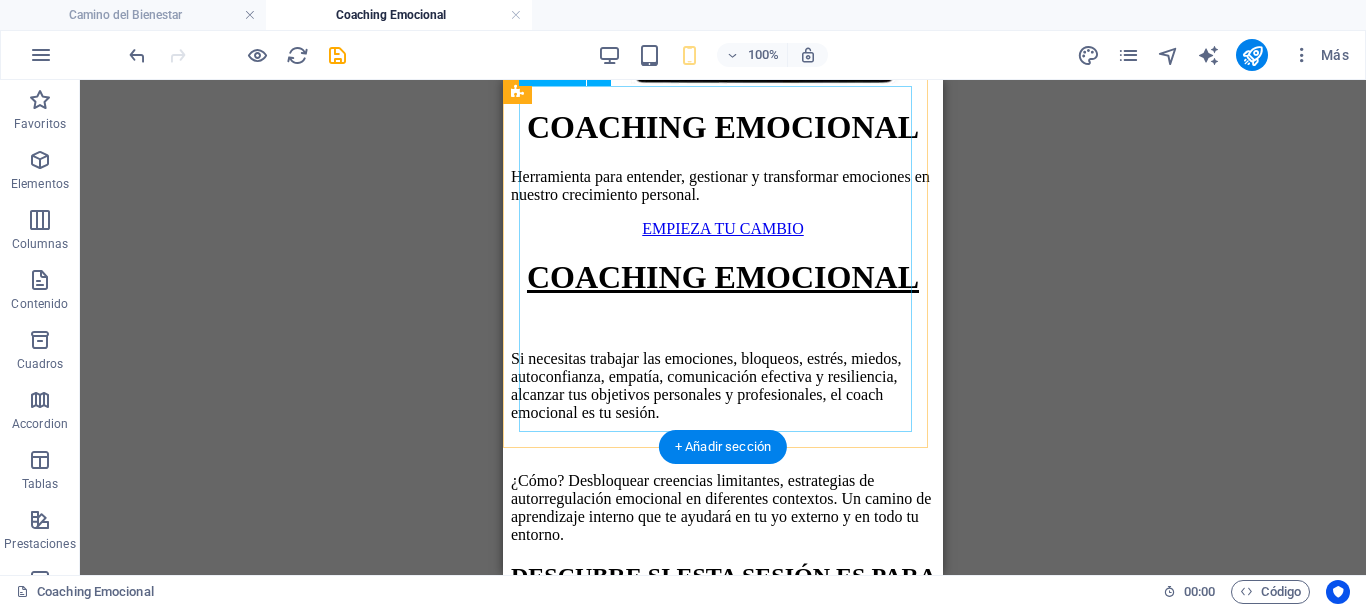 scroll, scrollTop: 800, scrollLeft: 0, axis: vertical 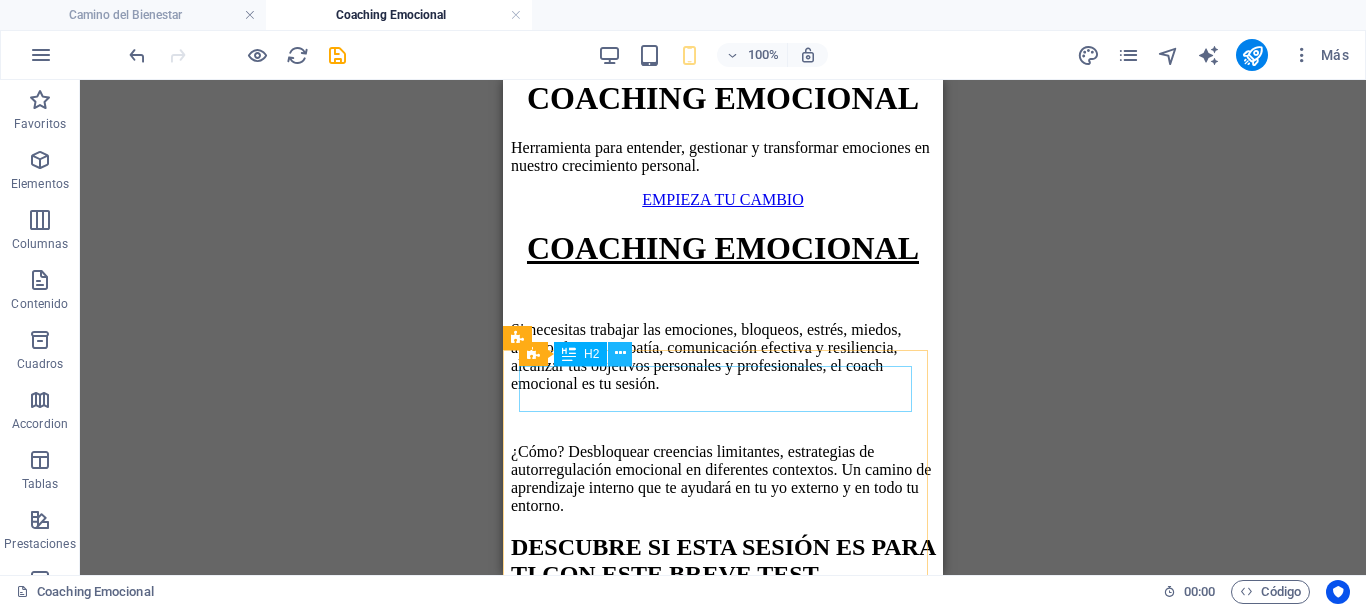 click at bounding box center [620, 353] 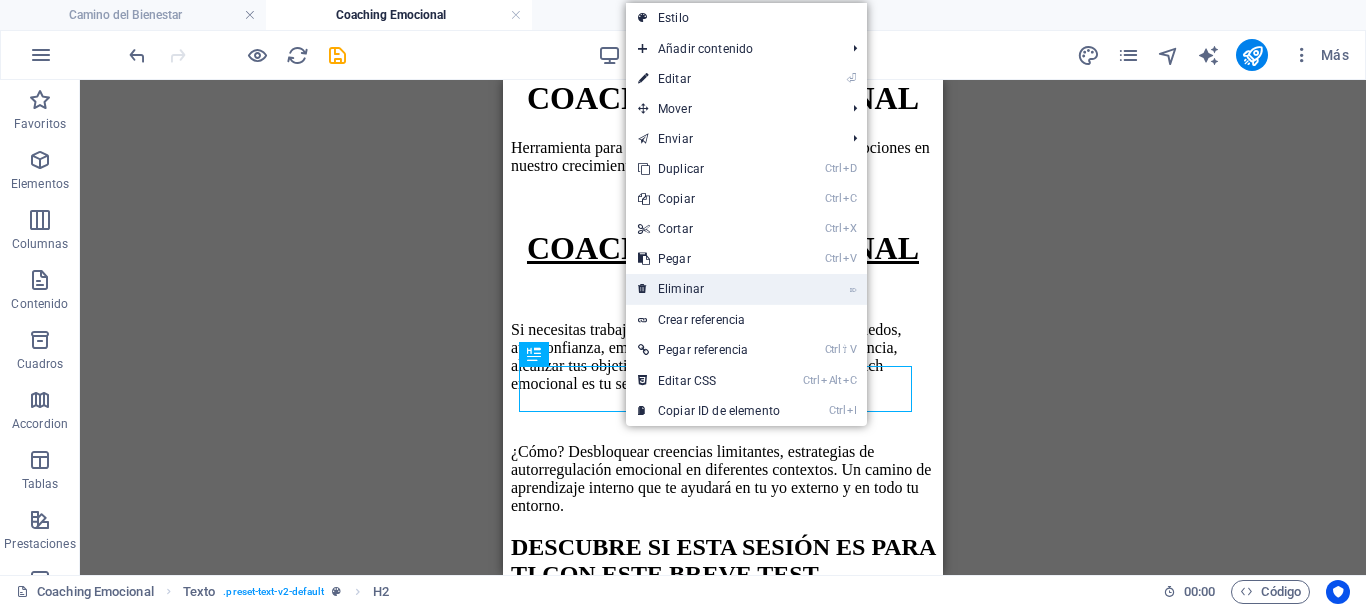 click on "⌦  Eliminar" at bounding box center [709, 289] 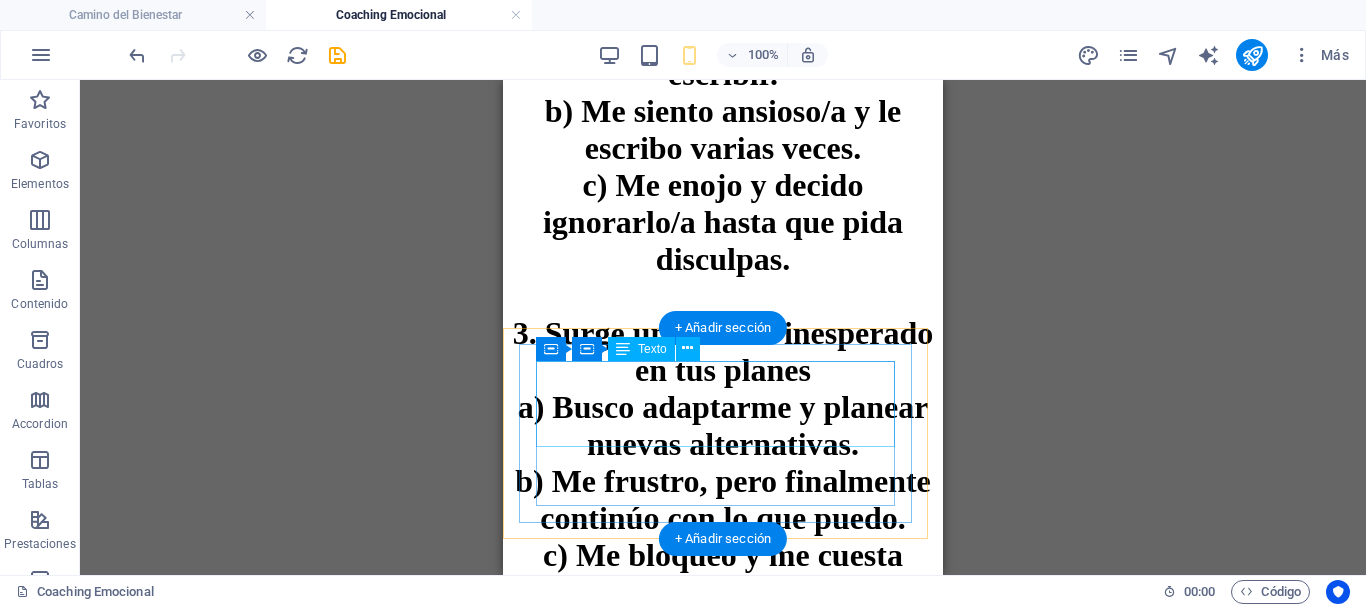 scroll, scrollTop: 2100, scrollLeft: 0, axis: vertical 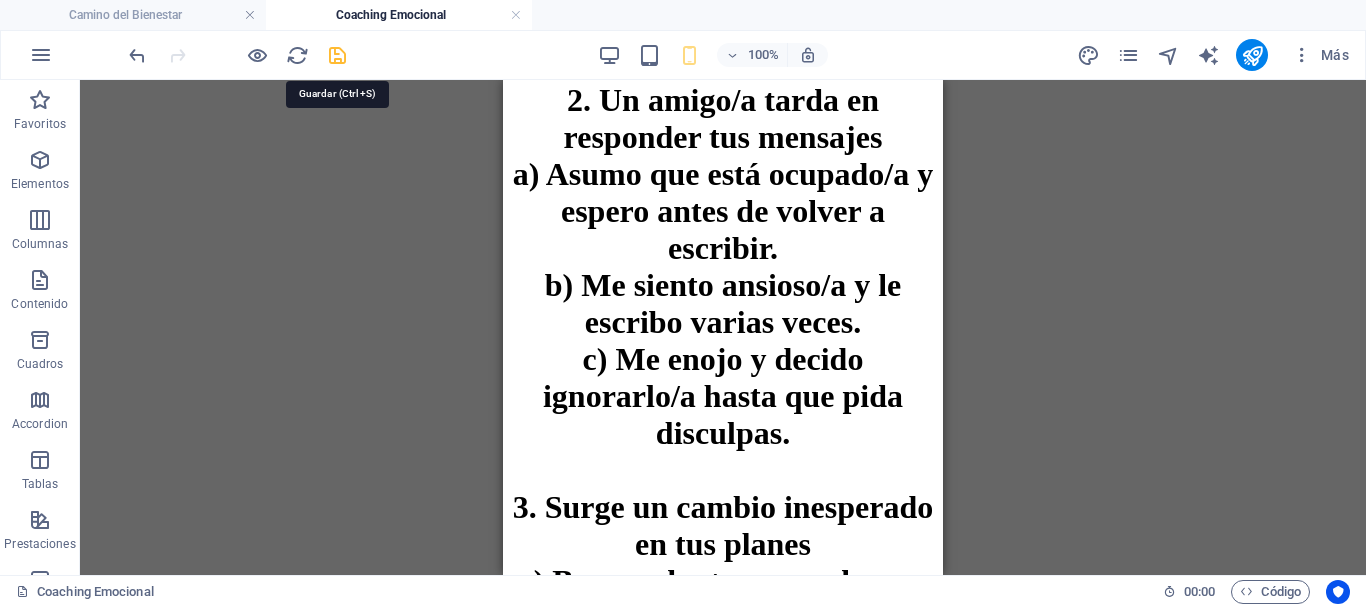 click at bounding box center (337, 55) 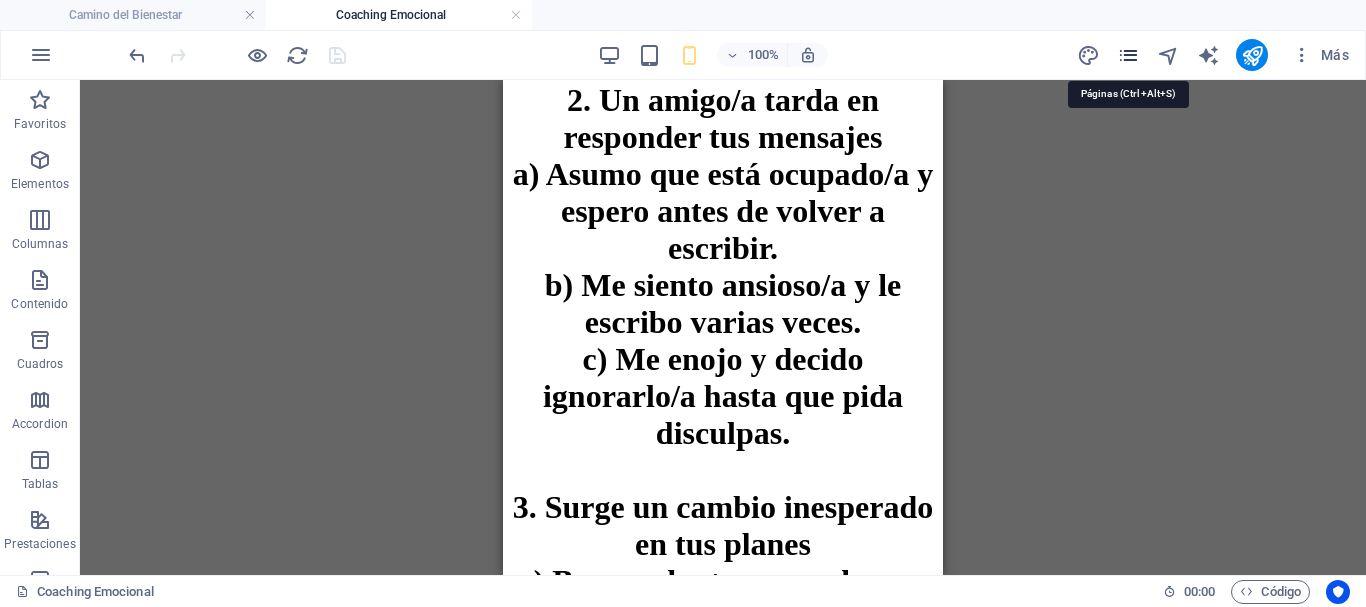 click at bounding box center (1128, 55) 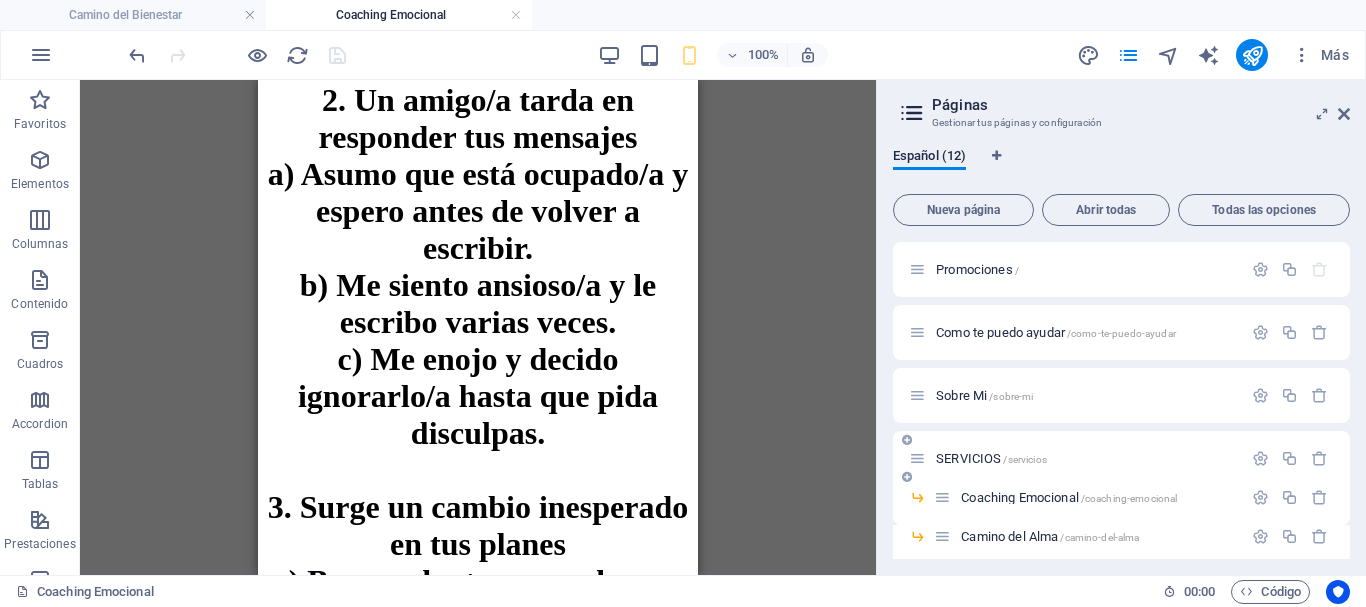 scroll, scrollTop: 100, scrollLeft: 0, axis: vertical 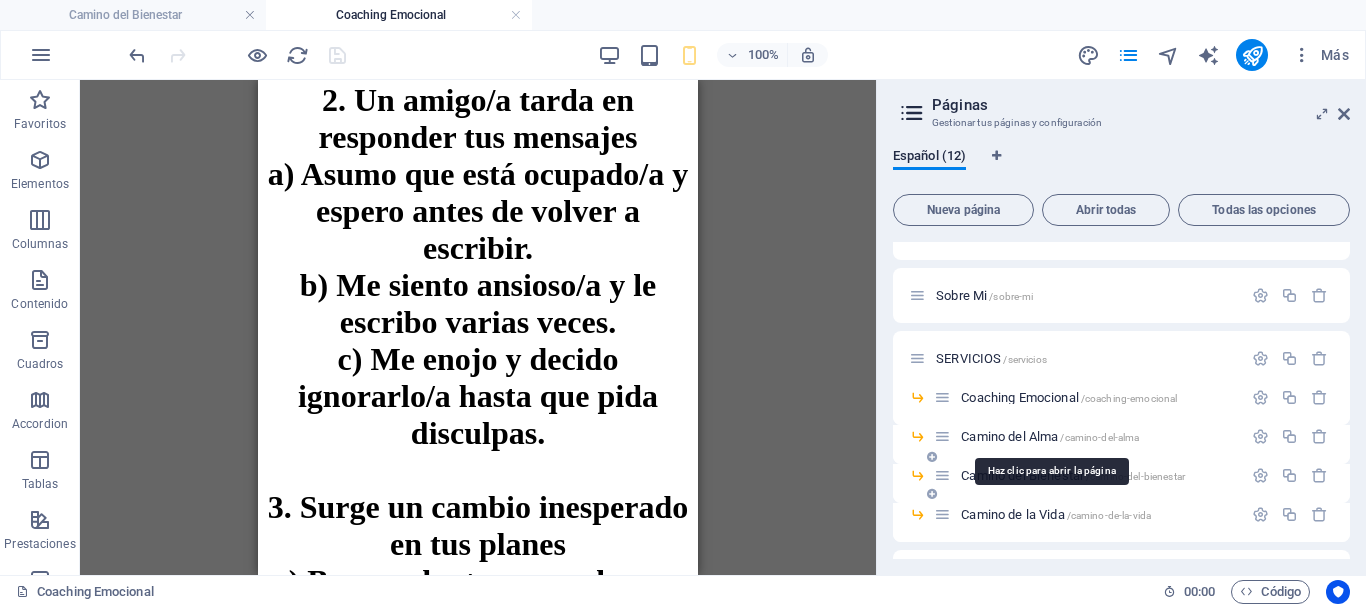 click on "Camino del Alma /camino-del-alma" at bounding box center (1050, 436) 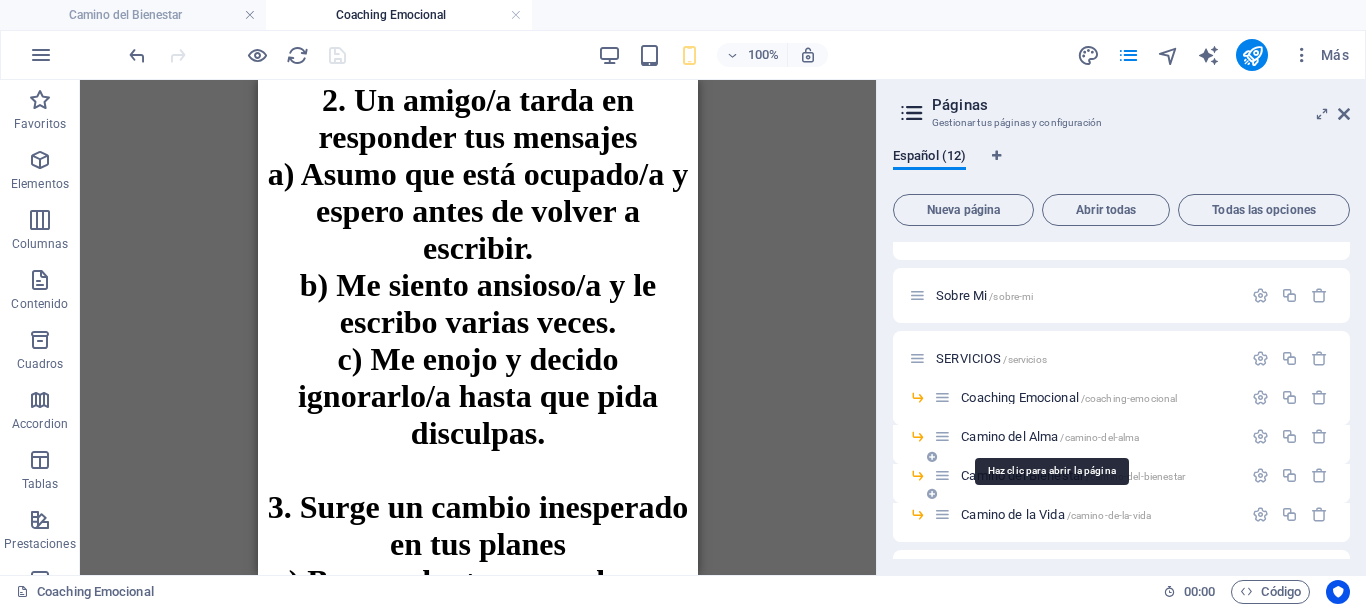 scroll, scrollTop: 0, scrollLeft: 0, axis: both 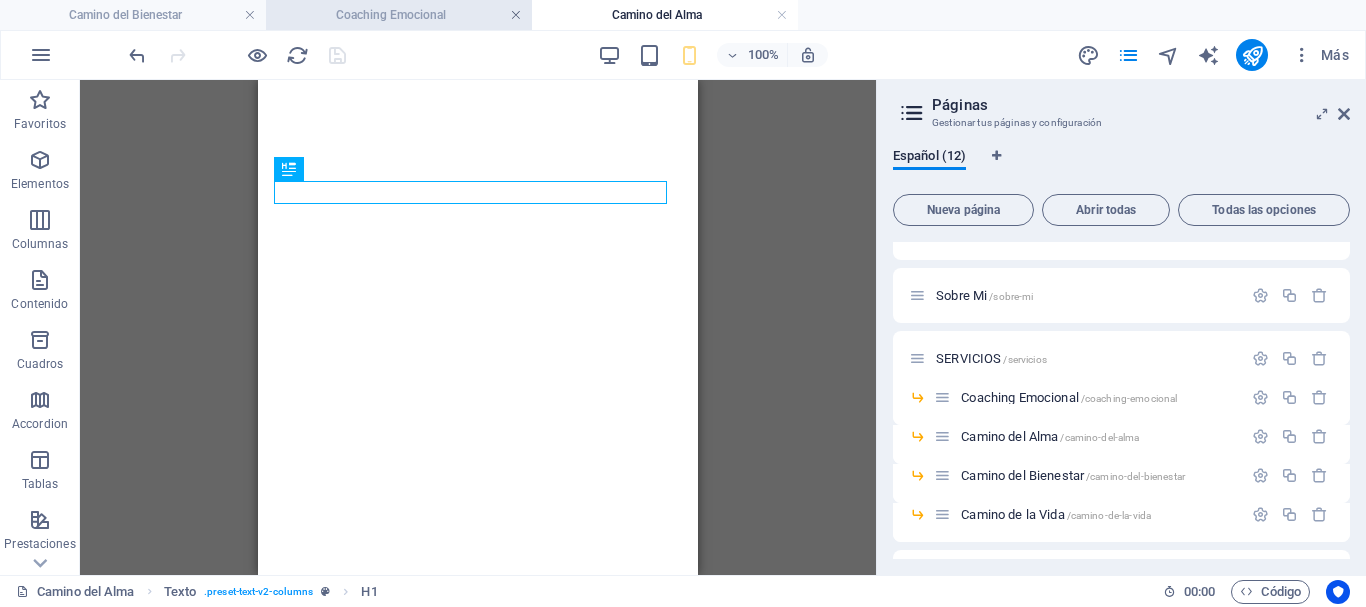click at bounding box center (516, 15) 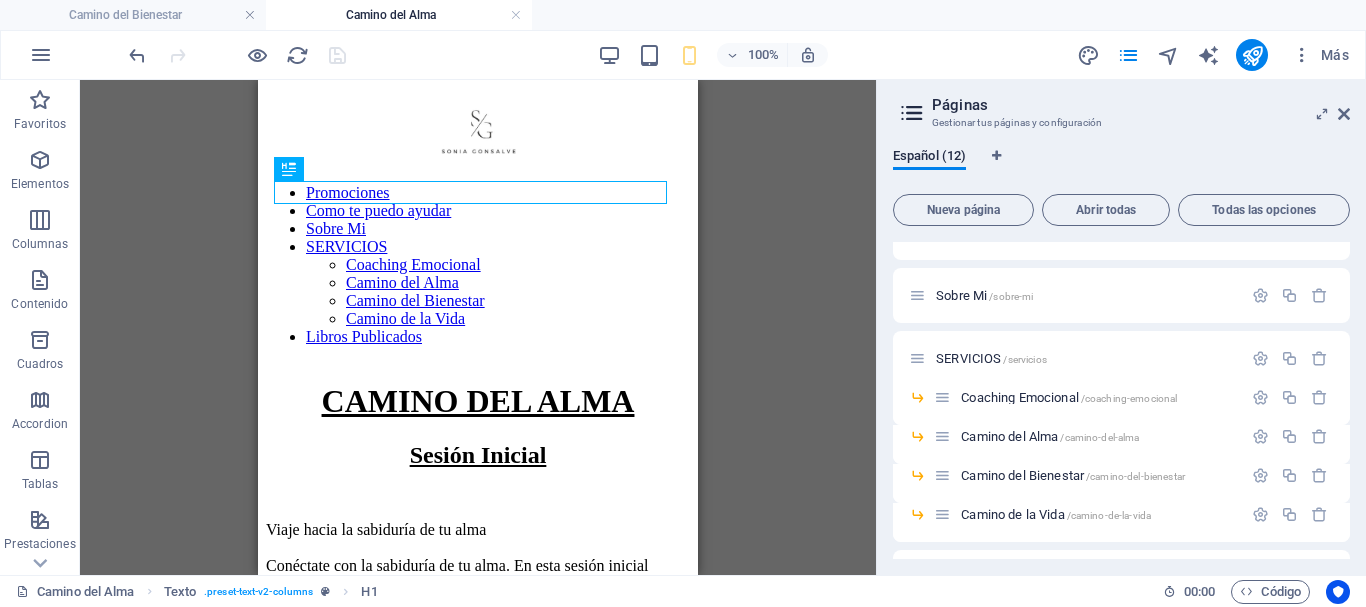 scroll, scrollTop: 0, scrollLeft: 0, axis: both 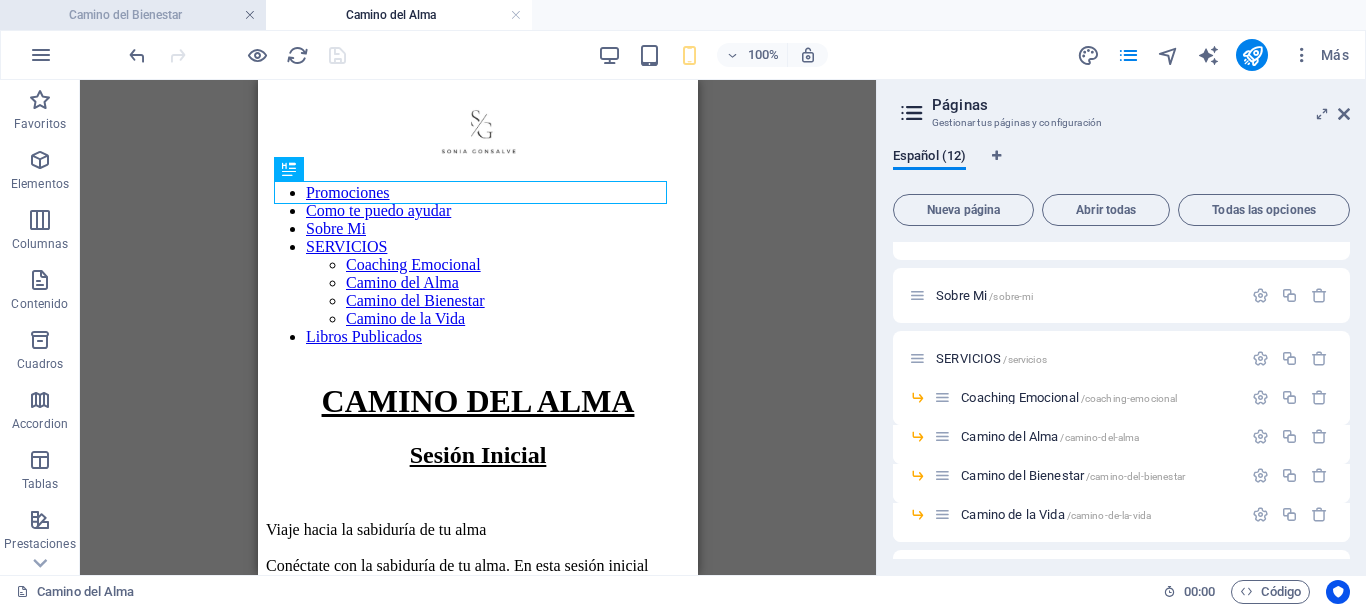 click at bounding box center (250, 15) 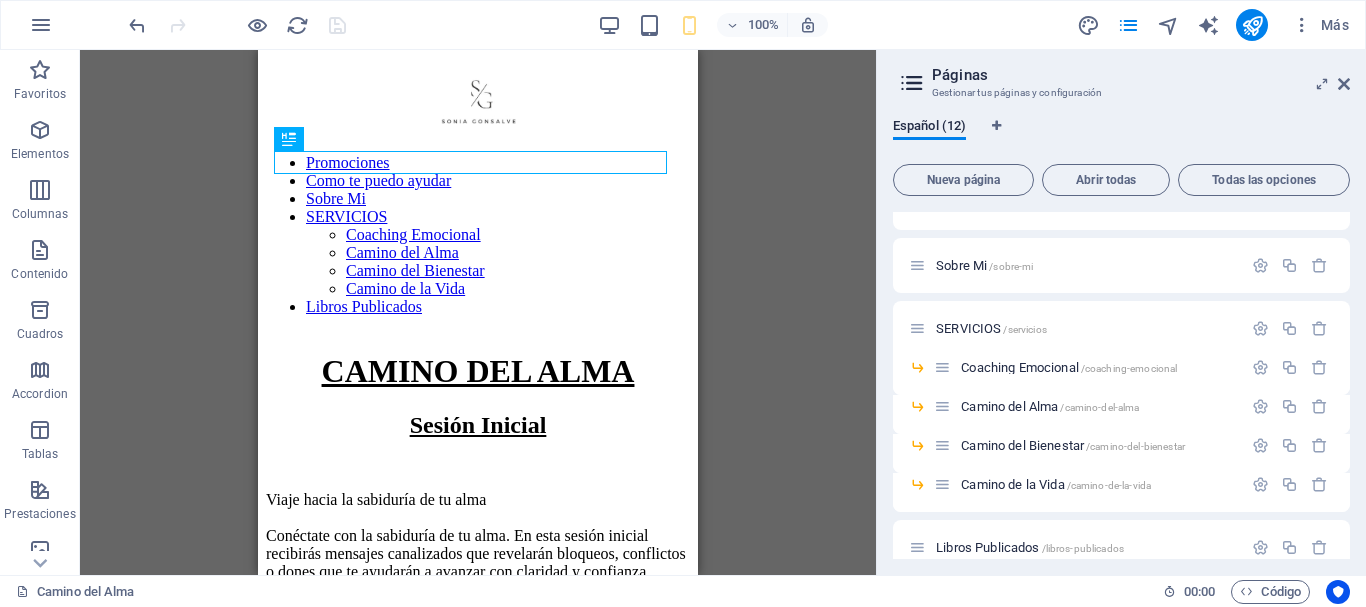 click on "Páginas" at bounding box center (1141, 75) 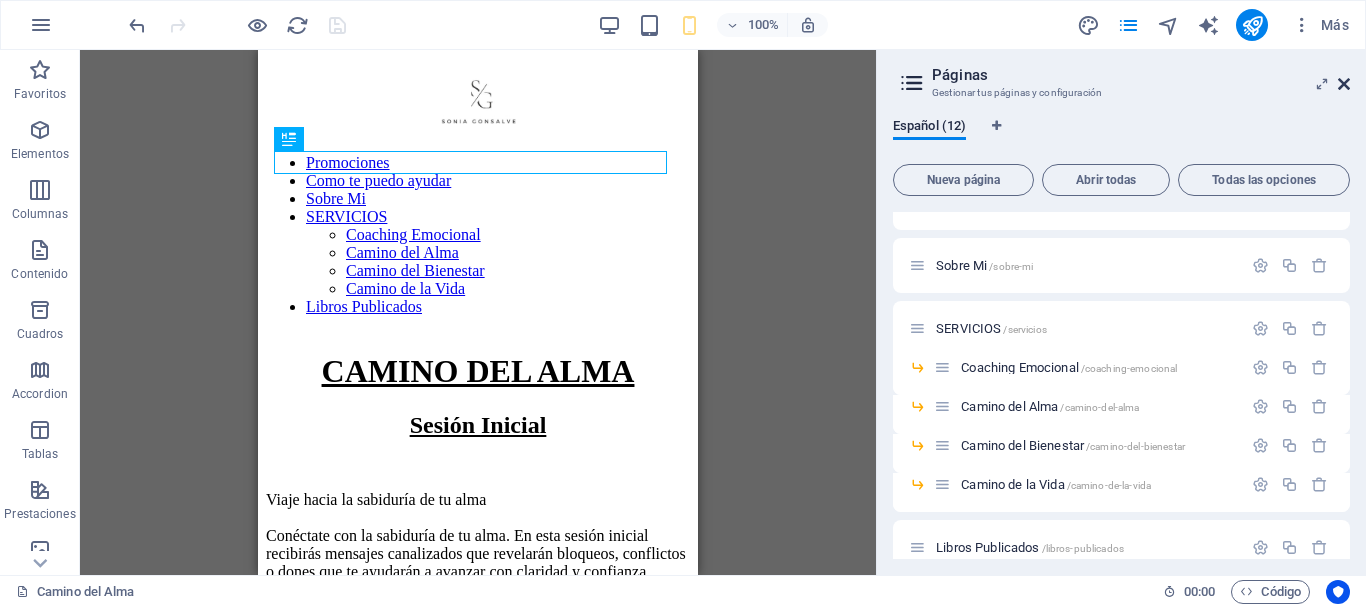 click at bounding box center (1344, 84) 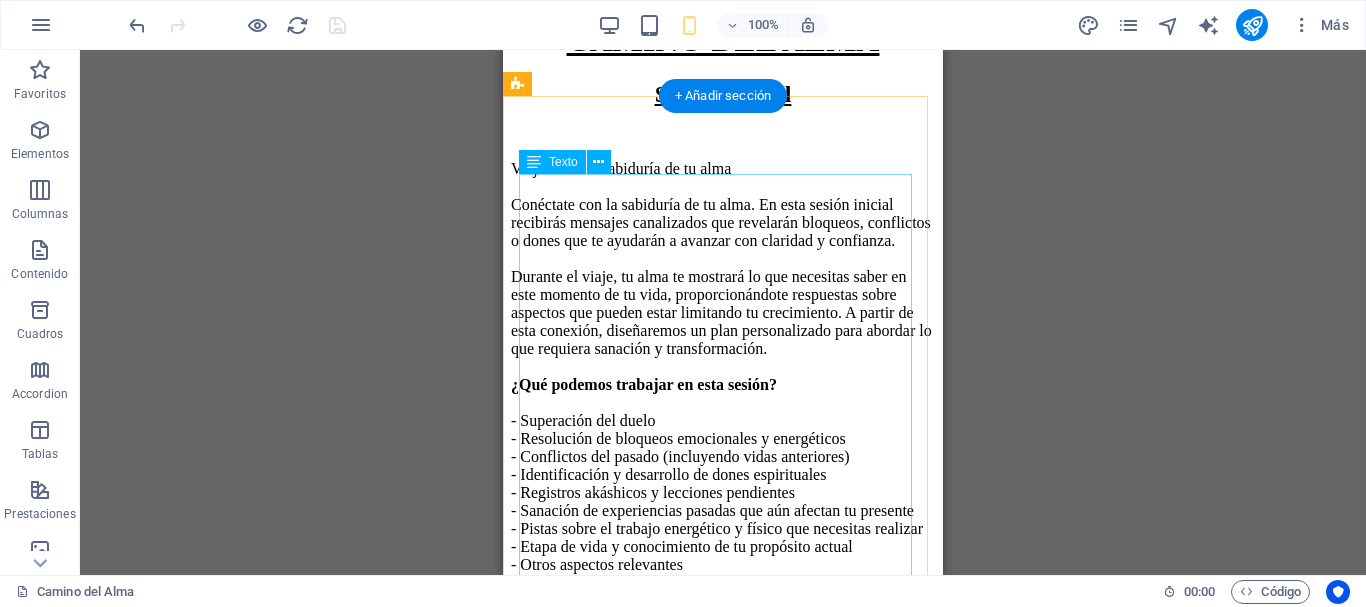 scroll, scrollTop: 0, scrollLeft: 0, axis: both 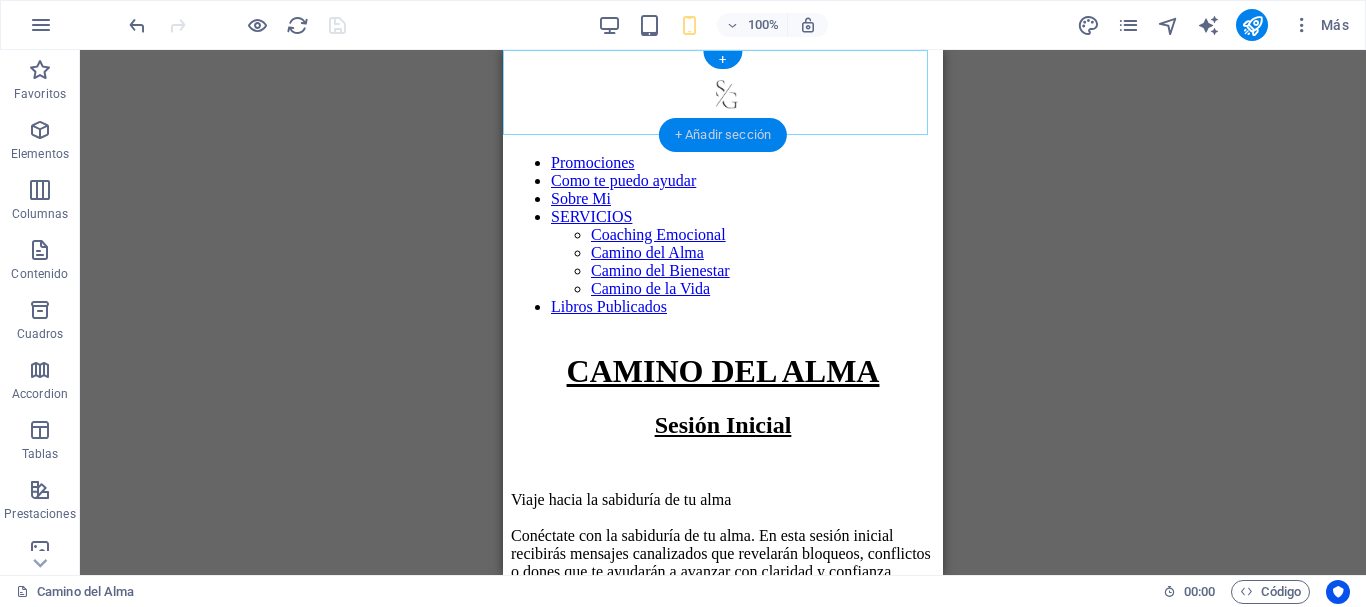 click on "+ Añadir sección" at bounding box center [723, 135] 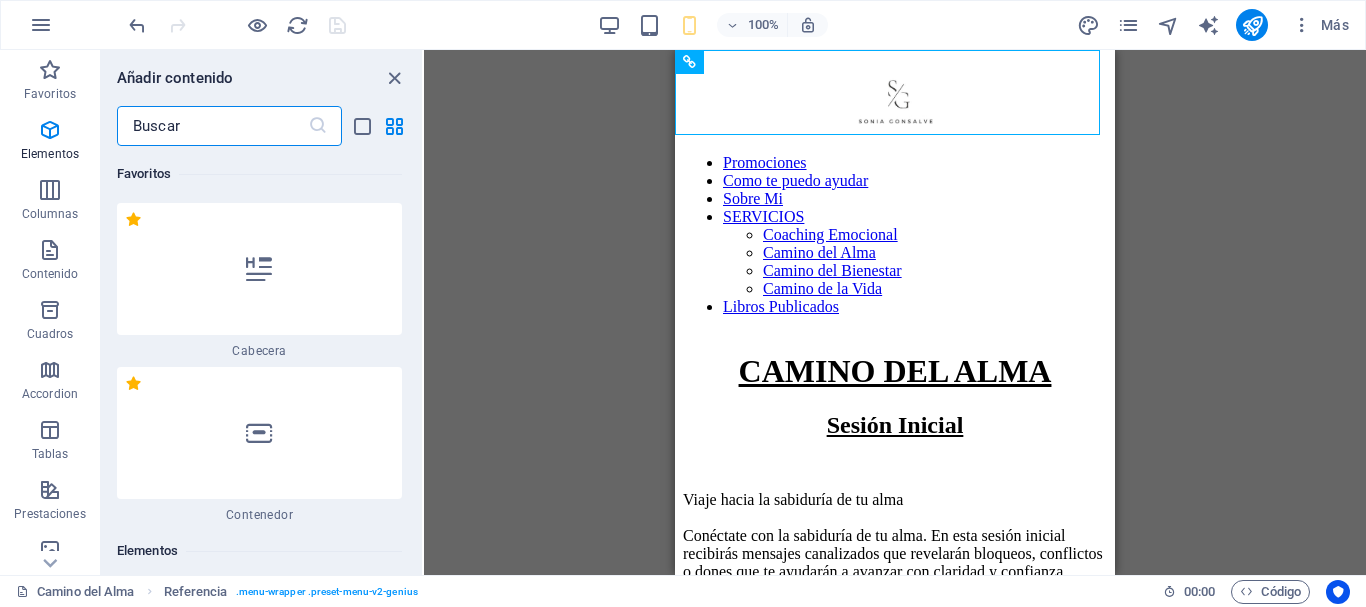 scroll, scrollTop: 6808, scrollLeft: 0, axis: vertical 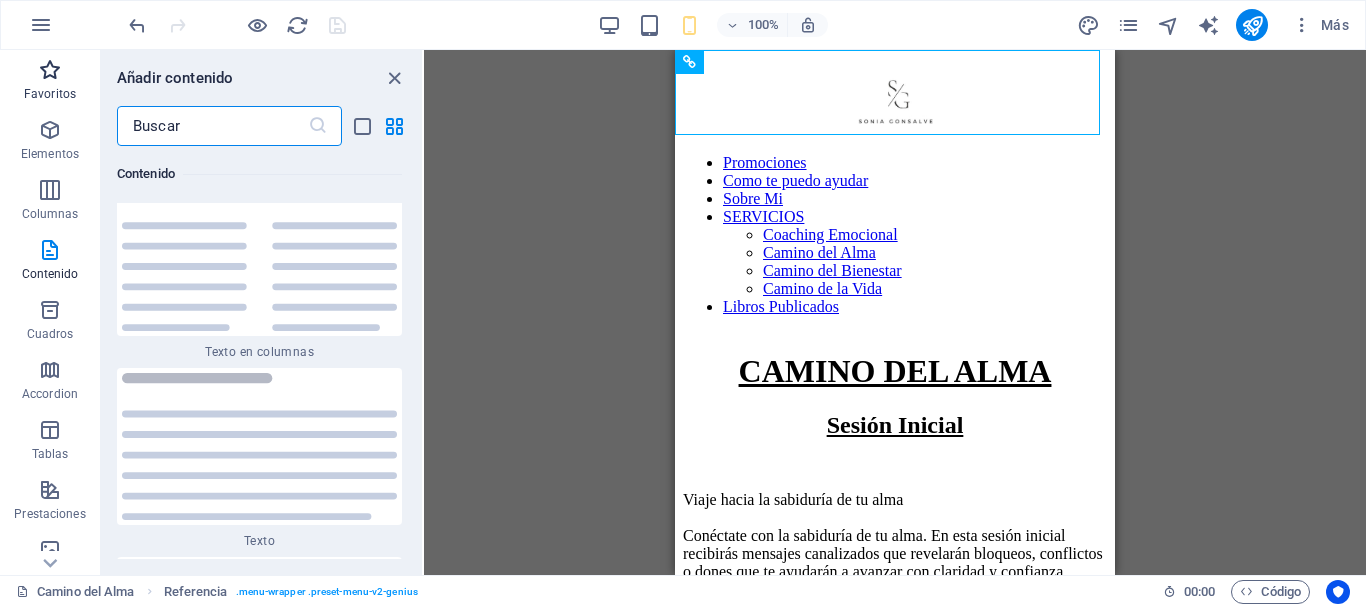 click on "Favoritos" at bounding box center [50, 94] 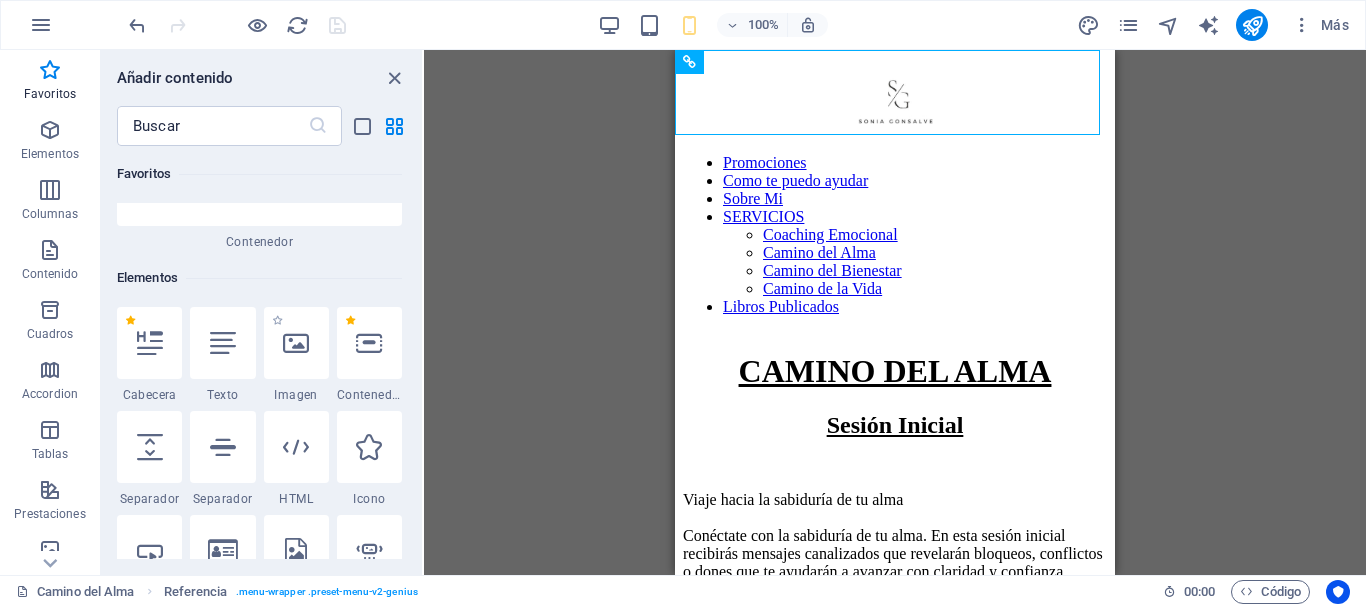 scroll, scrollTop: 300, scrollLeft: 0, axis: vertical 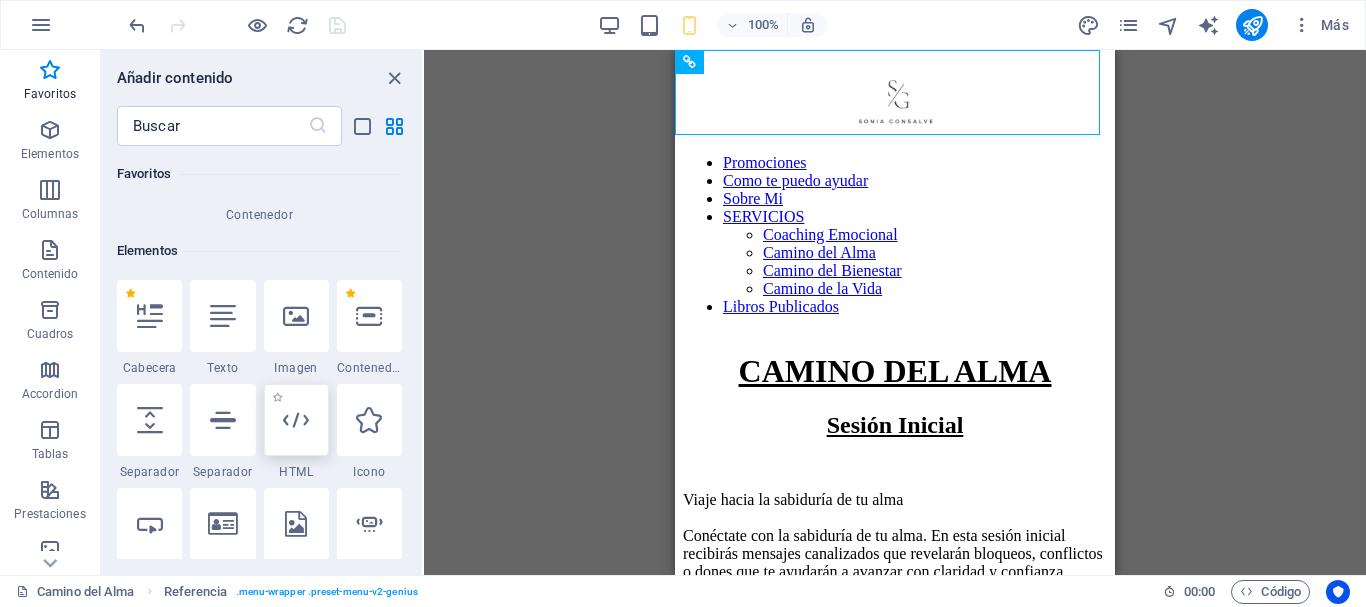 click at bounding box center [296, 420] 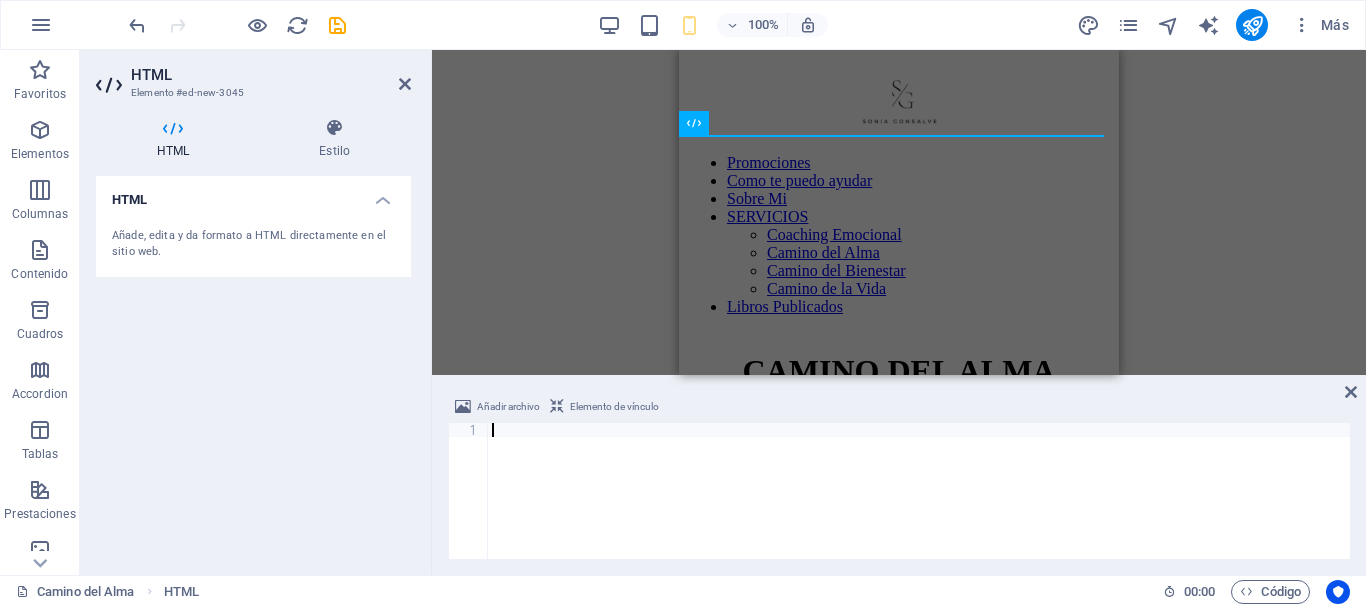 type on "<iframe width="560" height="315" src="https://www.youtube.com/embed/videoseries?si=jjZM7qq0A71a1S8M&amp;list=PLoq6eq6KlDzN3KRipaPfDddrFkkQTzdH4" title="YouTube video player" frameborder="0" allow="accelerometer; autoplay; clipboard-write; encrypted-media; gyroscope; picture-in-picture; web-share" referrerpolicy="strict-origin-when-cross-origin" allowfullscreen></iframe>" 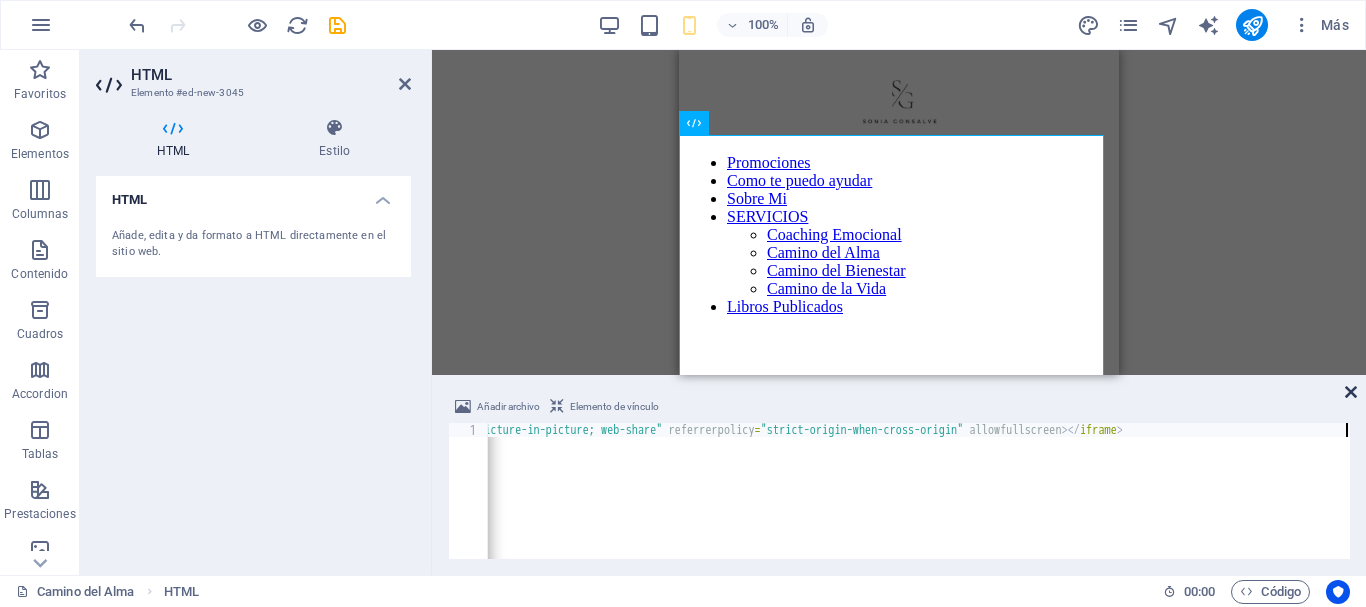 click at bounding box center (1351, 392) 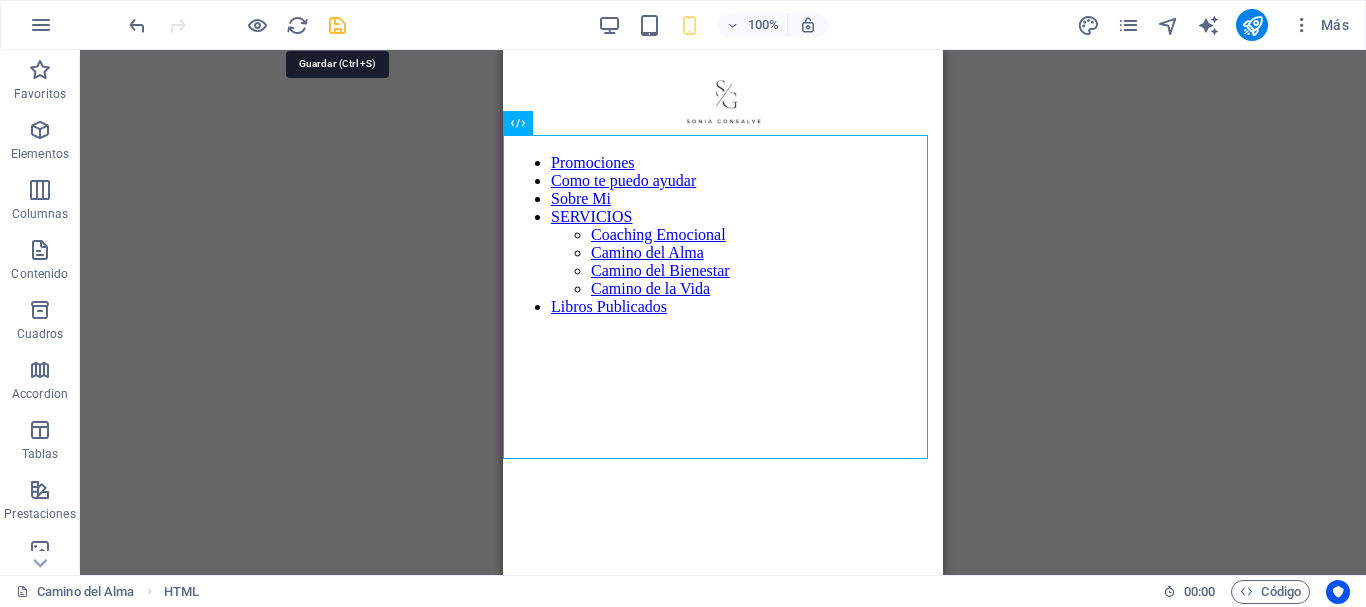 click at bounding box center [337, 25] 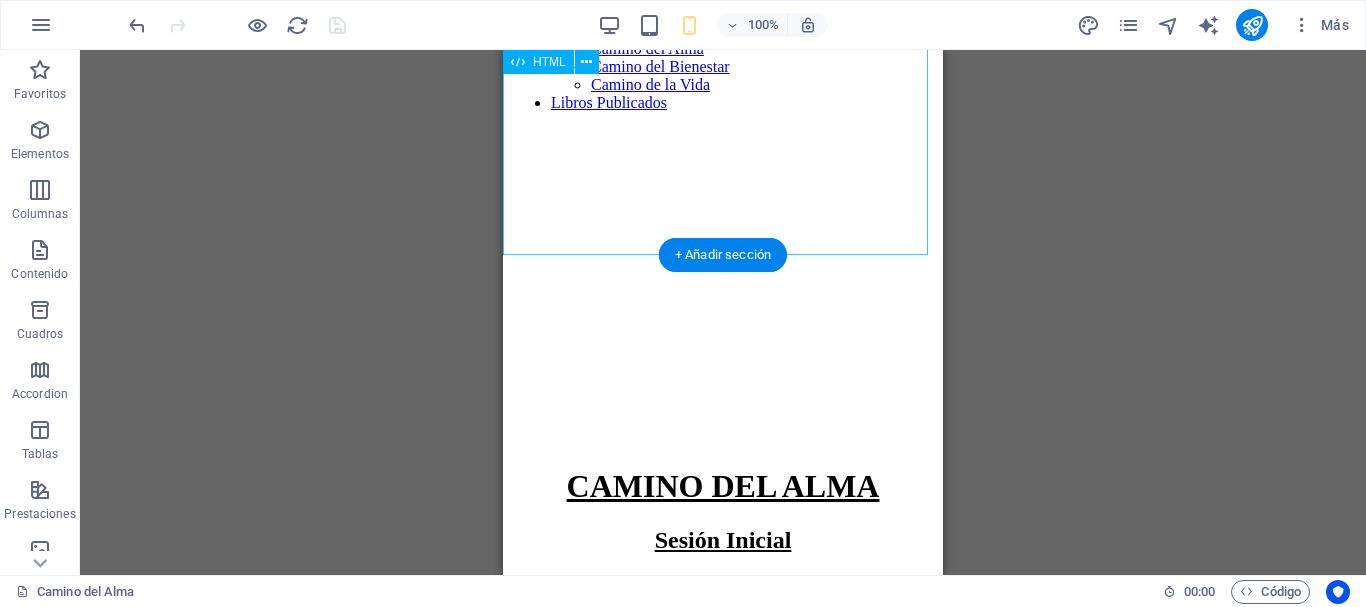 scroll, scrollTop: 0, scrollLeft: 0, axis: both 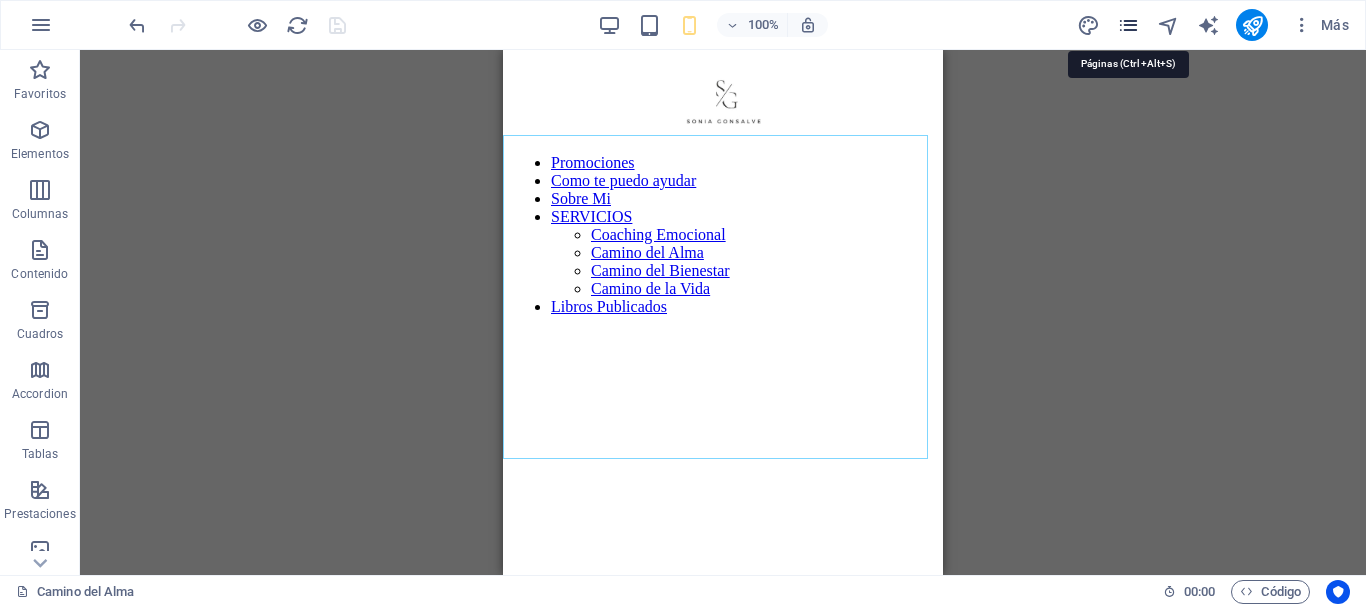 click at bounding box center [1128, 25] 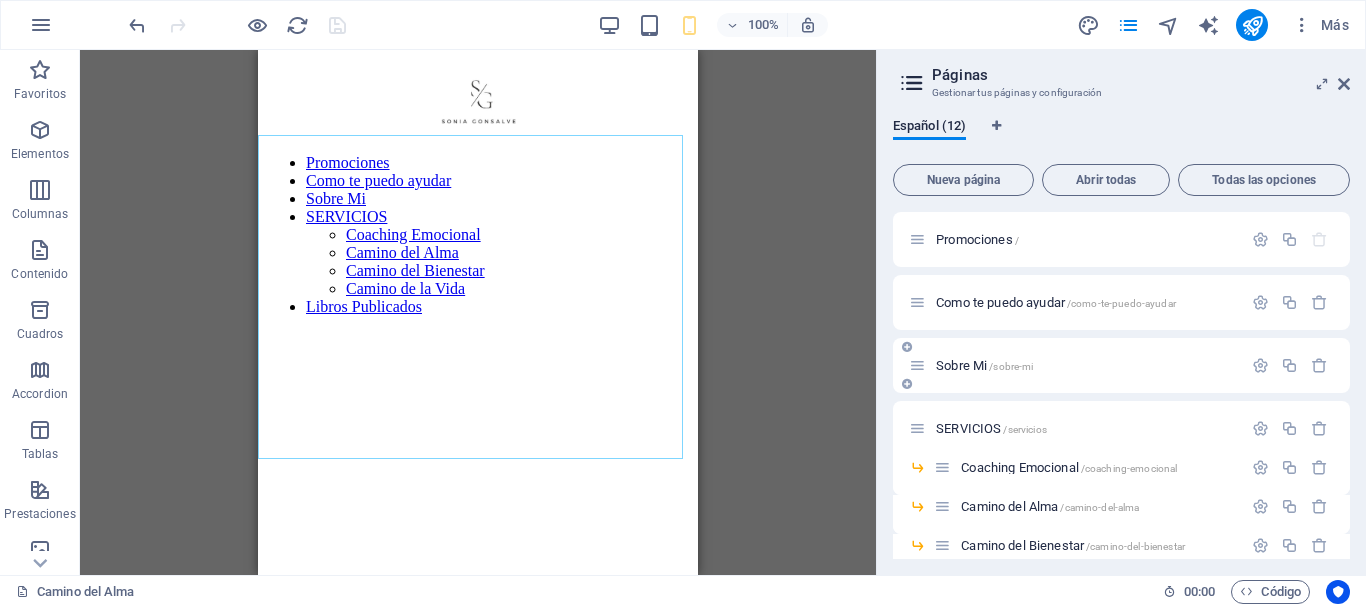 scroll, scrollTop: 100, scrollLeft: 0, axis: vertical 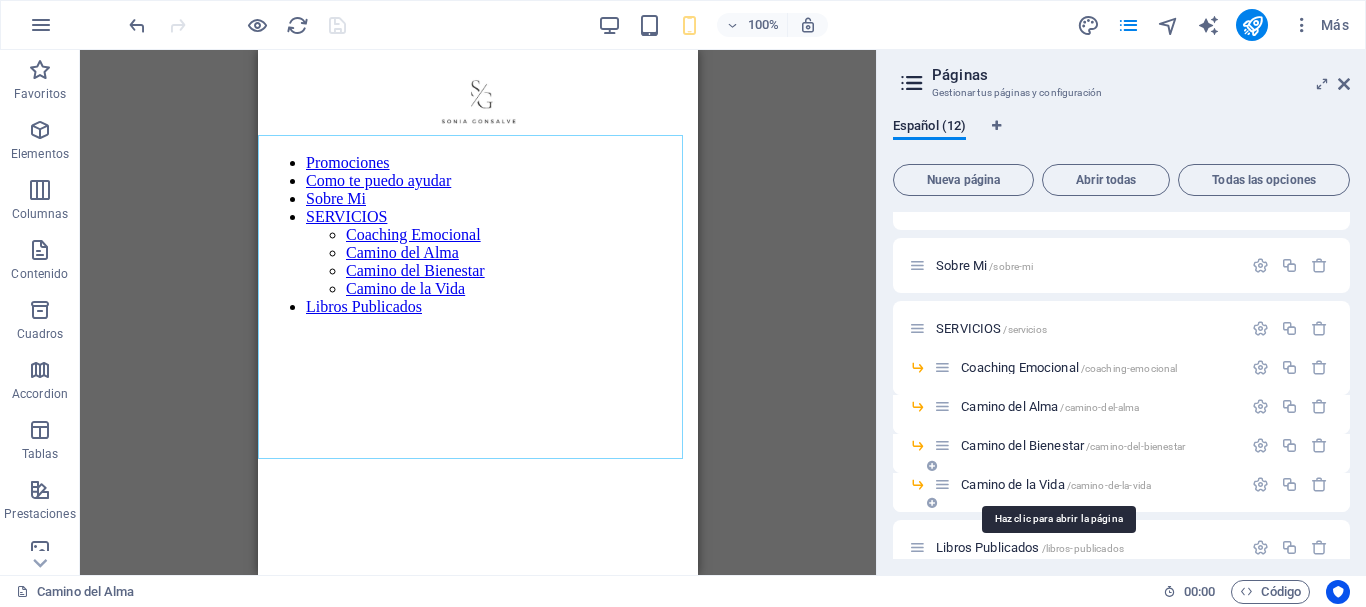 click on "Camino de la Vida /camino-de-la-vida" at bounding box center (1056, 484) 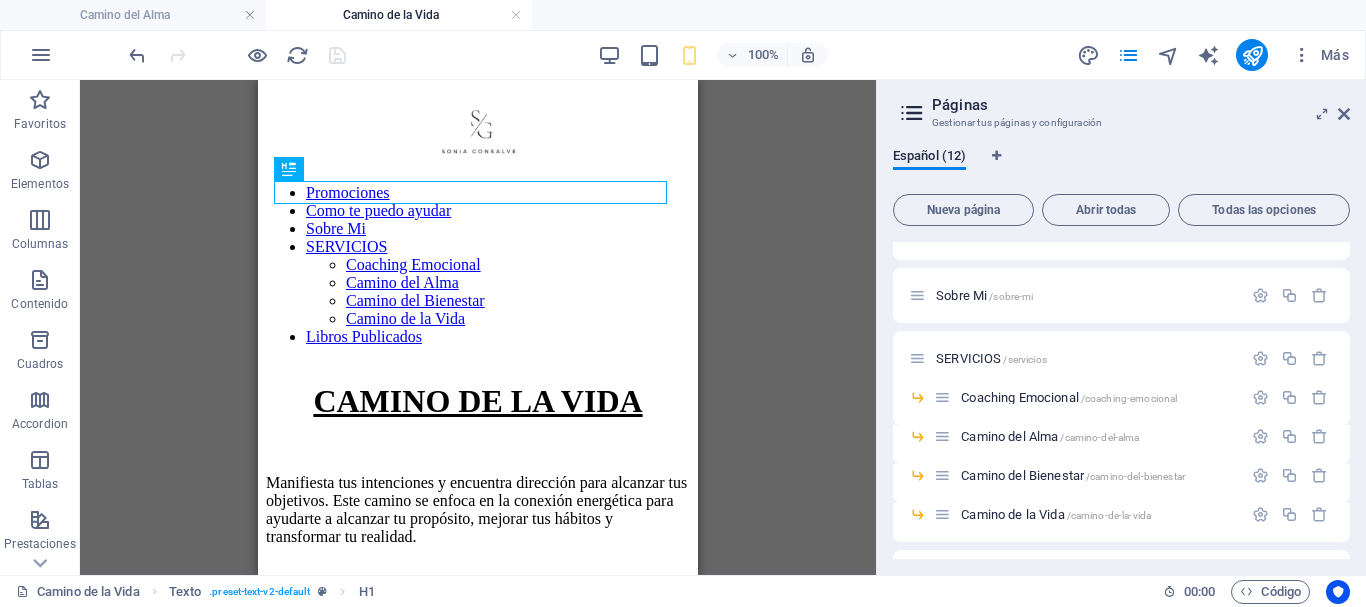 scroll, scrollTop: 0, scrollLeft: 0, axis: both 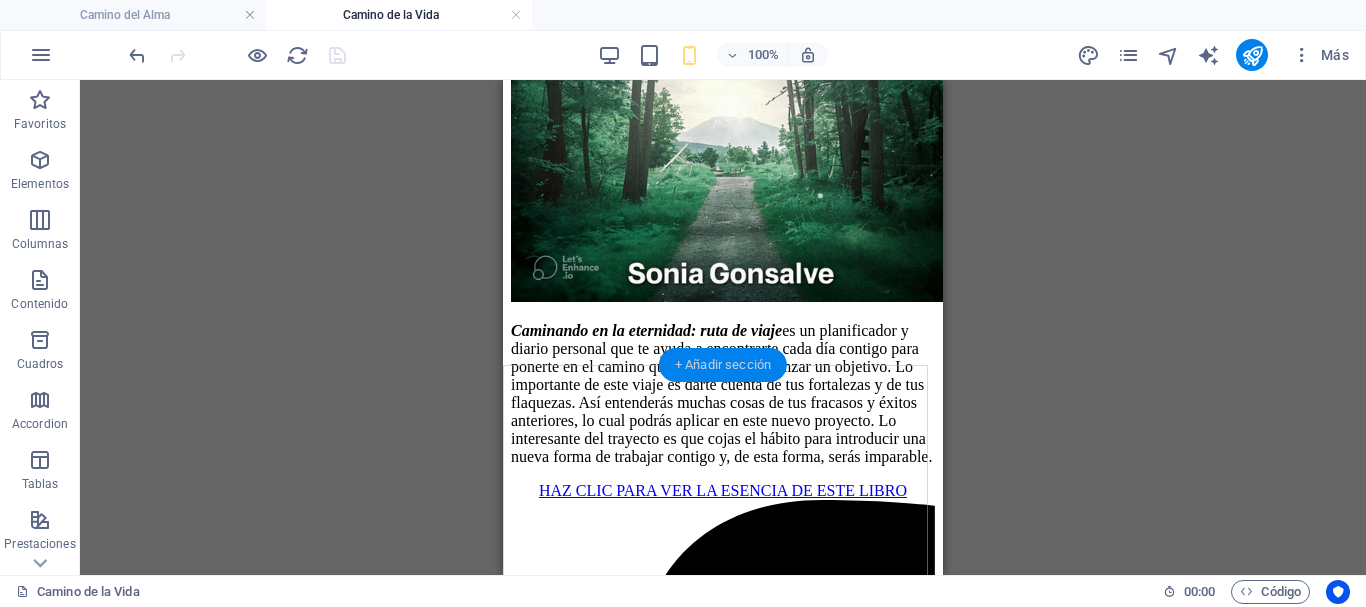click on "+ Añadir sección" at bounding box center (723, 365) 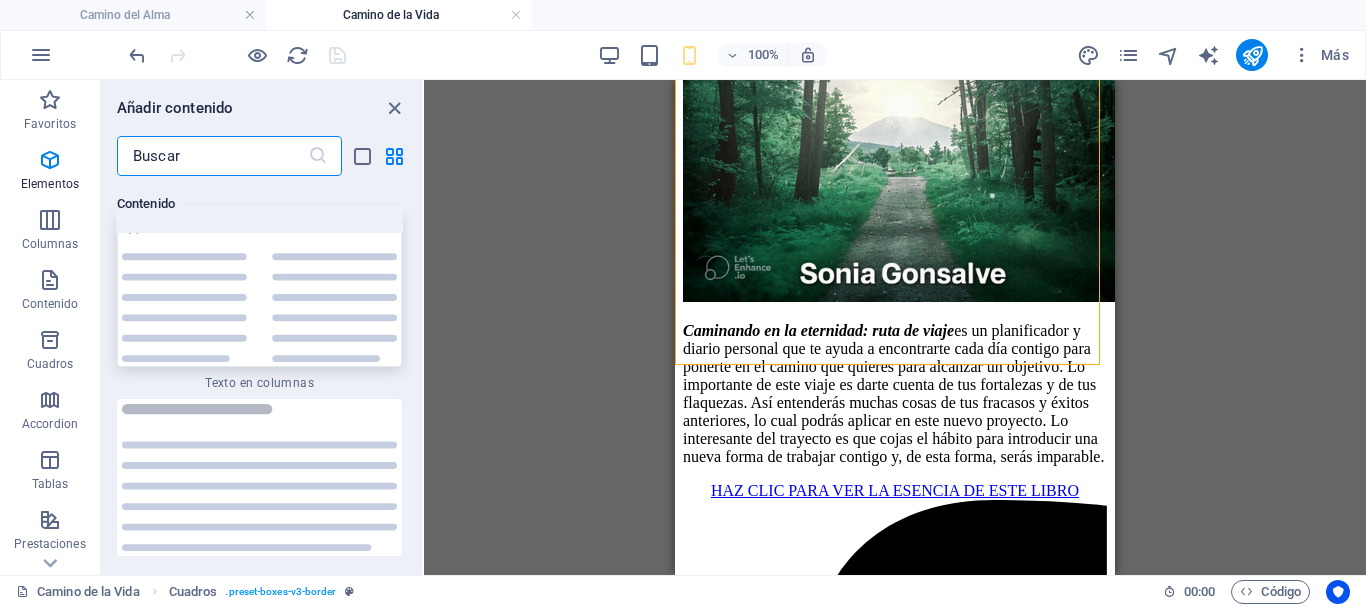 scroll, scrollTop: 6808, scrollLeft: 0, axis: vertical 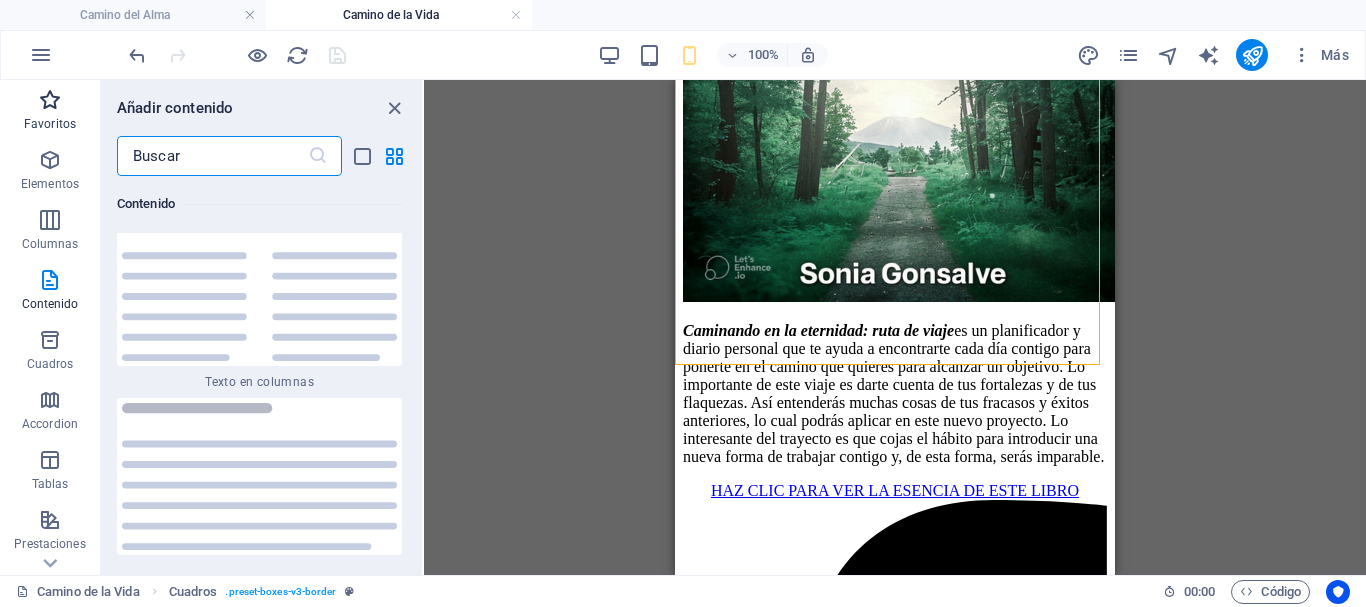 click on "Favoritos" at bounding box center (50, 112) 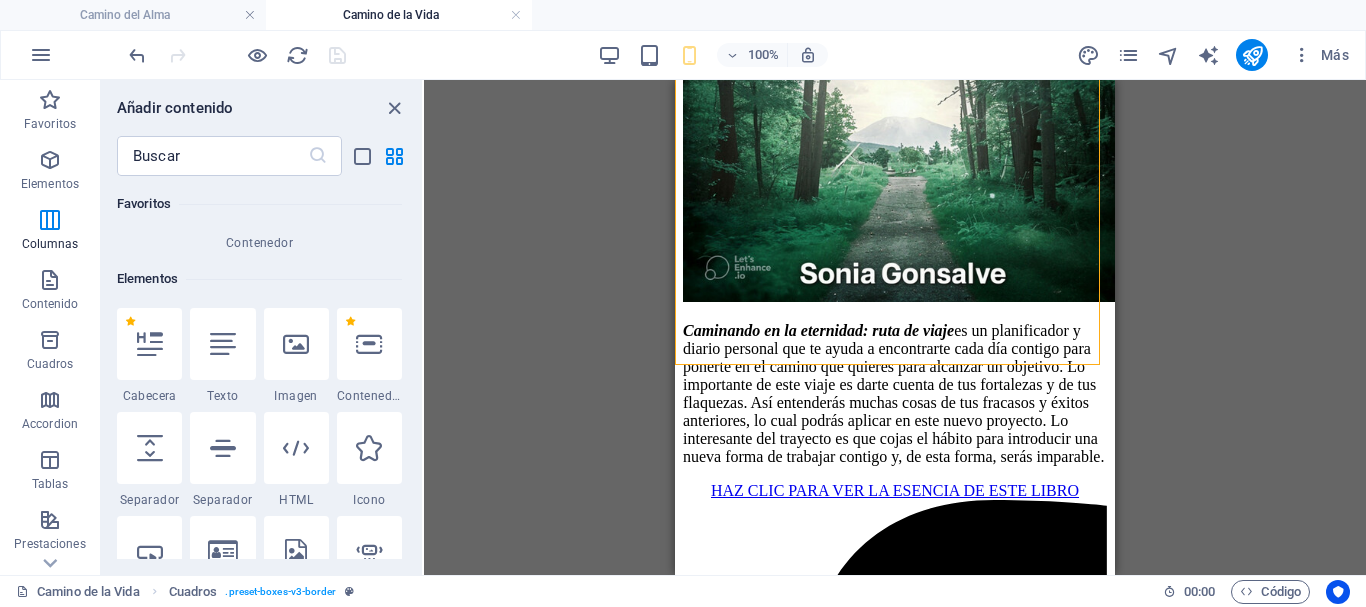 scroll, scrollTop: 400, scrollLeft: 0, axis: vertical 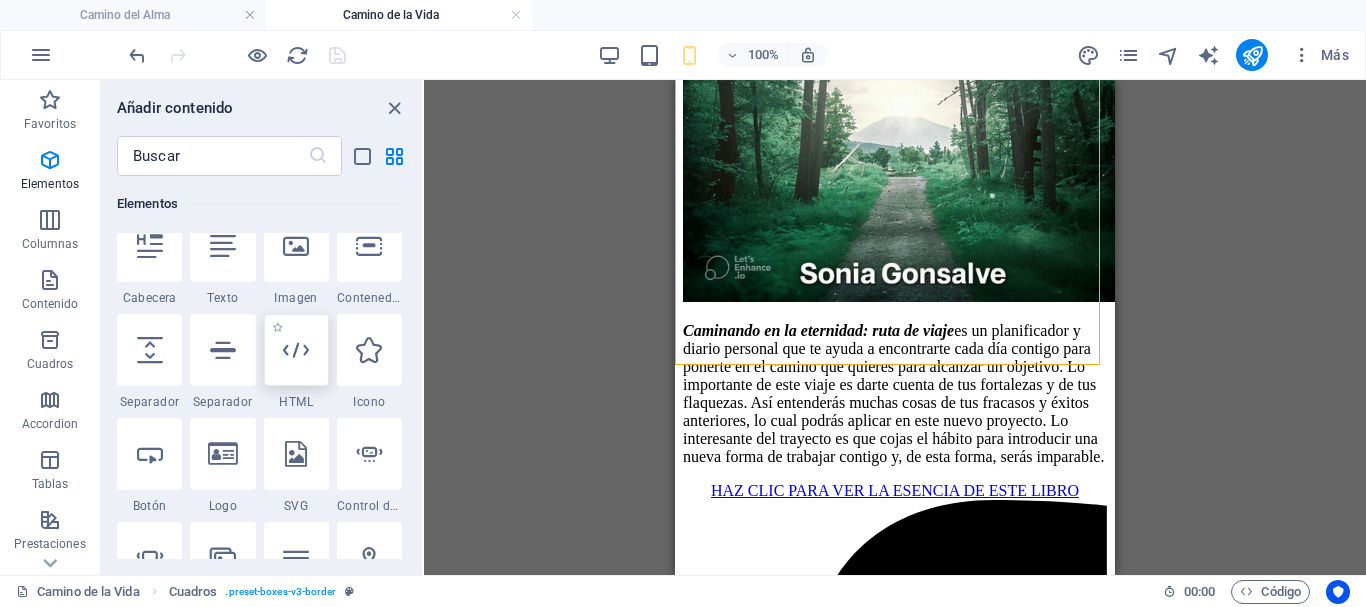 click at bounding box center (296, 350) 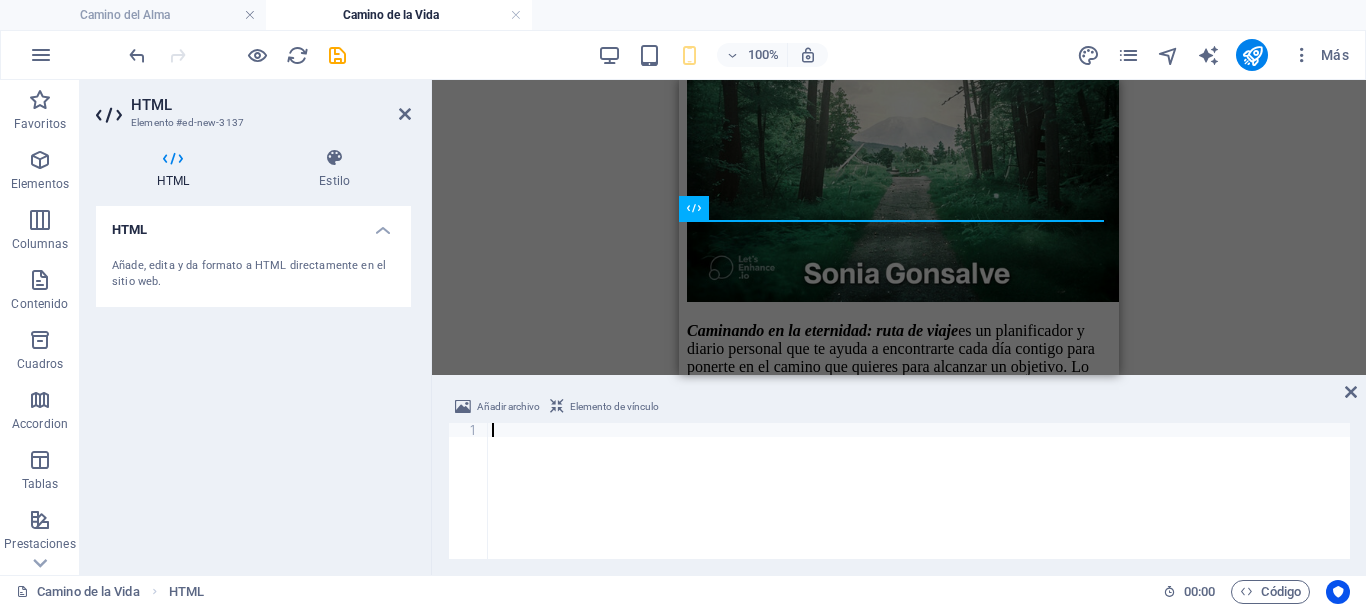 scroll, scrollTop: 2445, scrollLeft: 0, axis: vertical 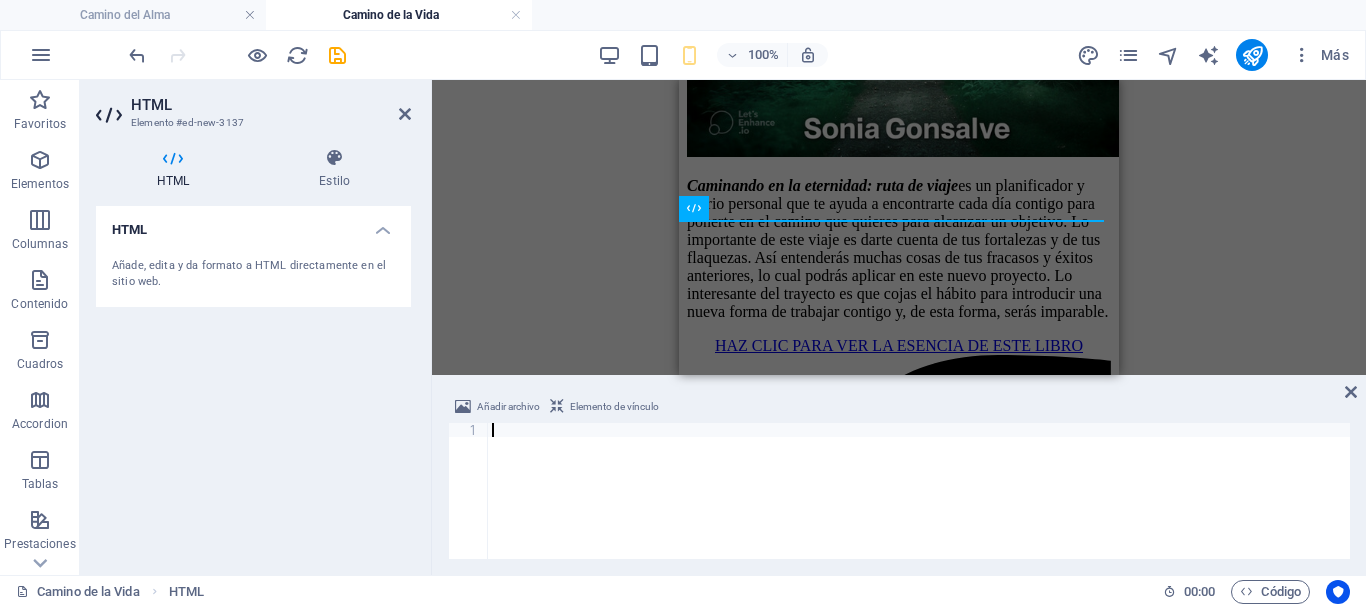 type on "<iframe width="560" height="315" src="https://www.youtube.com/embed/videoseries?si=jb7AMuLXGq-nIGxH&amp;list=PLoq6eq6KlDzNOaLuHCwtmx_iZLTFpLJpi" title="YouTube video player" frameborder="0" allow="accelerometer; autoplay; clipboard-write; encrypted-media; gyroscope; picture-in-picture; web-share" referrerpolicy="strict-origin-when-cross-origin" allowfullscreen></iframe>" 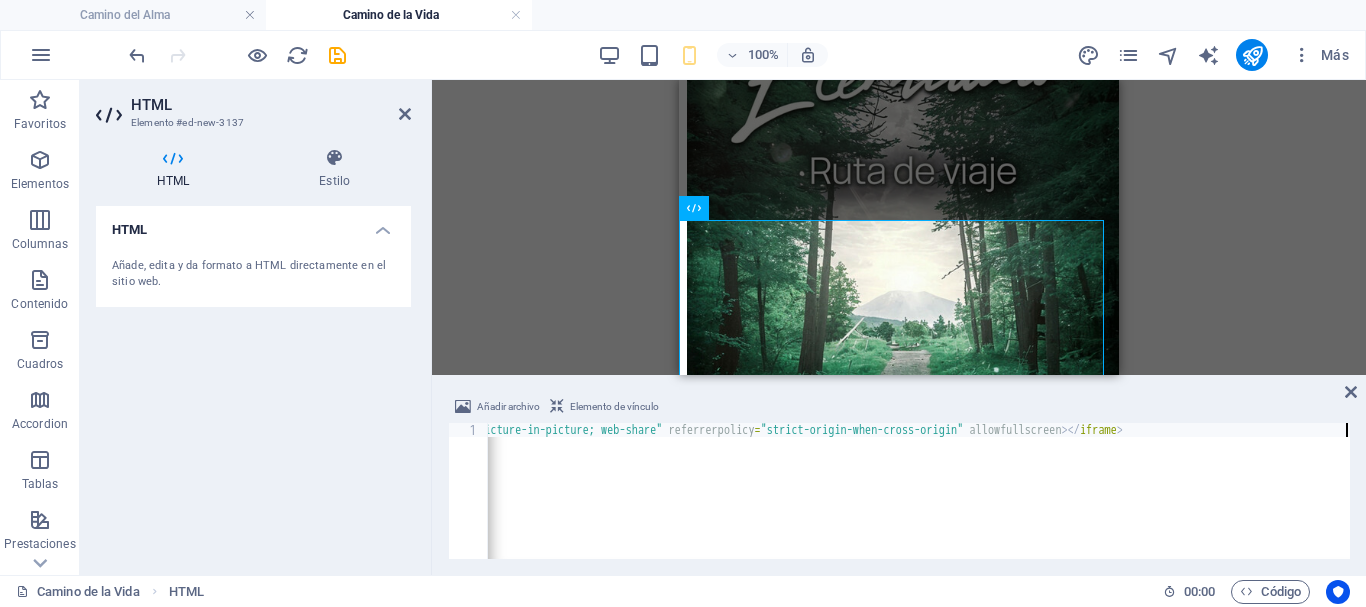 click at bounding box center (1351, 392) 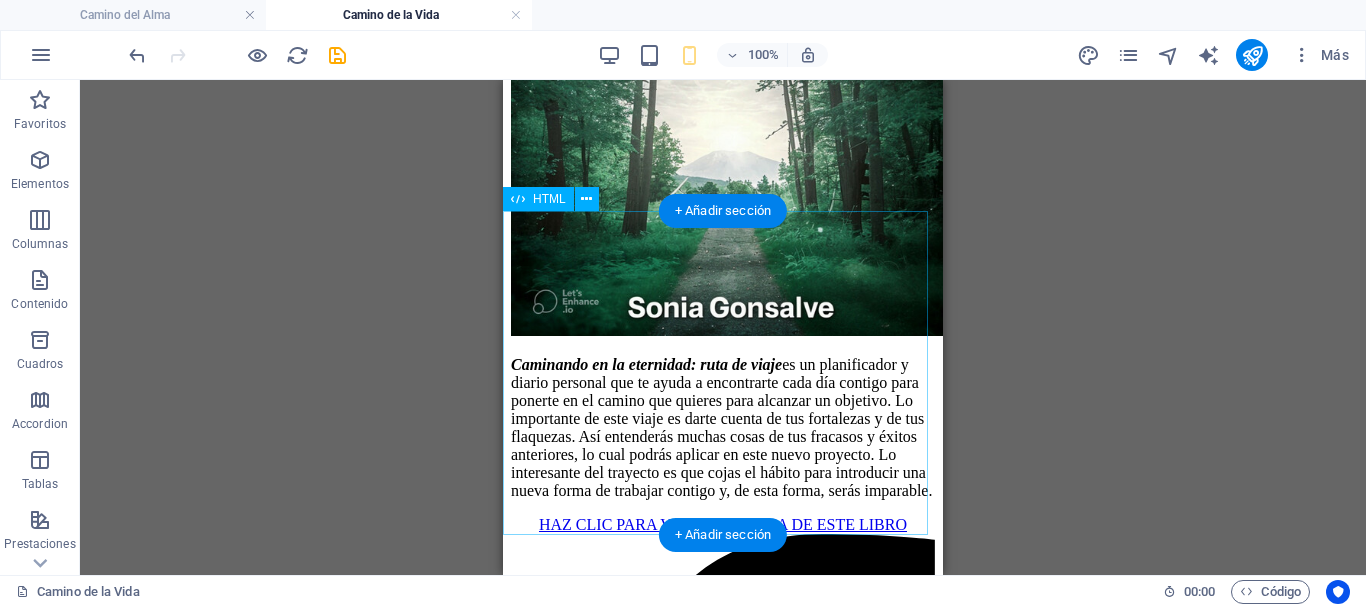 scroll, scrollTop: 2445, scrollLeft: 0, axis: vertical 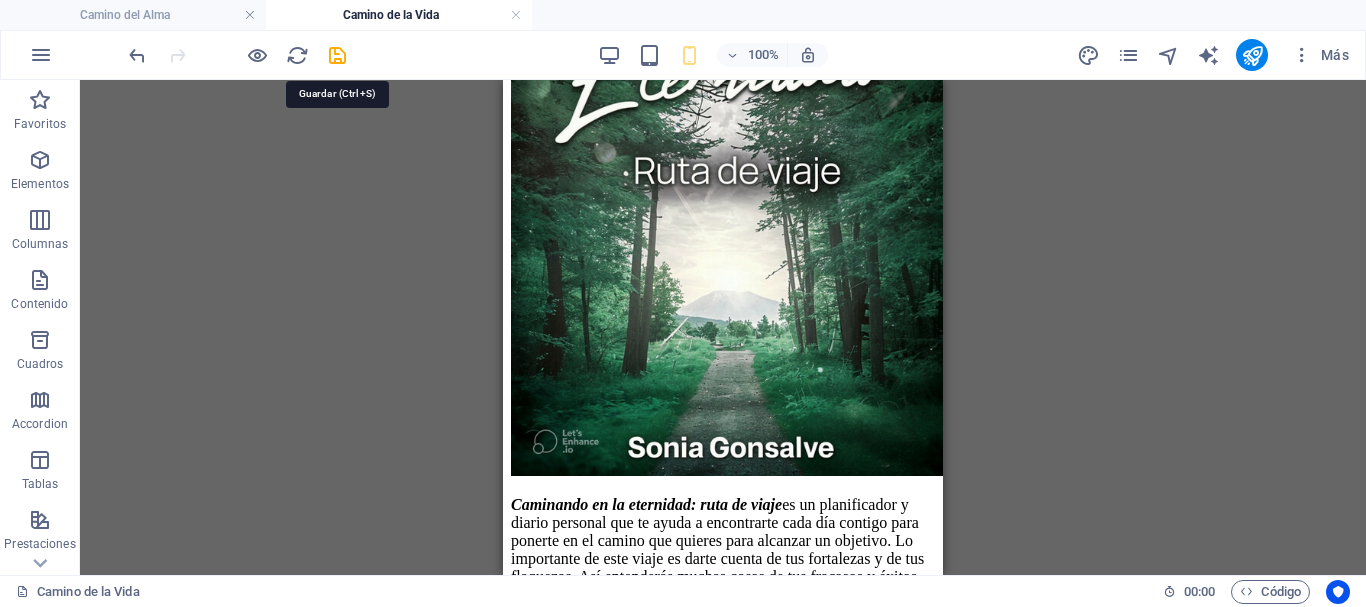 click at bounding box center [337, 55] 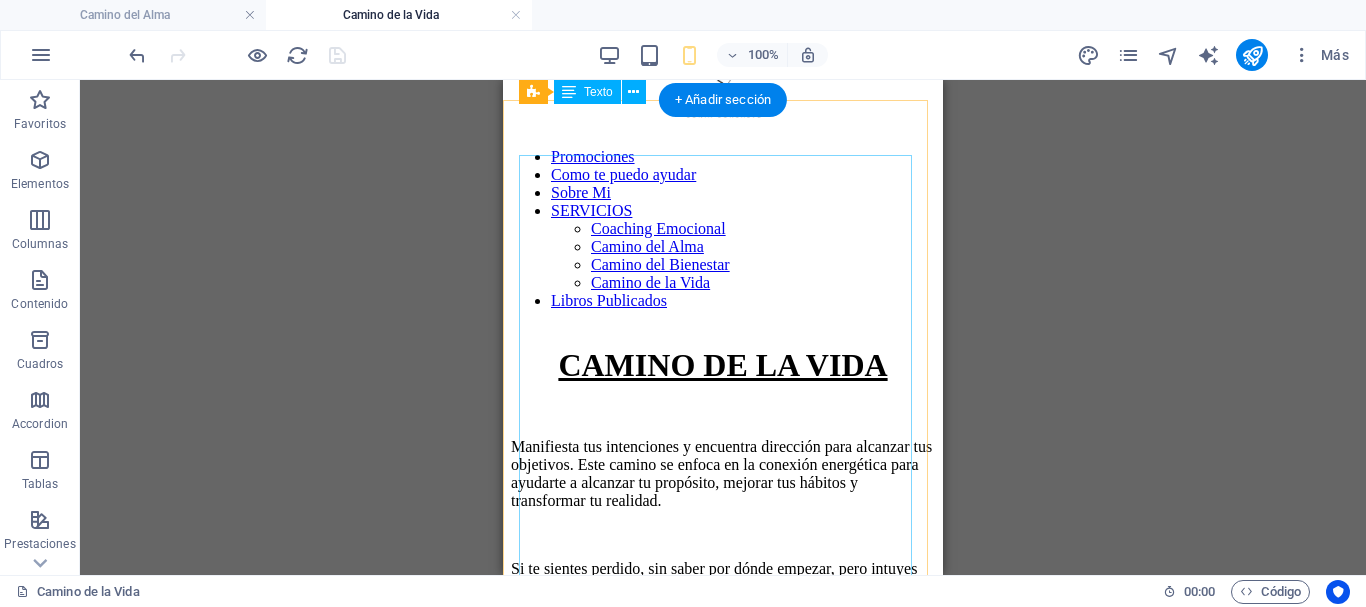 scroll, scrollTop: 0, scrollLeft: 0, axis: both 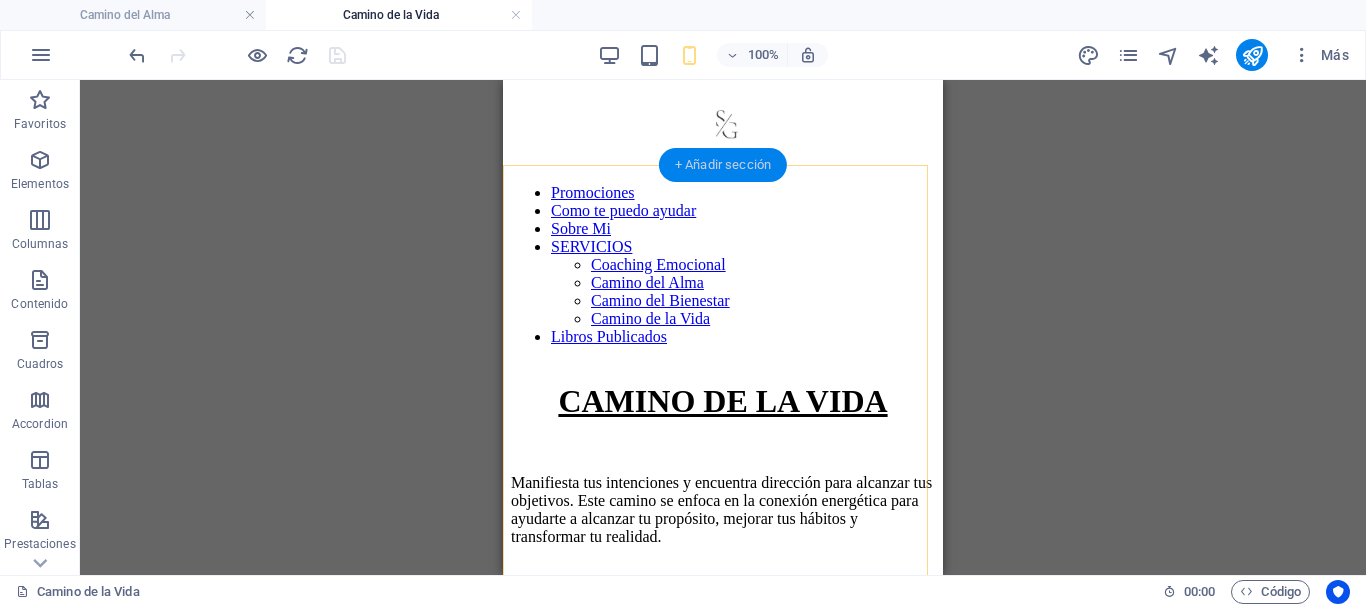 click on "+ Añadir sección" at bounding box center (723, 165) 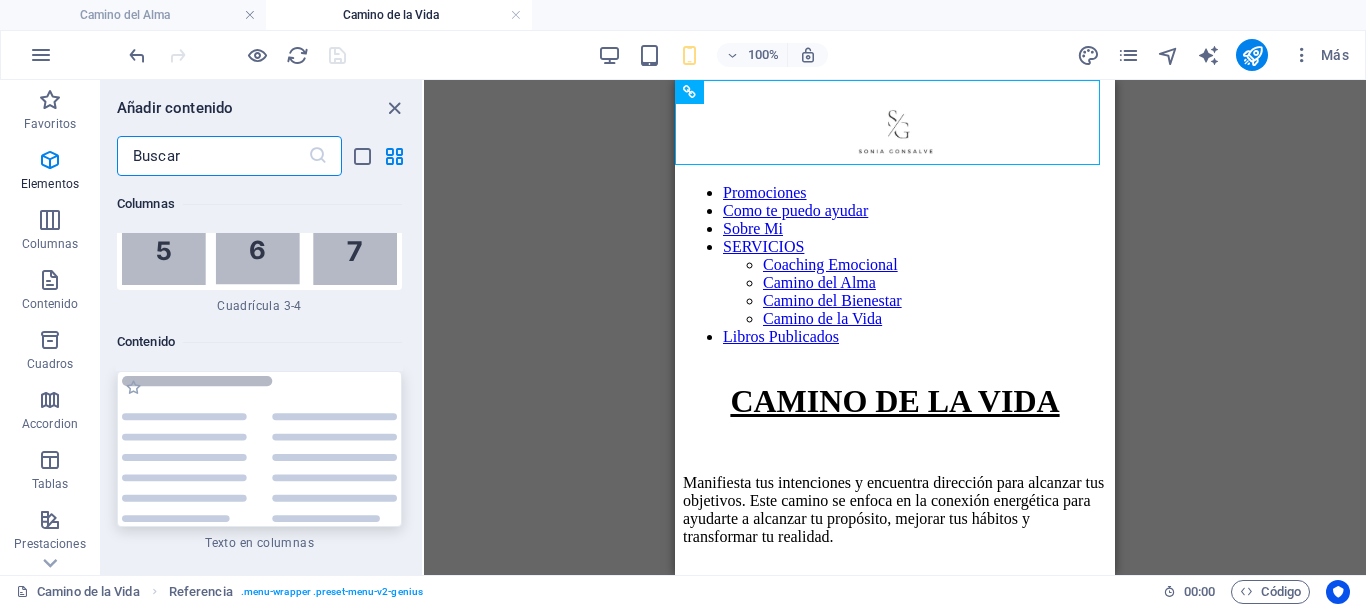 scroll, scrollTop: 6808, scrollLeft: 0, axis: vertical 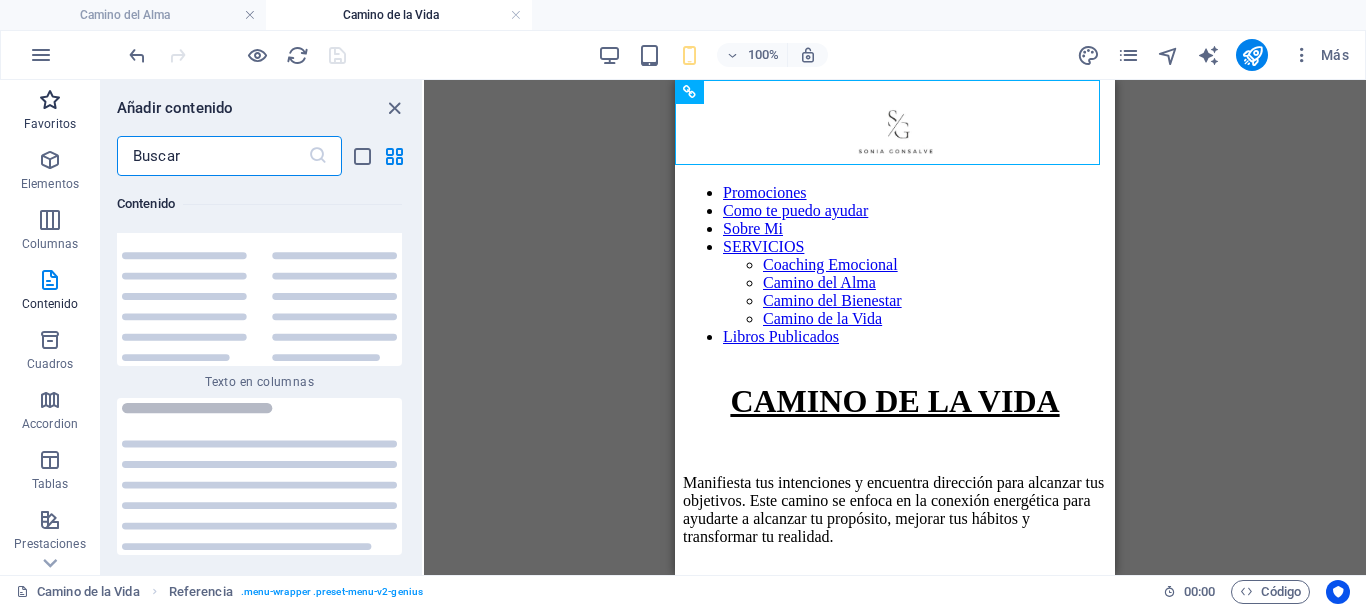click at bounding box center [50, 100] 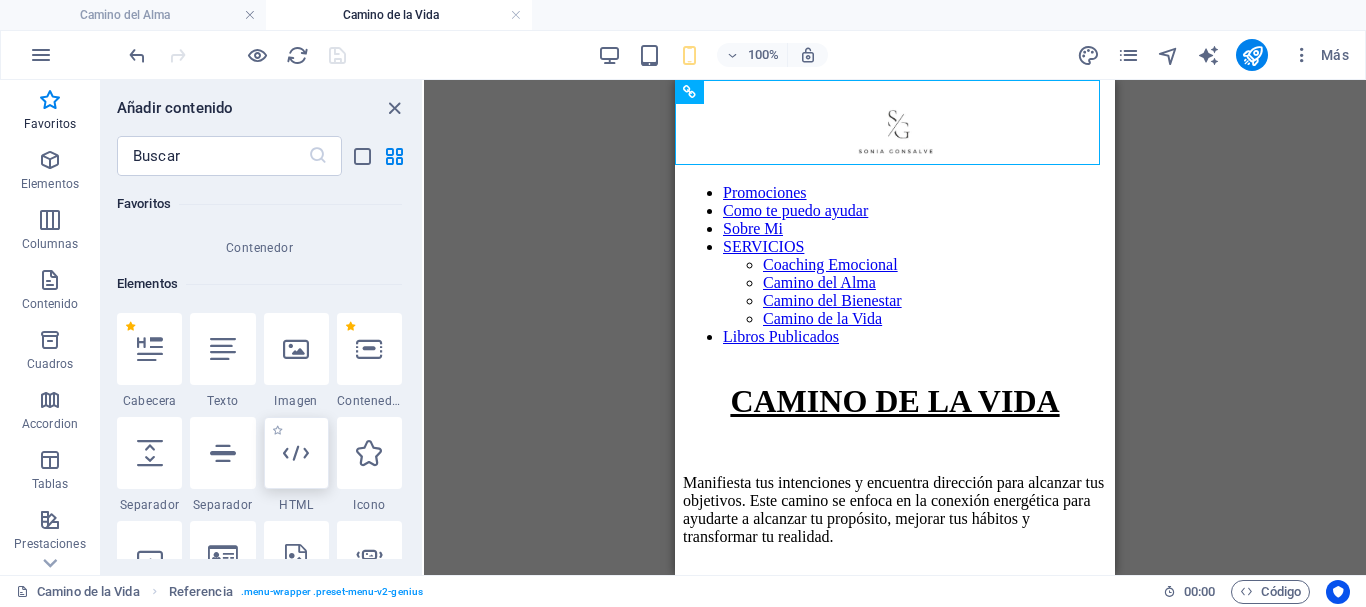 scroll, scrollTop: 300, scrollLeft: 0, axis: vertical 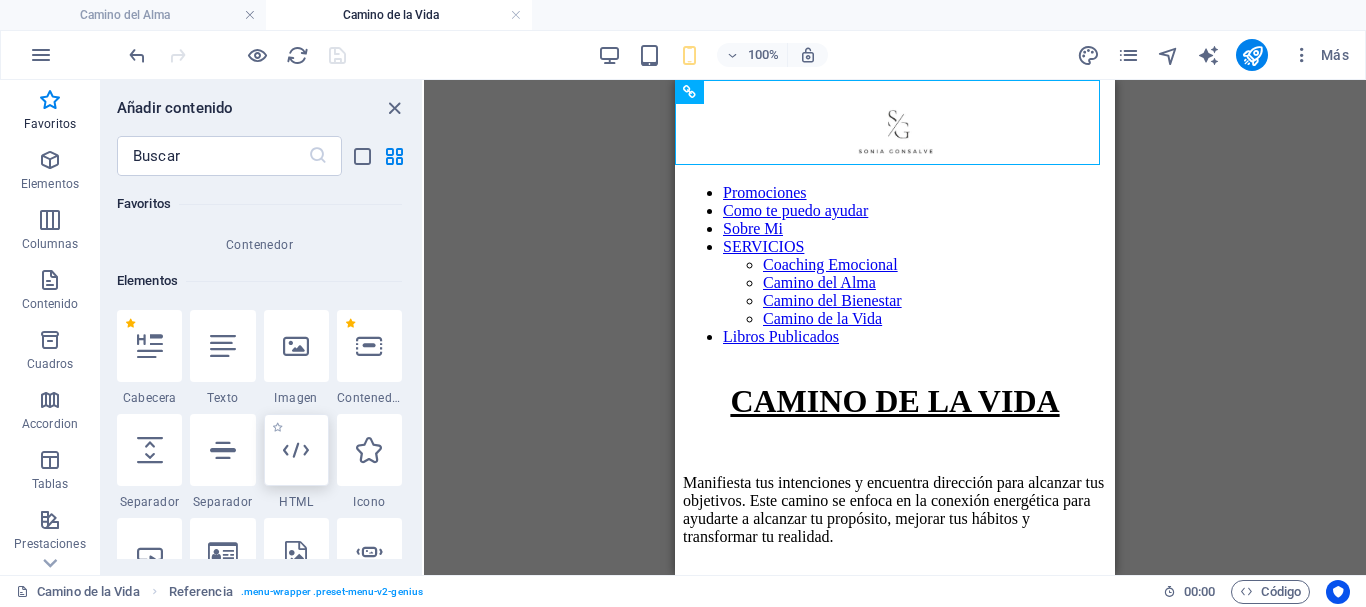 click at bounding box center [296, 450] 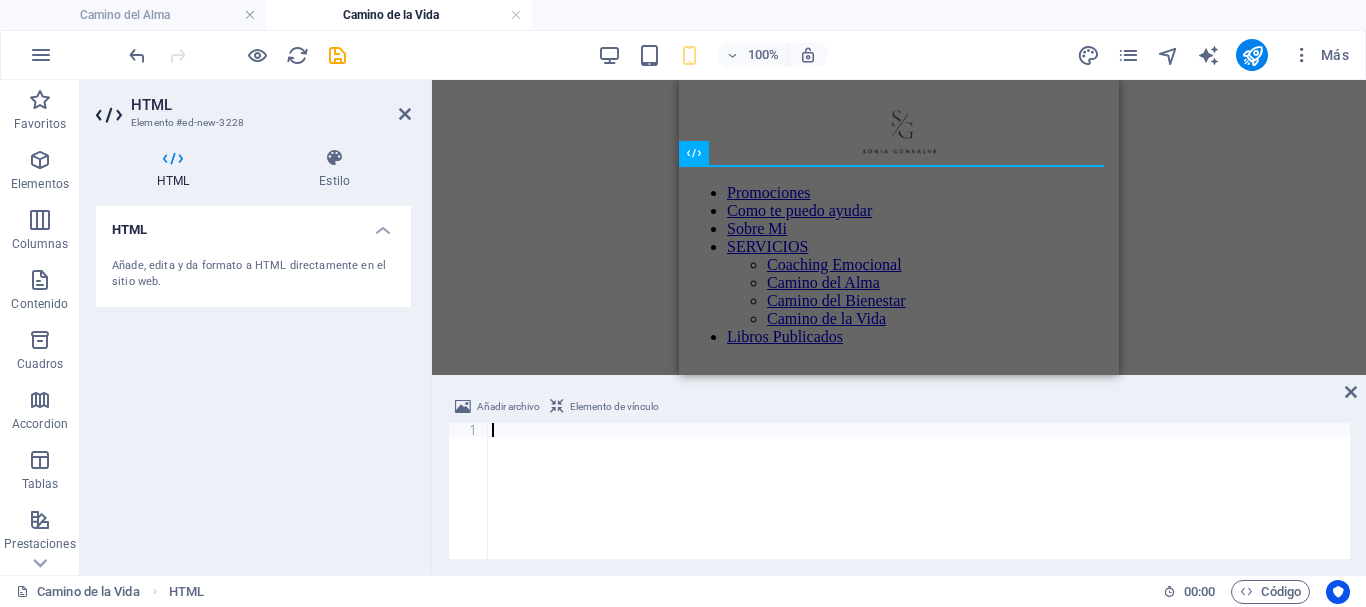 click at bounding box center (919, 505) 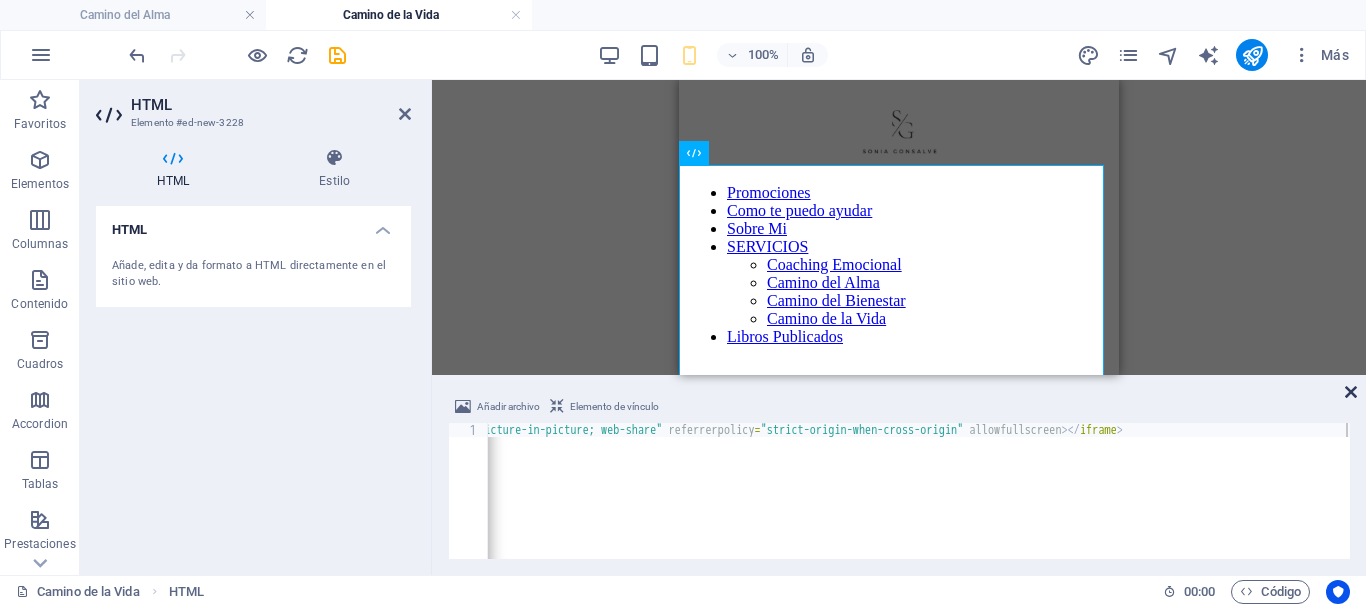 click at bounding box center [1351, 392] 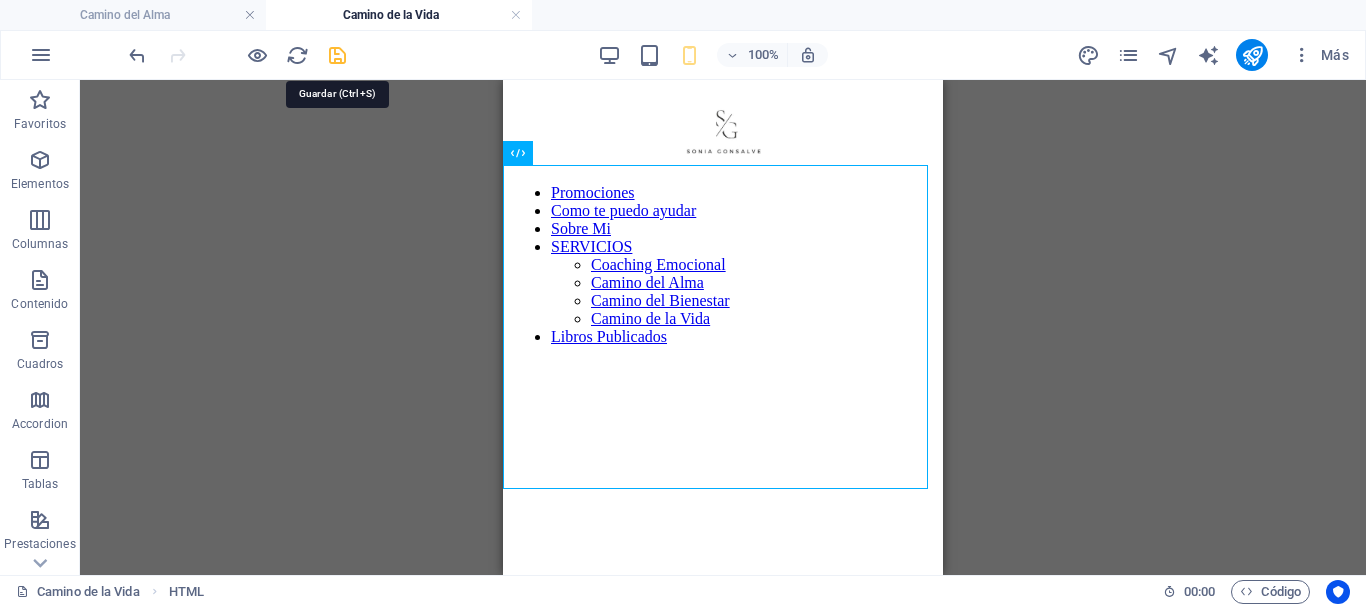 click at bounding box center (337, 55) 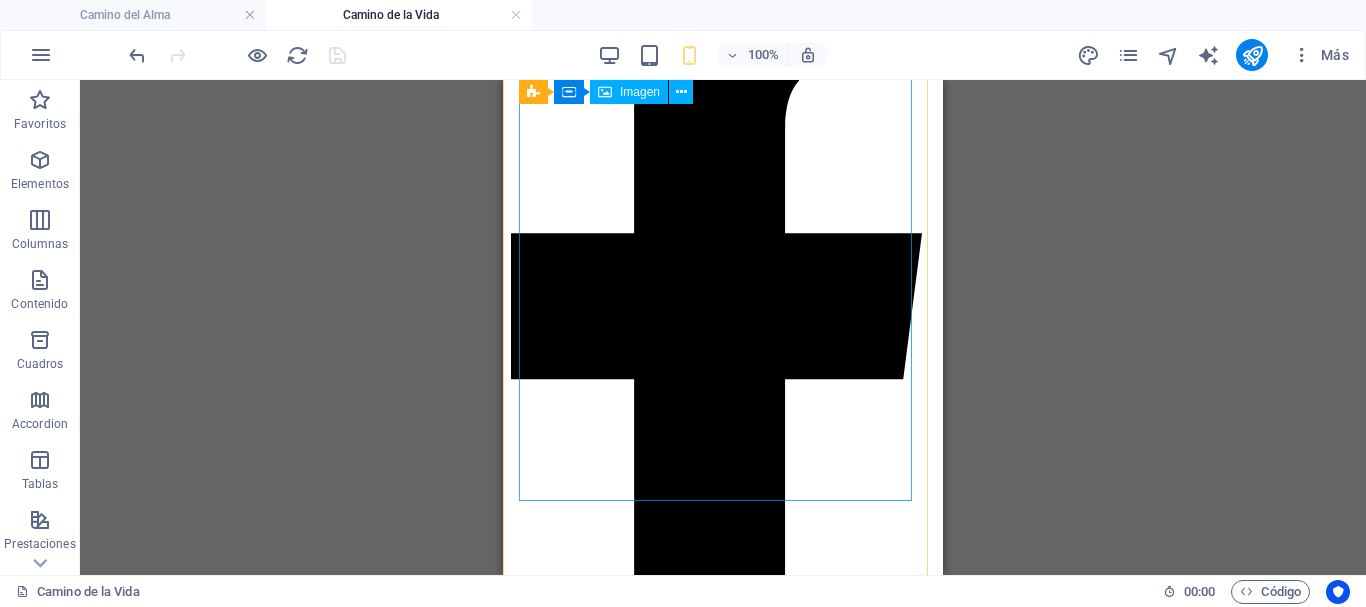 scroll, scrollTop: 3600, scrollLeft: 0, axis: vertical 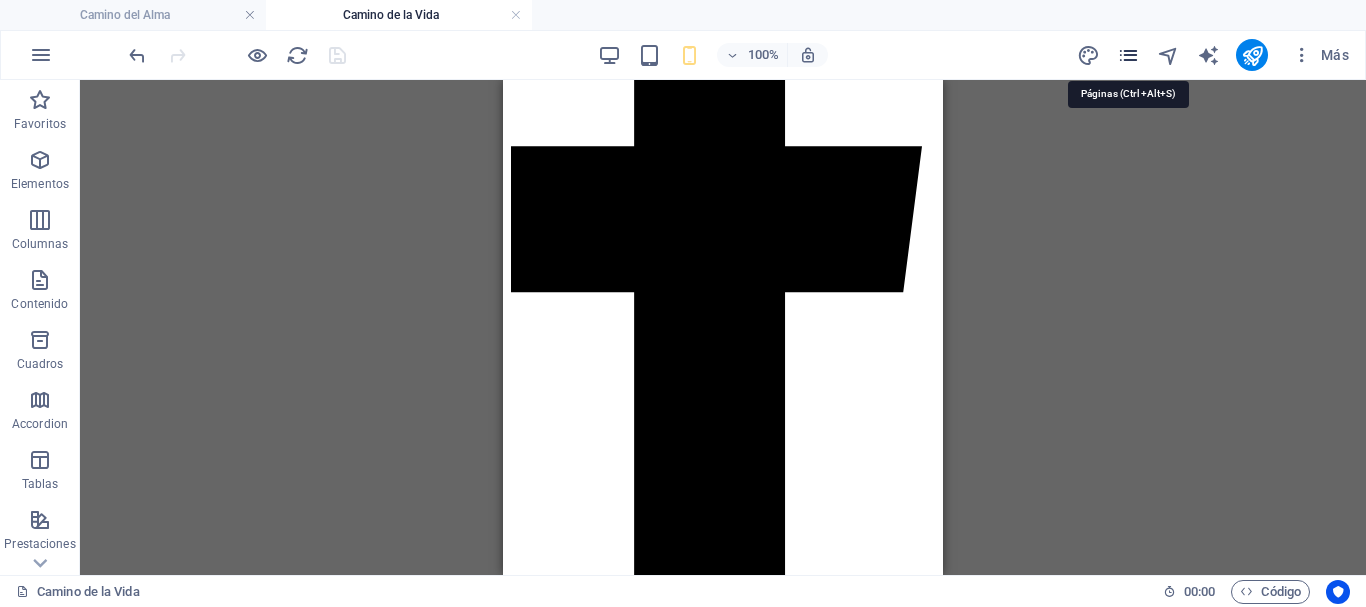 click at bounding box center (1128, 55) 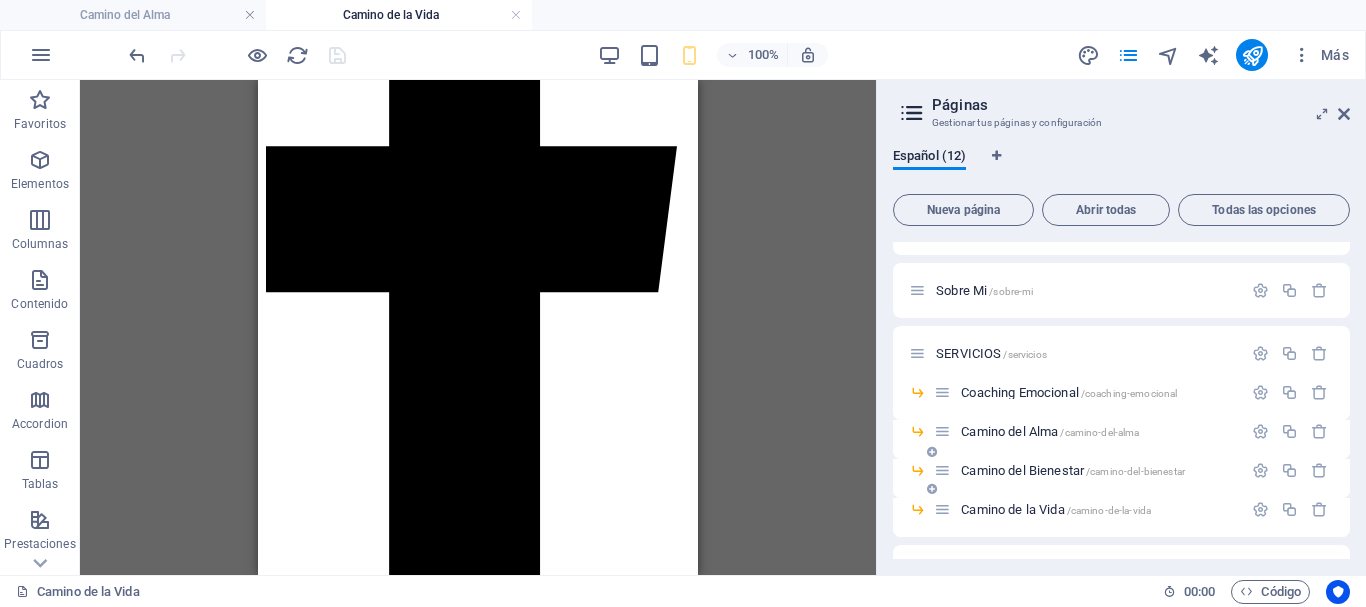 scroll, scrollTop: 200, scrollLeft: 0, axis: vertical 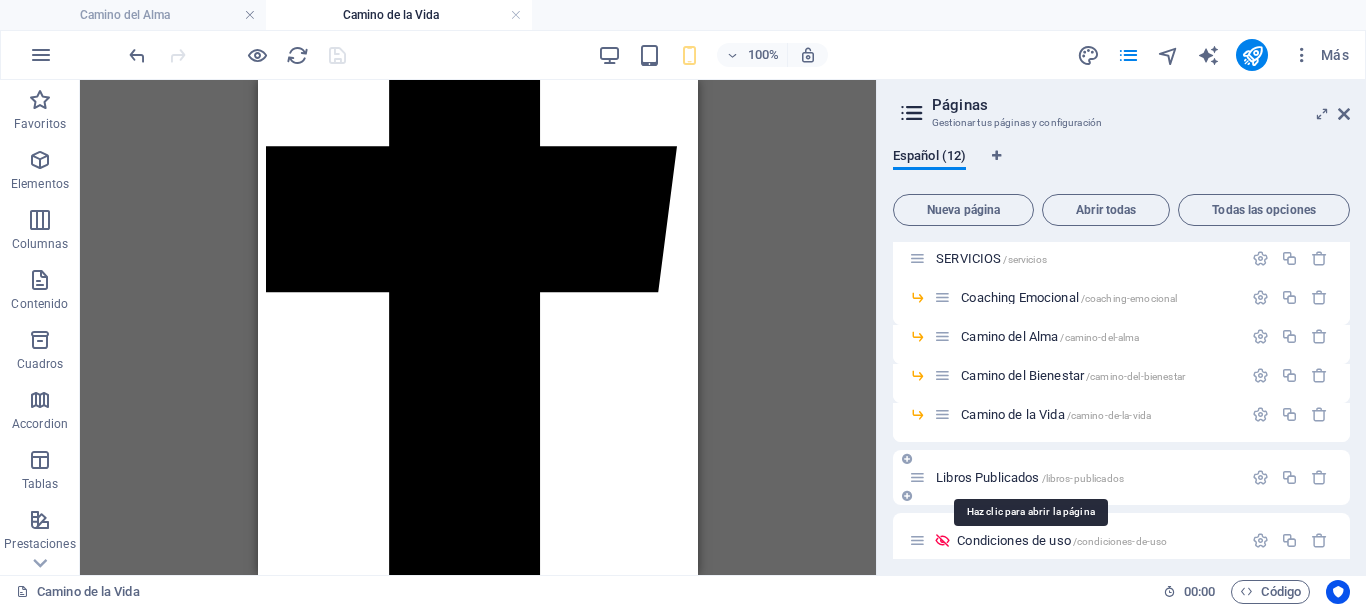 click on "Libros Publicados /libros-publicados" at bounding box center [1030, 477] 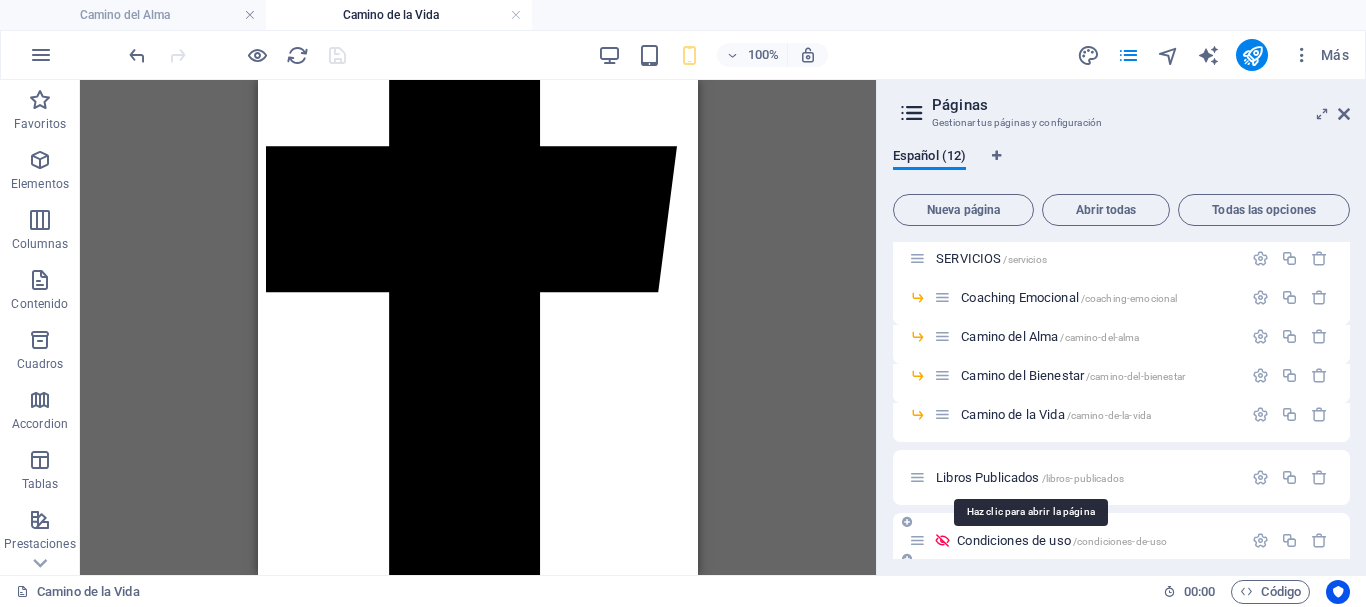 scroll, scrollTop: 0, scrollLeft: 0, axis: both 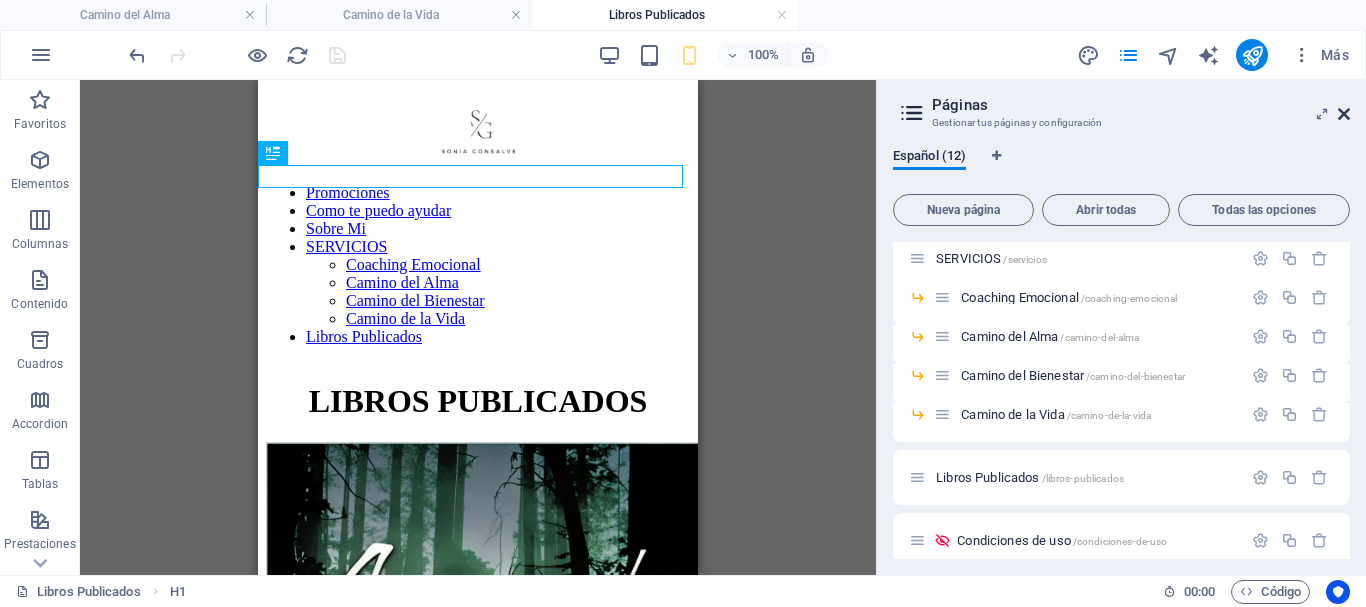 click at bounding box center (1344, 114) 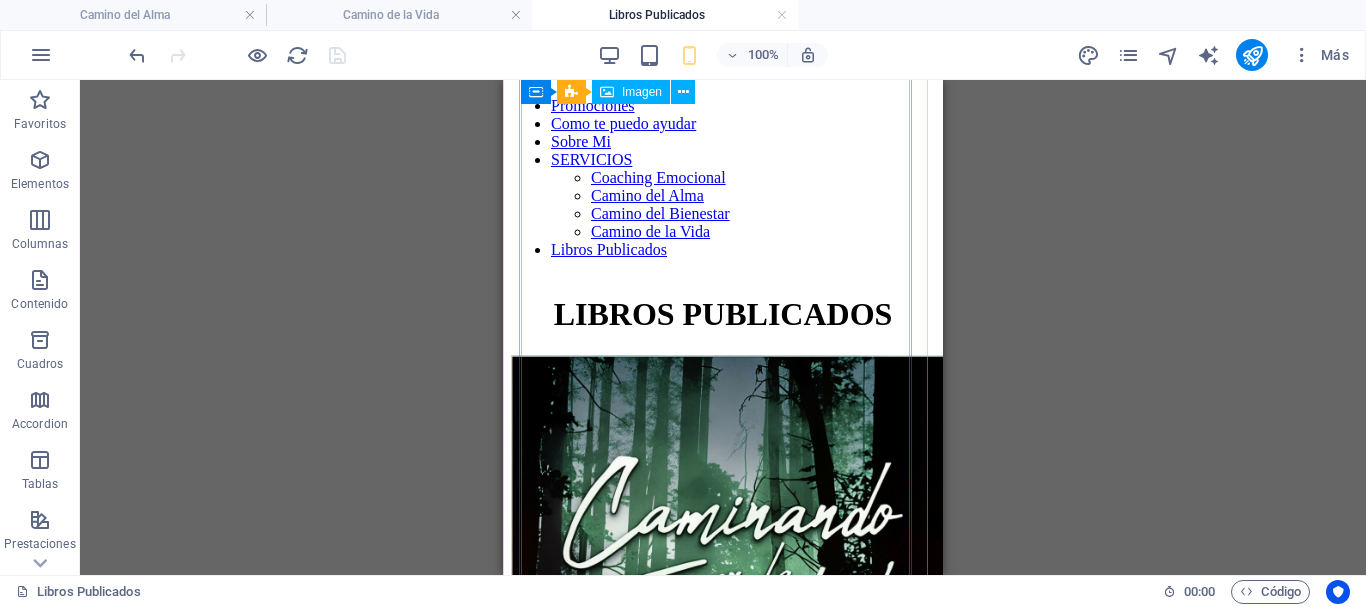 scroll, scrollTop: 0, scrollLeft: 0, axis: both 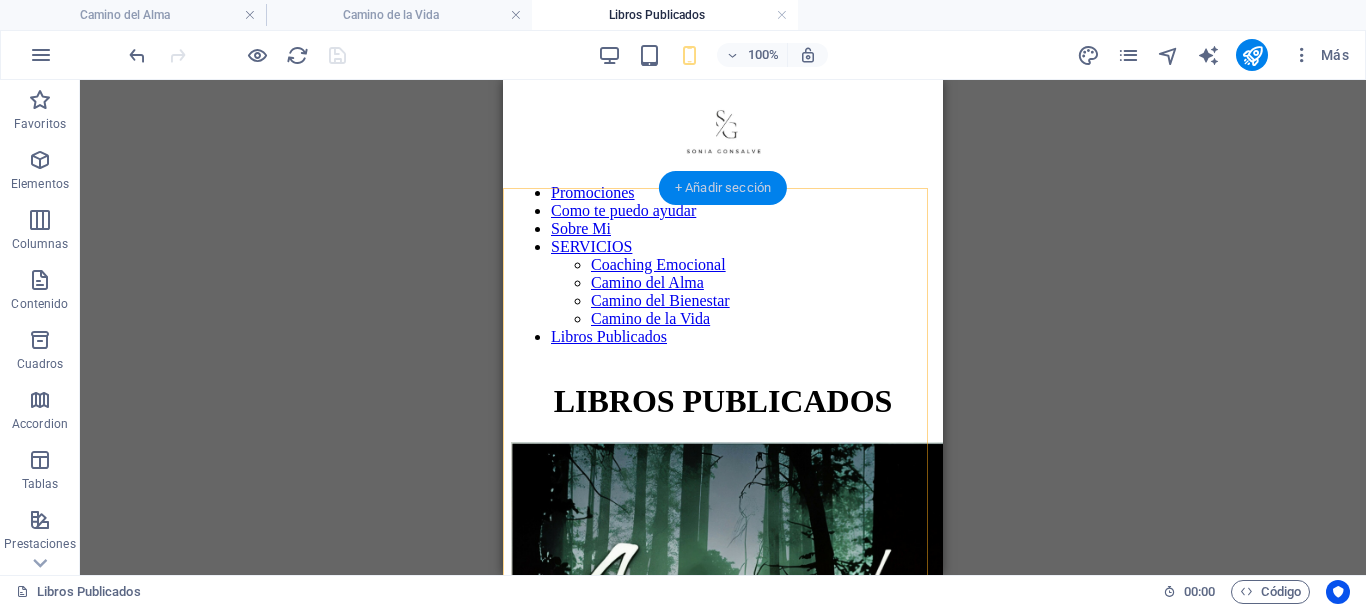 click on "+ Añadir sección" at bounding box center (723, 188) 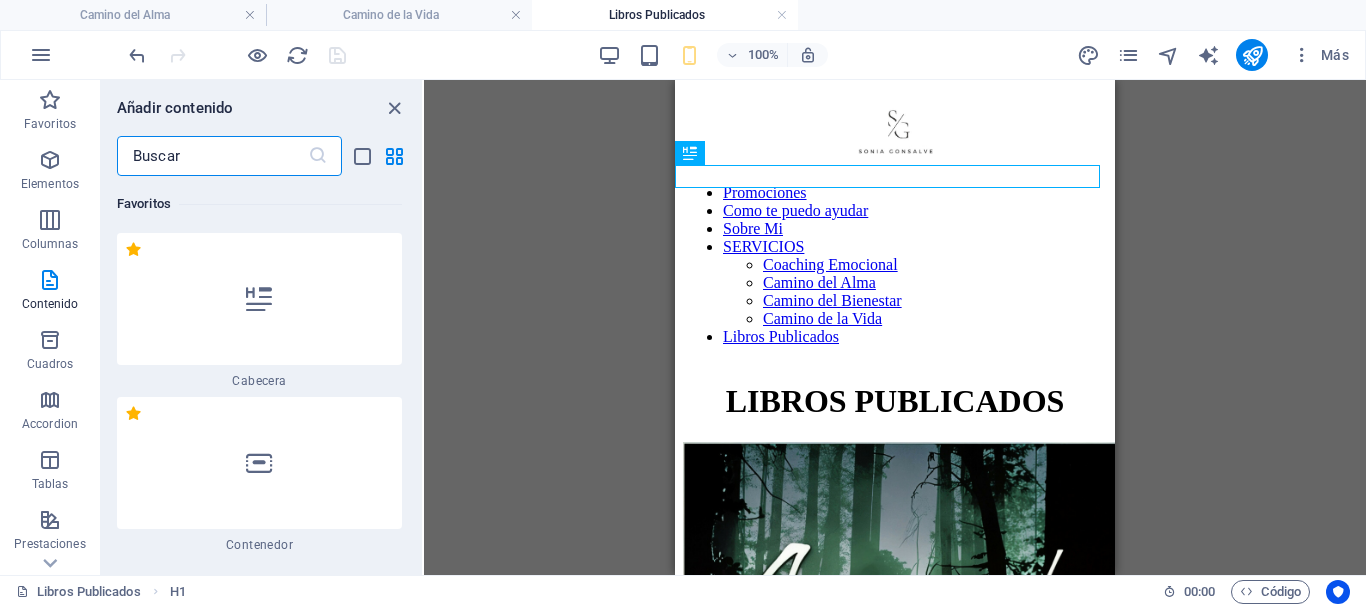 scroll, scrollTop: 6808, scrollLeft: 0, axis: vertical 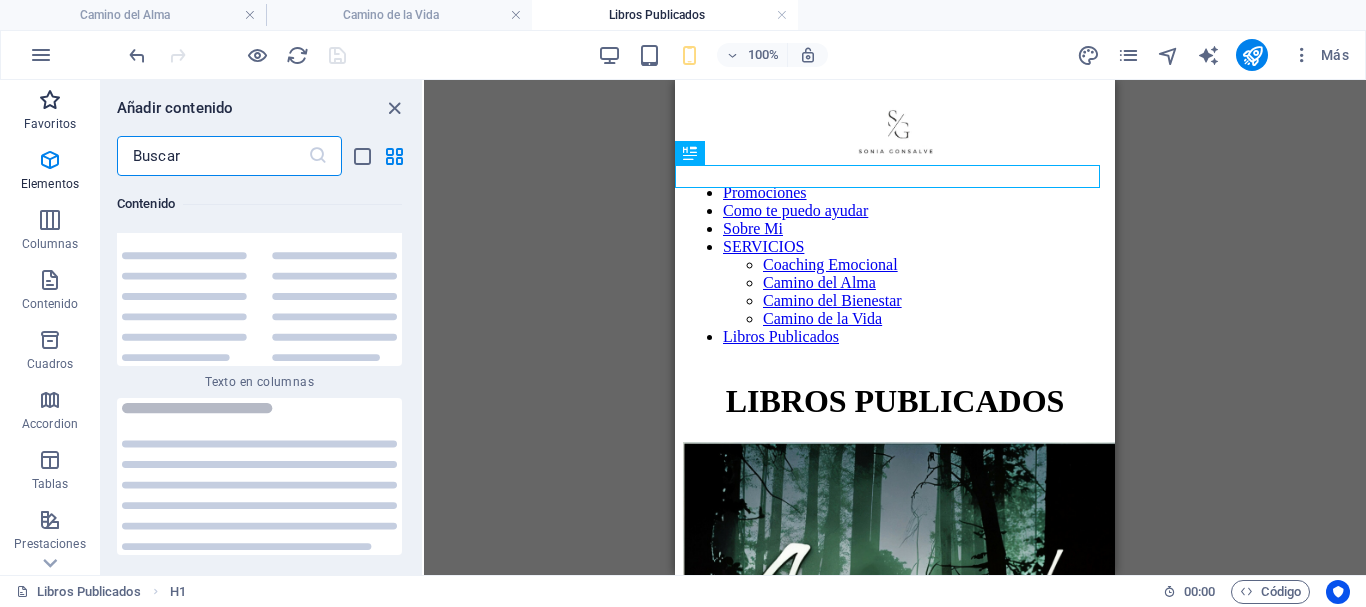 click on "Favoritos" at bounding box center (50, 112) 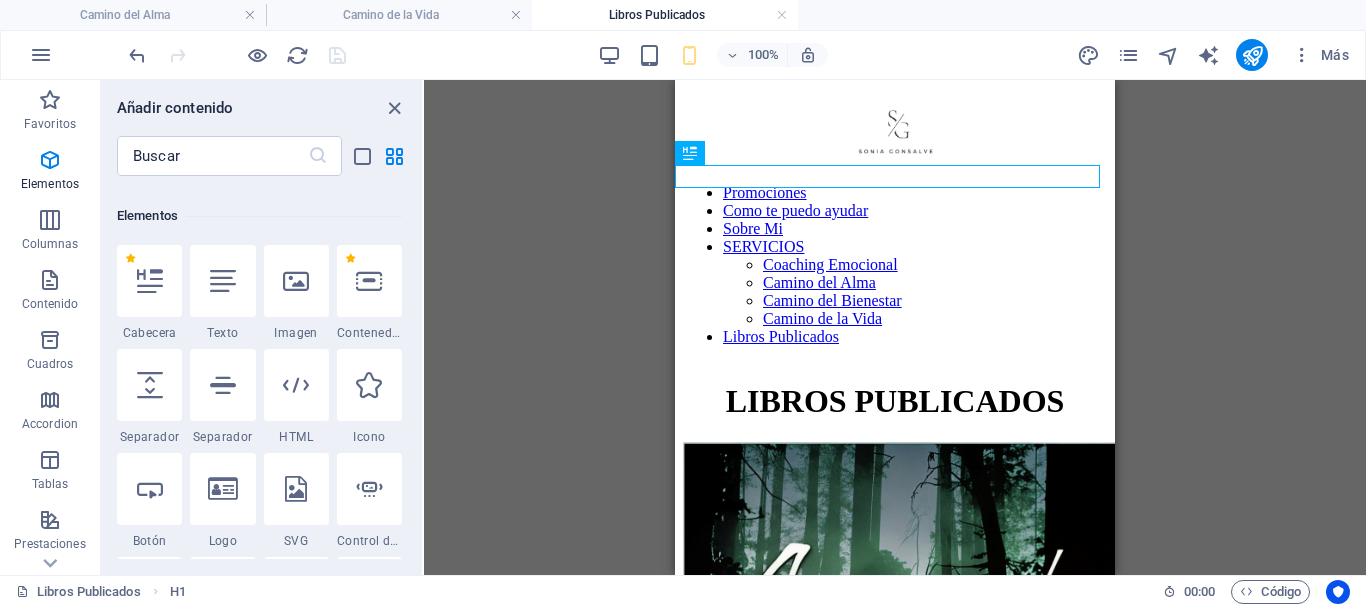 scroll, scrollTop: 400, scrollLeft: 0, axis: vertical 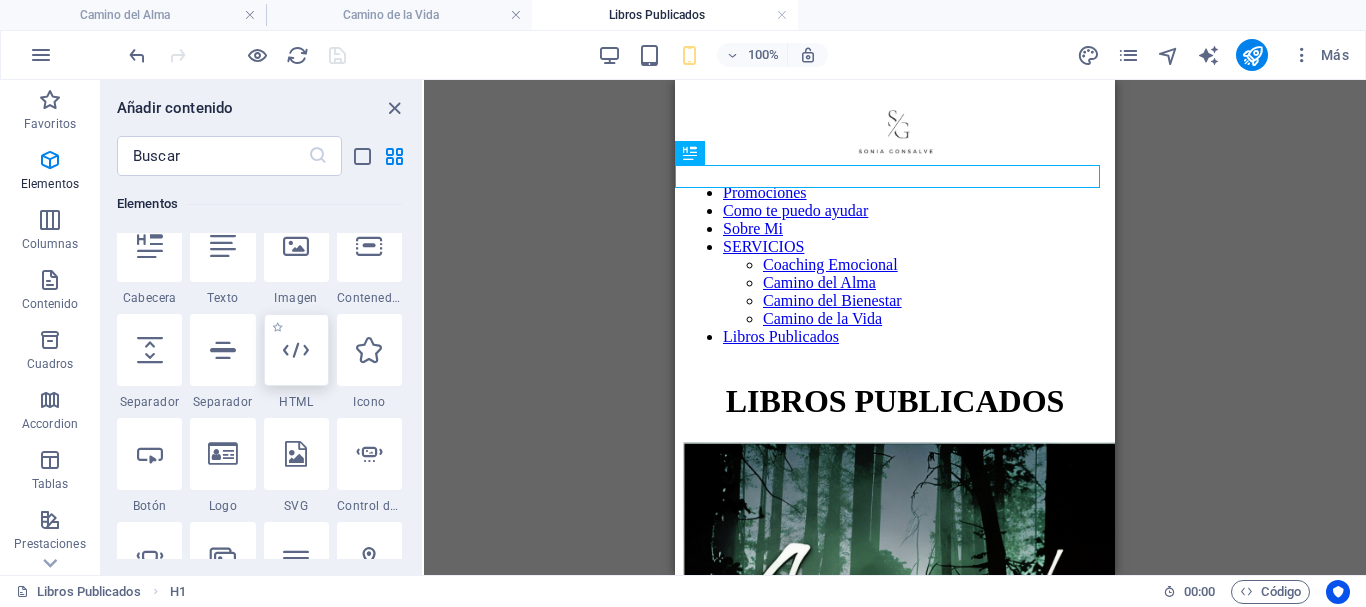 click at bounding box center (296, 350) 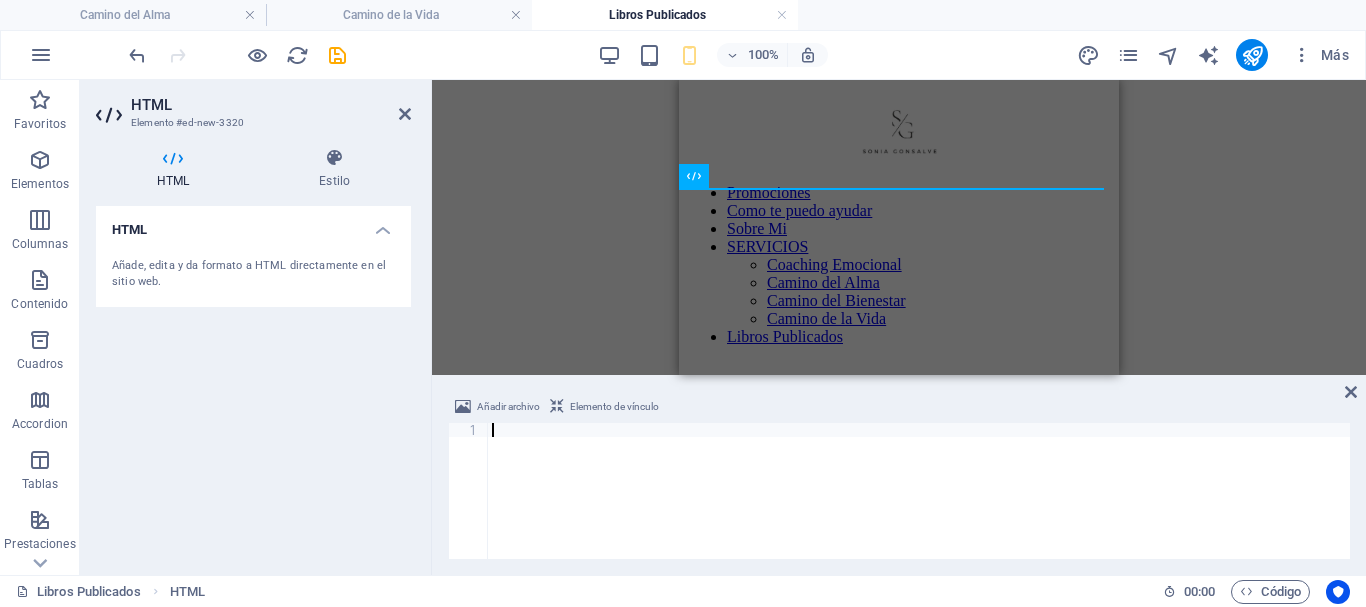 type on "<iframe width="560" height="315" src="https://www.youtube.com/embed/3TDTYw-yRiI?si=9SffnnxtadADz8Gm" title="YouTube video player" frameborder="0" allow="accelerometer; autoplay; clipboard-write; encrypted-media; gyroscope; picture-in-picture; web-share" referrerpolicy="strict-origin-when-cross-origin" allowfullscreen></iframe>" 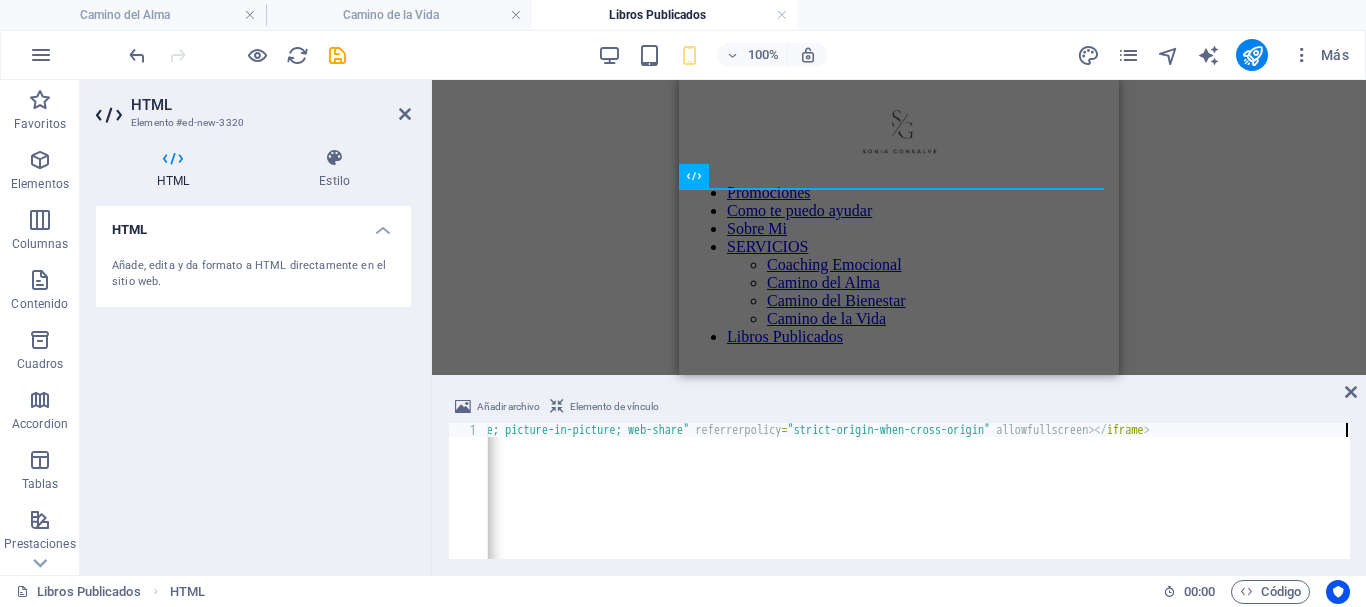scroll, scrollTop: 0, scrollLeft: 1356, axis: horizontal 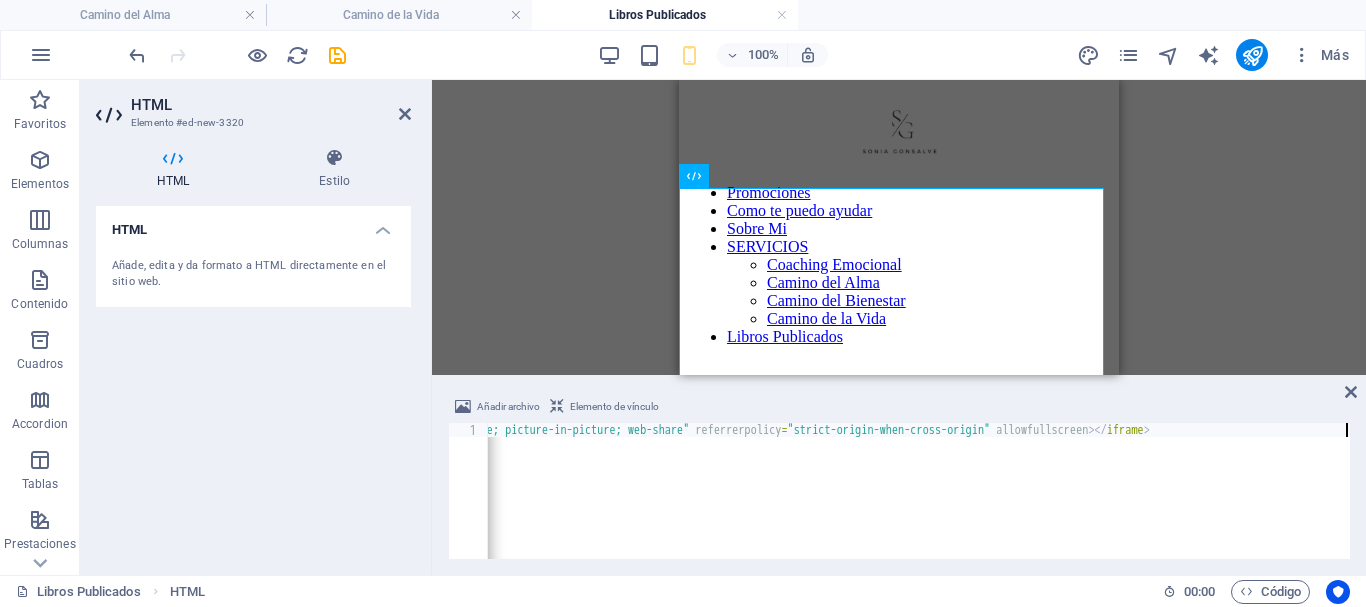 click at bounding box center [1351, 392] 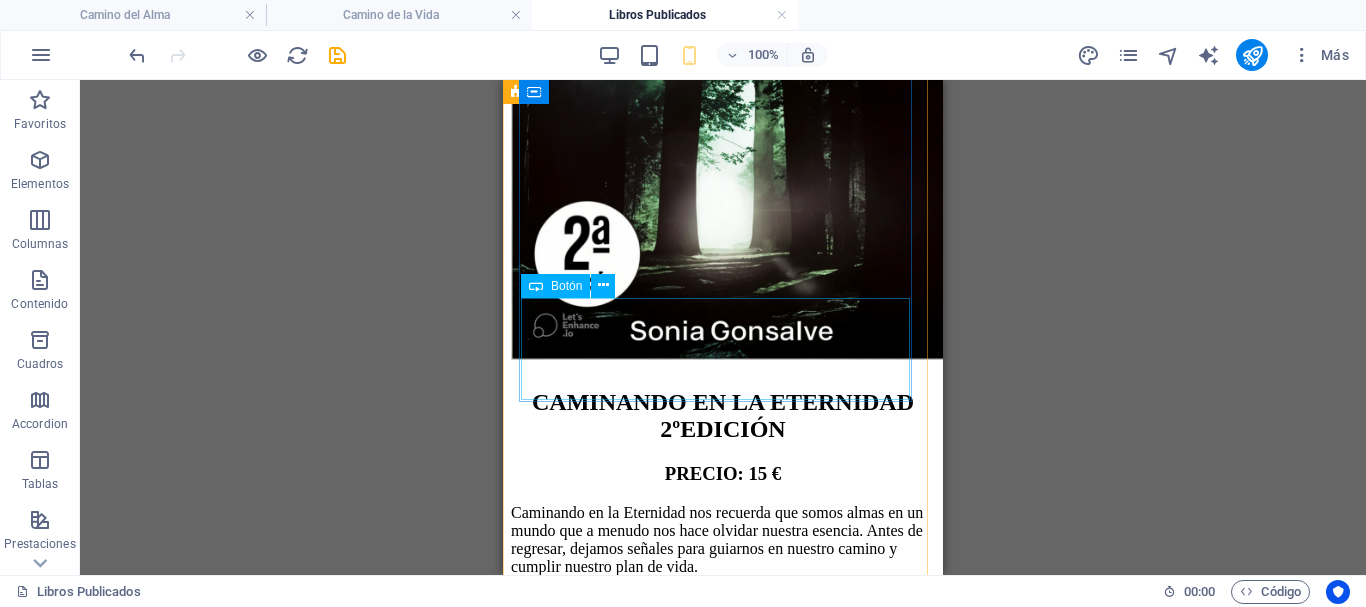 scroll, scrollTop: 1100, scrollLeft: 0, axis: vertical 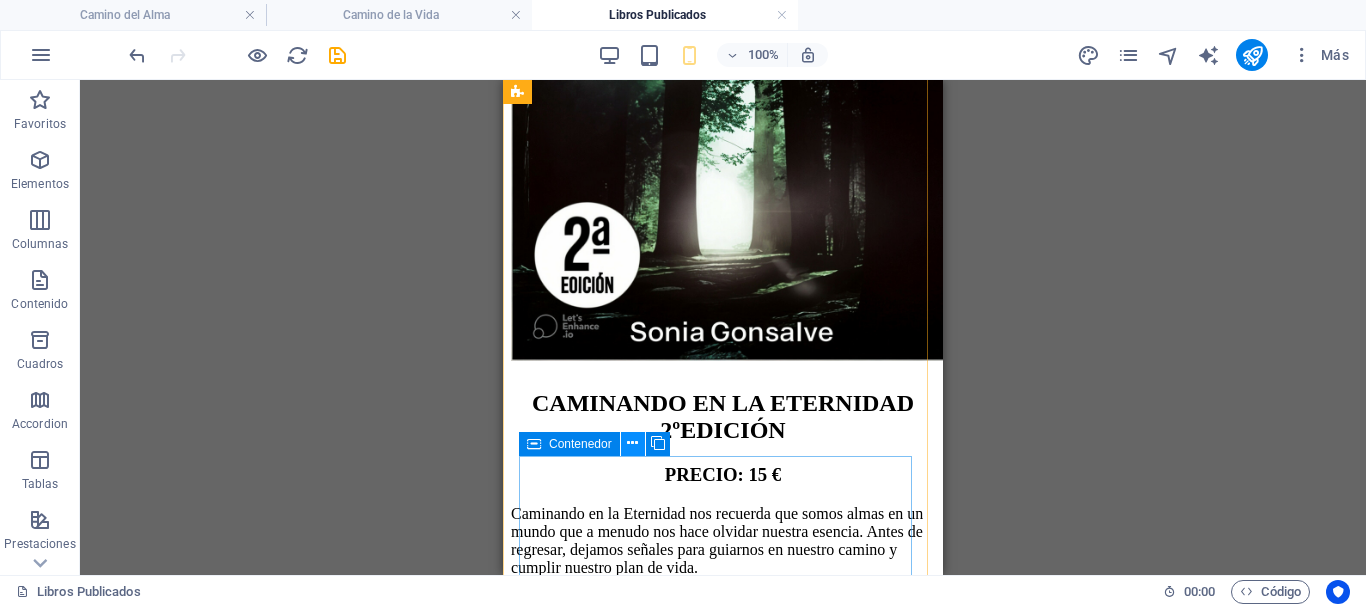 click at bounding box center [632, 443] 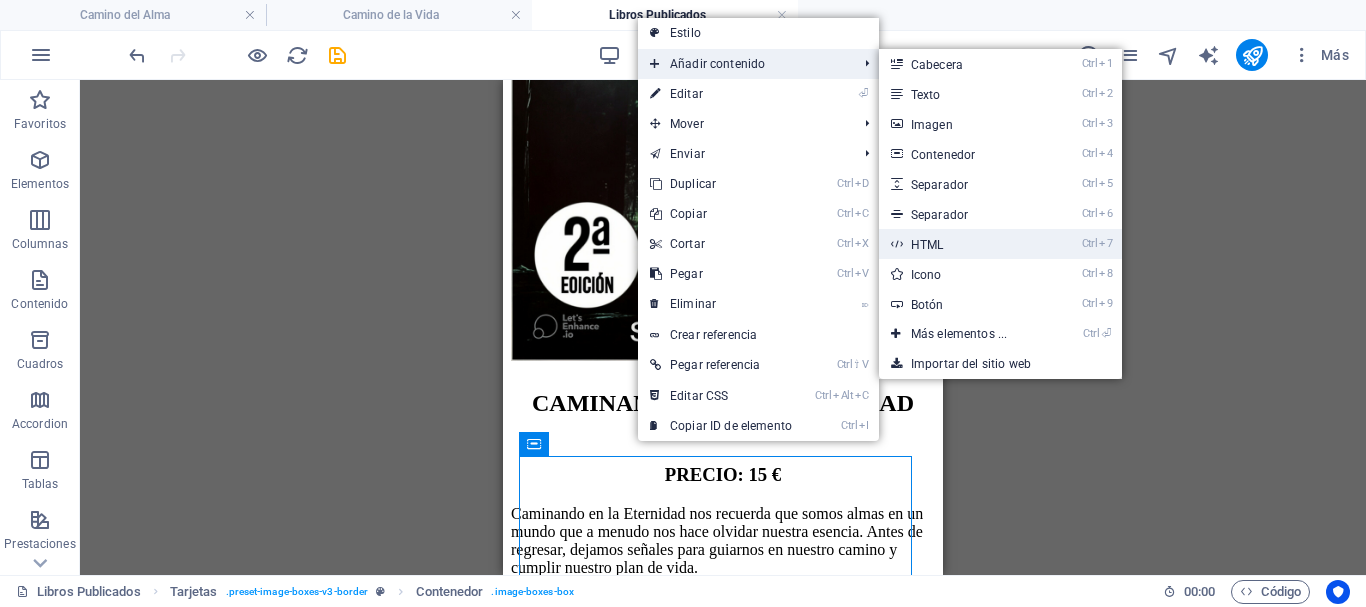 click on "Ctrl 7  HTML" at bounding box center [963, 244] 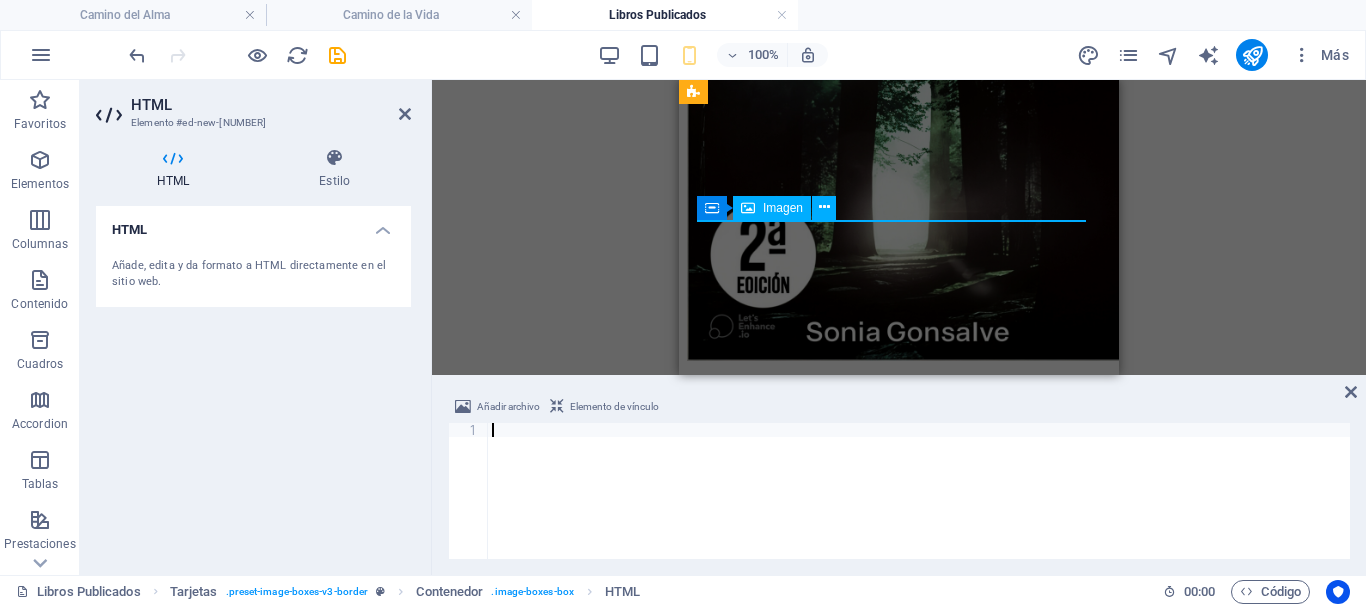 scroll, scrollTop: 1338, scrollLeft: 0, axis: vertical 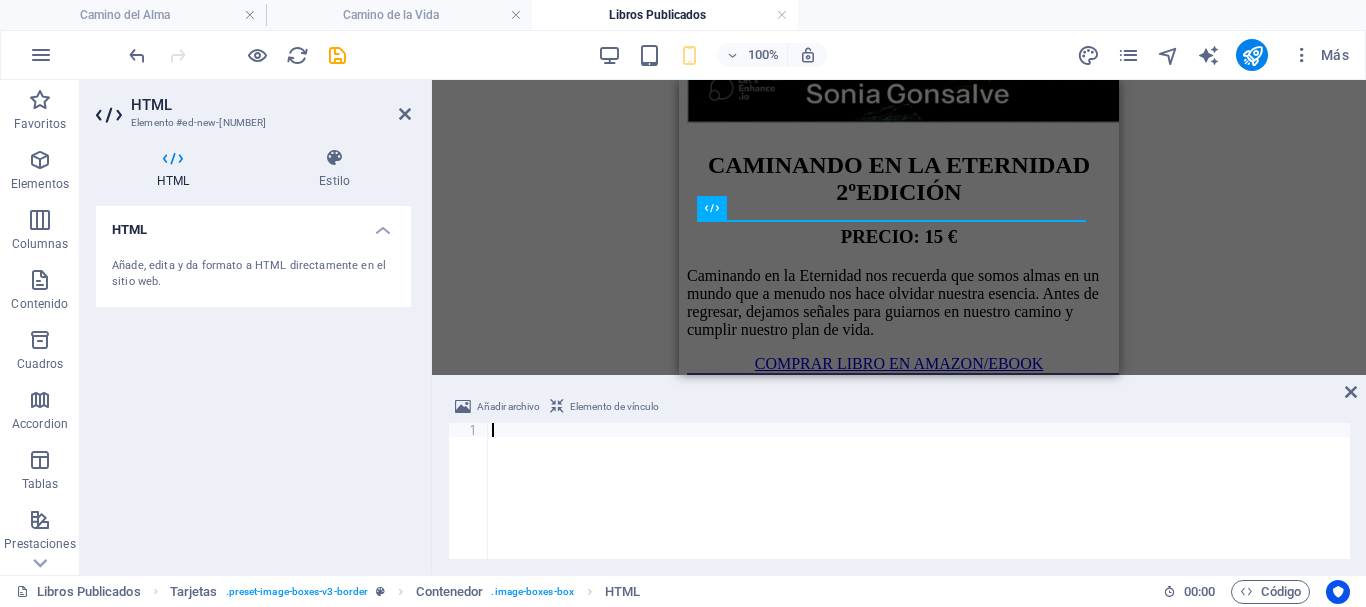 type on "<iframe width="560" height="315" src="https://www.youtube.com/embed/EVPRsgB54lk?si=lSWNhH2vXvlCJzZC" title="YouTube video player" frameborder="0" allow="accelerometer; autoplay; clipboard-write; encrypted-media; gyroscope; picture-in-picture; web-share" referrerpolicy="strict-origin-when-cross-origin" allowfullscreen></iframe>" 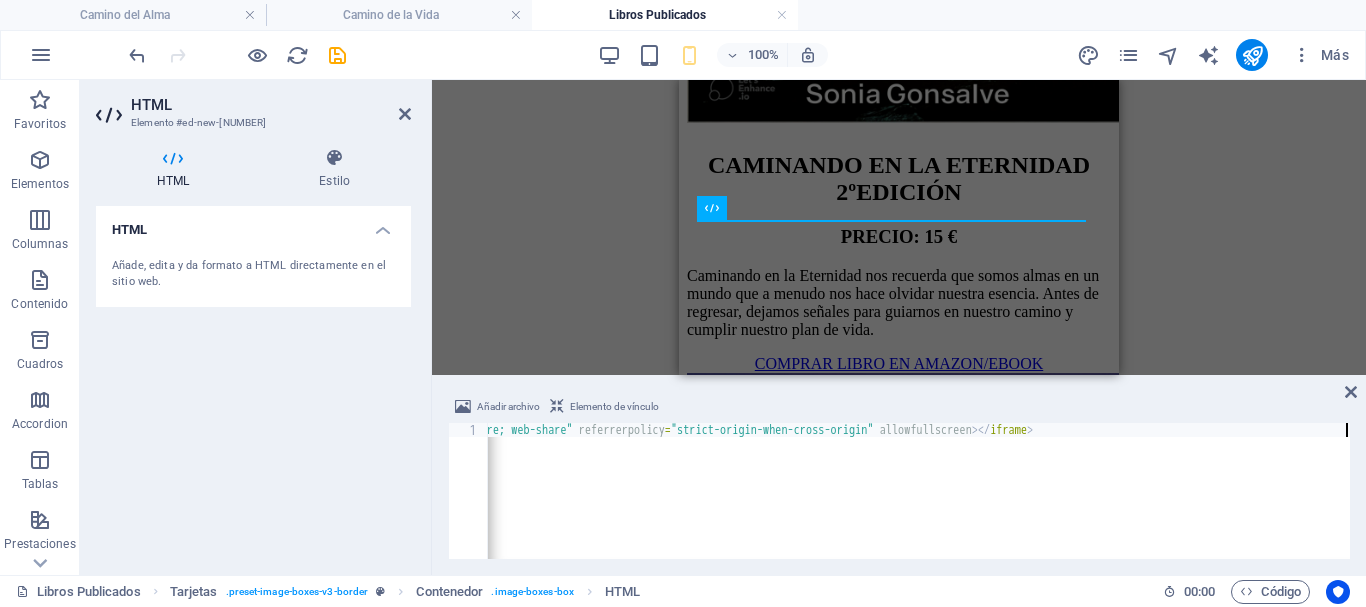 scroll, scrollTop: 0, scrollLeft: 1356, axis: horizontal 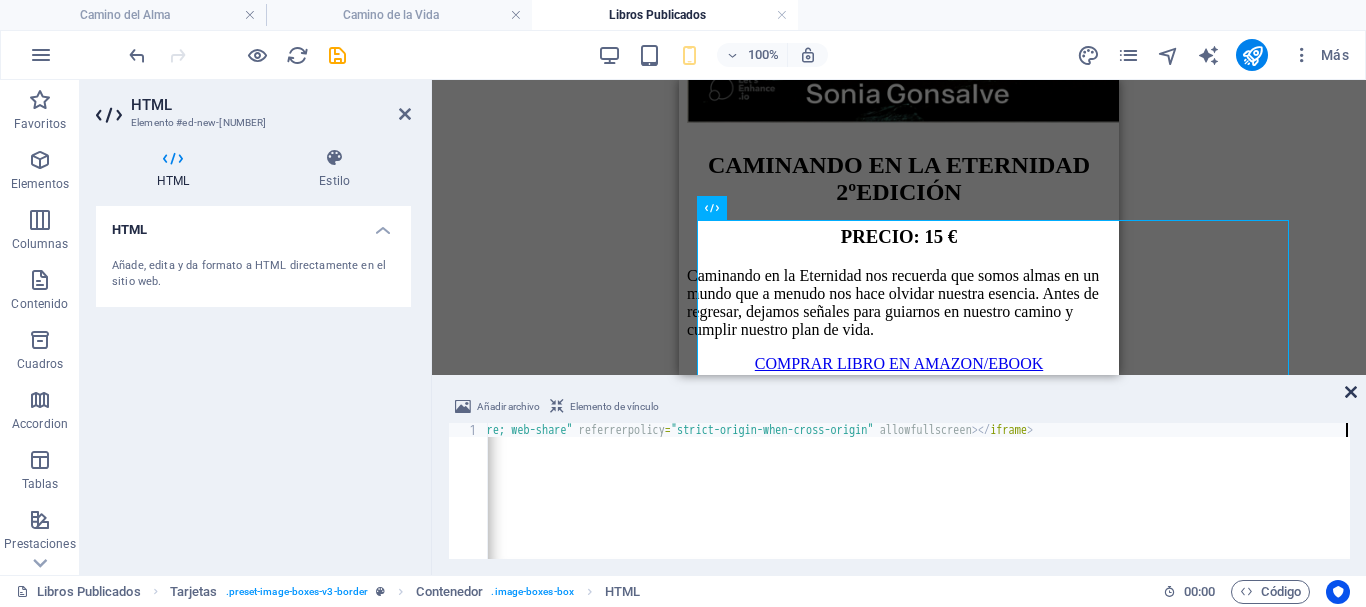 click at bounding box center (1351, 392) 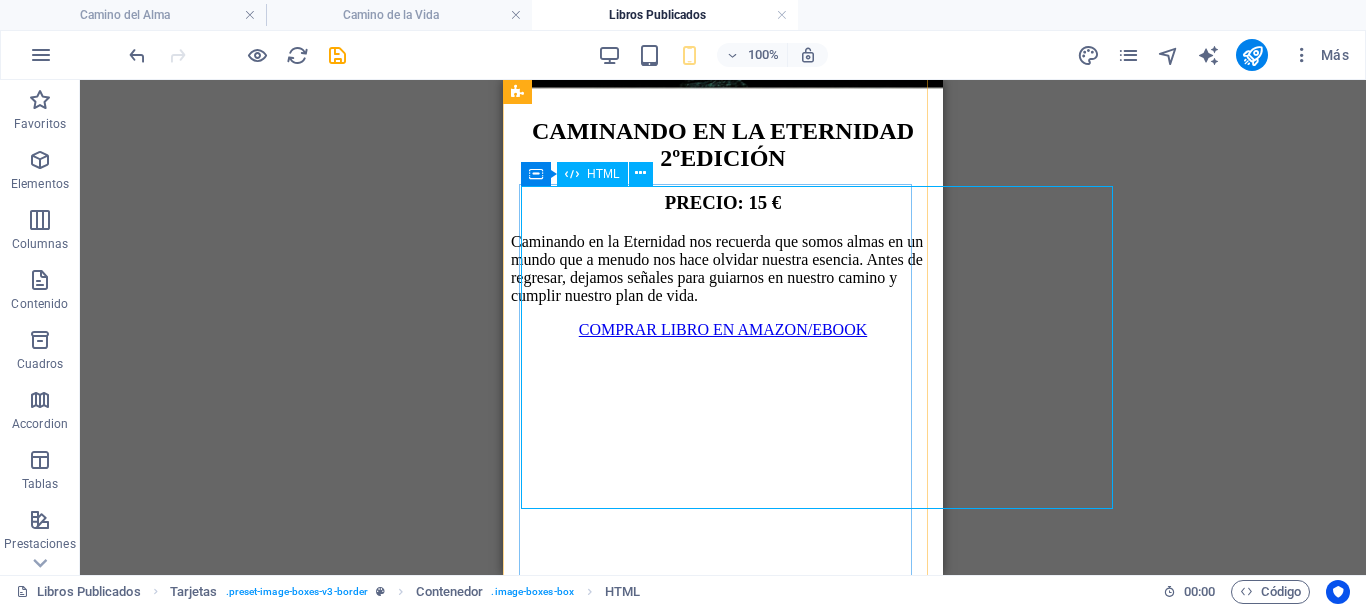 scroll, scrollTop: 1338, scrollLeft: 0, axis: vertical 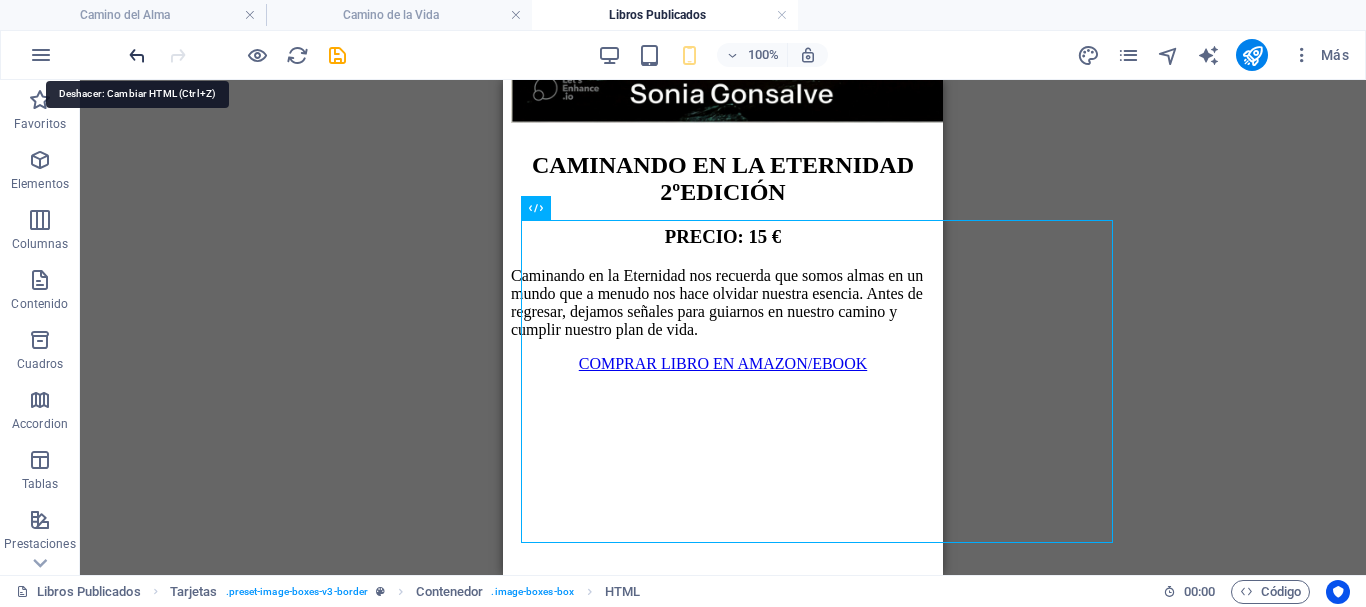 click at bounding box center [137, 55] 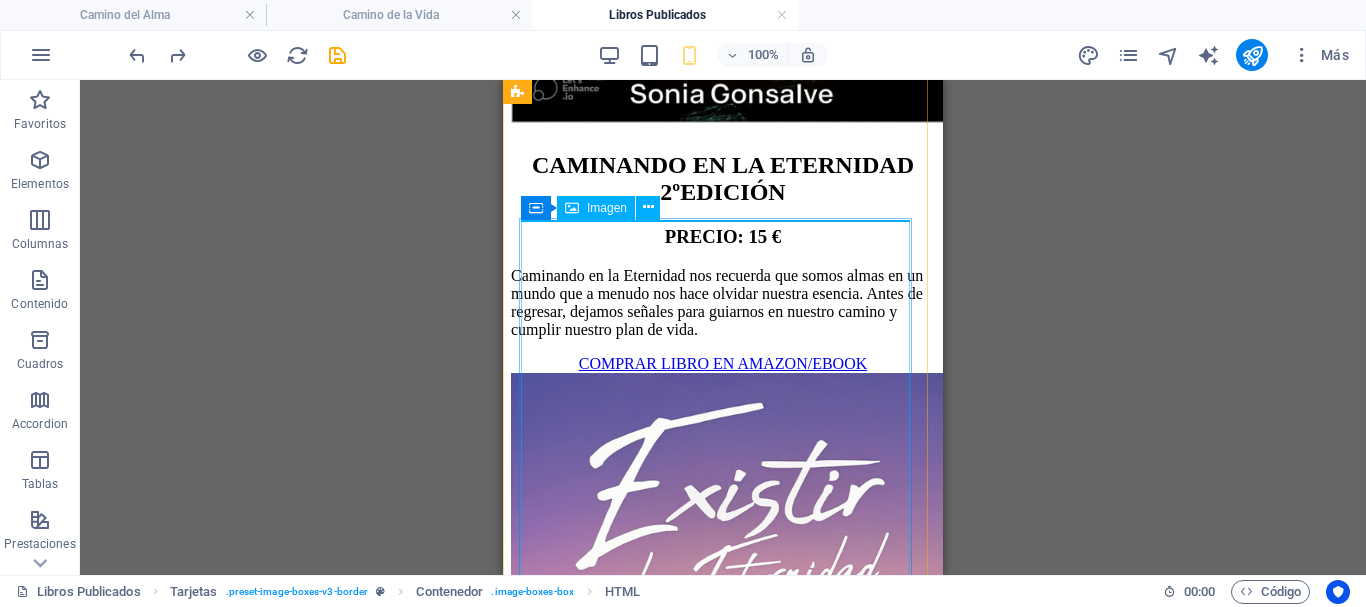 click at bounding box center (723, 714) 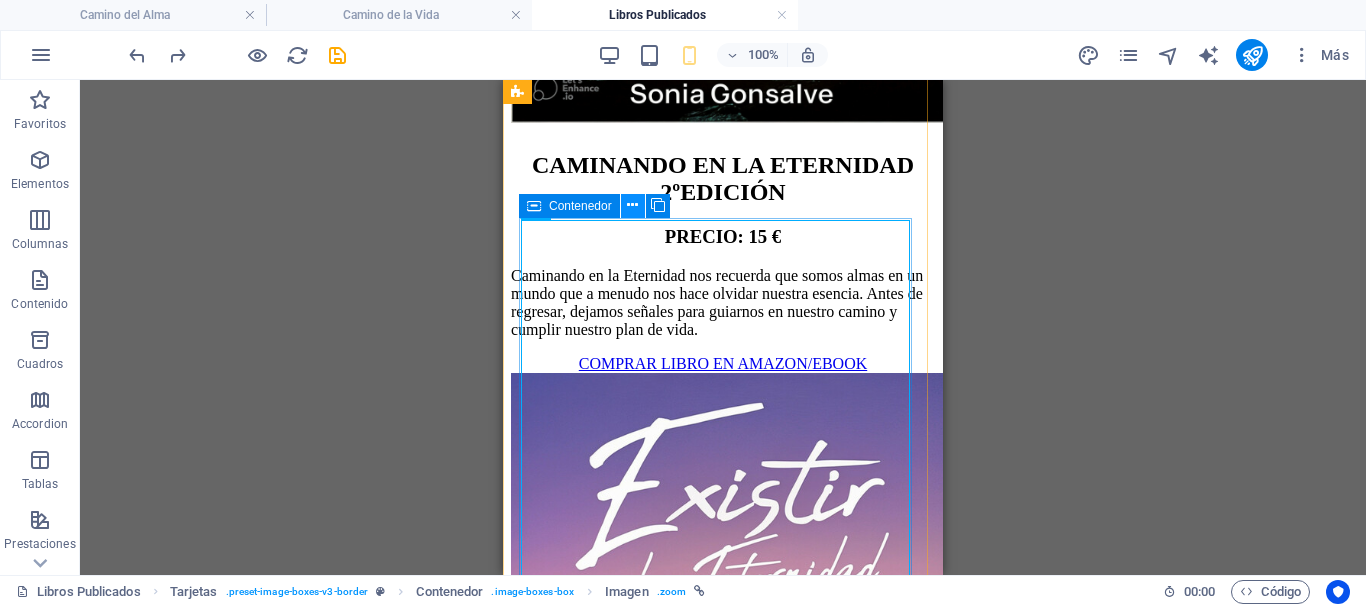 click at bounding box center (632, 205) 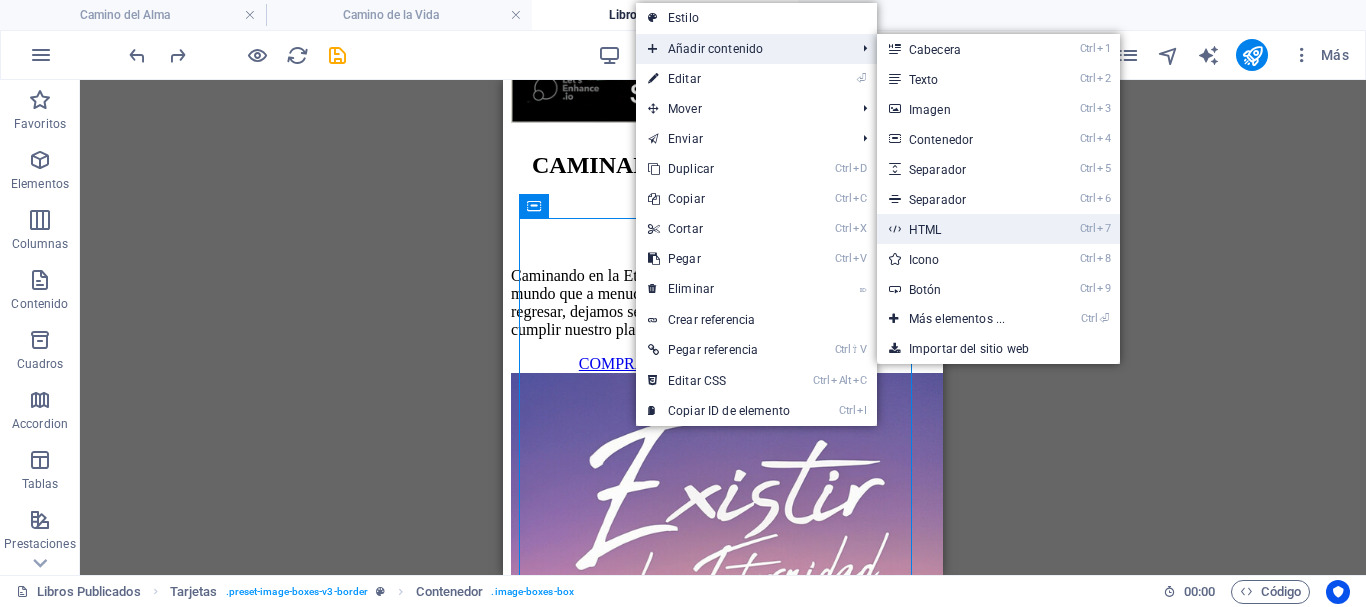click on "Ctrl 7  HTML" at bounding box center [961, 229] 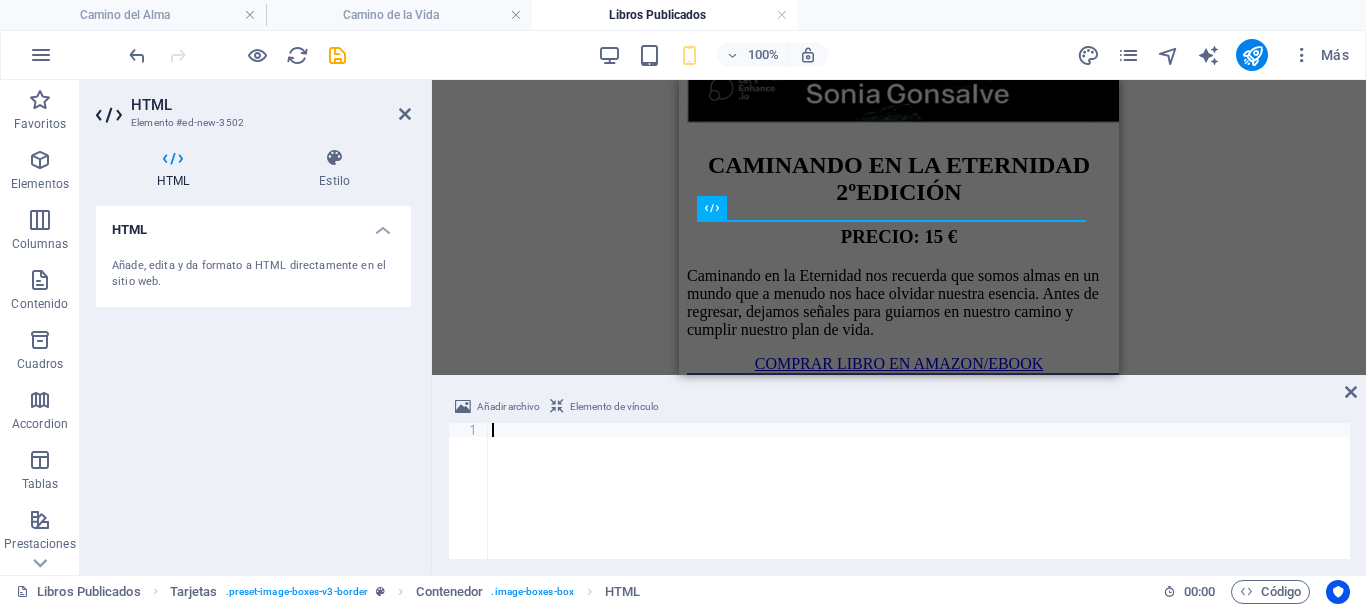 type on "<iframe width="560" height="315" src="https://www.youtube.com/embed/EVPRsgB54lk?si=lSWNhH2vXvlCJzZC" title="YouTube video player" frameborder="0" allow="accelerometer; autoplay; clipboard-write; encrypted-media; gyroscope; picture-in-picture; web-share" referrerpolicy="strict-origin-when-cross-origin" allowfullscreen></iframe>" 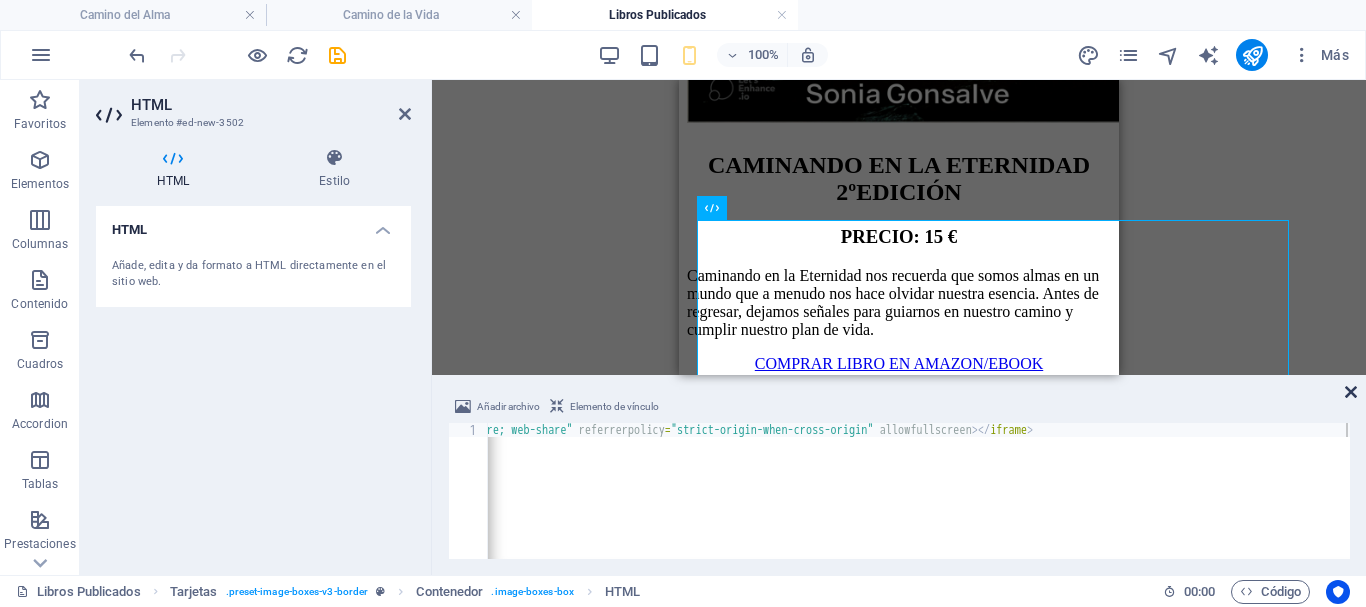 click at bounding box center [1351, 392] 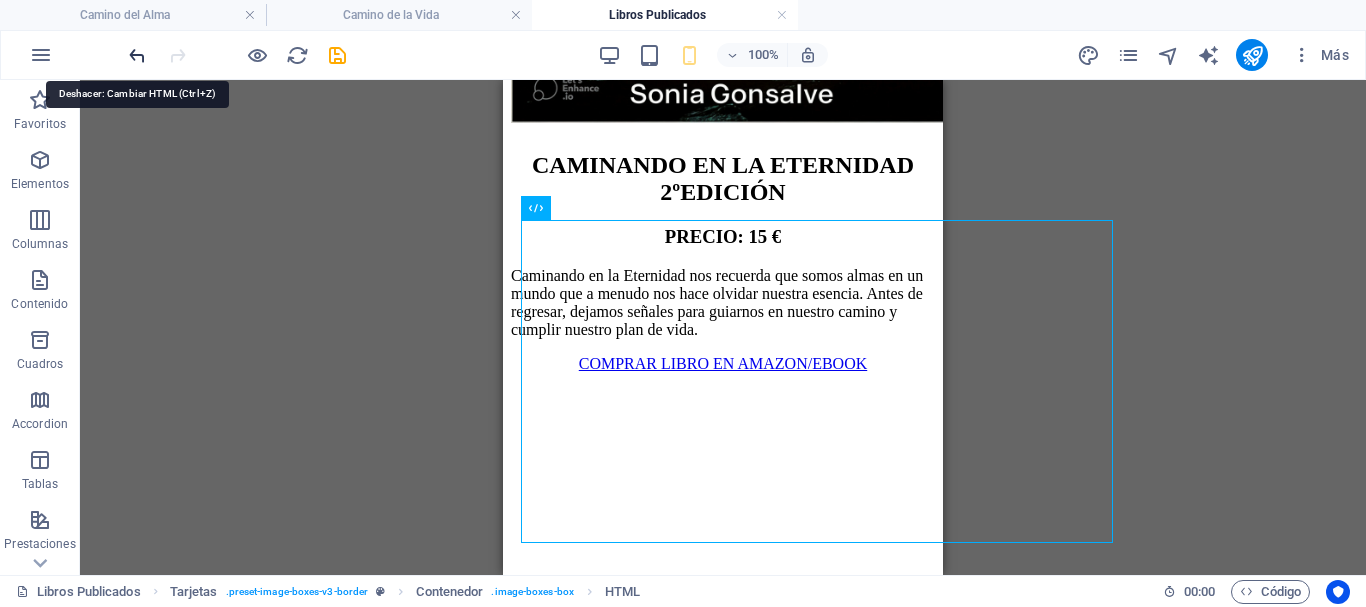 click at bounding box center (137, 55) 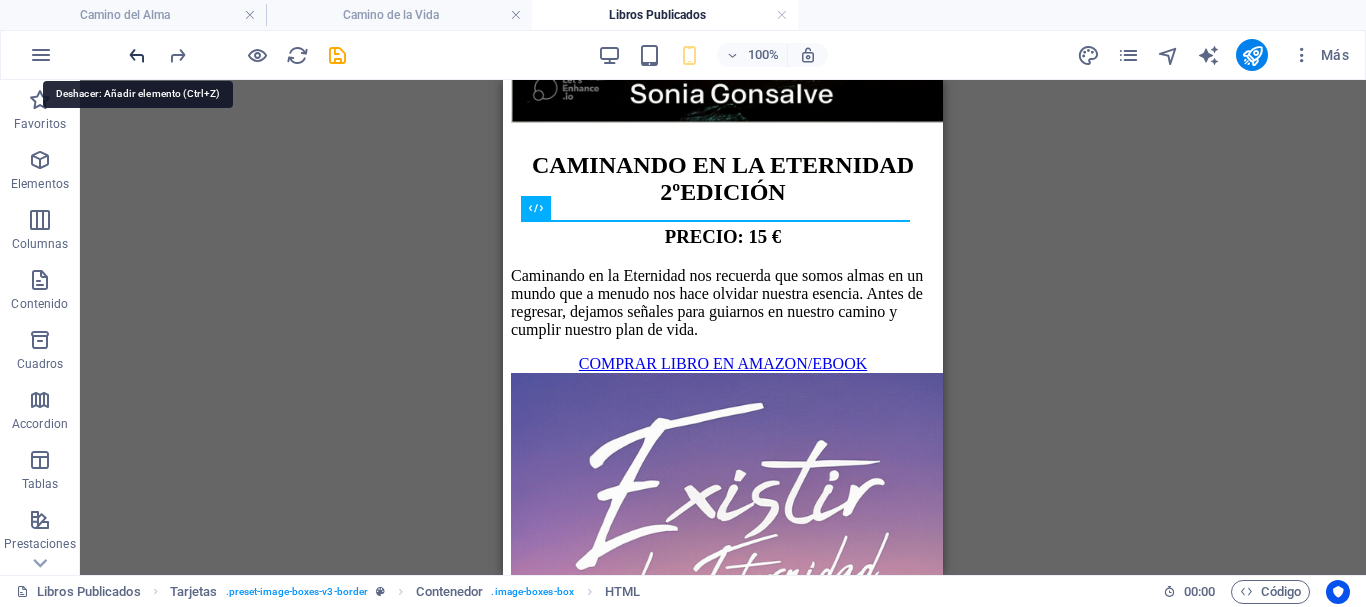 click at bounding box center [137, 55] 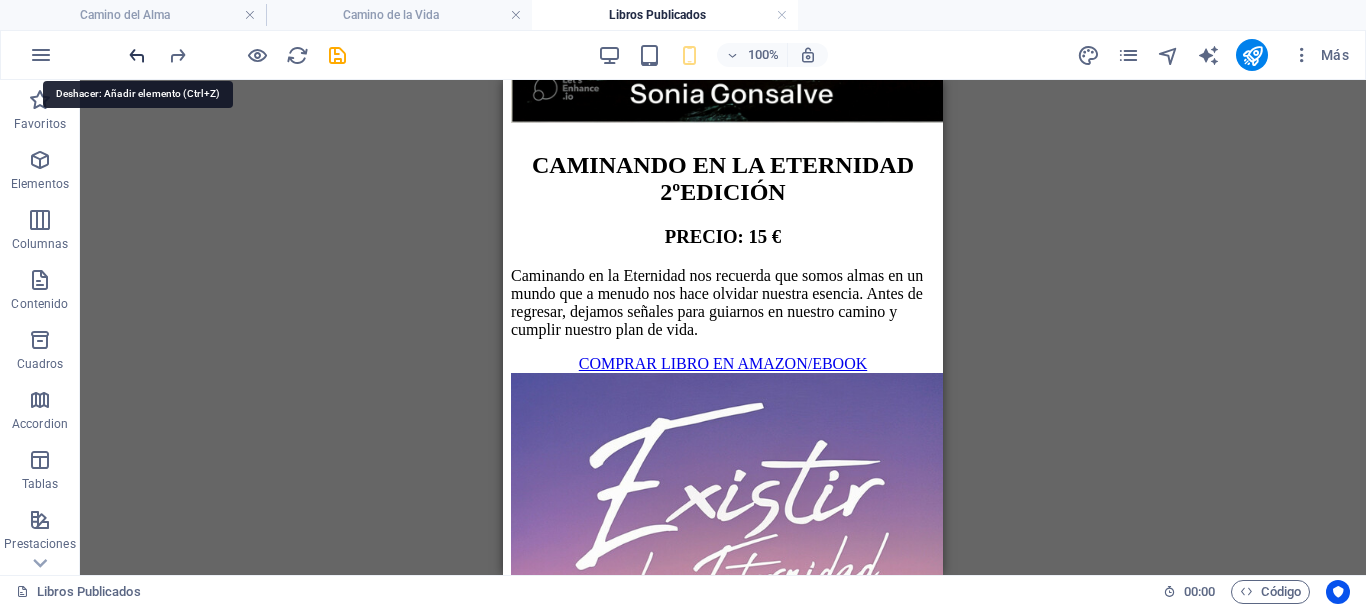 click at bounding box center (137, 55) 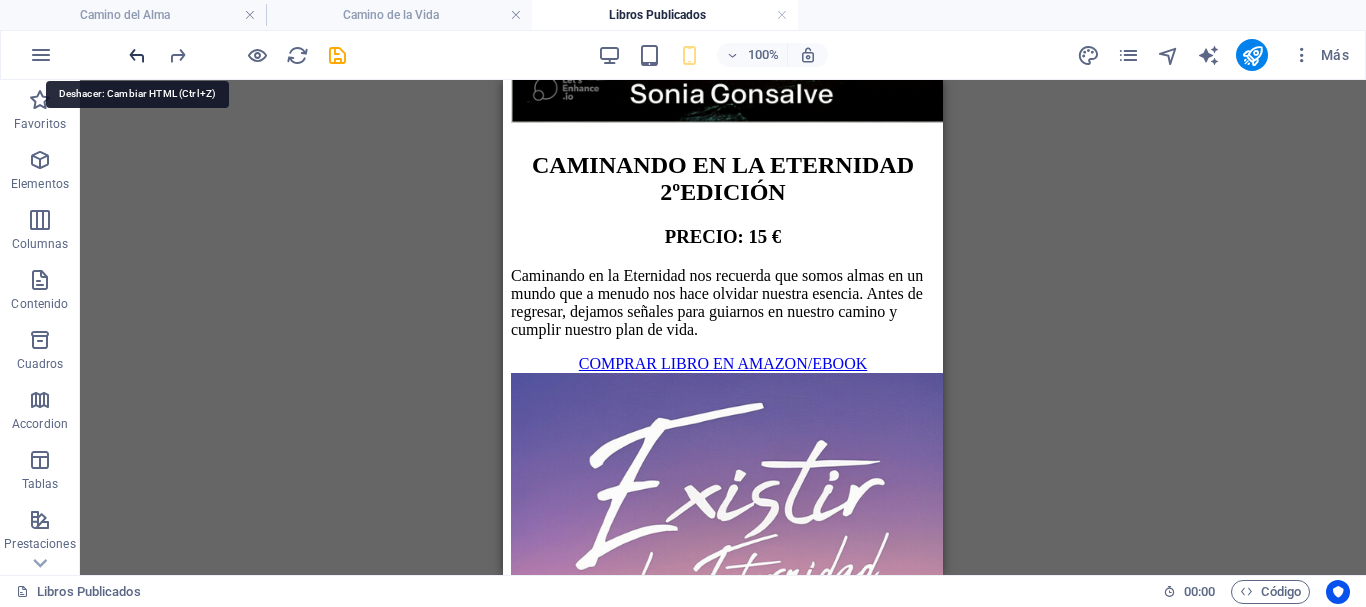 click at bounding box center [137, 55] 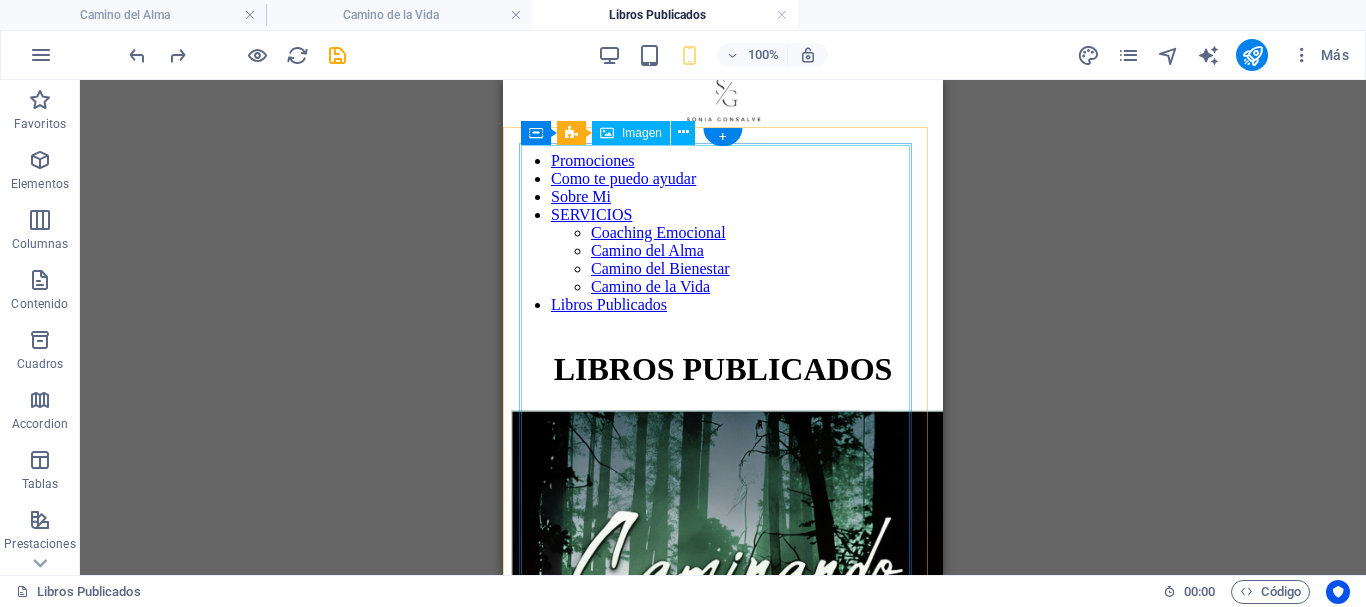 scroll, scrollTop: 0, scrollLeft: 0, axis: both 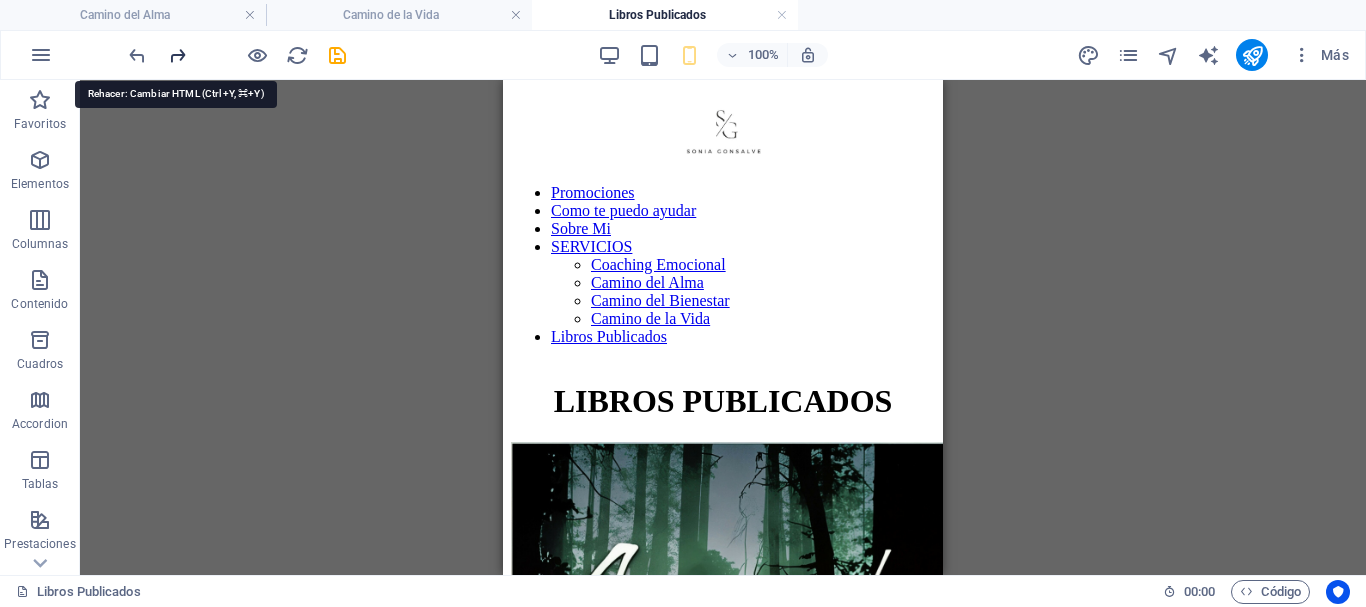 click at bounding box center (177, 55) 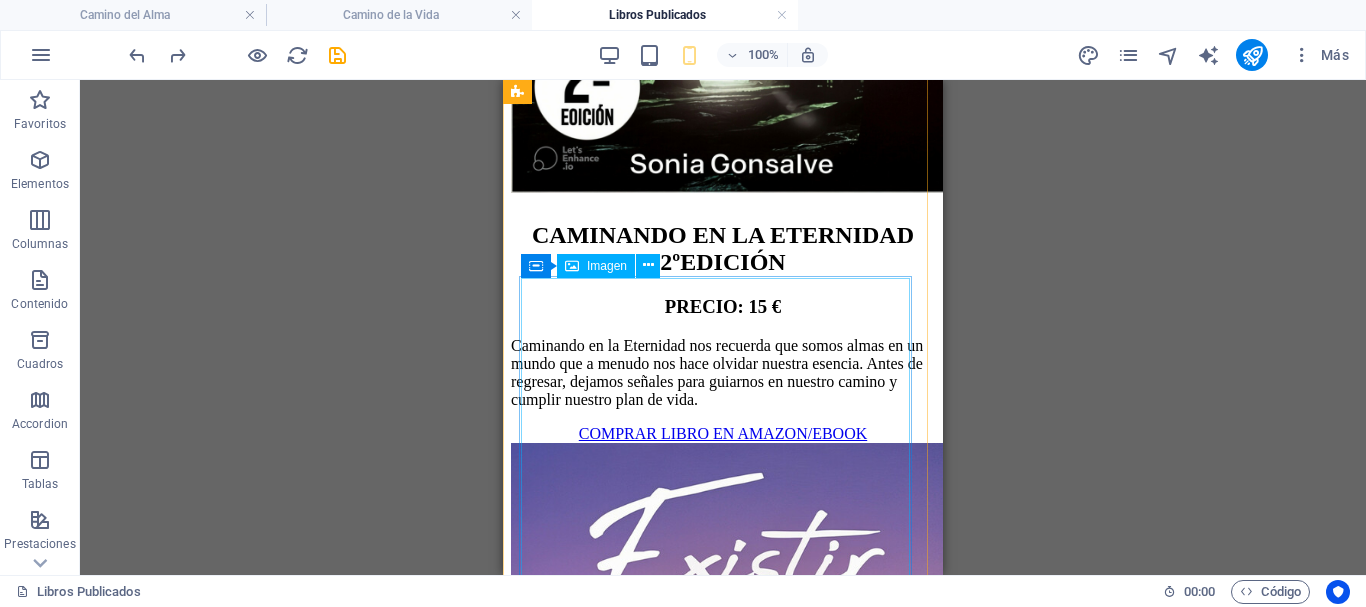scroll, scrollTop: 1300, scrollLeft: 0, axis: vertical 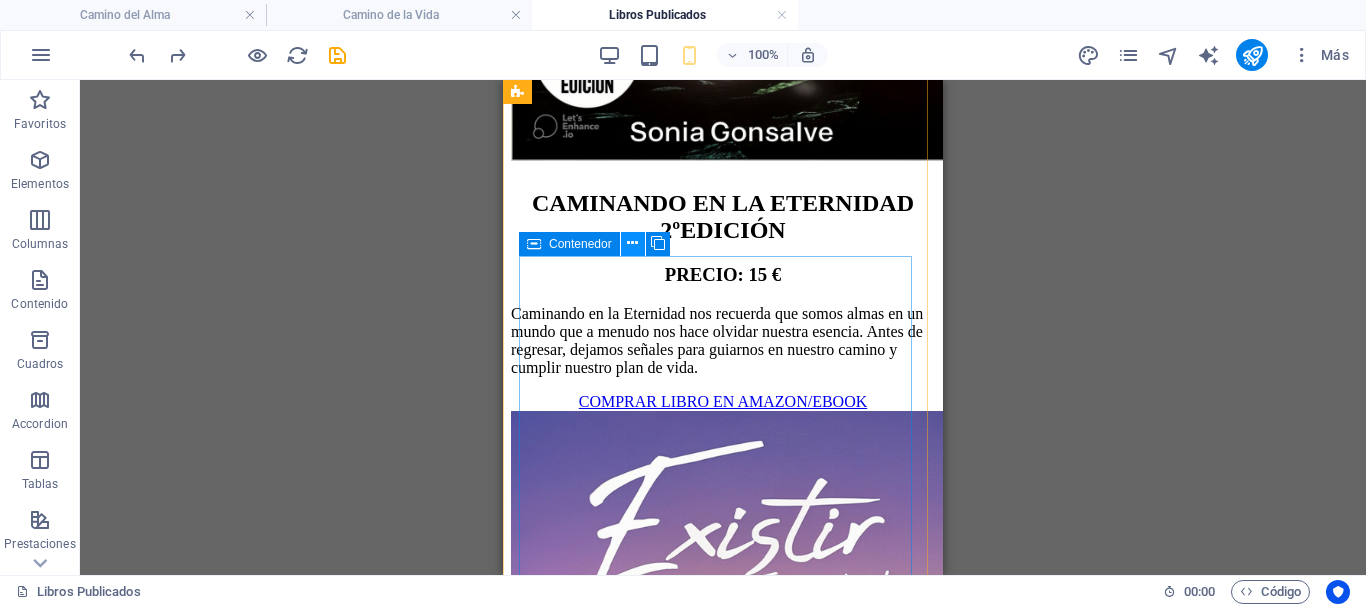 click at bounding box center [632, 243] 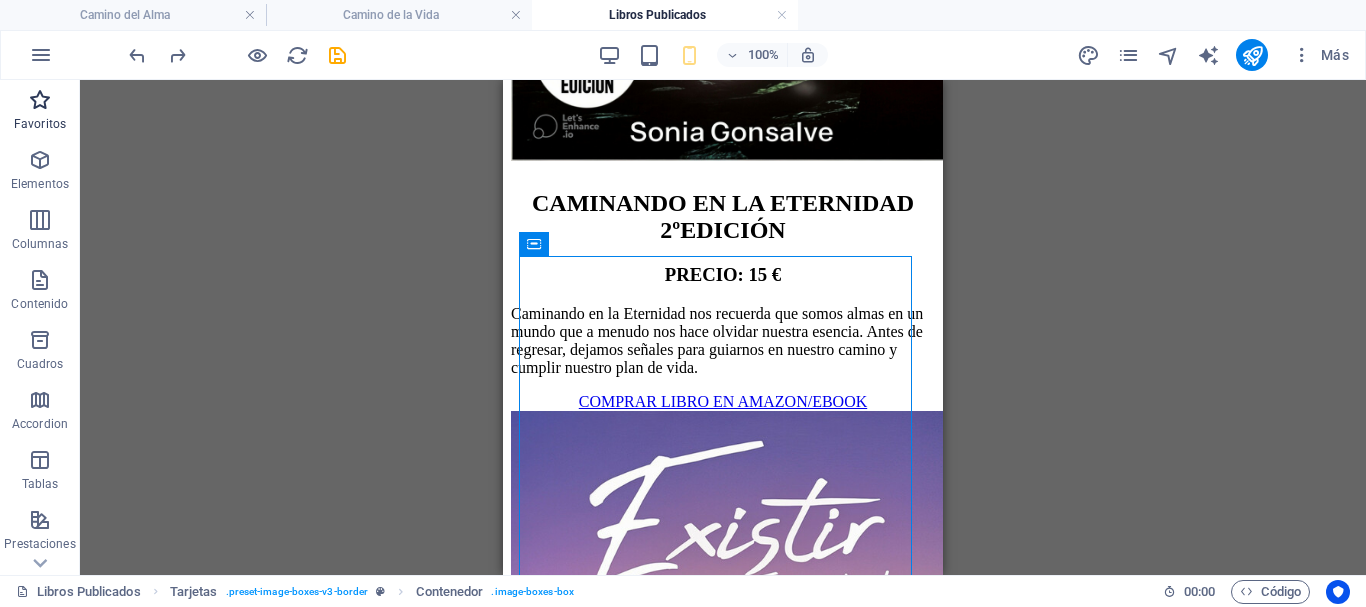 click at bounding box center [40, 100] 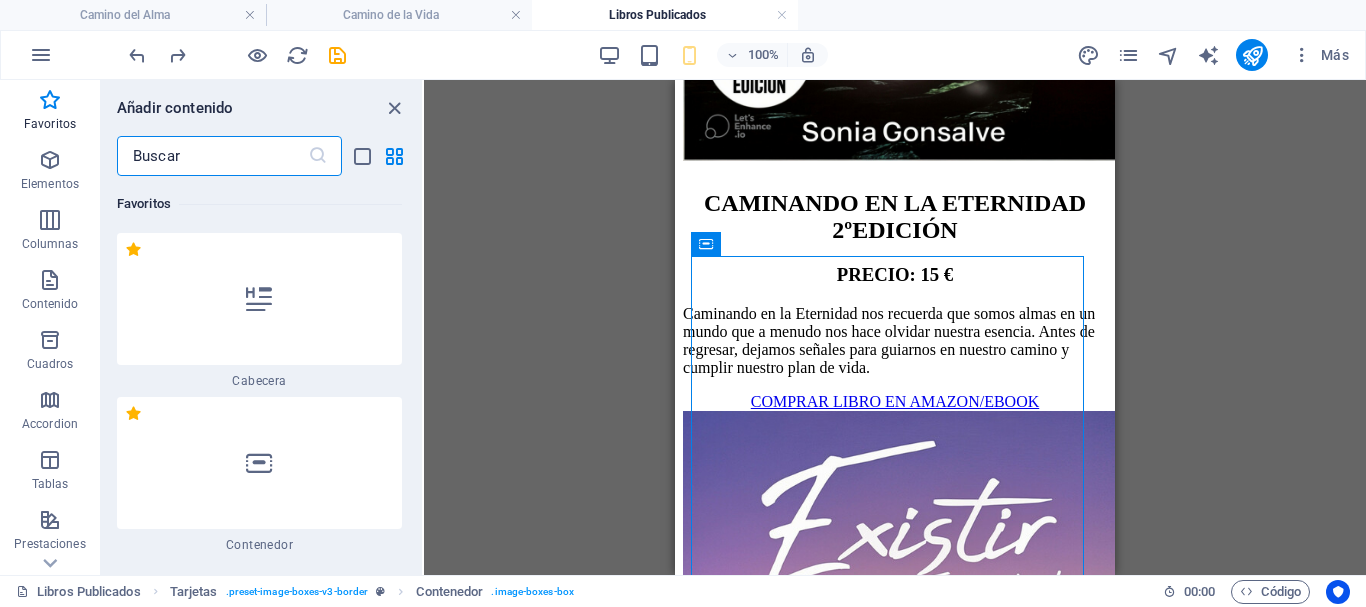 click at bounding box center (212, 156) 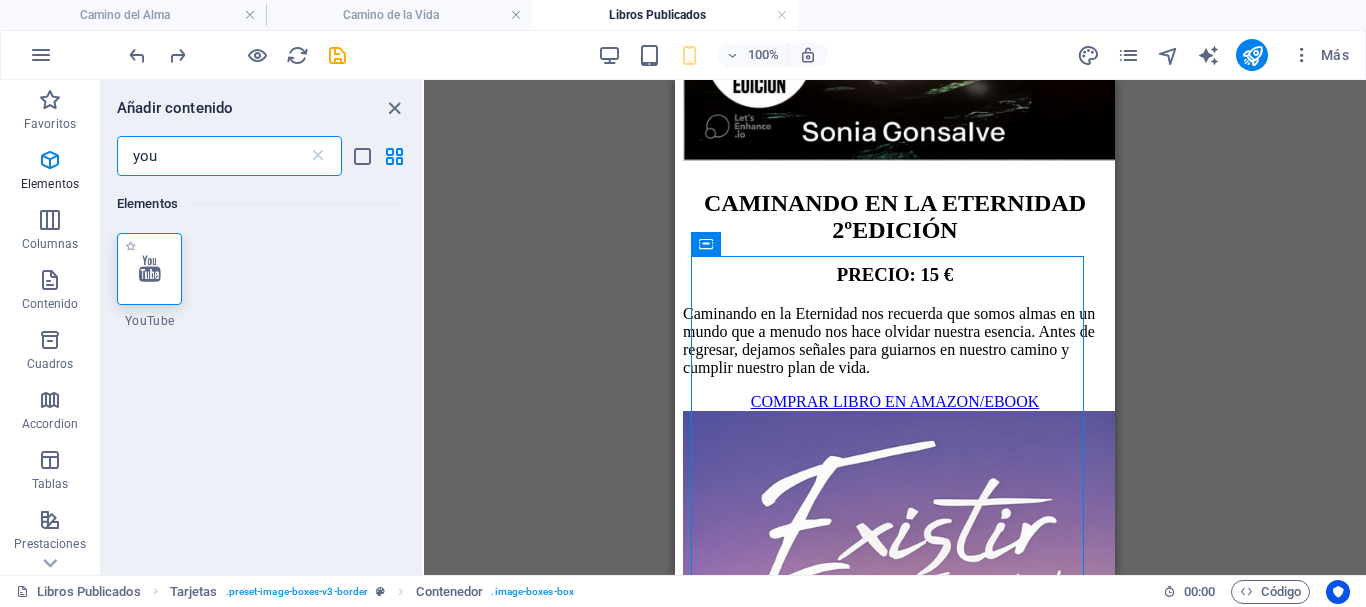 type on "you" 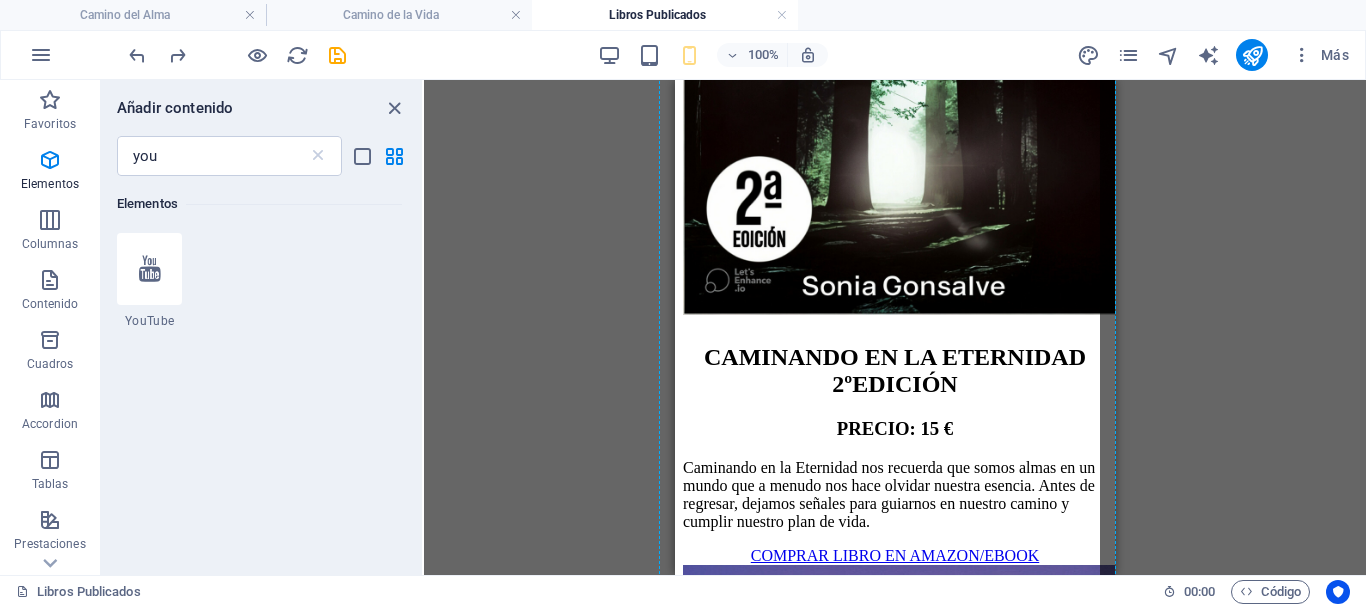 select on "ar16_9" 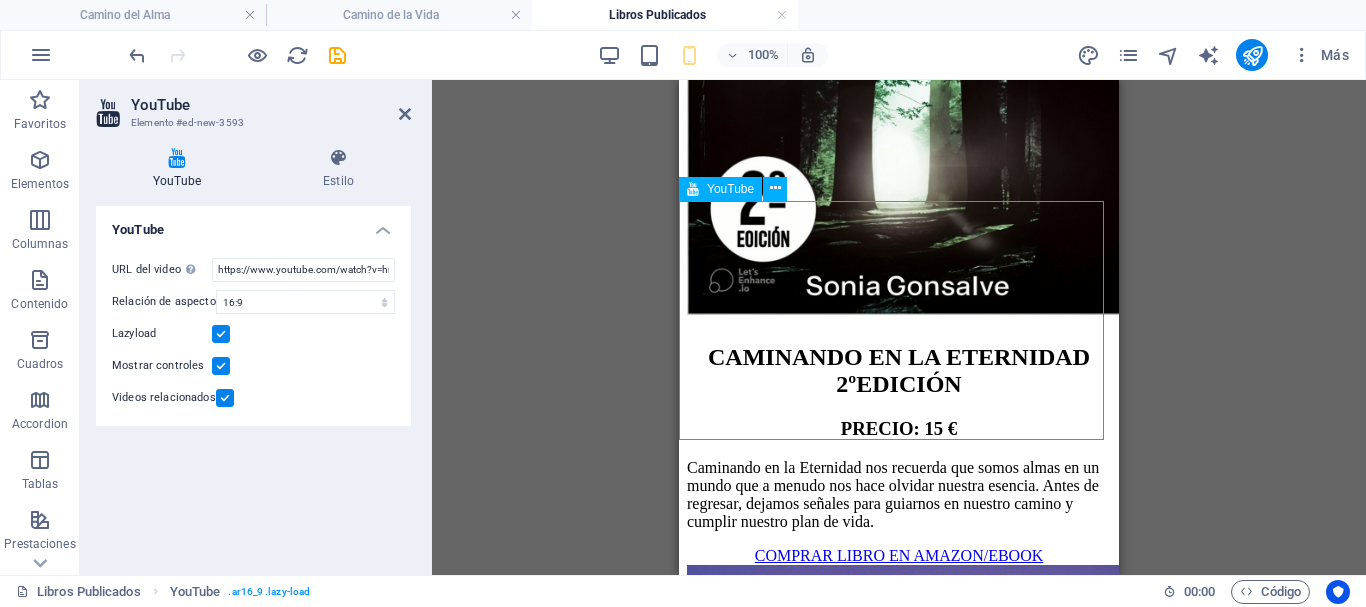 scroll, scrollTop: 311, scrollLeft: 0, axis: vertical 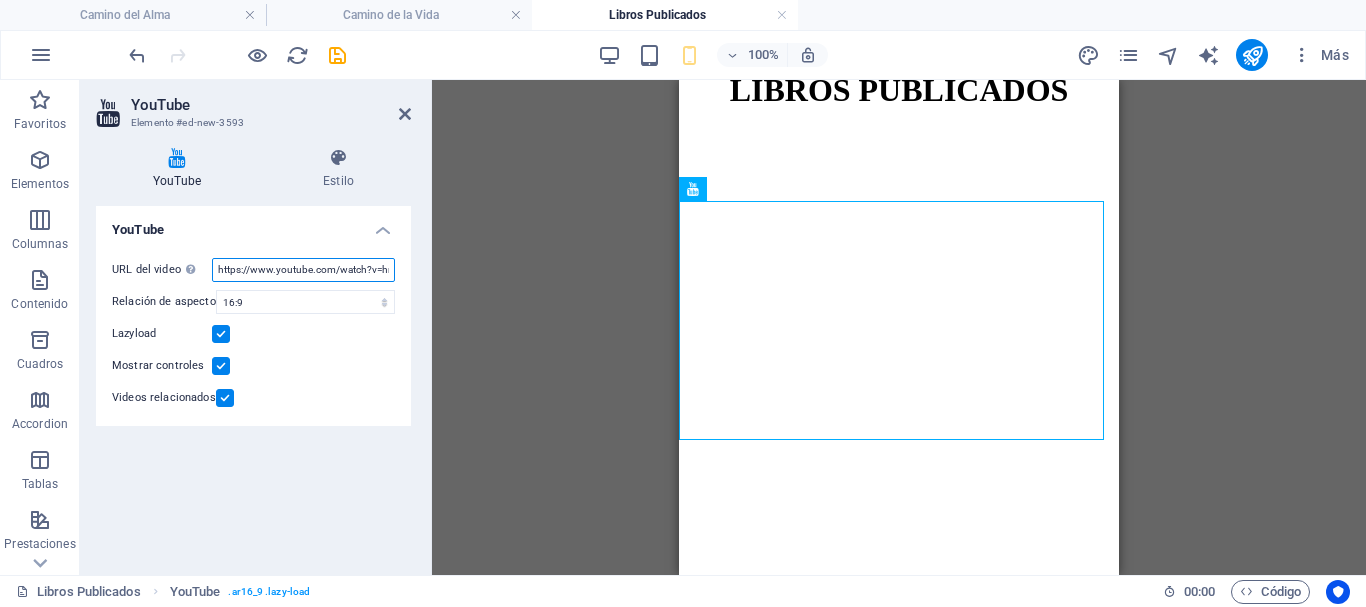 click on "https://www.youtube.com/watch?v=hnoviHgPHkY" at bounding box center [303, 270] 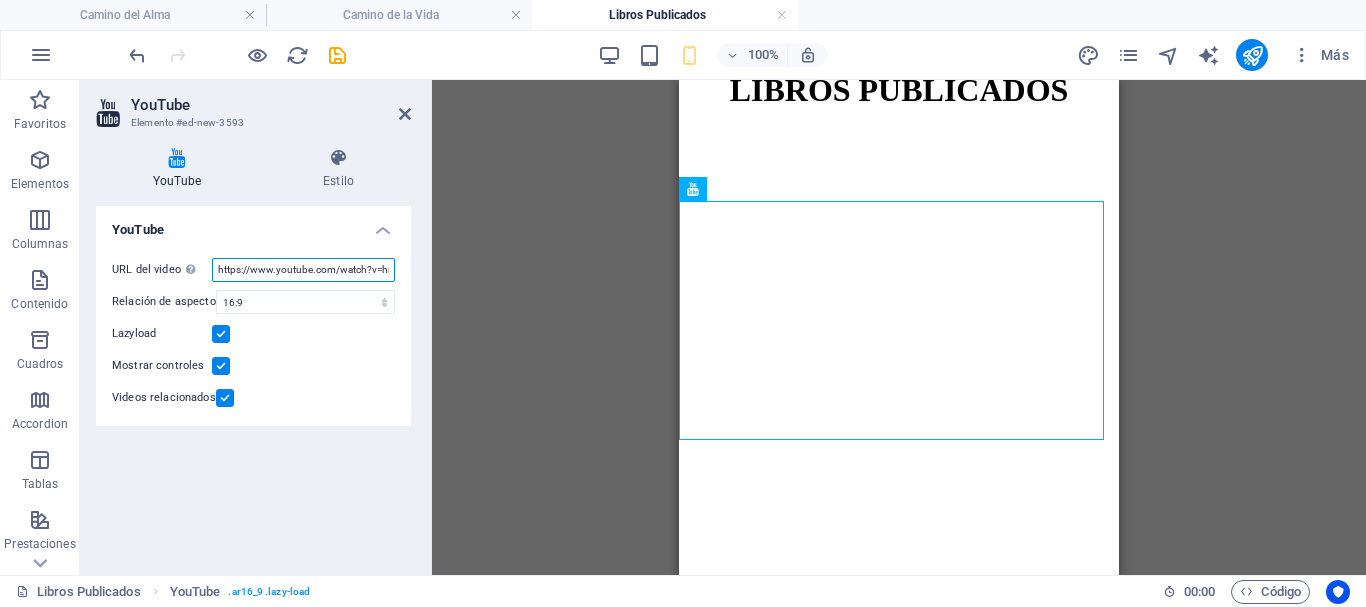 click on "https://www.youtube.com/watch?v=hnoviHgPHkY" at bounding box center (303, 270) 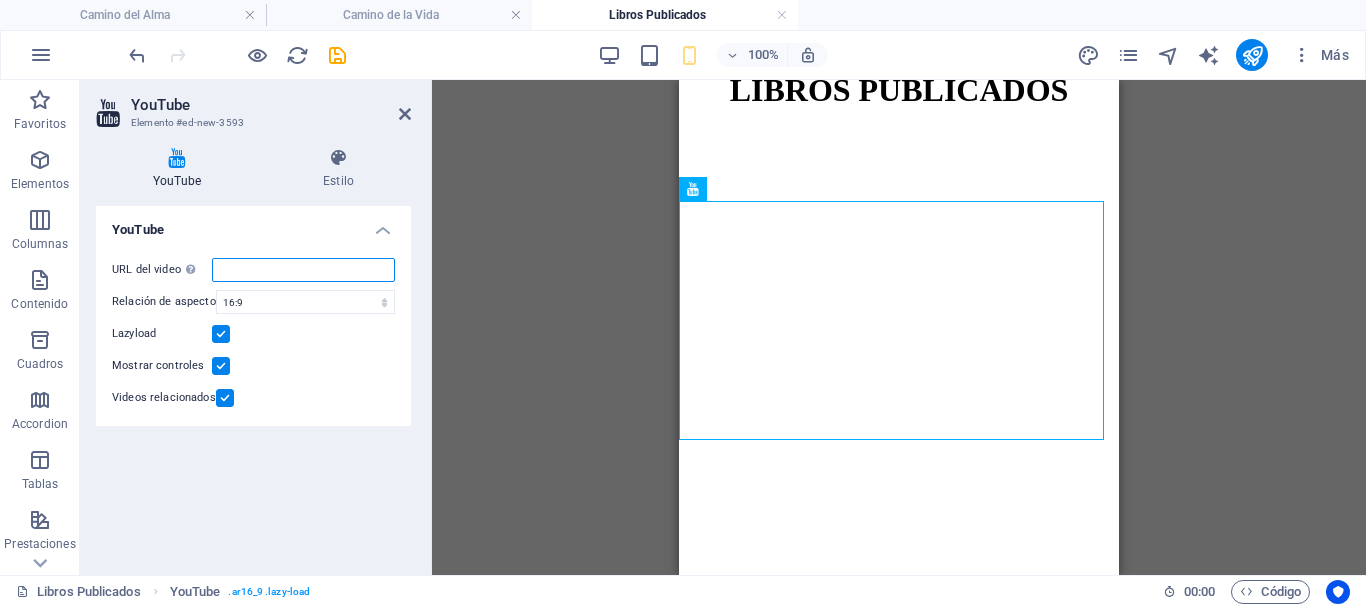 paste on "https://youtu.be/EVPRsgB54lk?si=JKwcJtoORidtdgvv" 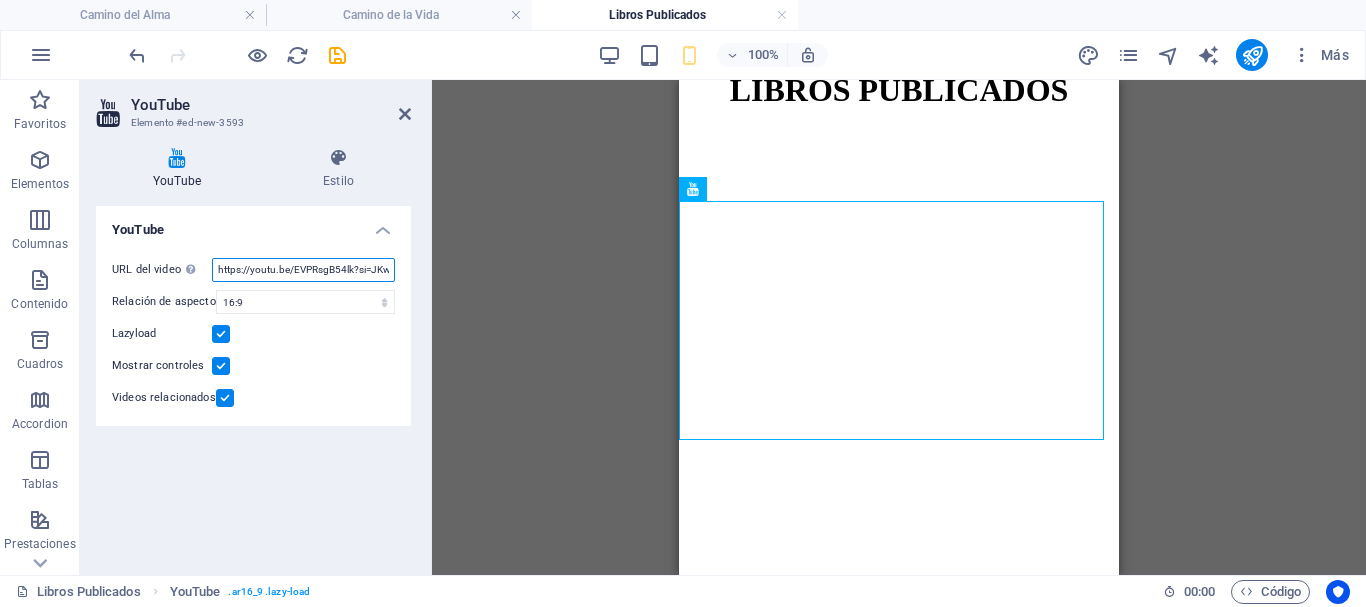 scroll, scrollTop: 0, scrollLeft: 65, axis: horizontal 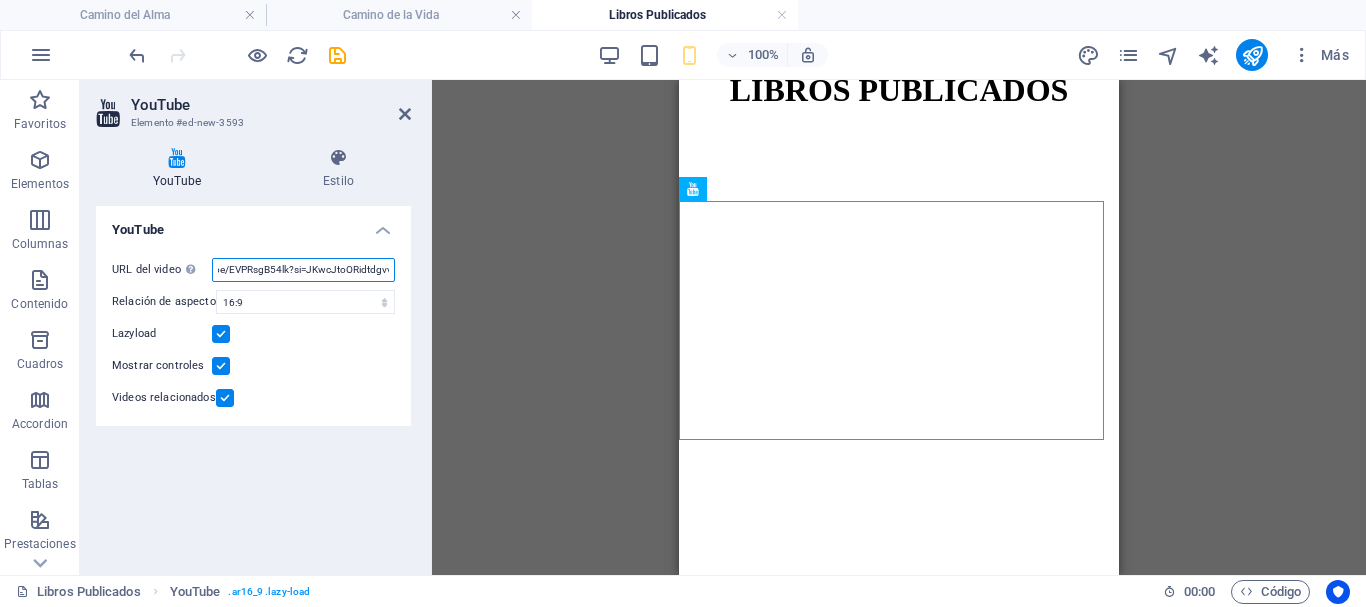 type on "https://youtu.be/EVPRsgB54lk?si=JKwcJtoORidtdgvv" 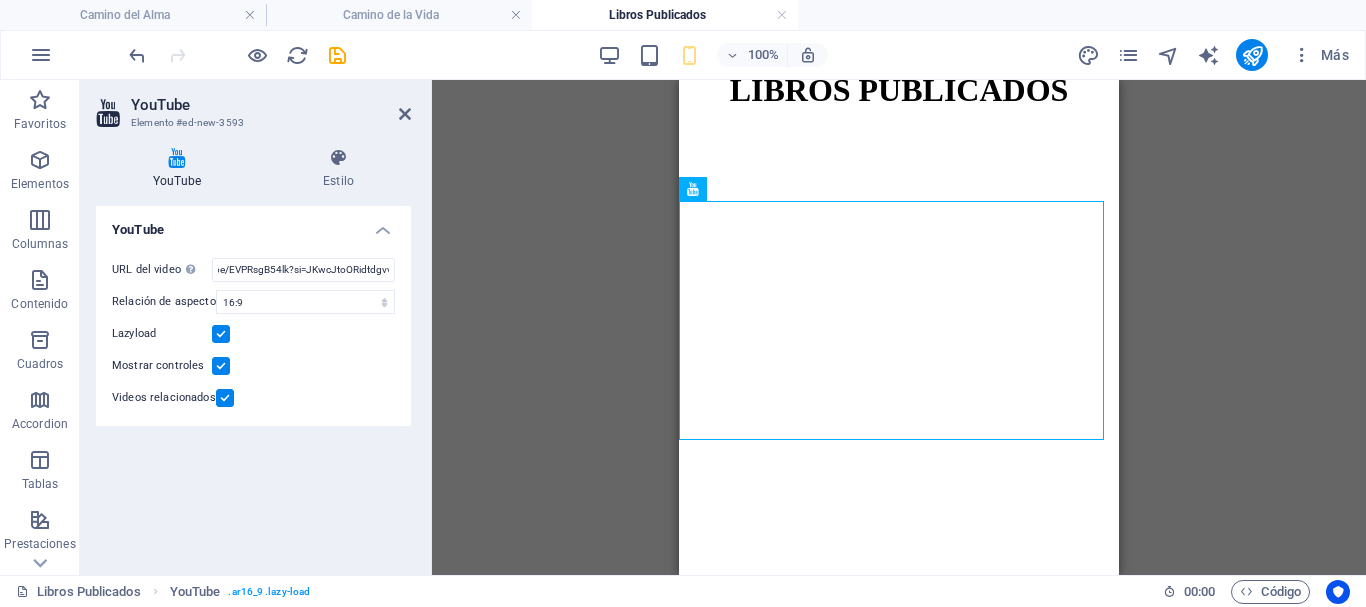 click at bounding box center [225, 398] 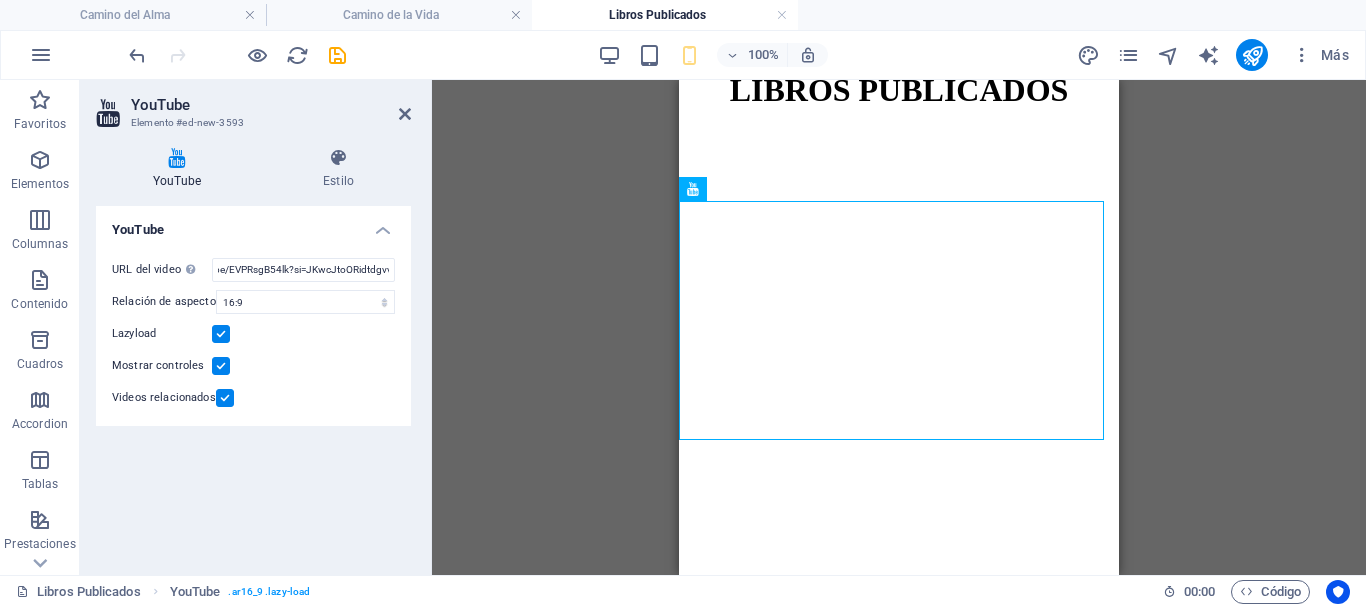 click on "Videos relacionados" at bounding box center [0, 0] 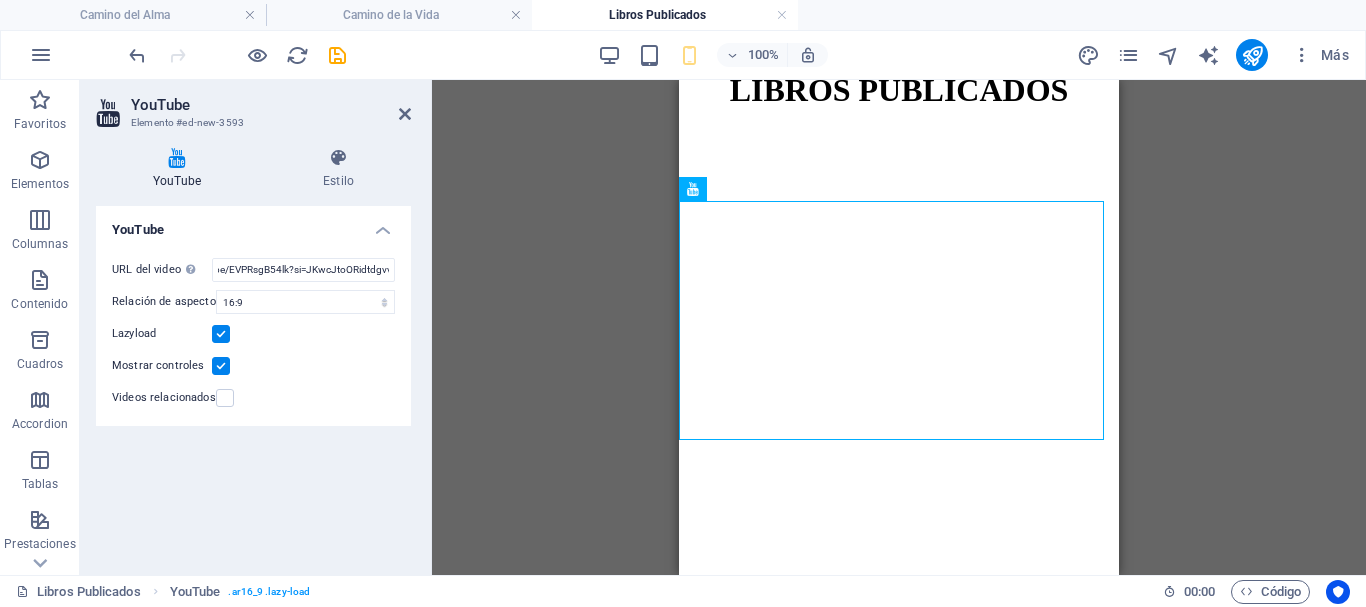 scroll, scrollTop: 0, scrollLeft: 0, axis: both 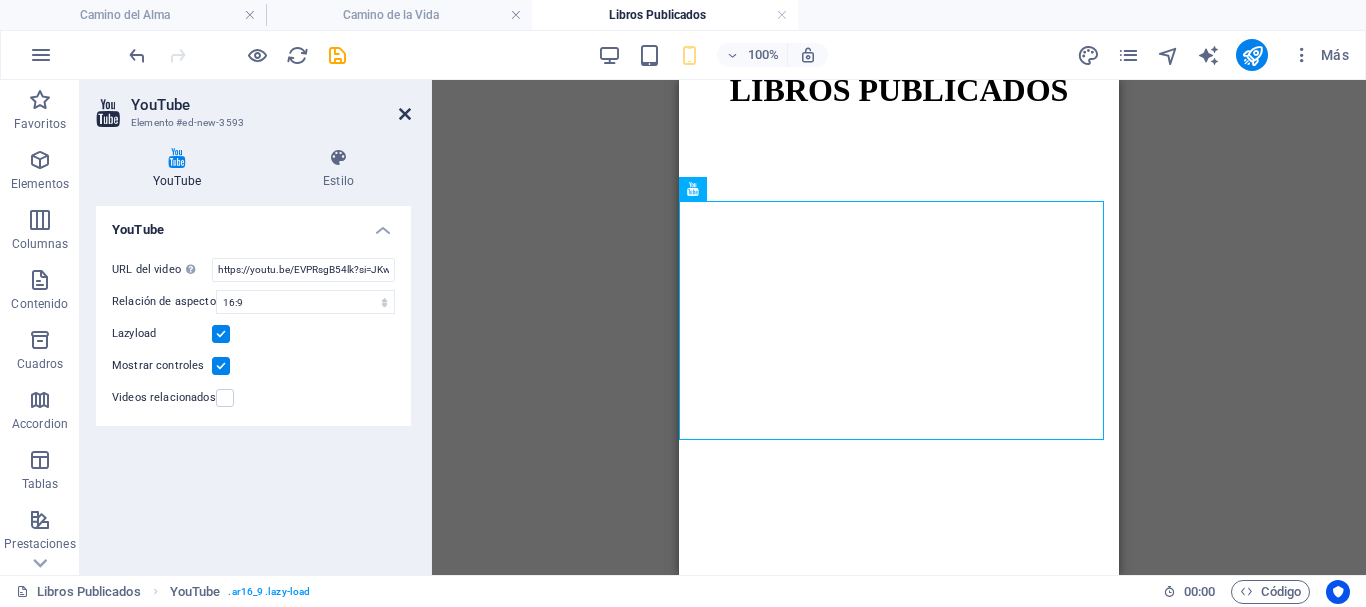 click at bounding box center [405, 114] 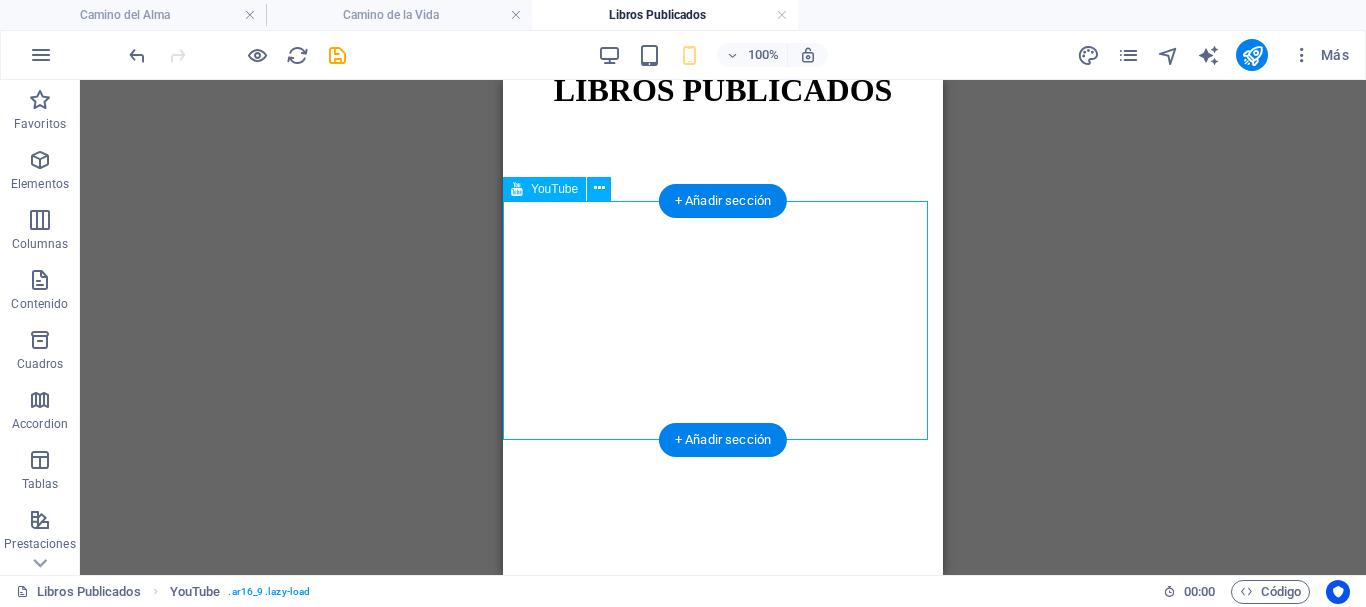 click at bounding box center (723, 527) 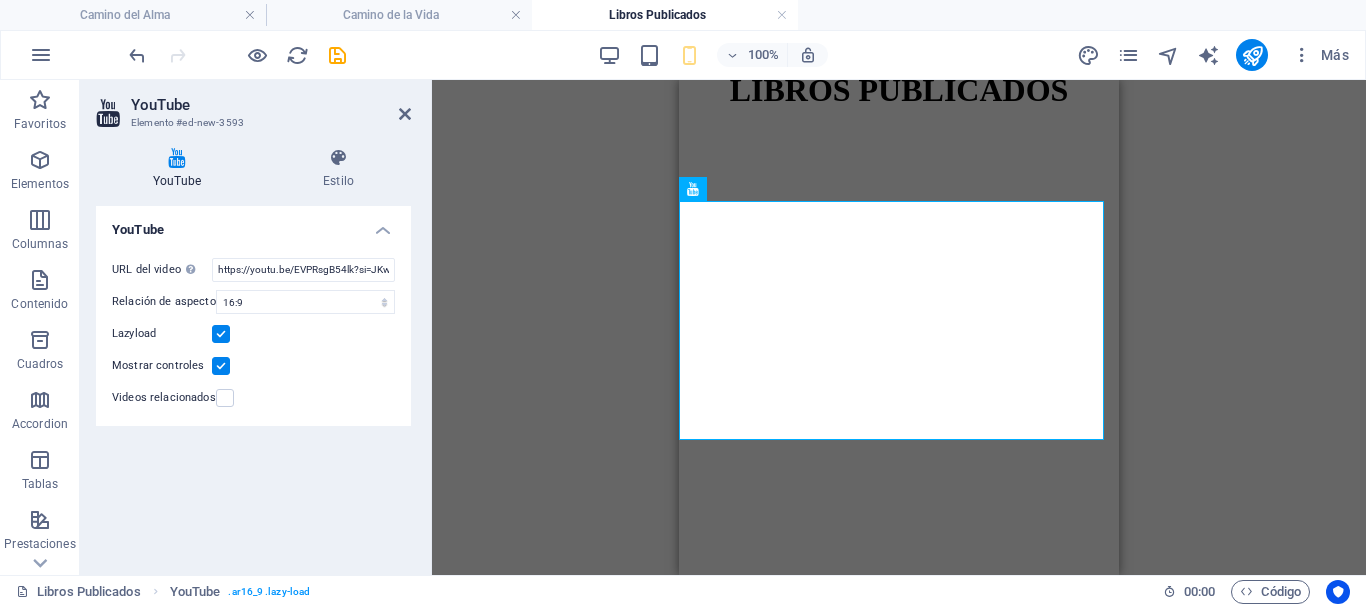click at bounding box center (221, 334) 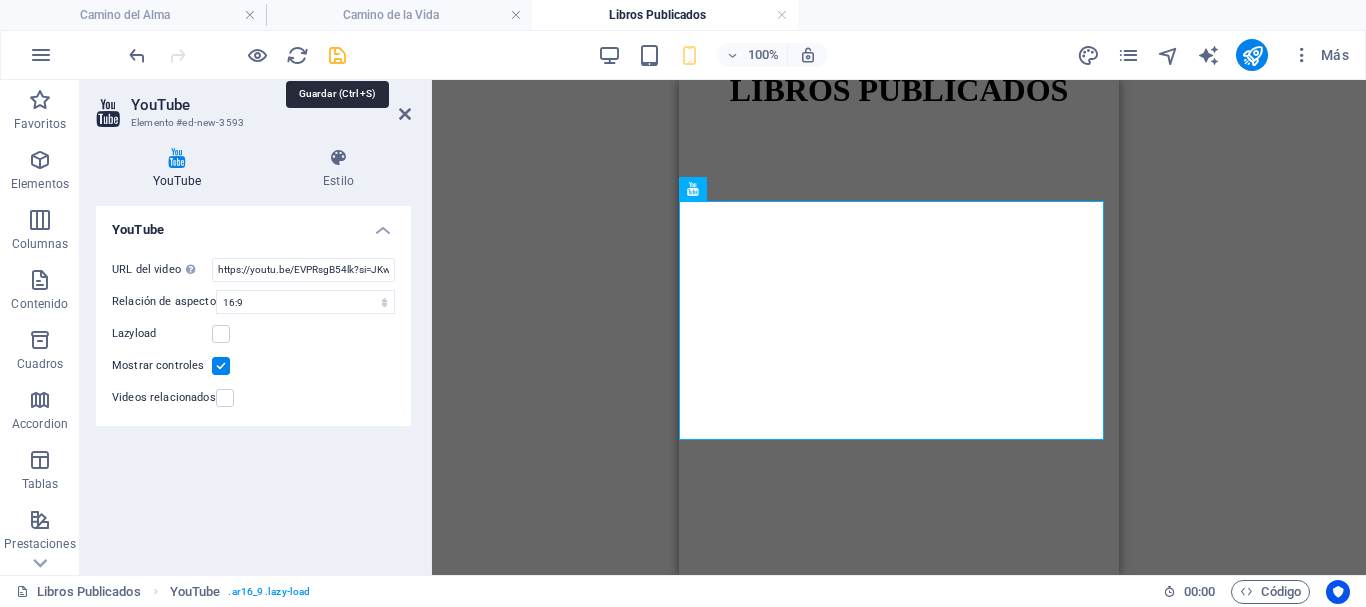 click at bounding box center (337, 55) 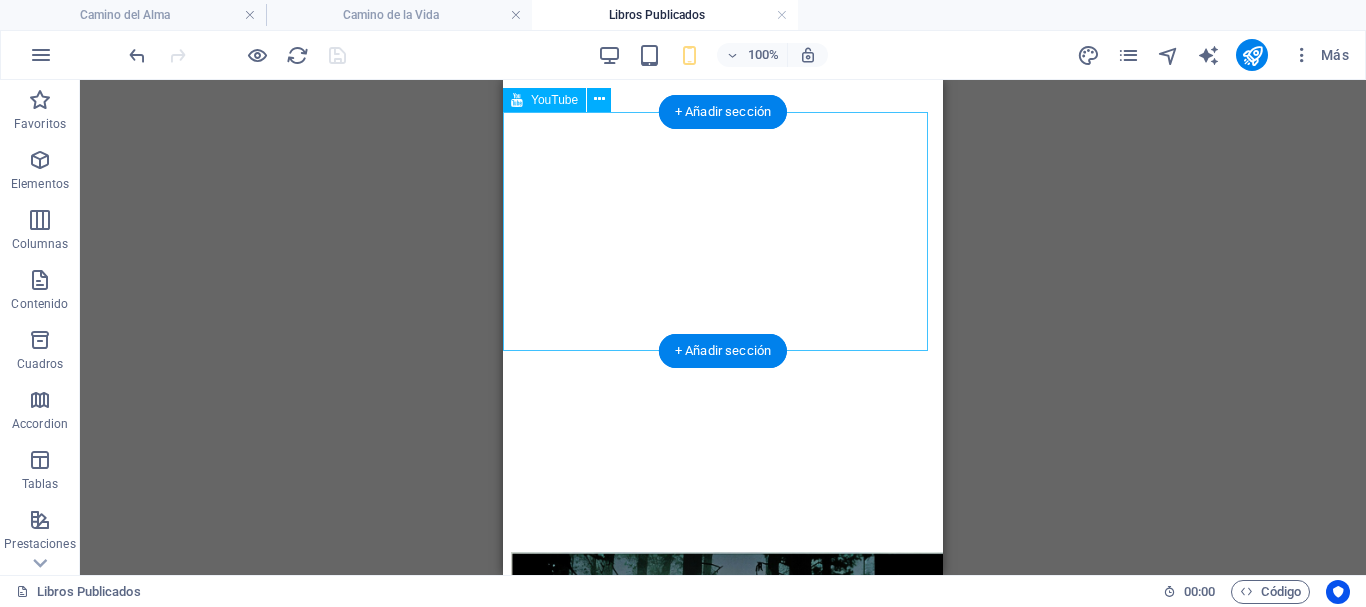 scroll, scrollTop: 200, scrollLeft: 0, axis: vertical 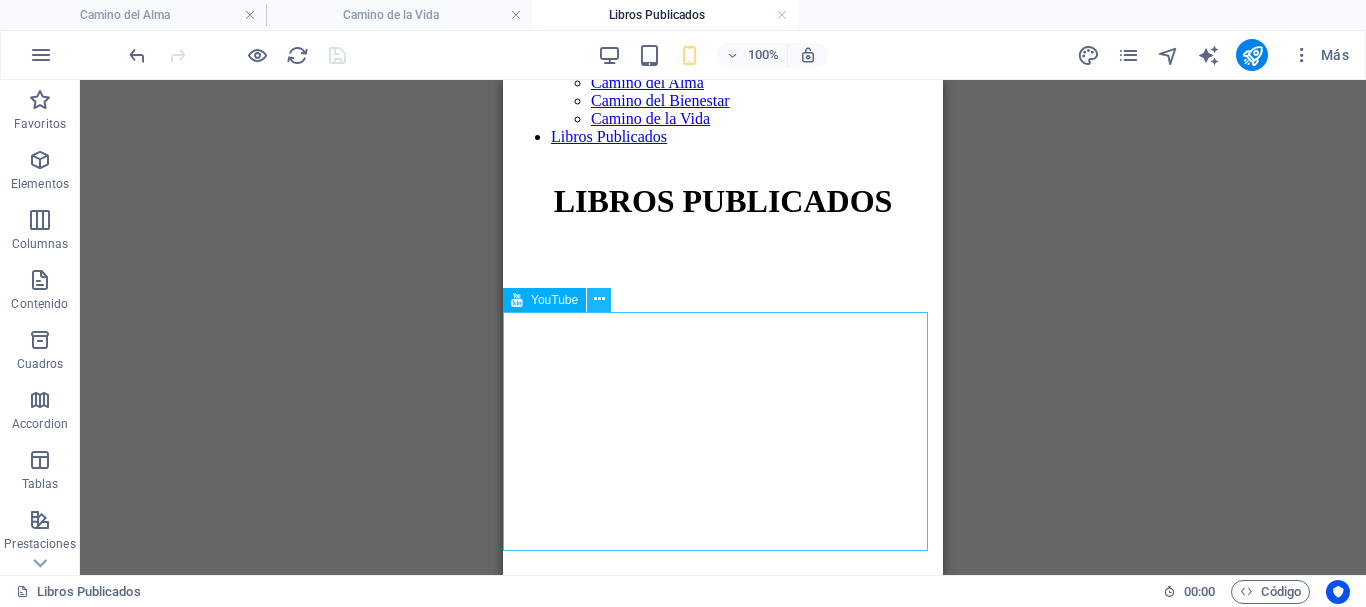 click at bounding box center (599, 300) 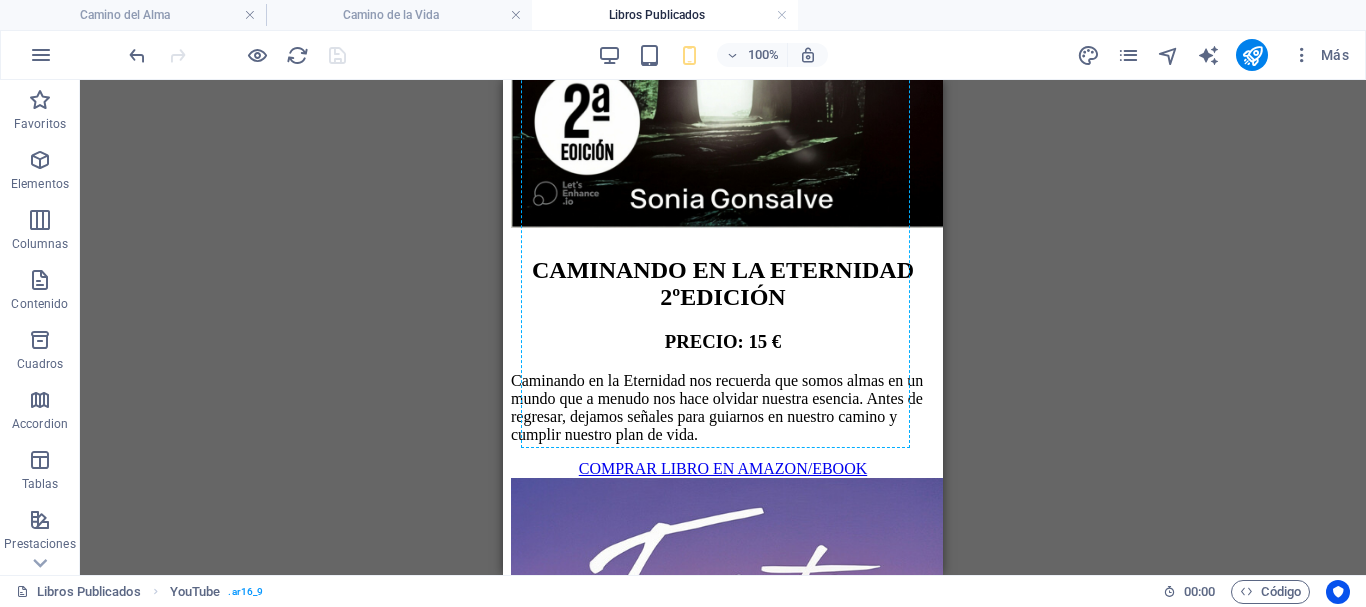 scroll, scrollTop: 1400, scrollLeft: 0, axis: vertical 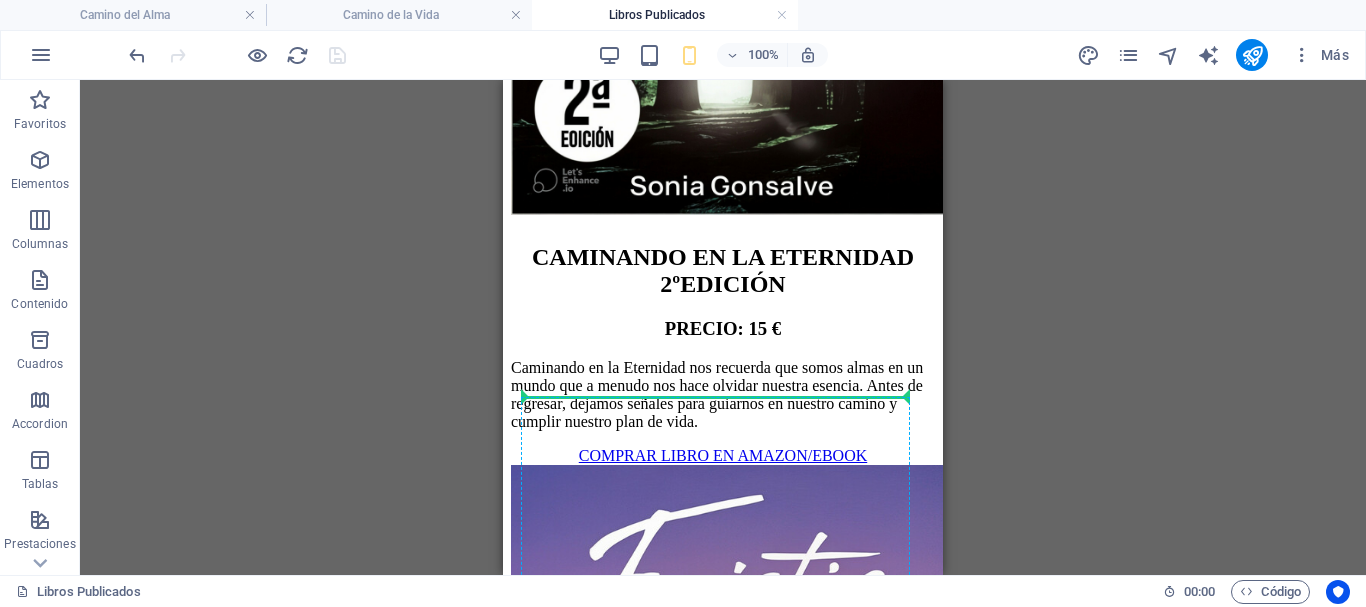 drag, startPoint x: 1058, startPoint y: 380, endPoint x: 637, endPoint y: 399, distance: 421.42853 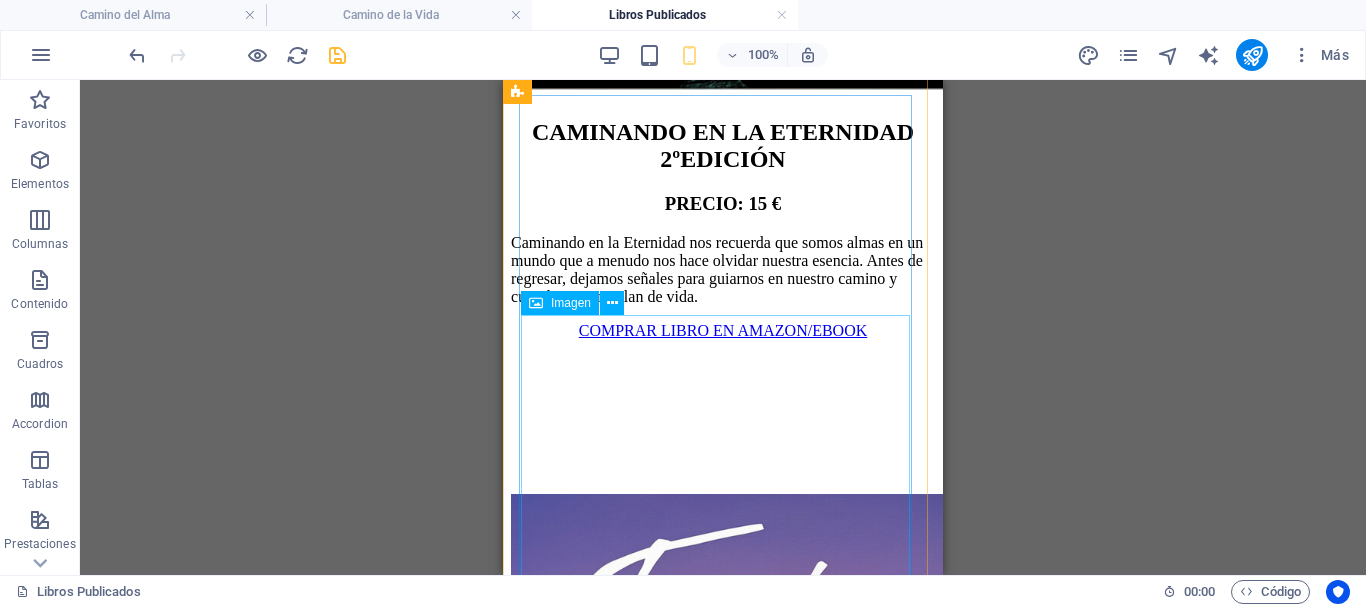 scroll, scrollTop: 1461, scrollLeft: 0, axis: vertical 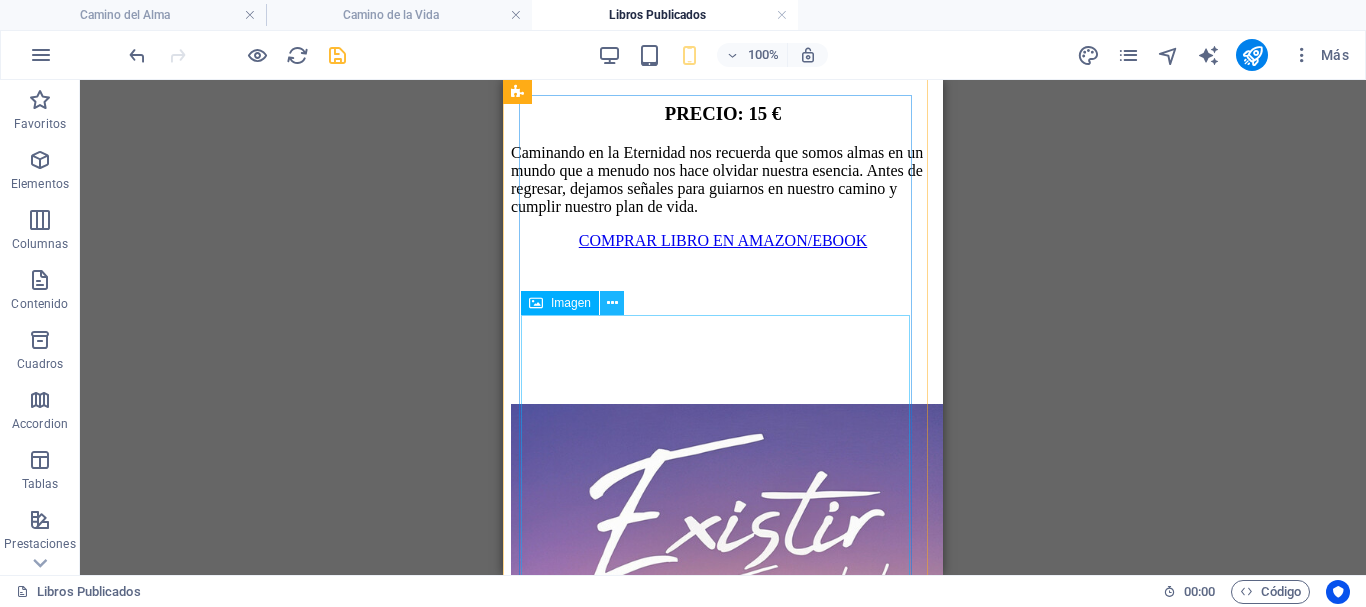 click at bounding box center [612, 303] 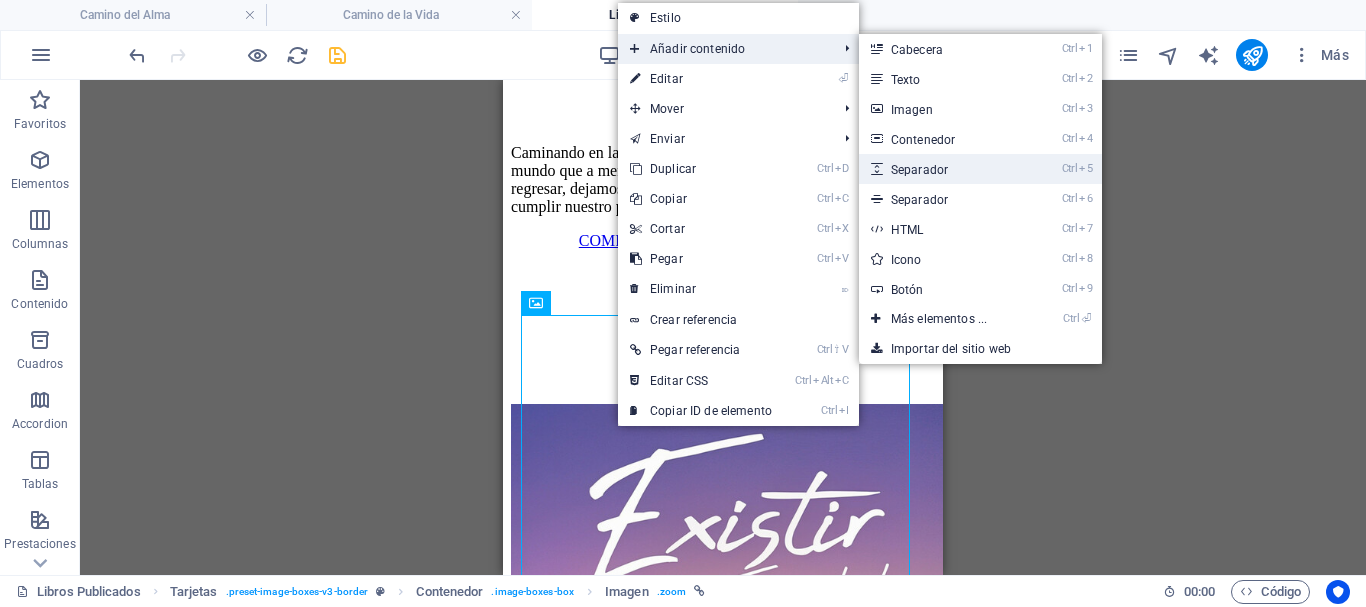 click on "Ctrl 5  Separador" at bounding box center (943, 169) 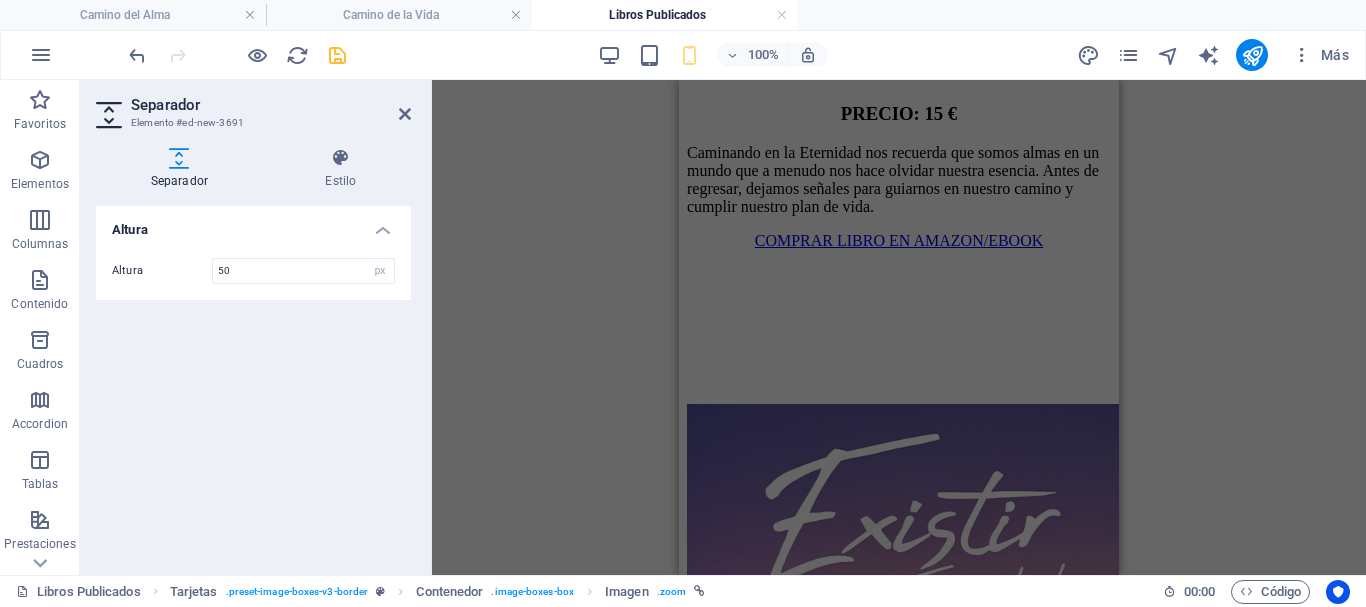 scroll, scrollTop: 2090, scrollLeft: 0, axis: vertical 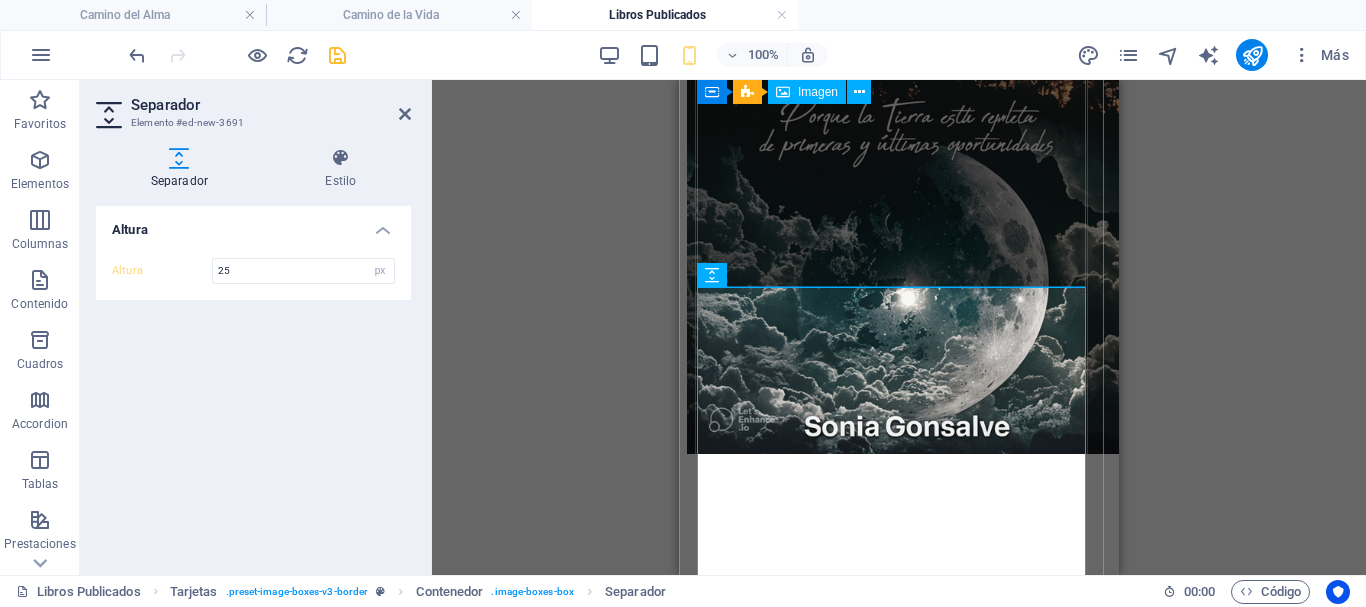 type on "2" 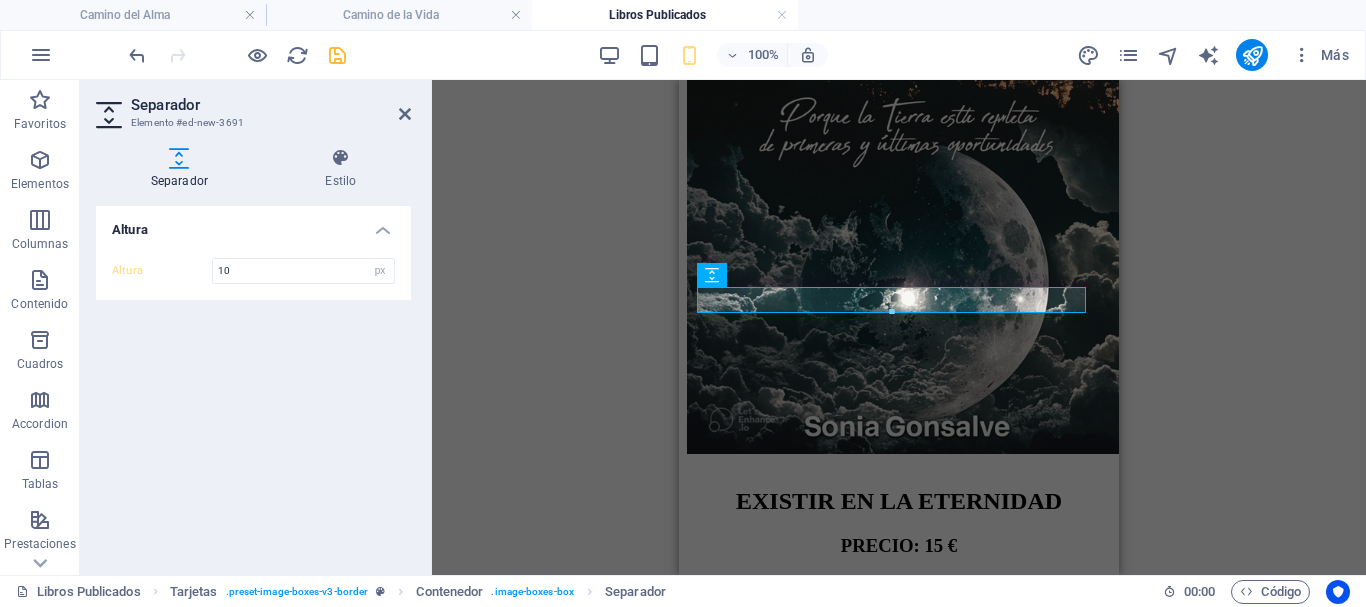 type on "10" 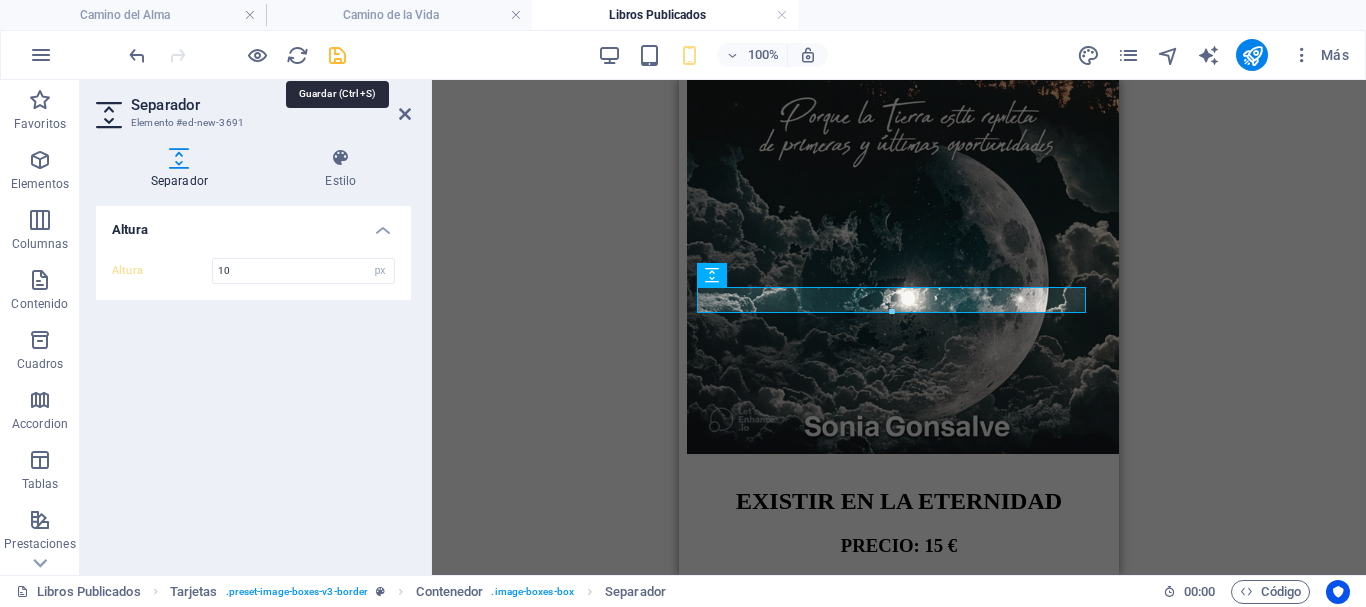 click at bounding box center (337, 55) 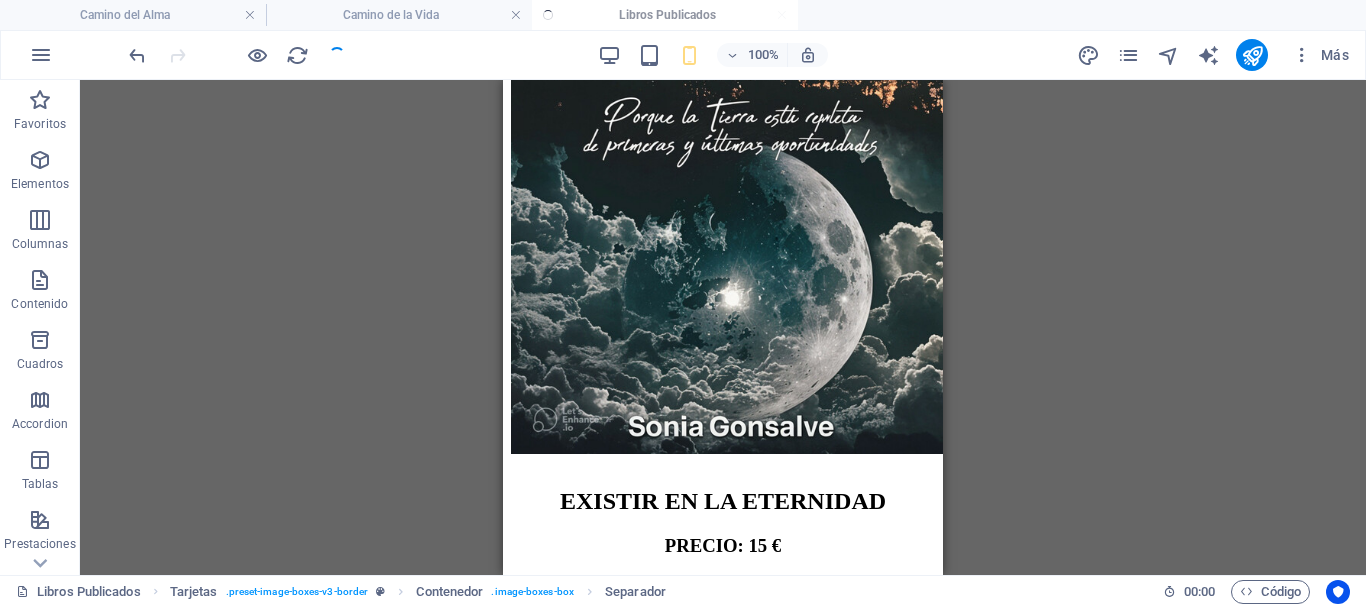 click at bounding box center [237, 55] 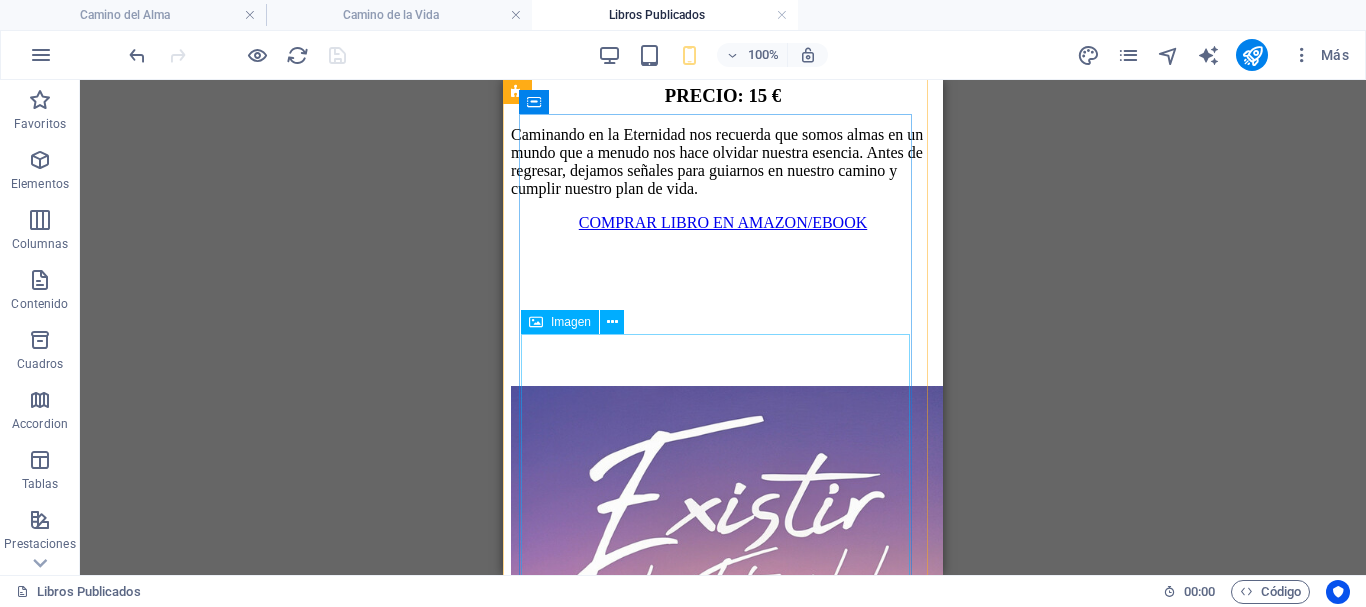scroll, scrollTop: 1490, scrollLeft: 0, axis: vertical 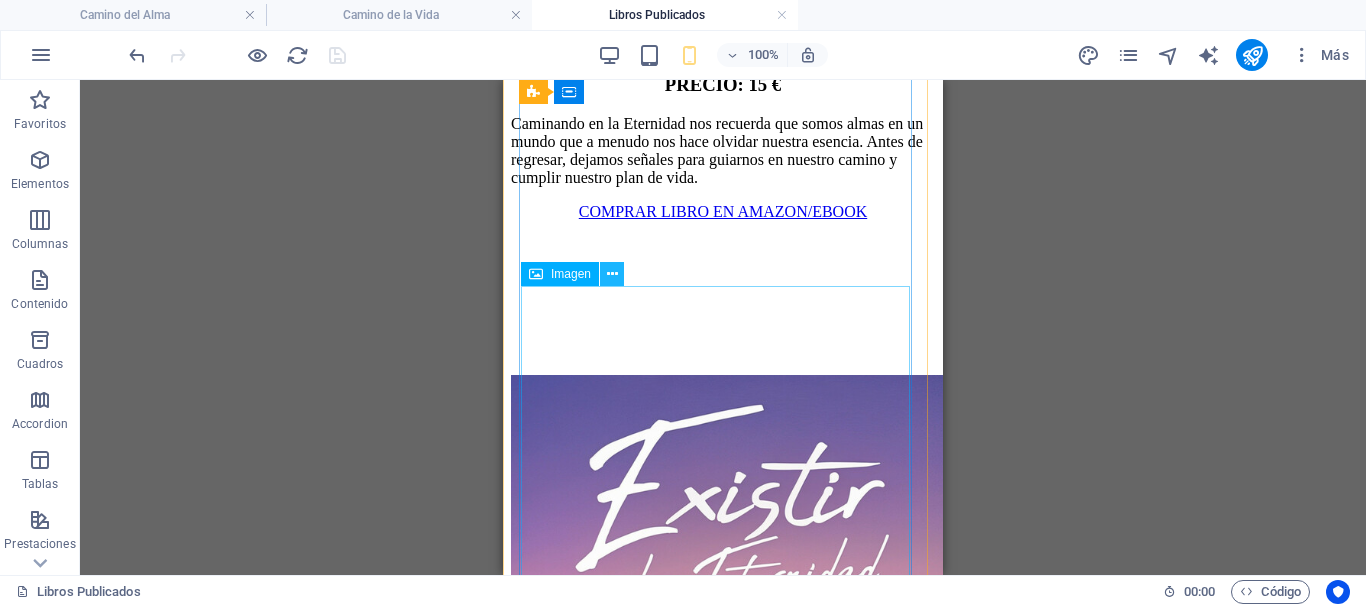 click at bounding box center [612, 274] 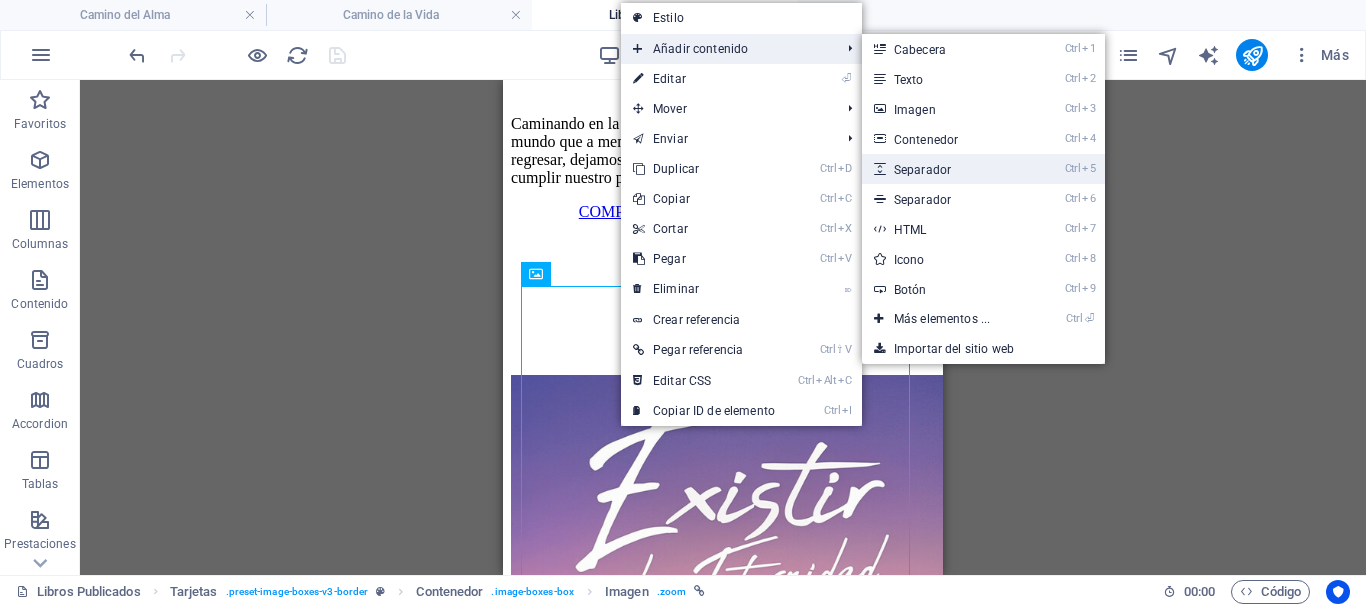 click on "Ctrl 5  Separador" at bounding box center [946, 169] 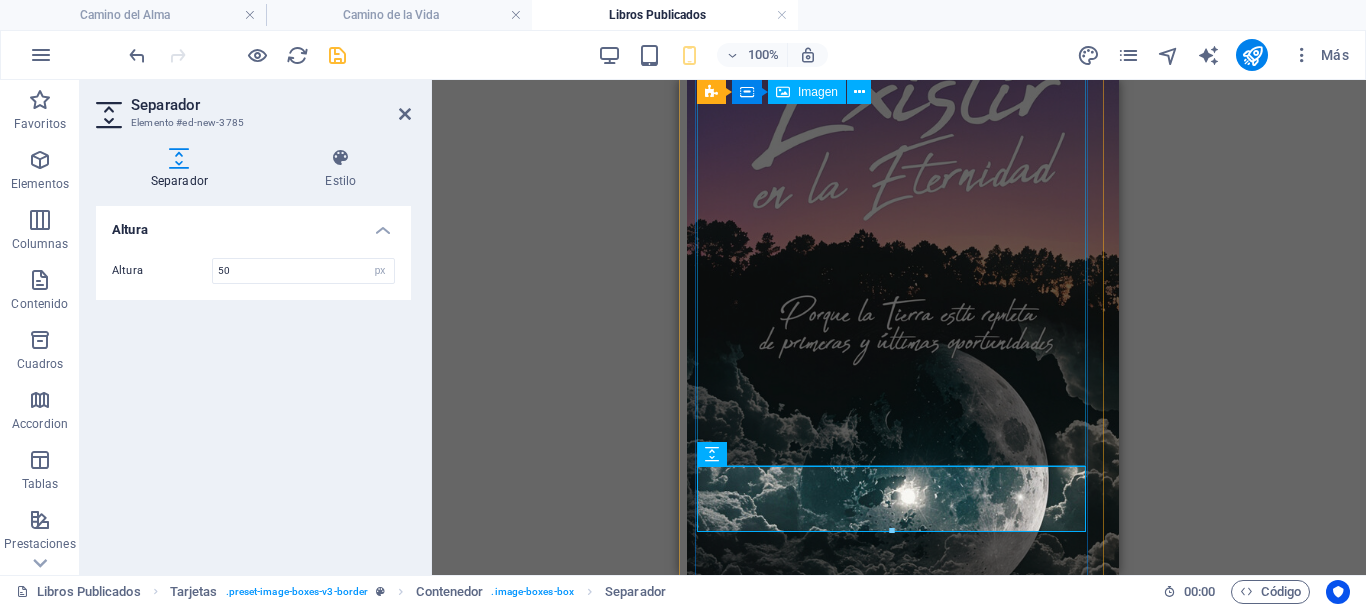 scroll, scrollTop: 1890, scrollLeft: 0, axis: vertical 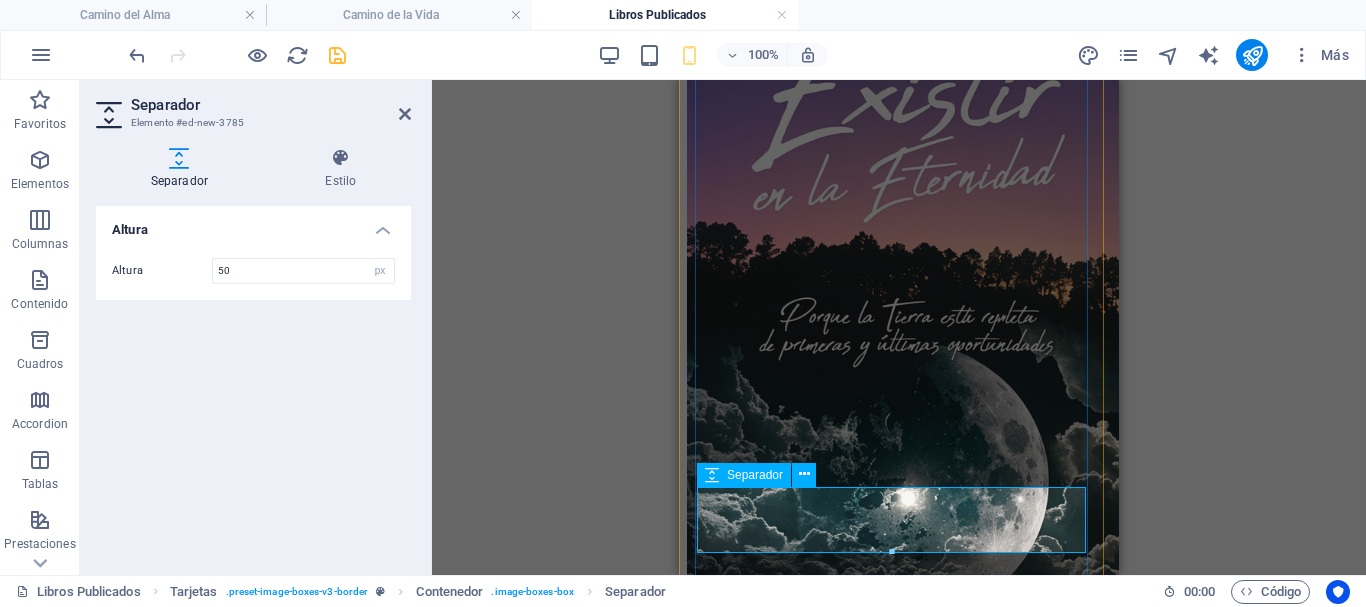 click at bounding box center (899, 683) 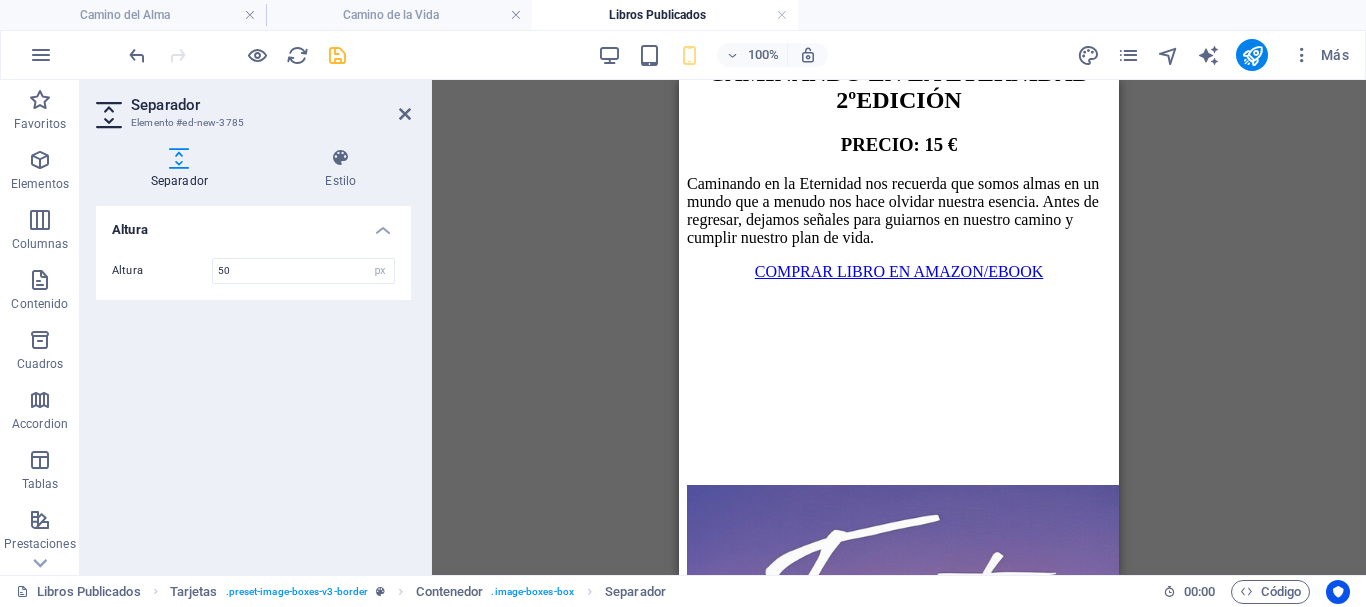 scroll, scrollTop: 1386, scrollLeft: 0, axis: vertical 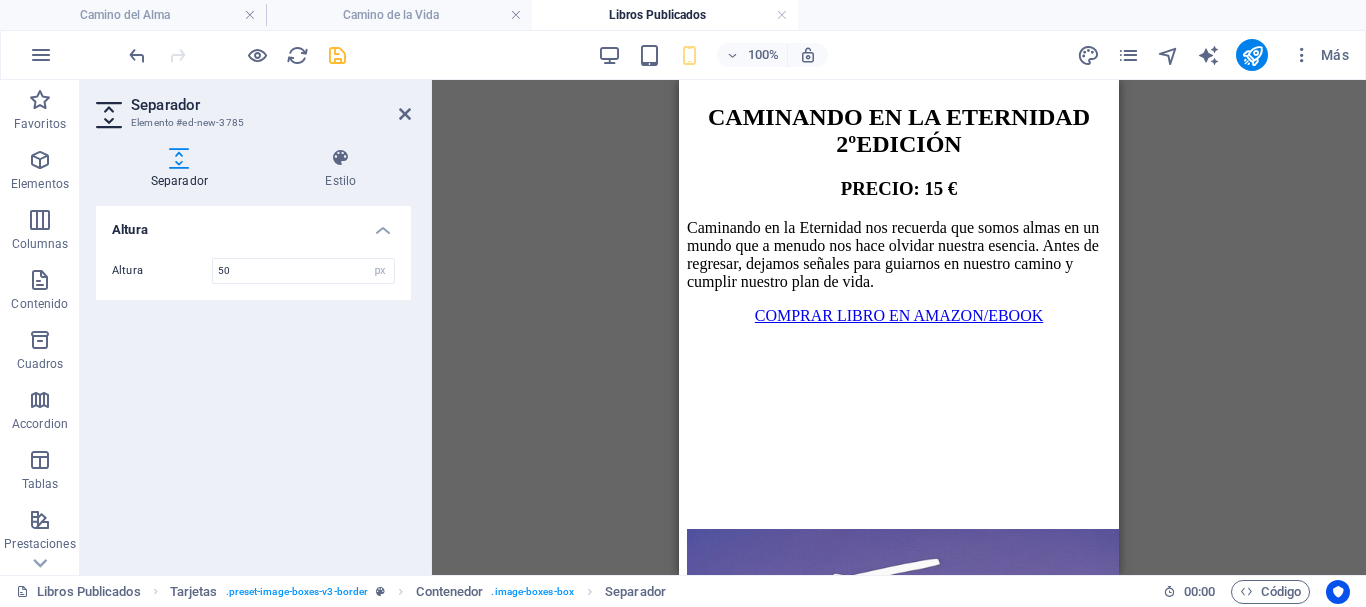 drag, startPoint x: 1429, startPoint y: 543, endPoint x: 826, endPoint y: 418, distance: 615.81976 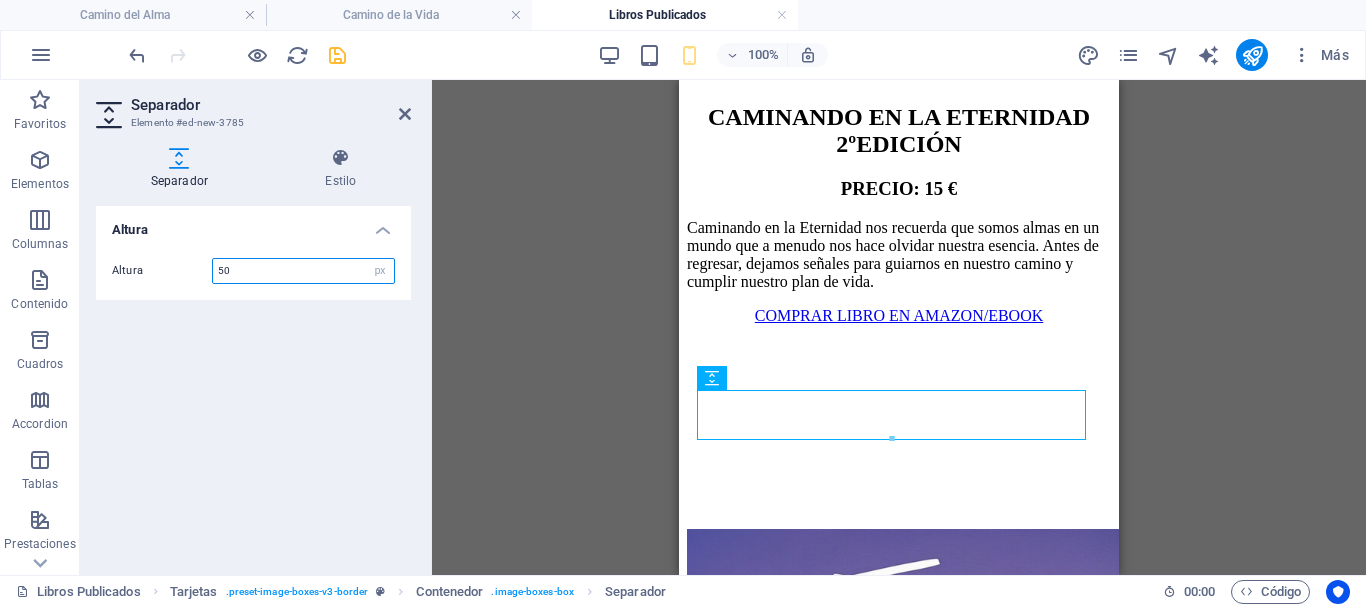 click on "50" at bounding box center [303, 271] 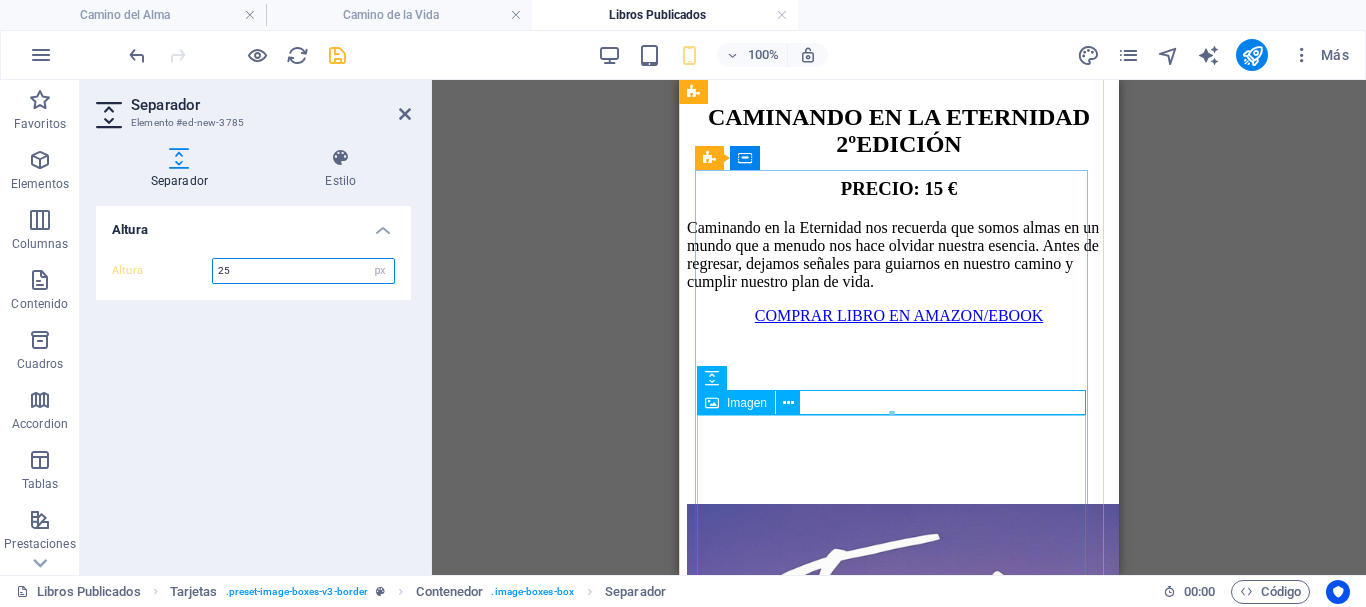 type on "25" 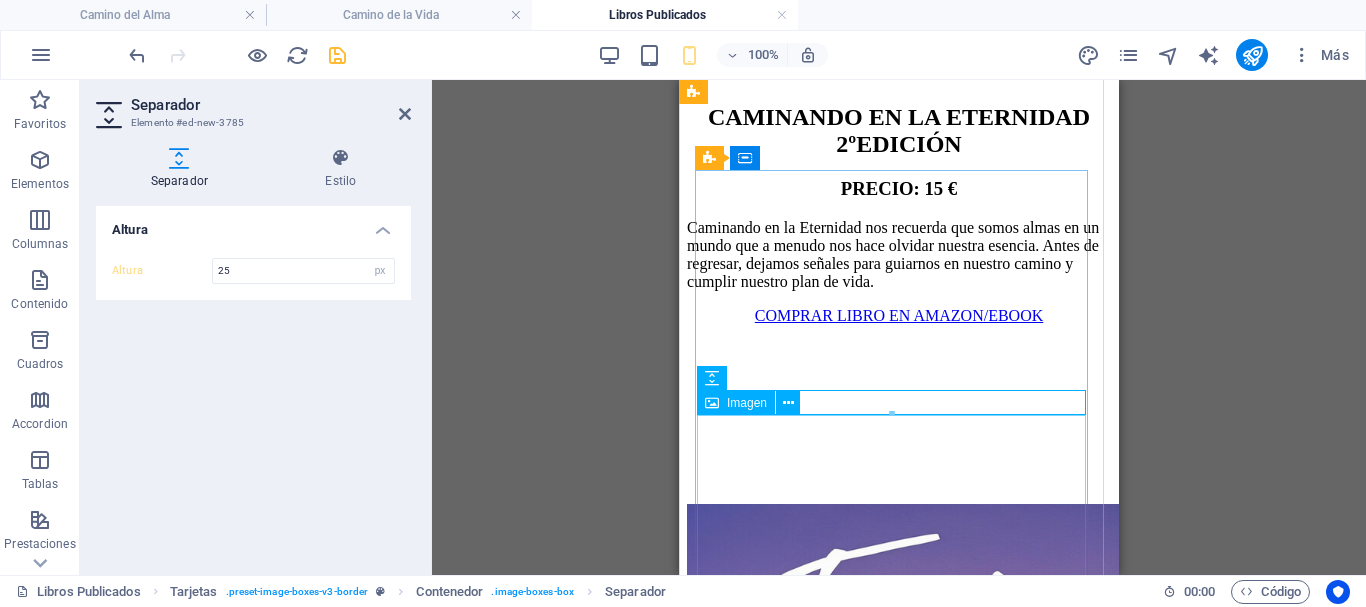 click at bounding box center [899, 845] 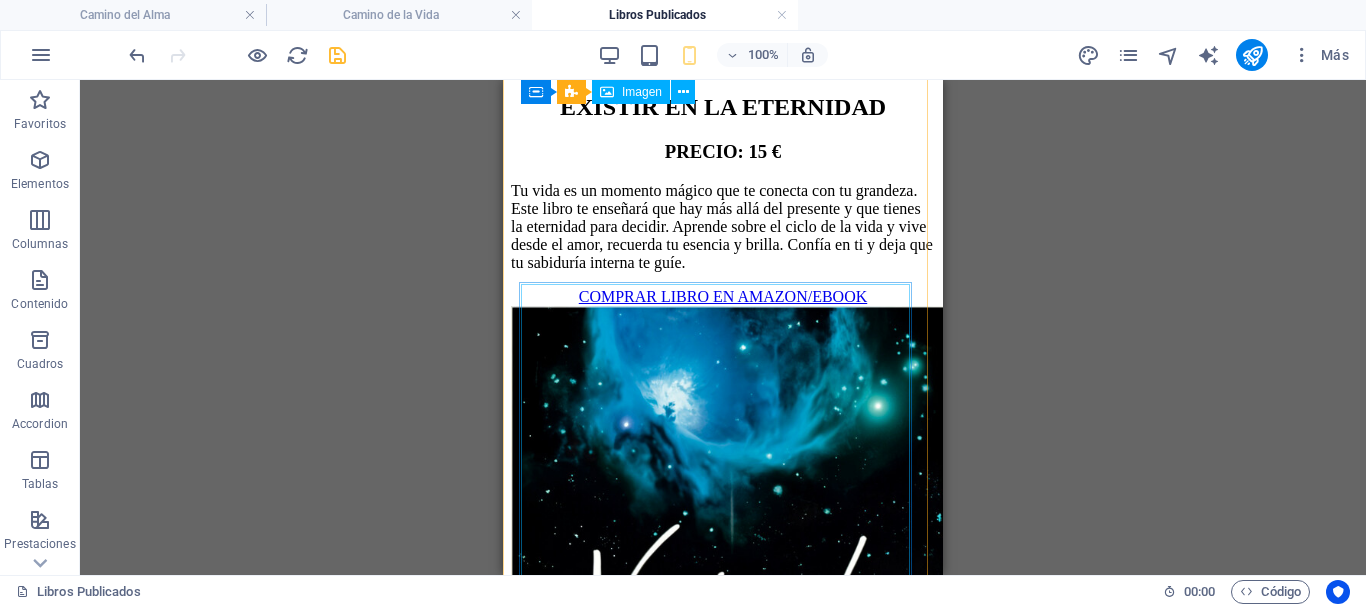scroll, scrollTop: 2486, scrollLeft: 0, axis: vertical 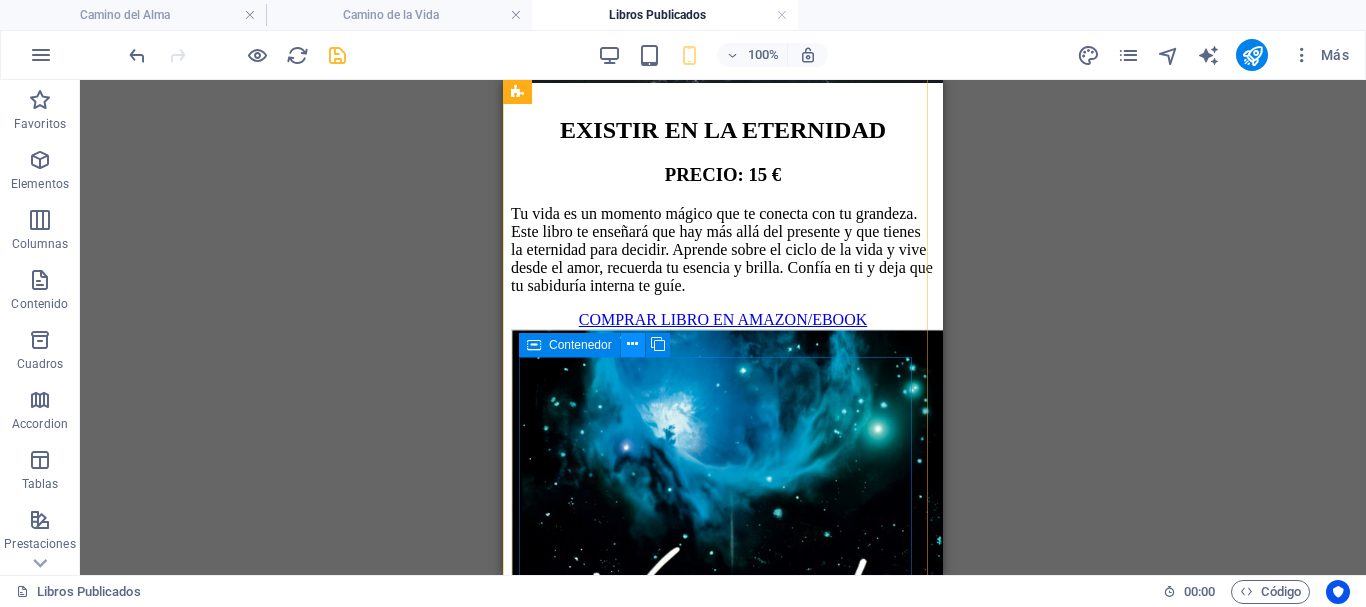 click at bounding box center [632, 344] 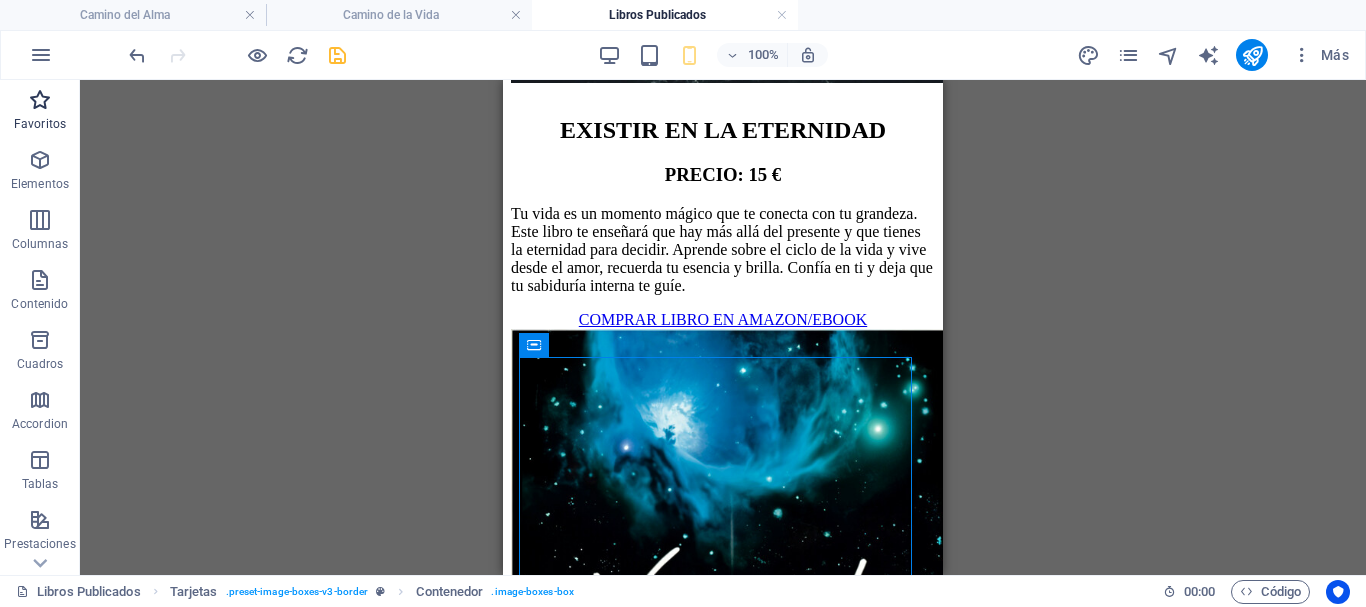 click at bounding box center (40, 100) 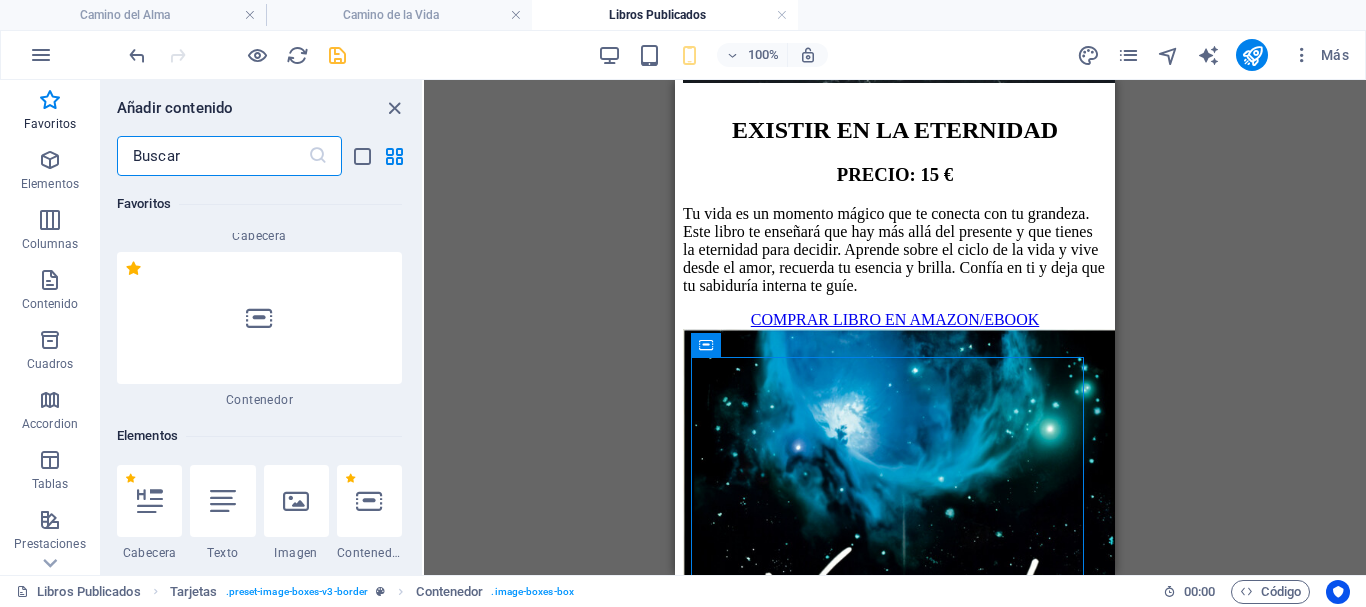scroll, scrollTop: 0, scrollLeft: 0, axis: both 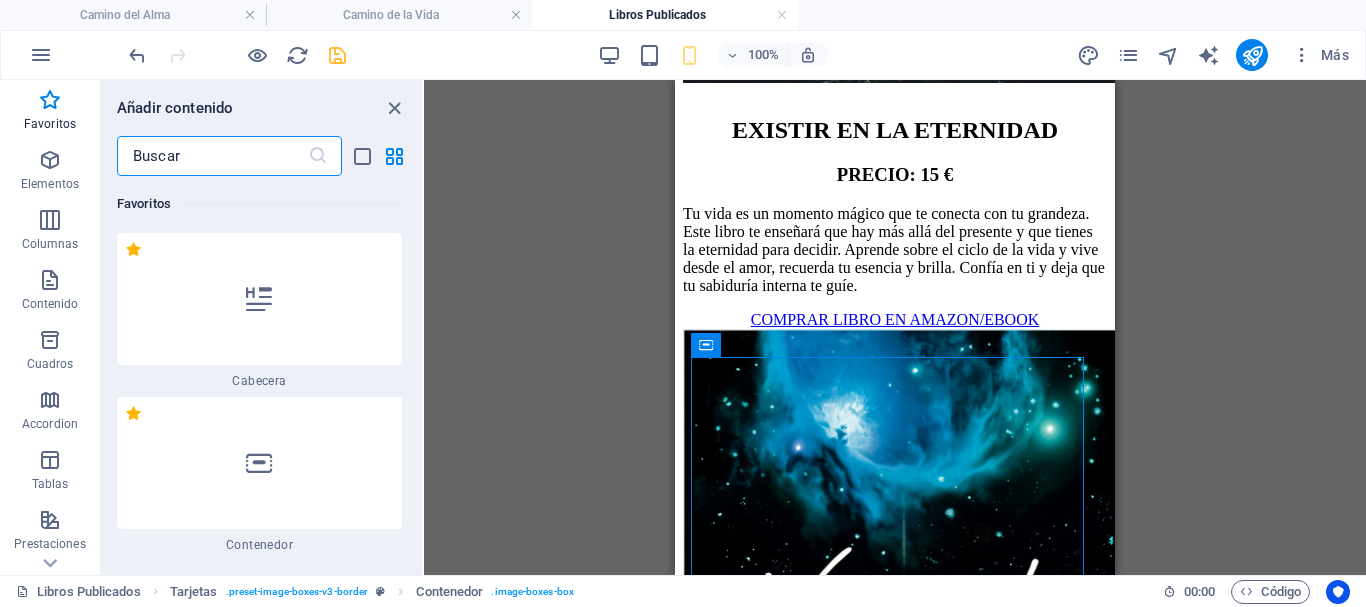 click at bounding box center (212, 156) 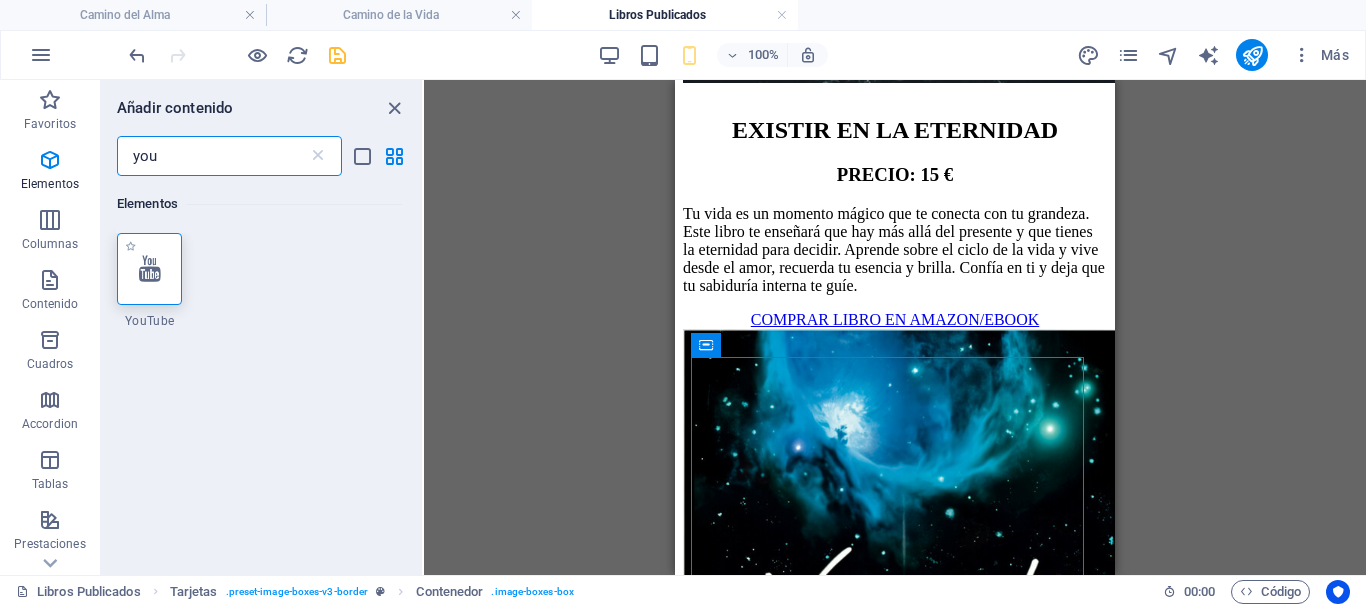type on "you" 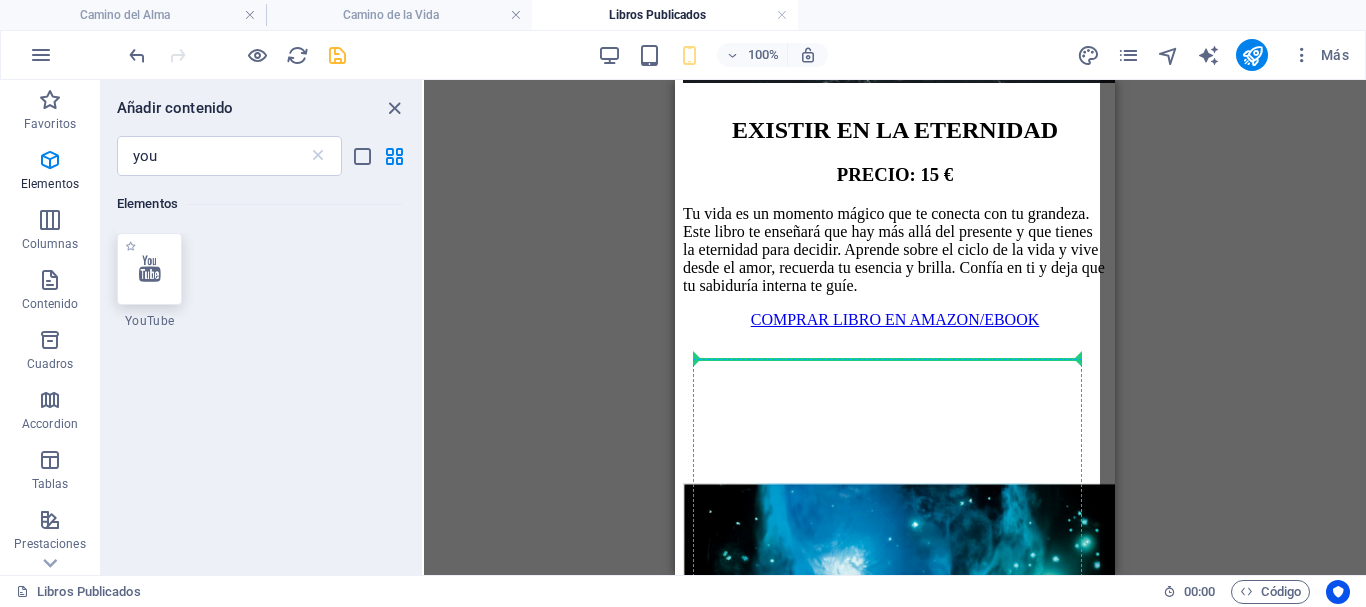 select on "ar16_9" 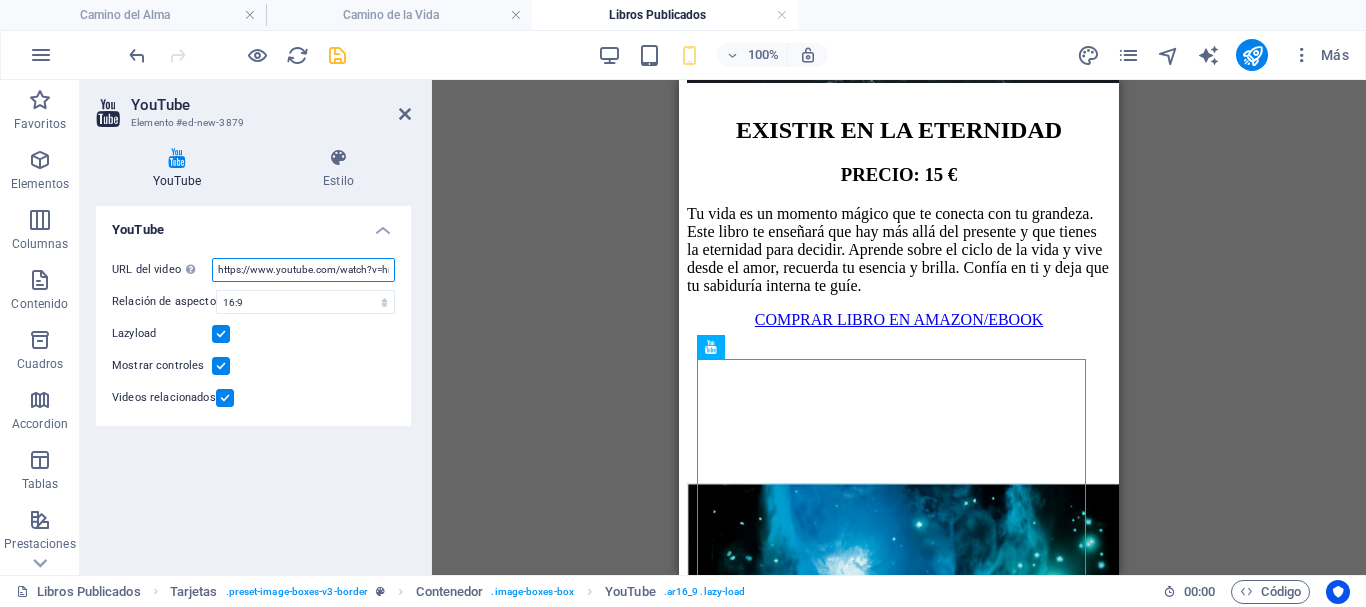 click on "https://www.youtube.com/watch?v=hnoviHgPHkY" at bounding box center (303, 270) 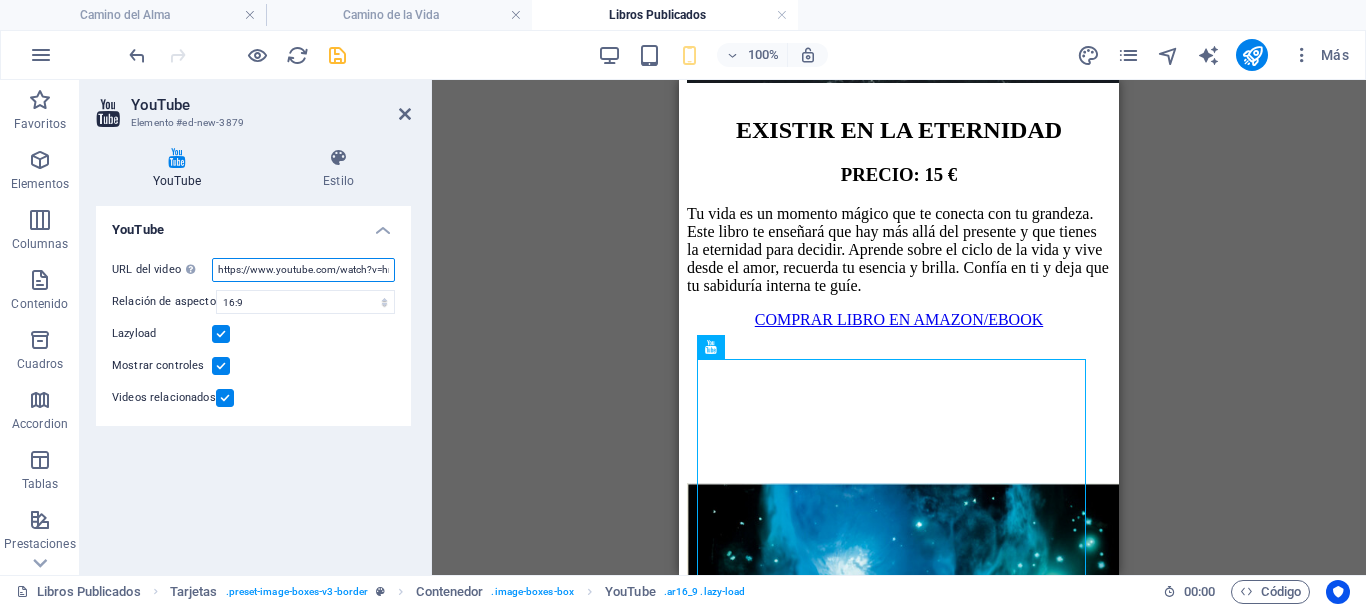 click on "https://www.youtube.com/watch?v=hnoviHgPHkY" at bounding box center (303, 270) 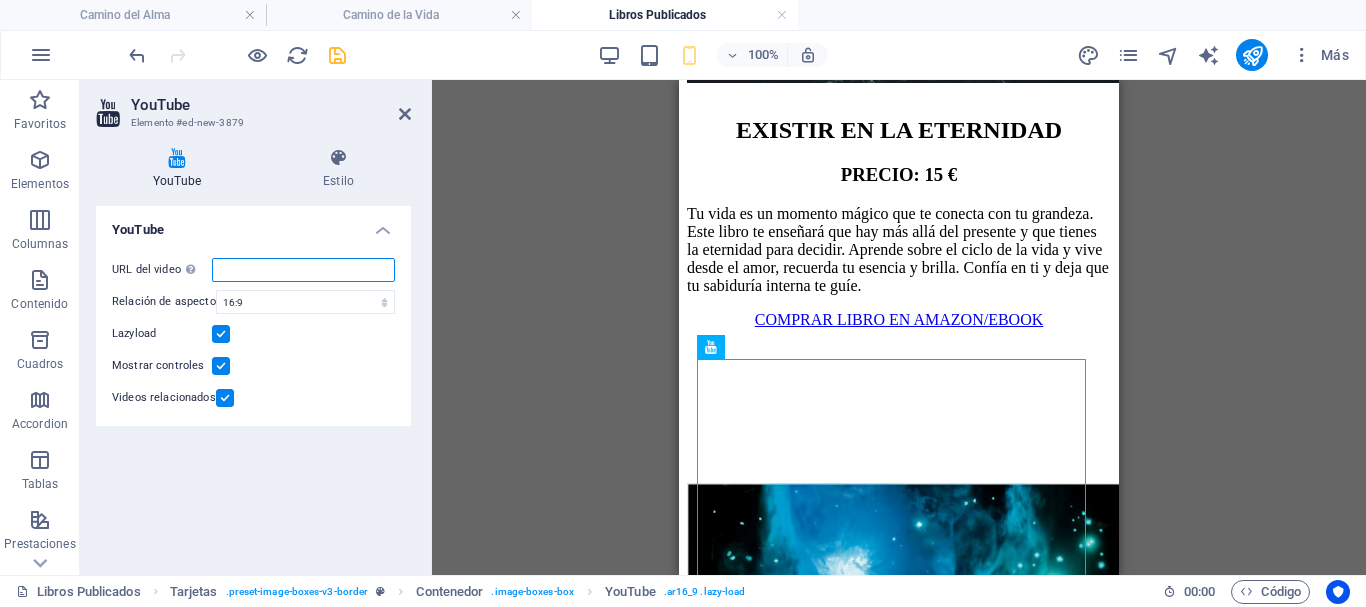 paste on "https://youtu.be/[ID]?si=[ID]" 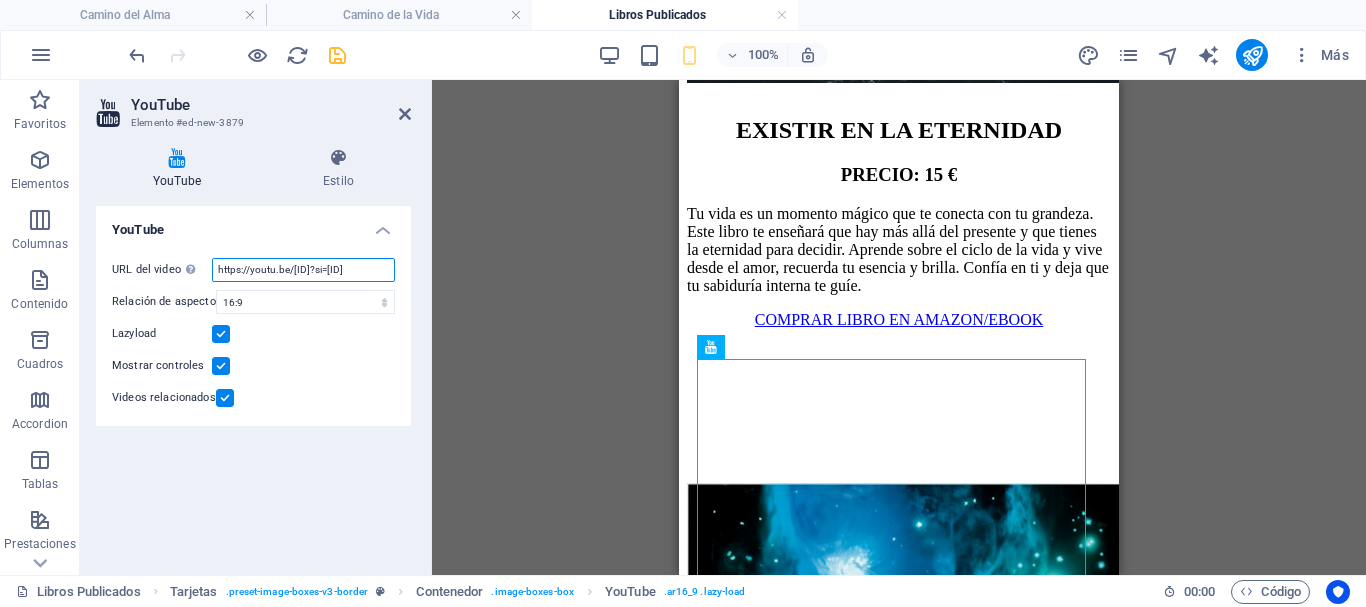 scroll, scrollTop: 0, scrollLeft: 85, axis: horizontal 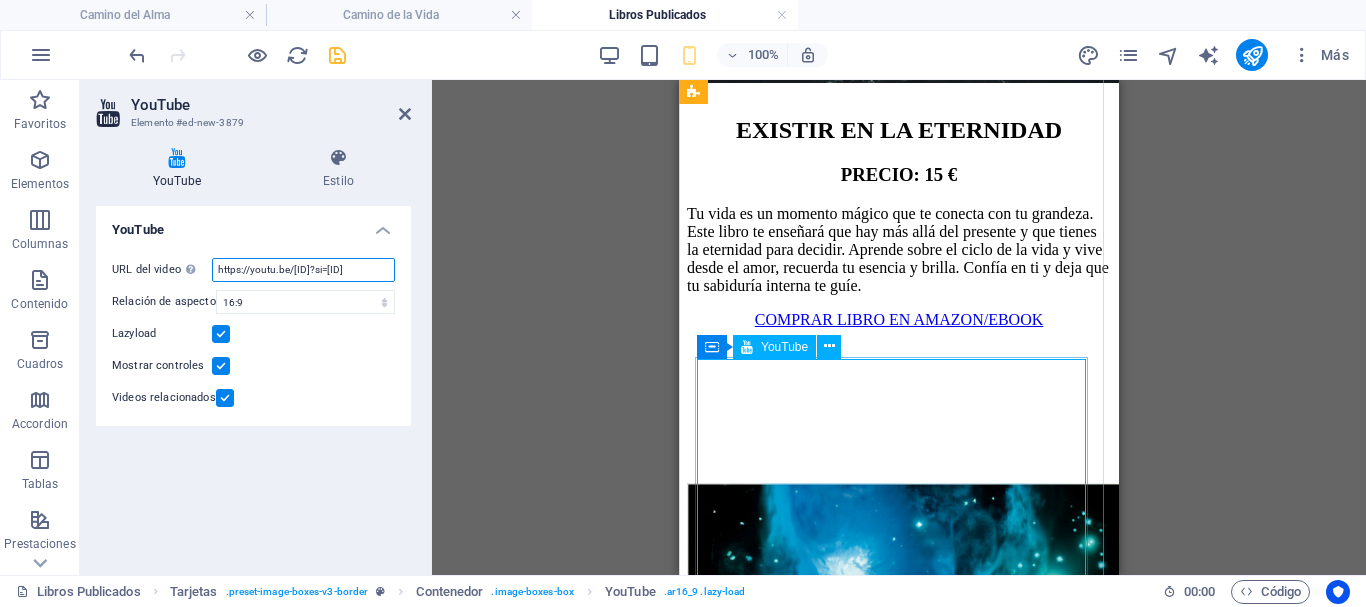 type on "https://youtu.be/[ID]?si=[ID]" 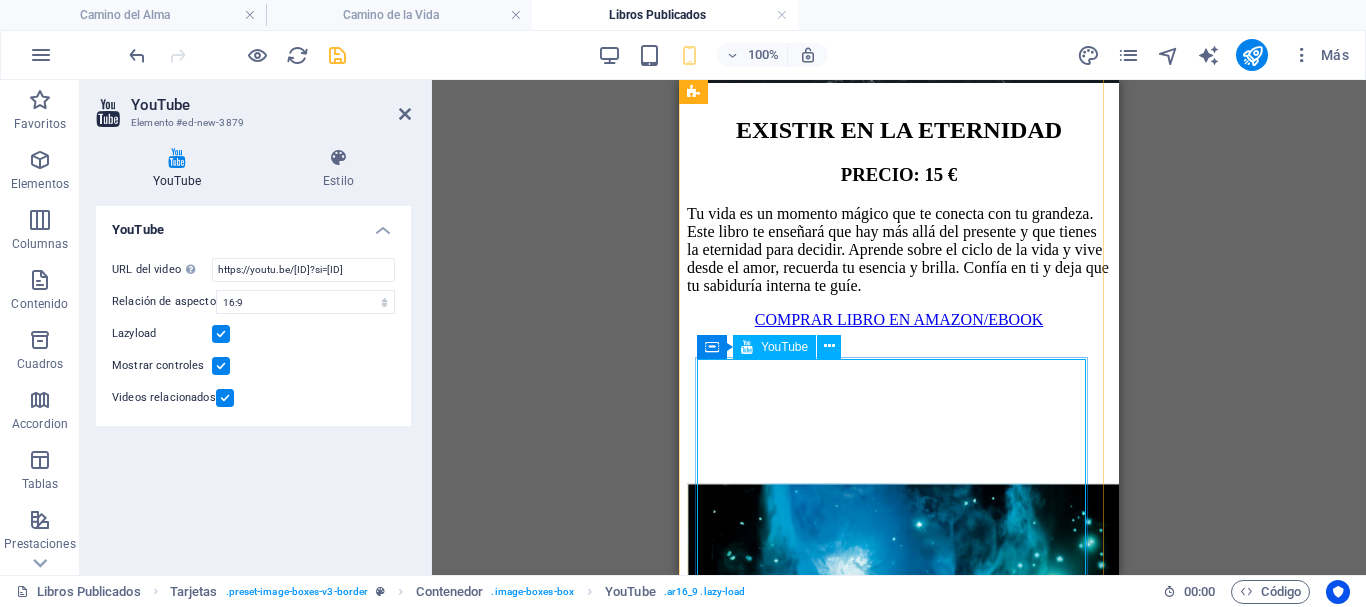 click at bounding box center (899, 406) 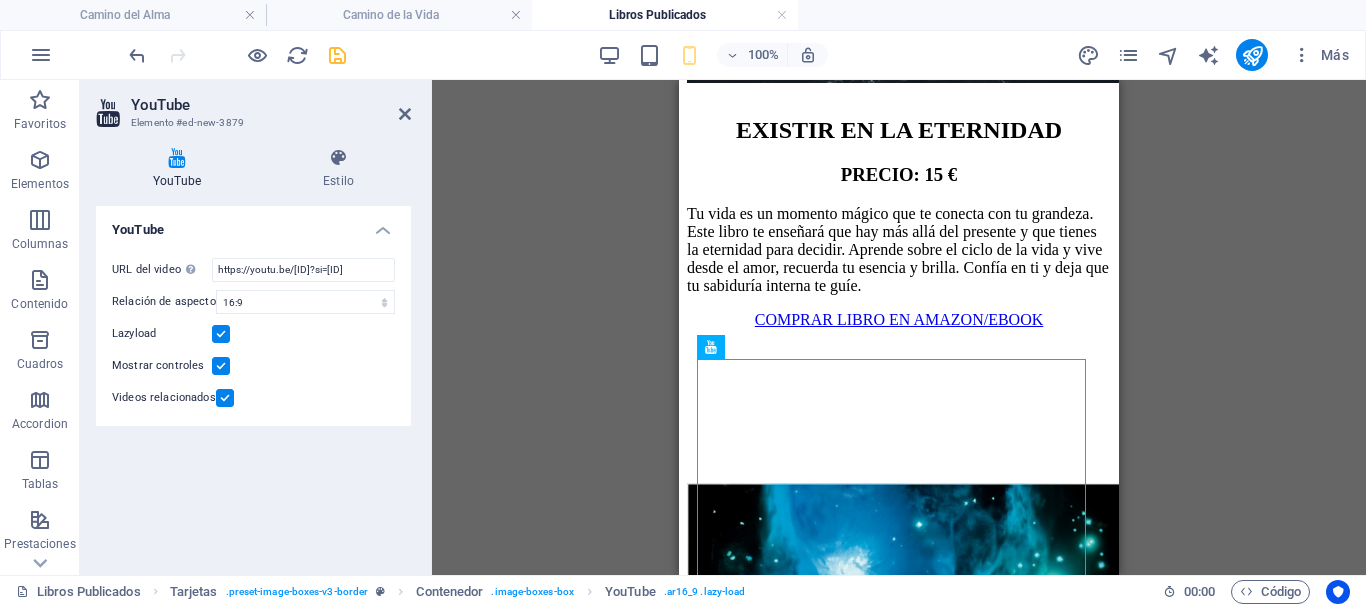 click at bounding box center [337, 55] 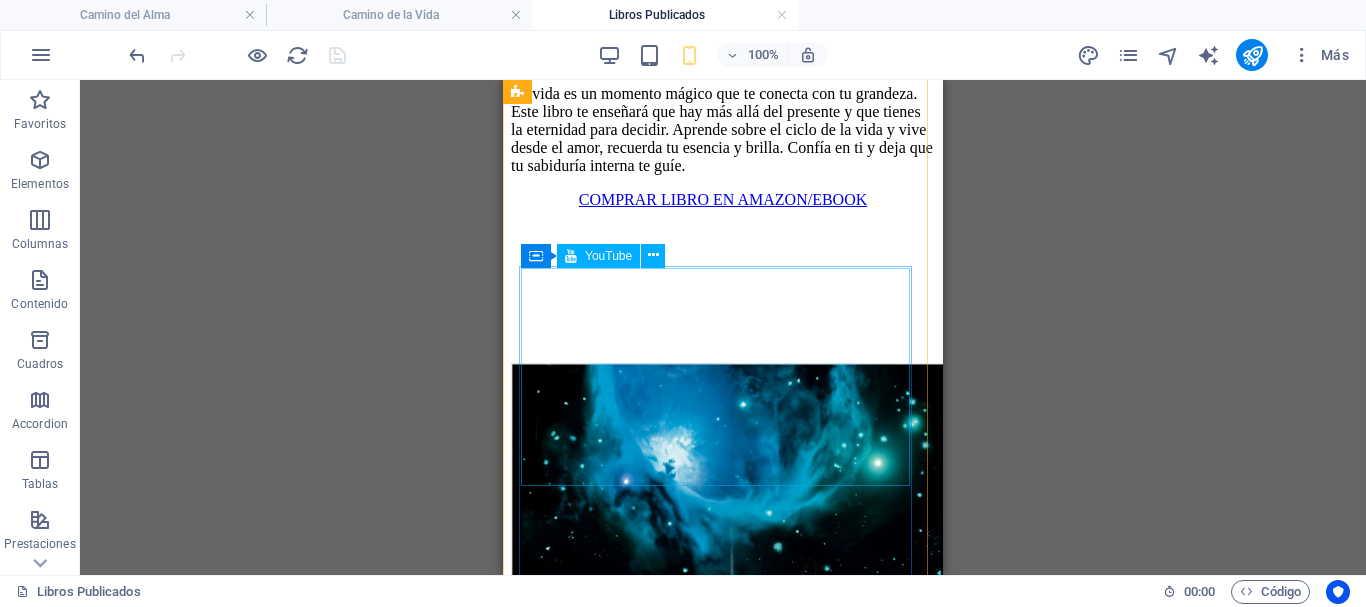 scroll, scrollTop: 2486, scrollLeft: 0, axis: vertical 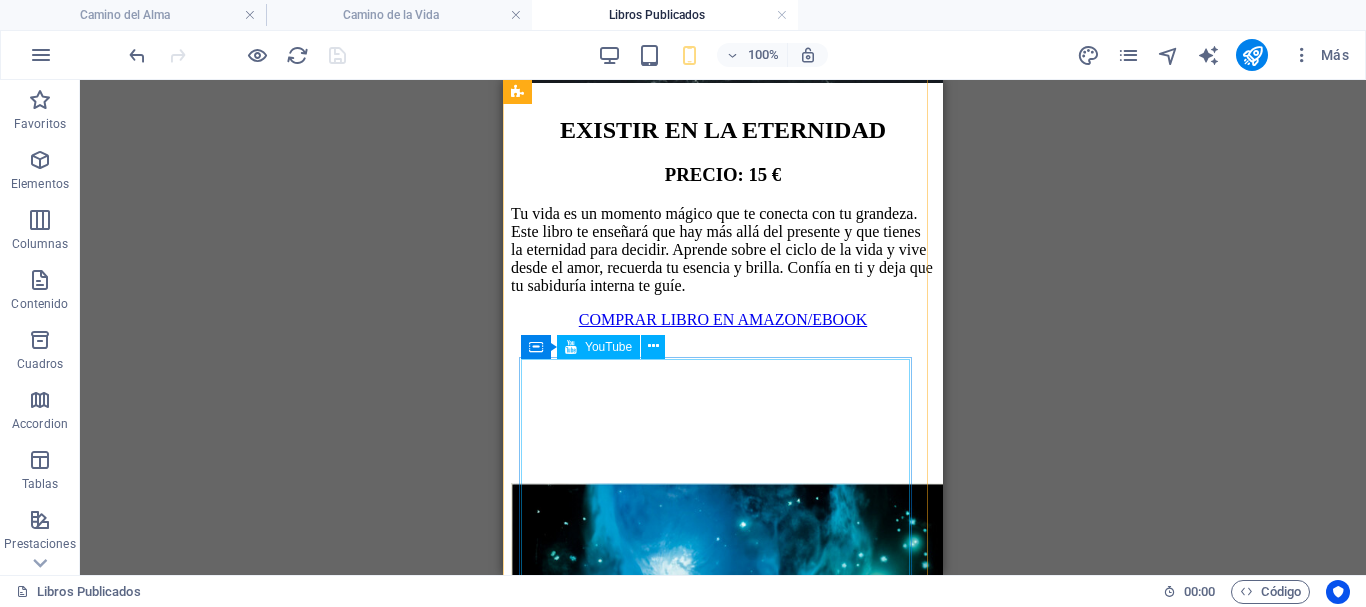 click at bounding box center [723, 406] 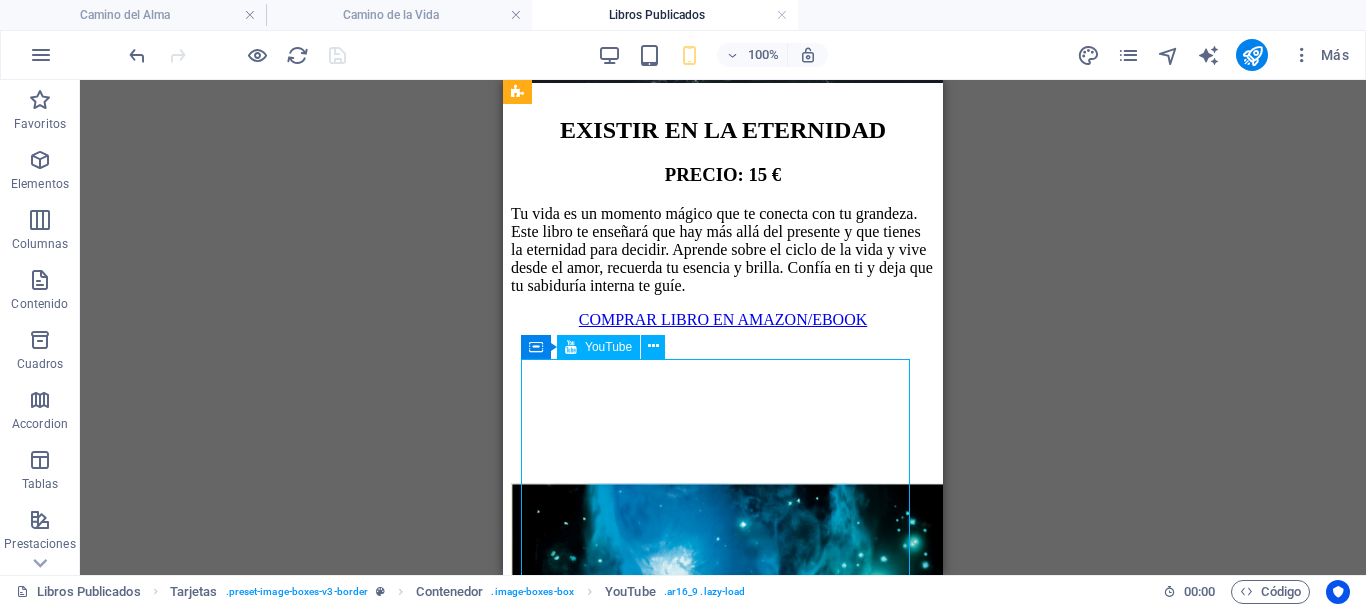 click at bounding box center (723, 406) 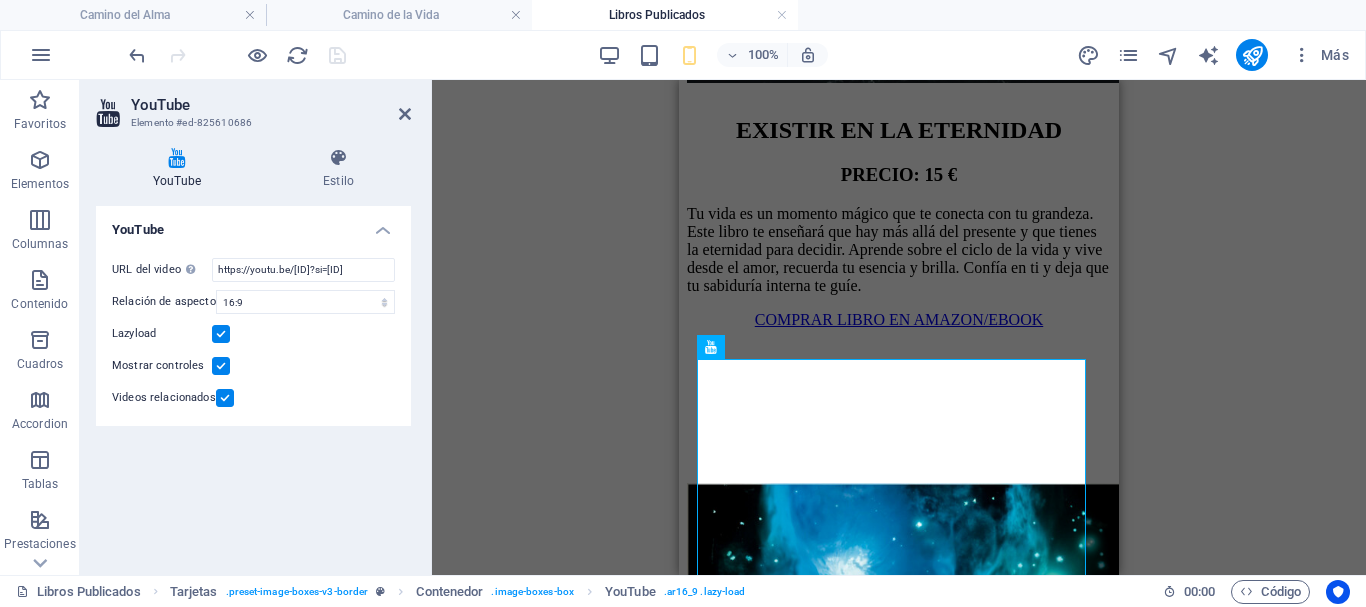 click at bounding box center [221, 334] 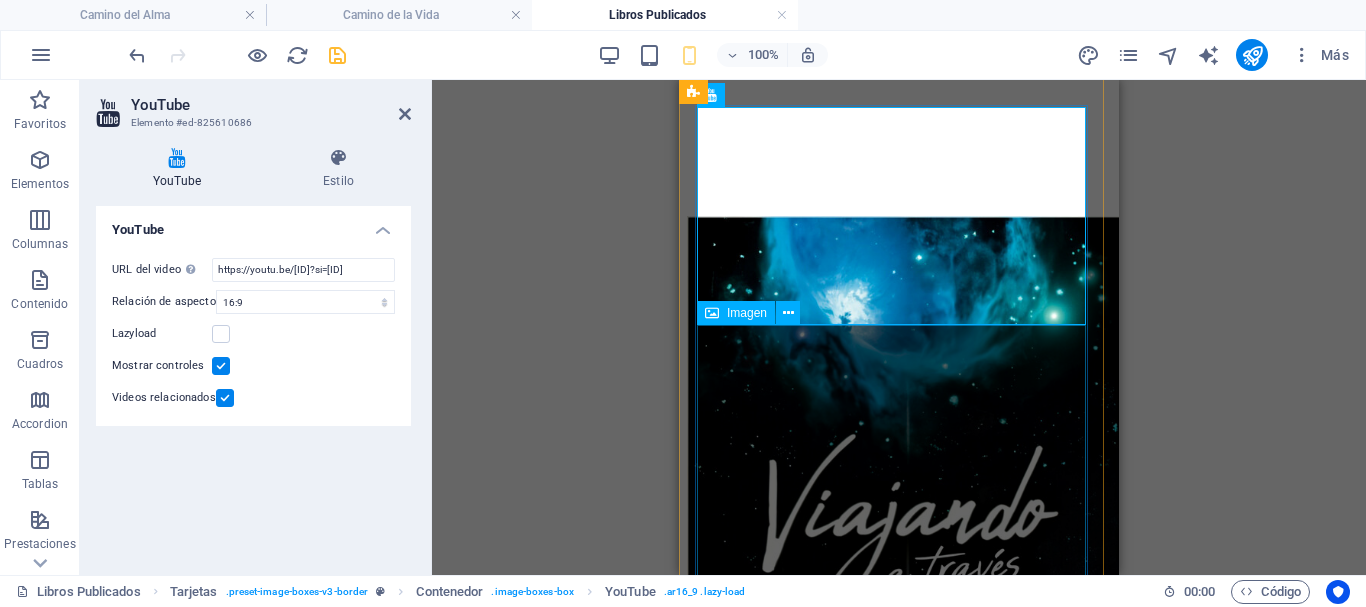 scroll, scrollTop: 2786, scrollLeft: 0, axis: vertical 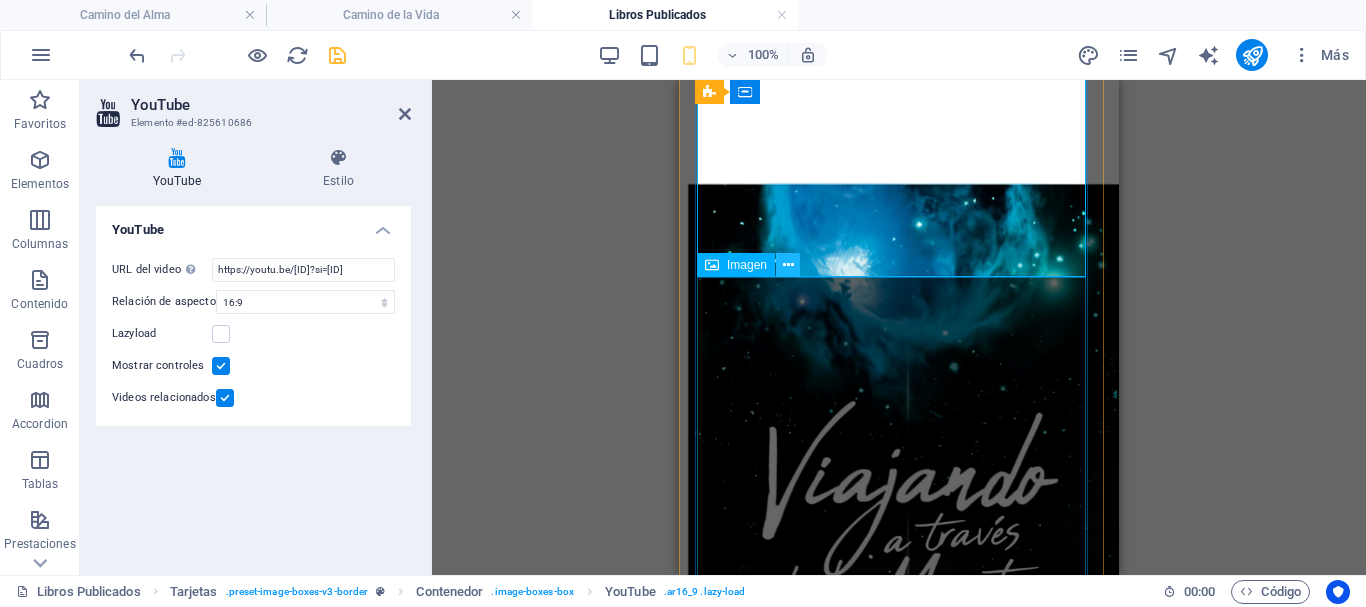 click at bounding box center (788, 265) 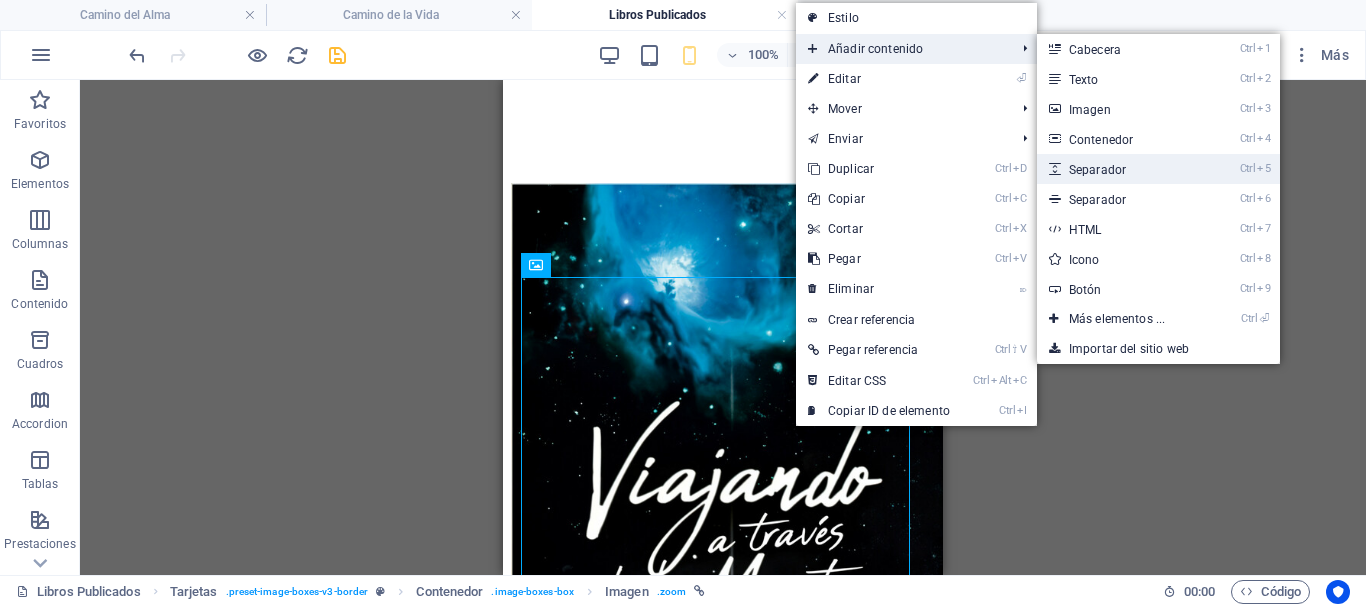 click on "Ctrl 5  Separador" at bounding box center [1121, 169] 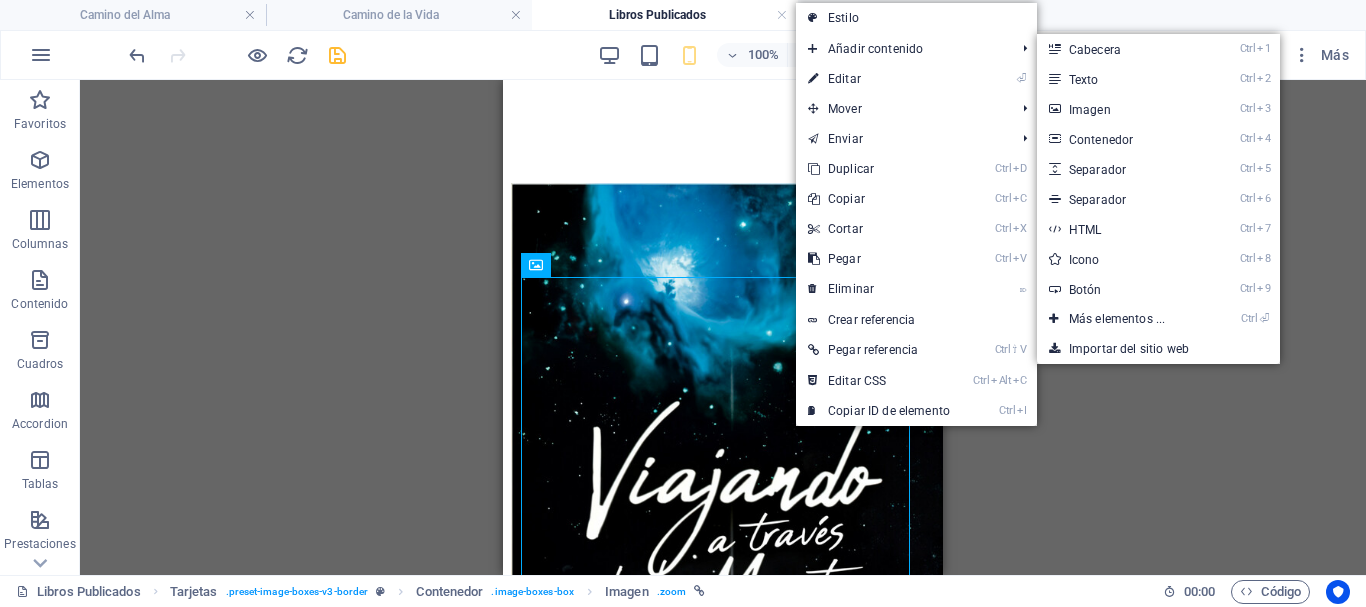 select on "px" 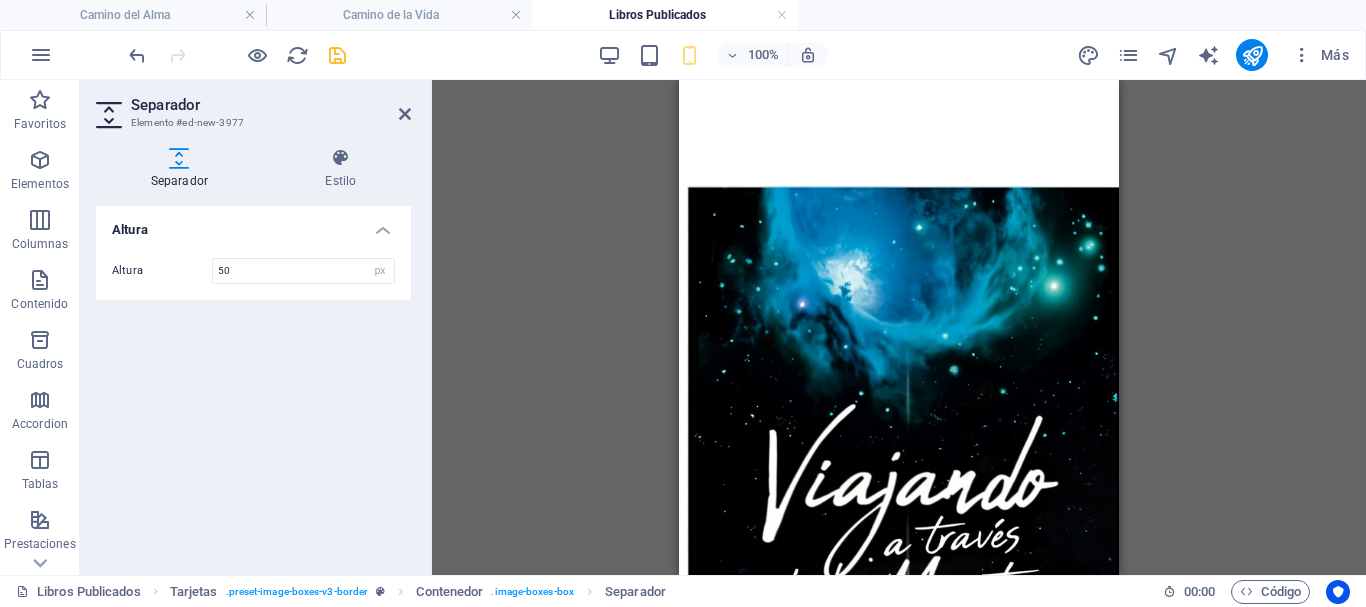 scroll, scrollTop: 2827, scrollLeft: 0, axis: vertical 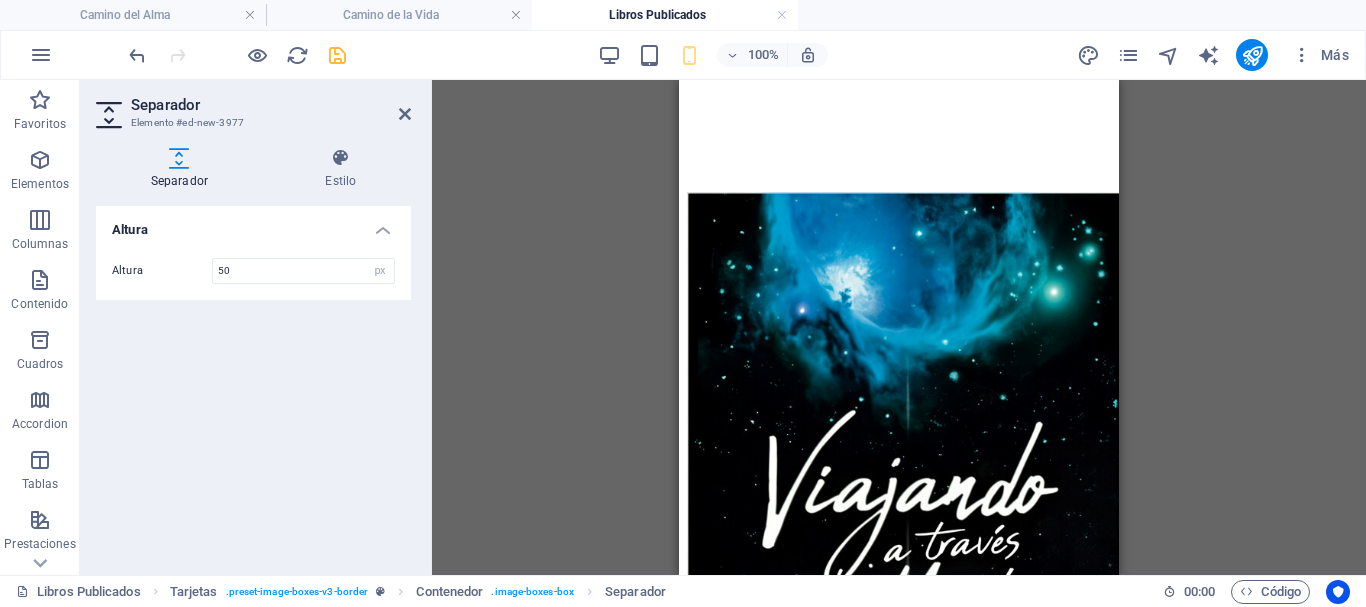 drag, startPoint x: 863, startPoint y: 421, endPoint x: 852, endPoint y: 253, distance: 168.35974 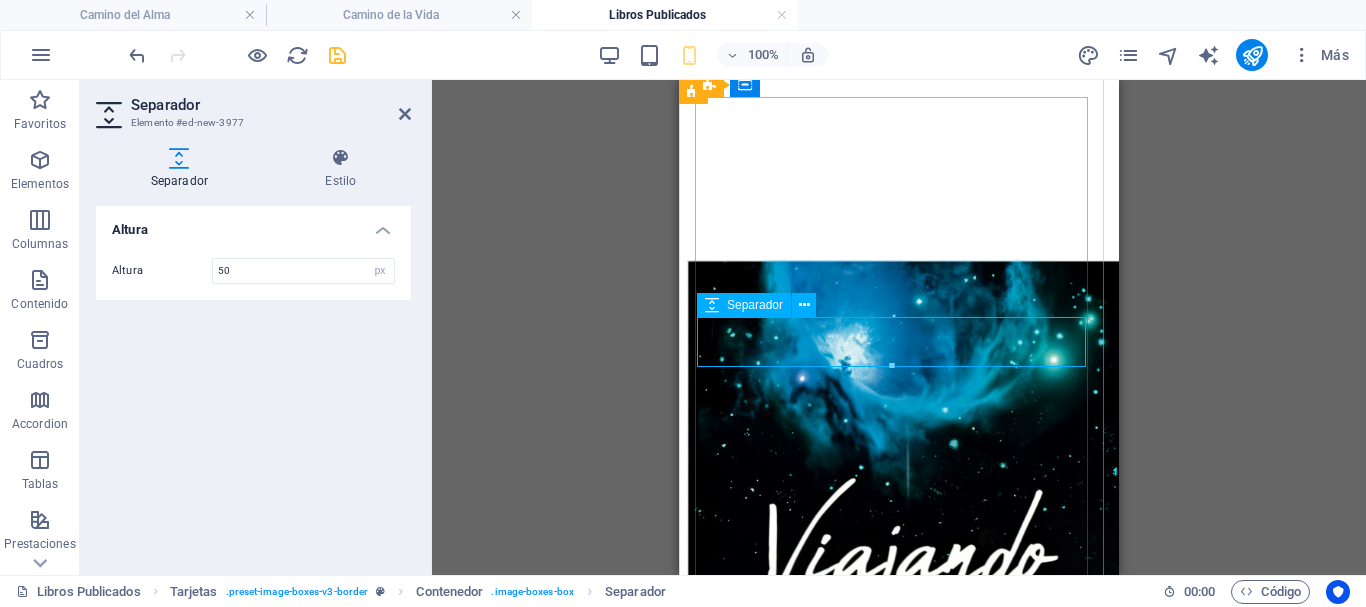 scroll, scrollTop: 2727, scrollLeft: 0, axis: vertical 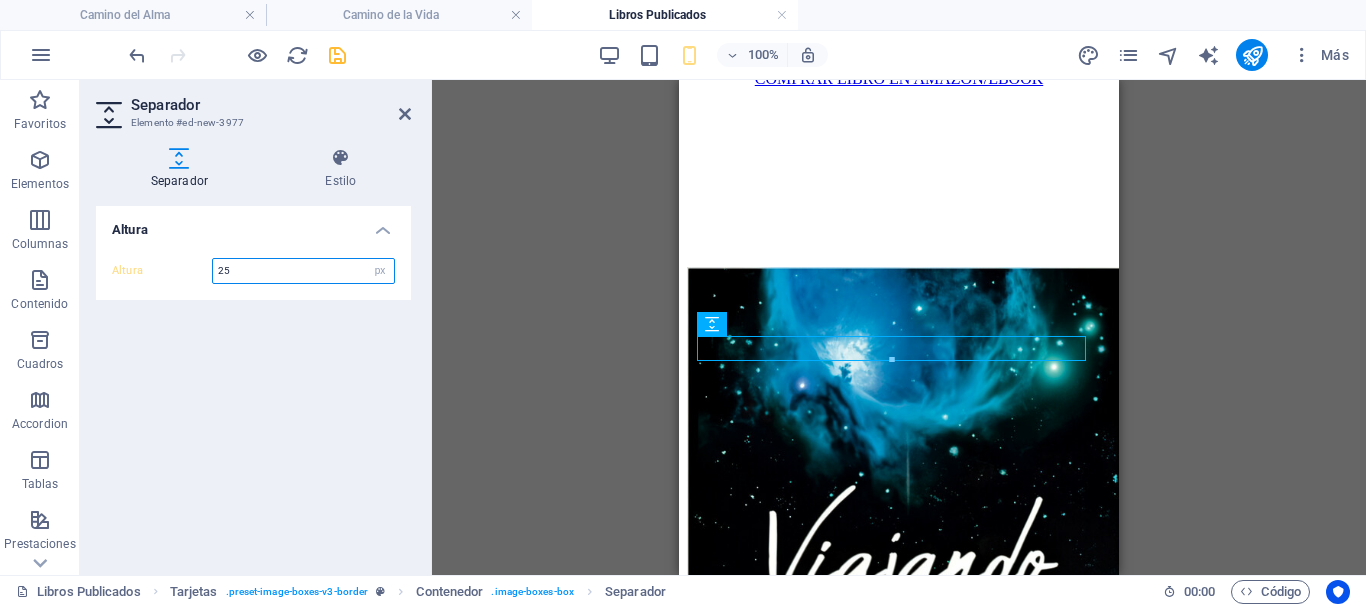 type on "25" 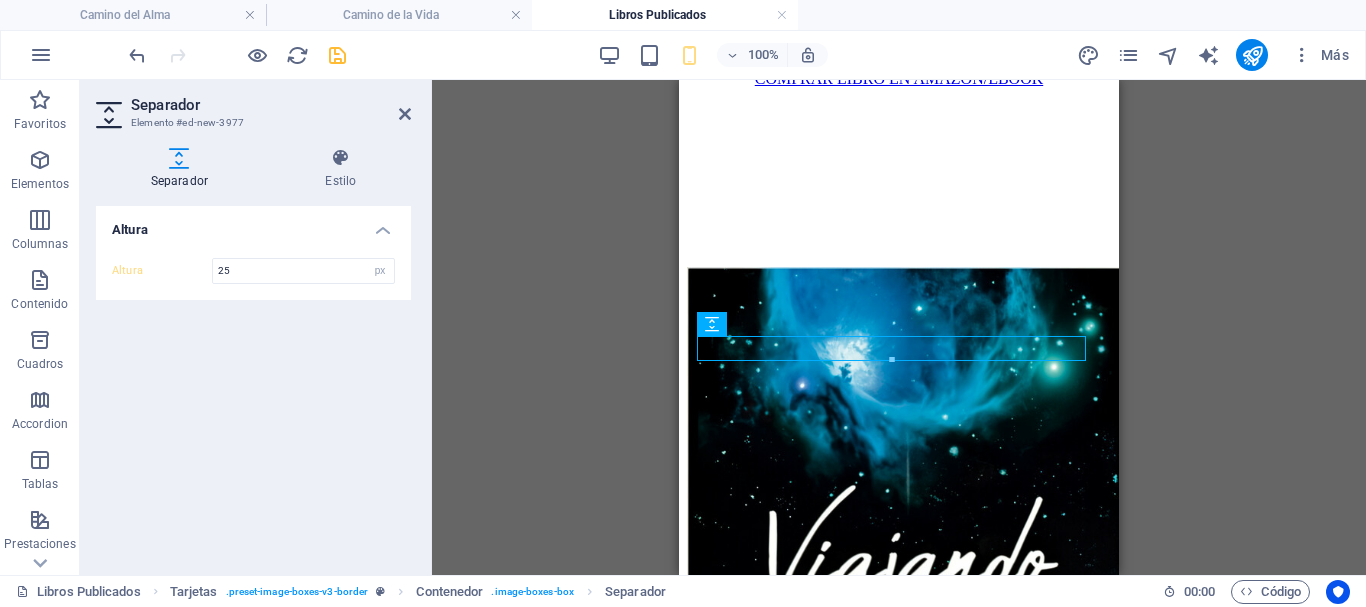 click at bounding box center (237, 55) 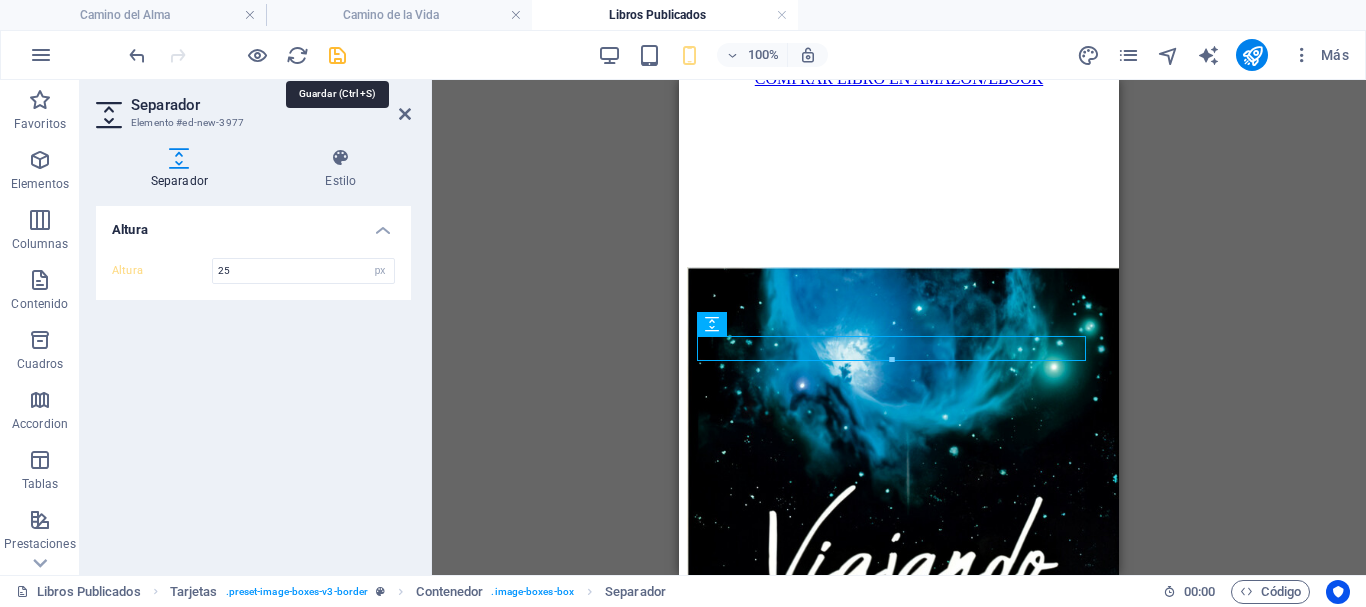 click at bounding box center (337, 55) 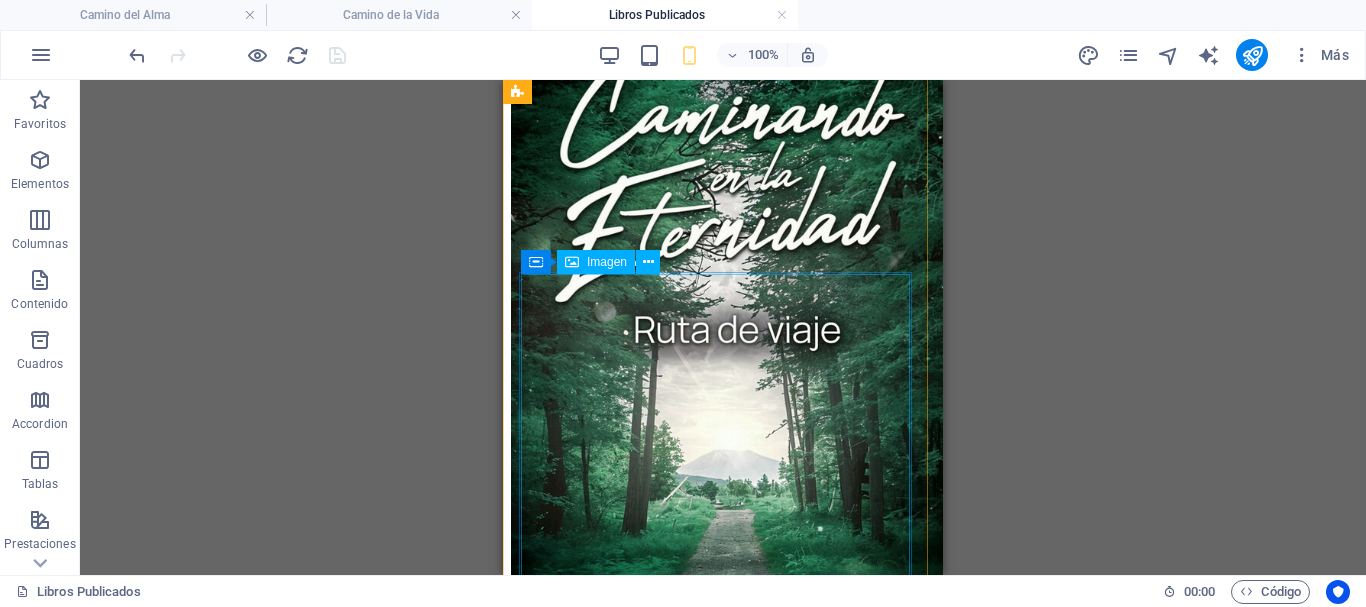 scroll, scrollTop: 4927, scrollLeft: 0, axis: vertical 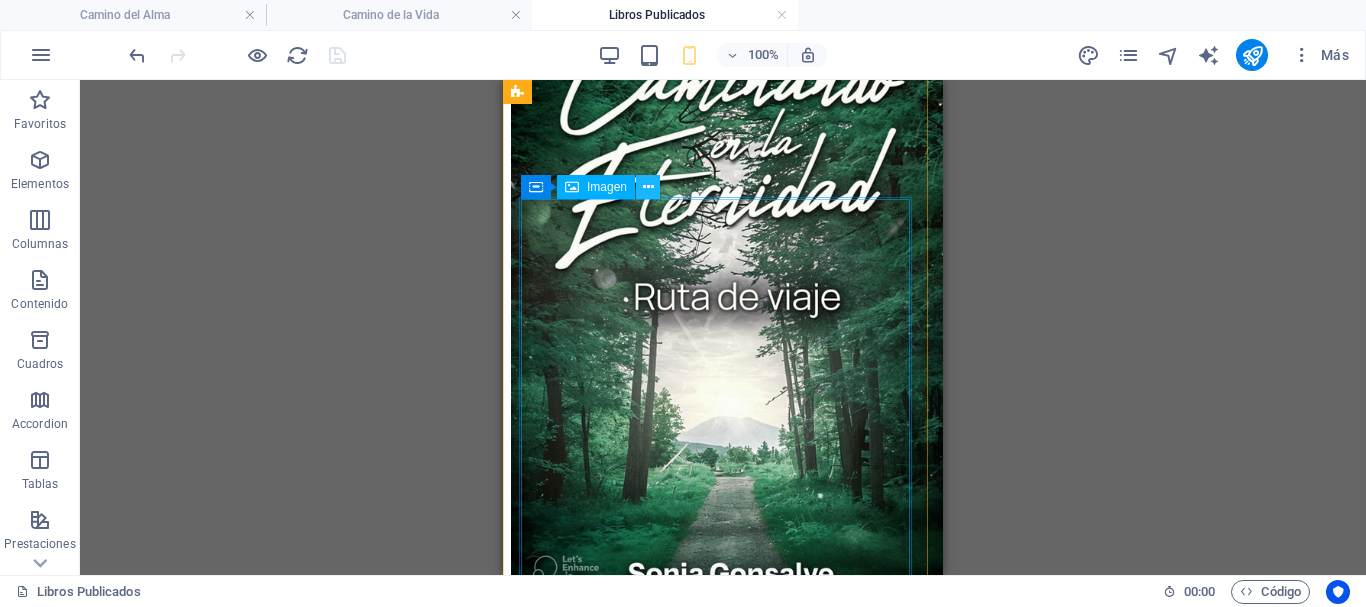 click at bounding box center (648, 187) 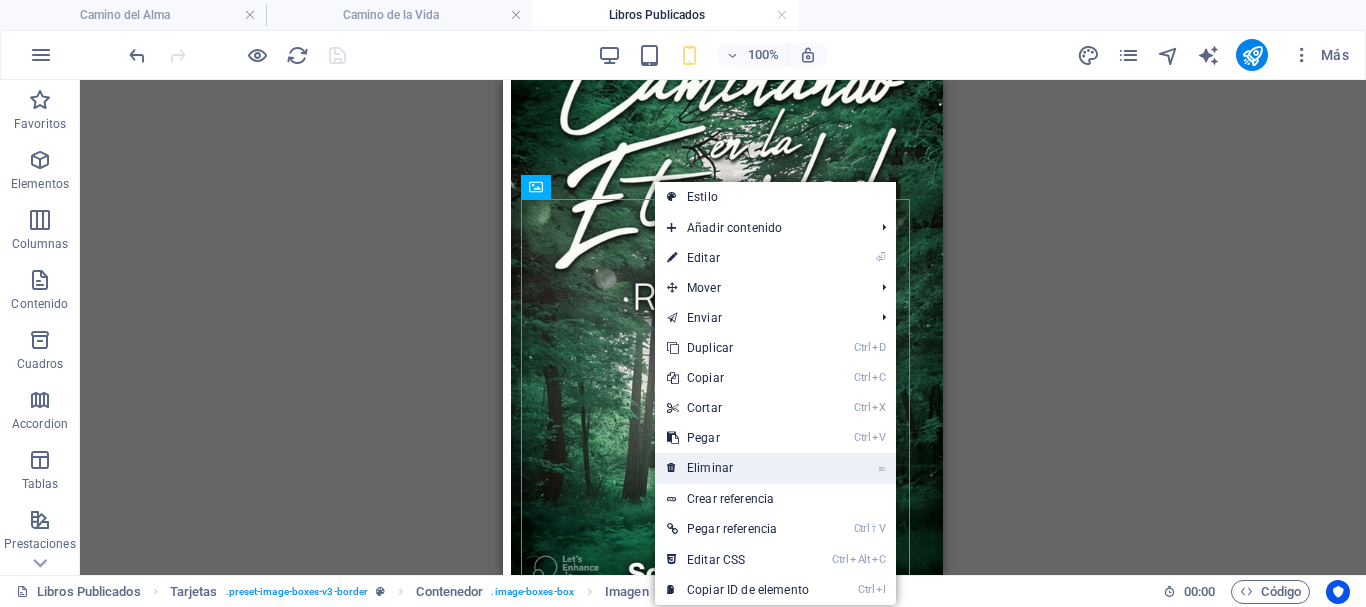 click on "⌦  Eliminar" at bounding box center (738, 468) 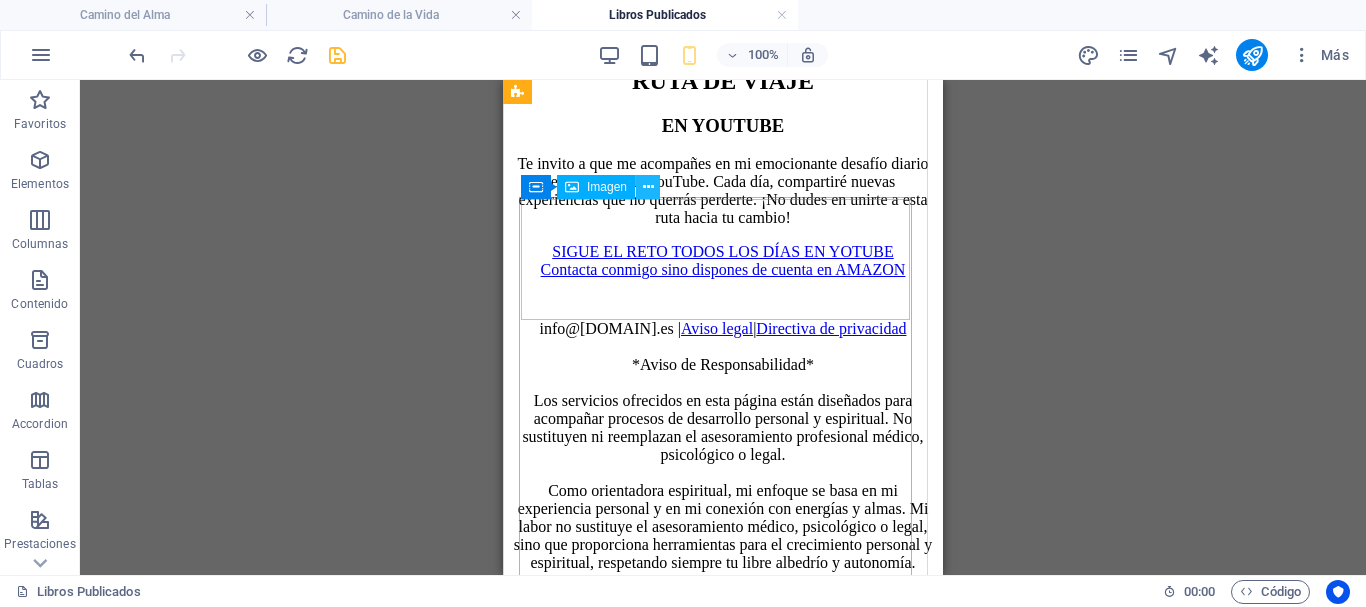 click at bounding box center (648, 187) 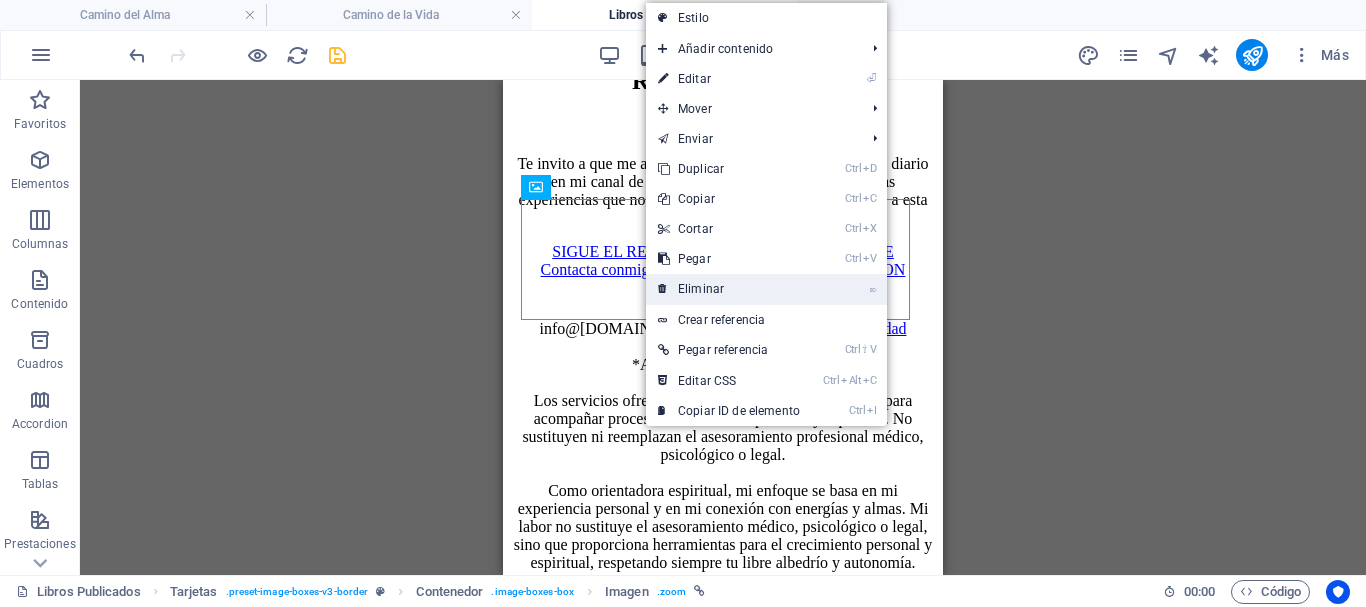 click on "⌦  Eliminar" at bounding box center (729, 289) 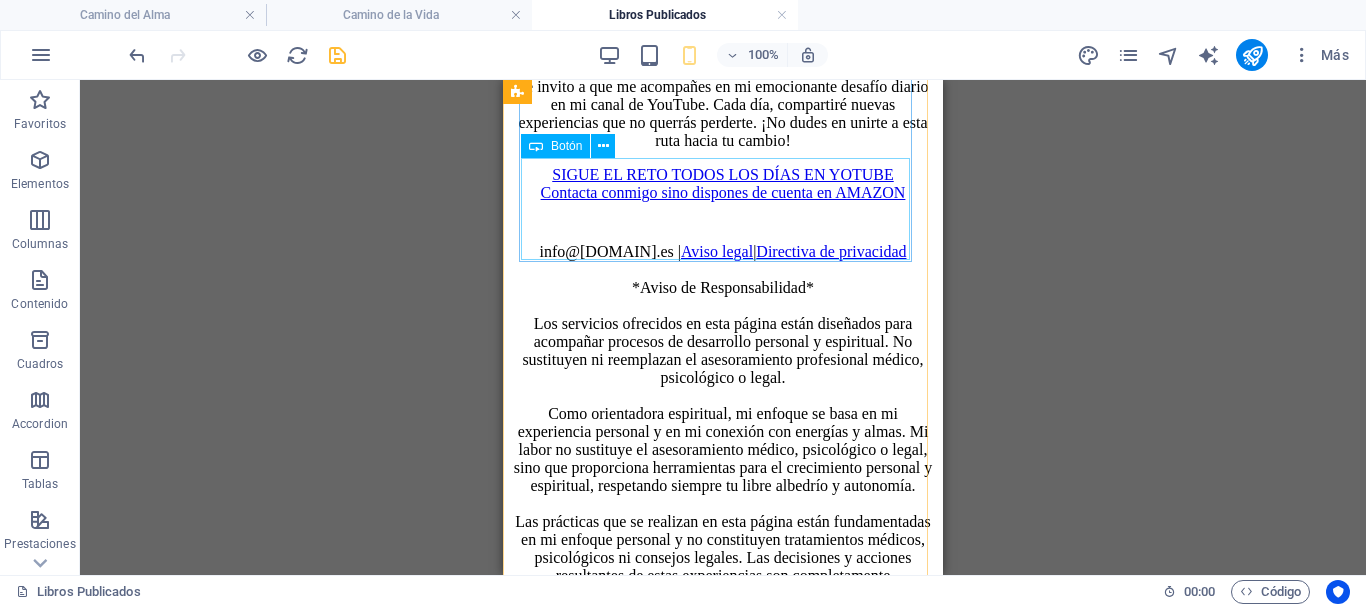 scroll, scrollTop: 4827, scrollLeft: 0, axis: vertical 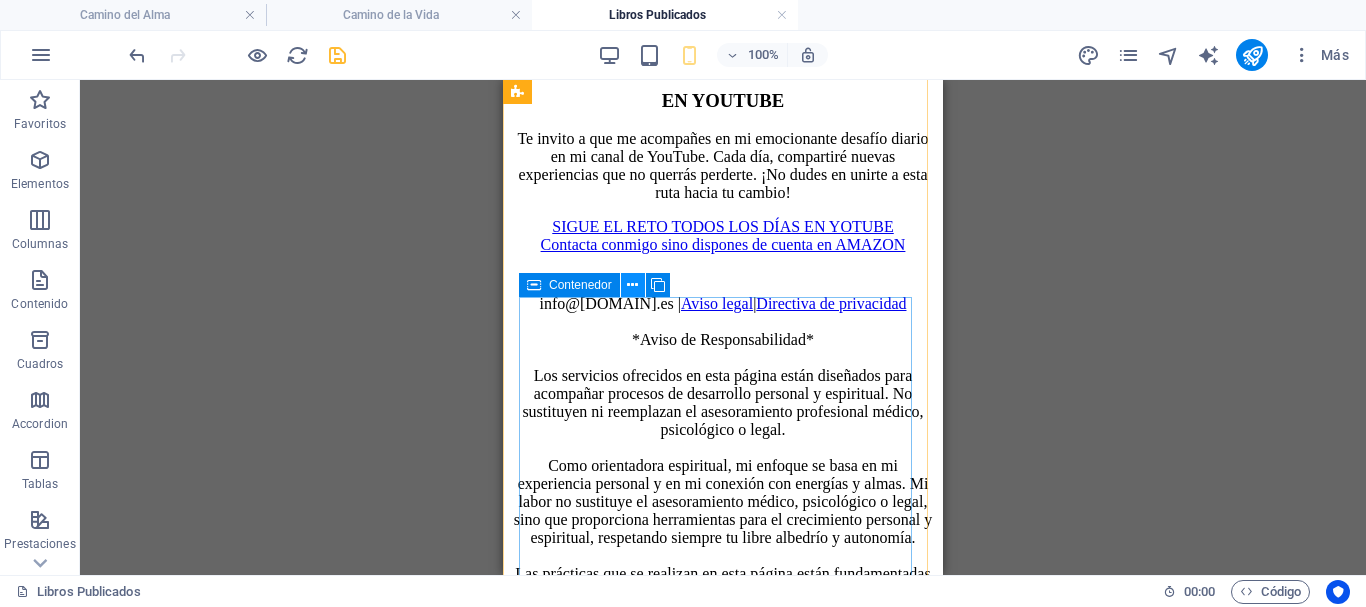 click at bounding box center (633, 285) 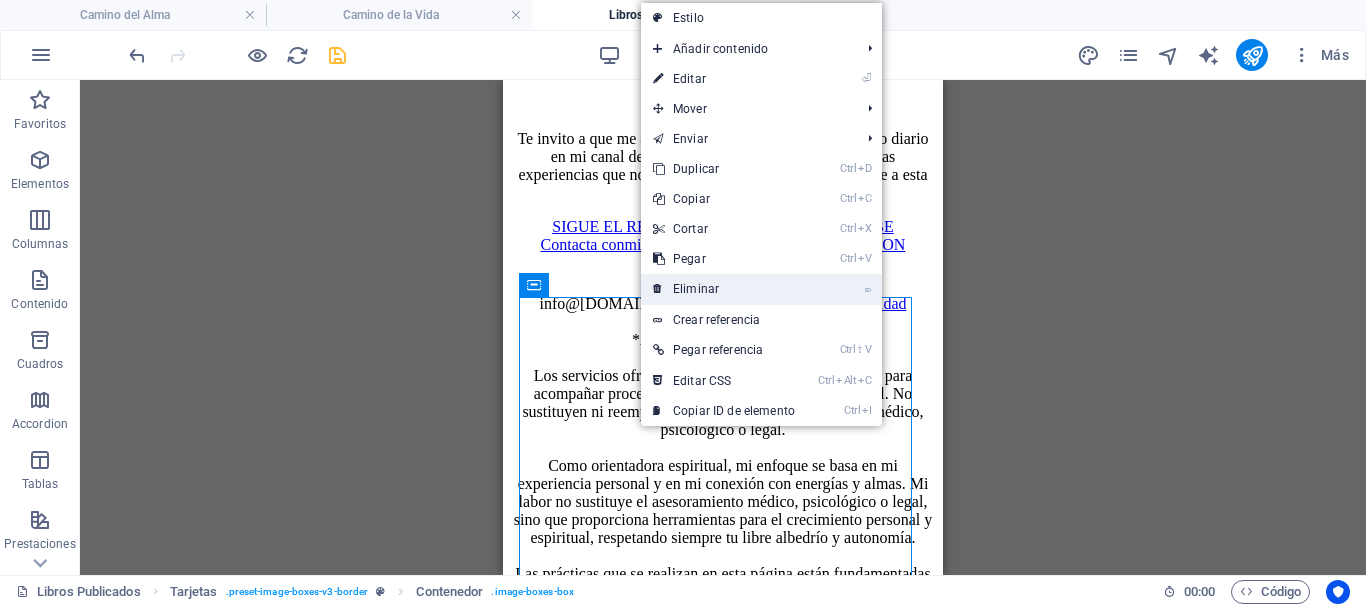 click on "⌦  Eliminar" at bounding box center [724, 289] 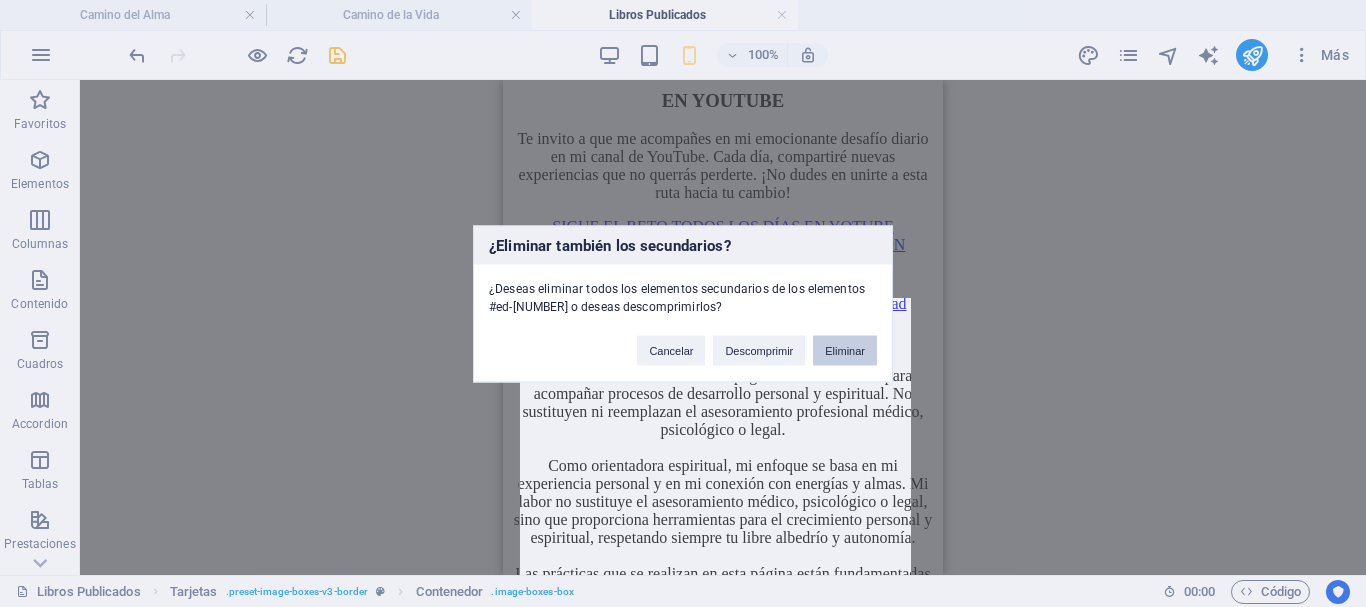 click on "Eliminar" at bounding box center [845, 350] 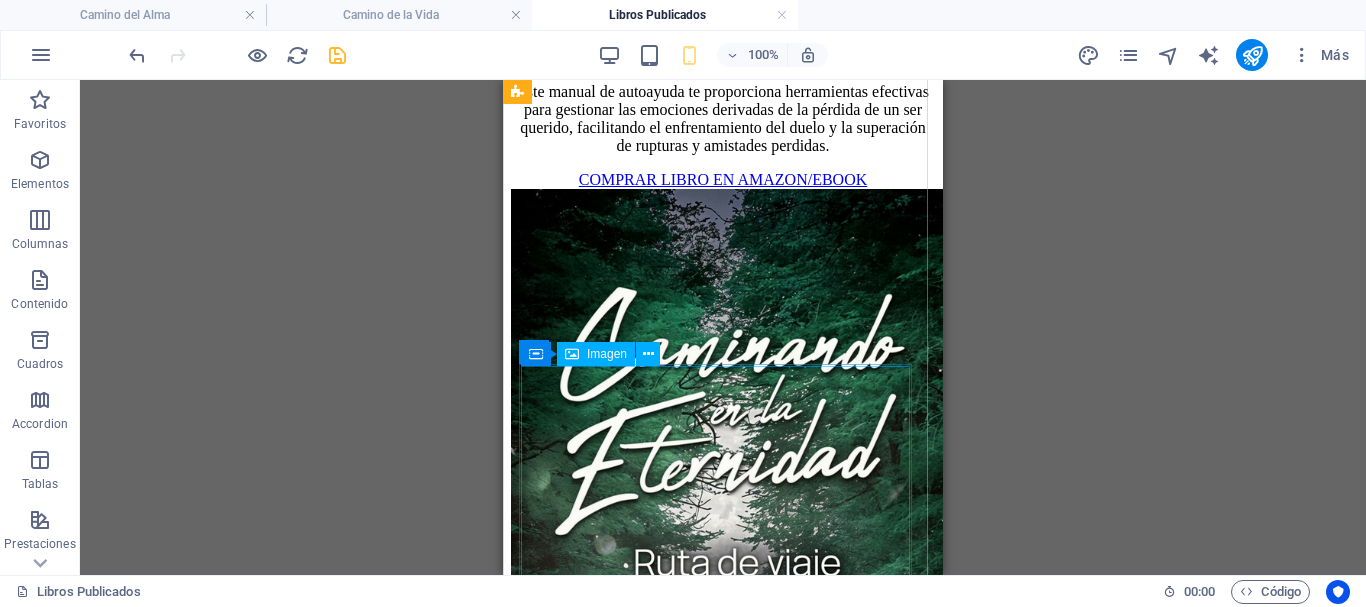 scroll, scrollTop: 3727, scrollLeft: 0, axis: vertical 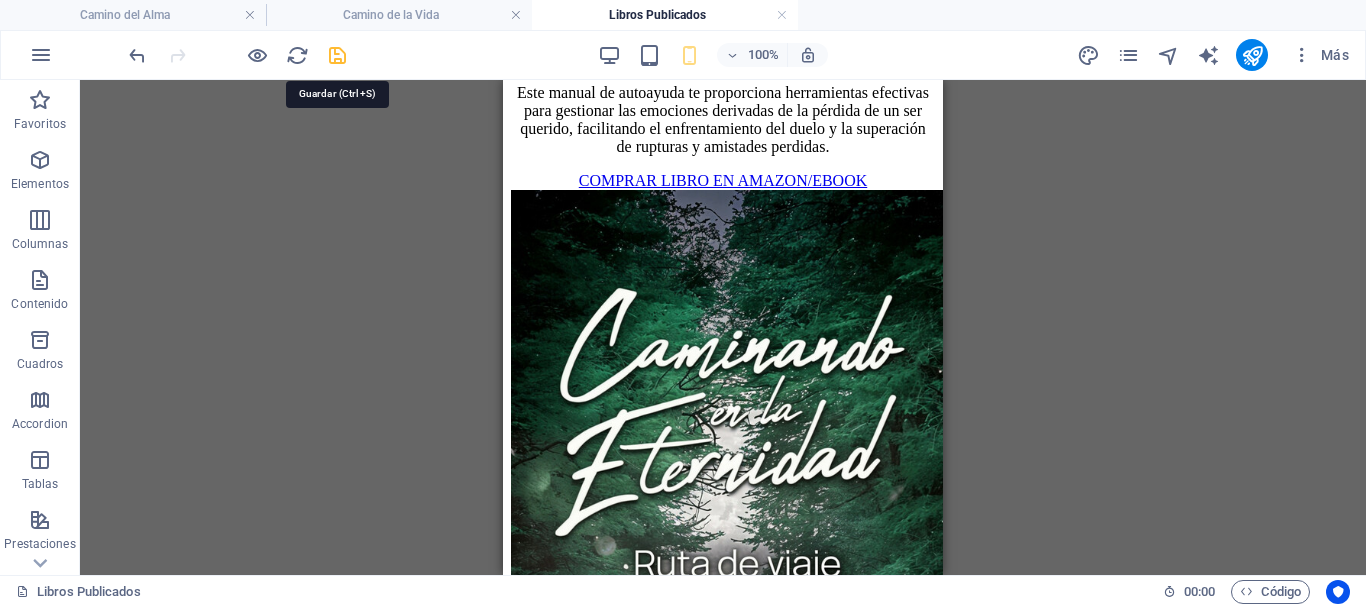 click at bounding box center [337, 55] 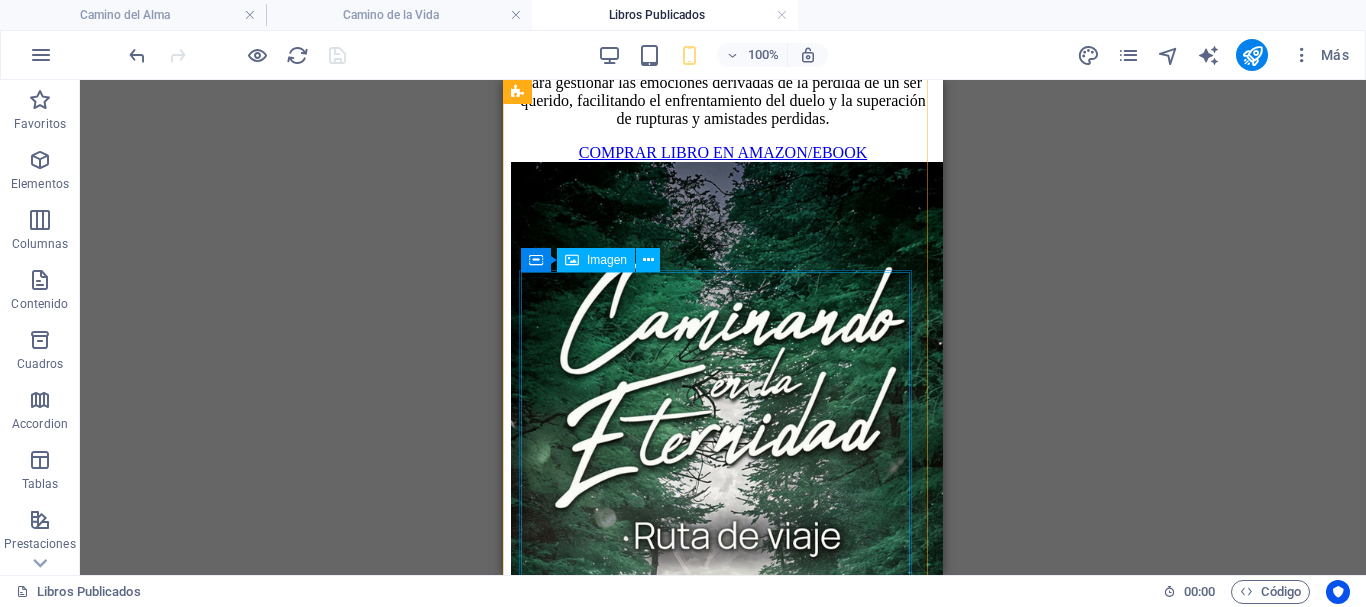 scroll, scrollTop: 3827, scrollLeft: 0, axis: vertical 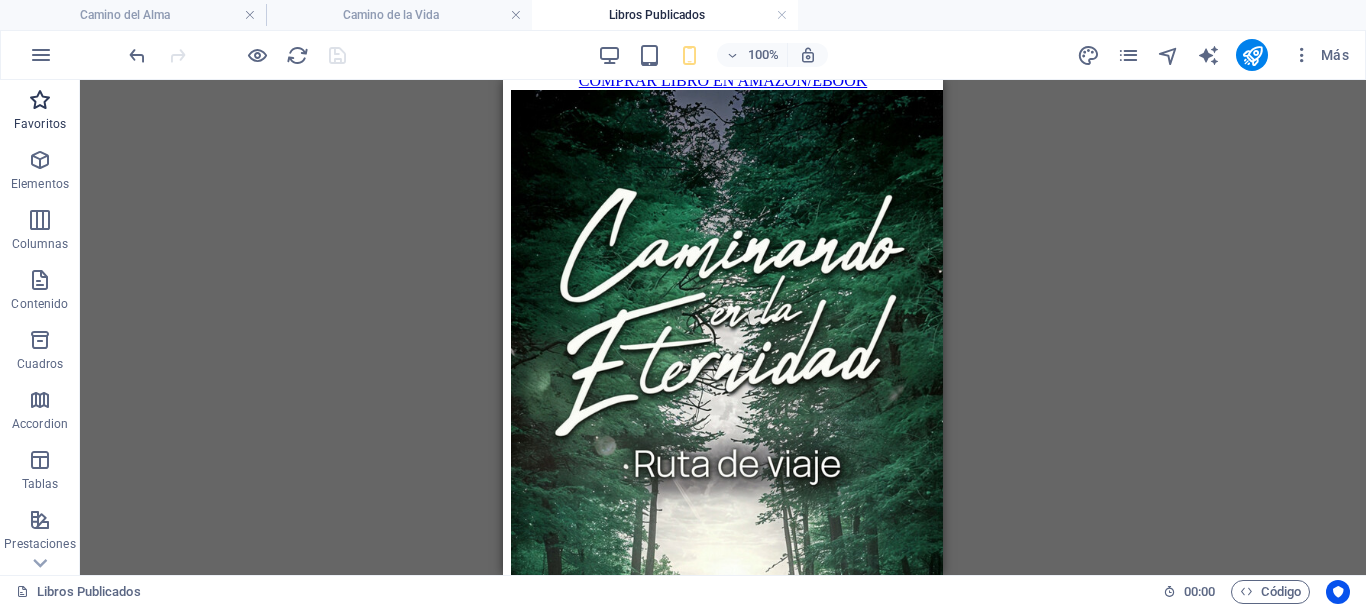 click at bounding box center [40, 100] 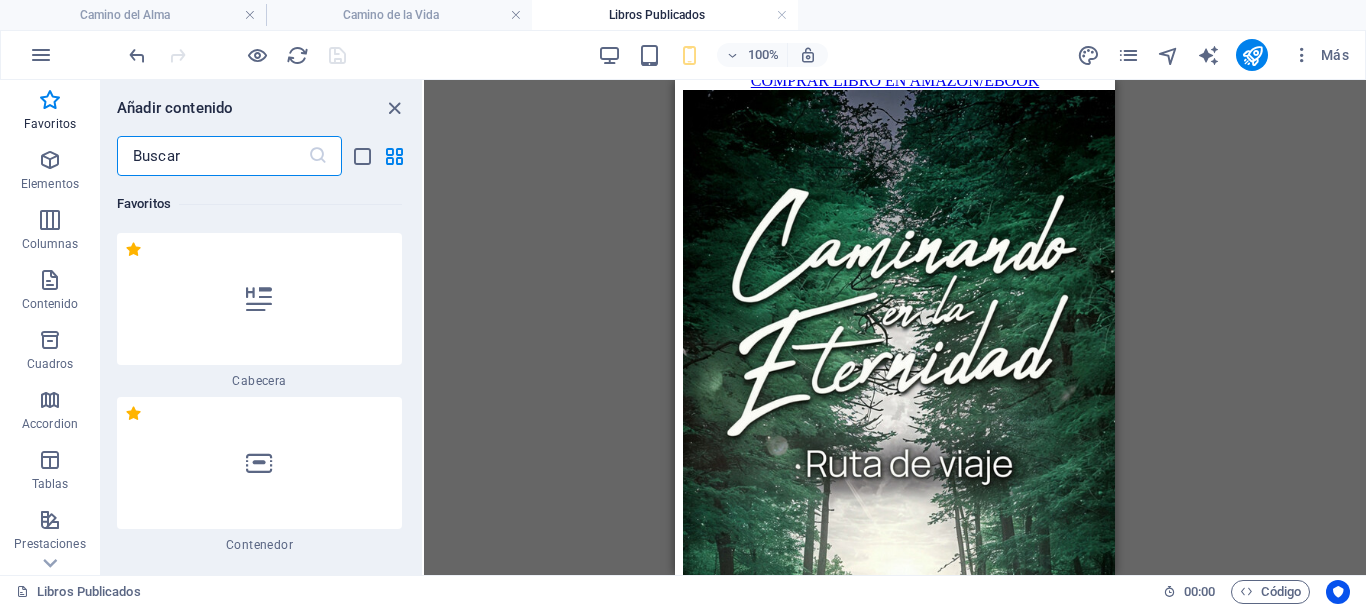 click at bounding box center [212, 156] 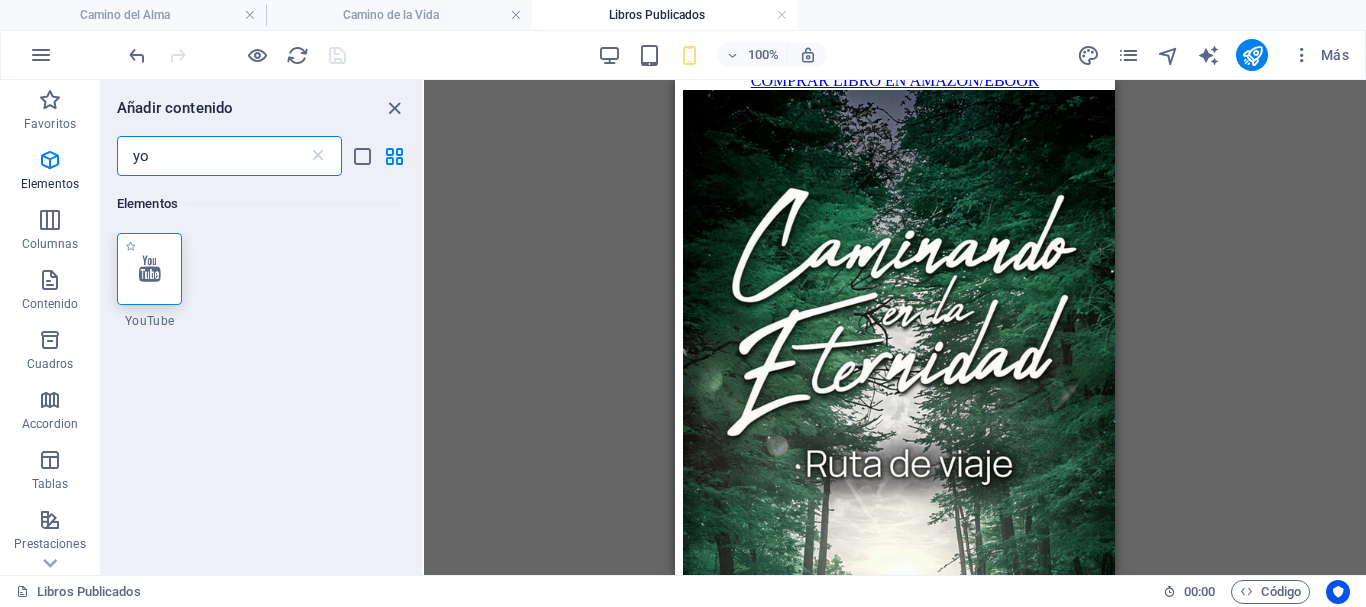 type on "yo" 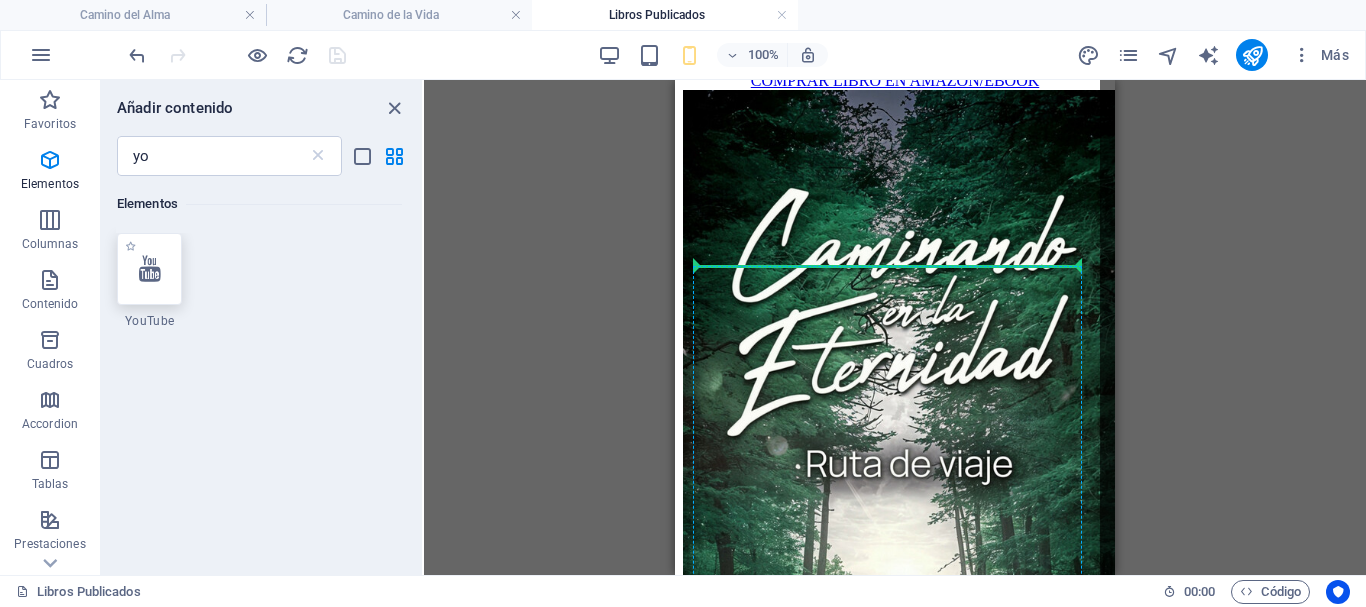 select on "ar16_9" 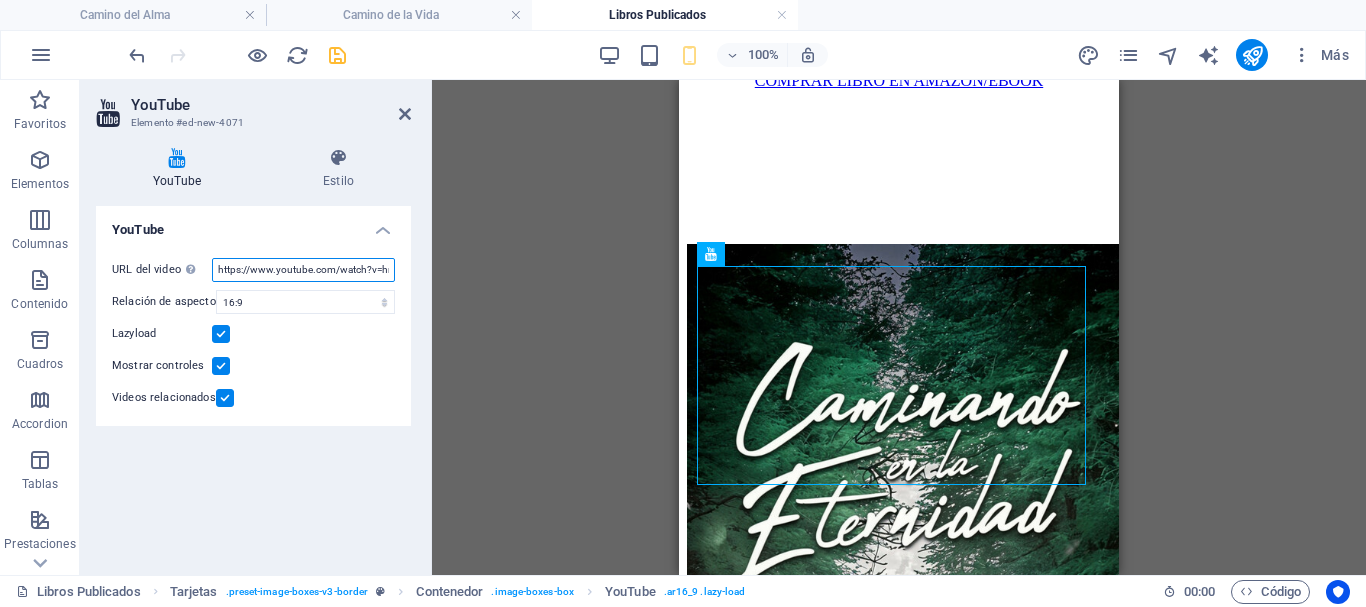 click on "https://www.youtube.com/watch?v=hnoviHgPHkY" at bounding box center [303, 270] 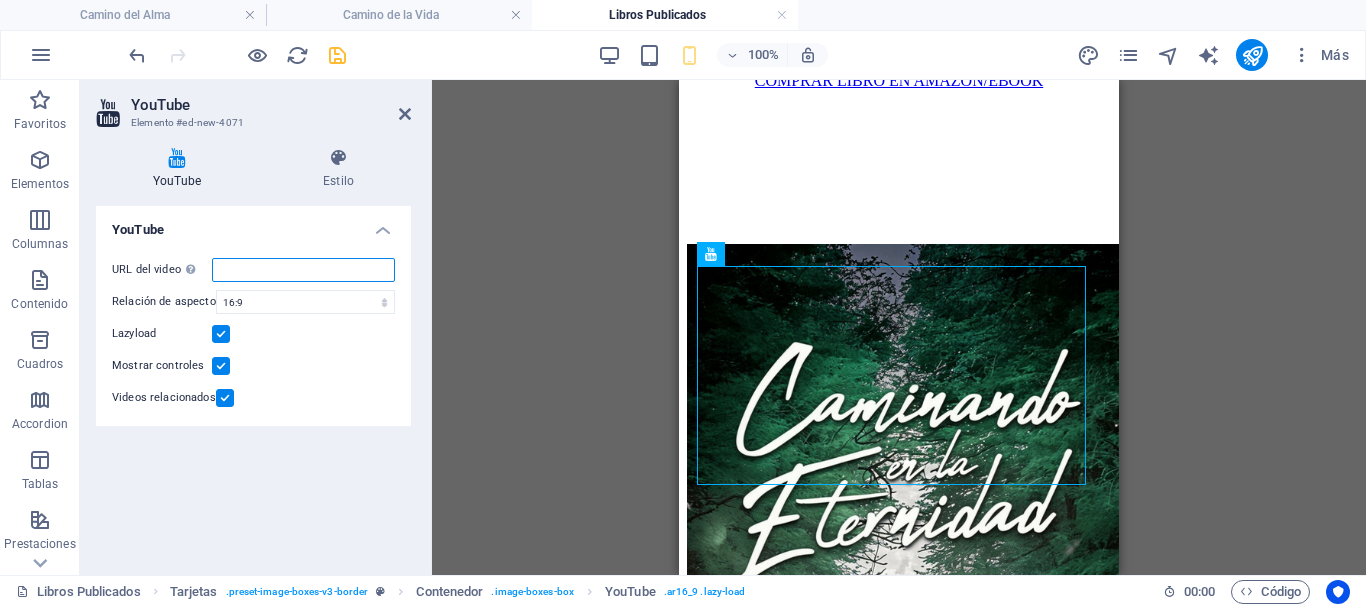 paste on "https://youtube.com/playlist?list=[ID]&si=[ID]" 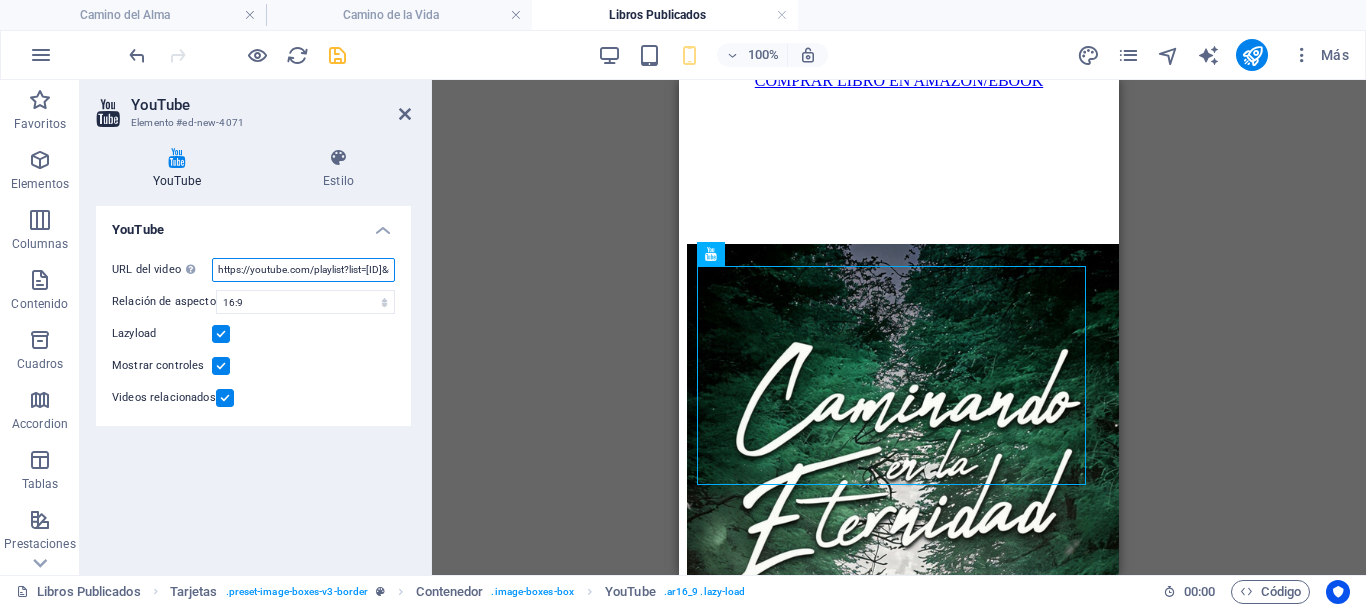 click on "https://youtube.com/playlist?list=[ID]&si=[ID]" at bounding box center [303, 270] 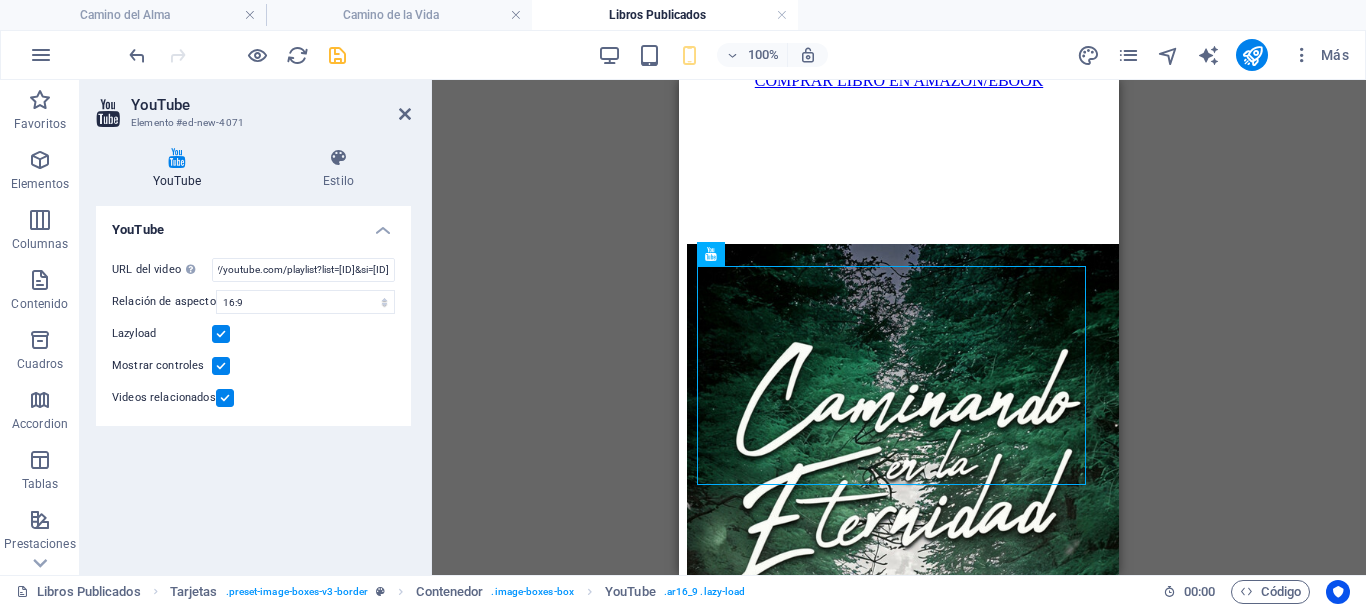 click at bounding box center (221, 334) 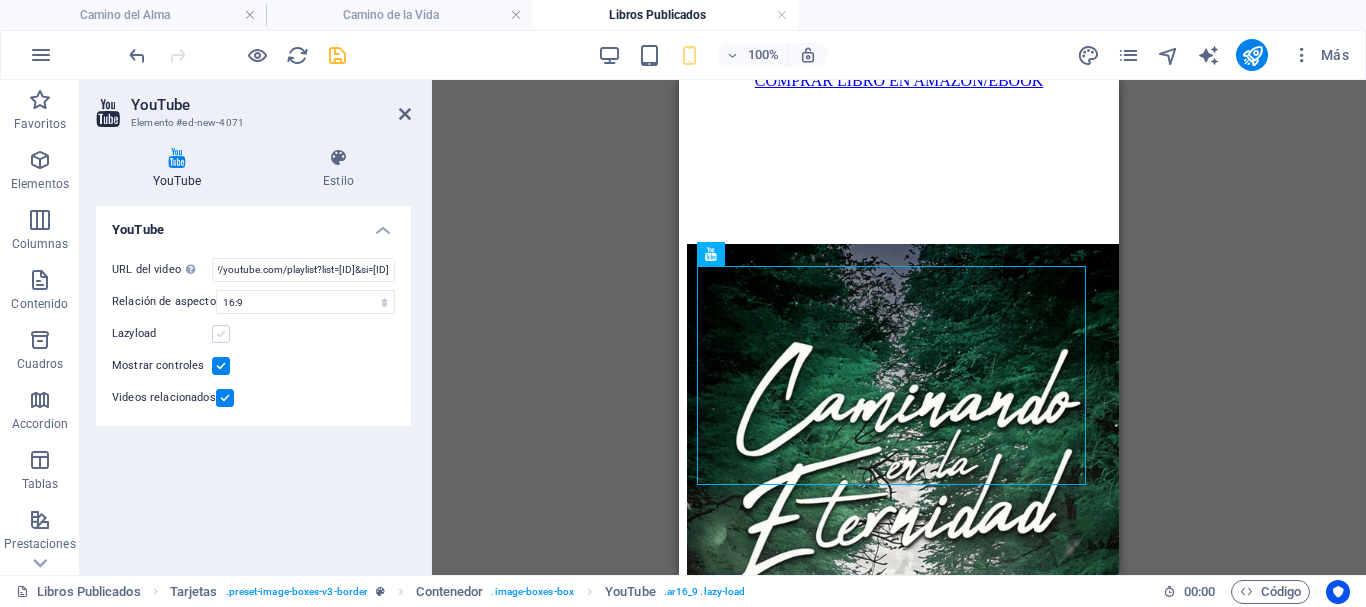 scroll, scrollTop: 0, scrollLeft: 0, axis: both 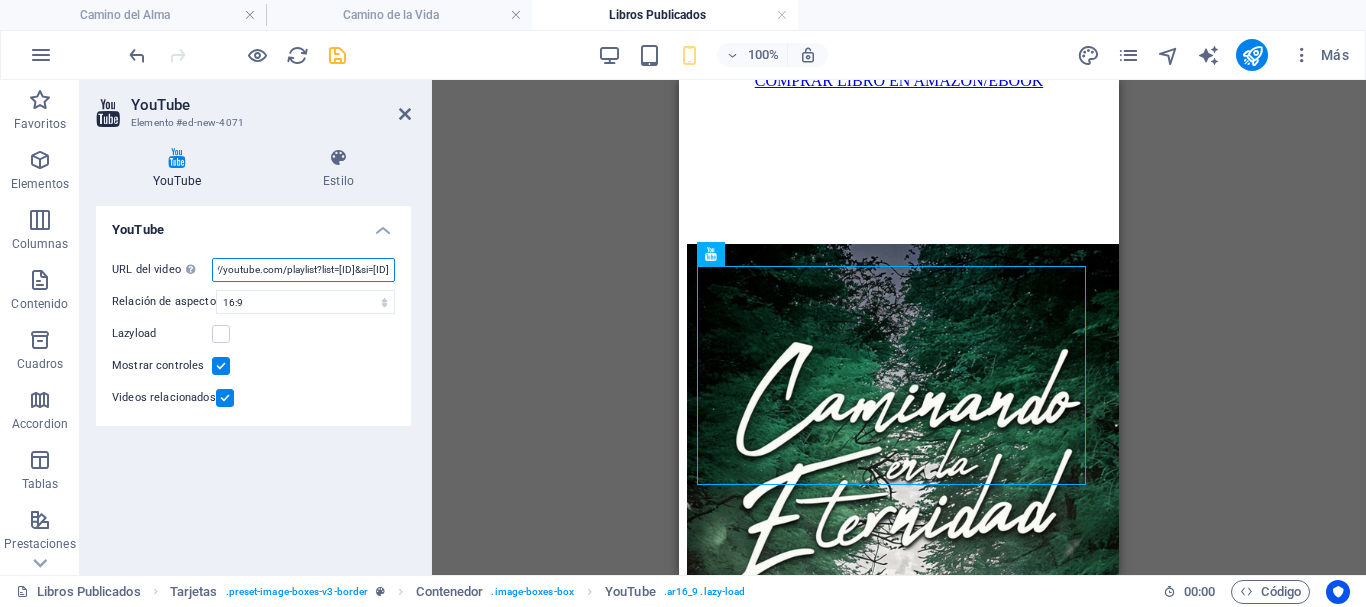 drag, startPoint x: 350, startPoint y: 267, endPoint x: 480, endPoint y: 267, distance: 130 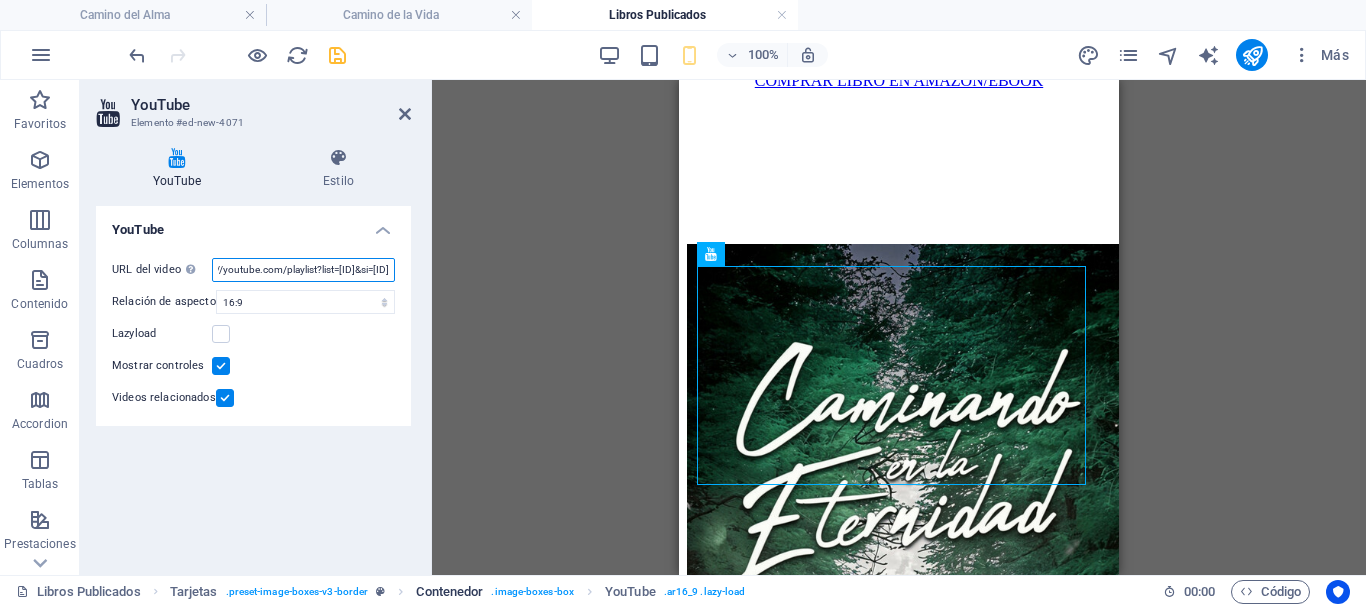 scroll, scrollTop: 0, scrollLeft: 0, axis: both 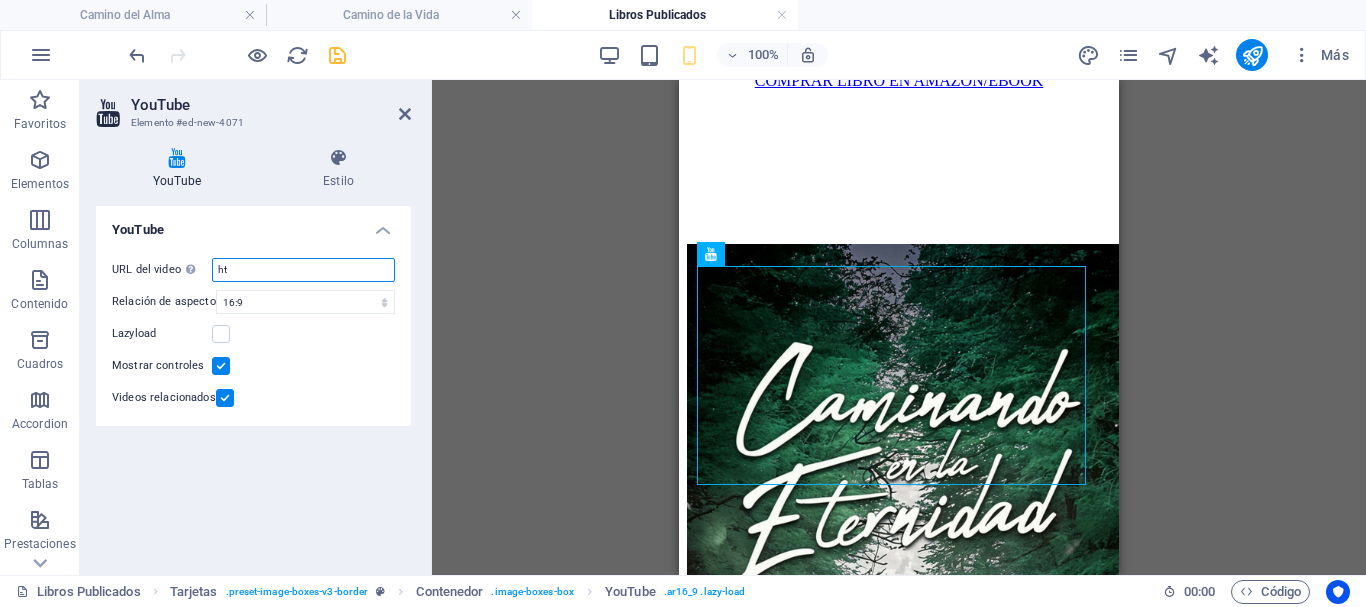 type on "h" 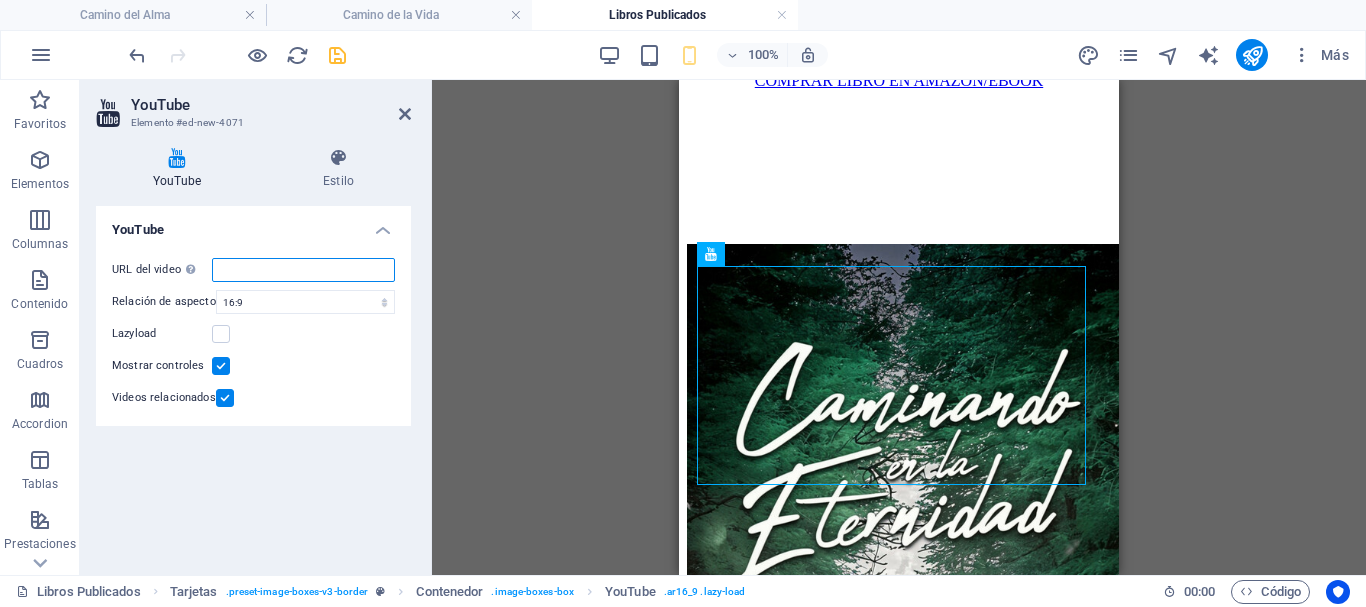 click on "URL del video Inserta (o pega) la URL de un vídeo." at bounding box center [303, 270] 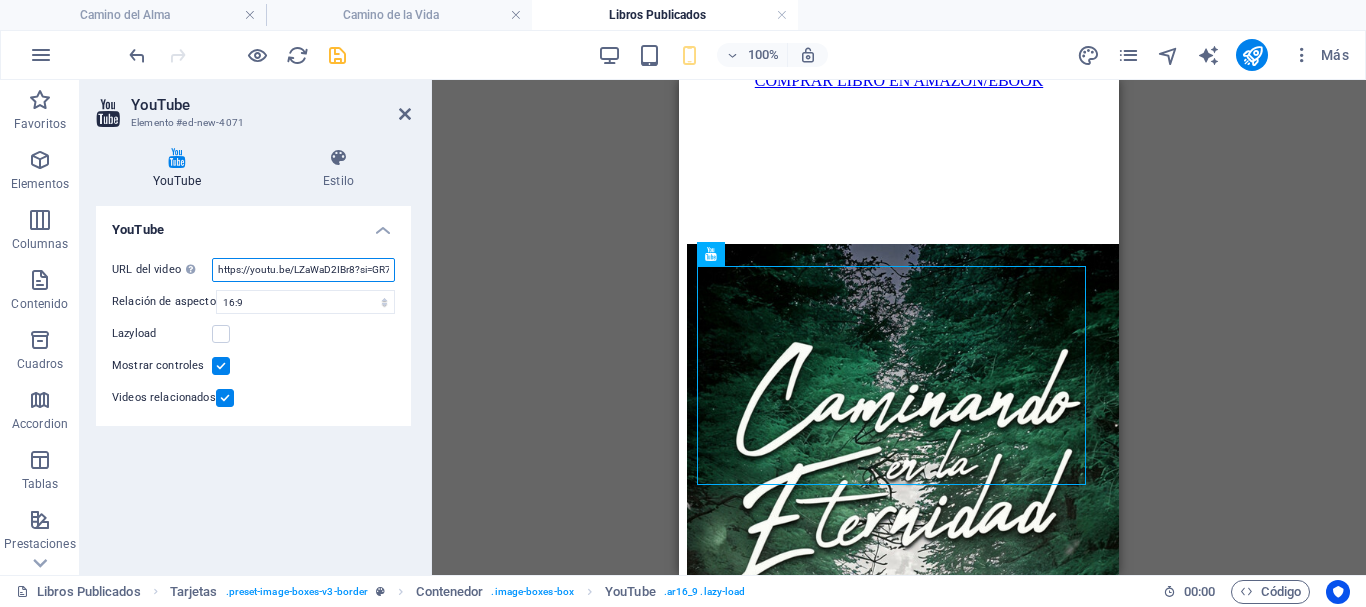 scroll, scrollTop: 0, scrollLeft: 68, axis: horizontal 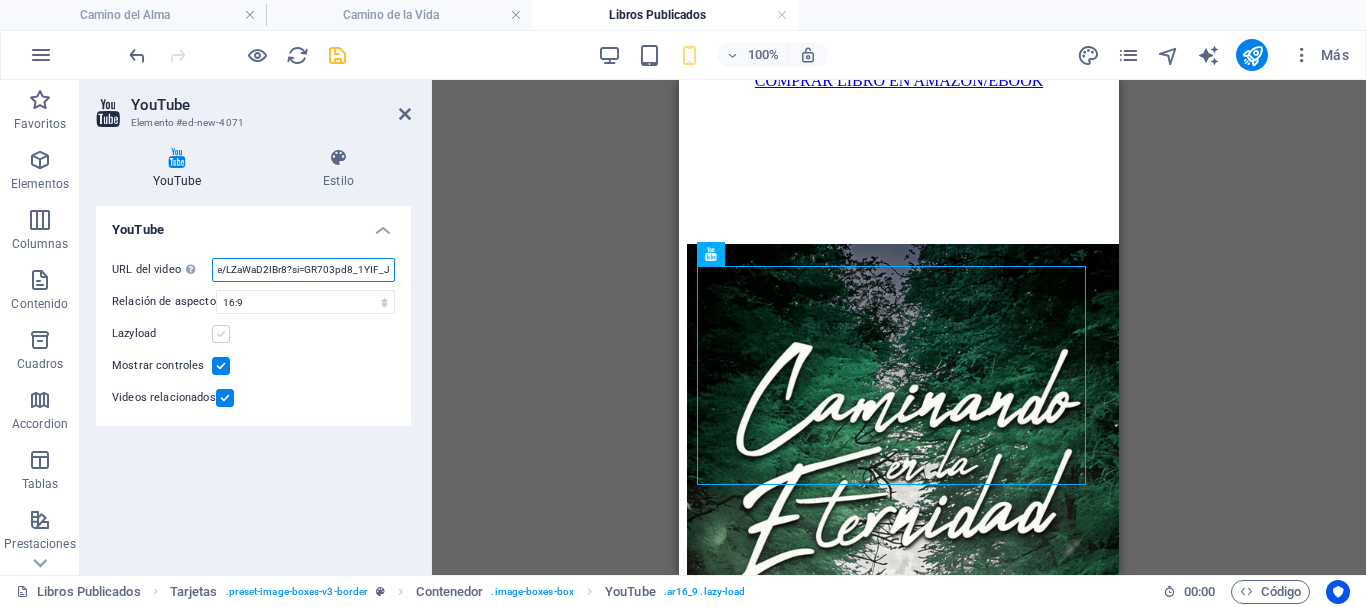 type on "https://youtu.be/LZaWaD2IBr8?si=GR703pd8_1YIF_Js" 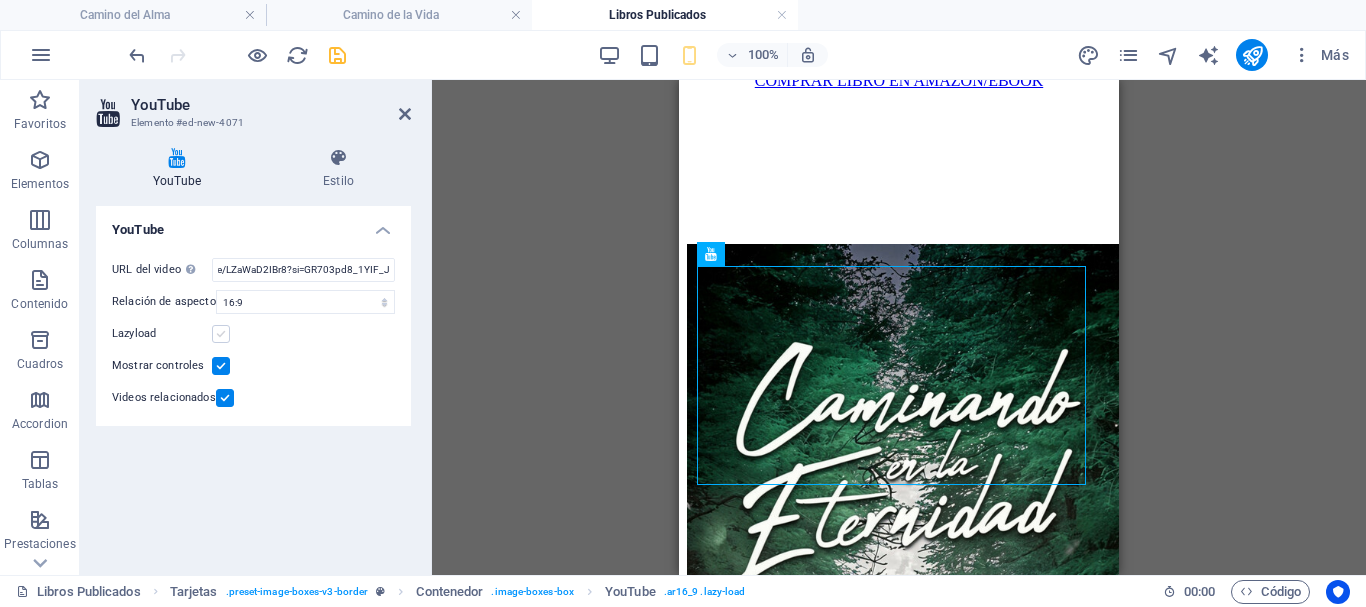 click at bounding box center [221, 334] 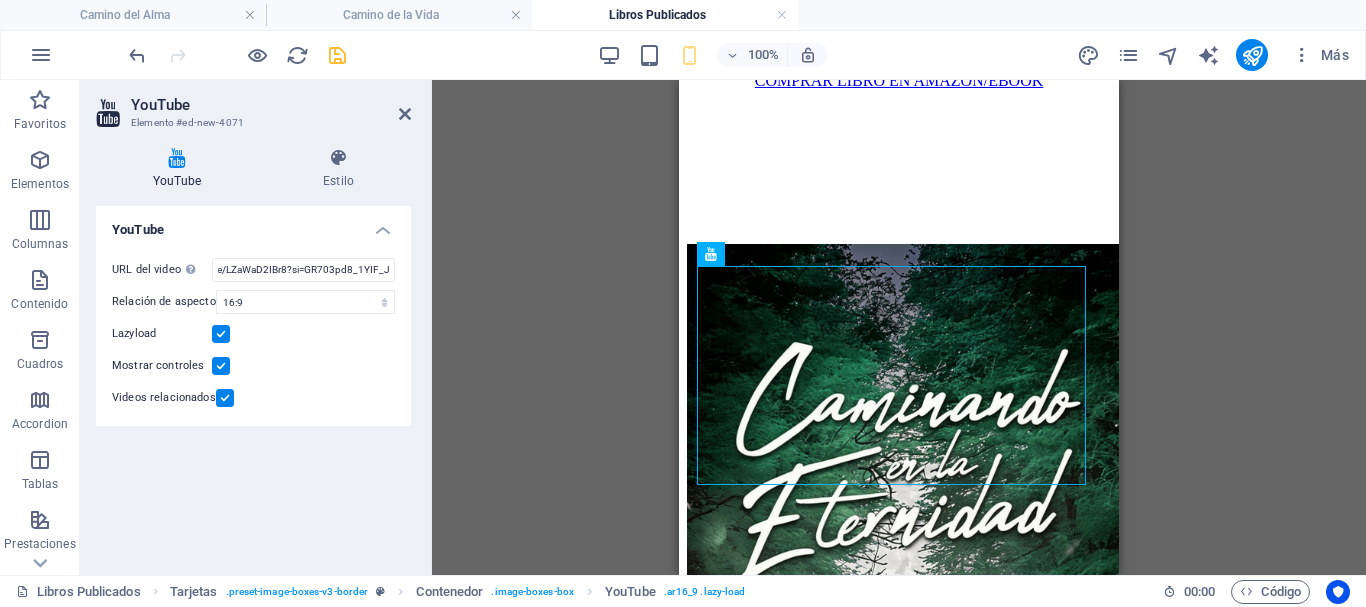 scroll, scrollTop: 0, scrollLeft: 0, axis: both 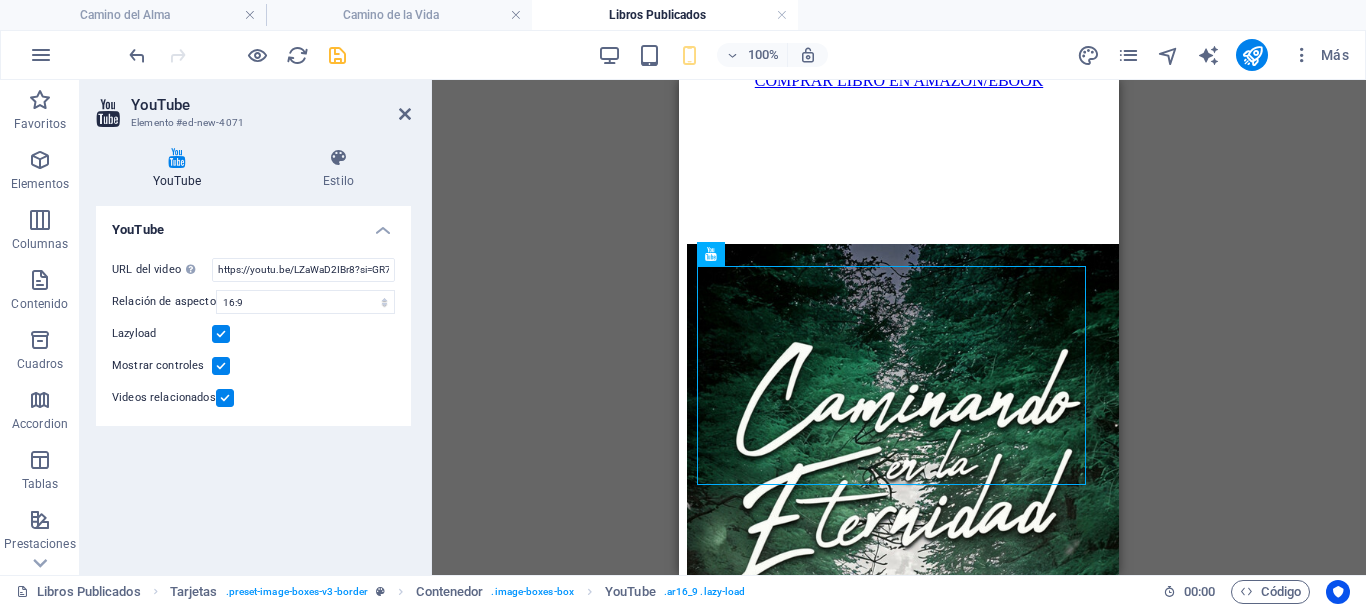 click at bounding box center [221, 334] 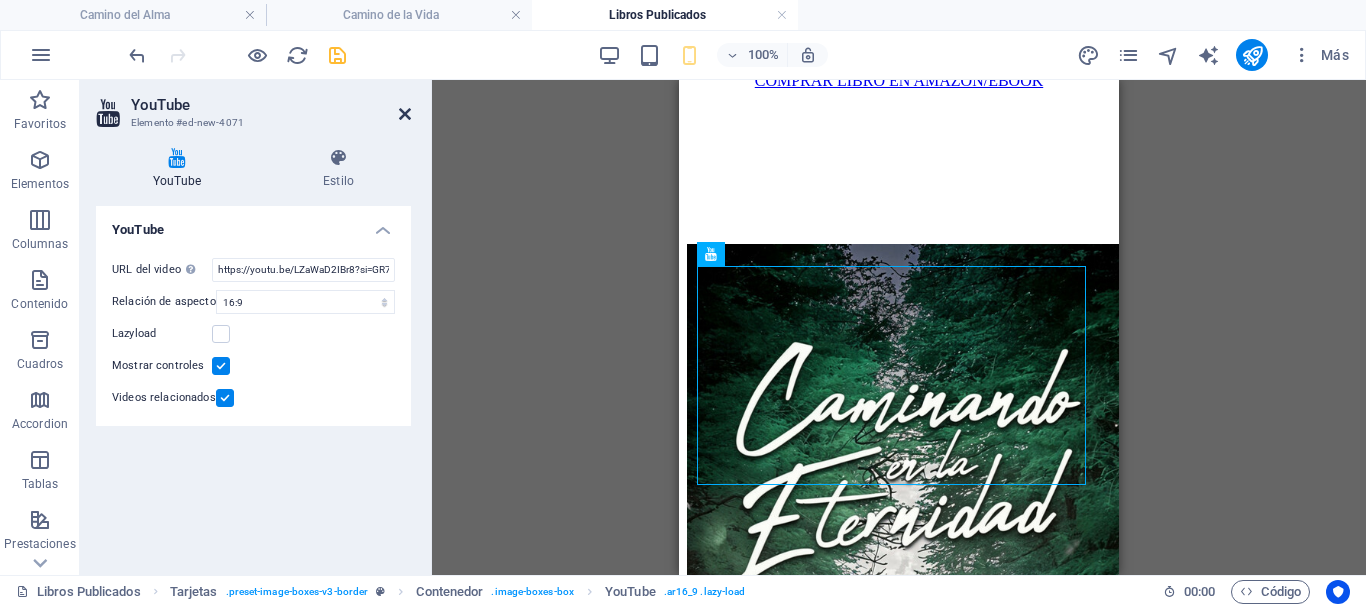 click at bounding box center [405, 114] 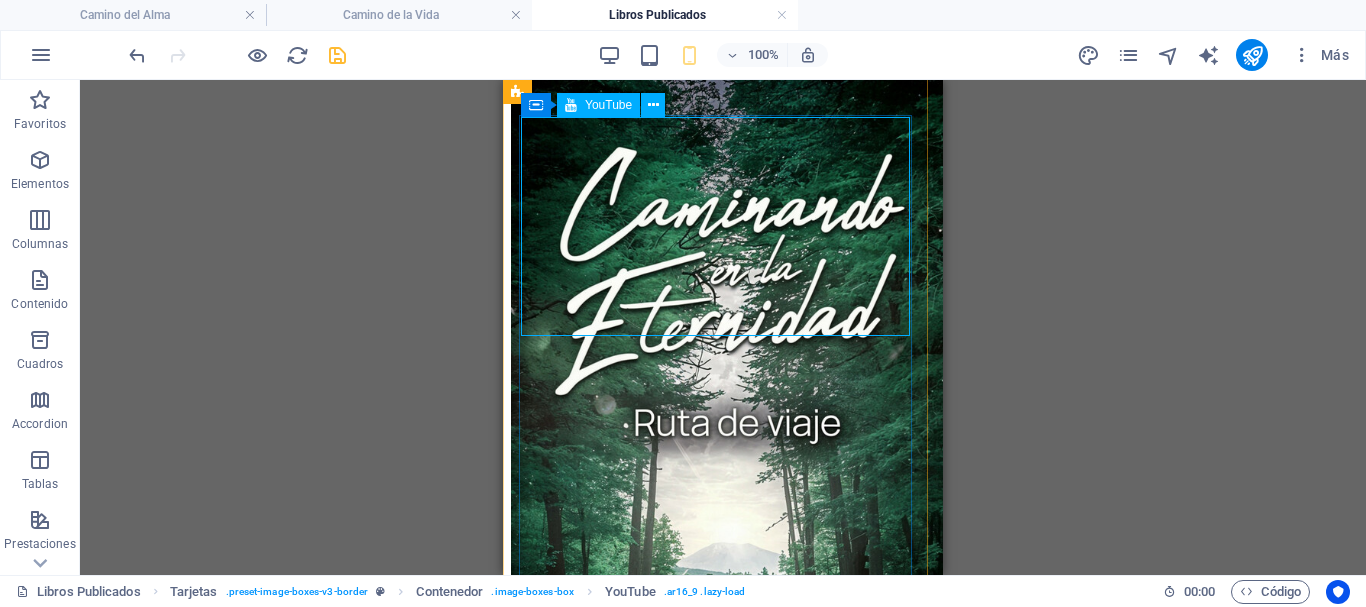 scroll, scrollTop: 4027, scrollLeft: 0, axis: vertical 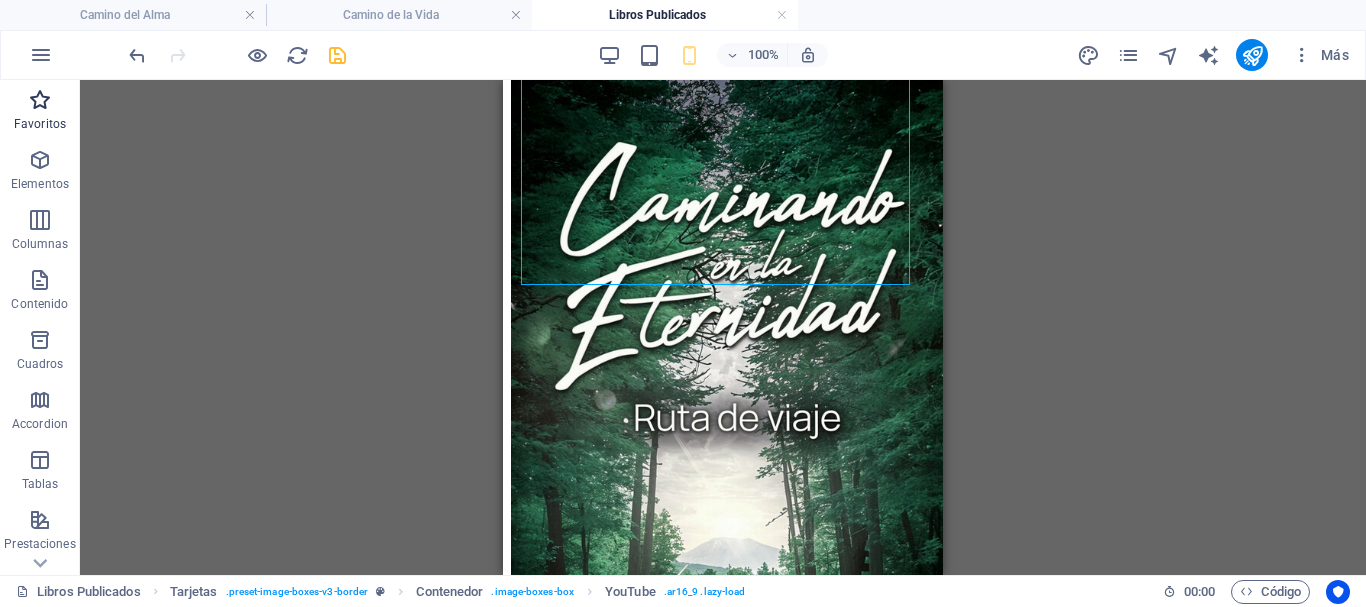 click at bounding box center (40, 100) 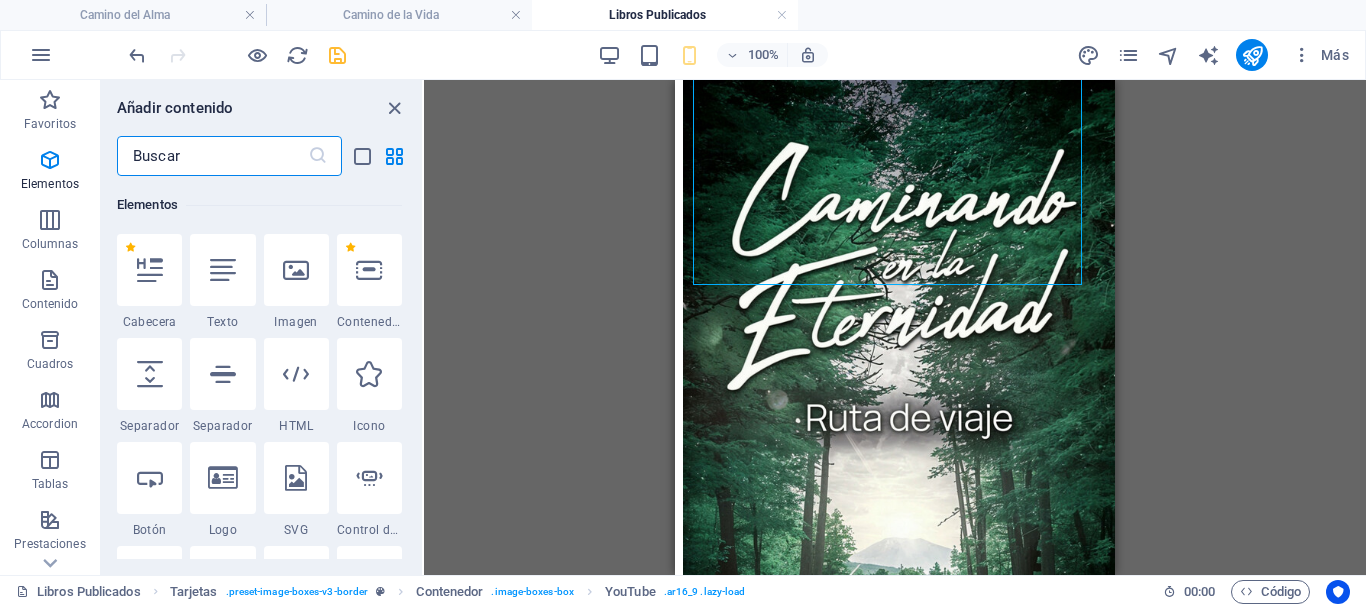 scroll, scrollTop: 400, scrollLeft: 0, axis: vertical 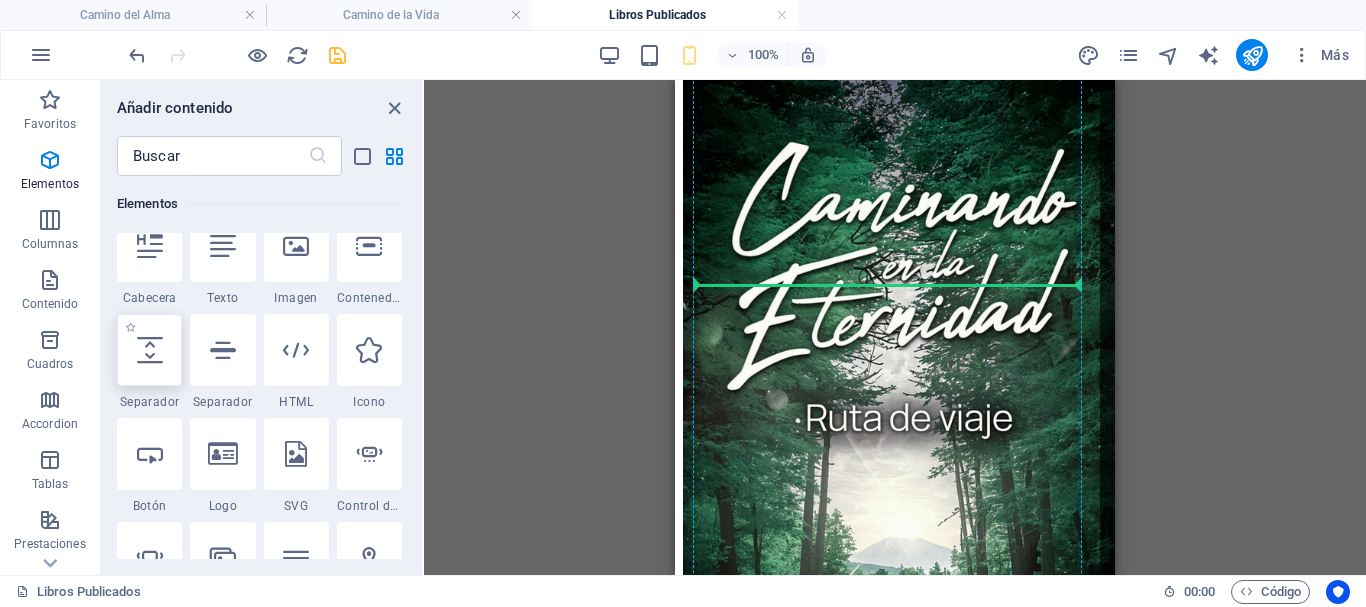 select on "px" 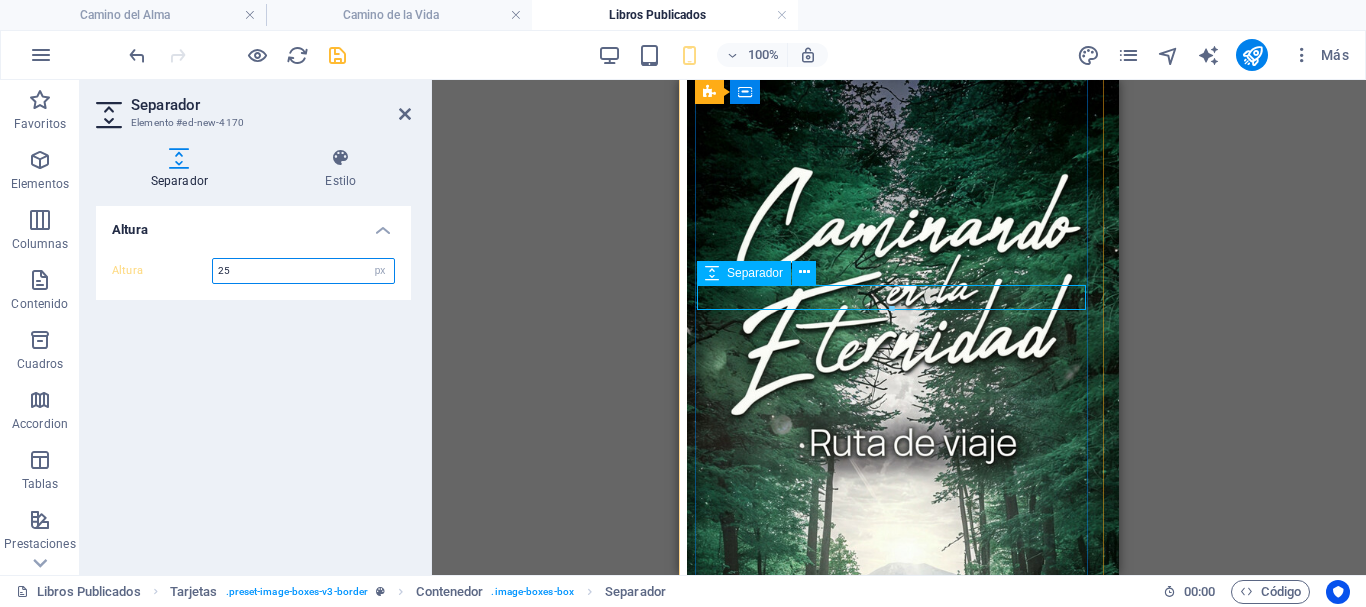 type on "25" 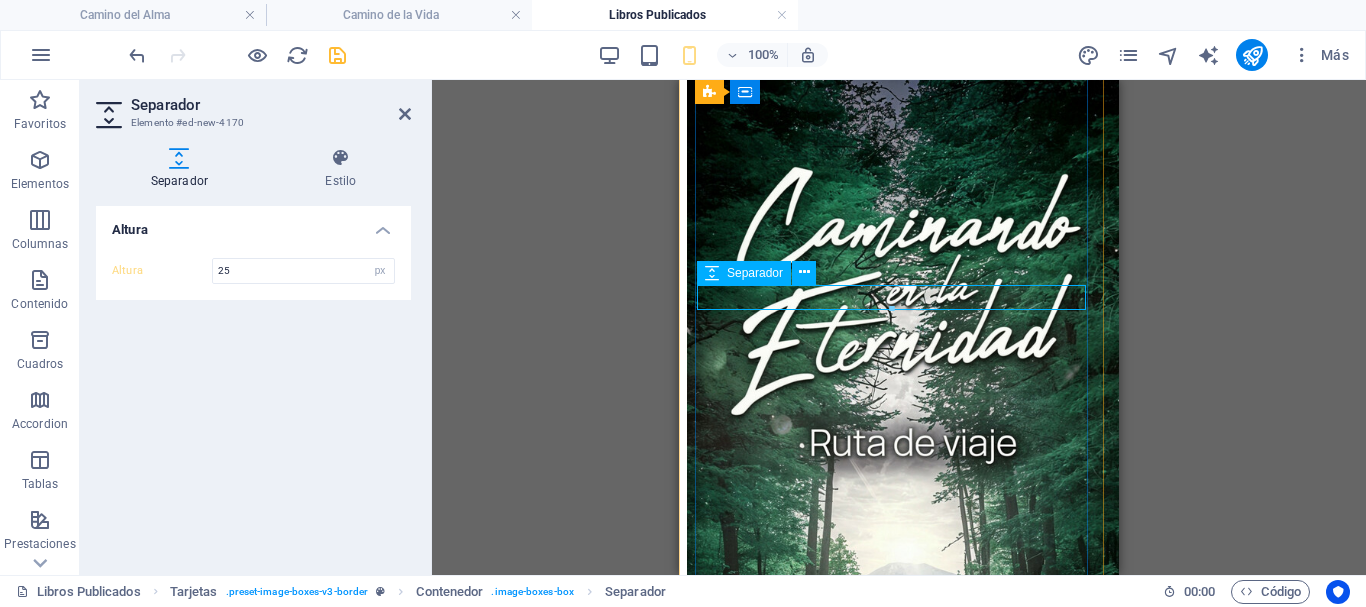 click at bounding box center (899, 56) 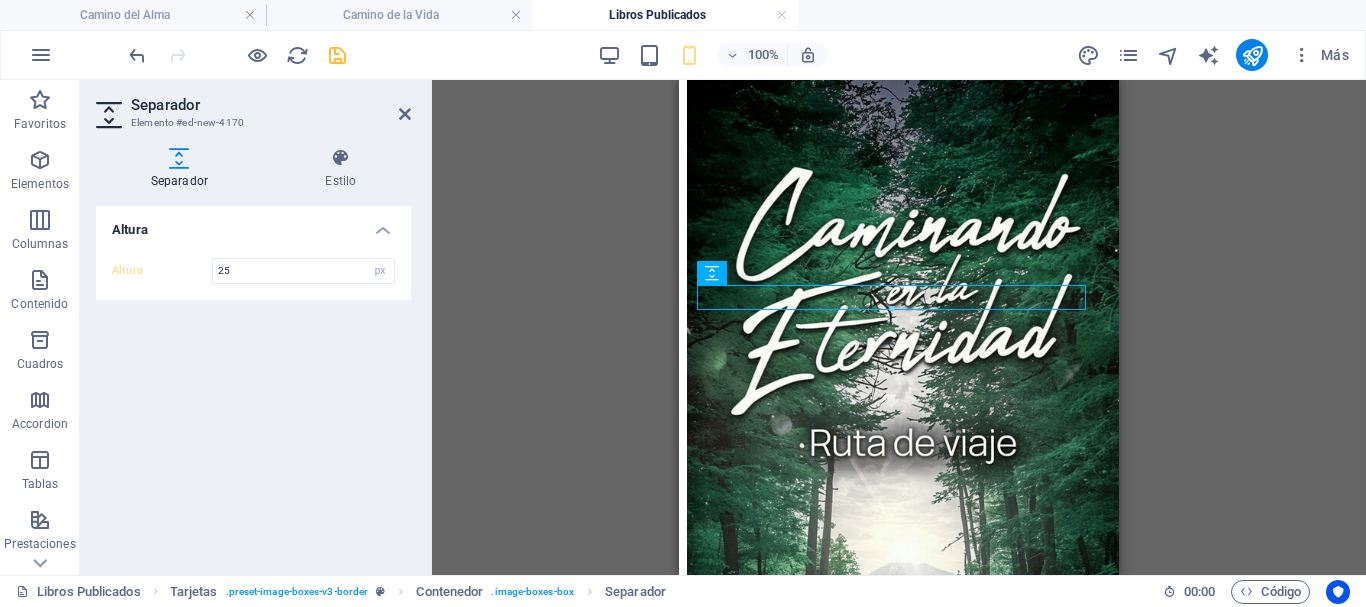 click on "H1   Imagen   Tarjetas   Tarjetas   Contenedor   H2   Texto   Botón   Contenedor   Imagen   H3   Referencia   HTML   H2   Texto   HTML   HTML   Contenedor   YouTube   Contenedor   YouTube   HTML   Separador   Separador   H3   Botón   Tarjetas   Contenedor   Separador   Contenedor   Imagen   H2   H3   Texto   Botón   Contenedor   YouTube   Contenedor   YouTube   Separador   Separador   Contenedor   Imagen   H2   H3   Texto   Botón   Contenedor   Contenedor   Imagen   Contenedor   Imagen   Contenedor   H2   H3   Texto   Botón   Botón   Separador   Referencia   Tarjetas   YouTube   Separador" at bounding box center [899, 327] 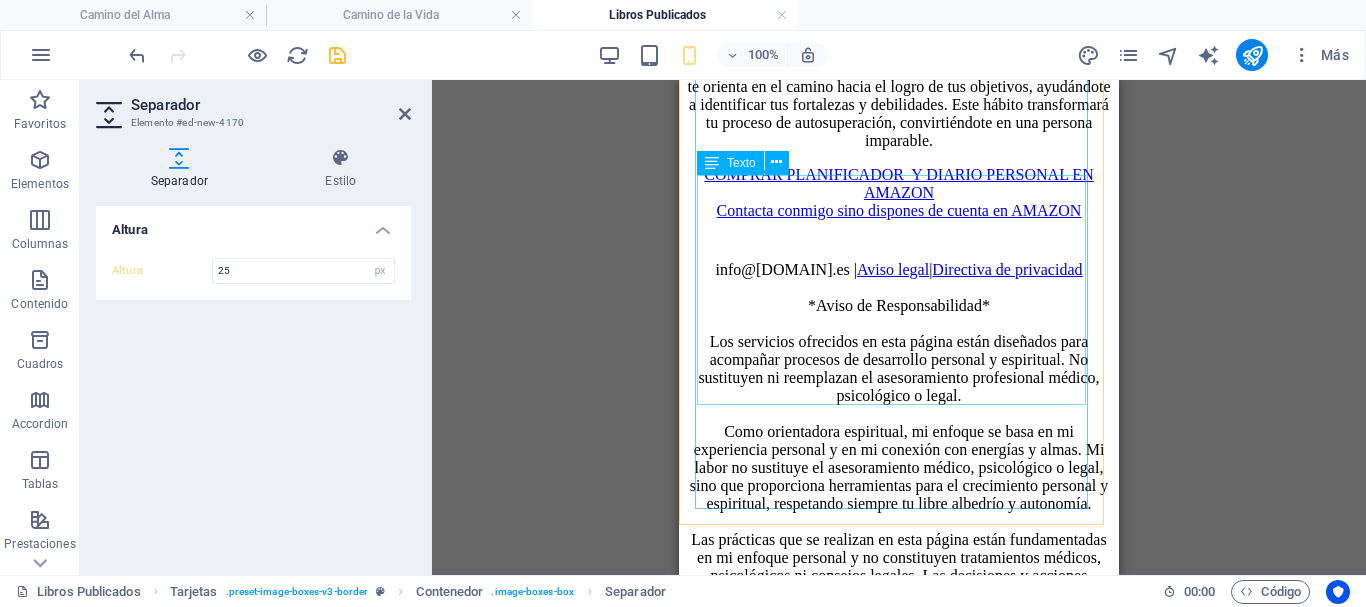scroll, scrollTop: 4927, scrollLeft: 0, axis: vertical 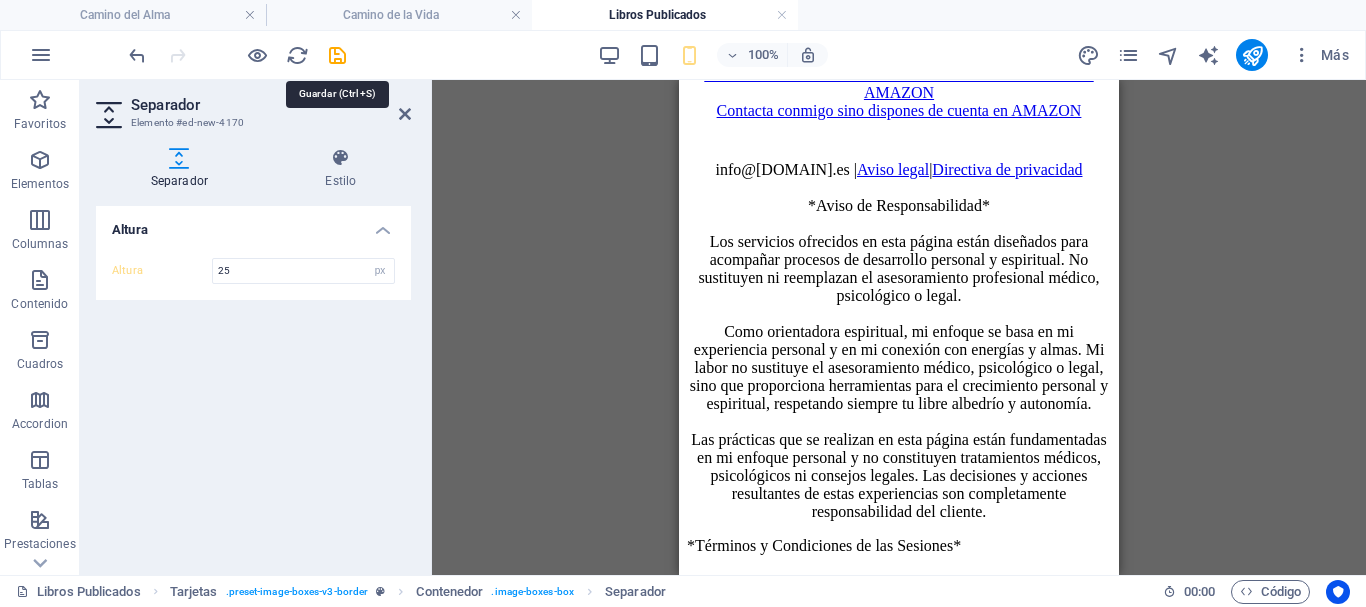 drag, startPoint x: 341, startPoint y: 58, endPoint x: 458, endPoint y: 176, distance: 166.1716 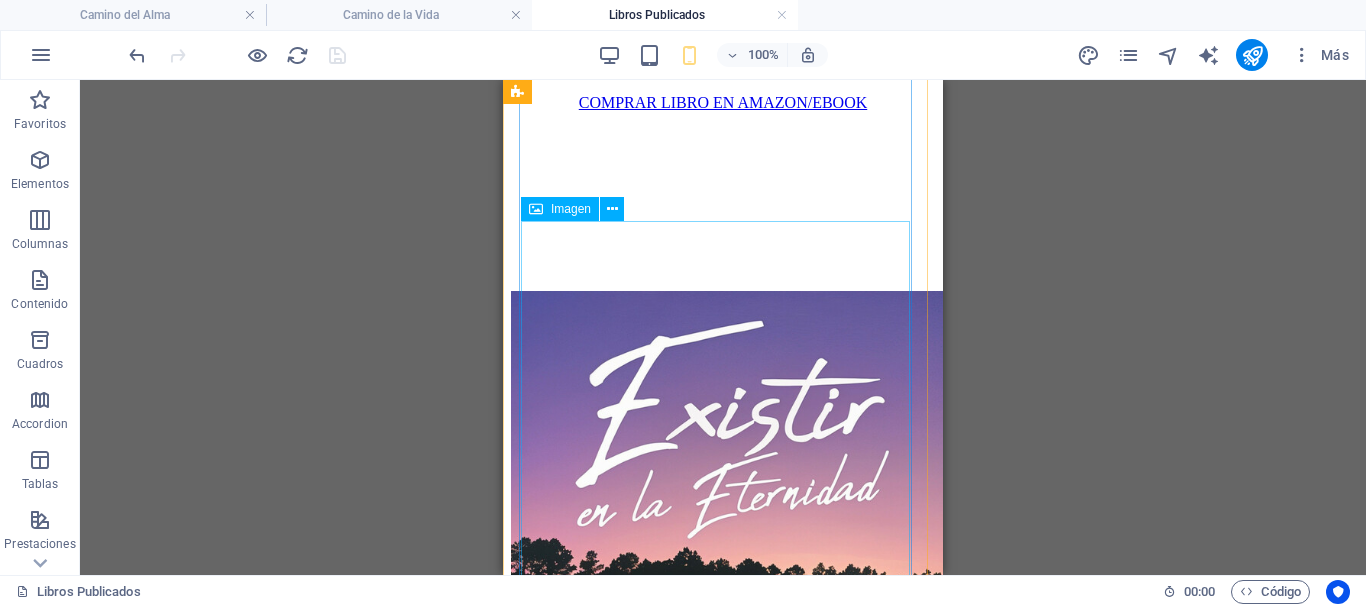 scroll, scrollTop: 1600, scrollLeft: 0, axis: vertical 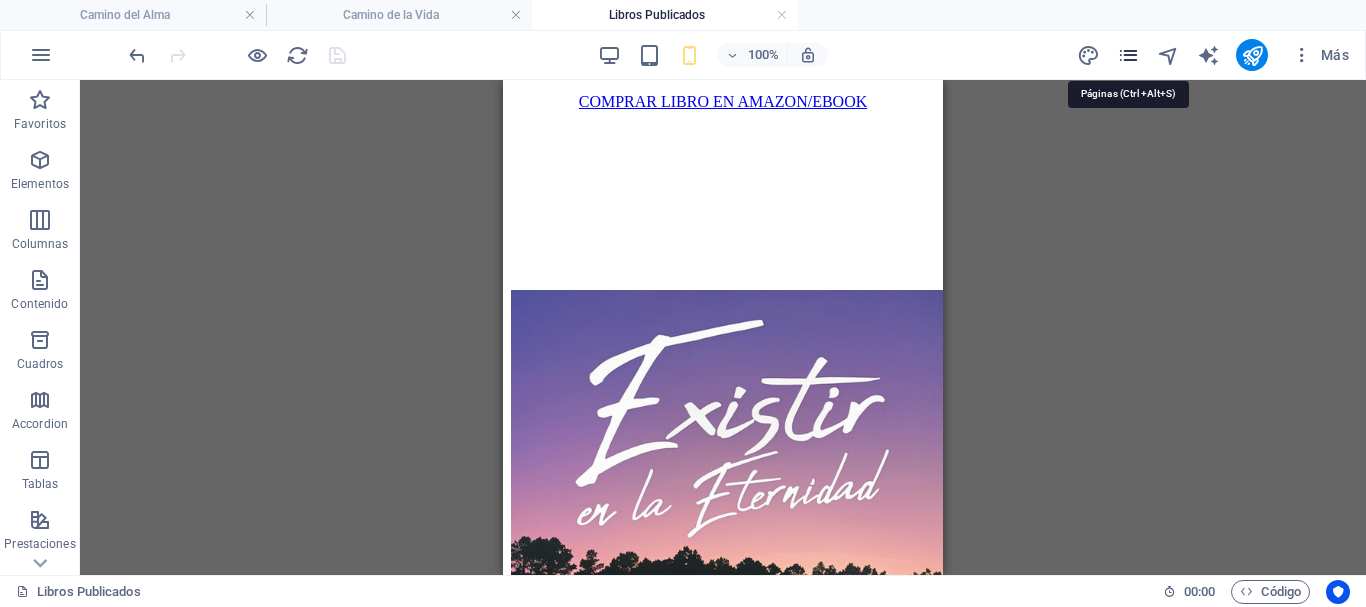 click at bounding box center [1128, 55] 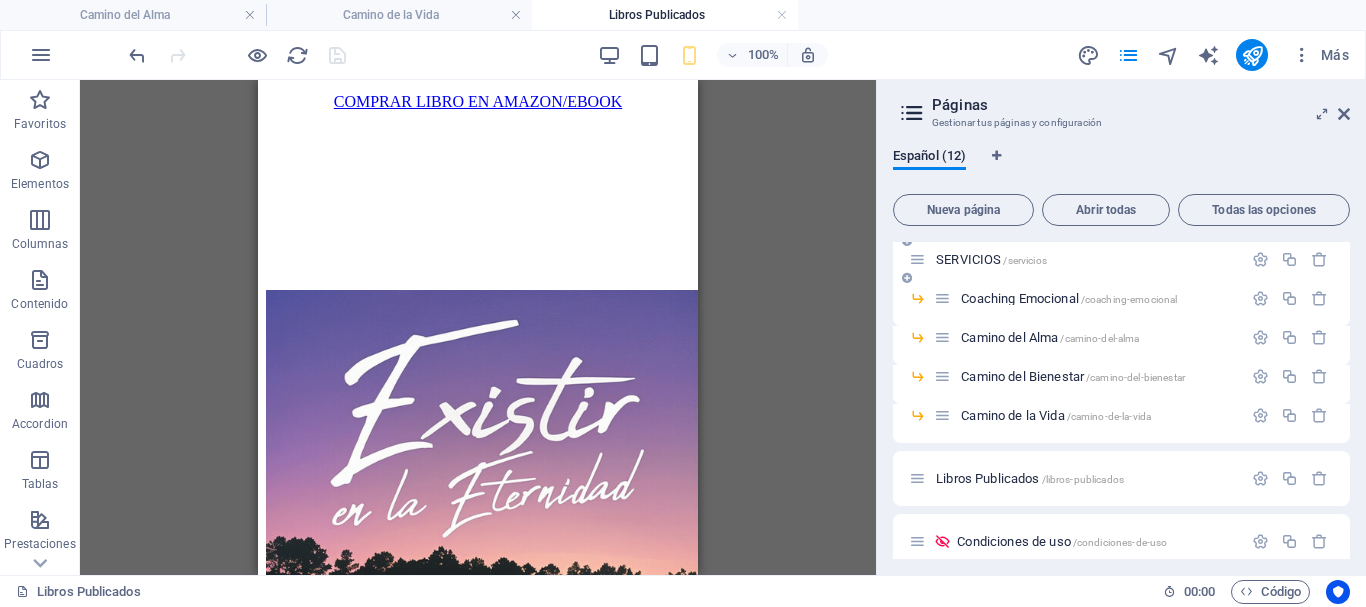 scroll, scrollTop: 200, scrollLeft: 0, axis: vertical 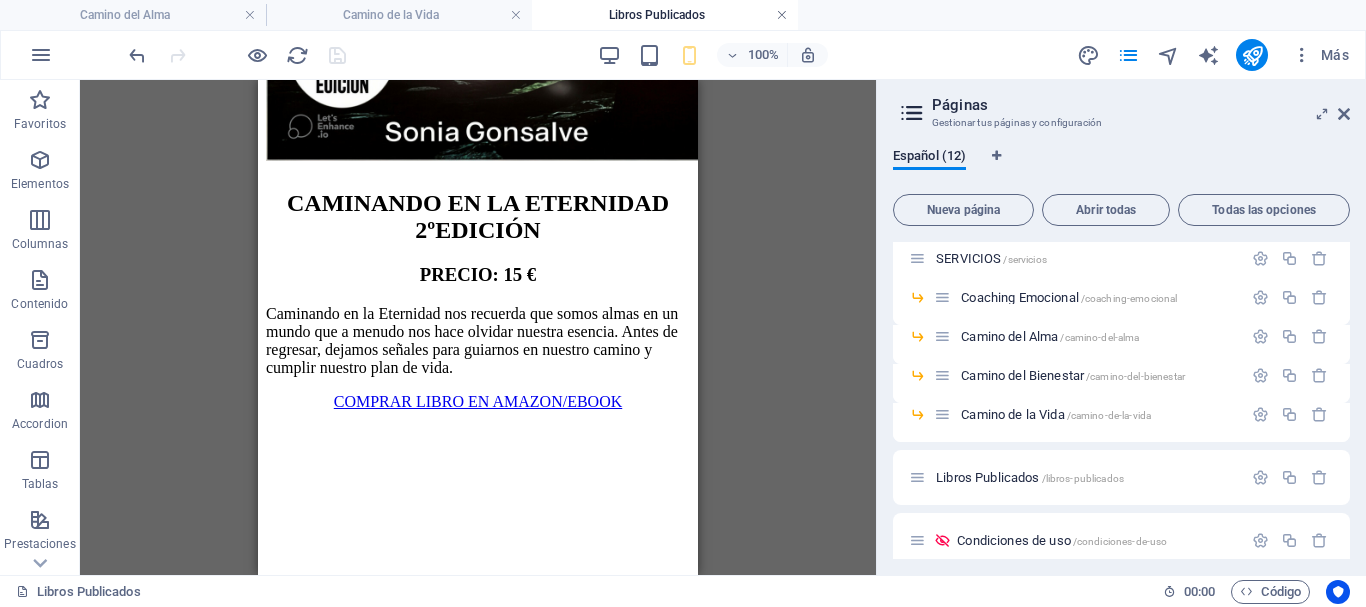 click at bounding box center (782, 15) 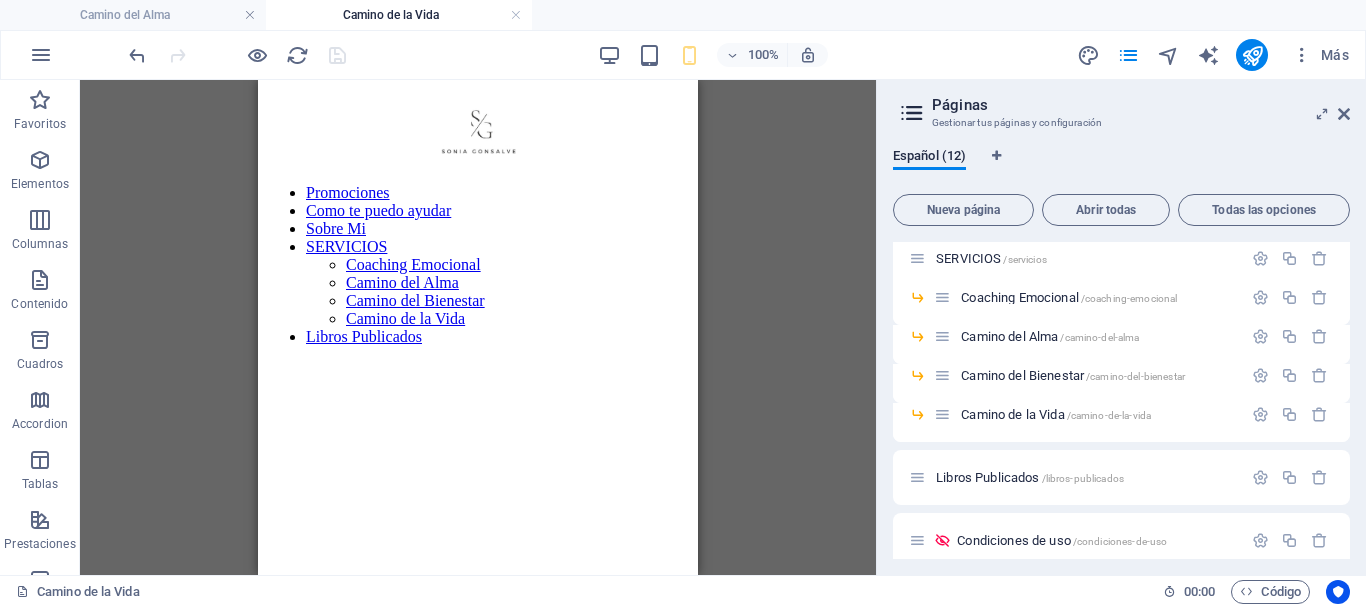 scroll, scrollTop: 3600, scrollLeft: 0, axis: vertical 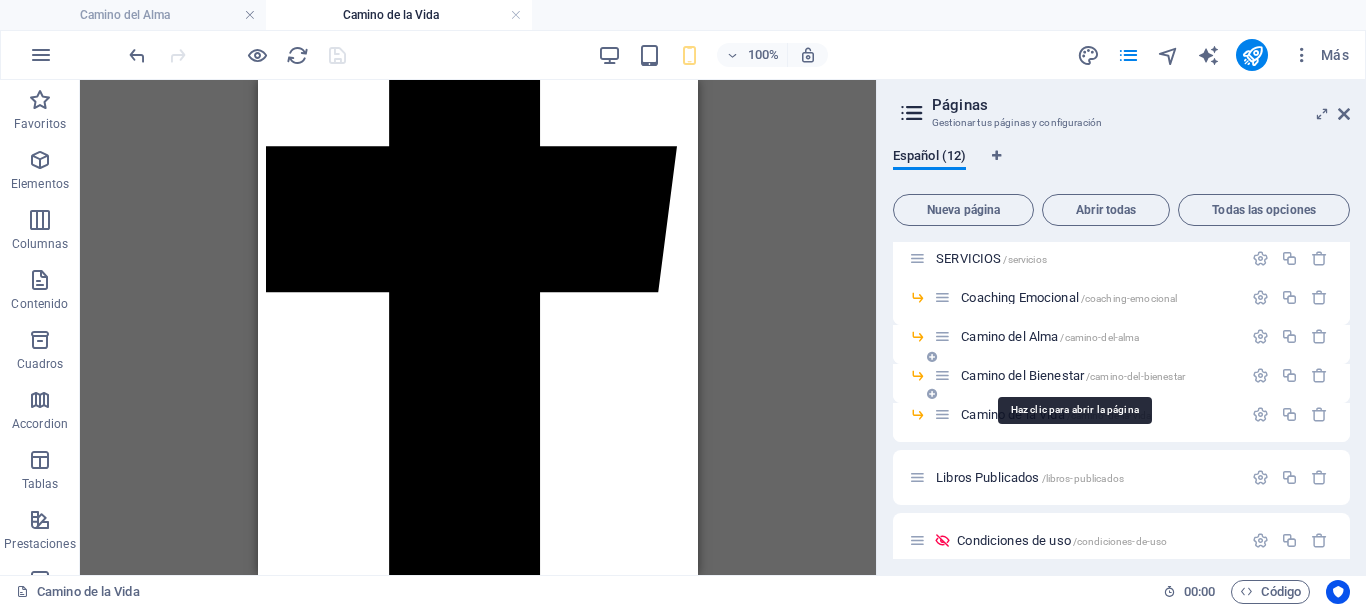 click on "Camino del Bienestar /camino-del-bienestar" at bounding box center (1073, 375) 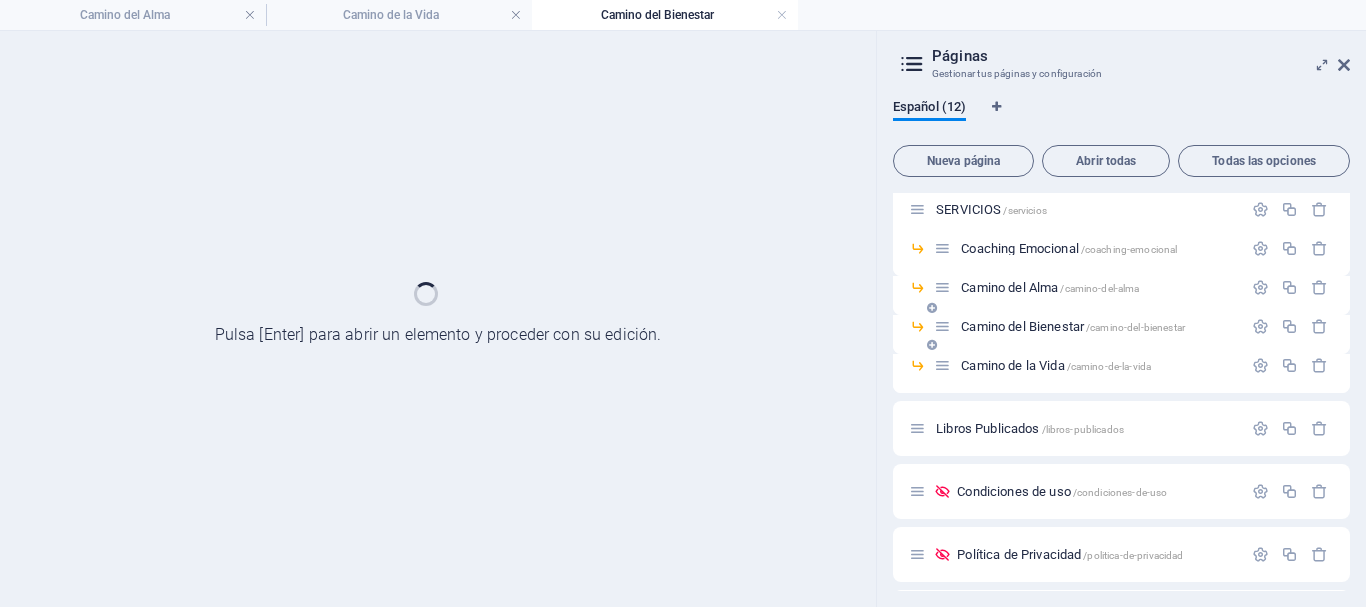 scroll, scrollTop: 0, scrollLeft: 0, axis: both 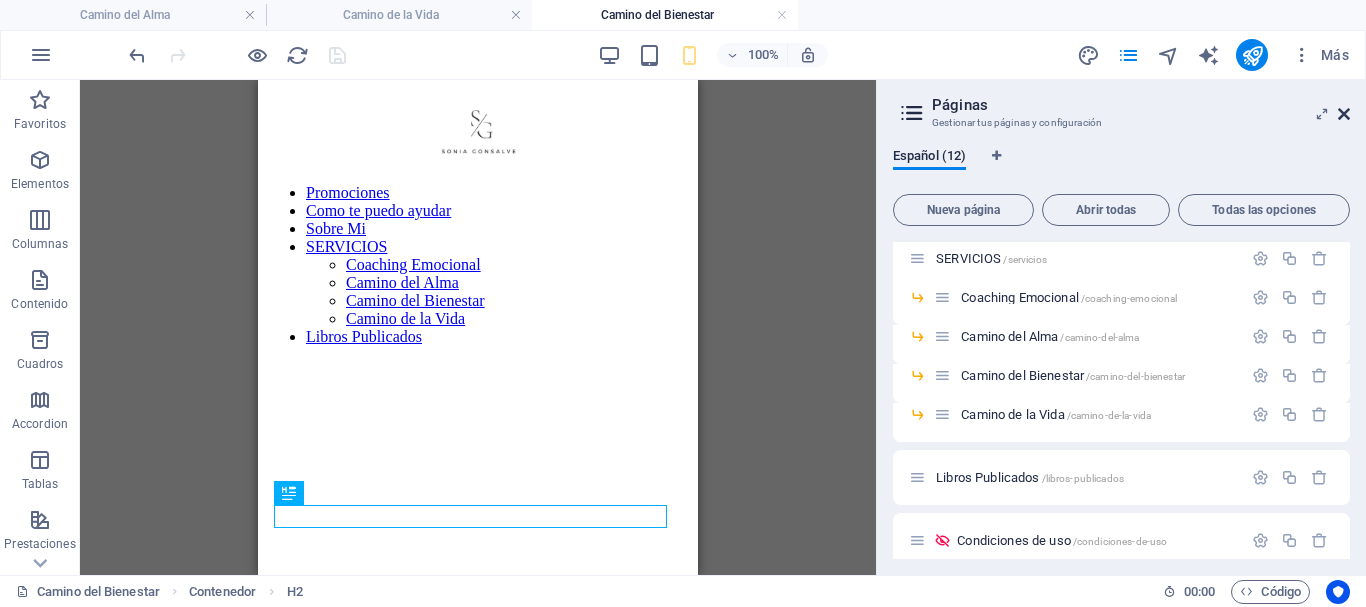 click at bounding box center (1344, 114) 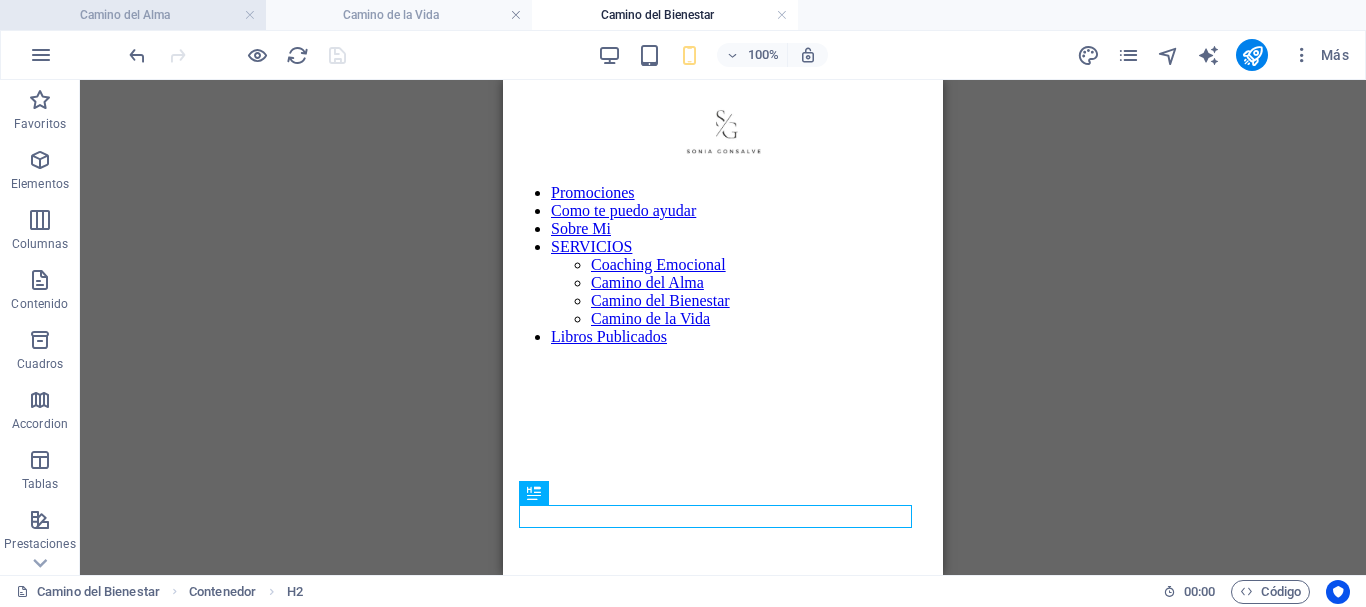 click on "Camino del Alma" at bounding box center (133, 15) 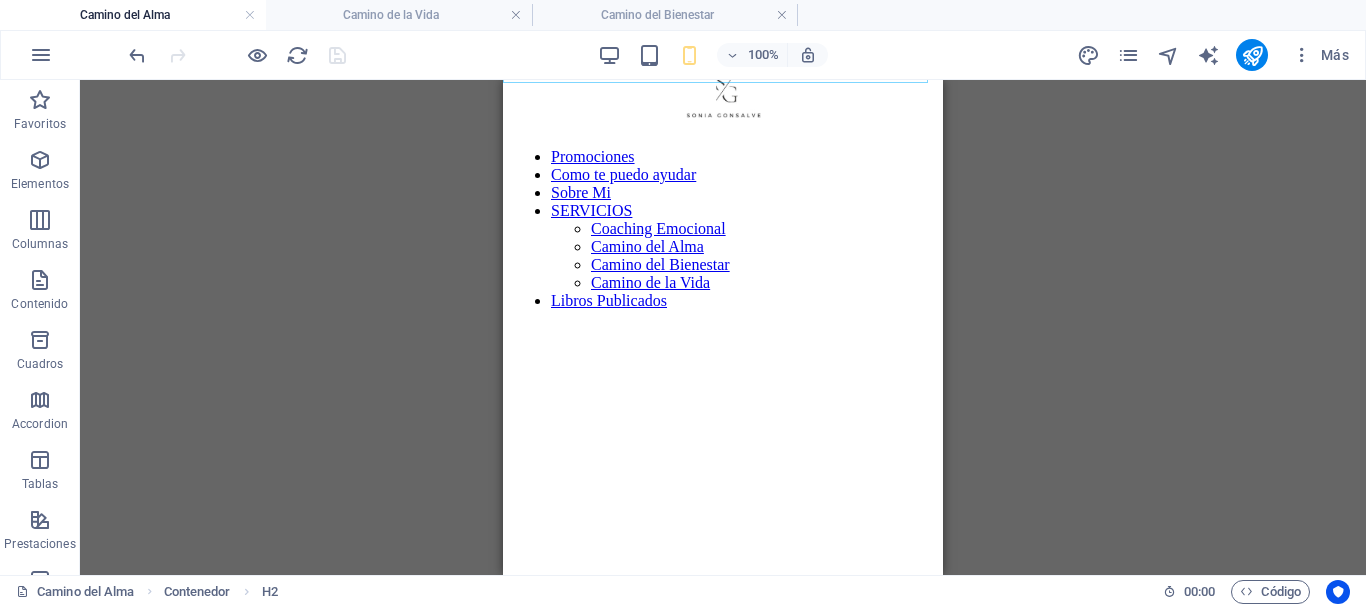 scroll, scrollTop: 0, scrollLeft: 0, axis: both 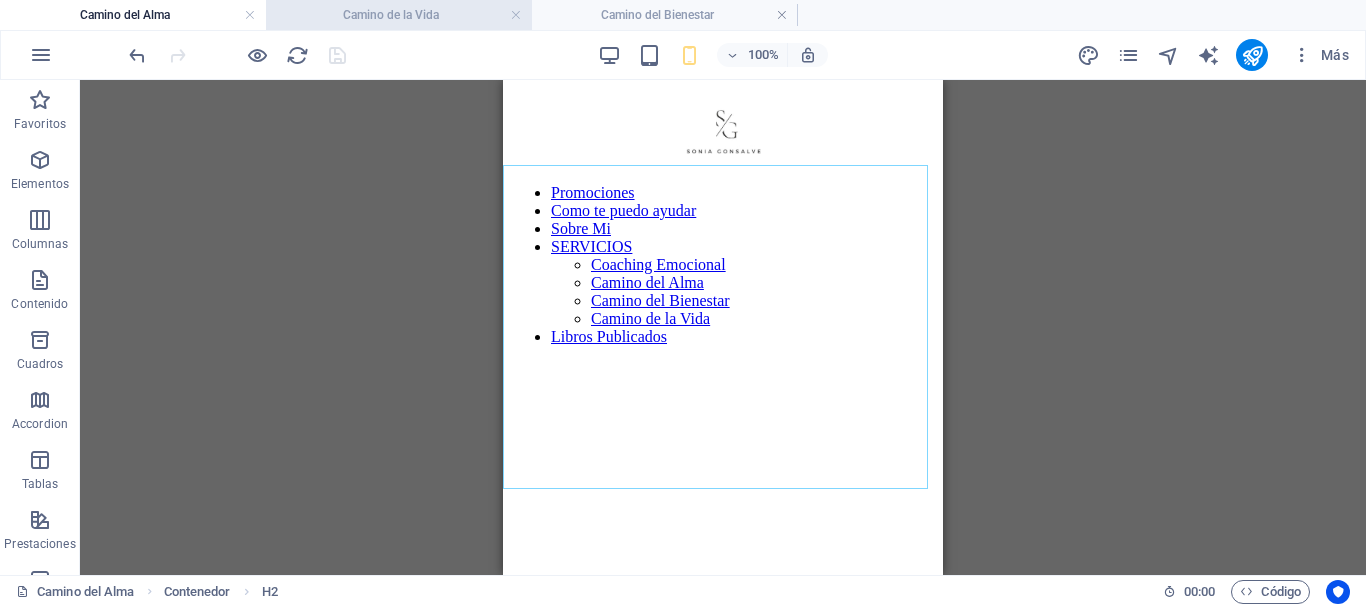 click on "Camino de la Vida" at bounding box center (399, 15) 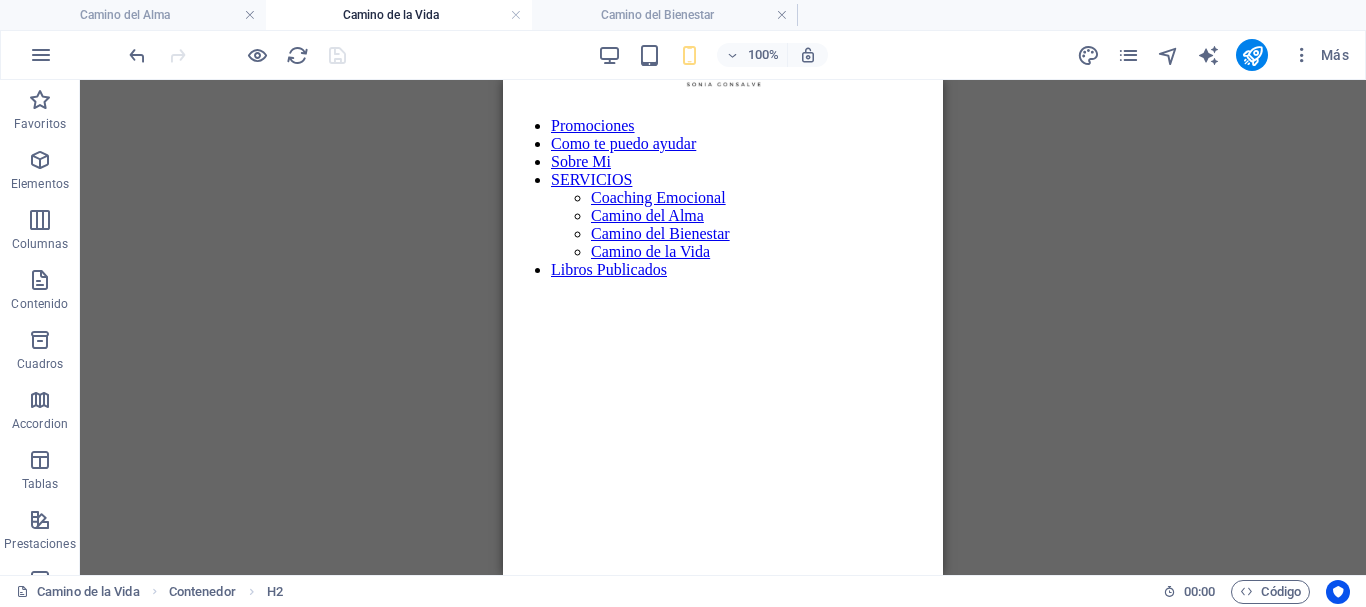 scroll, scrollTop: 0, scrollLeft: 0, axis: both 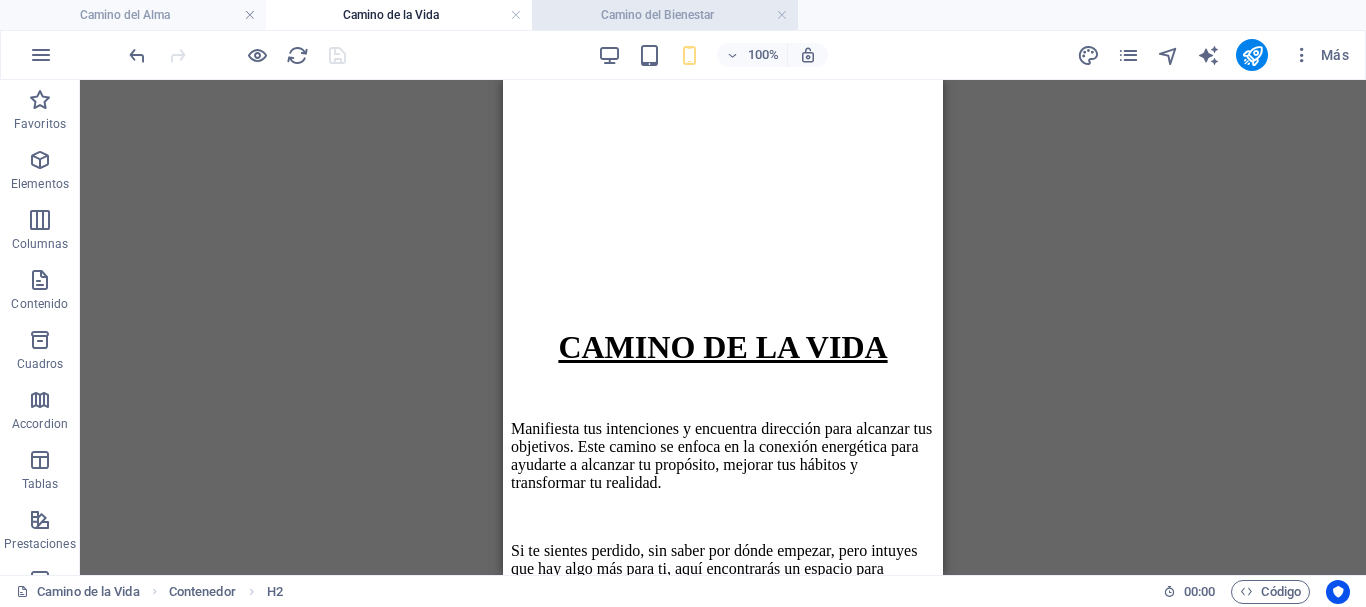 click on "Camino del Bienestar" at bounding box center [665, 15] 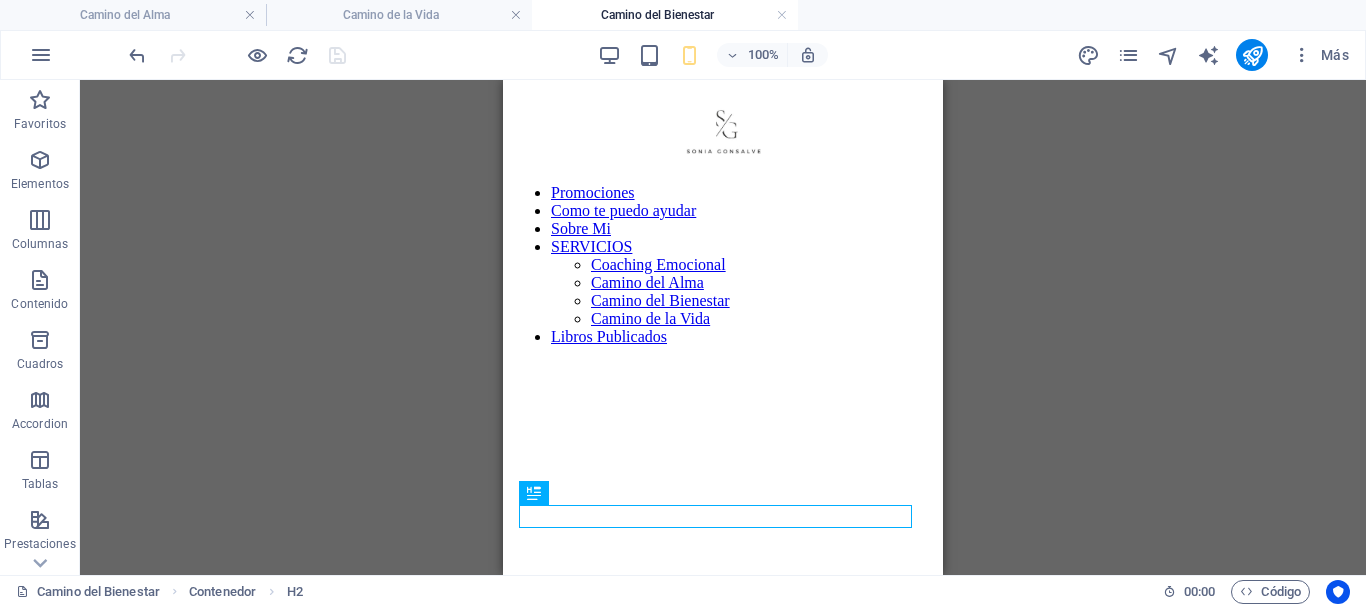 scroll, scrollTop: 0, scrollLeft: 0, axis: both 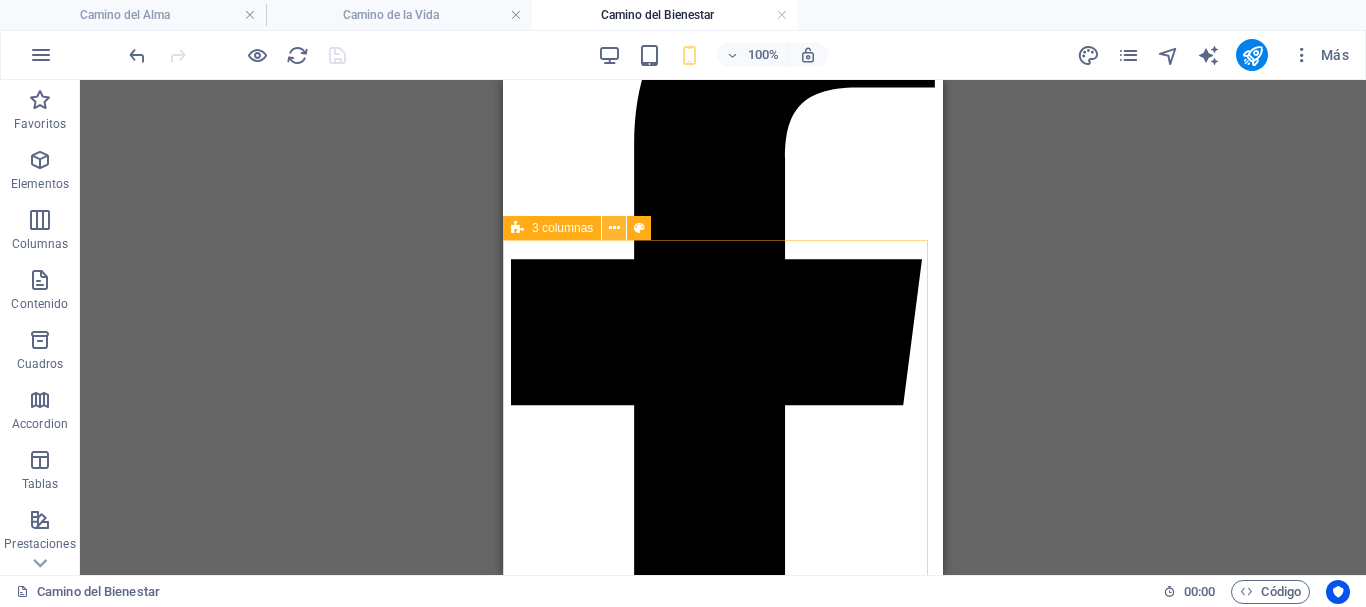 click at bounding box center [614, 228] 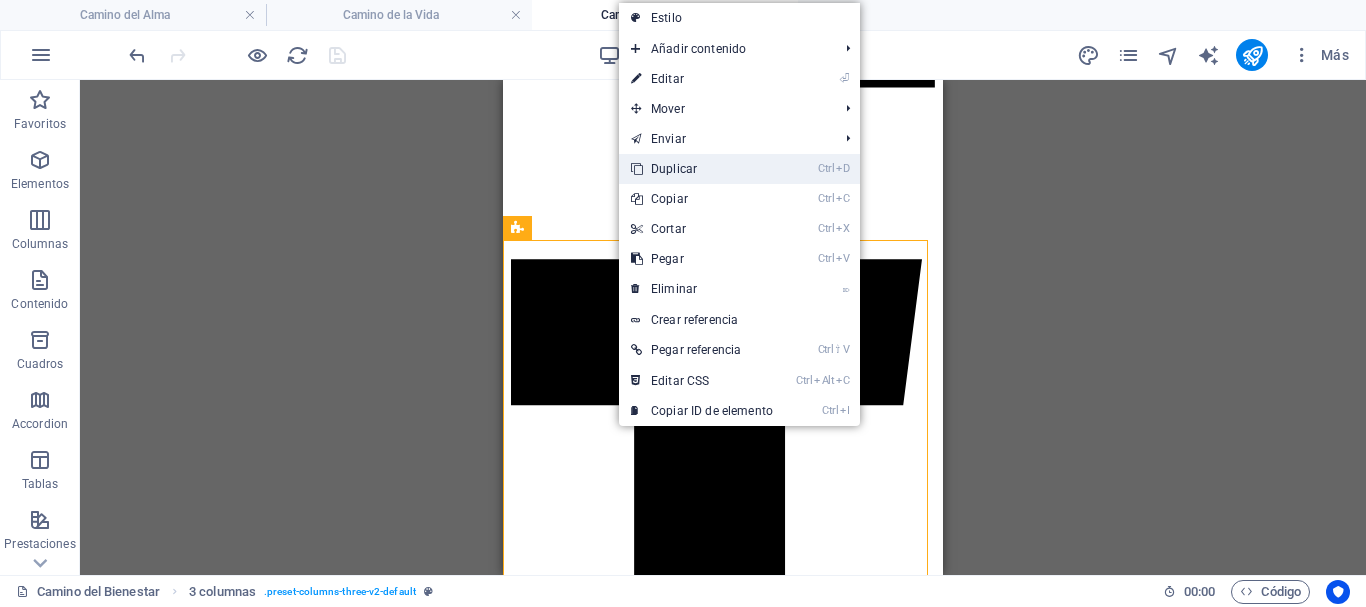 click on "Ctrl D  Duplicar" at bounding box center (702, 169) 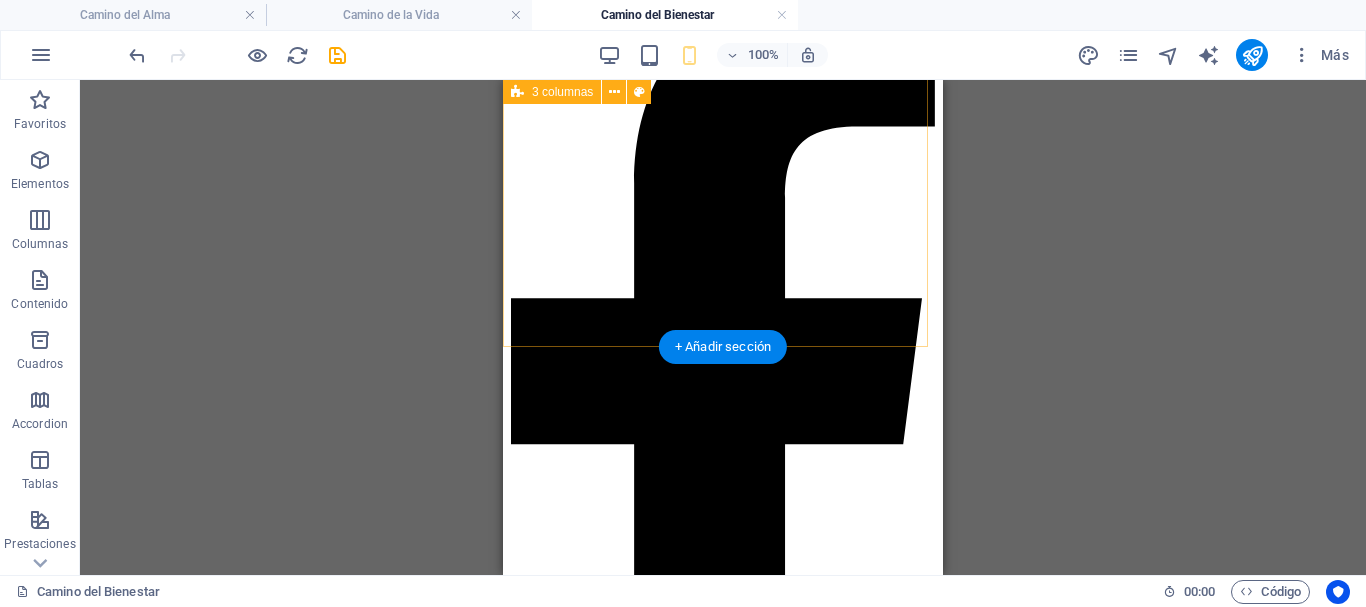 scroll, scrollTop: 11857, scrollLeft: 0, axis: vertical 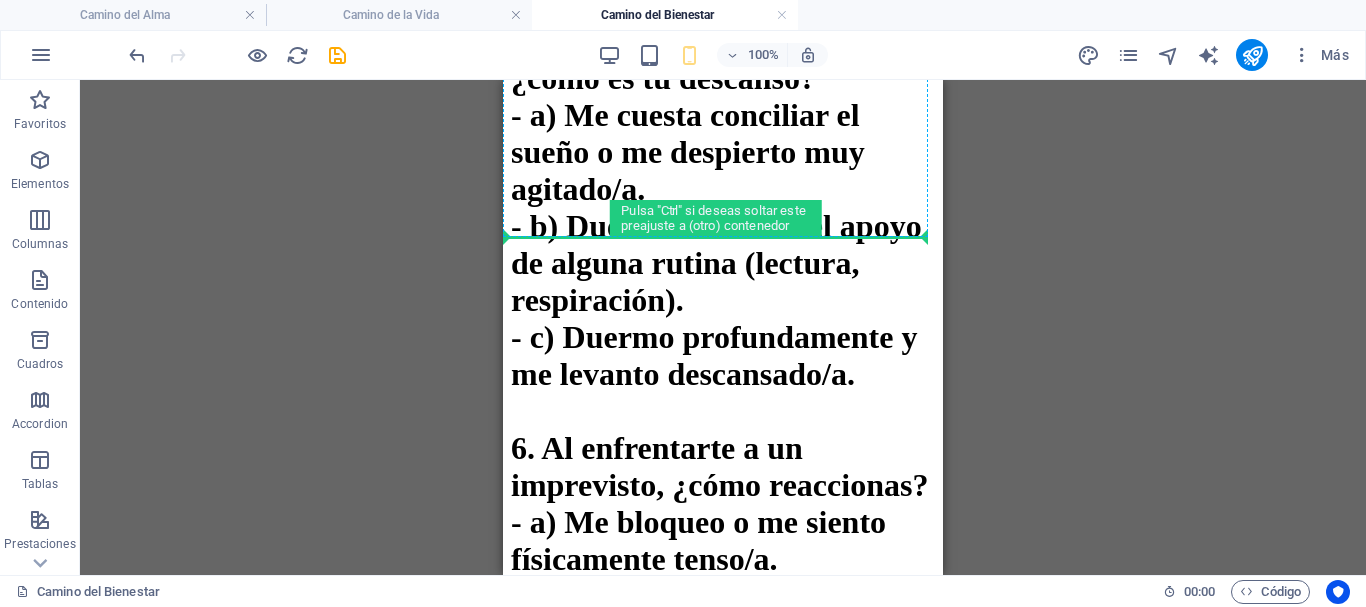 drag, startPoint x: 1050, startPoint y: 323, endPoint x: 709, endPoint y: 221, distance: 355.92838 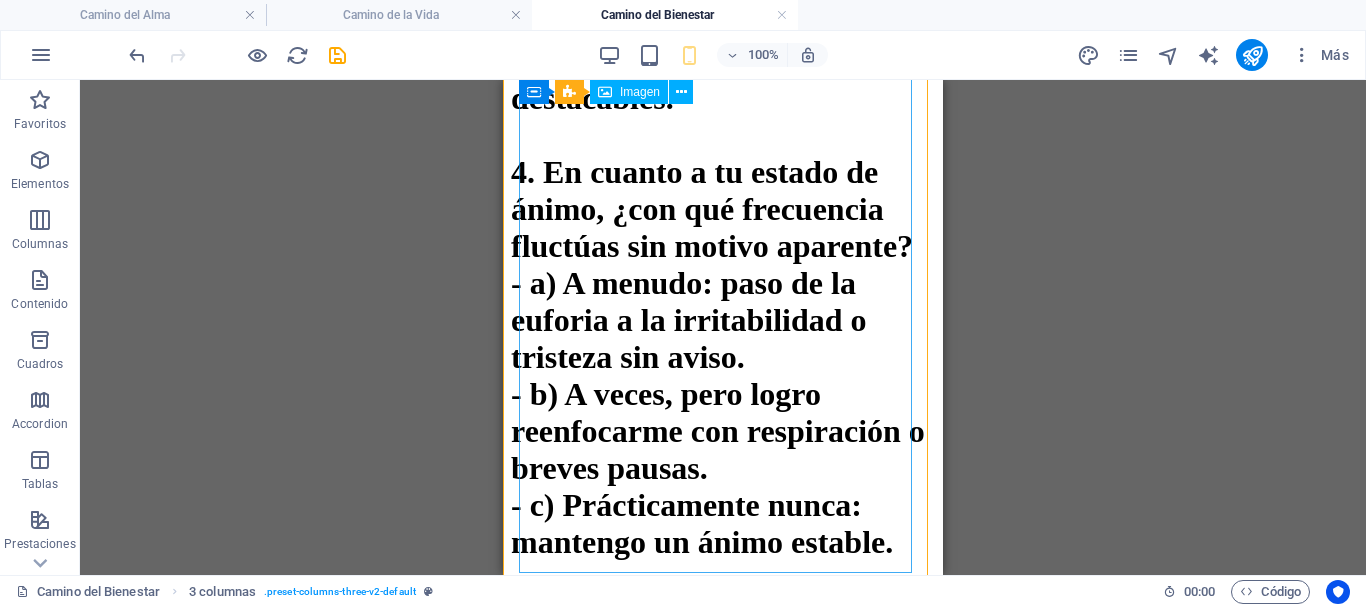 scroll, scrollTop: 7180, scrollLeft: 0, axis: vertical 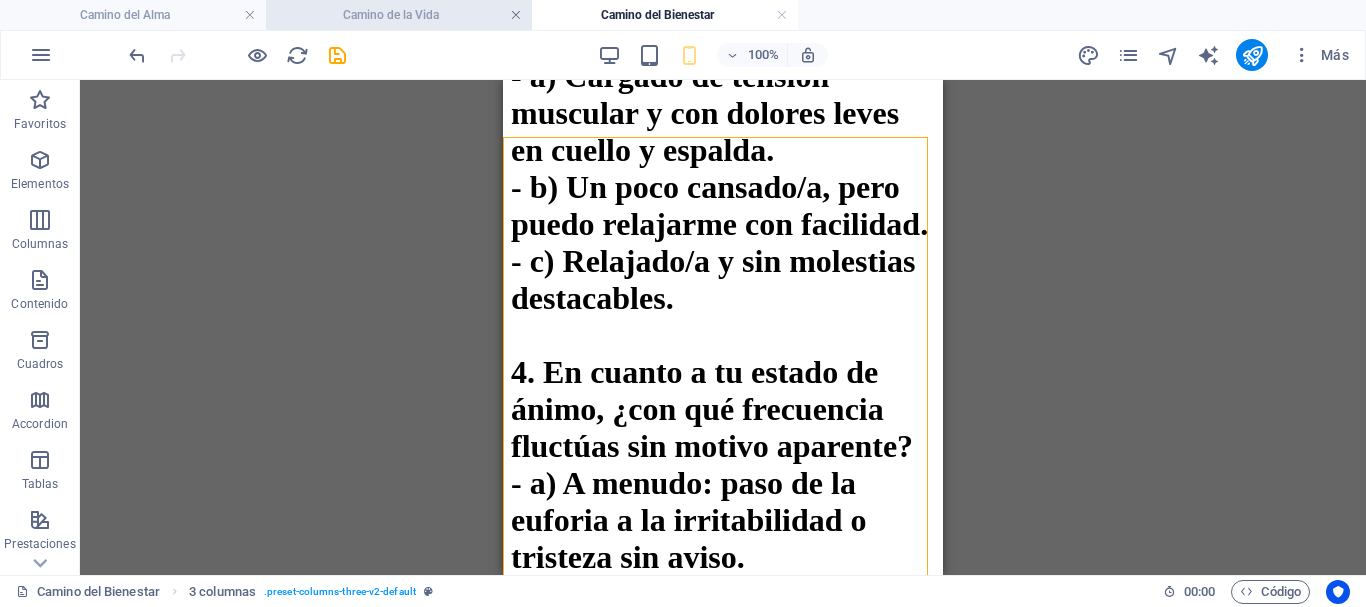click at bounding box center [516, 15] 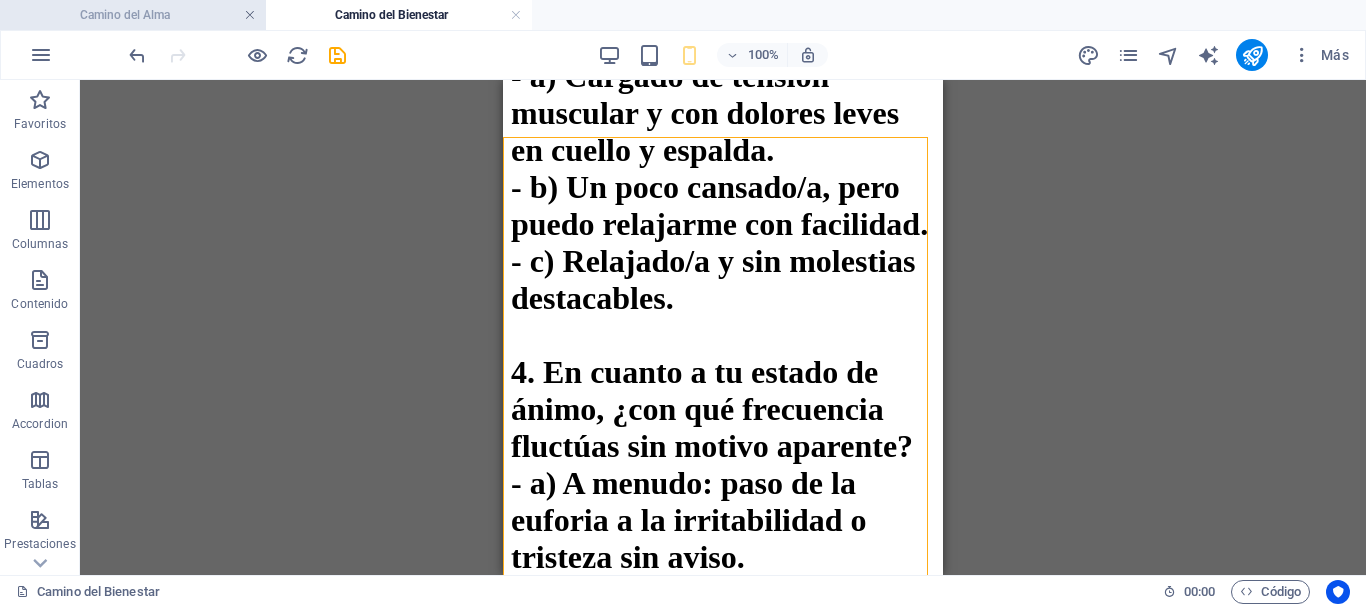 click at bounding box center [250, 15] 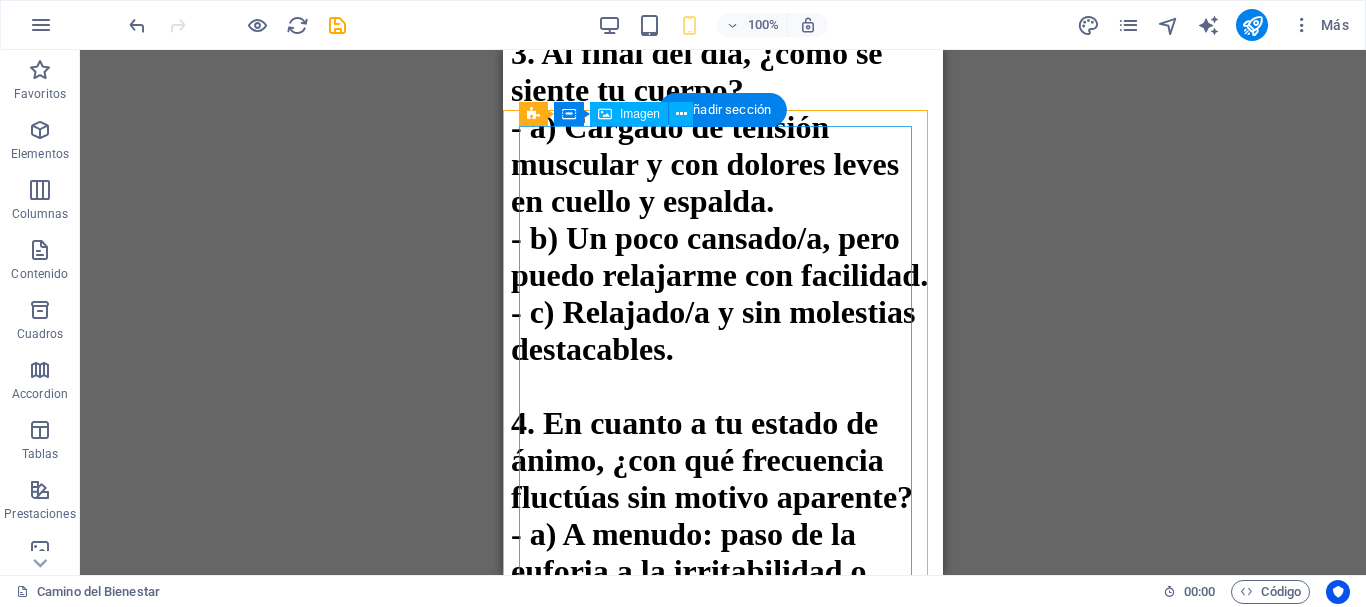 scroll, scrollTop: 7180, scrollLeft: 0, axis: vertical 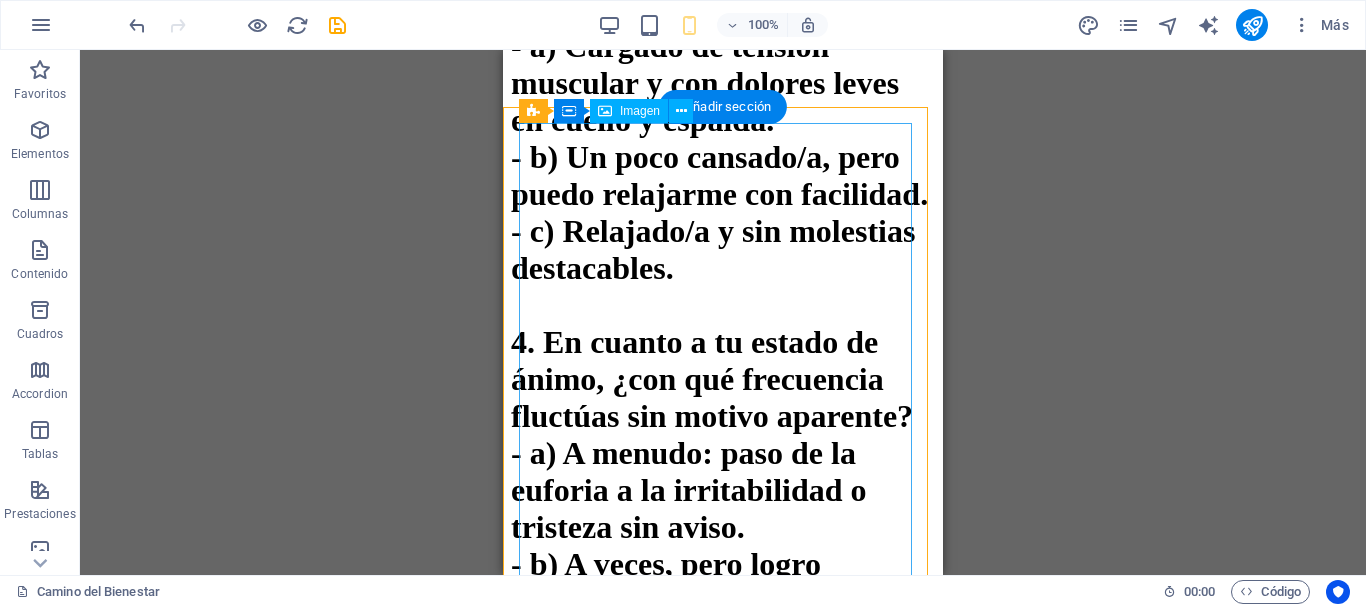click at bounding box center [723, -2028] 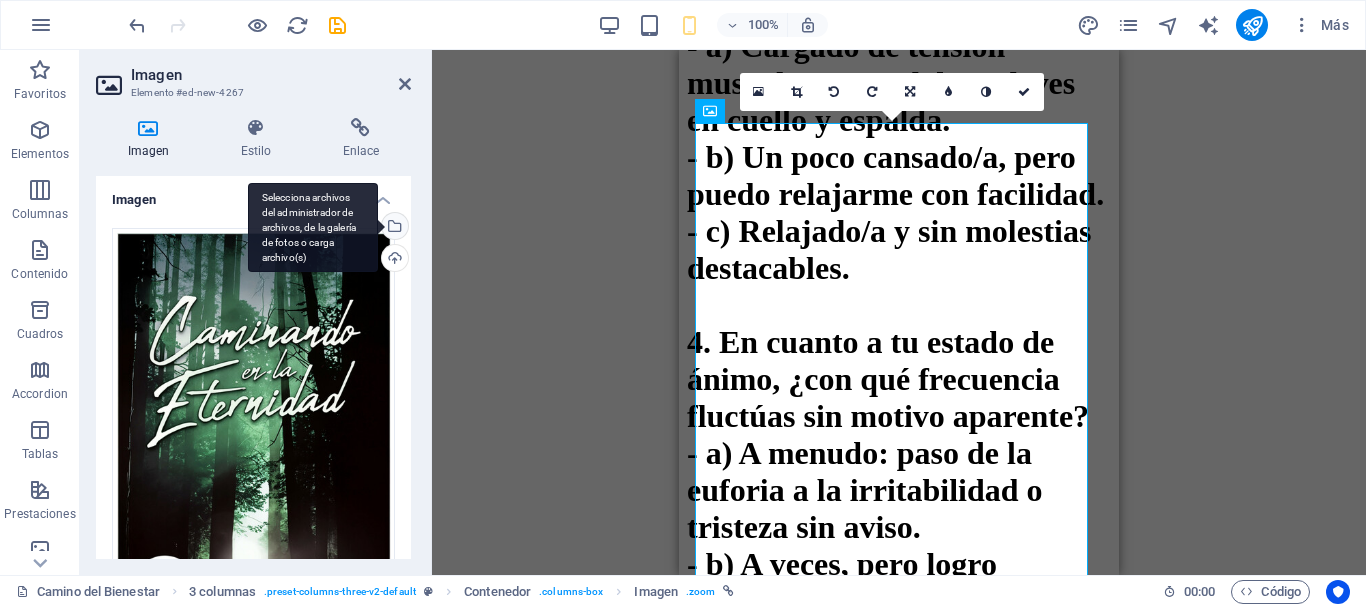 click on "Selecciona archivos del administrador de archivos, de la galería de fotos o carga archivo(s)" at bounding box center [393, 228] 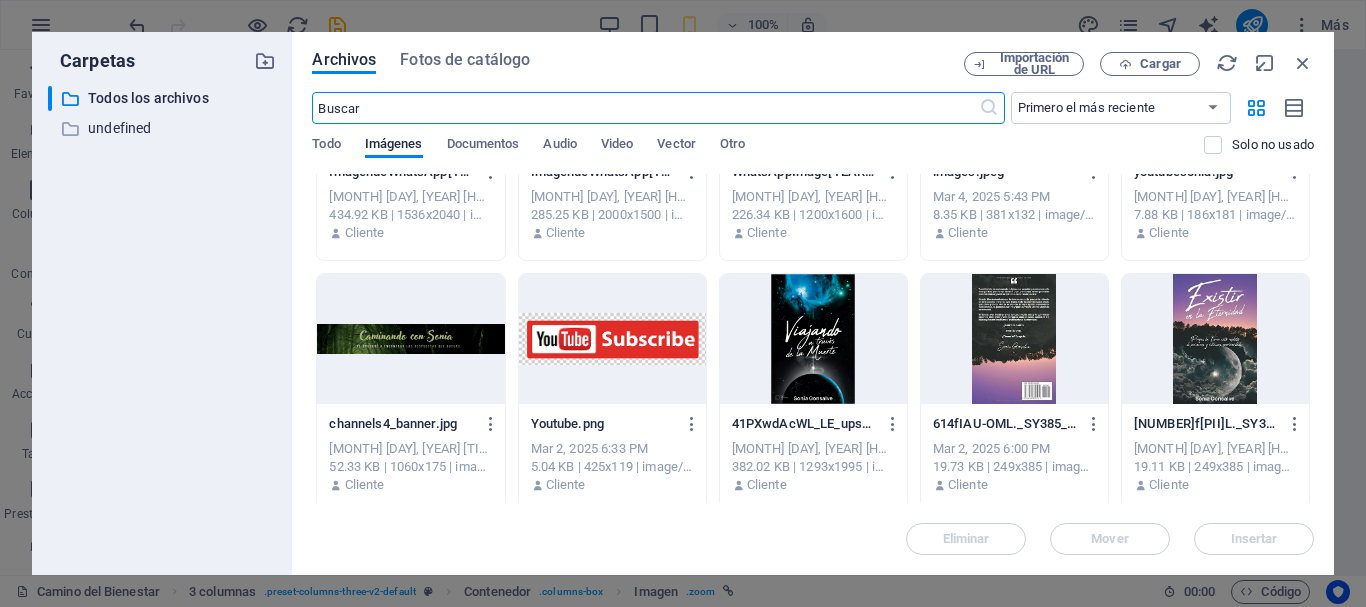 scroll, scrollTop: 900, scrollLeft: 0, axis: vertical 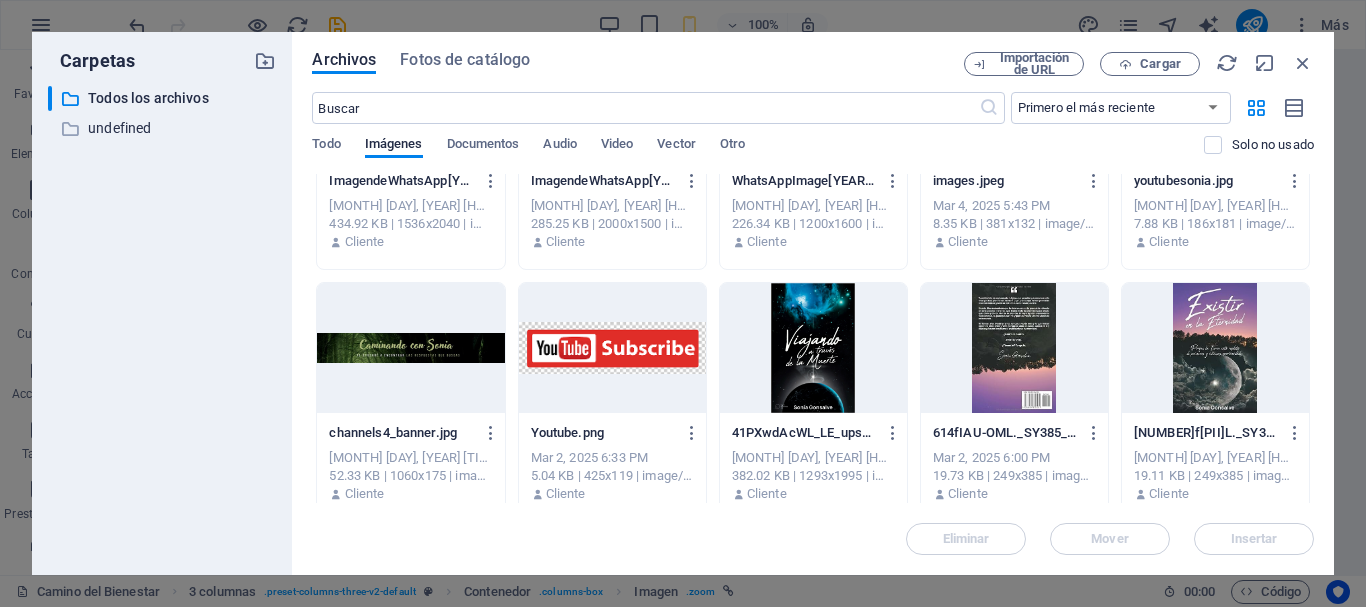 click at bounding box center [813, 348] 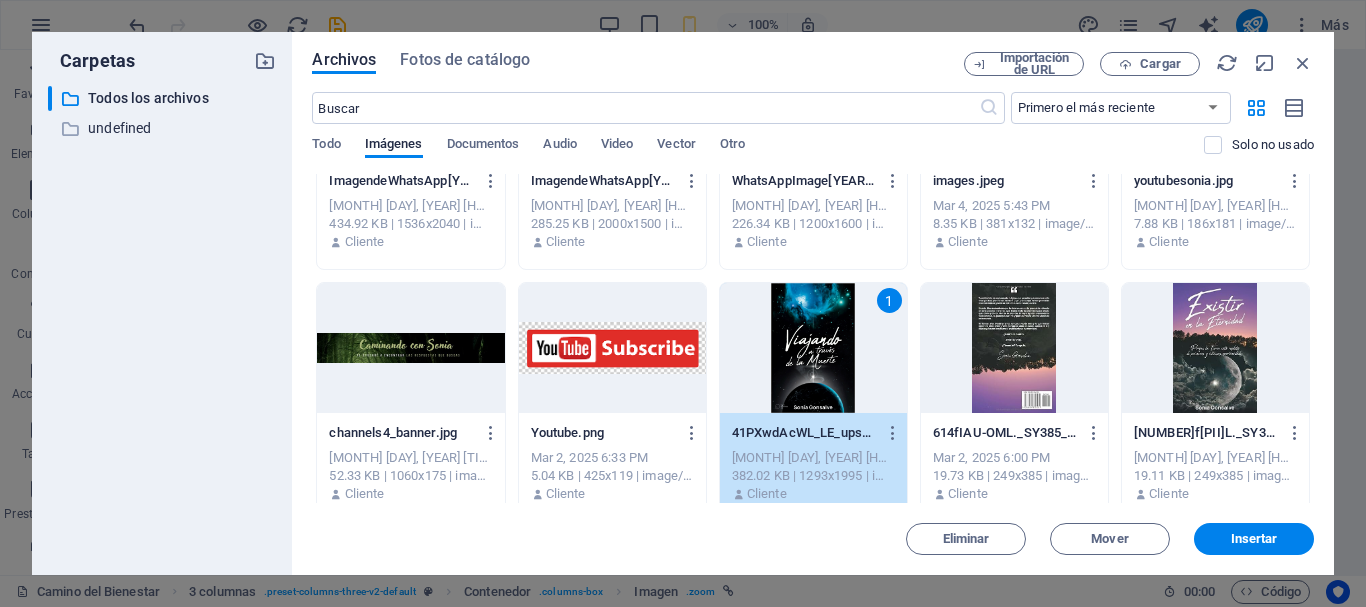 click on "Insertar" at bounding box center [1254, 539] 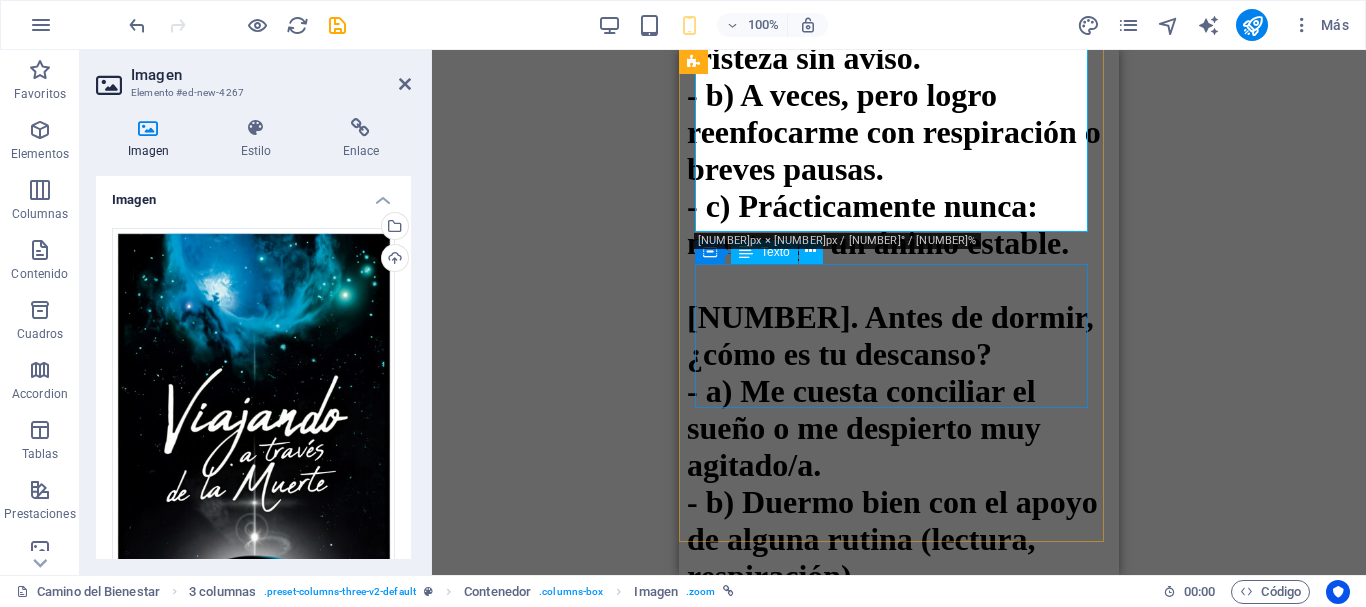 scroll, scrollTop: 7680, scrollLeft: 0, axis: vertical 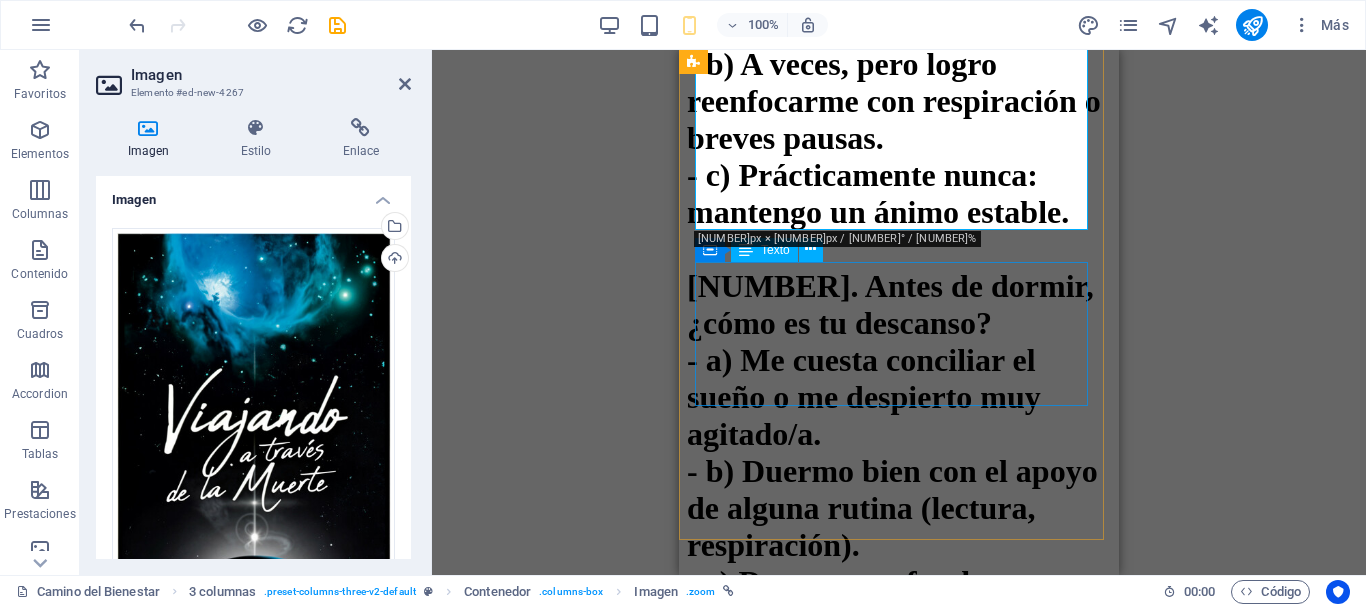 click on "Caminando en la Eternidad nos recuerda que somos almas en un mundo que a menudo nos hace olvidar nuestra esencia. Antes de regresar, dejamos huellas que nos guiarán en nuestro camino para cumplir nuestro propósito de vida." at bounding box center (899, -2108) 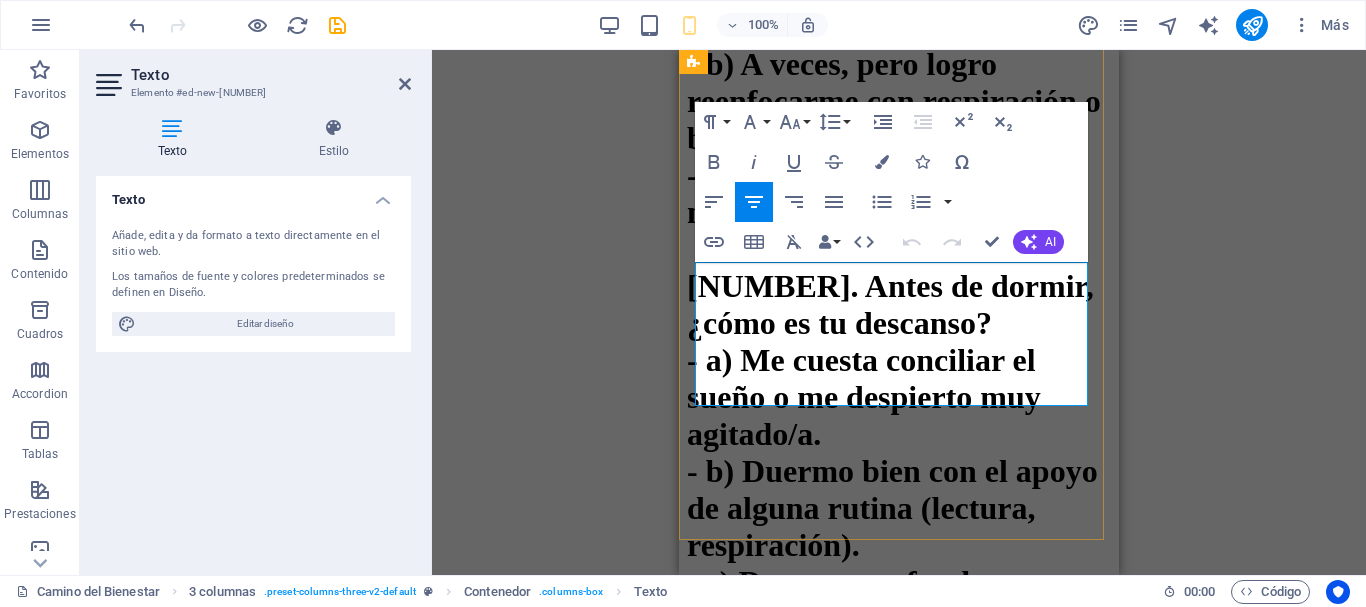 drag, startPoint x: 1018, startPoint y: 377, endPoint x: 705, endPoint y: 286, distance: 325.9601 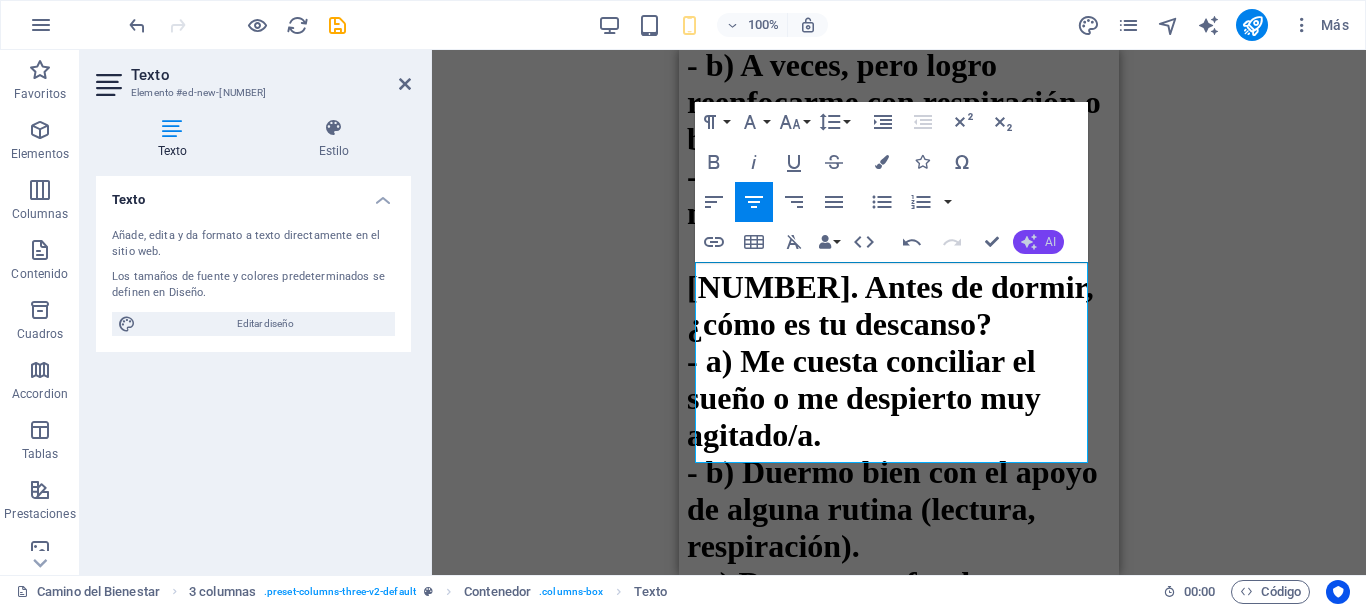 click on "AI" at bounding box center [1050, 242] 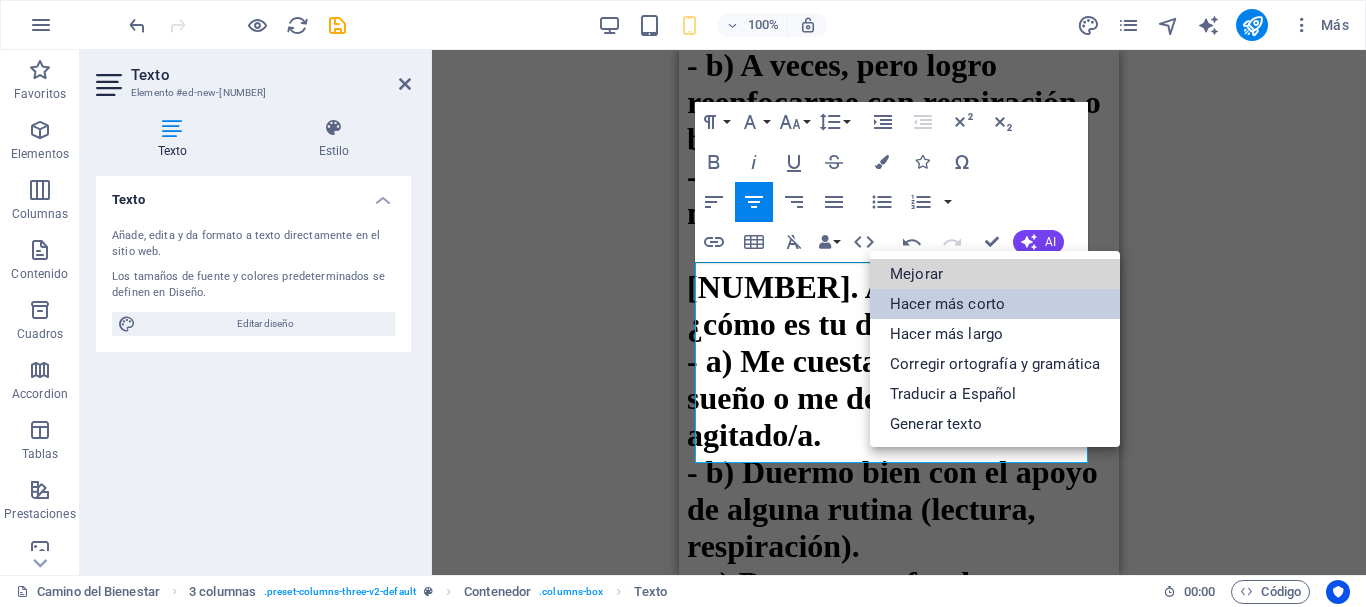 drag, startPoint x: 935, startPoint y: 276, endPoint x: 926, endPoint y: 315, distance: 40.024994 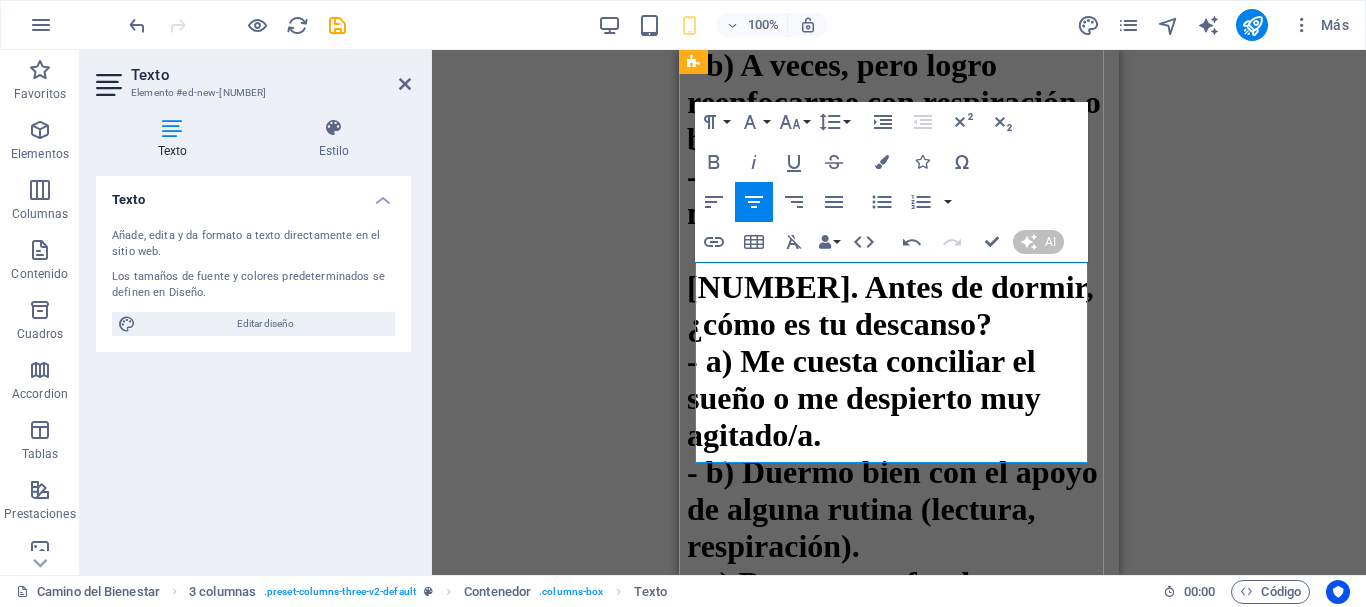 type 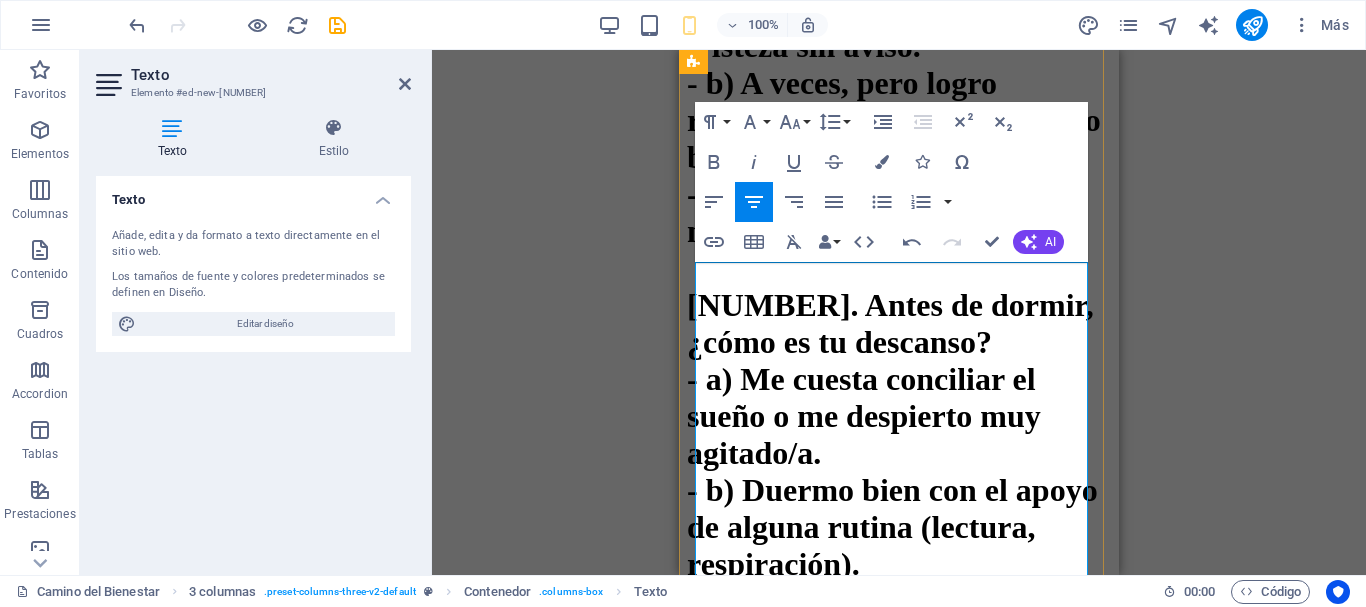 drag, startPoint x: 1012, startPoint y: 273, endPoint x: 715, endPoint y: 272, distance: 297.00168 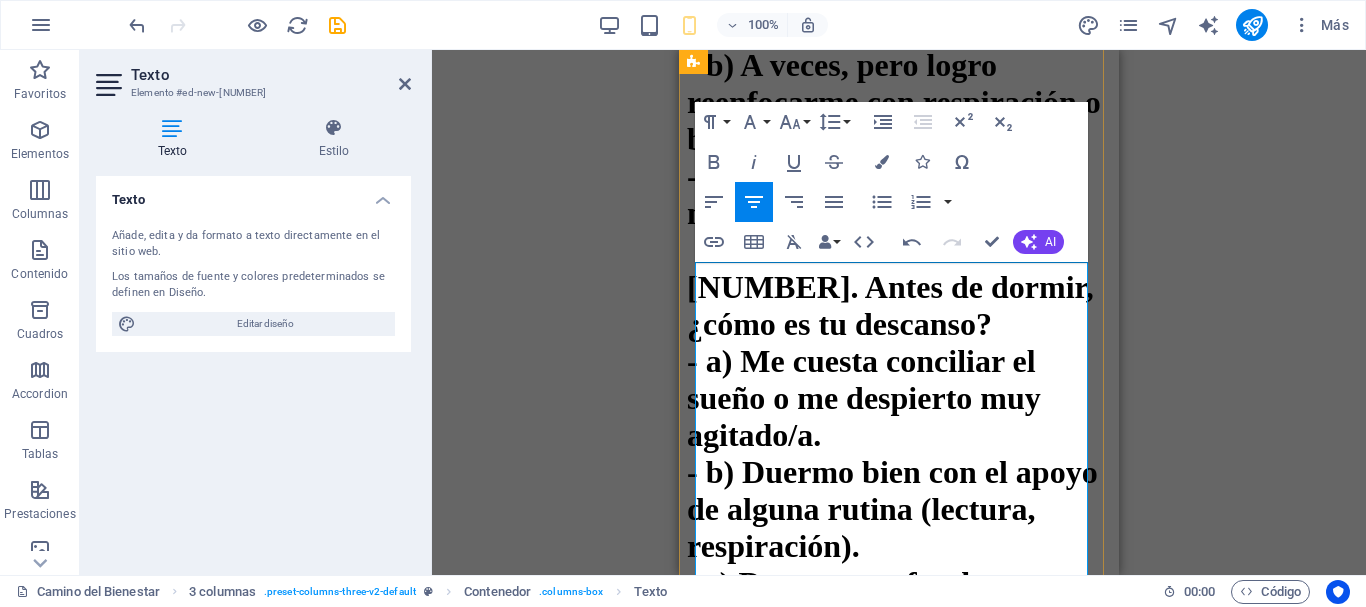 drag, startPoint x: 727, startPoint y: 278, endPoint x: 739, endPoint y: 310, distance: 34.176014 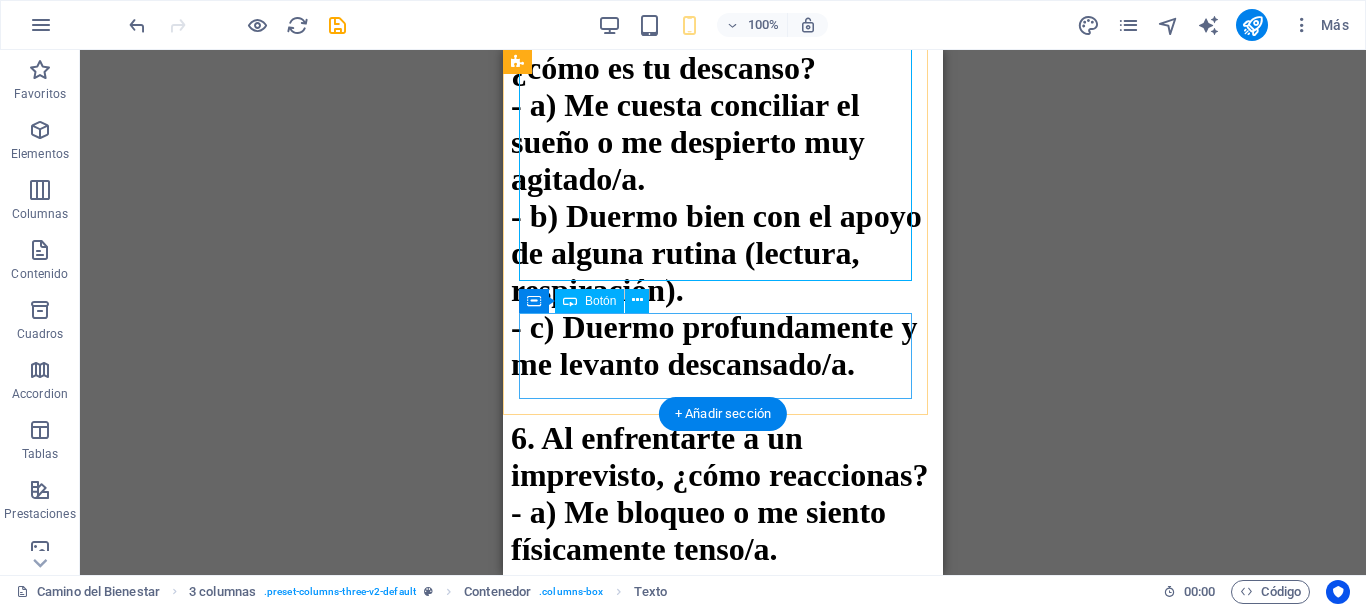 scroll, scrollTop: 7980, scrollLeft: 0, axis: vertical 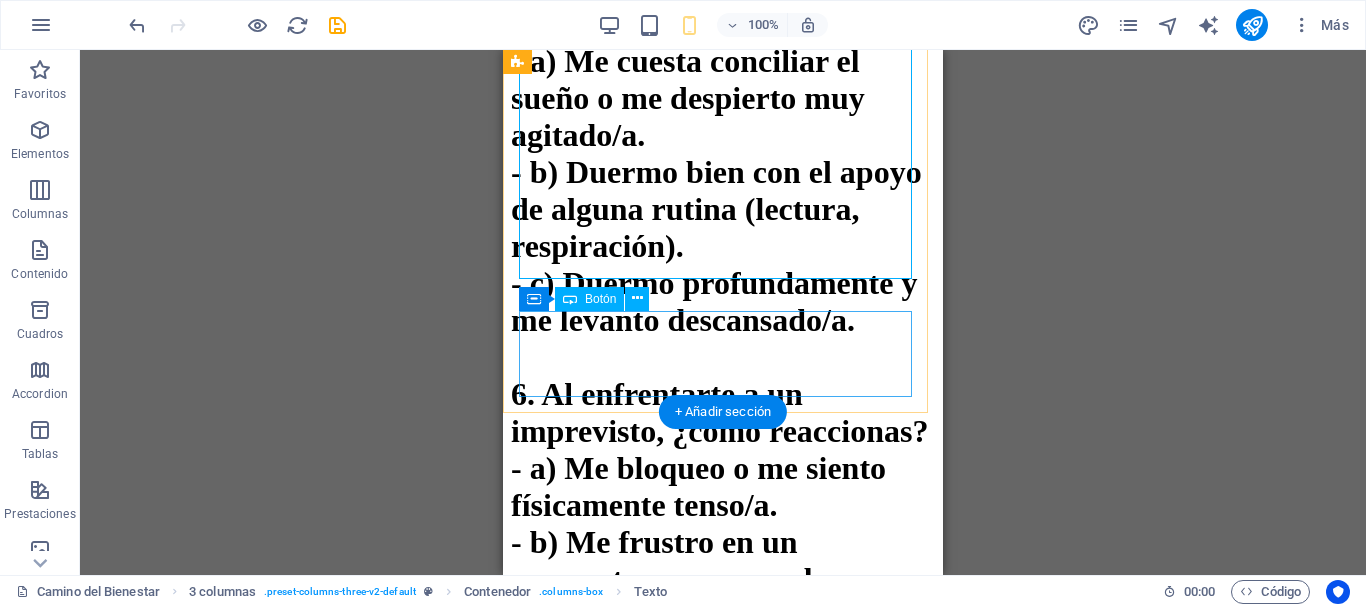 click on "HAZ CLIC PARA VER LA ESENCIA DE ESTE LIBRO" at bounding box center (723, -2319) 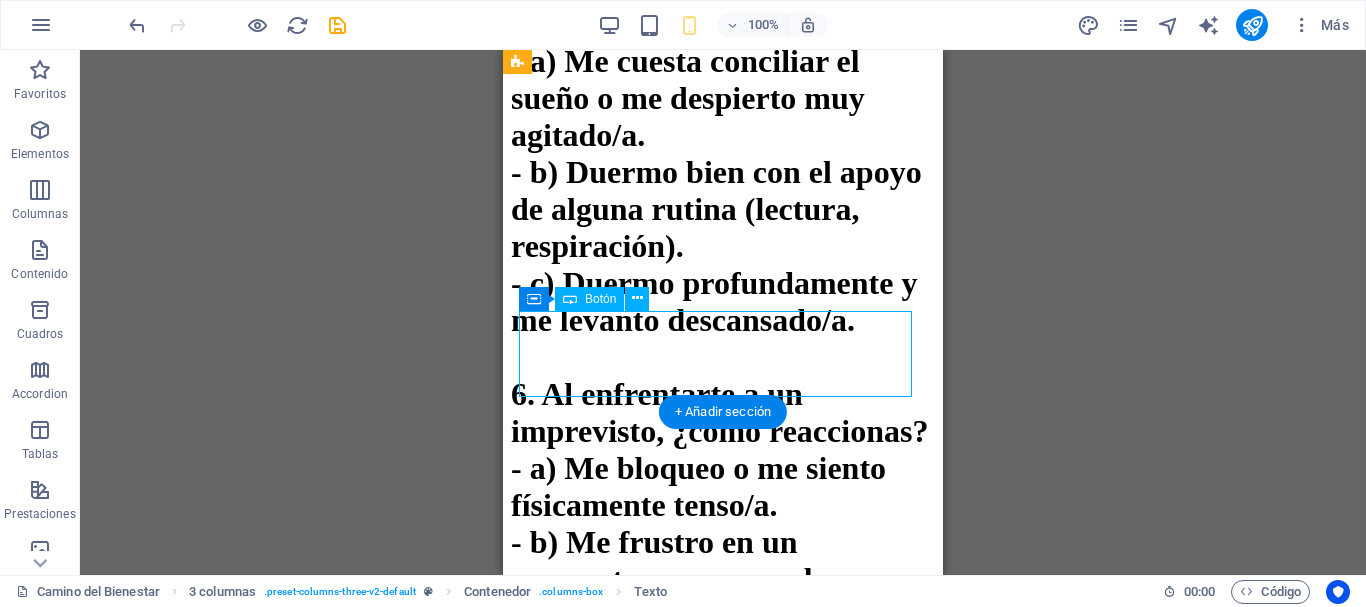 drag, startPoint x: 666, startPoint y: 332, endPoint x: 1168, endPoint y: 384, distance: 504.68604 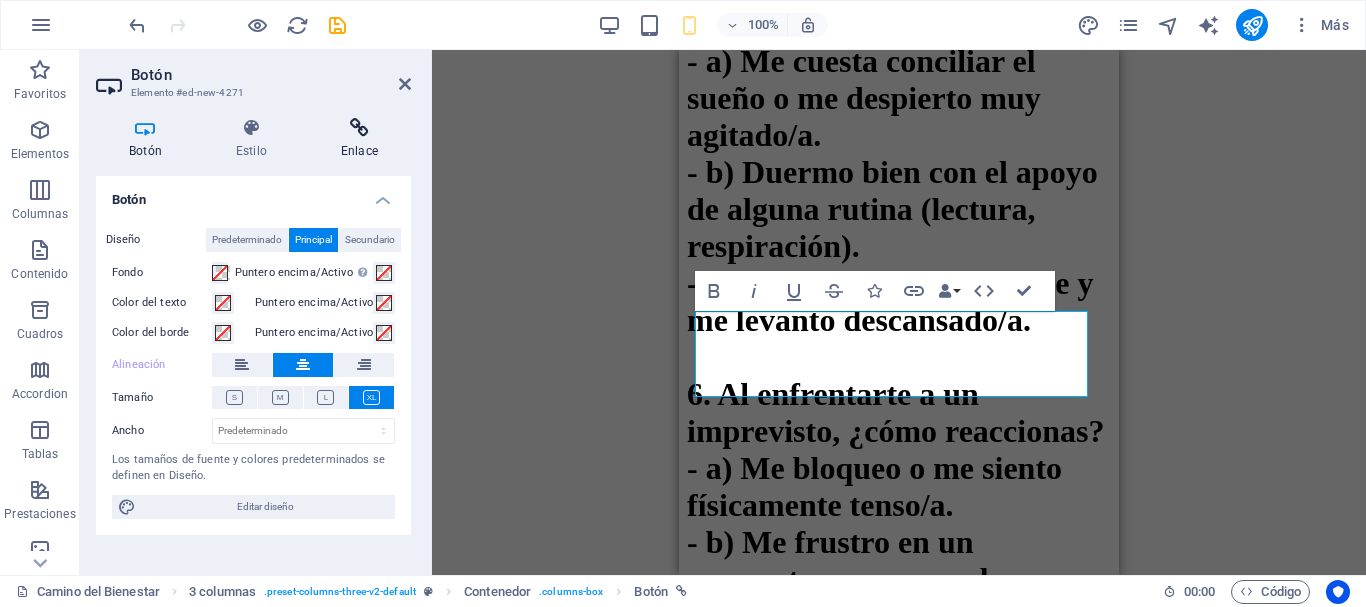 click at bounding box center [359, 128] 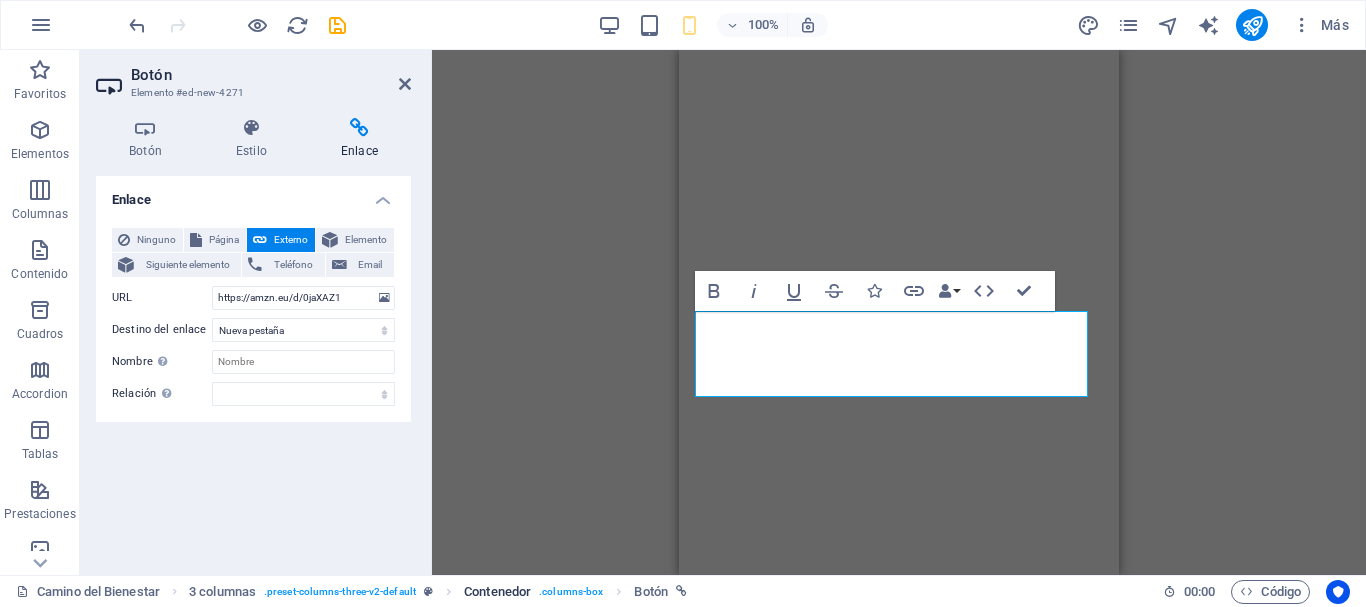 scroll, scrollTop: 0, scrollLeft: 0, axis: both 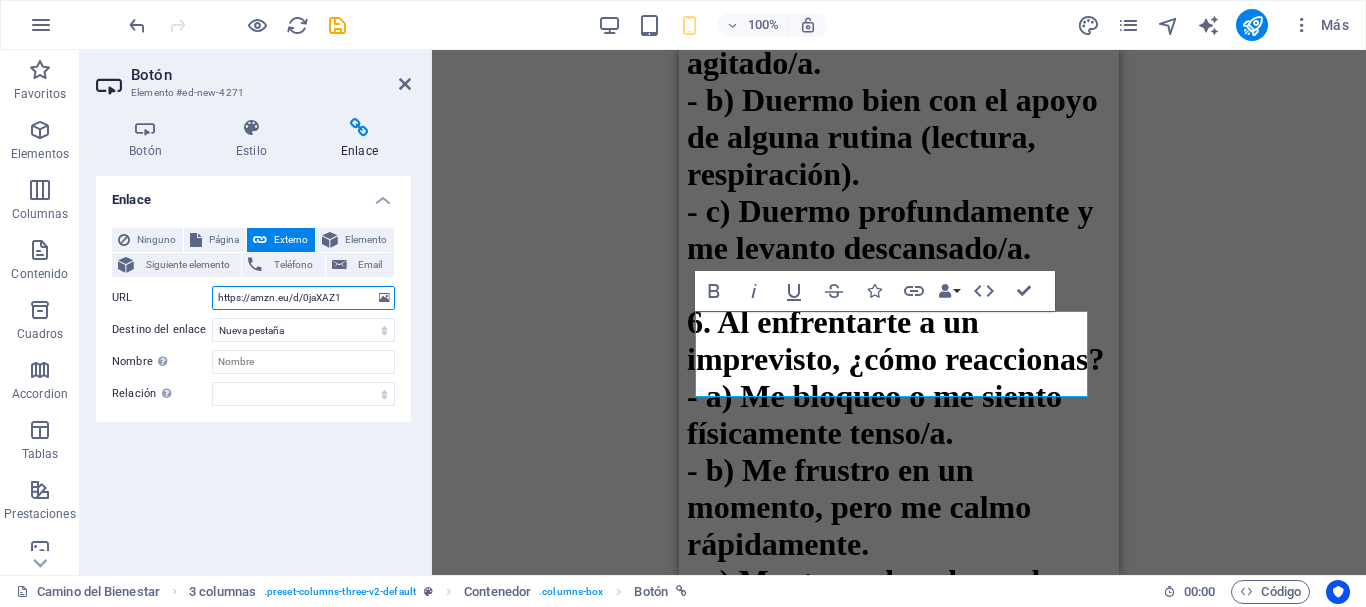click on "https://amzn.eu/[ID]" at bounding box center [303, 298] 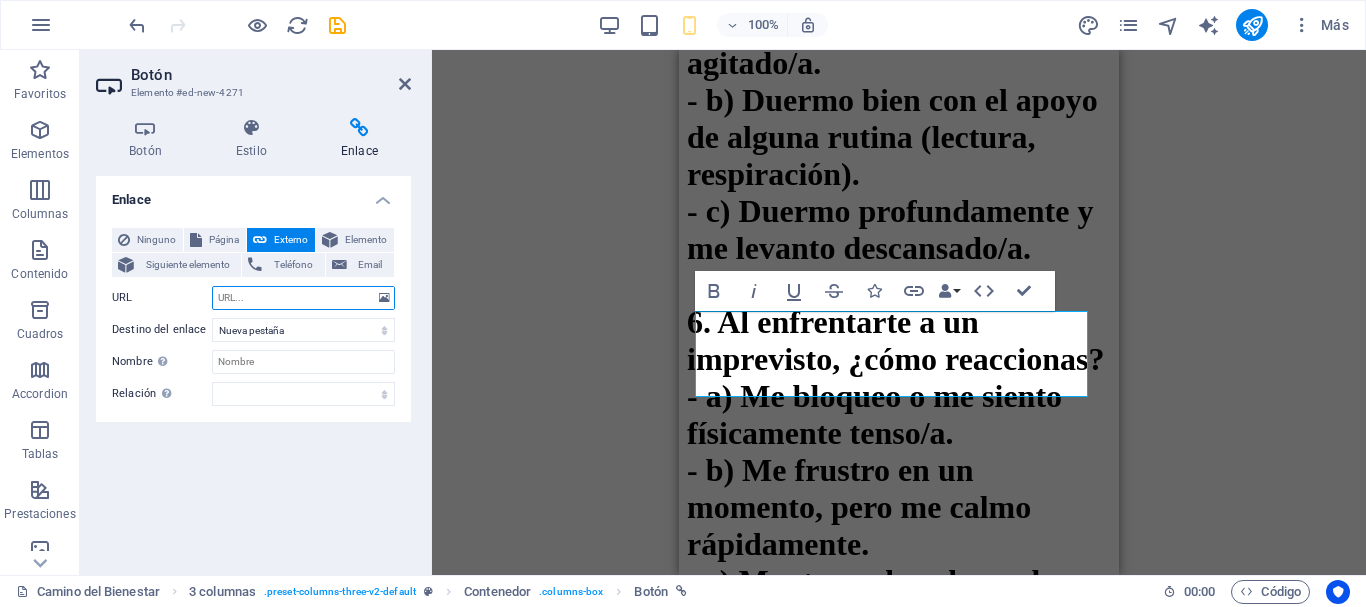 paste on "https://amzn.eu/d/2jcW54o" 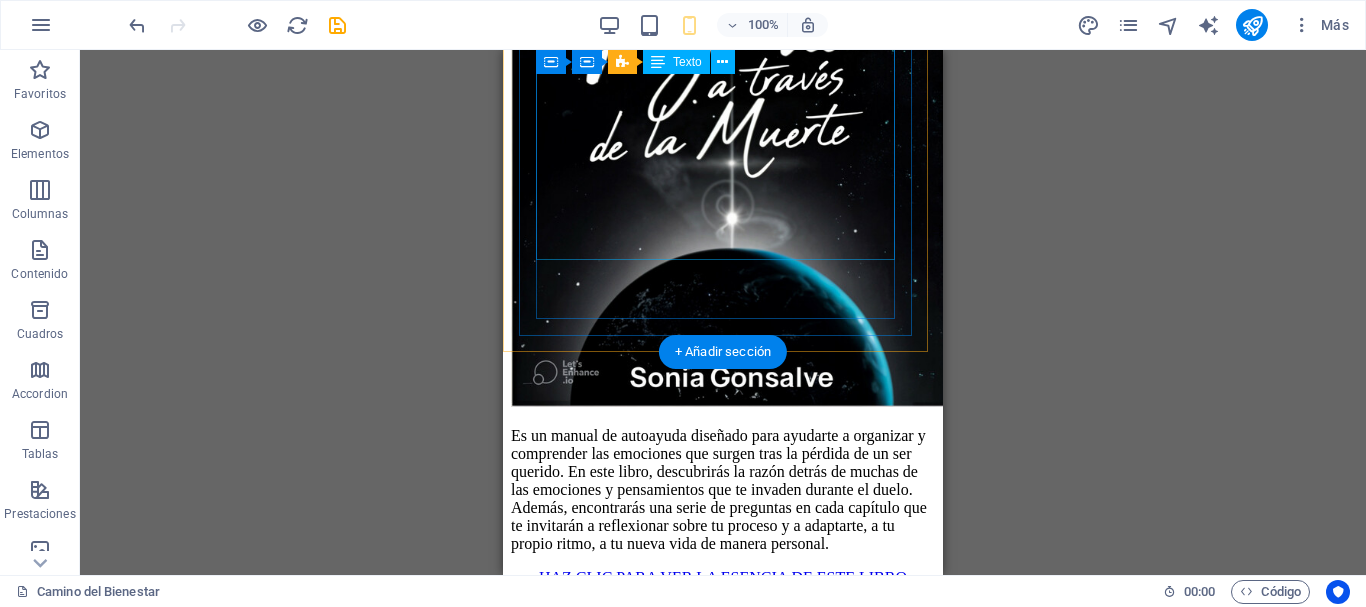 scroll, scrollTop: 4780, scrollLeft: 0, axis: vertical 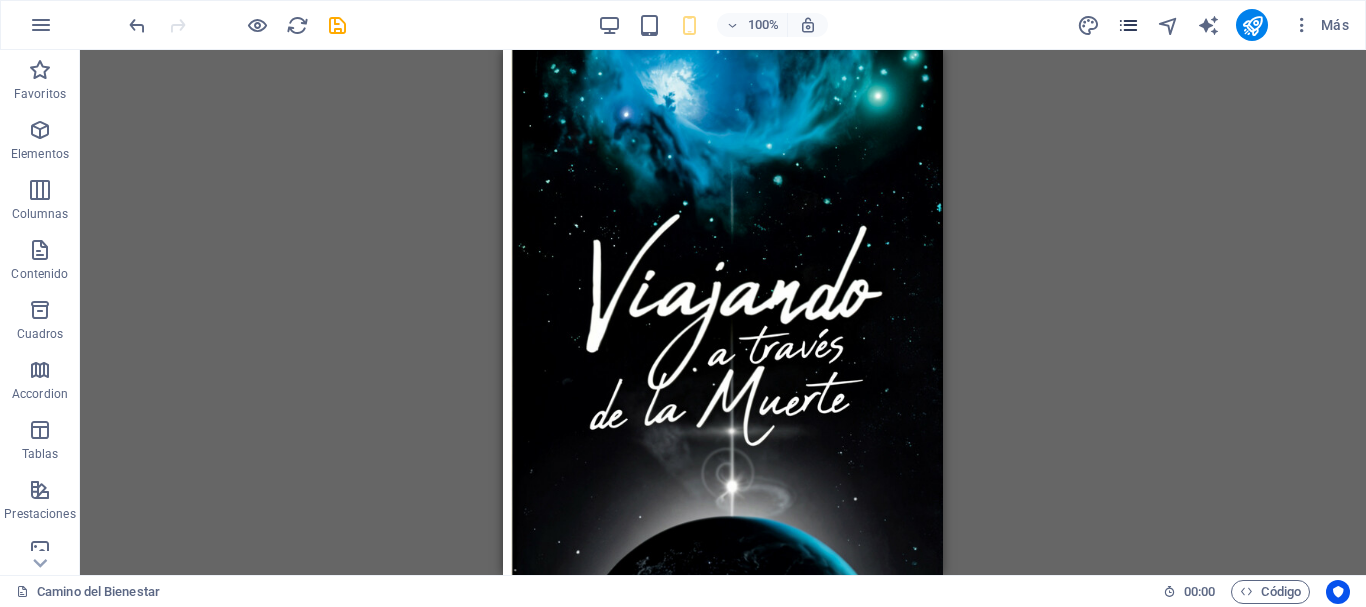 click at bounding box center (1128, 25) 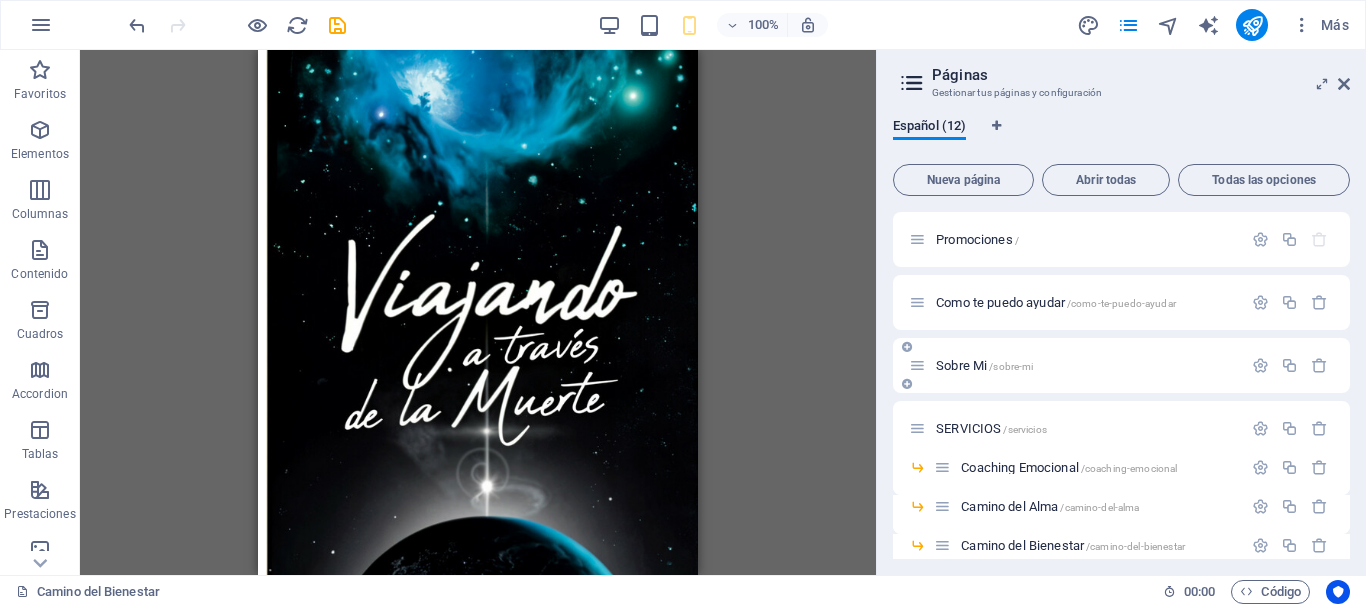 scroll, scrollTop: 100, scrollLeft: 0, axis: vertical 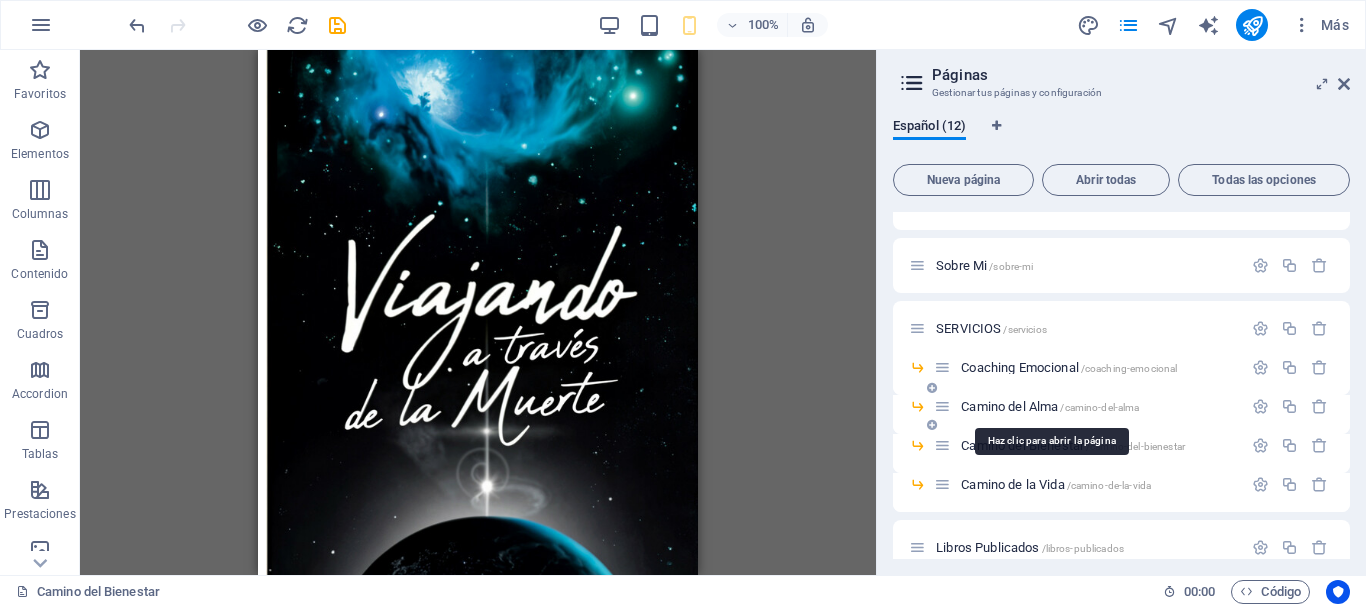 click on "Camino del Alma /camino-del-alma" at bounding box center [1050, 406] 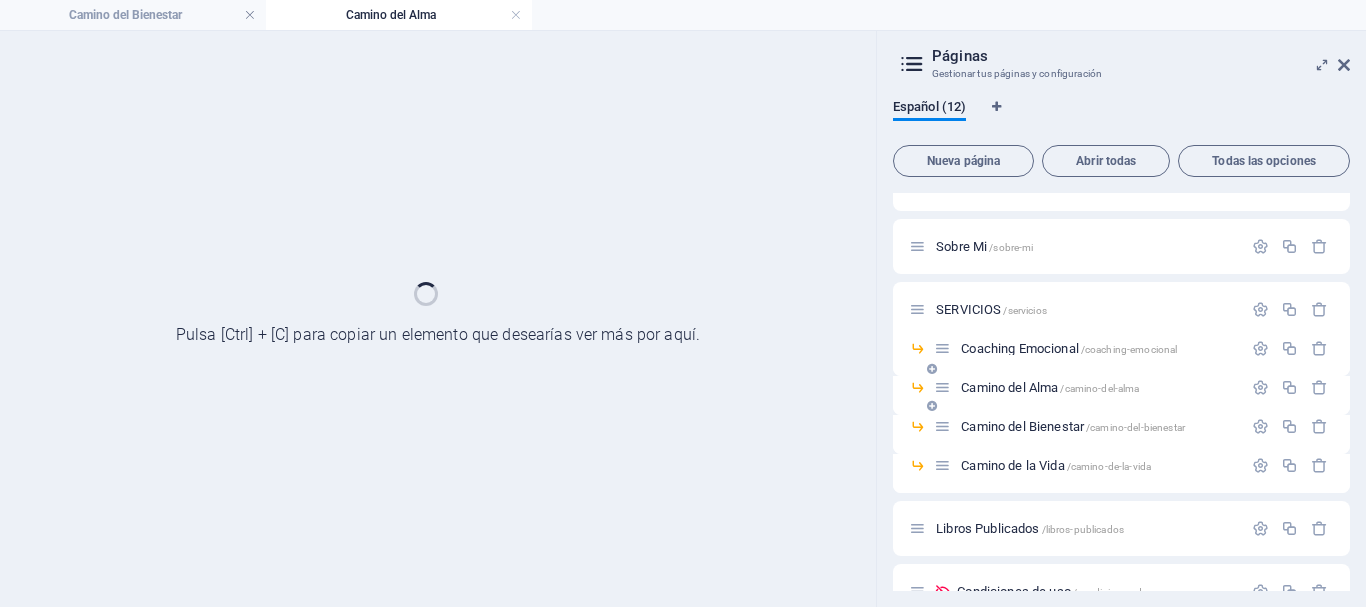 scroll, scrollTop: 0, scrollLeft: 0, axis: both 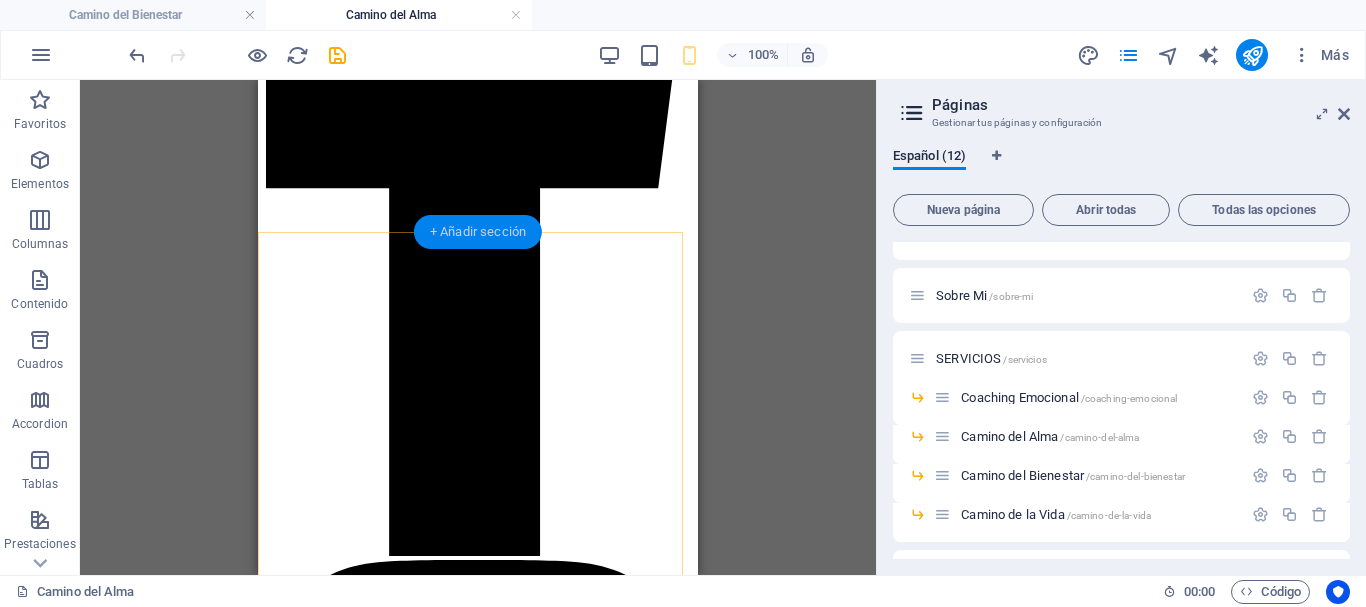 click on "+ Añadir sección" at bounding box center [478, 232] 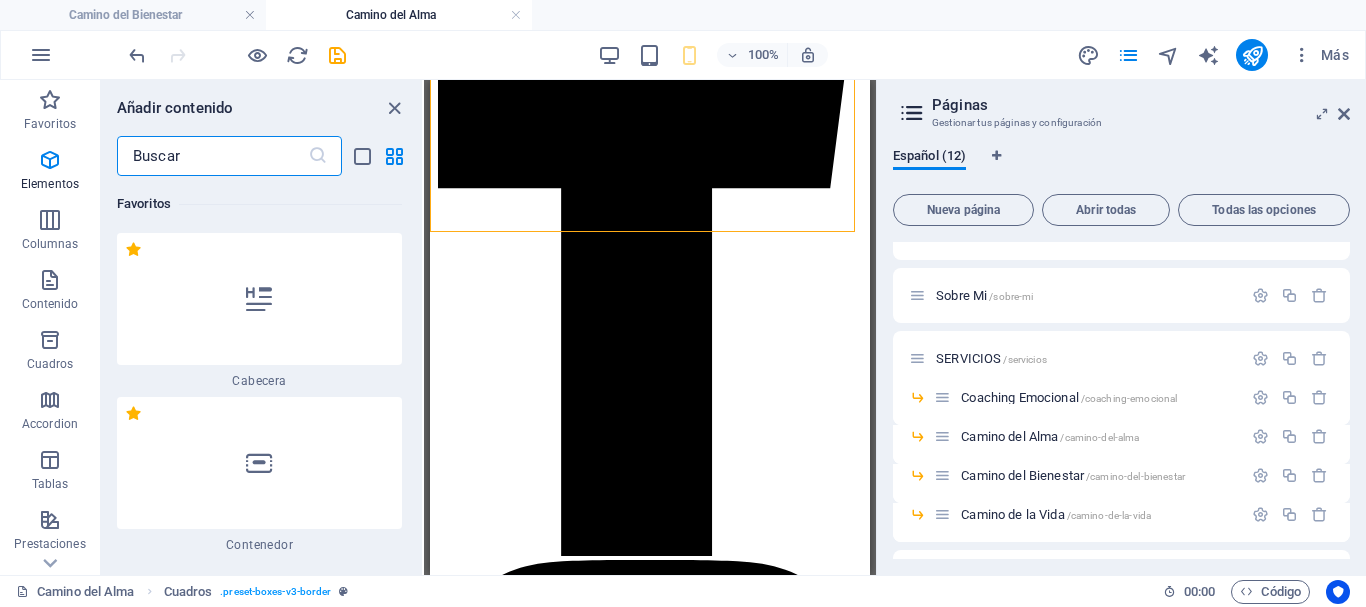 scroll, scrollTop: 6808, scrollLeft: 0, axis: vertical 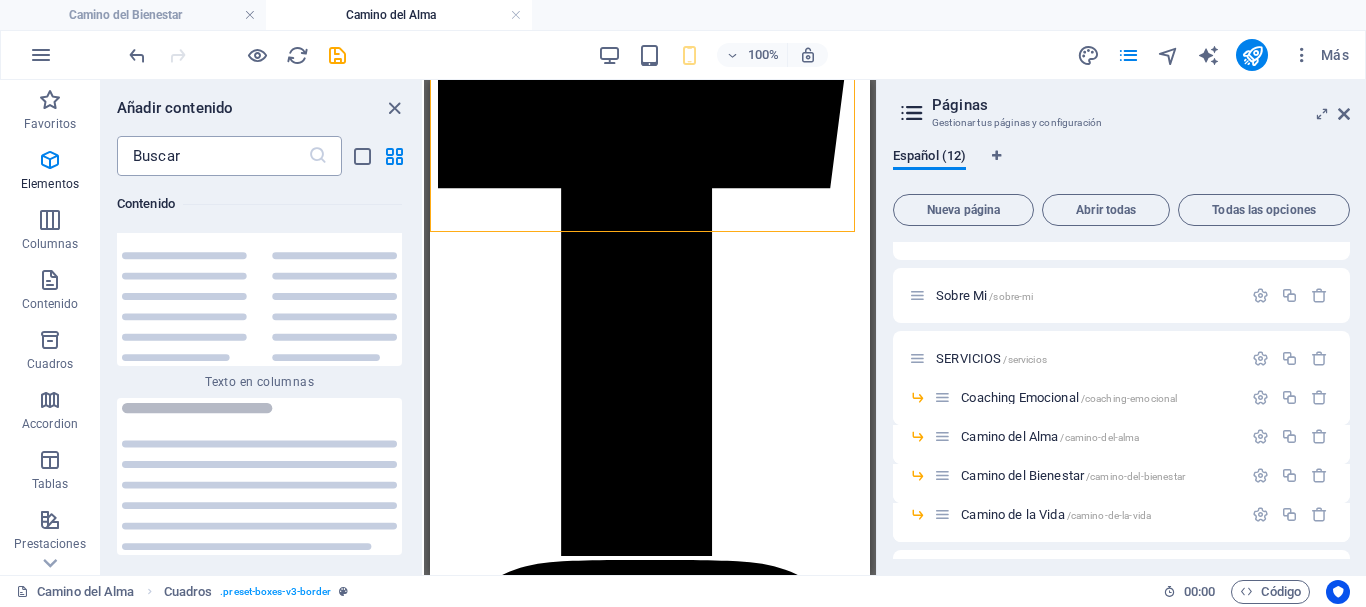 drag, startPoint x: 208, startPoint y: 127, endPoint x: 198, endPoint y: 148, distance: 23.259407 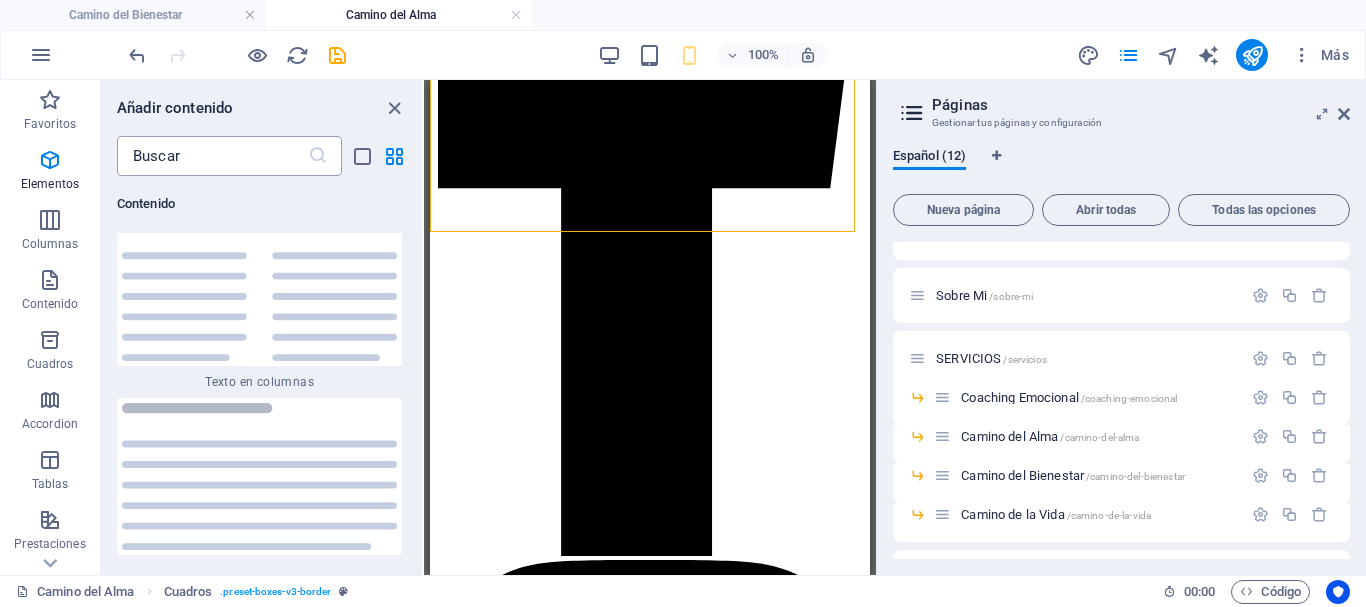 click at bounding box center (212, 156) 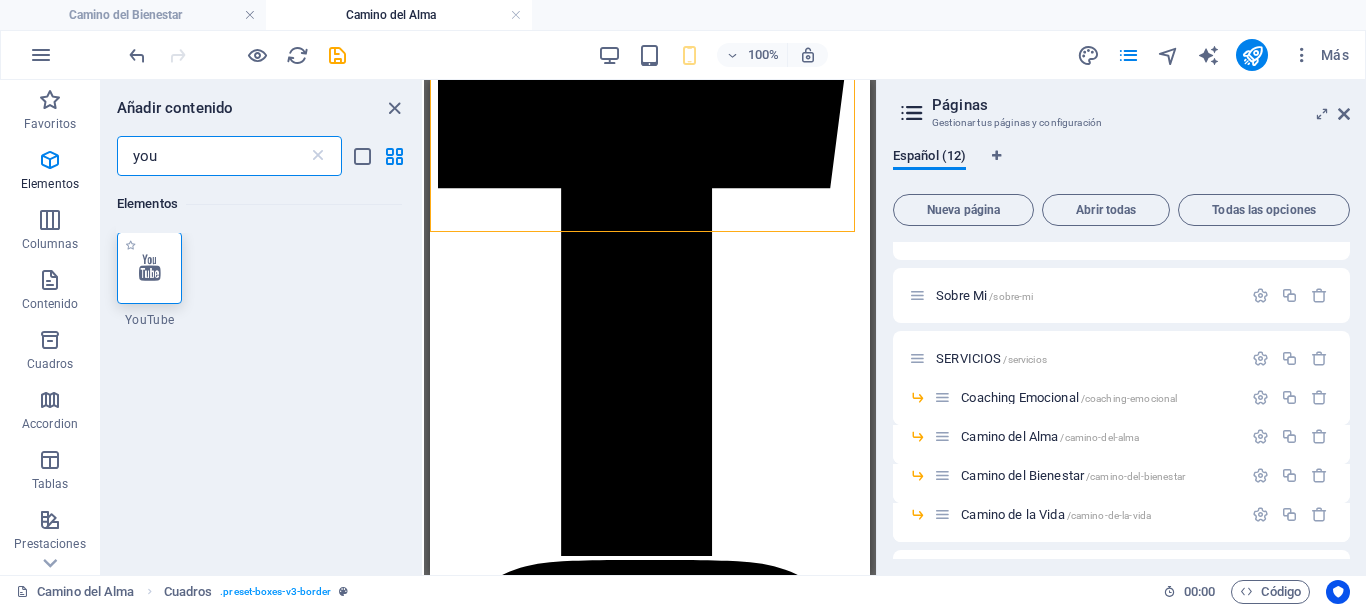 scroll, scrollTop: 0, scrollLeft: 0, axis: both 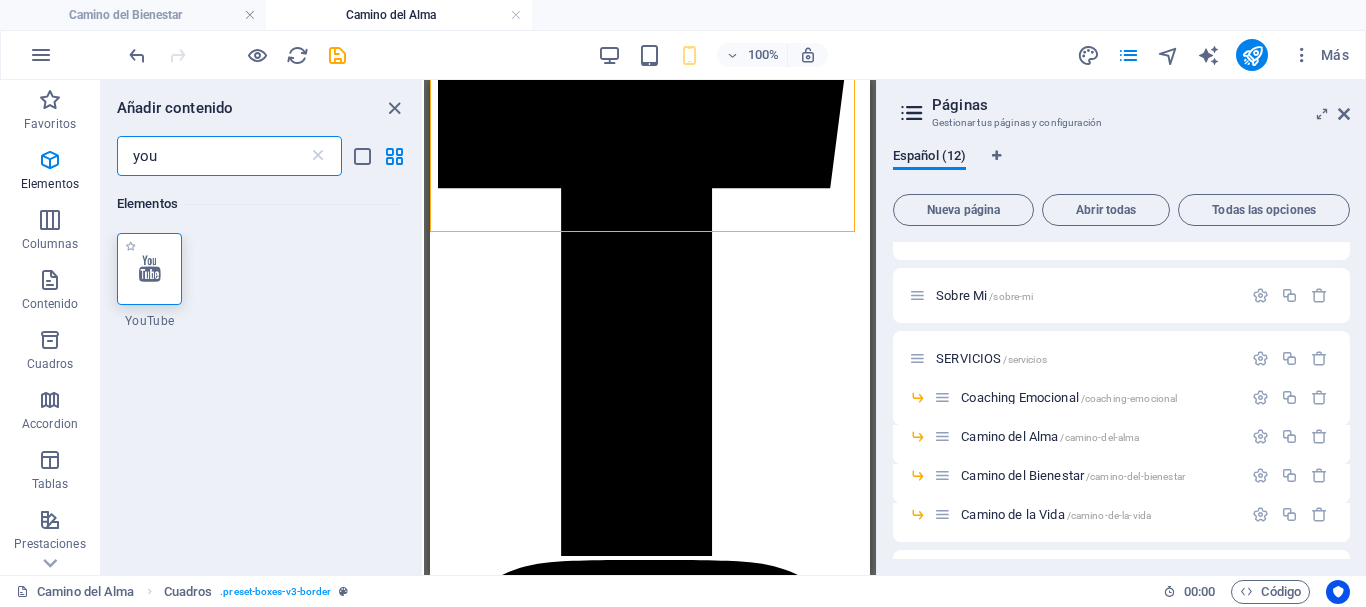 type on "you" 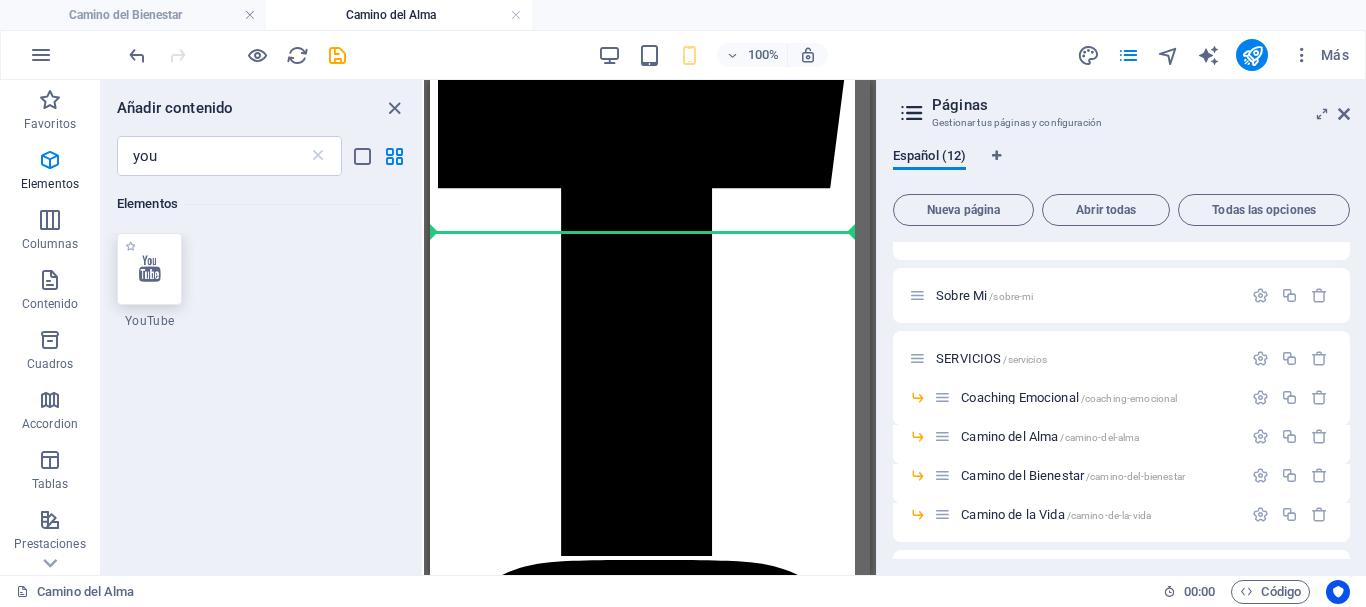 select on "ar16_9" 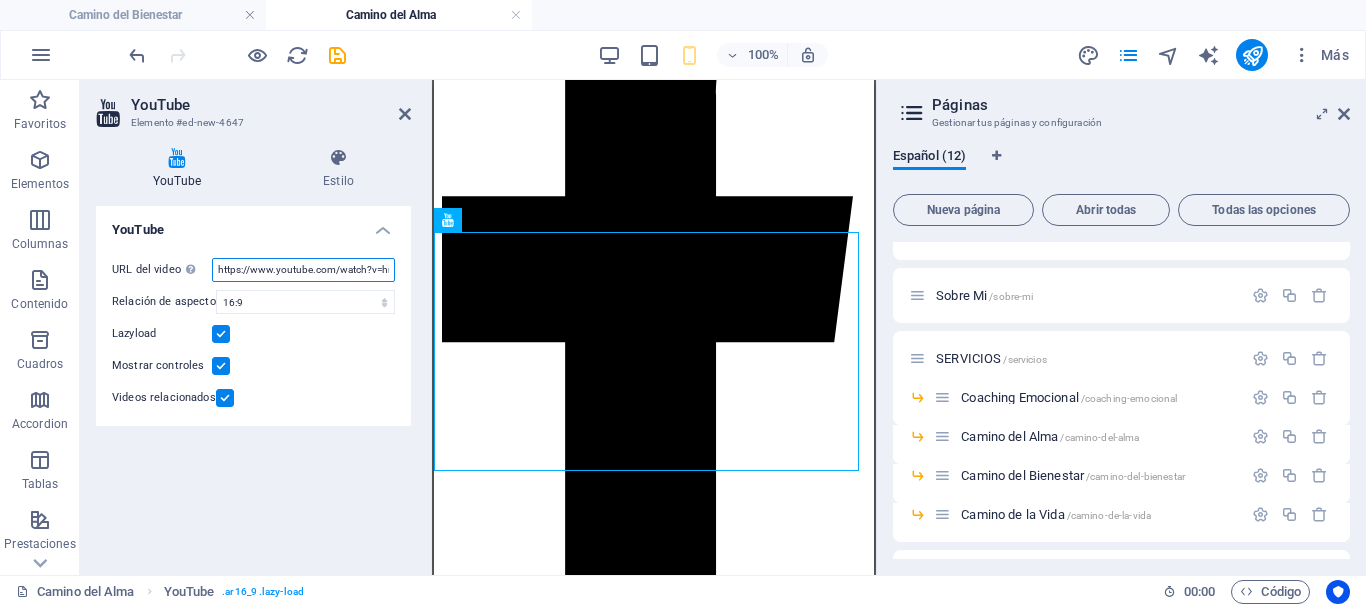 click on "https://www.youtube.com/watch?v=hnoviHgPHkY" at bounding box center (303, 270) 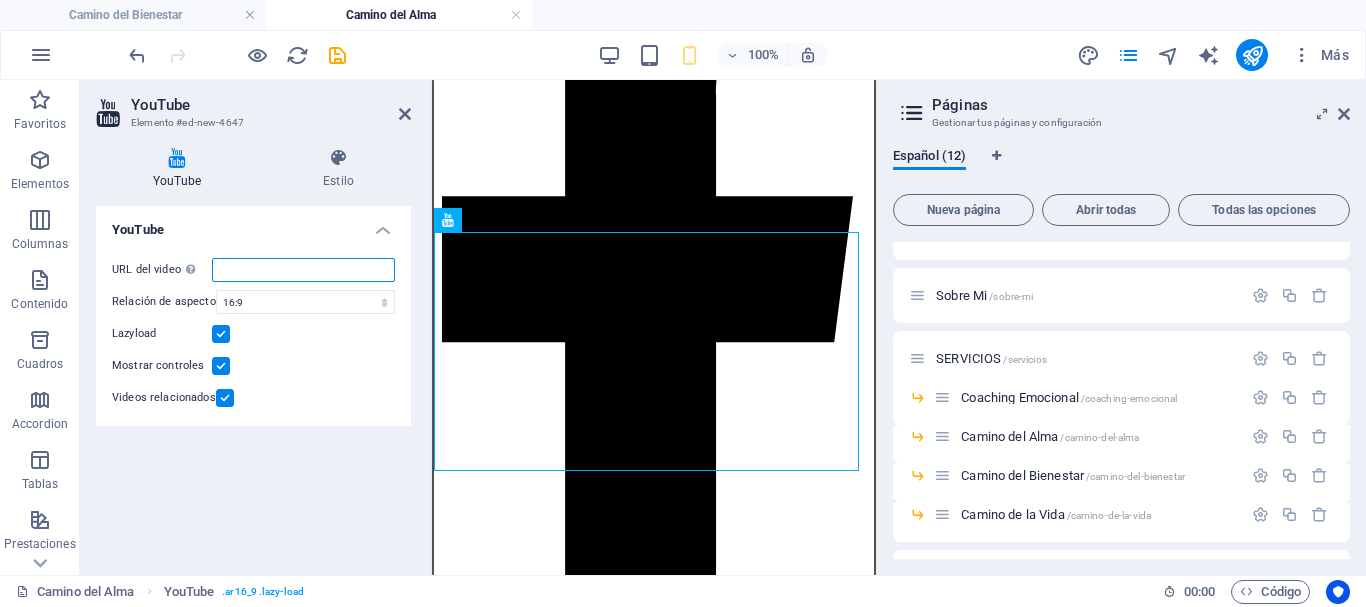 paste on "https://youtu.be/EVPRsgB54lk?si=3j_iMCyPFe0LHvHM" 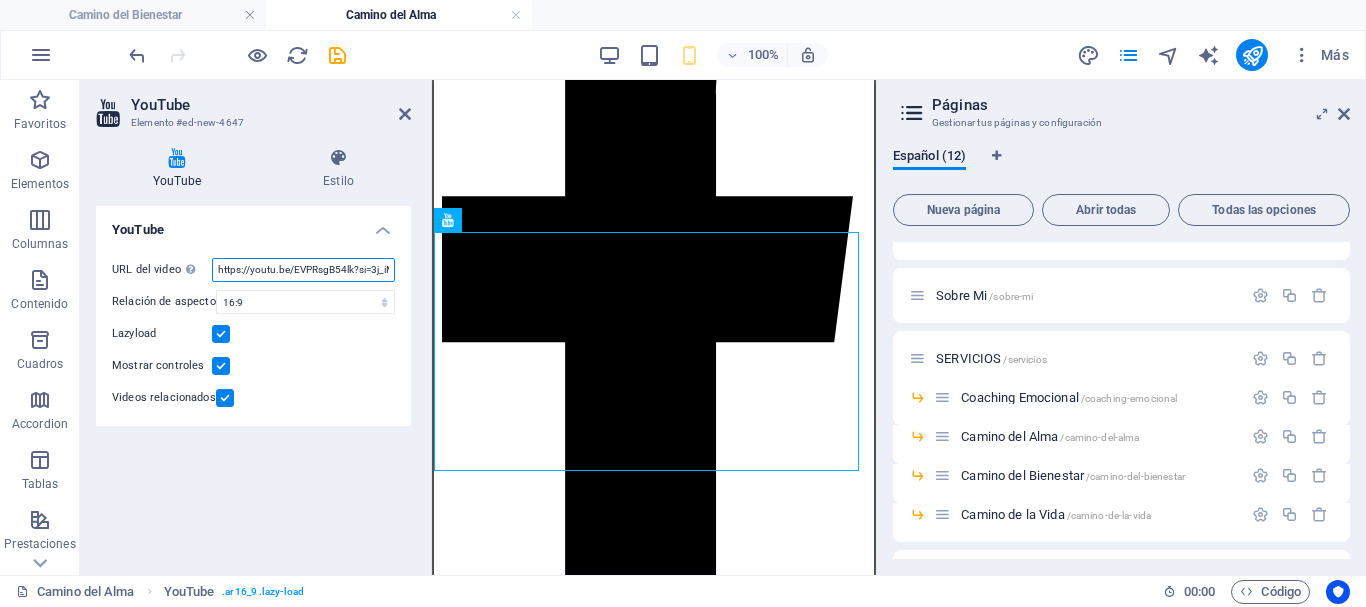 scroll, scrollTop: 0, scrollLeft: 72, axis: horizontal 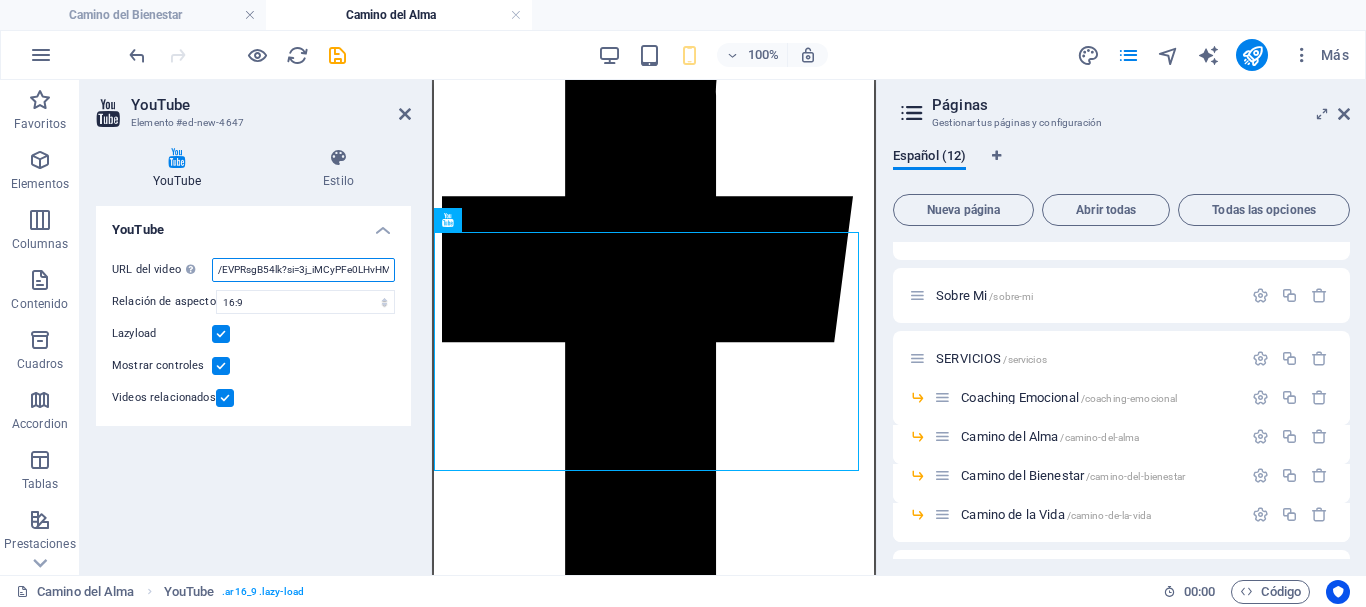 type on "https://youtu.be/EVPRsgB54lk?si=3j_iMCyPFe0LHvHM" 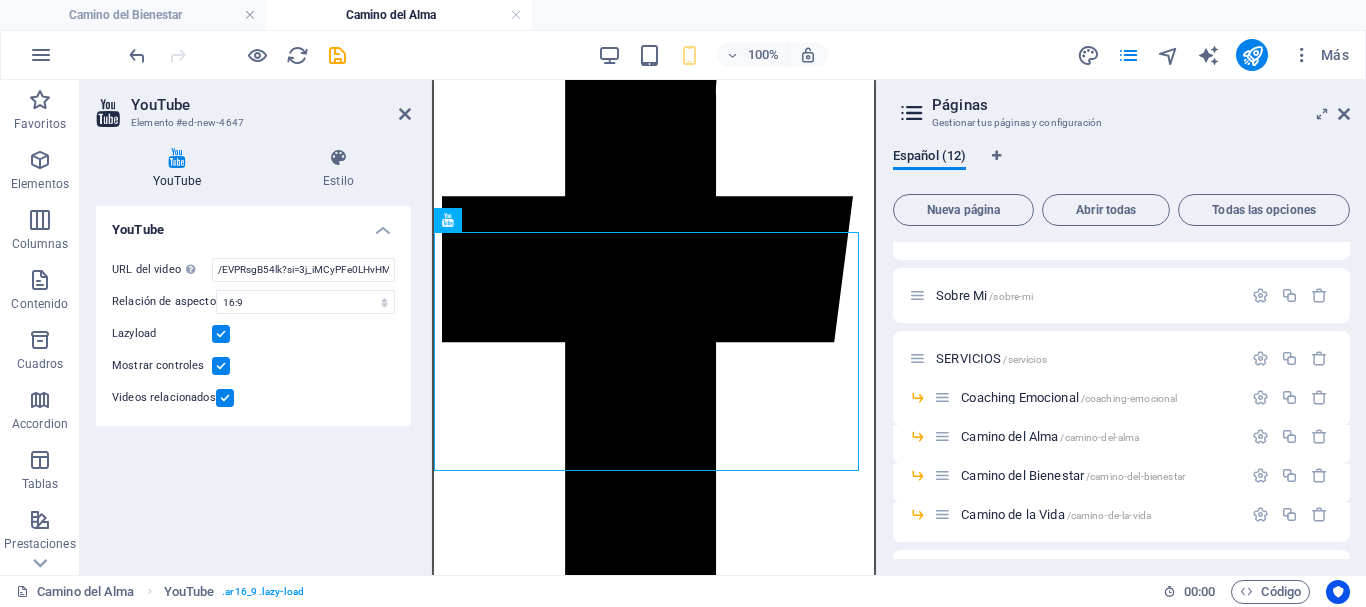click at bounding box center [221, 334] 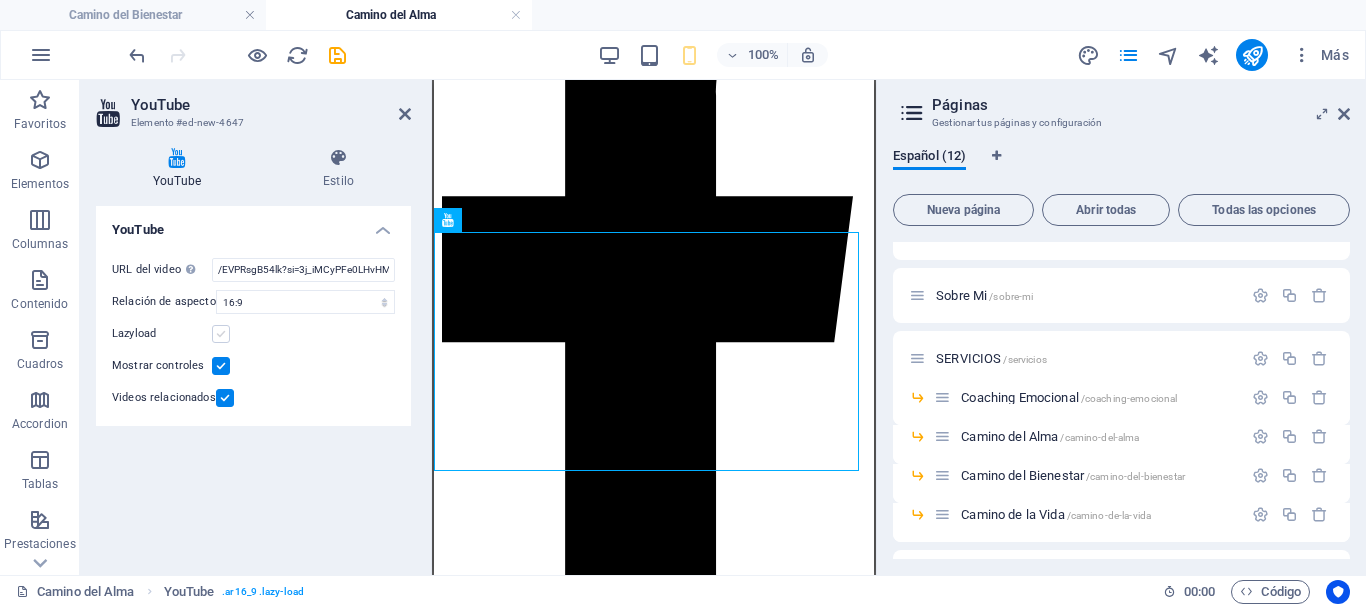 scroll, scrollTop: 0, scrollLeft: 0, axis: both 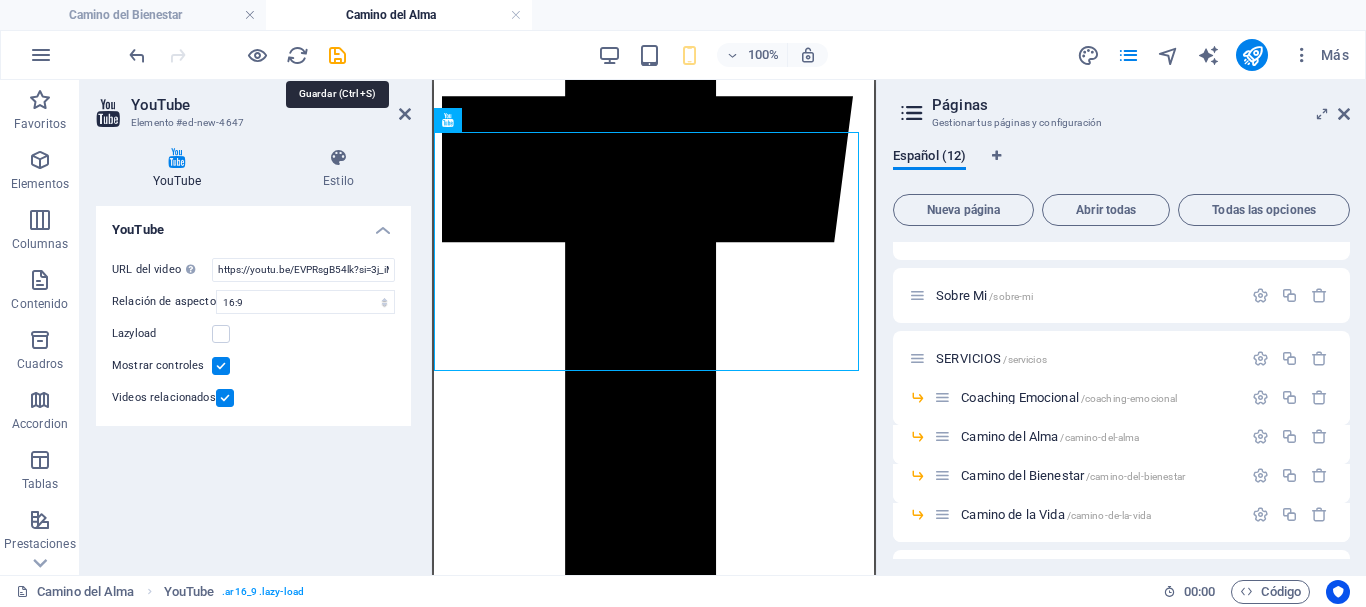 drag, startPoint x: 339, startPoint y: 54, endPoint x: 378, endPoint y: 173, distance: 125.22779 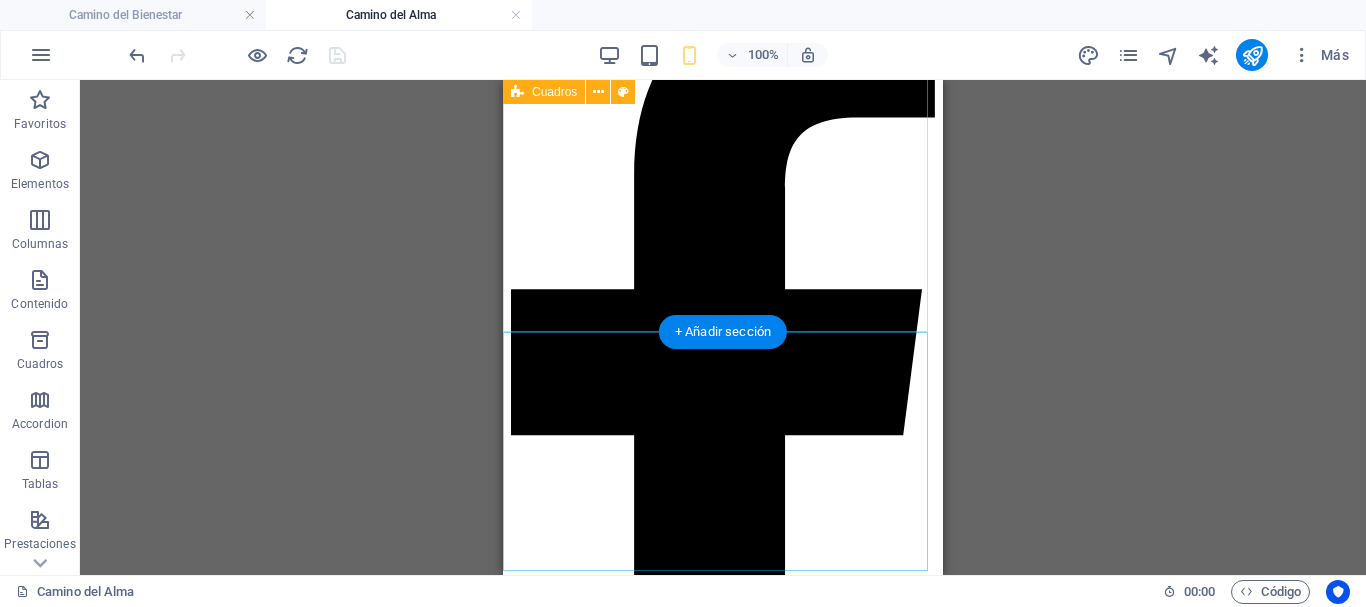 scroll, scrollTop: 3600, scrollLeft: 0, axis: vertical 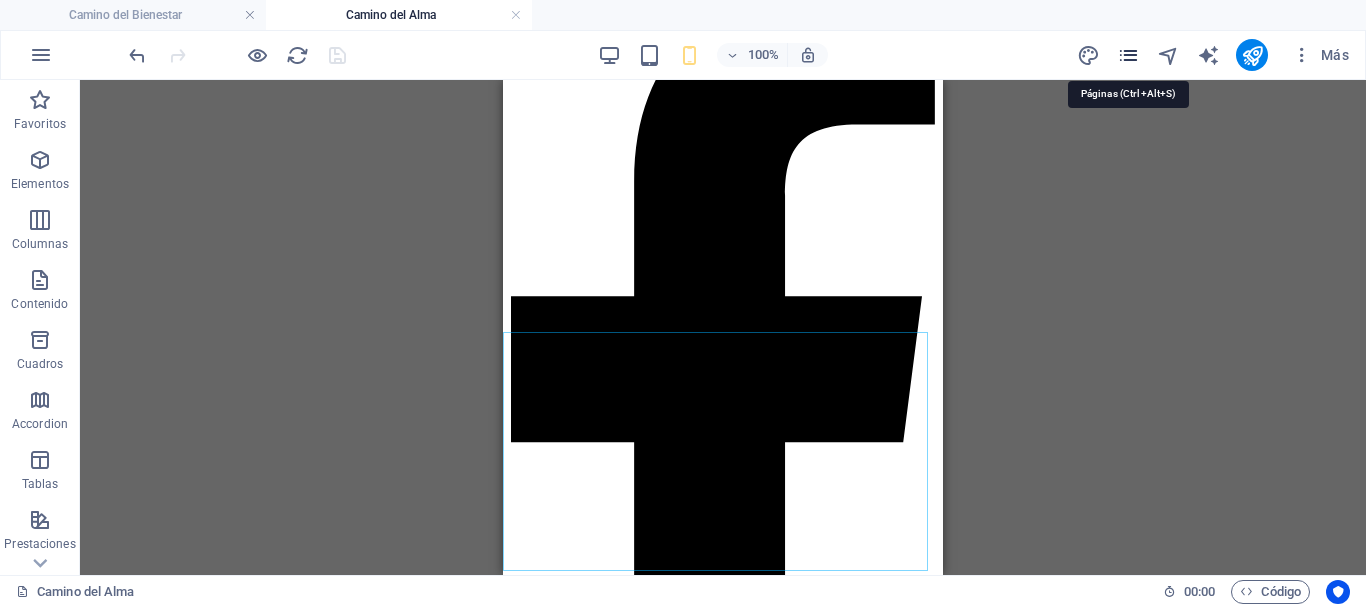 click at bounding box center (1128, 55) 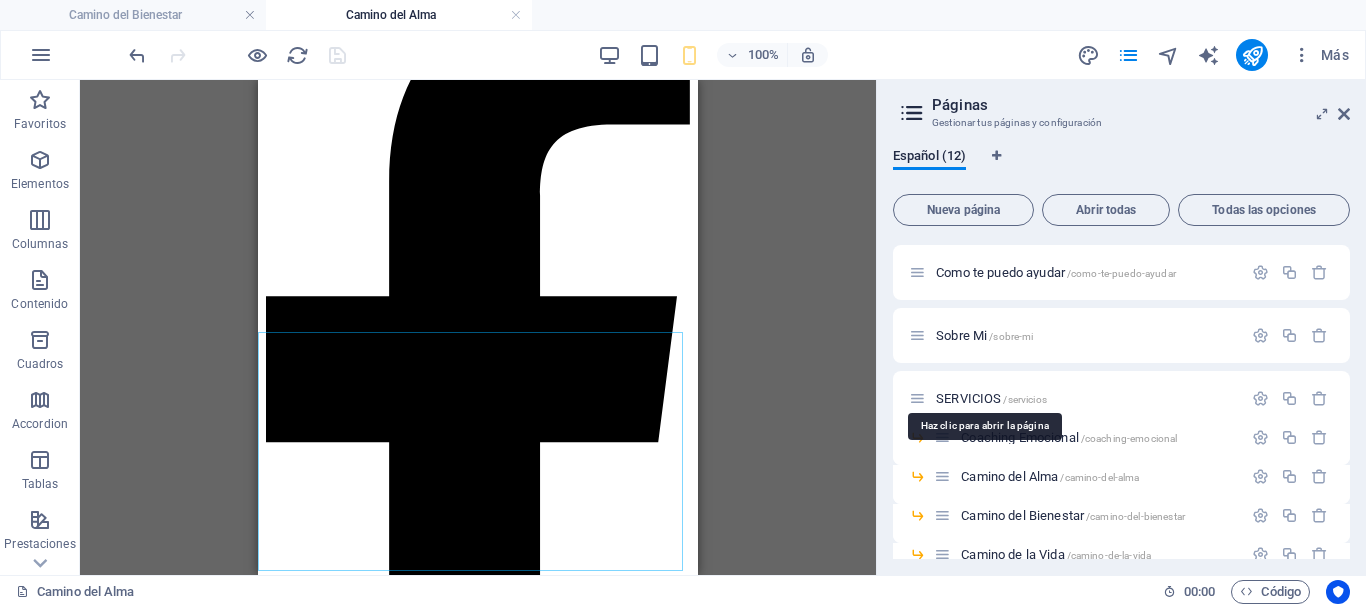 scroll, scrollTop: 300, scrollLeft: 0, axis: vertical 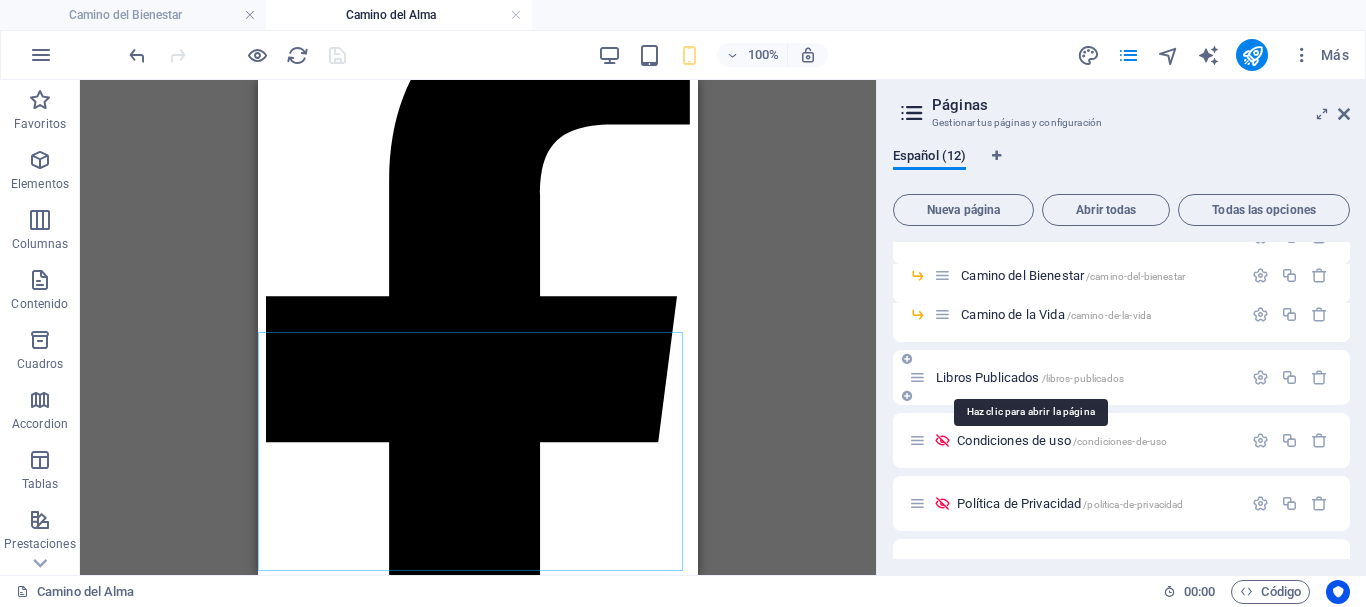 click on "Libros Publicados /libros-publicados" at bounding box center (1030, 377) 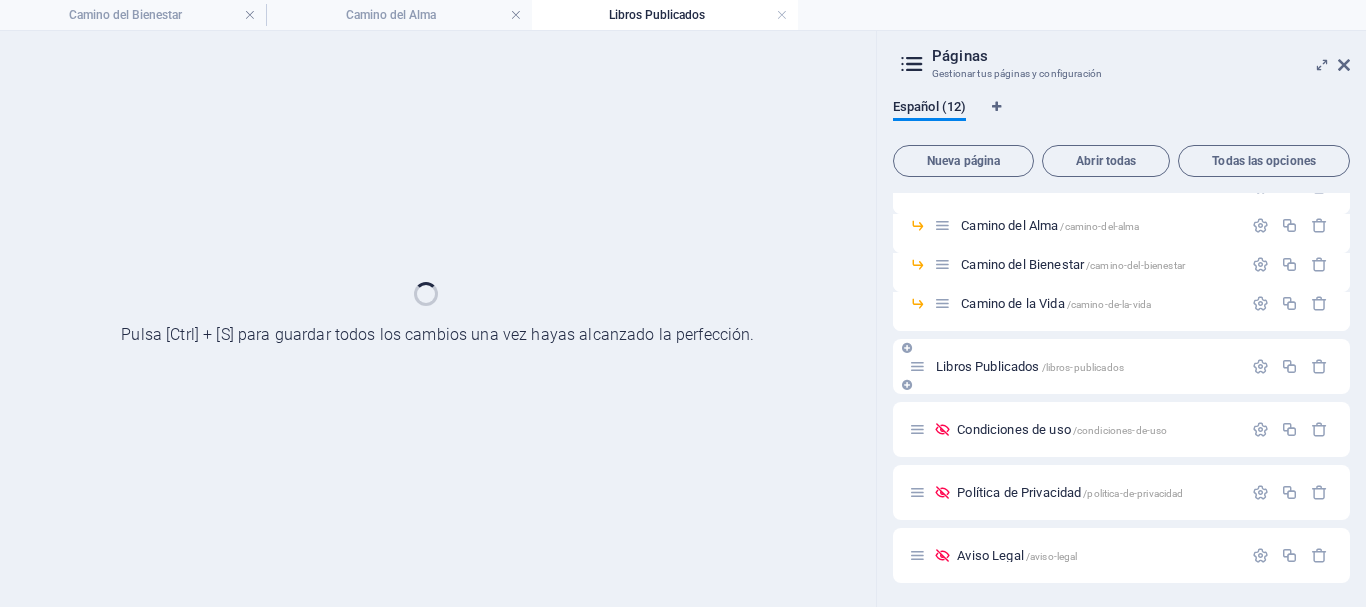 scroll, scrollTop: 262, scrollLeft: 0, axis: vertical 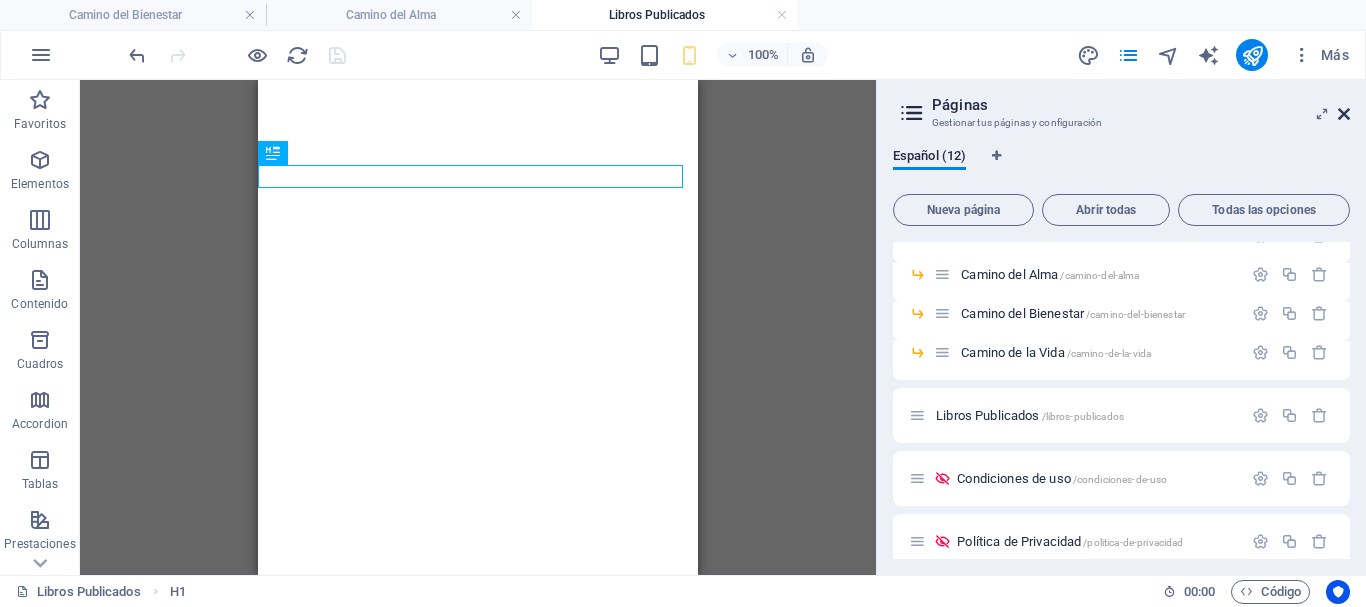 click at bounding box center [1344, 114] 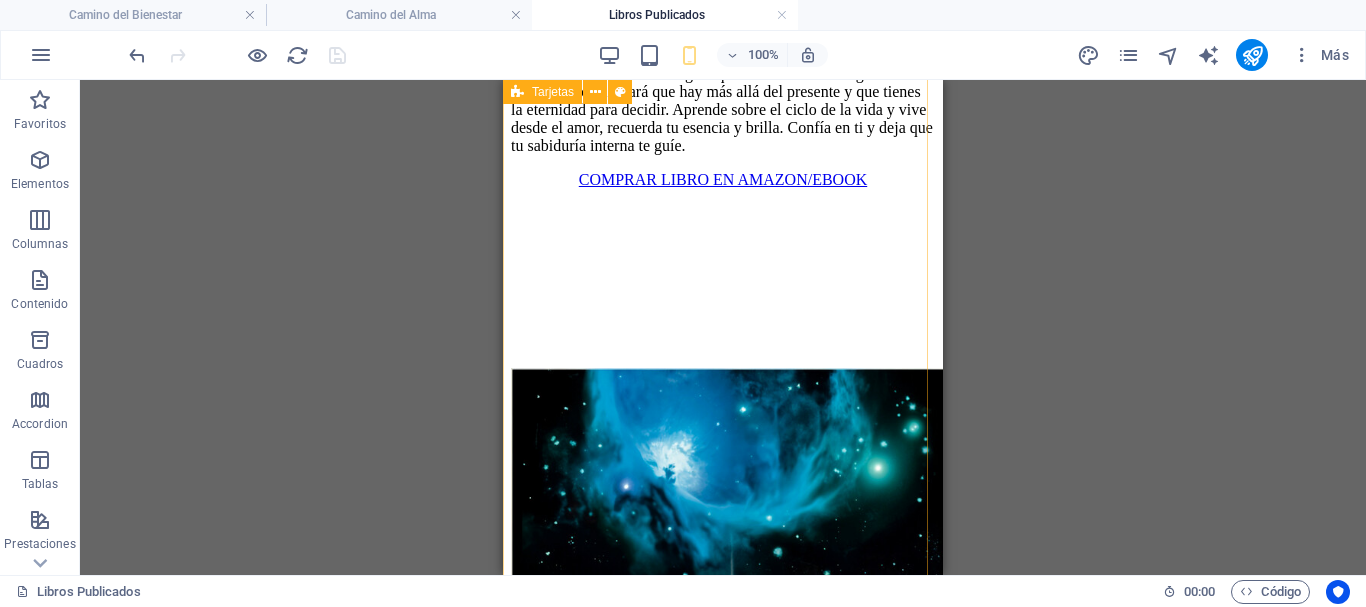 scroll, scrollTop: 2600, scrollLeft: 0, axis: vertical 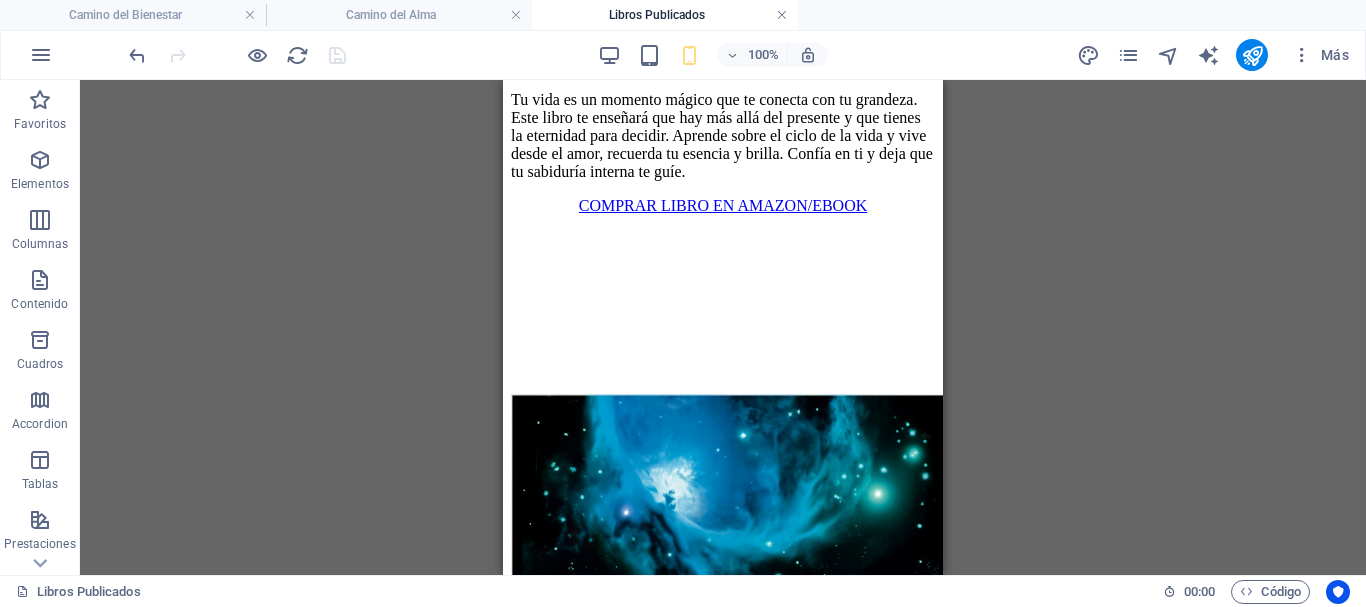 click at bounding box center (782, 15) 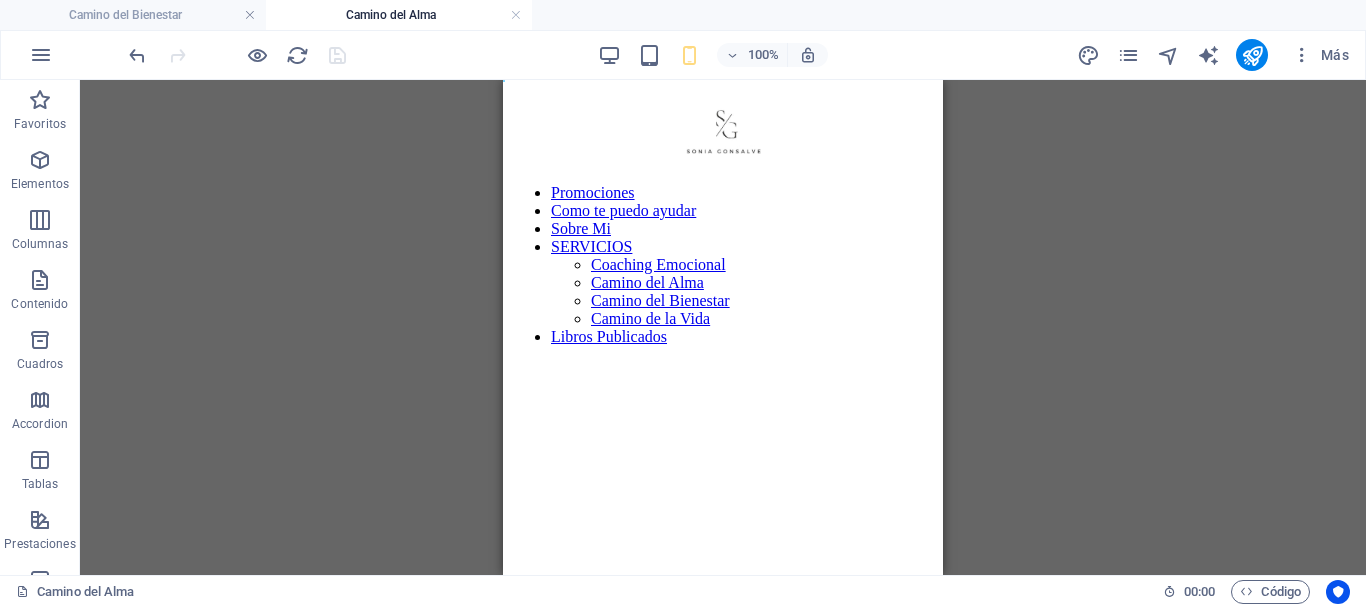 scroll, scrollTop: 3600, scrollLeft: 0, axis: vertical 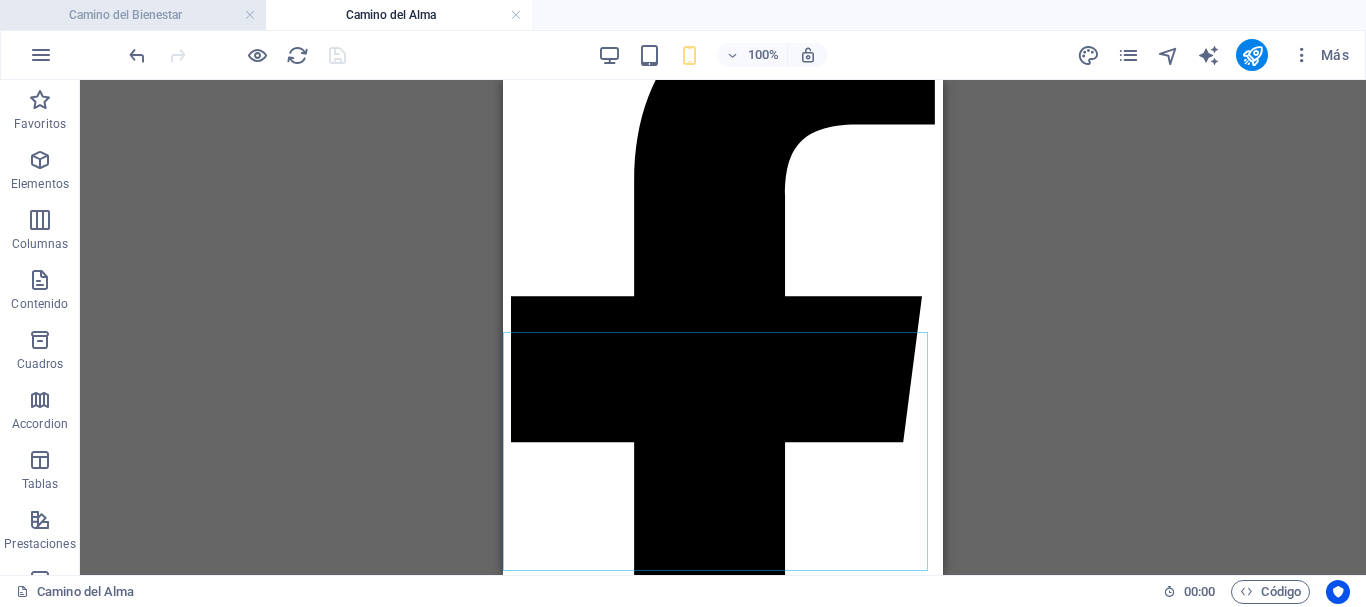 click on "Camino del Bienestar" at bounding box center (133, 15) 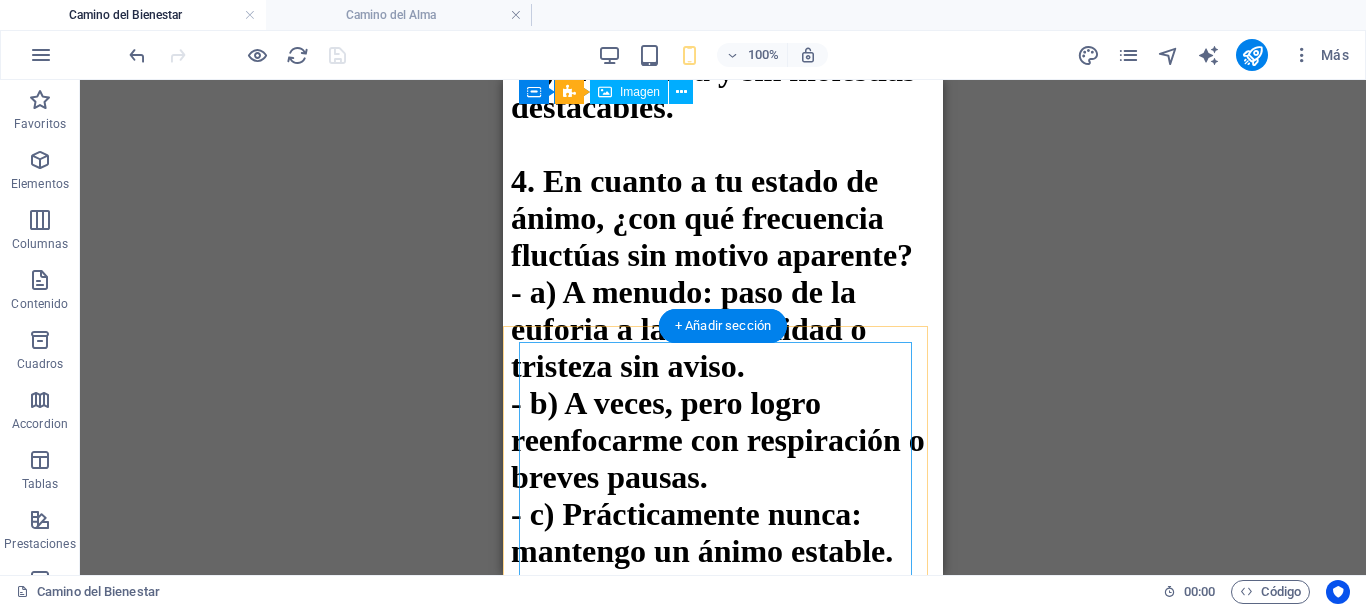 scroll, scrollTop: 6980, scrollLeft: 0, axis: vertical 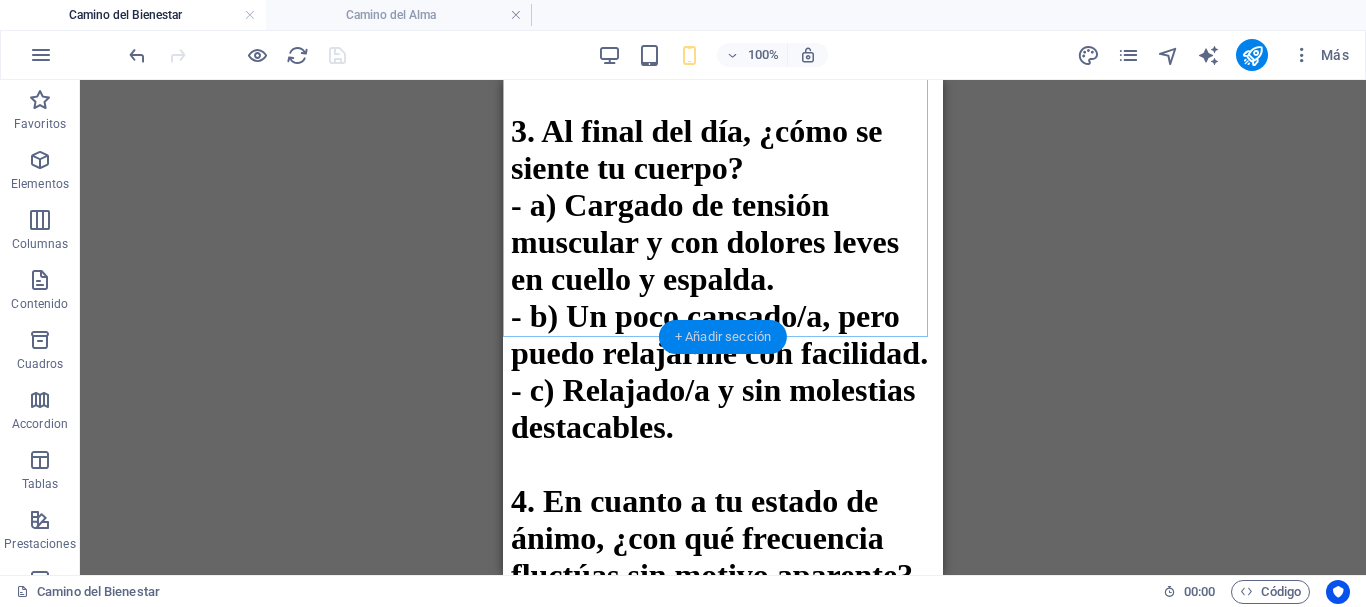 drag, startPoint x: 745, startPoint y: 336, endPoint x: 70, endPoint y: 258, distance: 679.4917 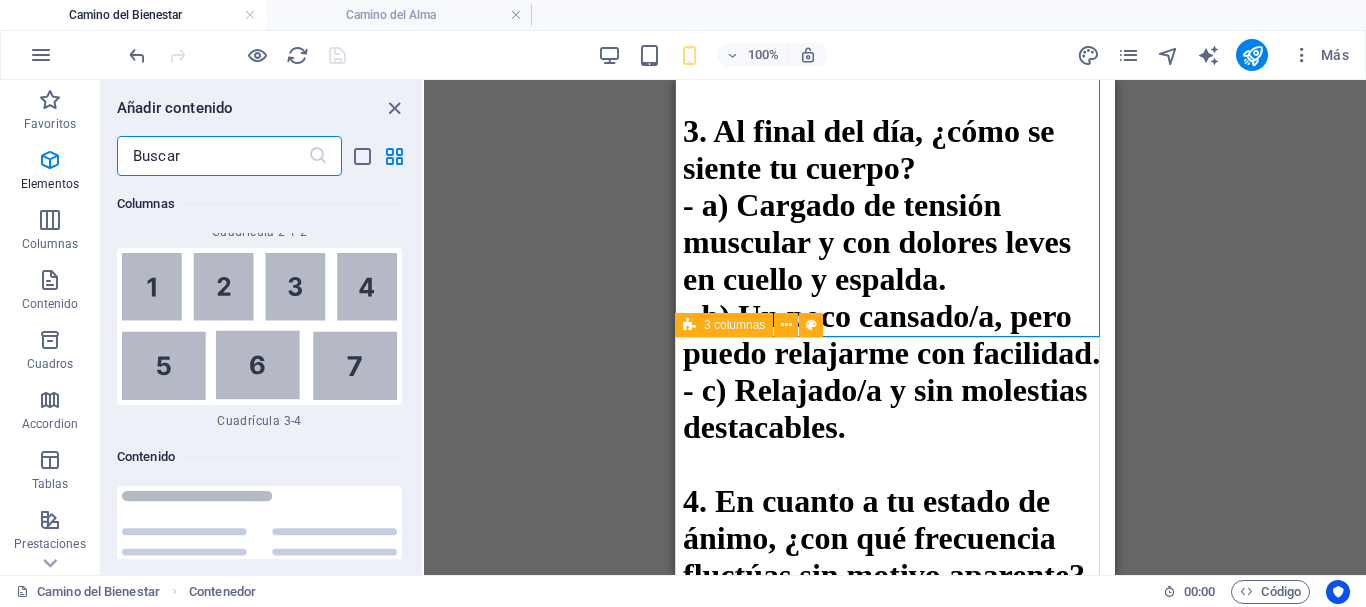 scroll, scrollTop: 6808, scrollLeft: 0, axis: vertical 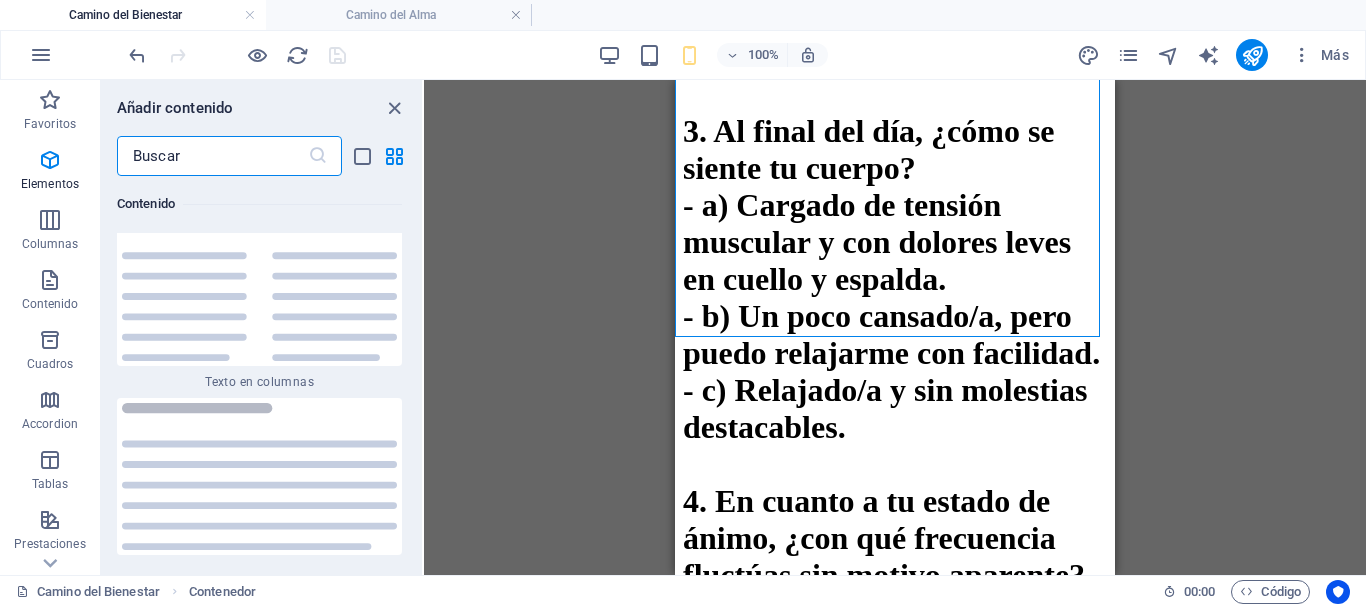 click at bounding box center [212, 156] 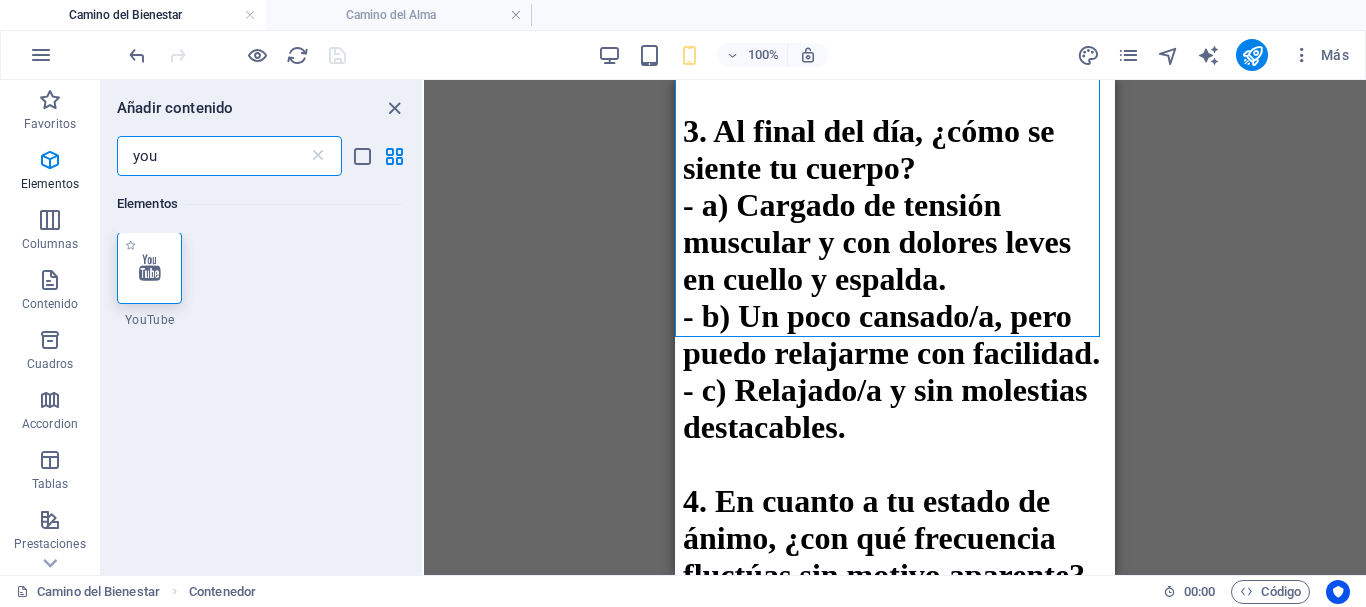 scroll, scrollTop: 0, scrollLeft: 0, axis: both 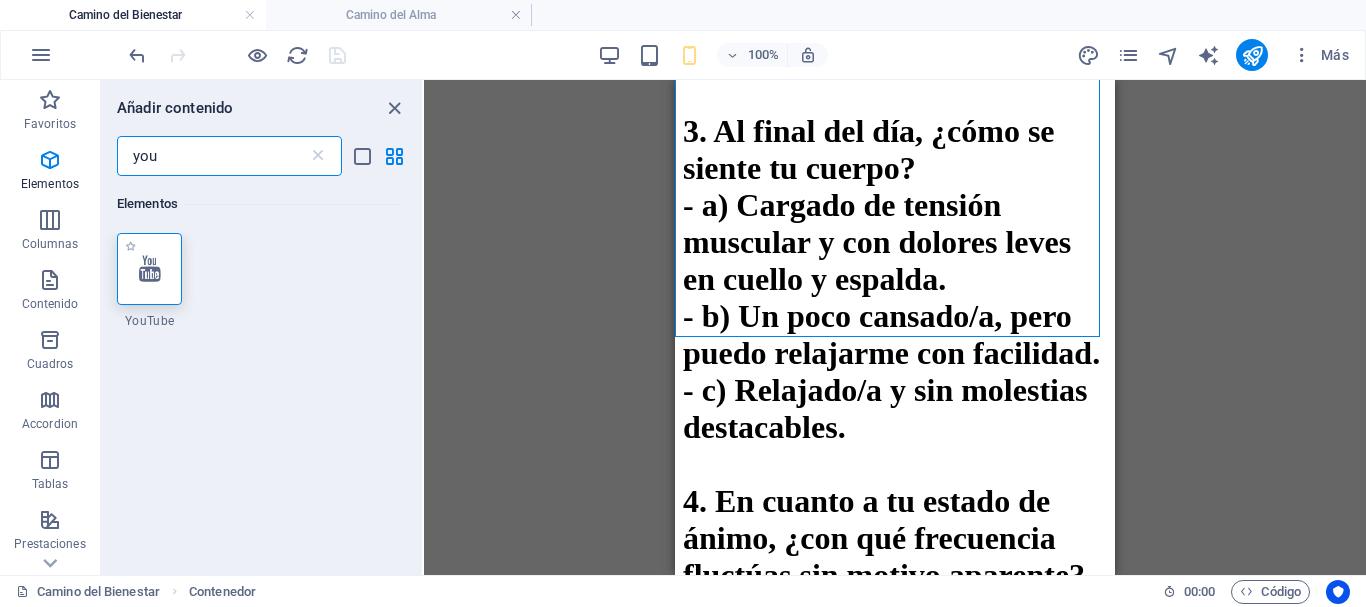 type on "you" 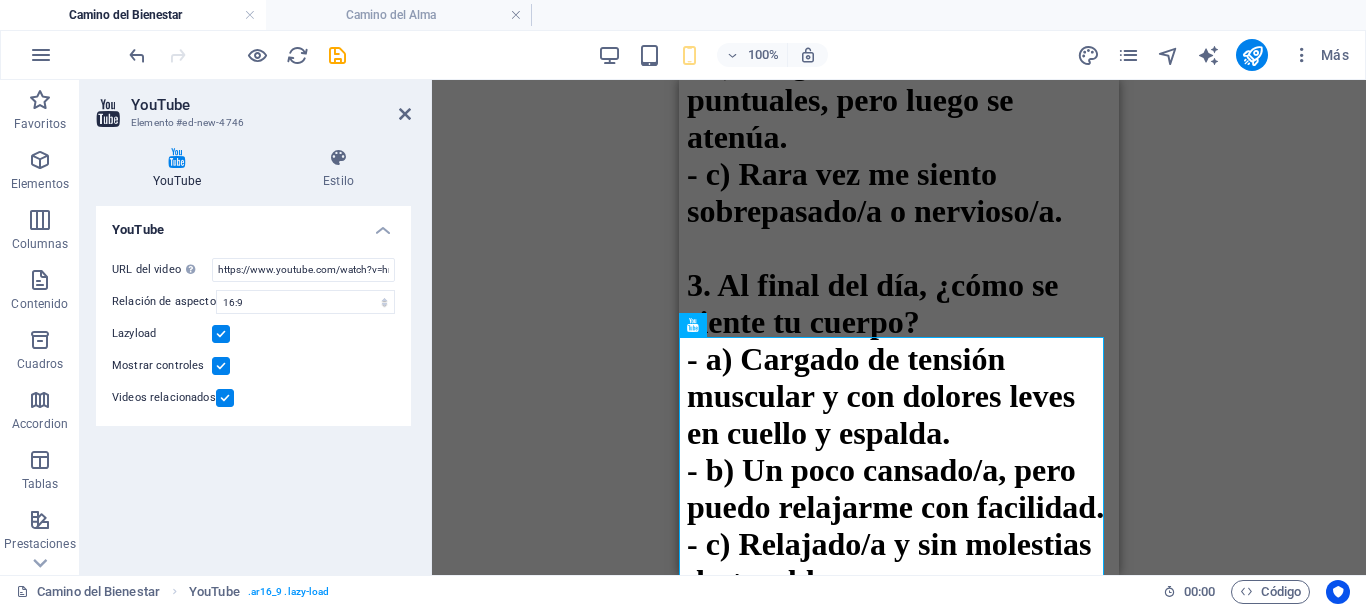 click at bounding box center (221, 334) 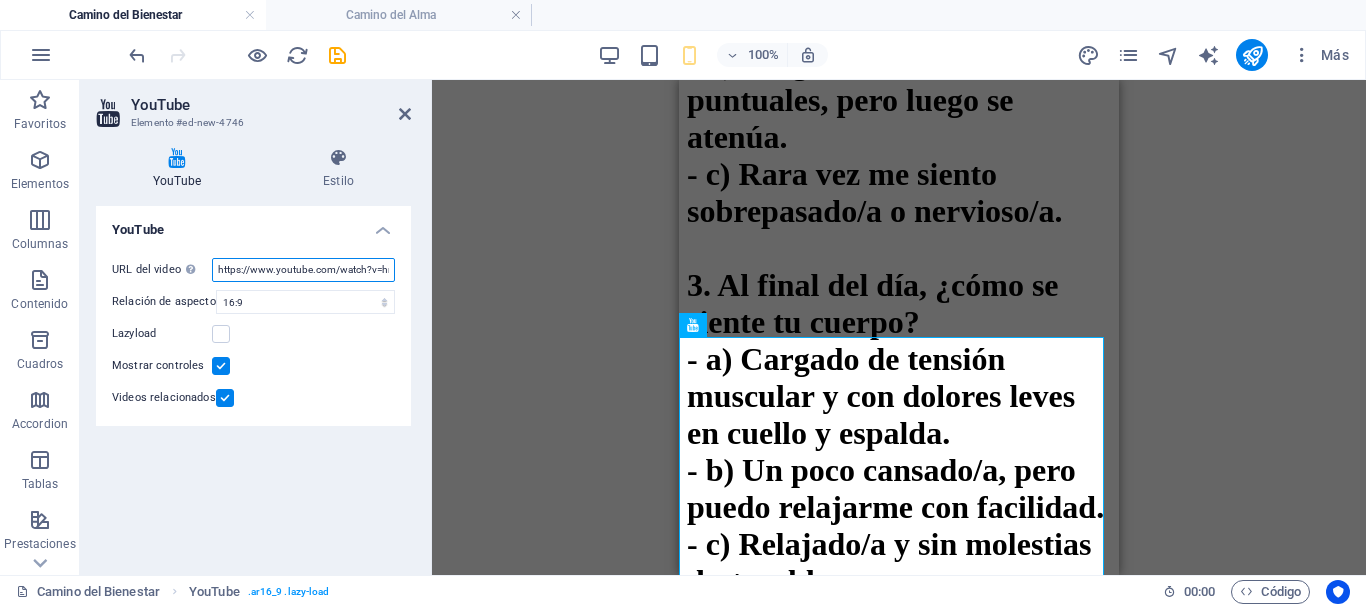 click on "https://www.youtube.com/watch?v=hnoviHgPHkY" at bounding box center (303, 270) 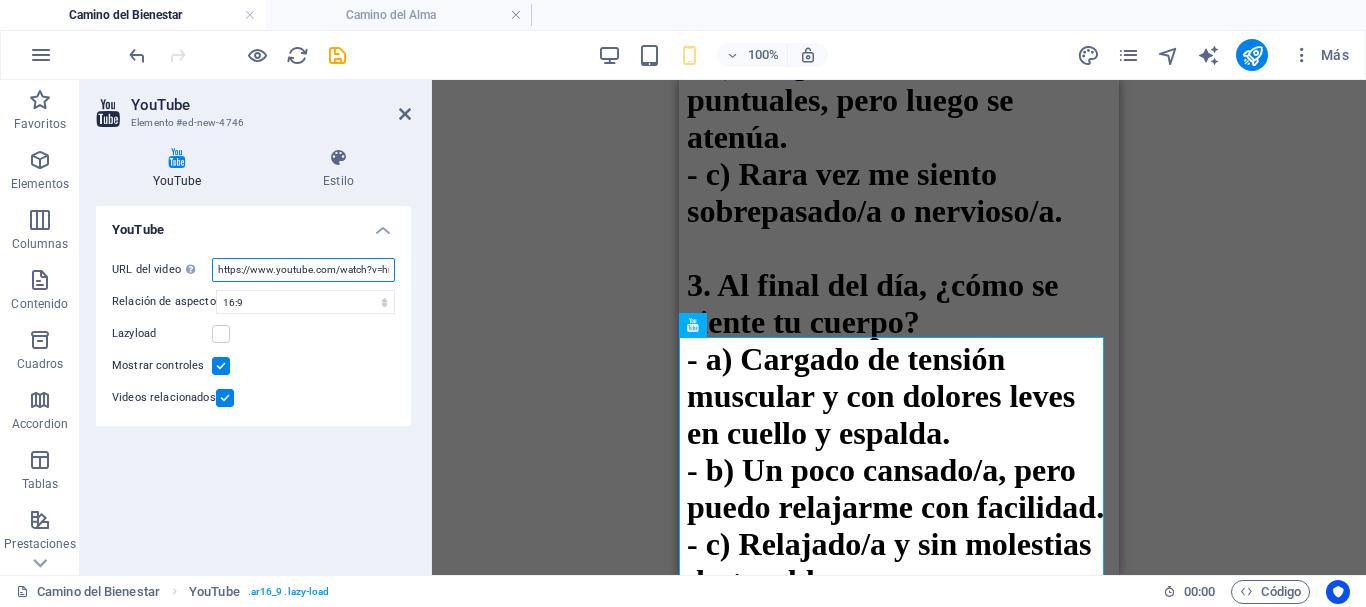 click on "https://www.youtube.com/watch?v=hnoviHgPHkY" at bounding box center [303, 270] 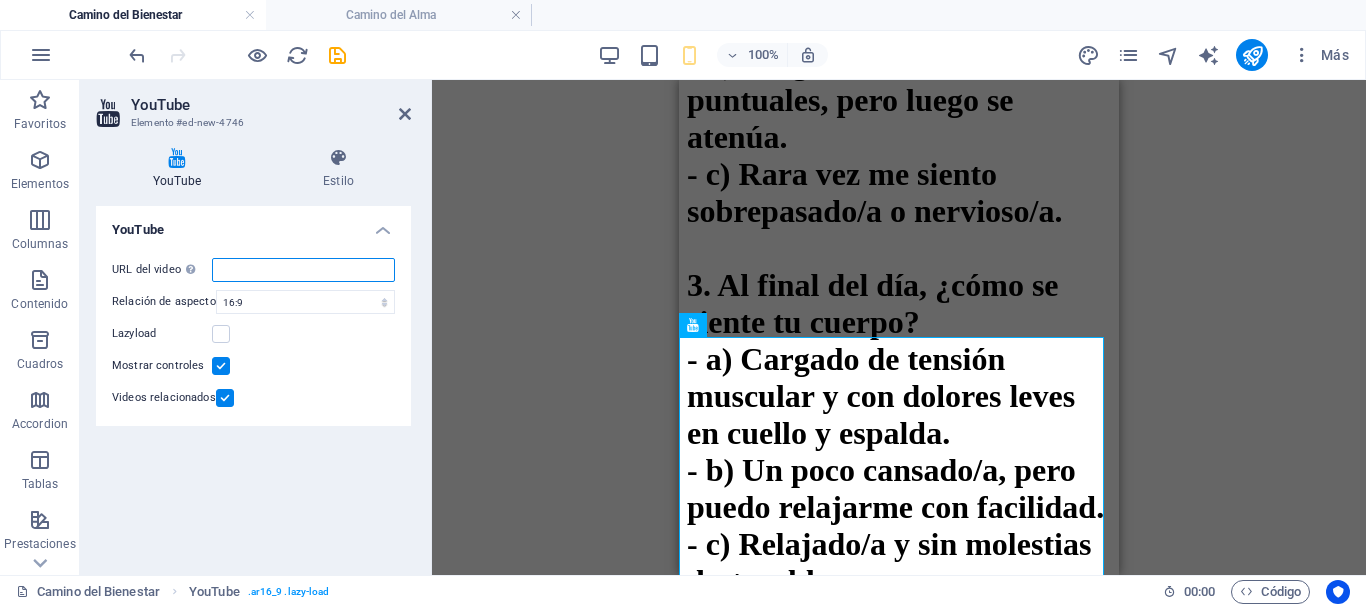 paste on "https://youtu.be/swH-UPT4u0c?si=lNV_mIla504kcyme" 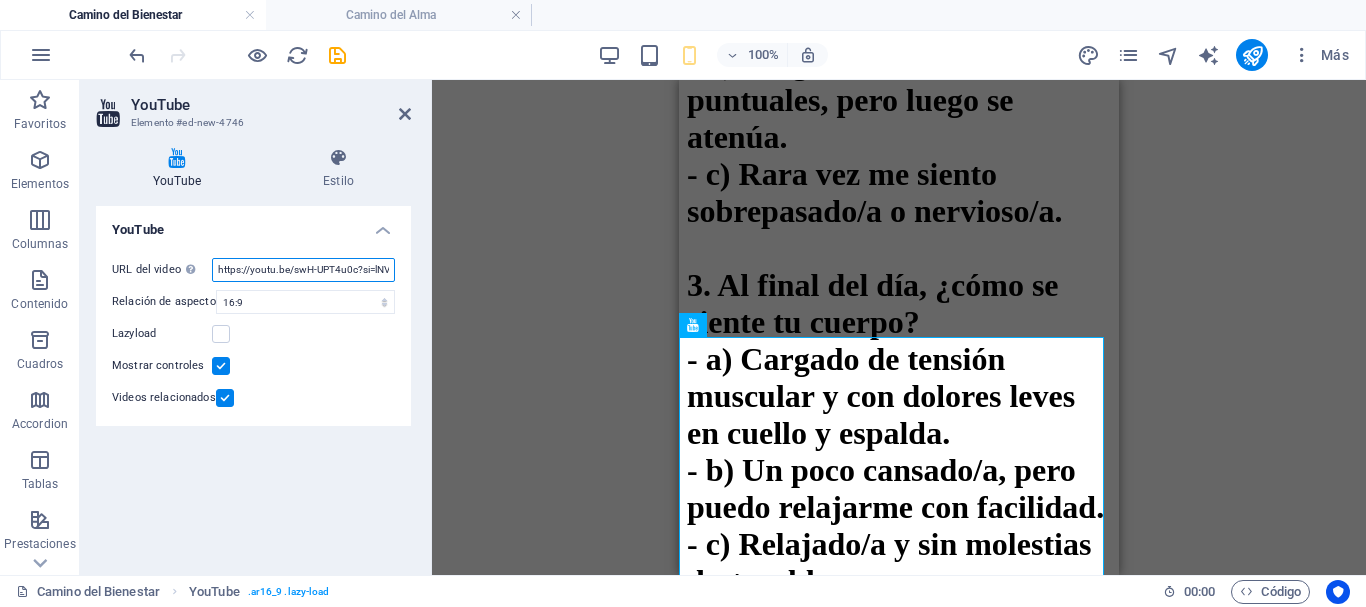 scroll, scrollTop: 0, scrollLeft: 70, axis: horizontal 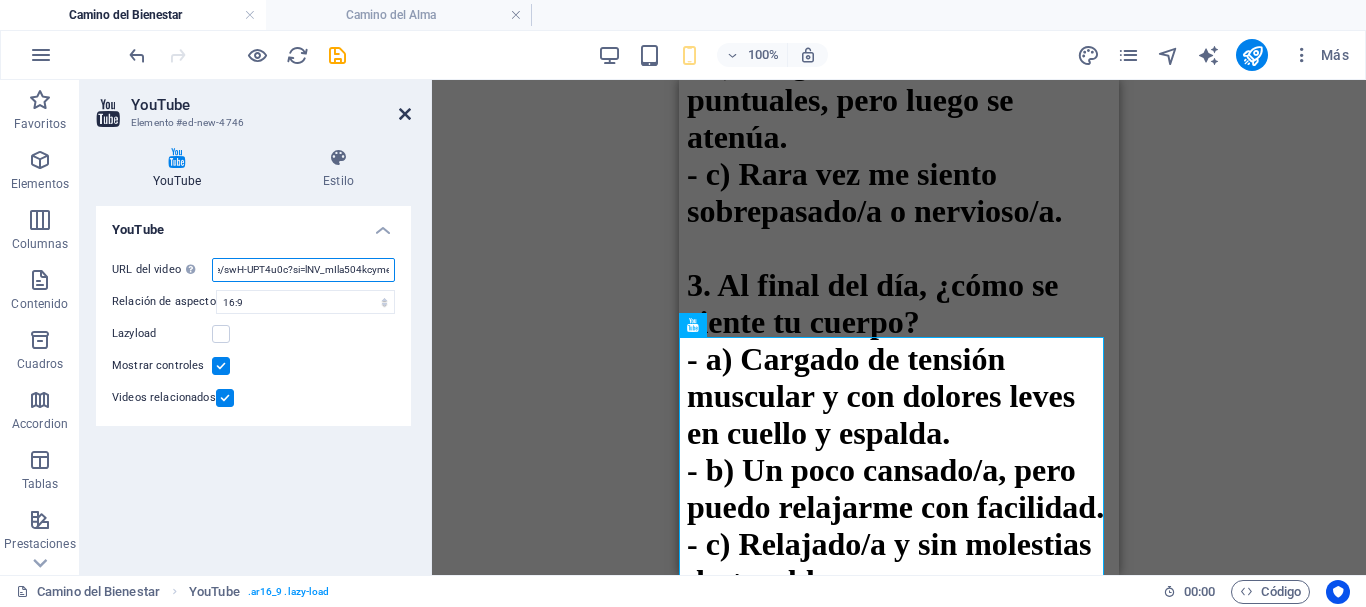 type on "https://youtu.be/swH-UPT4u0c?si=lNV_mIla504kcyme" 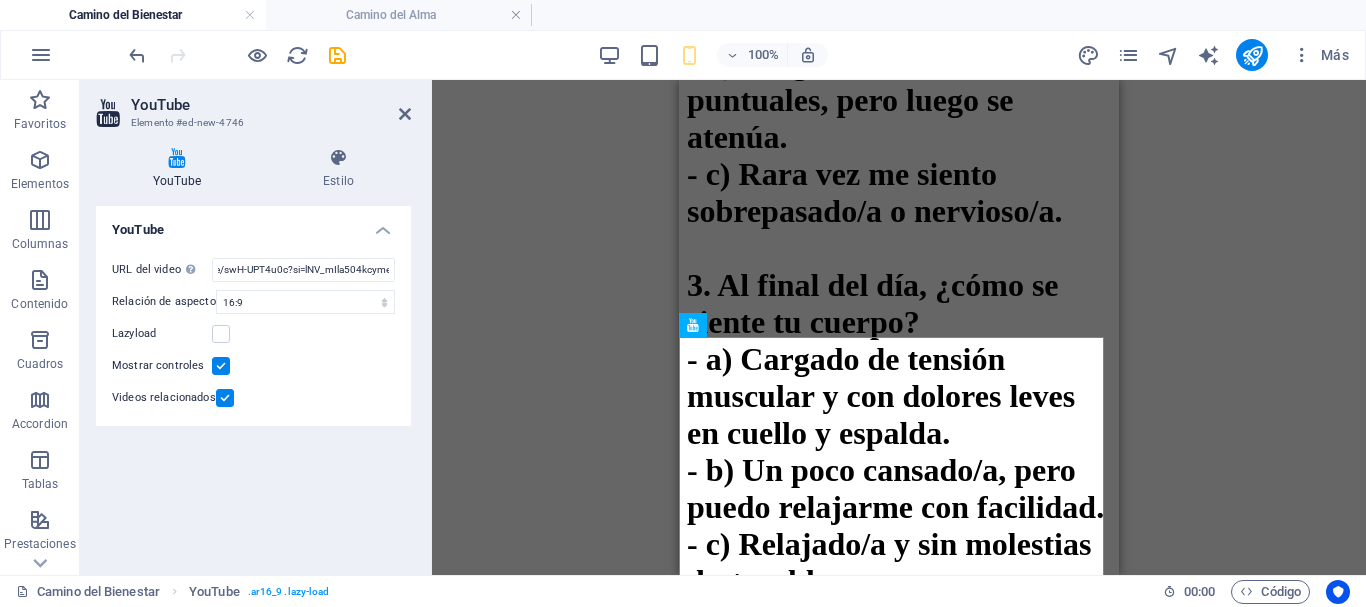 drag, startPoint x: 404, startPoint y: 110, endPoint x: 414, endPoint y: 120, distance: 14.142136 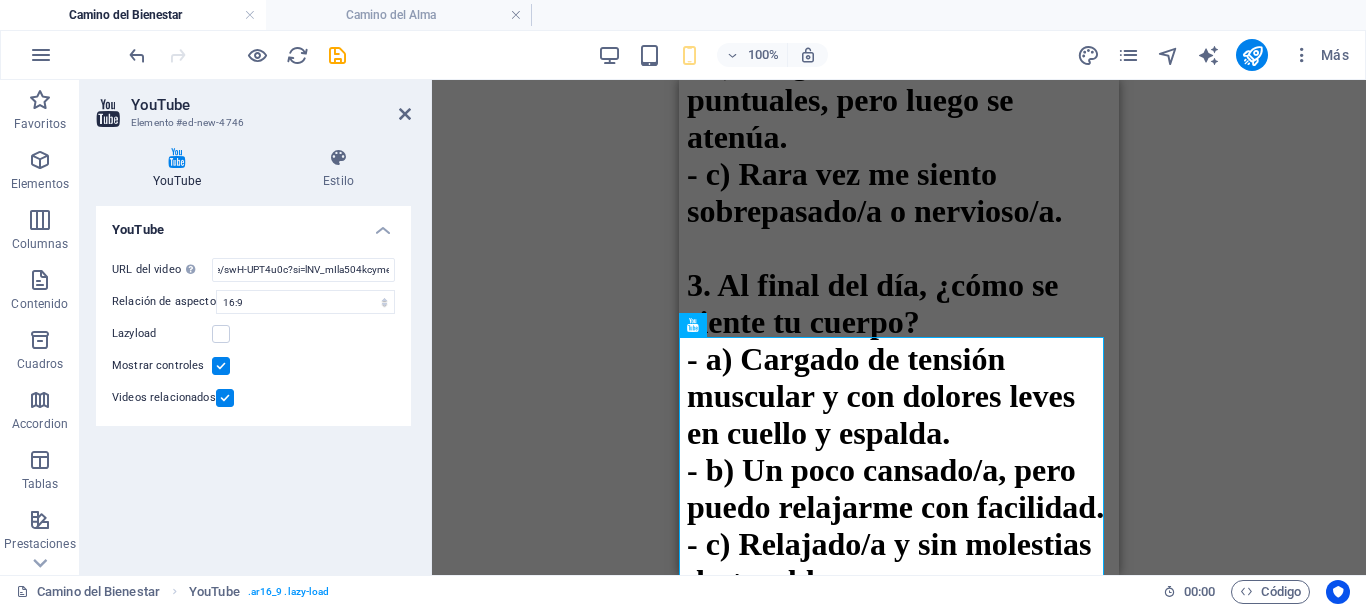 click at bounding box center [405, 114] 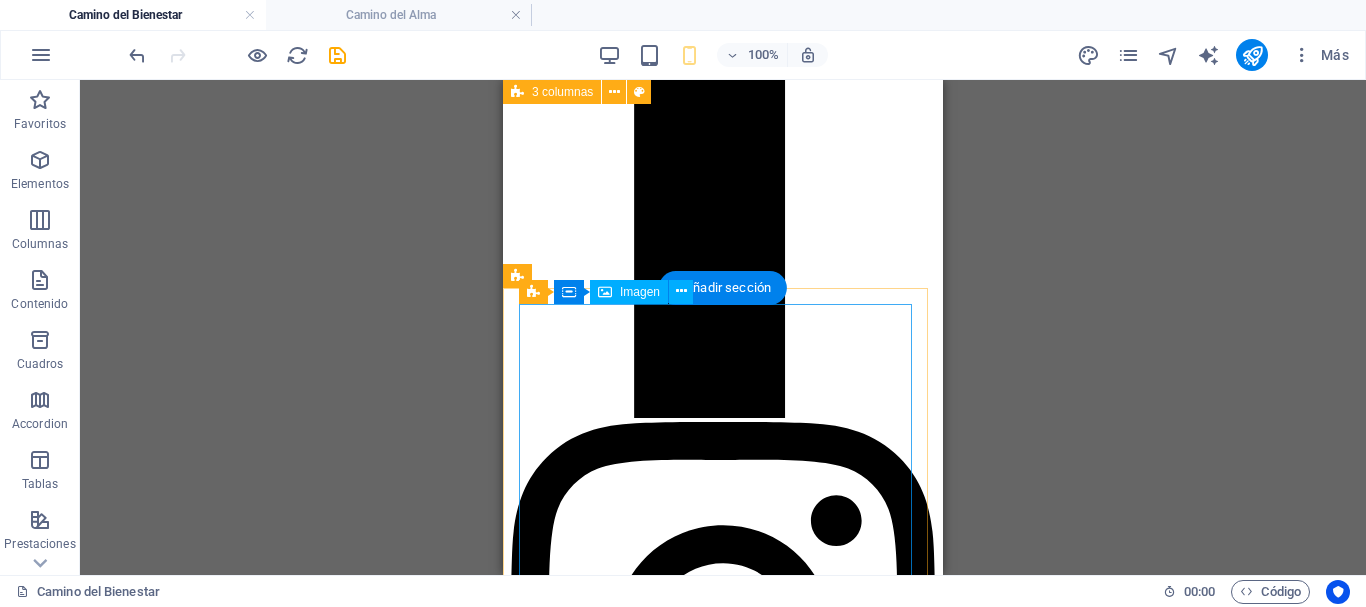 scroll, scrollTop: 12280, scrollLeft: 0, axis: vertical 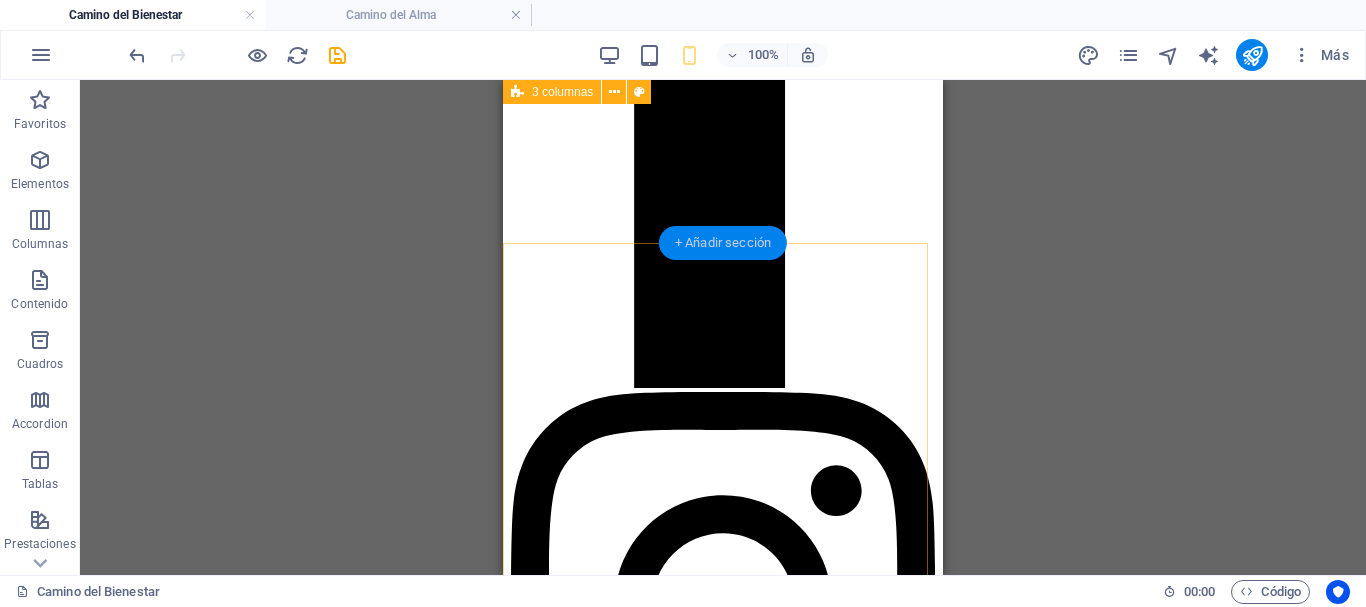 click on "+ Añadir sección" at bounding box center [723, 243] 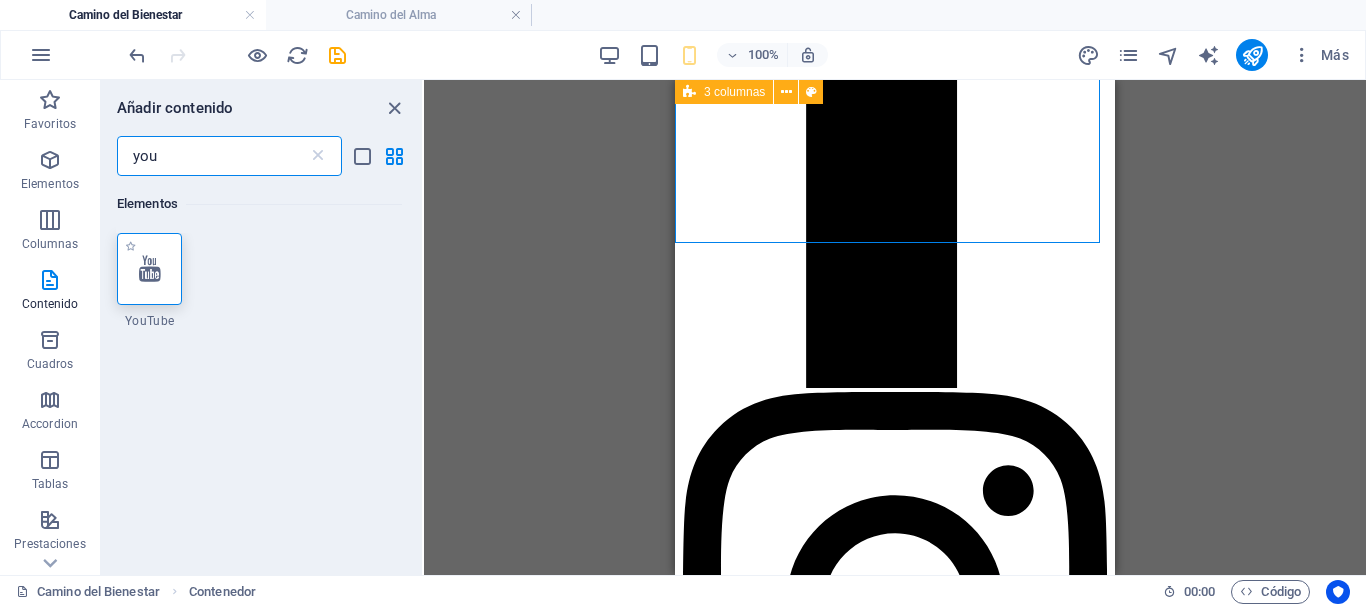 click at bounding box center [150, 269] 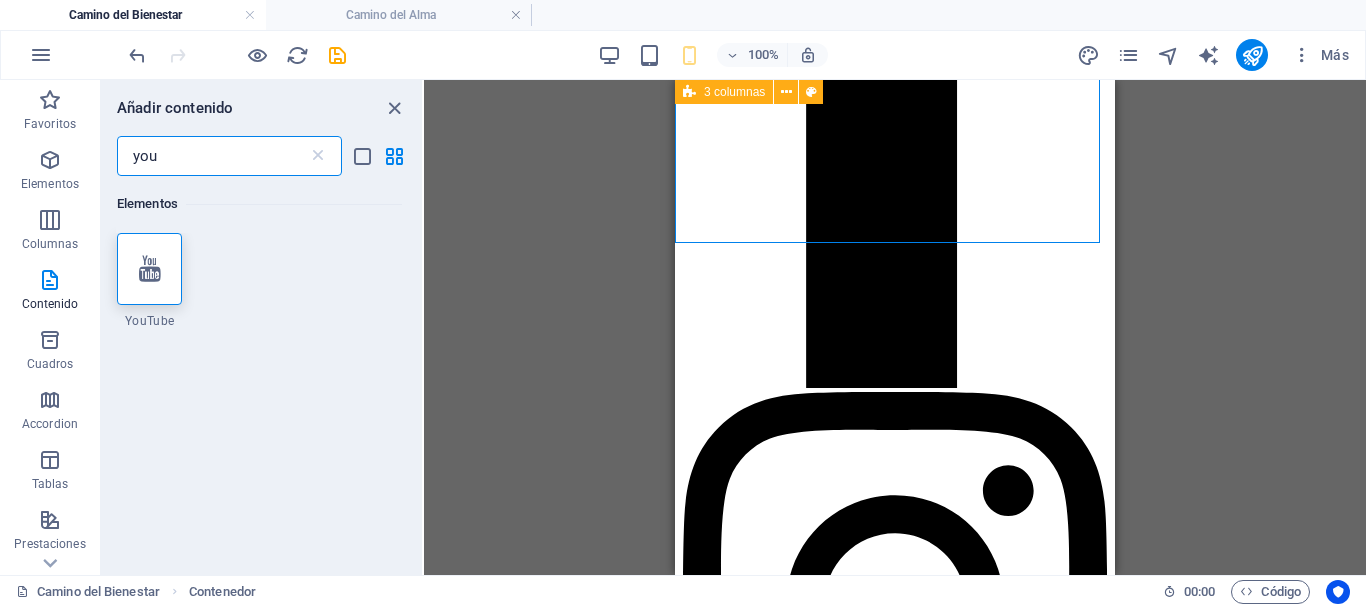 select on "ar16_9" 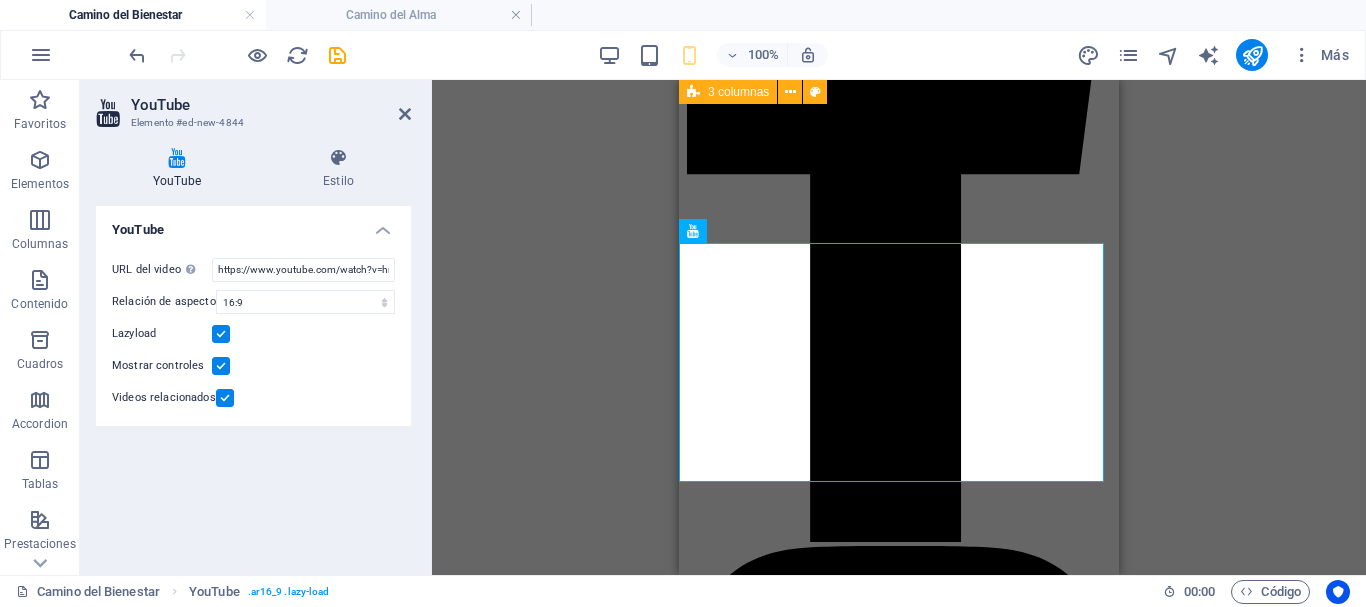 click at bounding box center (221, 334) 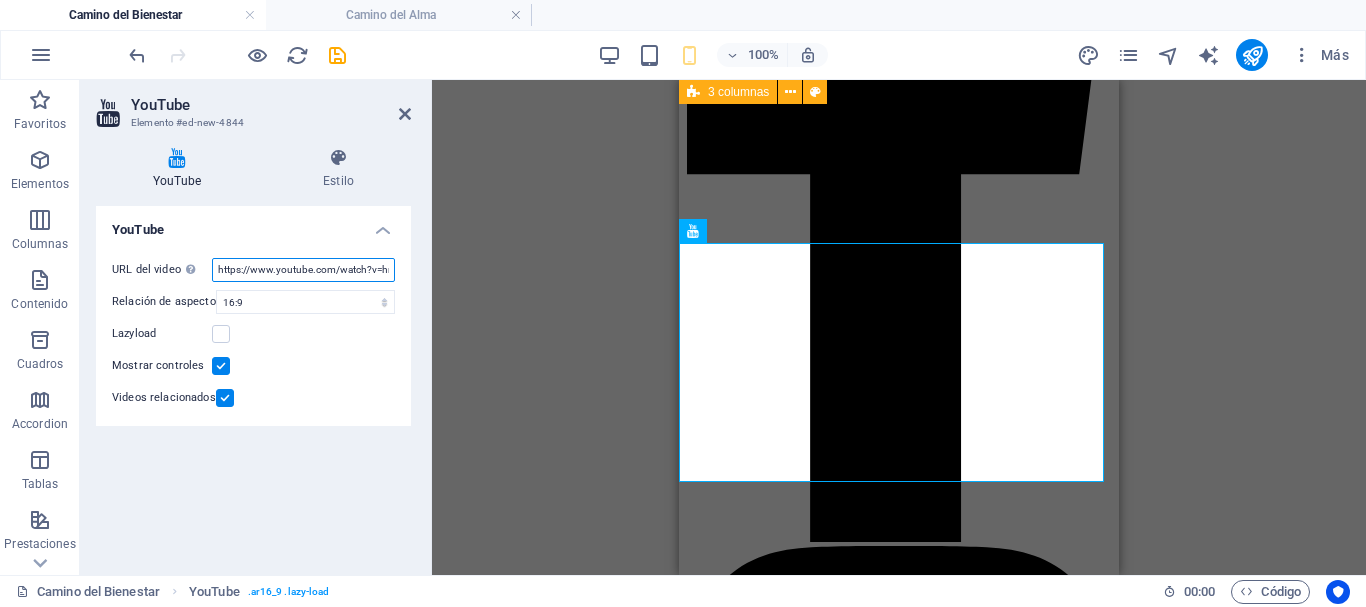 click on "https://www.youtube.com/watch?v=hnoviHgPHkY" at bounding box center (303, 270) 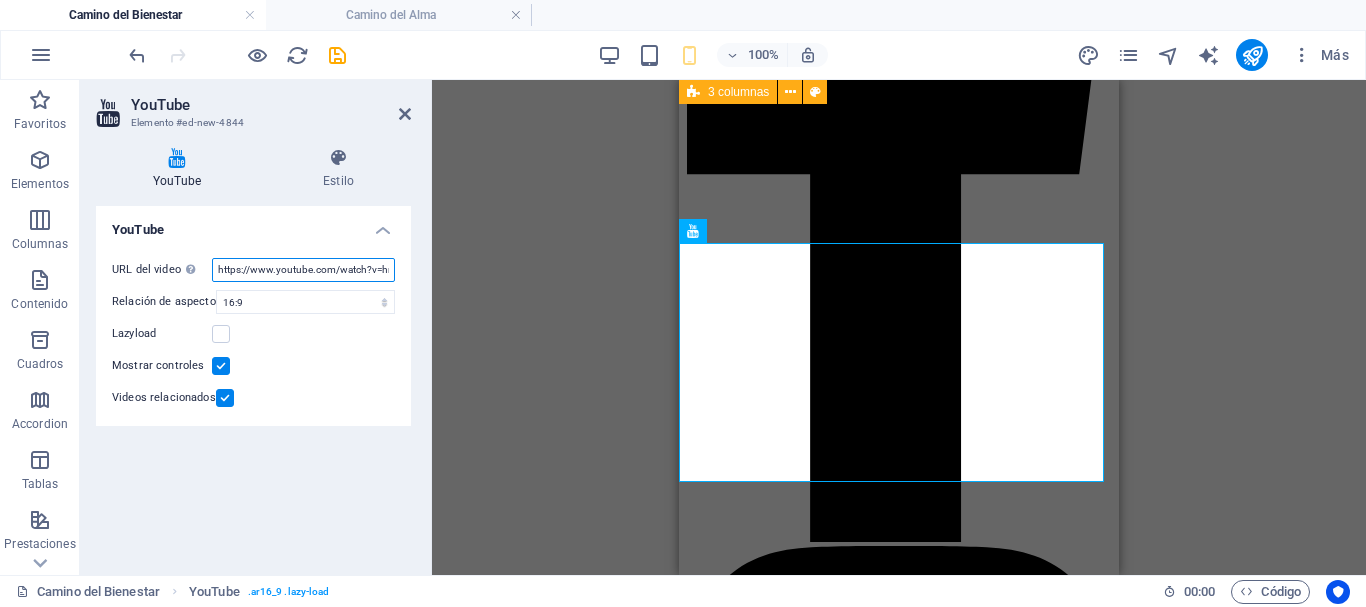 click on "https://www.youtube.com/watch?v=hnoviHgPHkY" at bounding box center (303, 270) 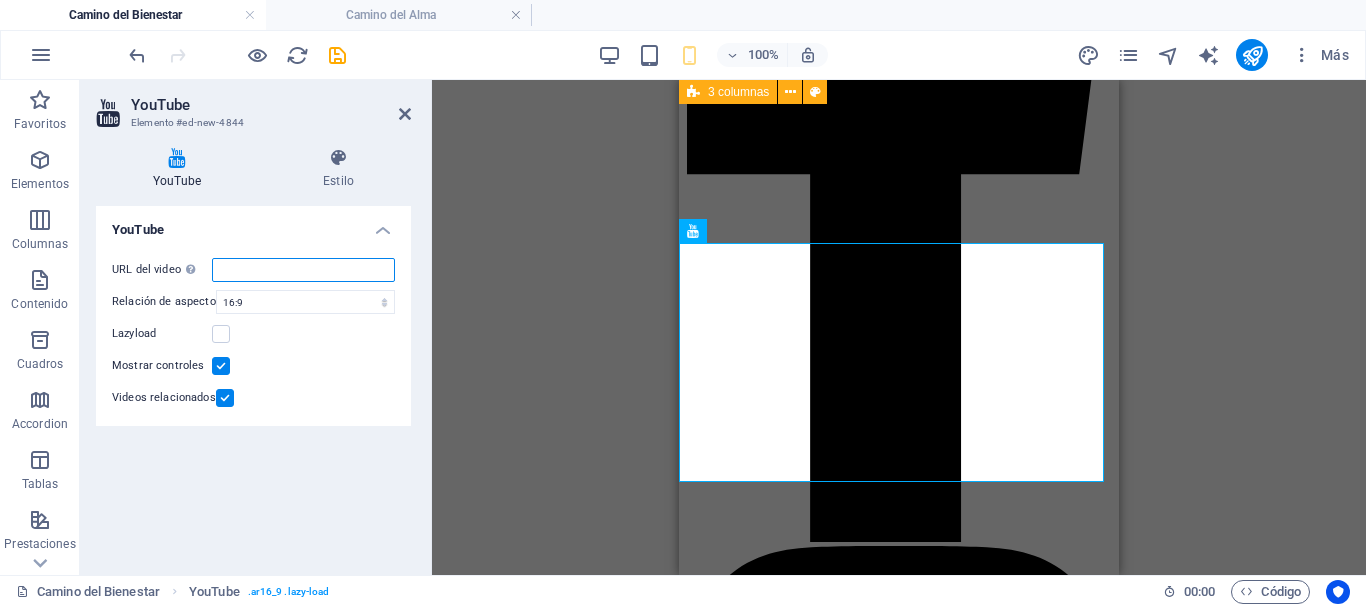 paste on "https://youtu.be/3TDTYw-yRiI?si=52GTTDftFVMYBGoF" 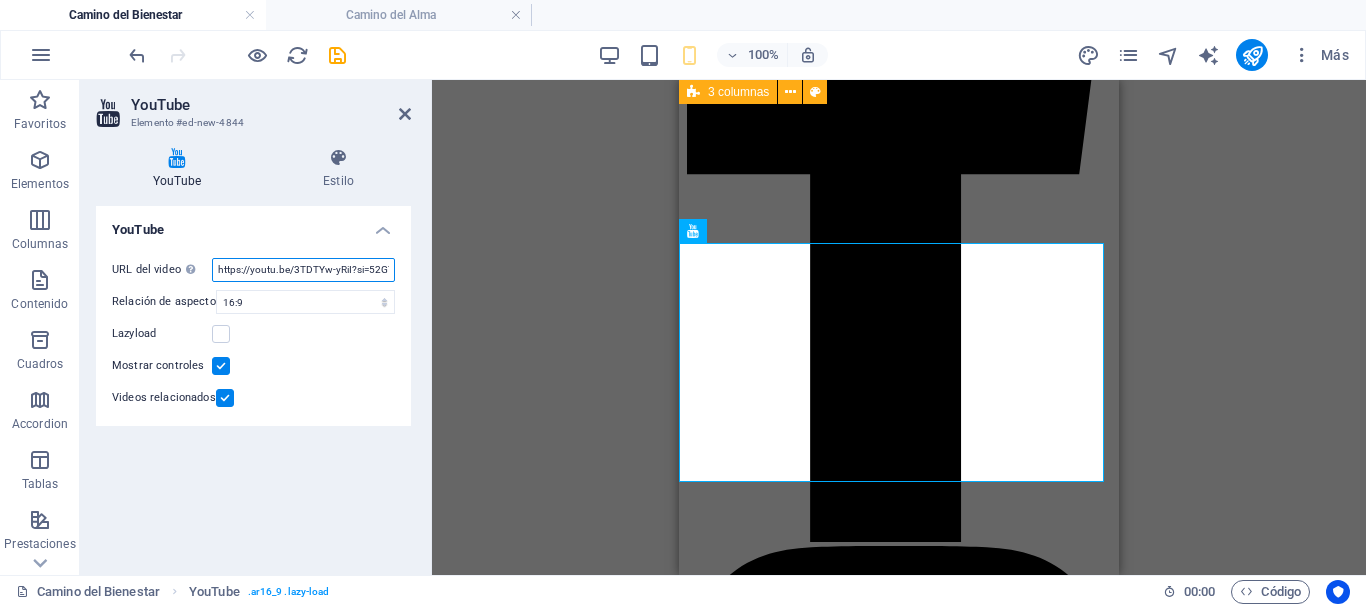 scroll, scrollTop: 0, scrollLeft: 72, axis: horizontal 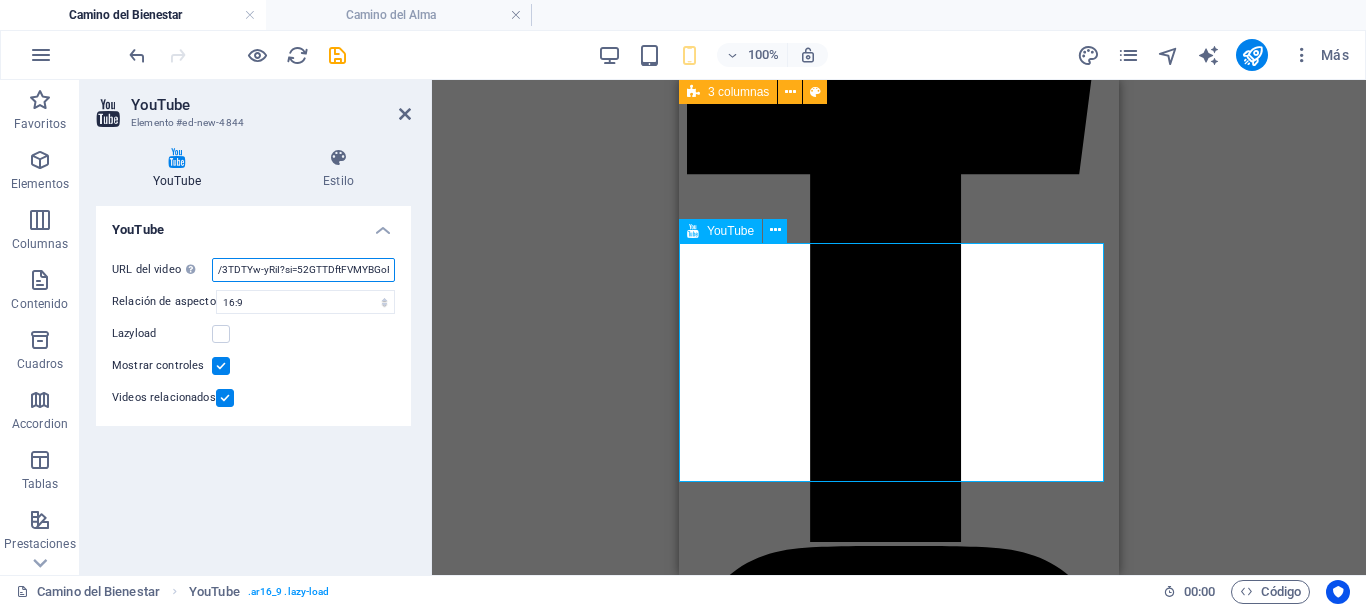 type on "https://youtu.be/3TDTYw-yRiI?si=52GTTDftFVMYBGoF" 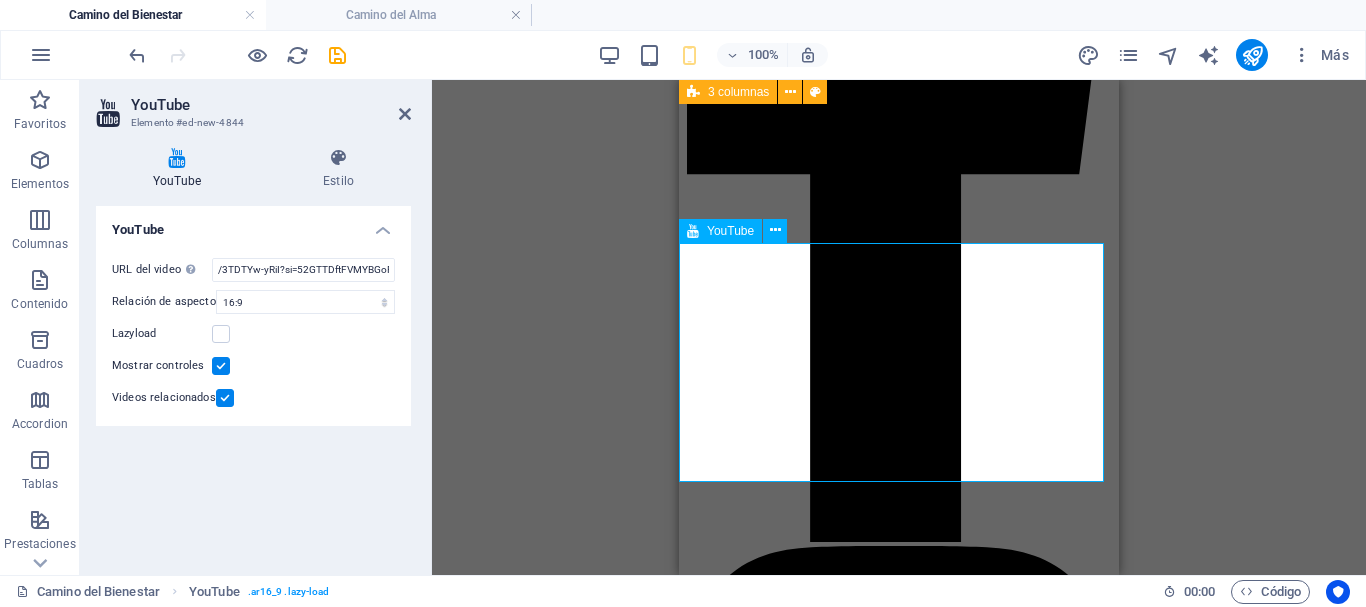scroll, scrollTop: 0, scrollLeft: 0, axis: both 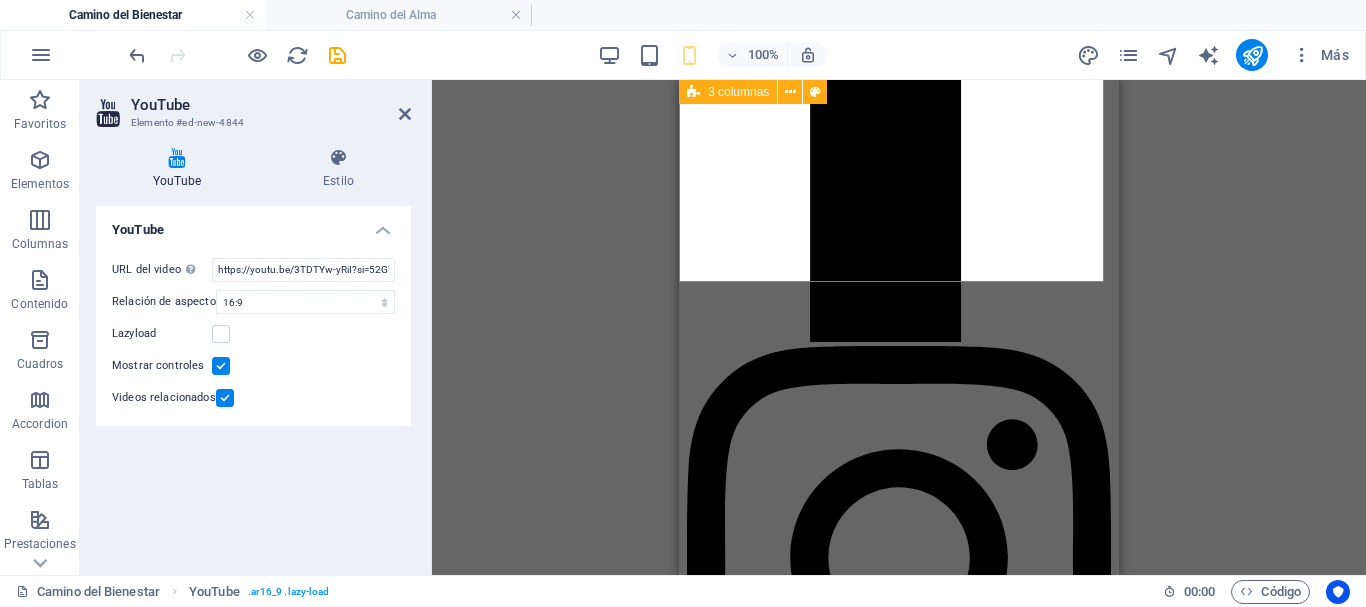 drag, startPoint x: 336, startPoint y: 52, endPoint x: 329, endPoint y: 83, distance: 31.780497 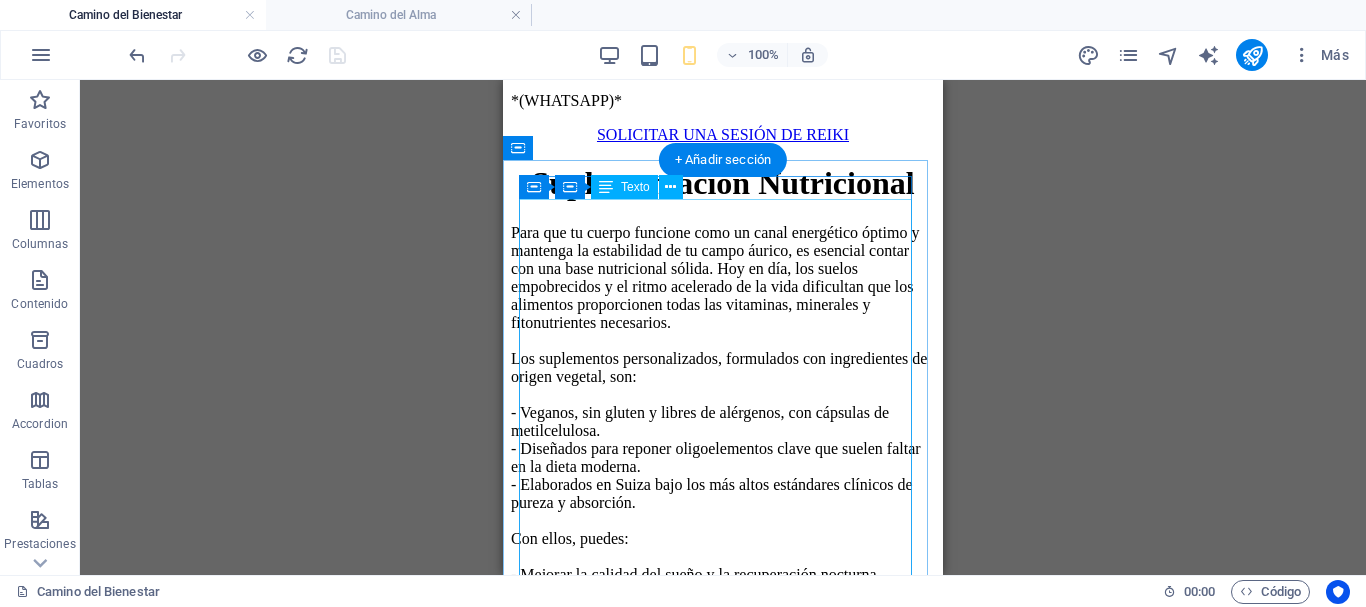 scroll, scrollTop: 10080, scrollLeft: 0, axis: vertical 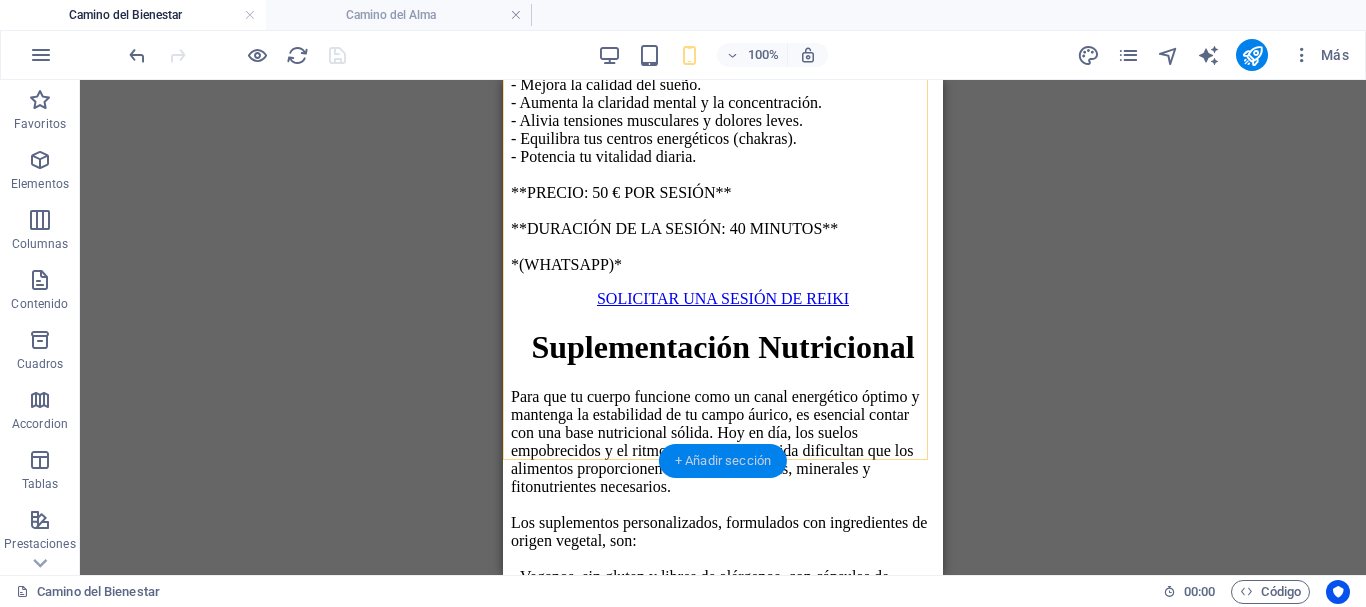 click on "+ Añadir sección" at bounding box center (723, 461) 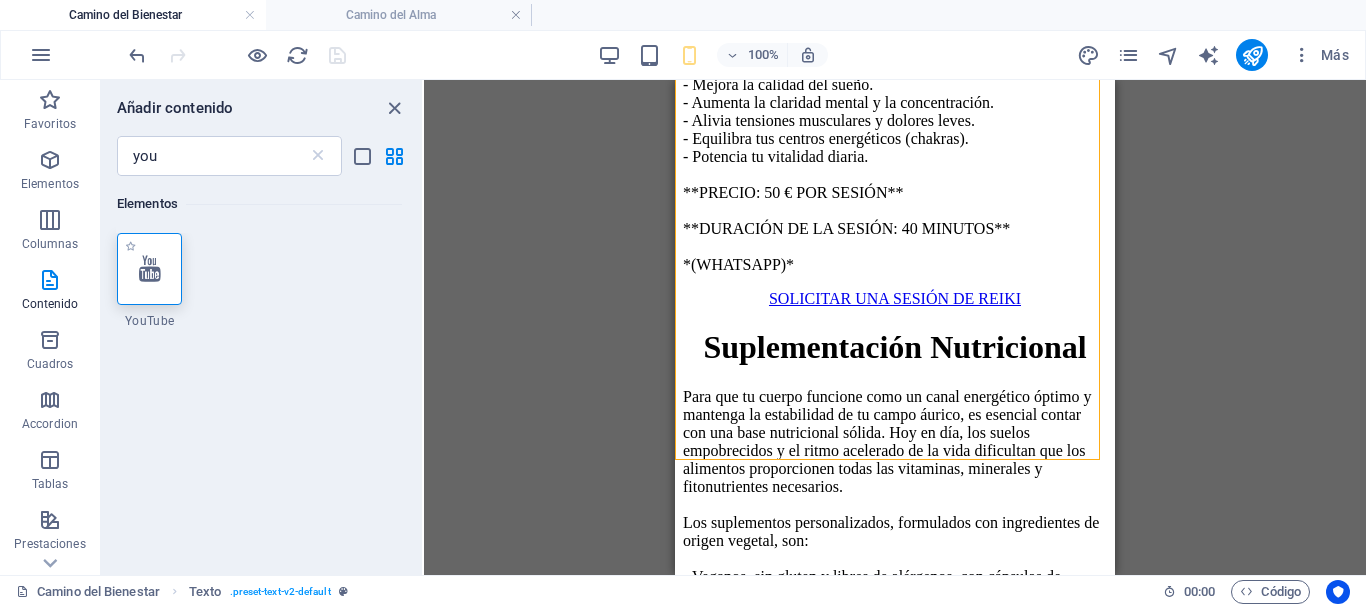 click at bounding box center (150, 269) 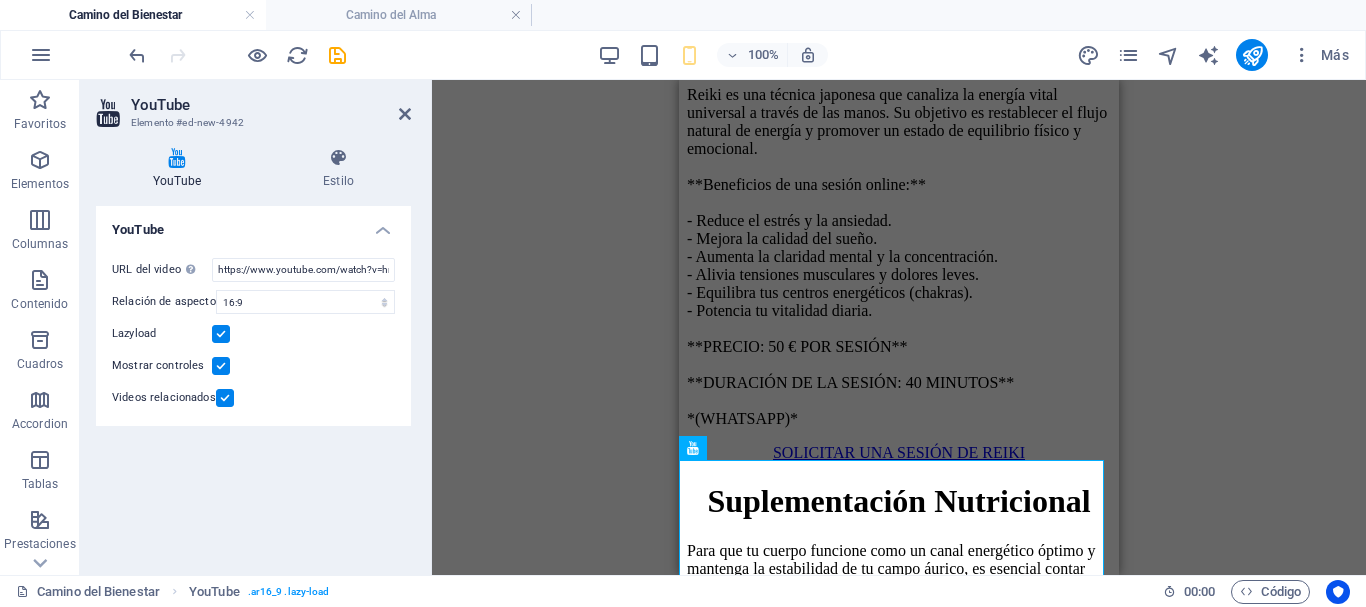 click at bounding box center (221, 334) 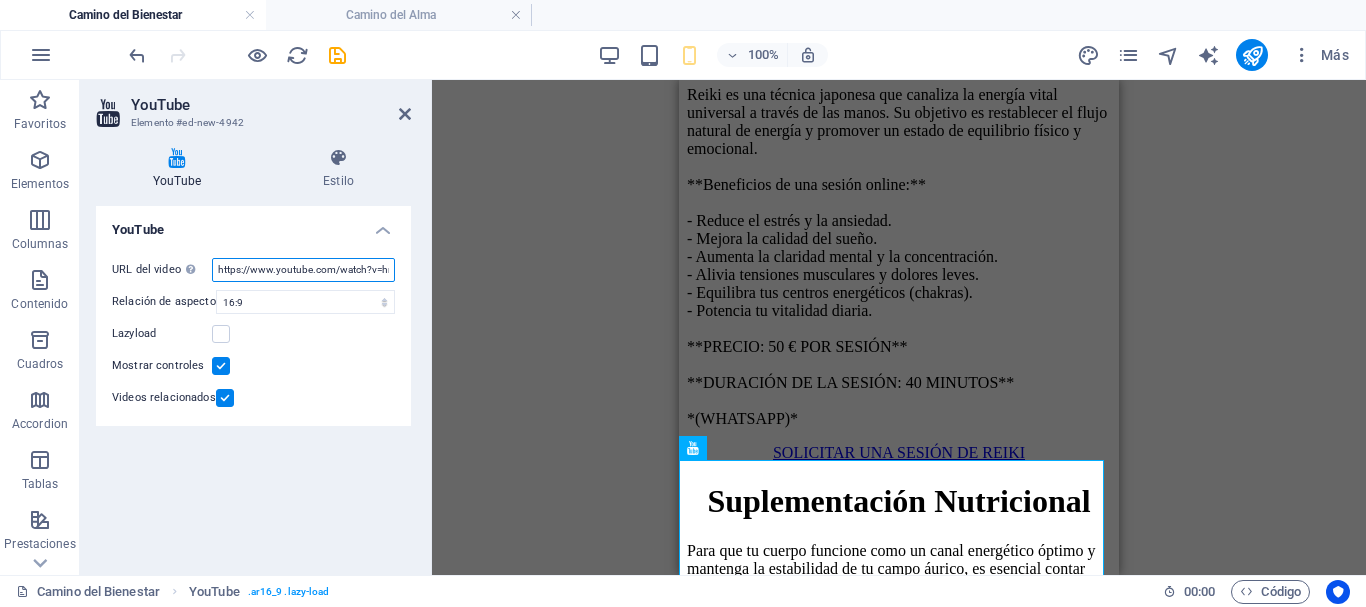click on "https://www.youtube.com/watch?v=hnoviHgPHkY" at bounding box center (303, 270) 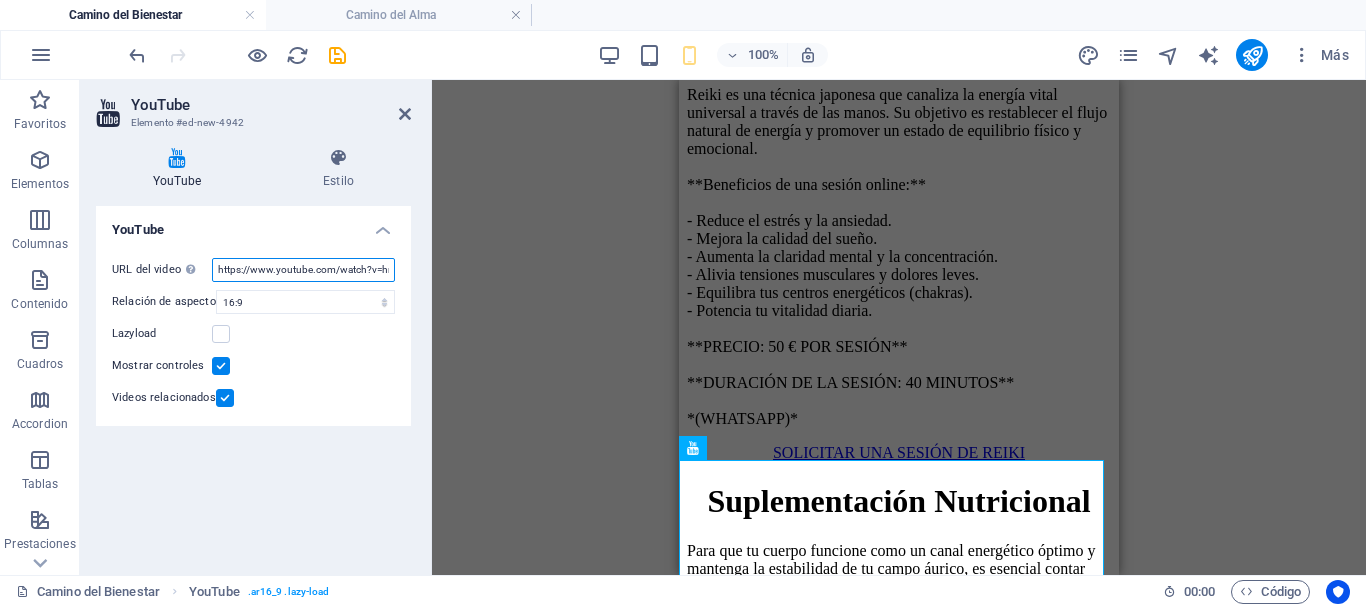 click on "https://www.youtube.com/watch?v=hnoviHgPHkY" at bounding box center (303, 270) 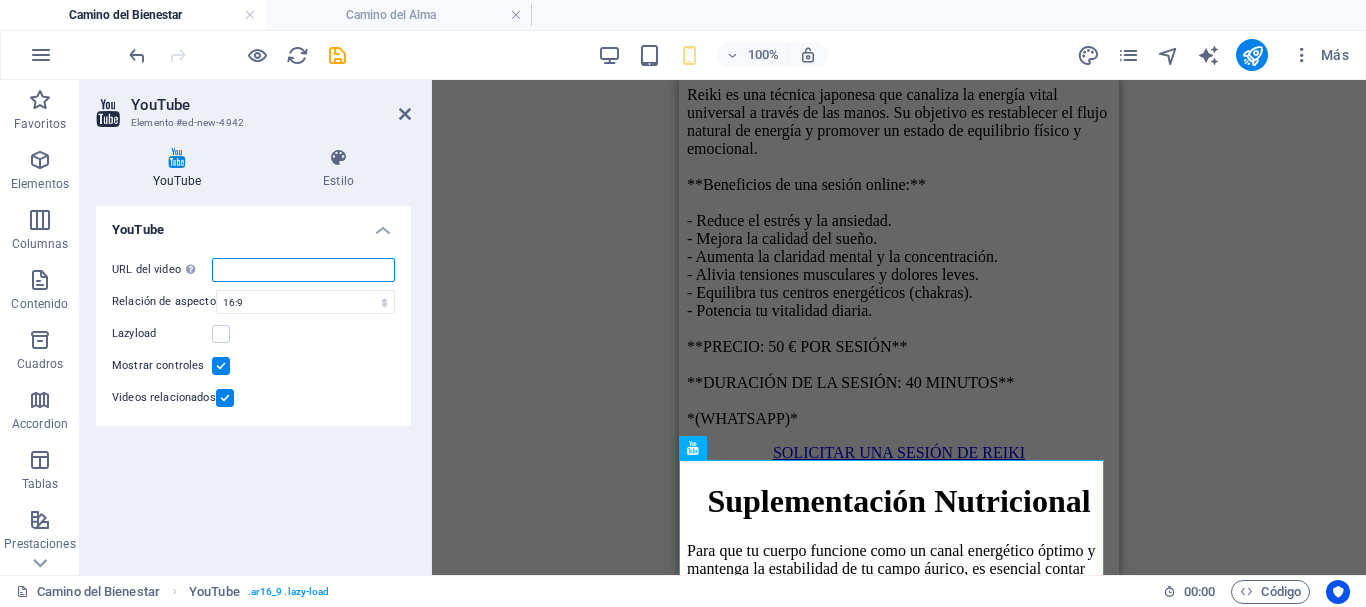paste on "https://youtu.be/btjZPLqKUyw?si=odrRXH1Wq-JtD3bp" 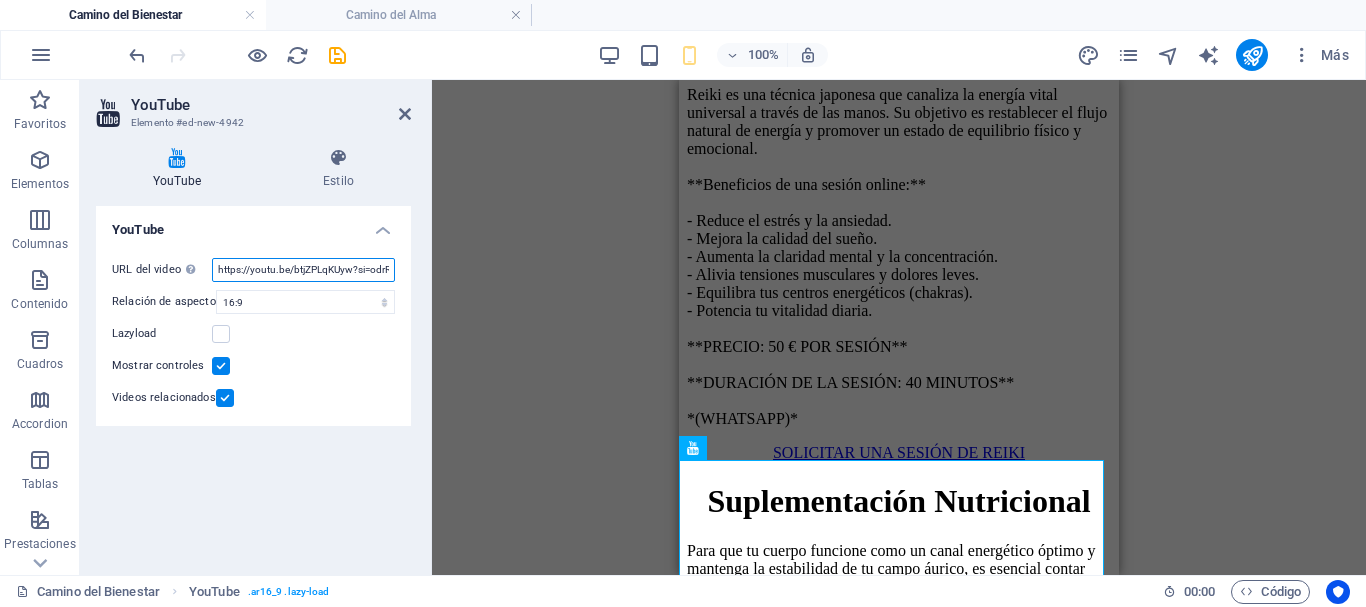 scroll, scrollTop: 0, scrollLeft: 70, axis: horizontal 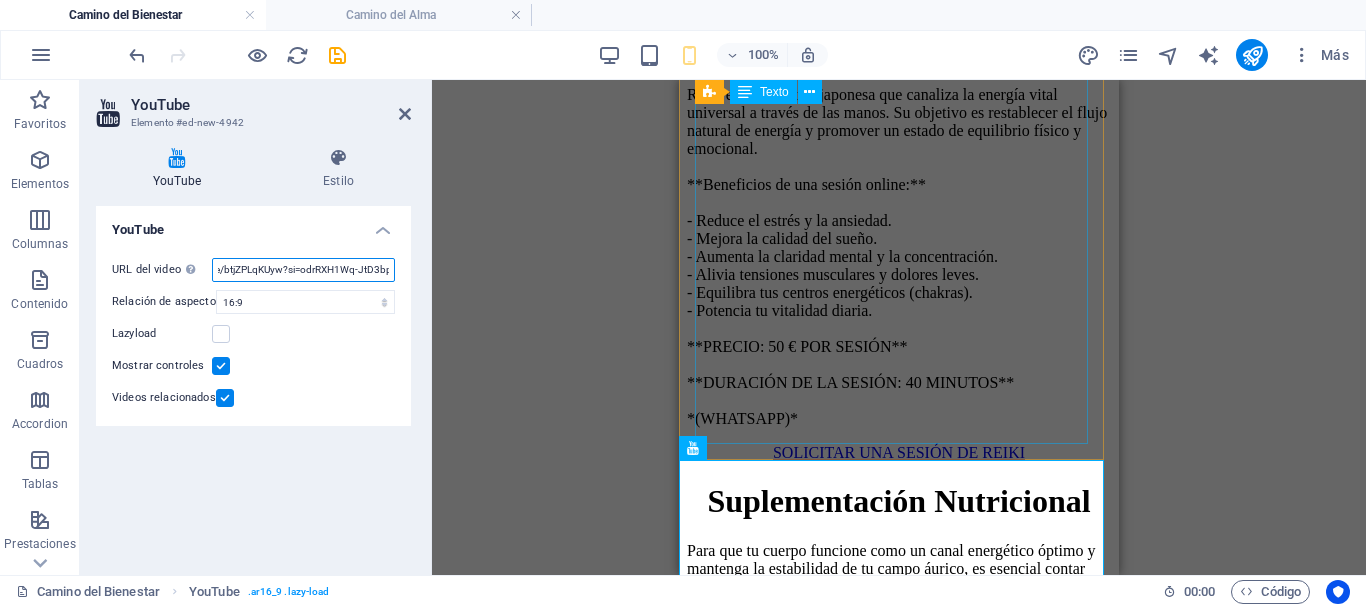 type on "https://youtu.be/btjZPLqKUyw?si=odrRXH1Wq-JtD3bp" 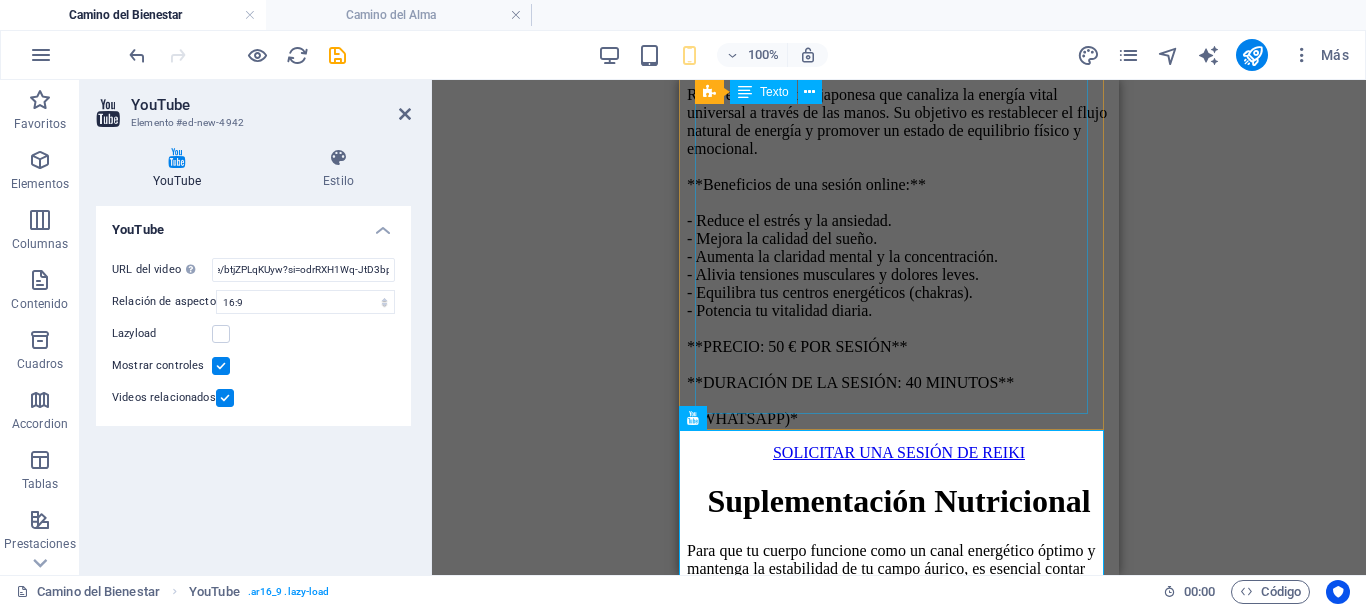 scroll, scrollTop: 0, scrollLeft: 0, axis: both 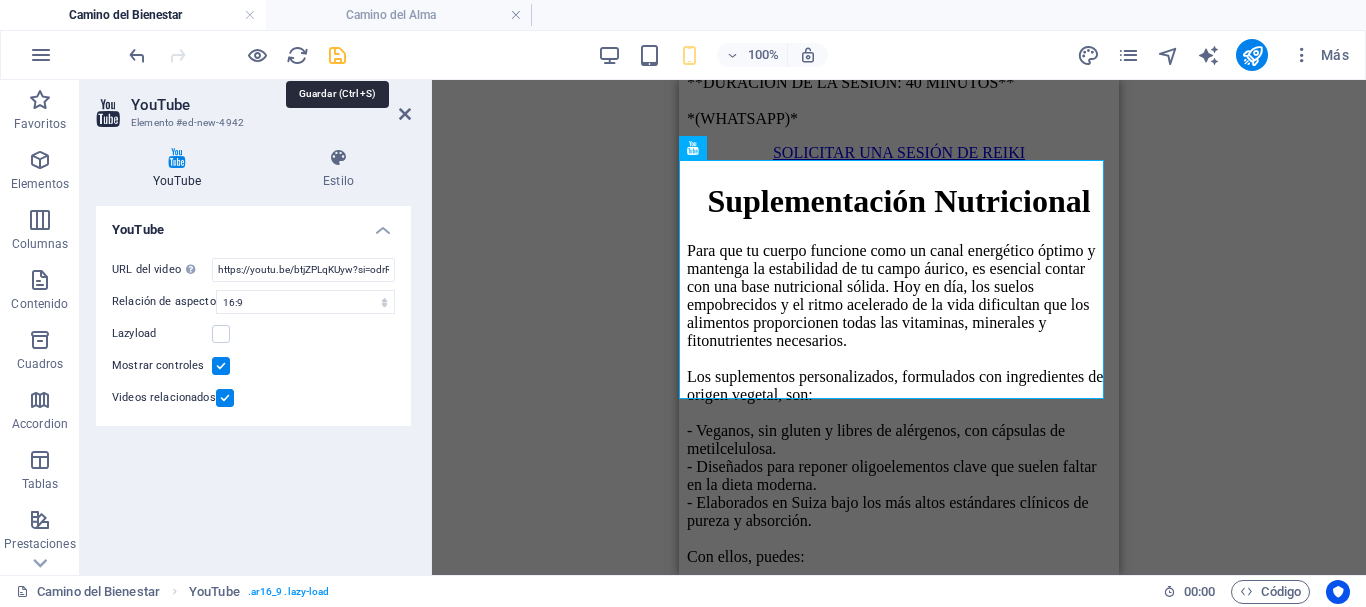 click at bounding box center (337, 55) 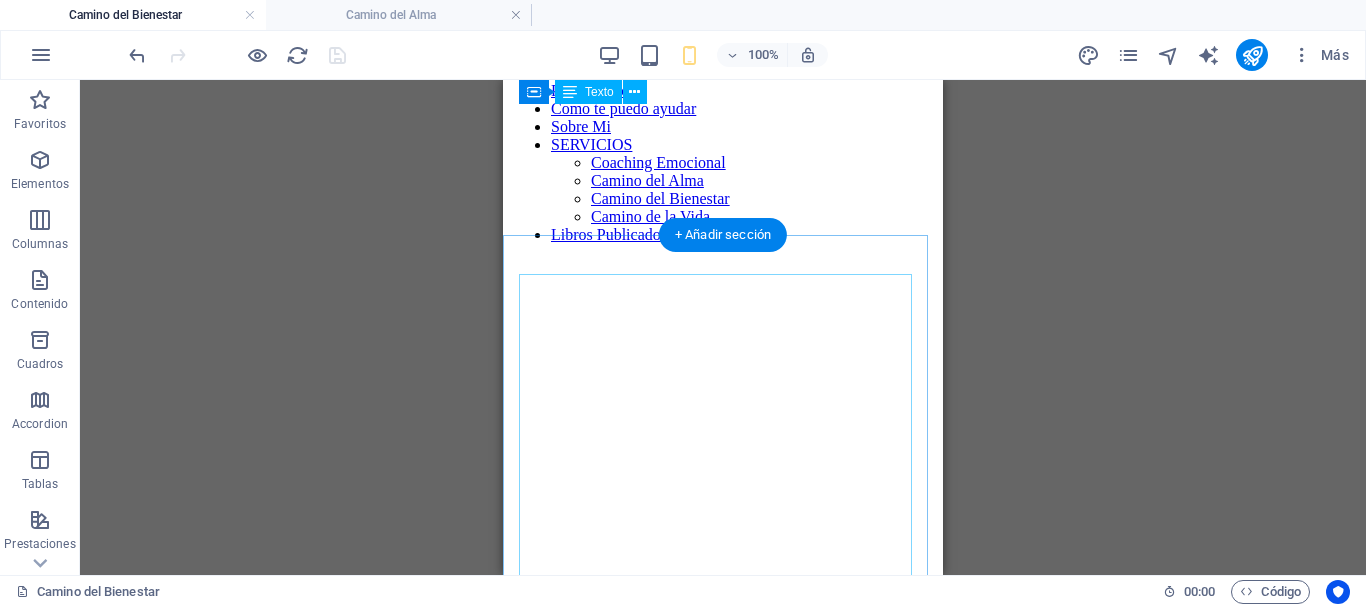 scroll, scrollTop: 0, scrollLeft: 0, axis: both 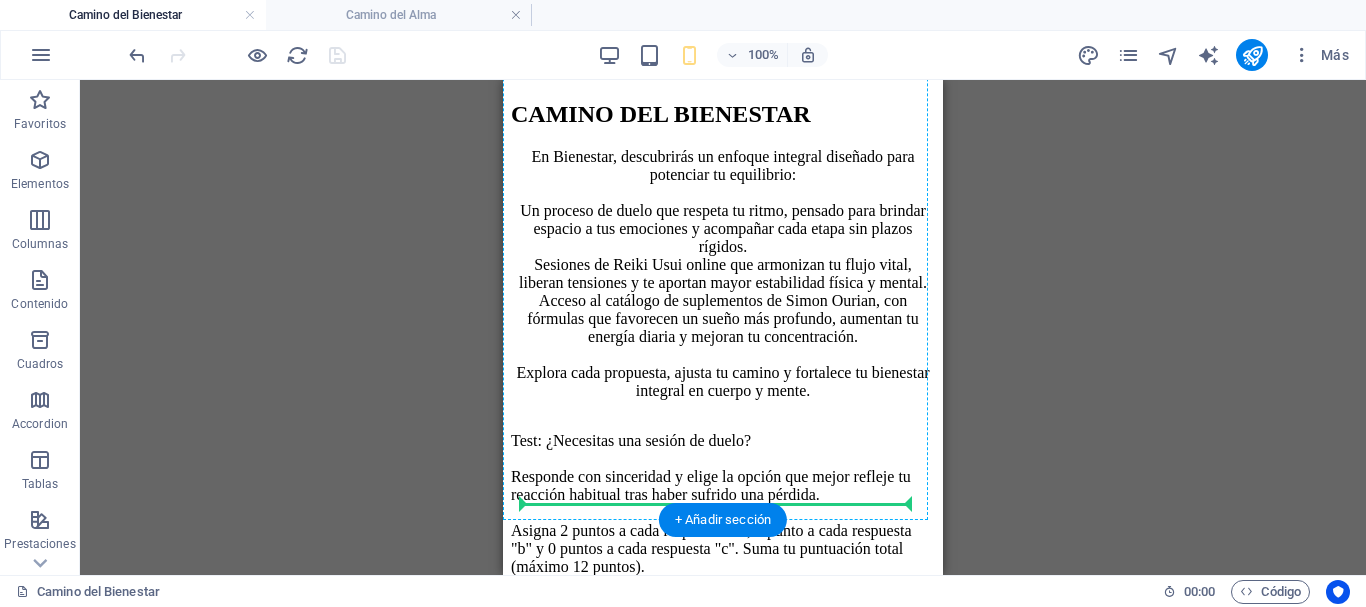 drag, startPoint x: 1039, startPoint y: 229, endPoint x: 593, endPoint y: 419, distance: 484.7845 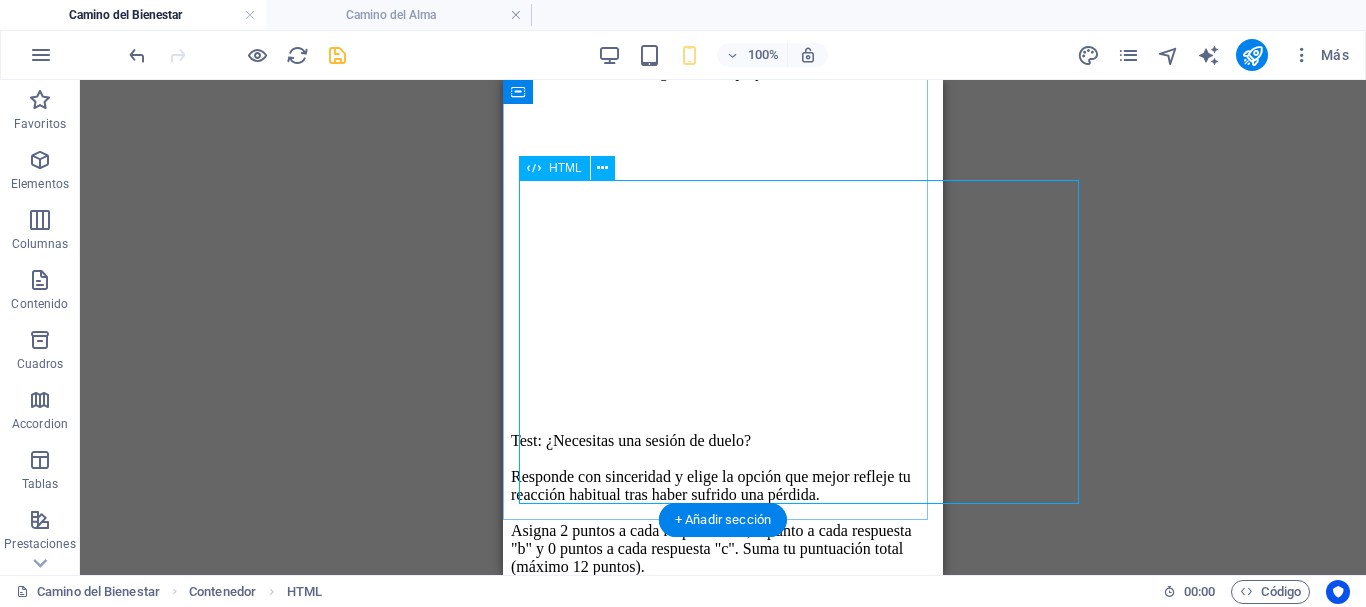 scroll, scrollTop: 500, scrollLeft: 0, axis: vertical 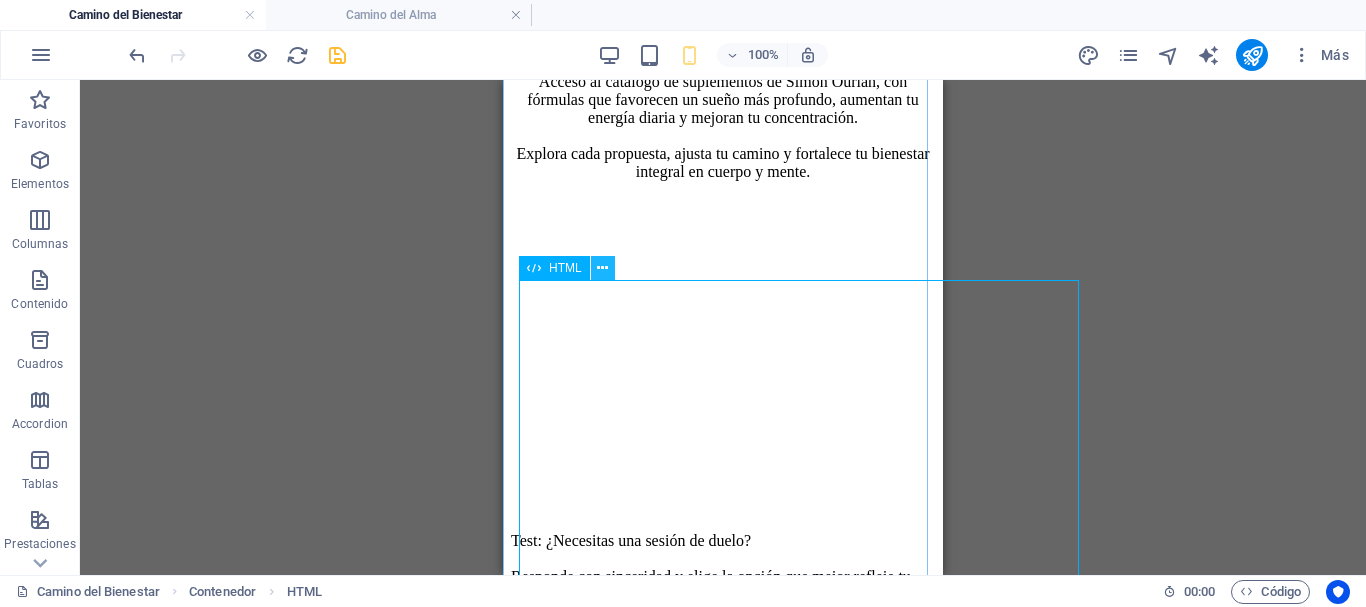 click at bounding box center [602, 268] 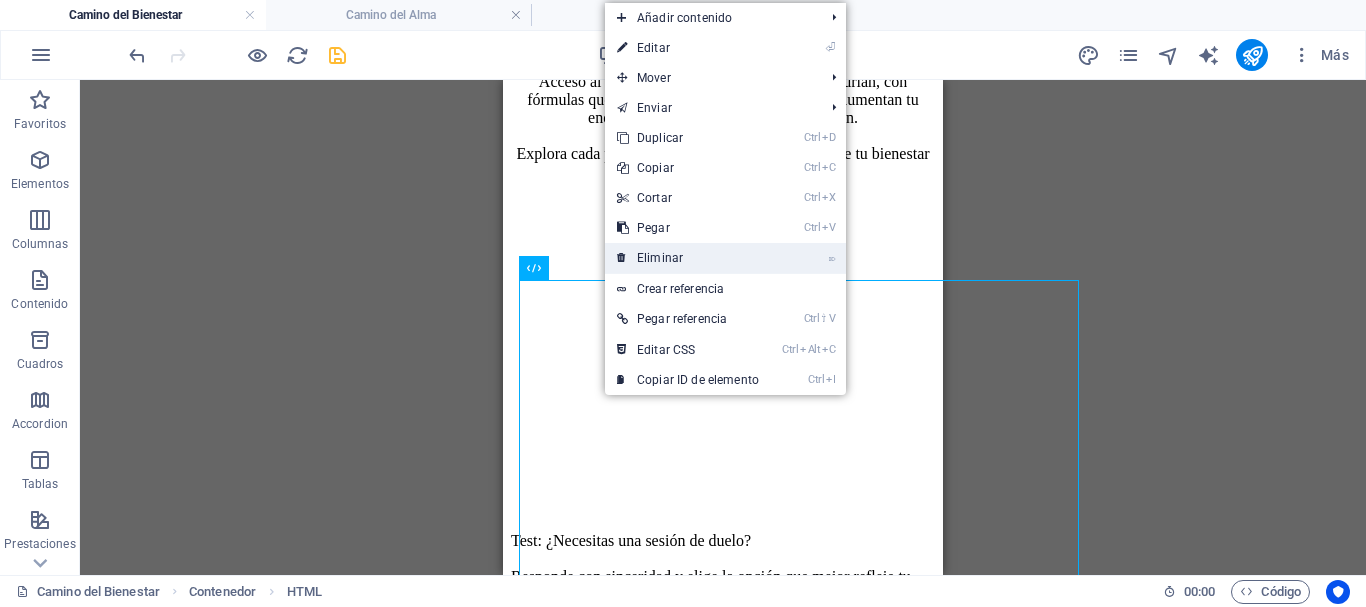 click on "⌦  Eliminar" at bounding box center (688, 258) 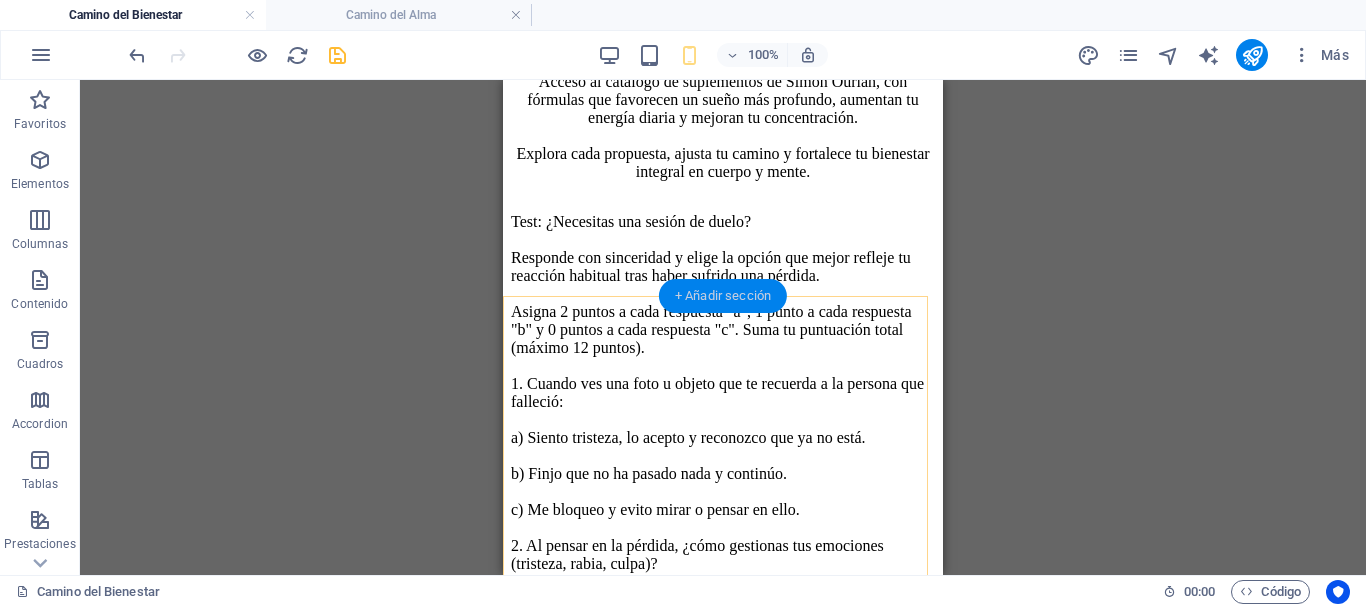 click on "+ Añadir sección" at bounding box center (723, 296) 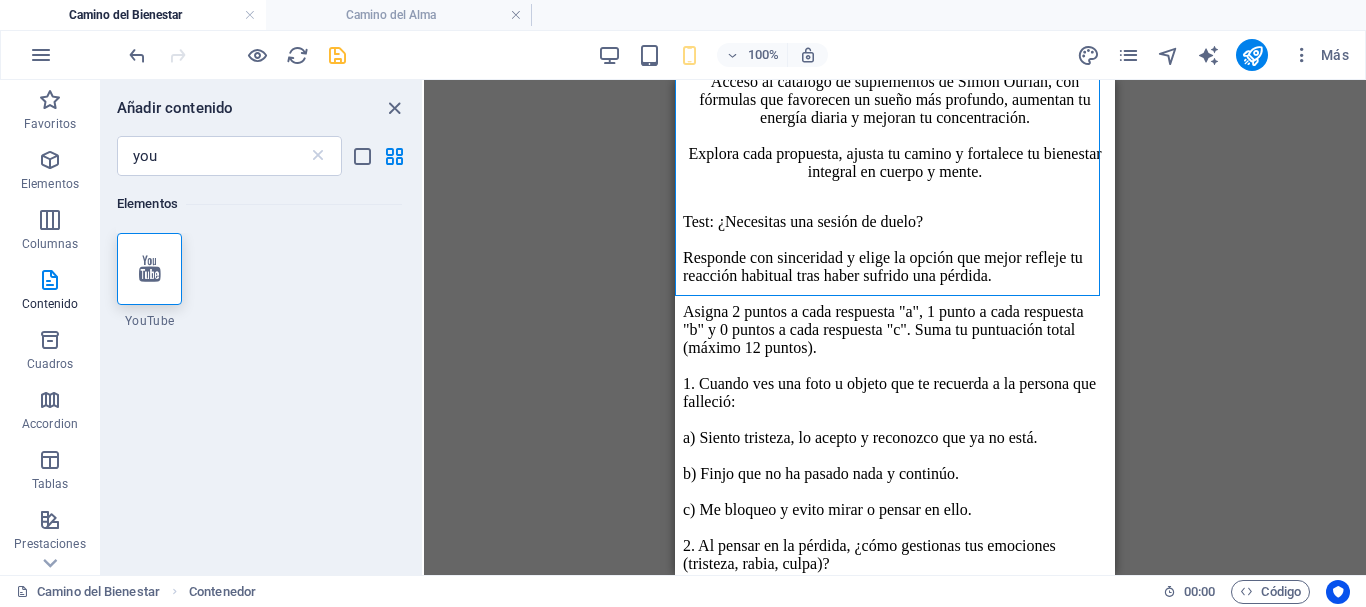 click at bounding box center (149, 269) 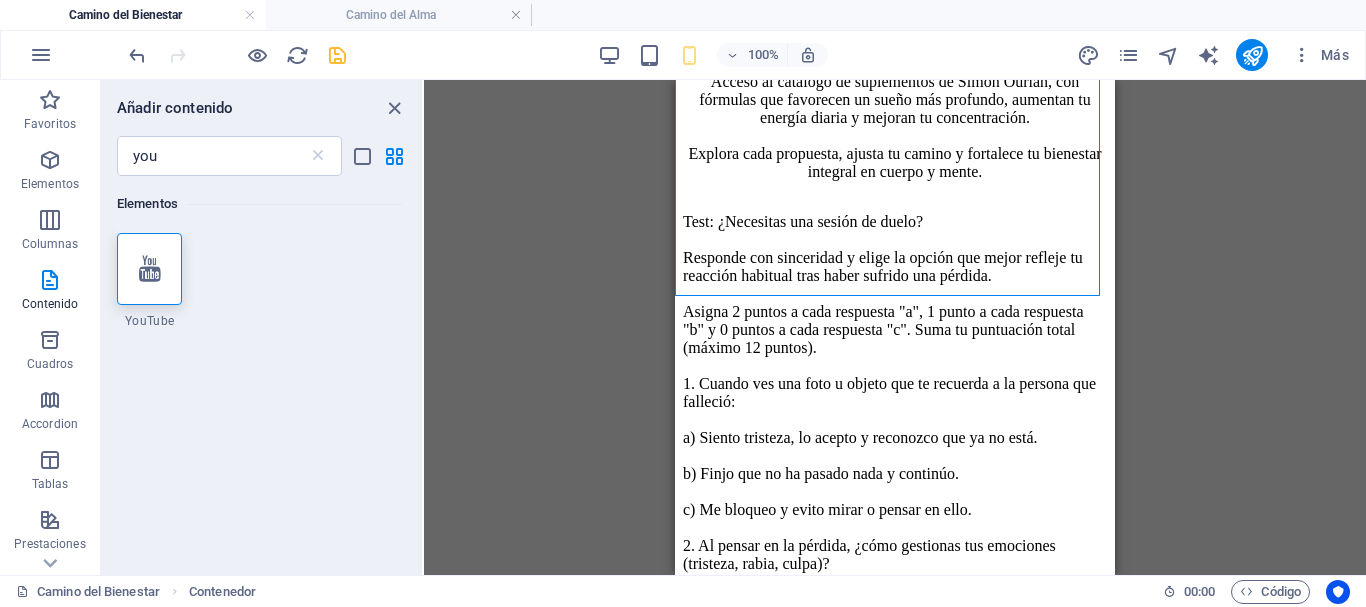 select on "ar16_9" 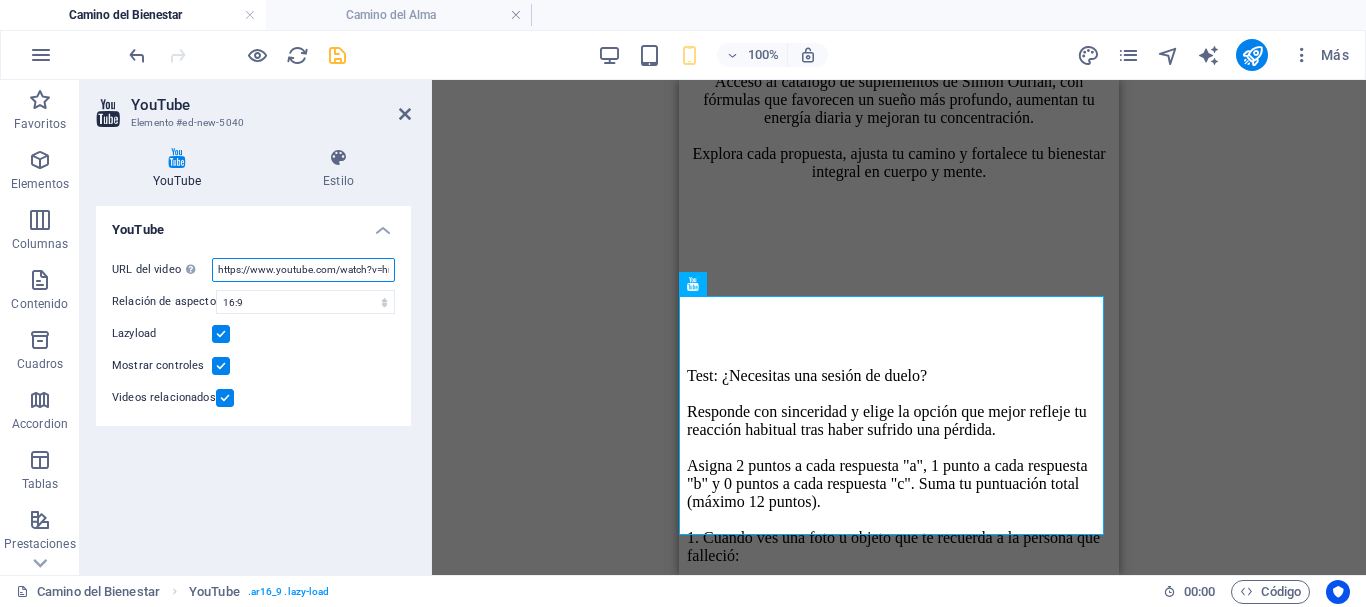 click on "https://www.youtube.com/watch?v=hnoviHgPHkY" at bounding box center [303, 270] 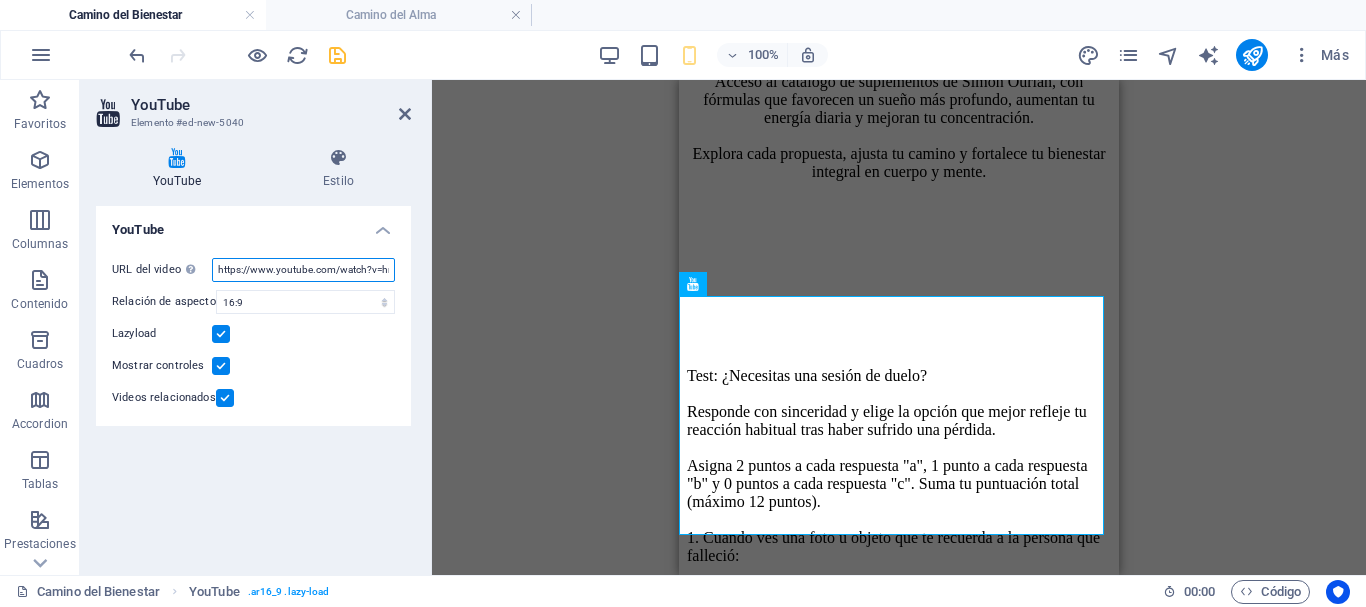click on "https://www.youtube.com/watch?v=hnoviHgPHkY" at bounding box center [303, 270] 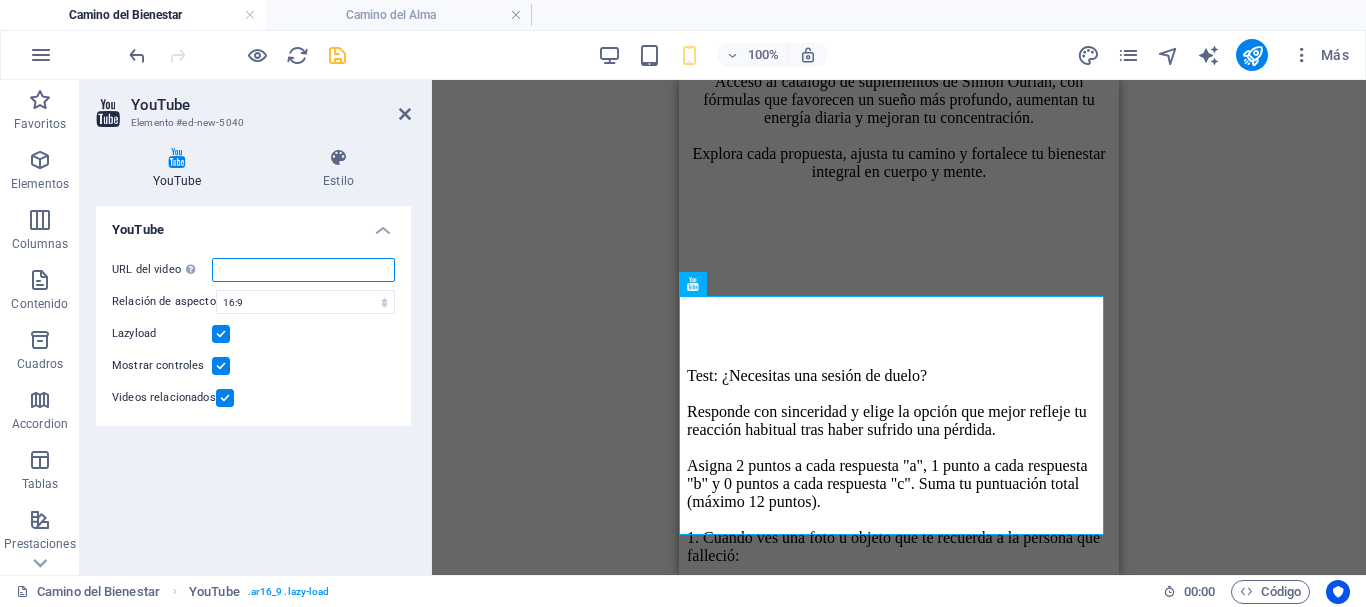 paste on "https://youtu.be/wXIARw1sBqQ?si=kYbHh0B_n7o3vtQw" 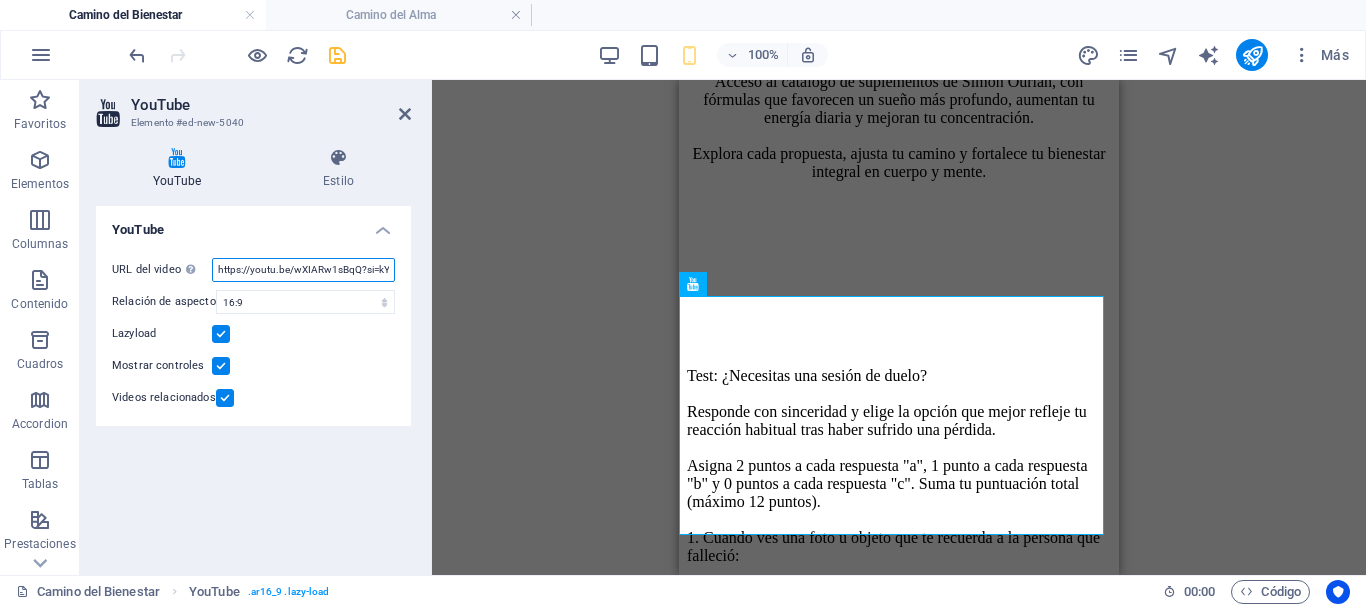 scroll, scrollTop: 0, scrollLeft: 78, axis: horizontal 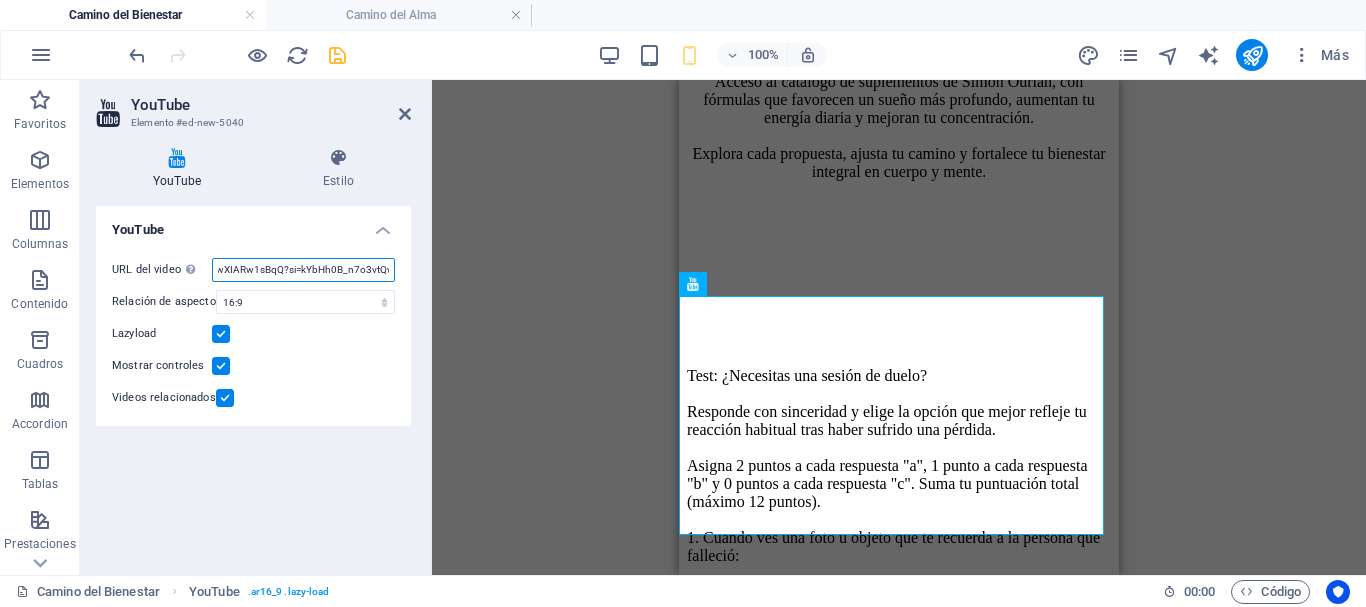 type on "https://youtu.be/wXIARw1sBqQ?si=kYbHh0B_n7o3vtQw" 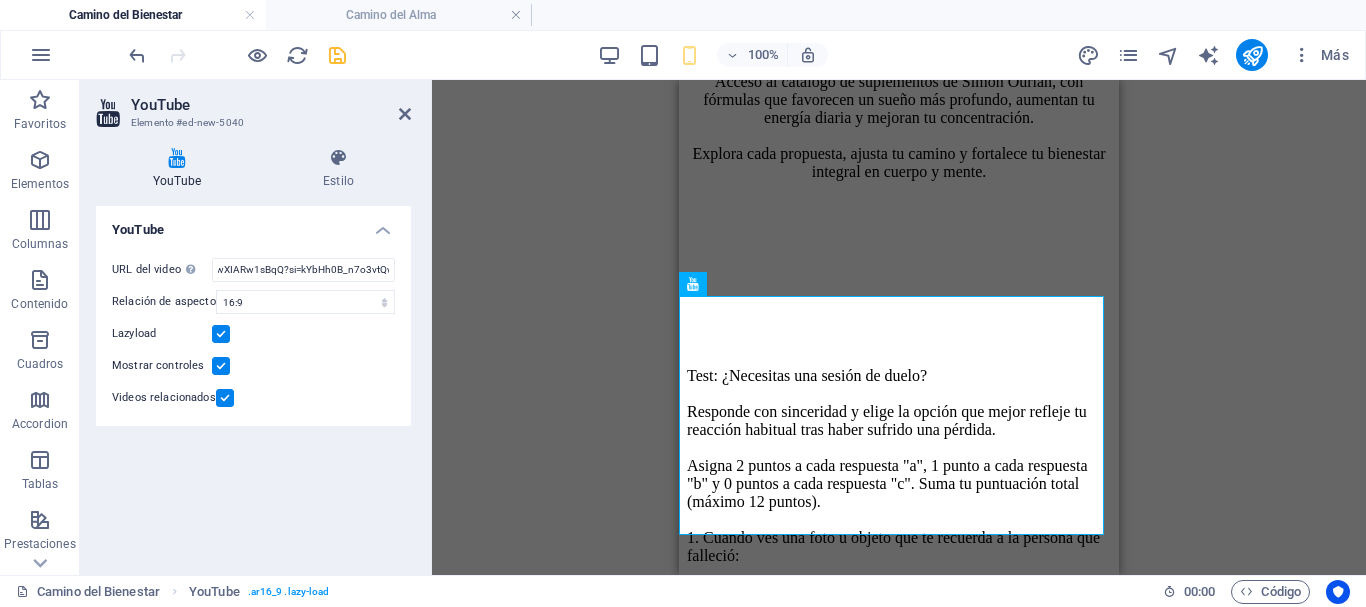 click at bounding box center [221, 334] 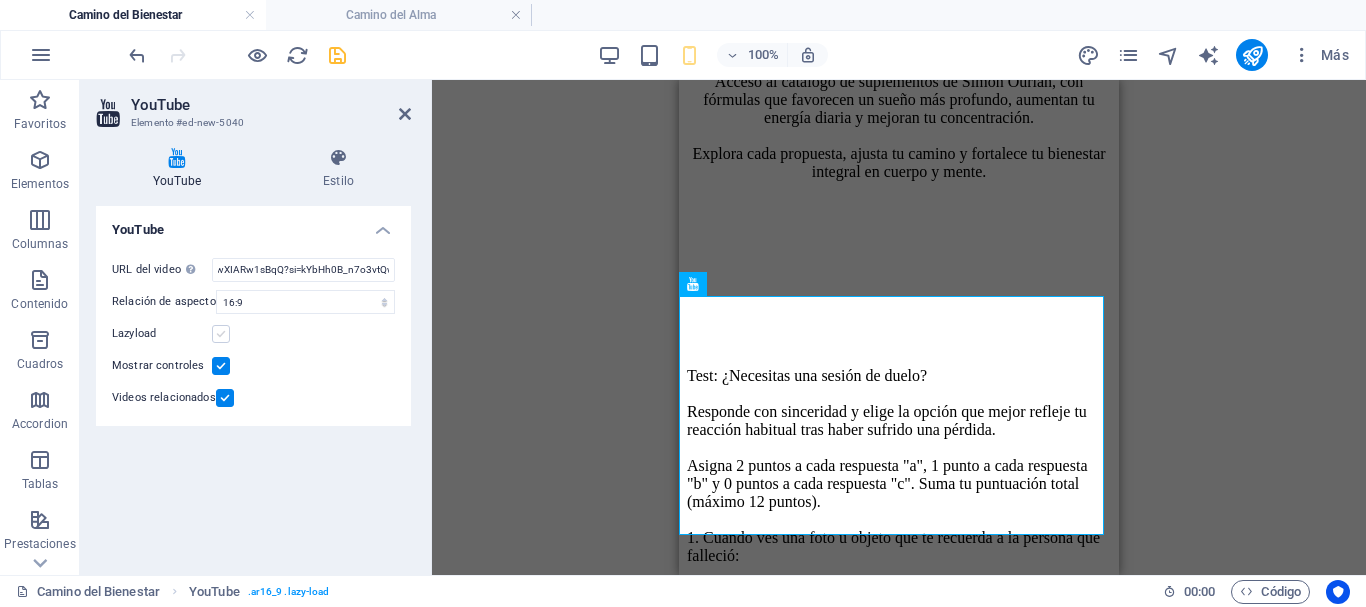 scroll, scrollTop: 0, scrollLeft: 0, axis: both 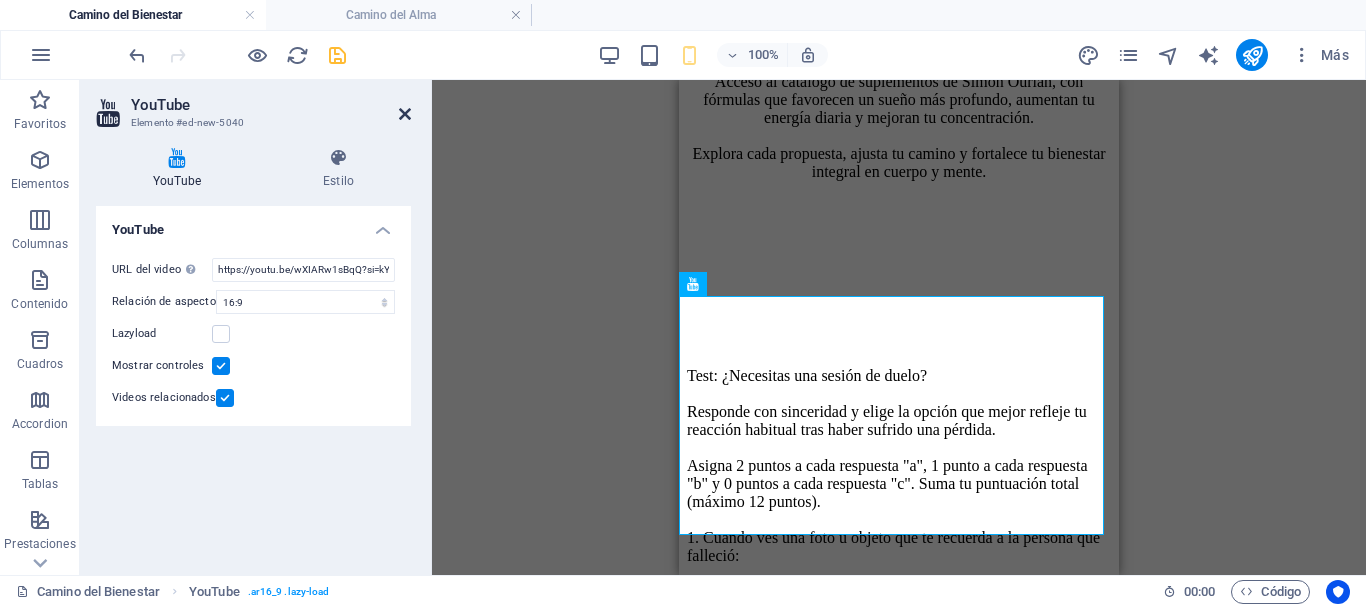 click at bounding box center [405, 114] 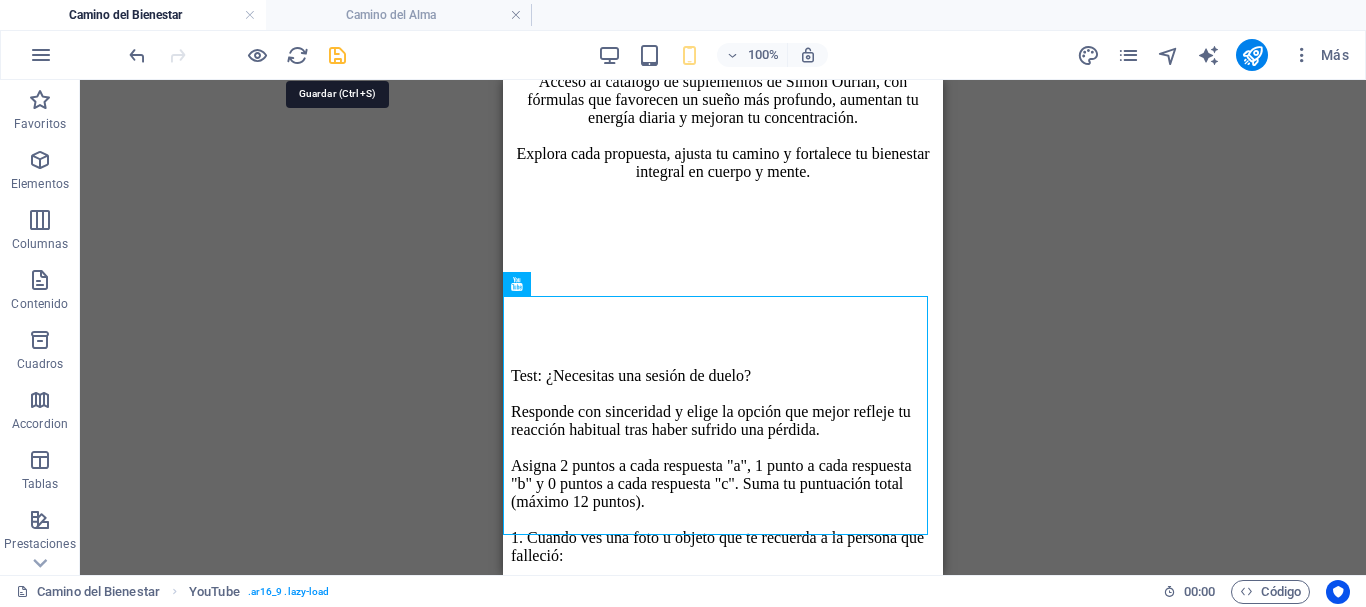 click at bounding box center [337, 55] 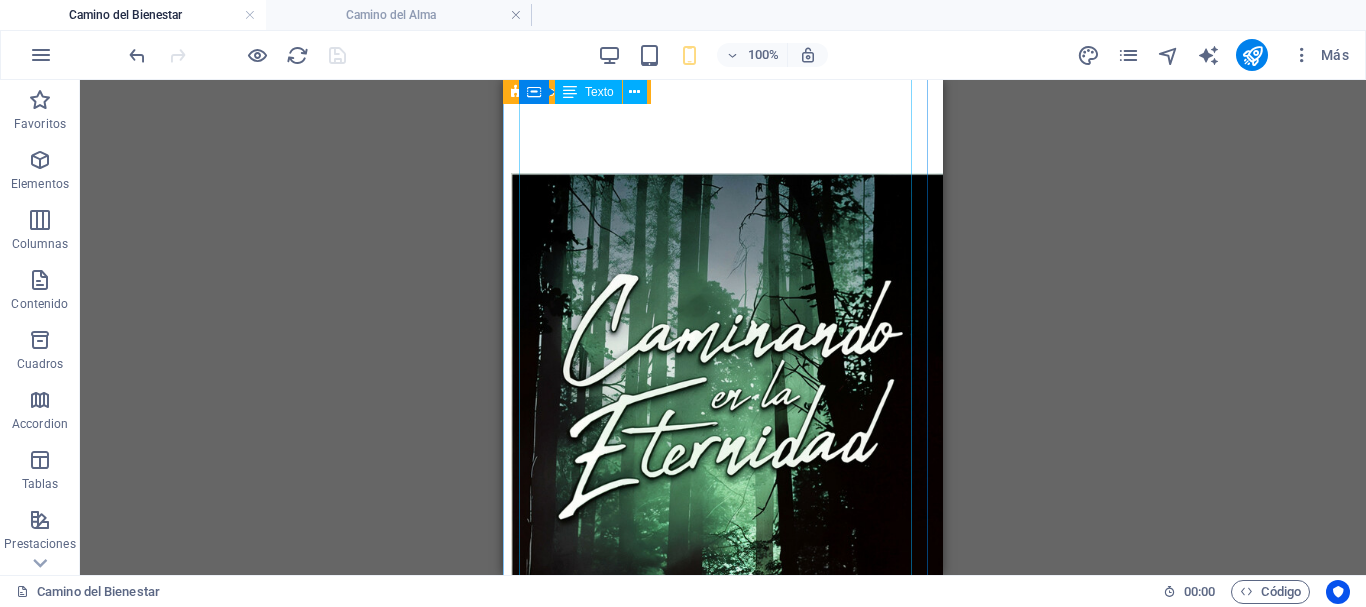 scroll, scrollTop: 10900, scrollLeft: 0, axis: vertical 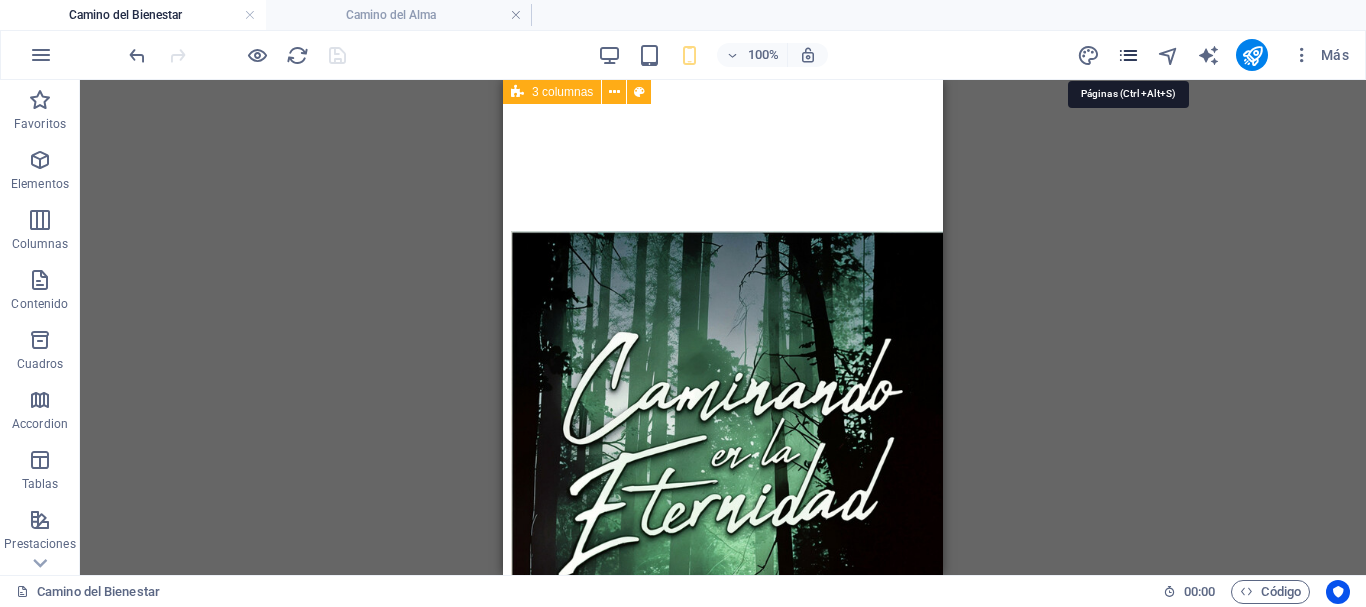 click at bounding box center (1128, 55) 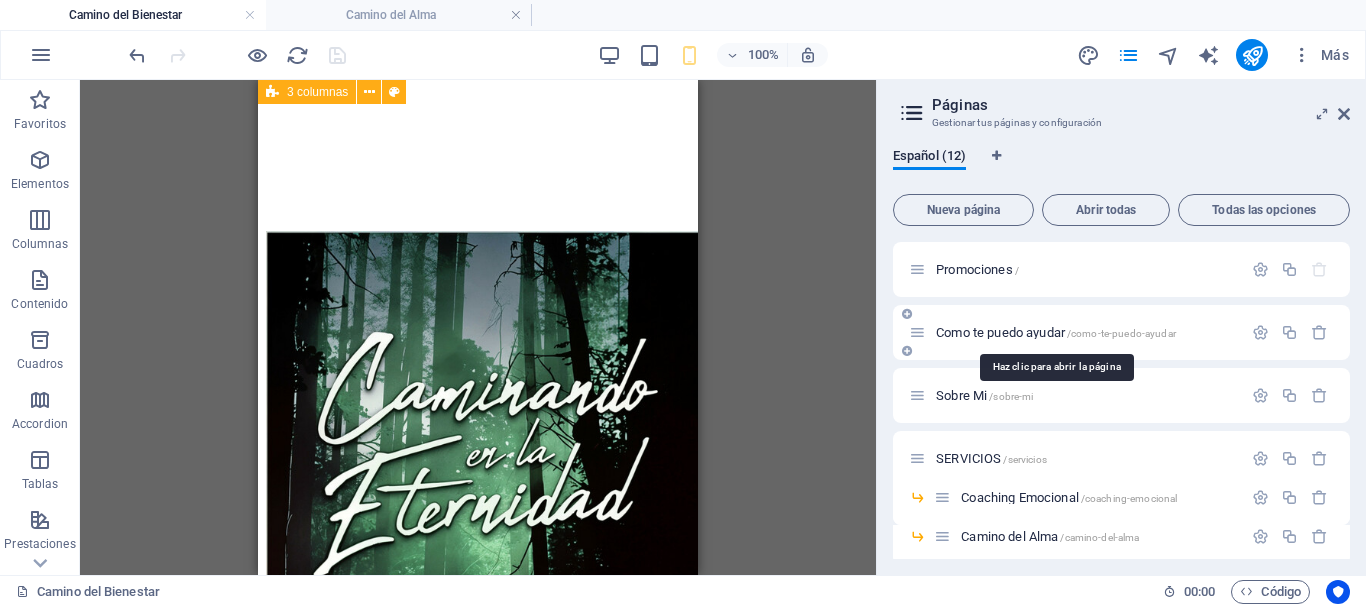 click on "Como te puedo ayudar /como-te-puedo-ayudar" at bounding box center (1056, 332) 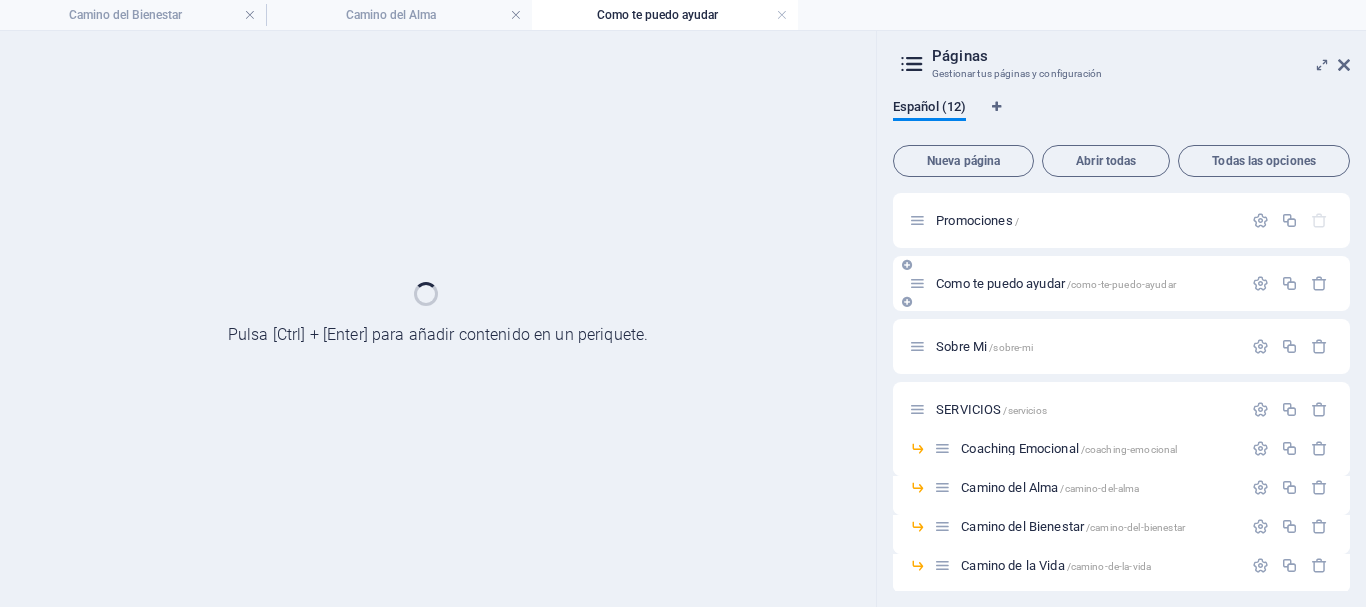 scroll, scrollTop: 0, scrollLeft: 0, axis: both 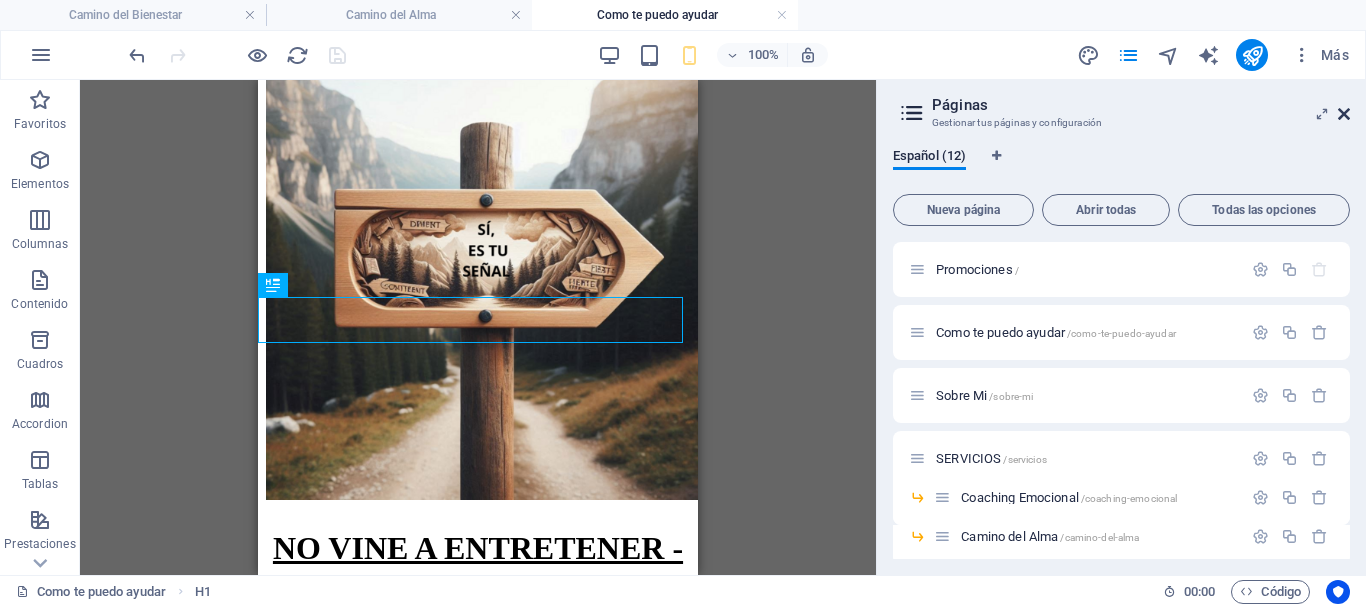 click at bounding box center (1344, 114) 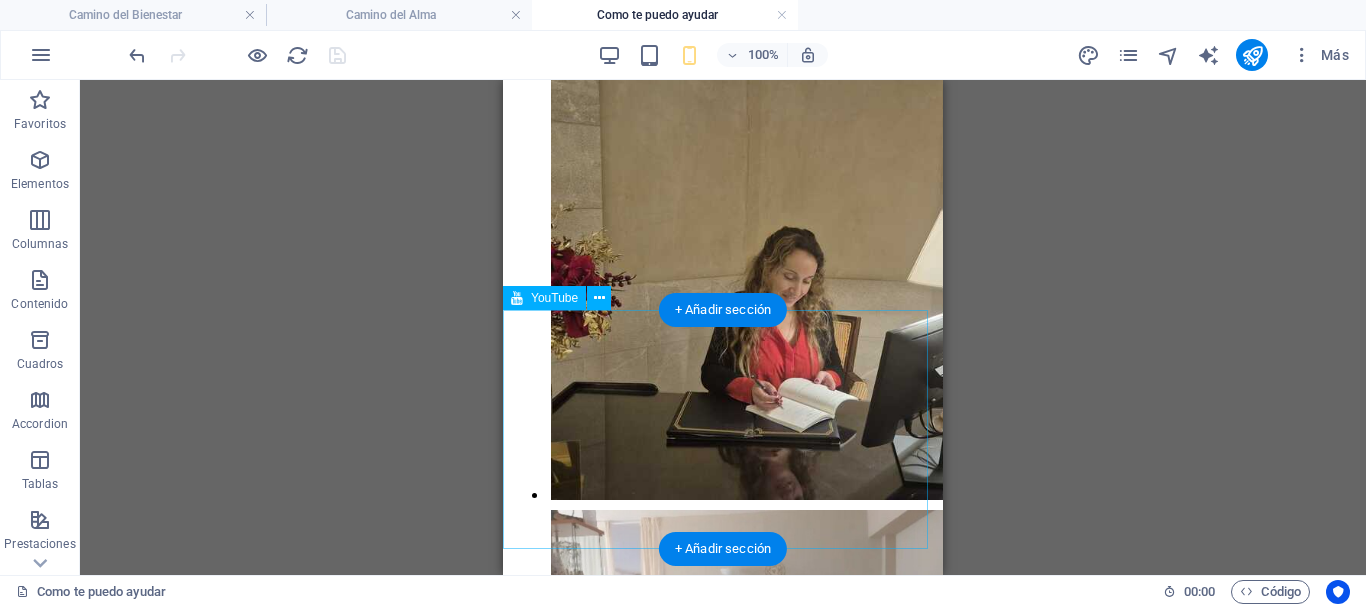 scroll, scrollTop: 1600, scrollLeft: 0, axis: vertical 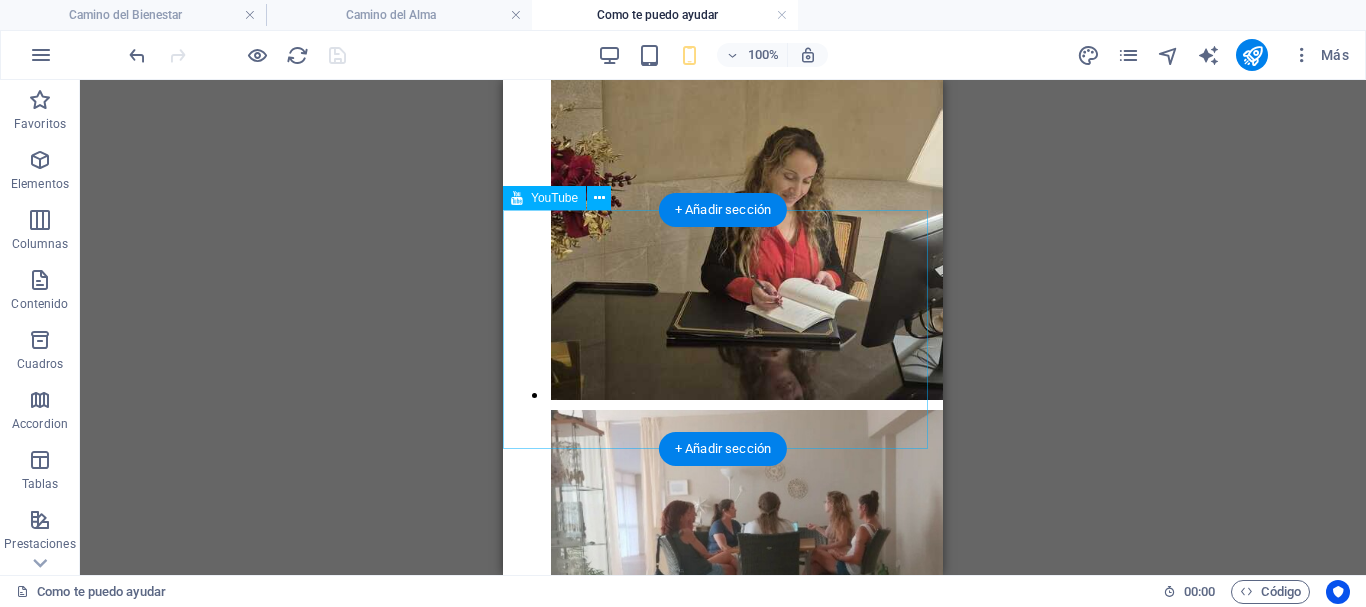click at bounding box center (723, 2065) 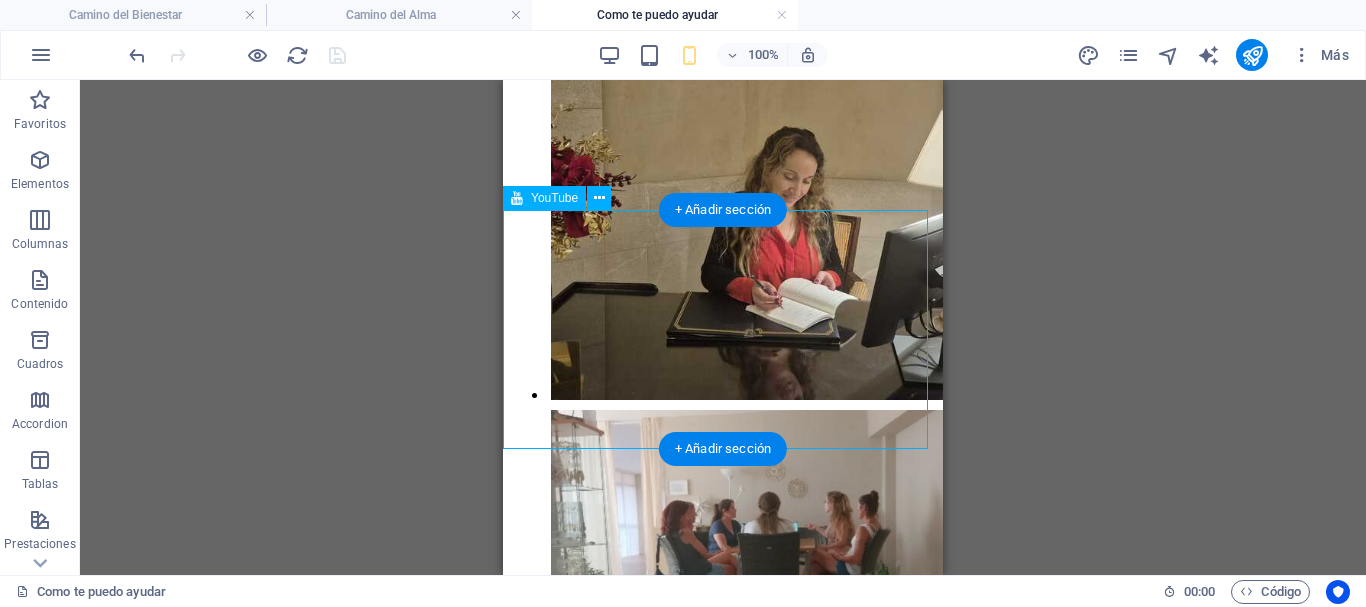 click at bounding box center [723, 2065] 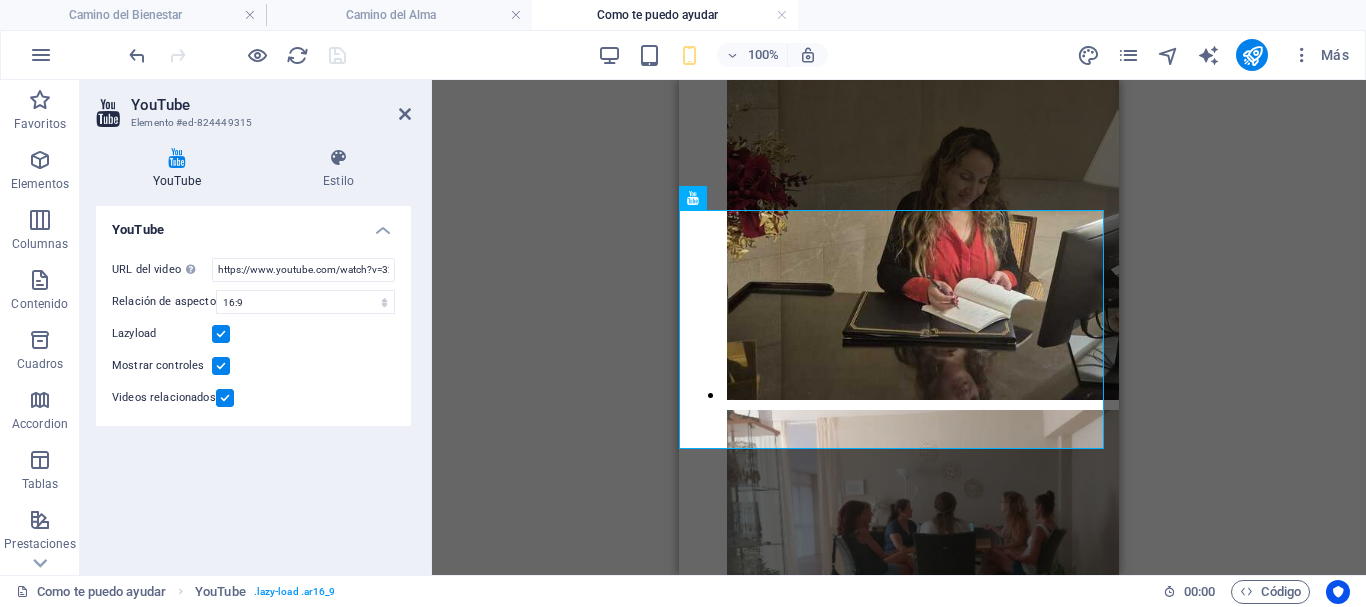 click at bounding box center [221, 334] 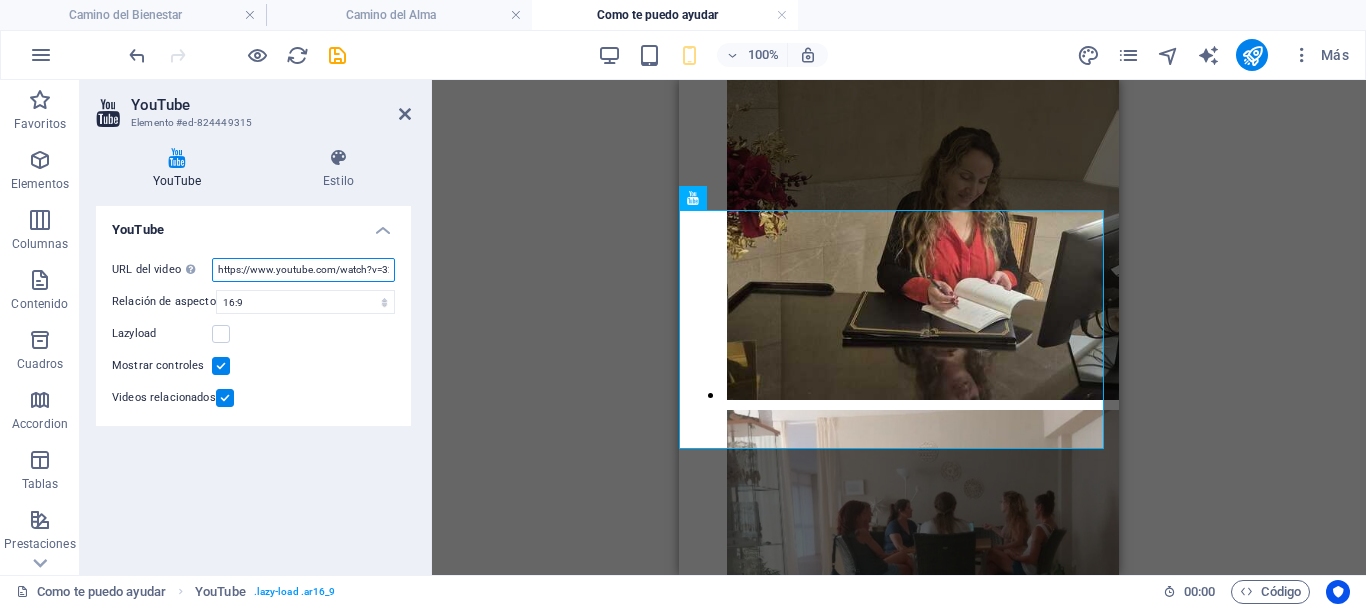 click on "https://www.youtube.com/watch?v=32sj7KZT8QQ" at bounding box center (303, 270) 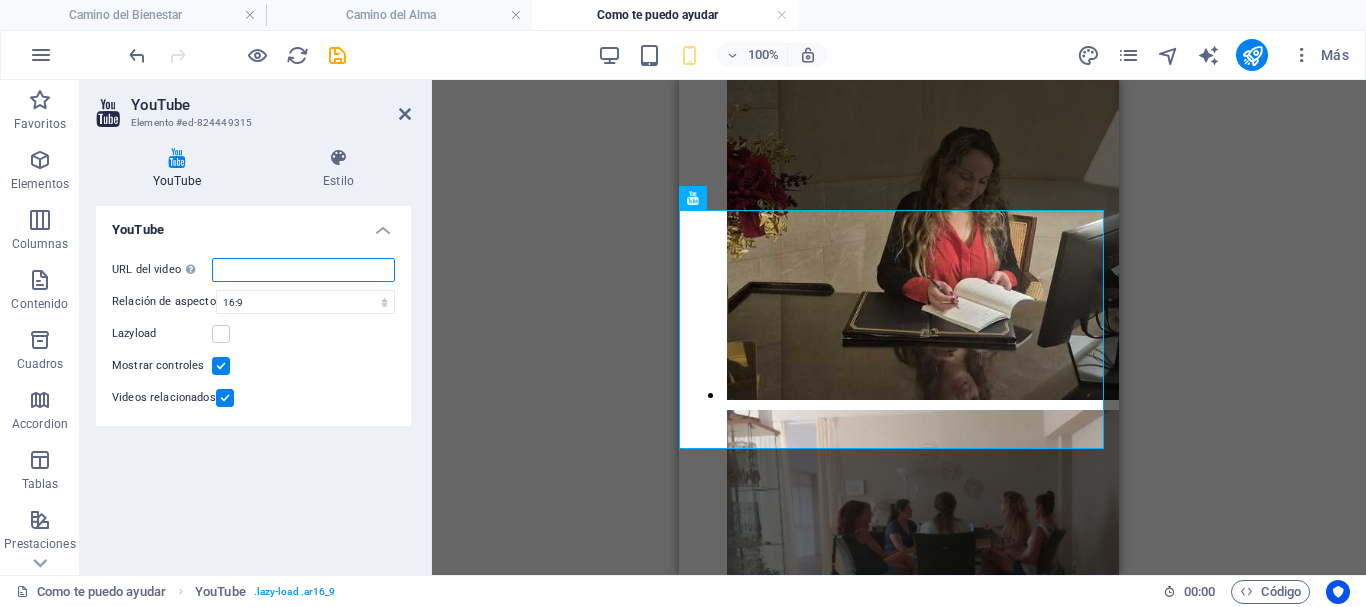 paste on "https://youtu.be/WlPEq2KRWzo?si=pVeQ666twntS81Bt" 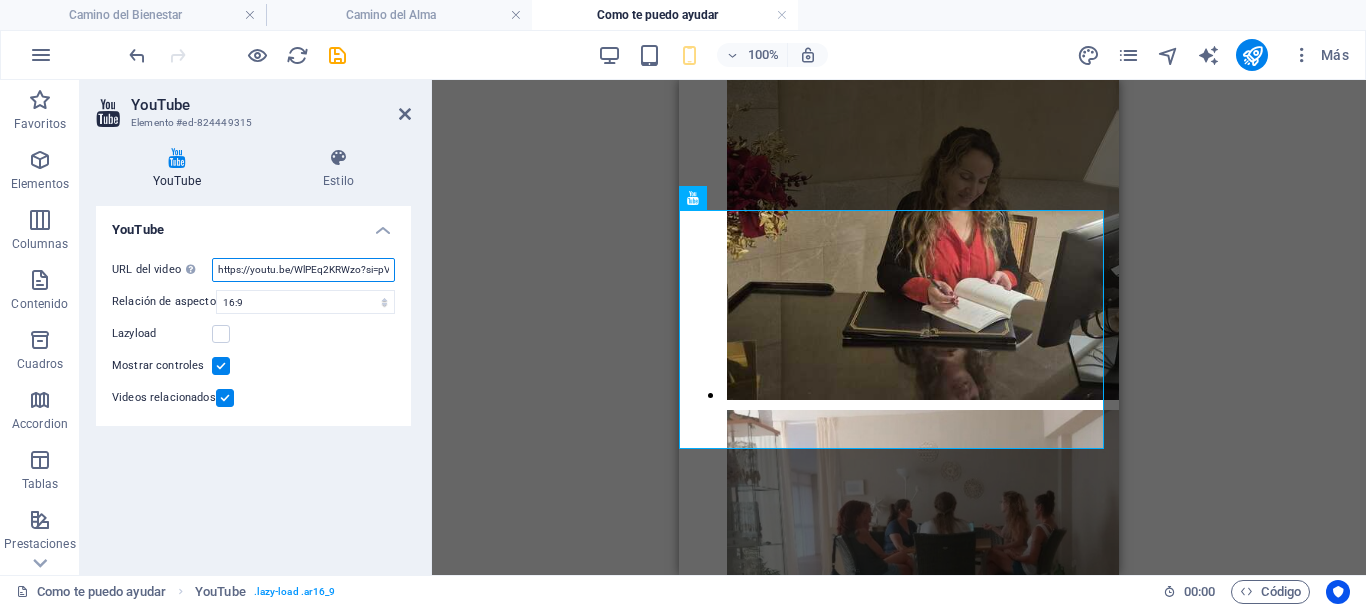 scroll, scrollTop: 0, scrollLeft: 75, axis: horizontal 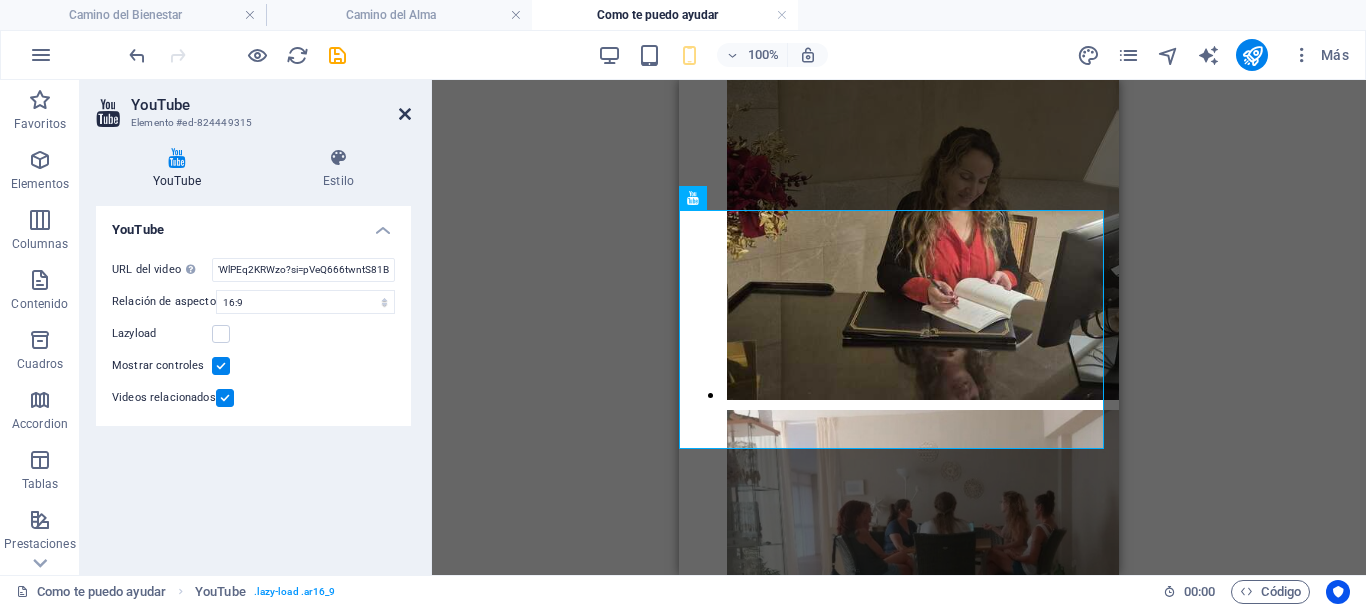 click at bounding box center [405, 114] 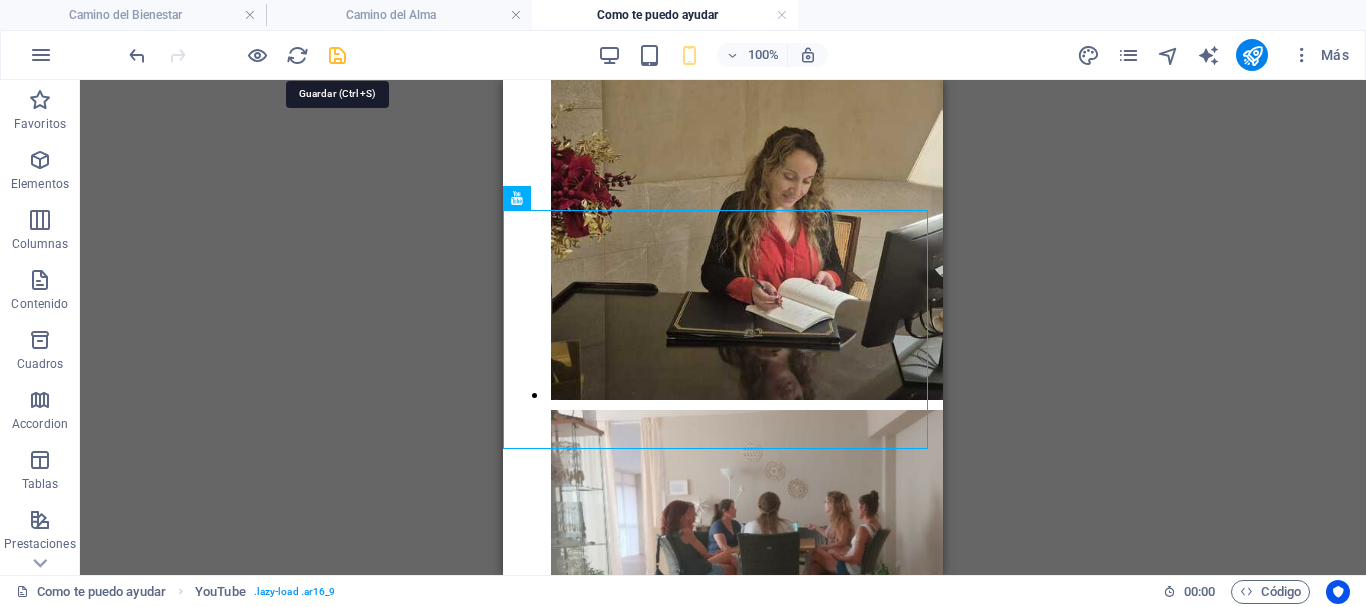 click at bounding box center (337, 55) 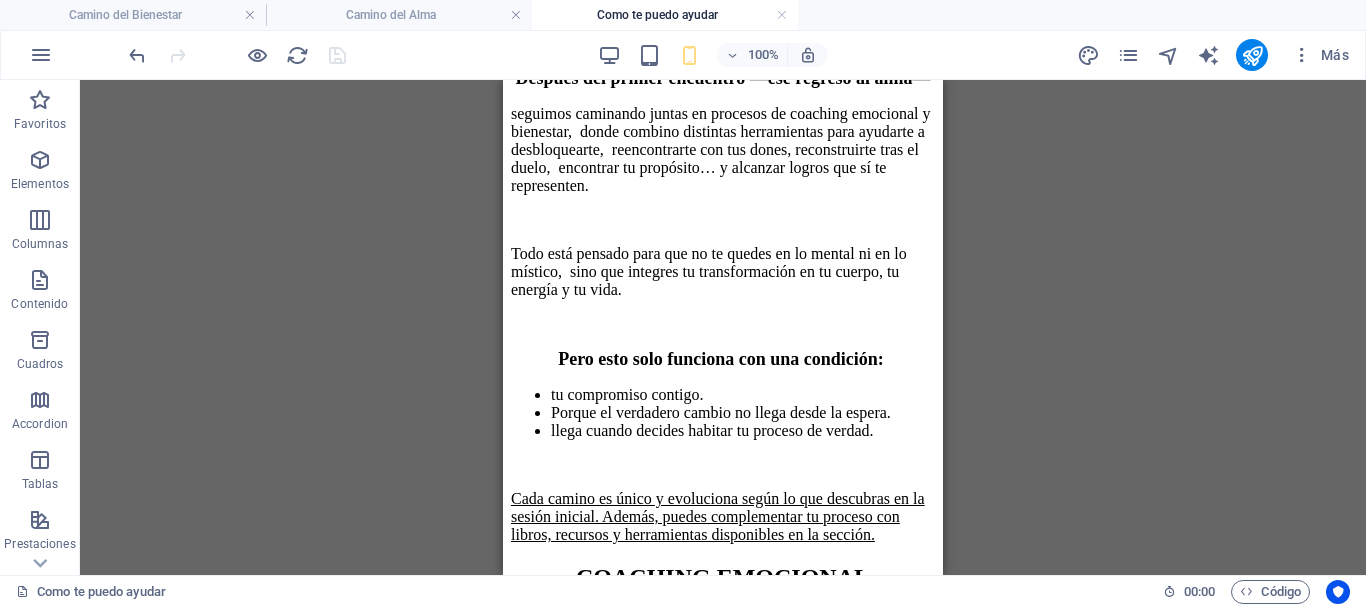 scroll, scrollTop: 4500, scrollLeft: 0, axis: vertical 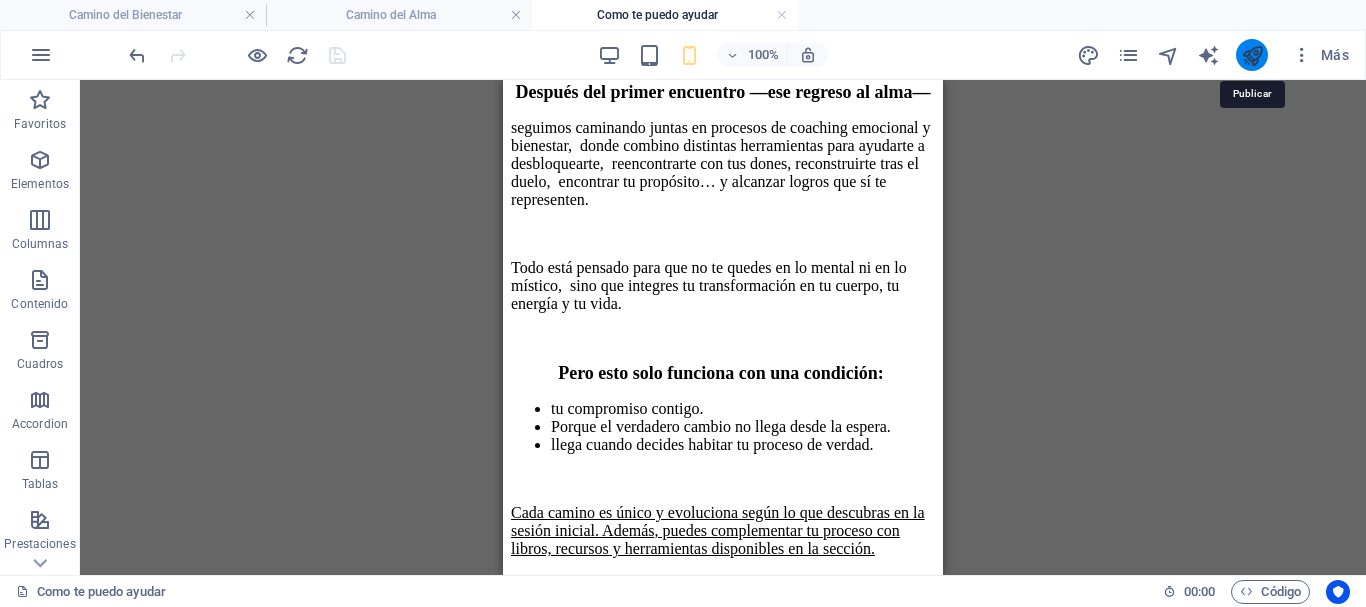 click at bounding box center [1252, 55] 